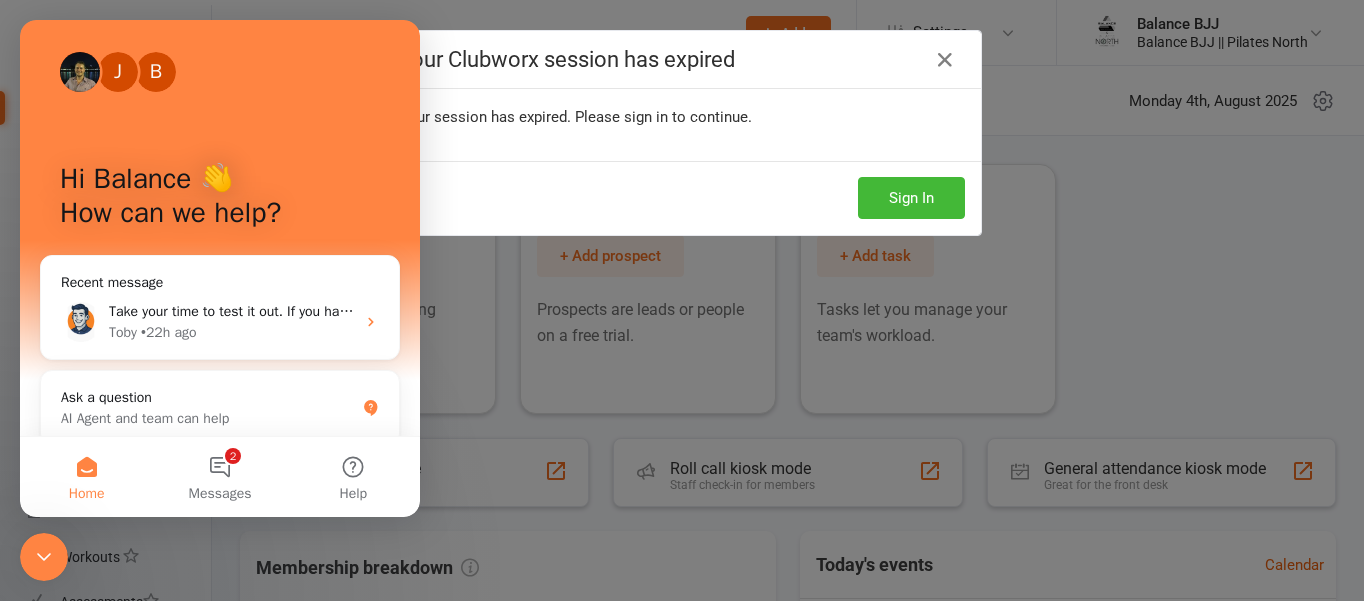 scroll, scrollTop: 595, scrollLeft: 0, axis: vertical 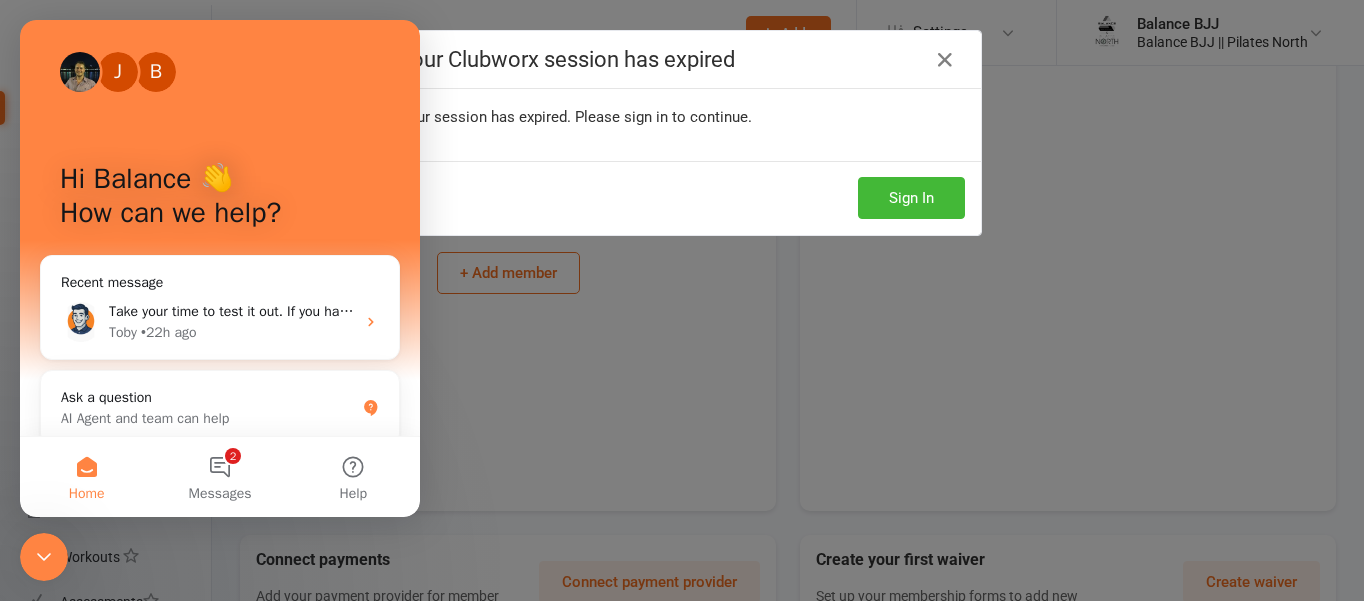 click on "Your Clubworx session has expired Your session has expired. Please sign in to continue. Sign In" at bounding box center [682, 300] 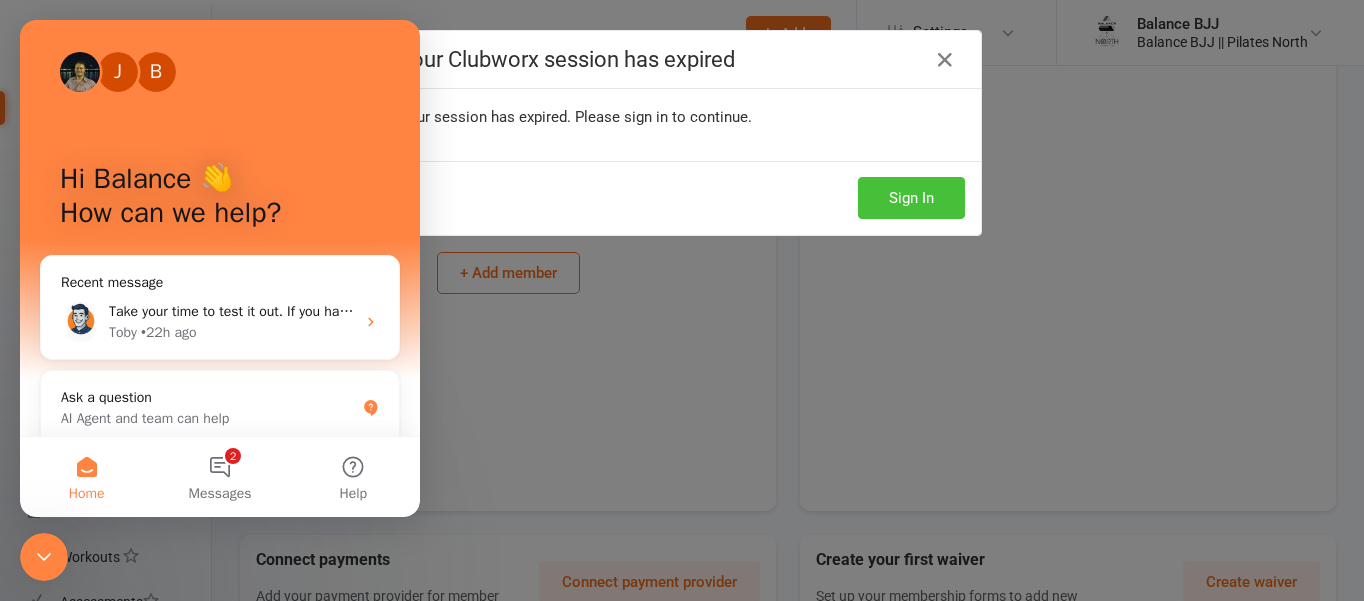 click on "Sign In" at bounding box center (911, 198) 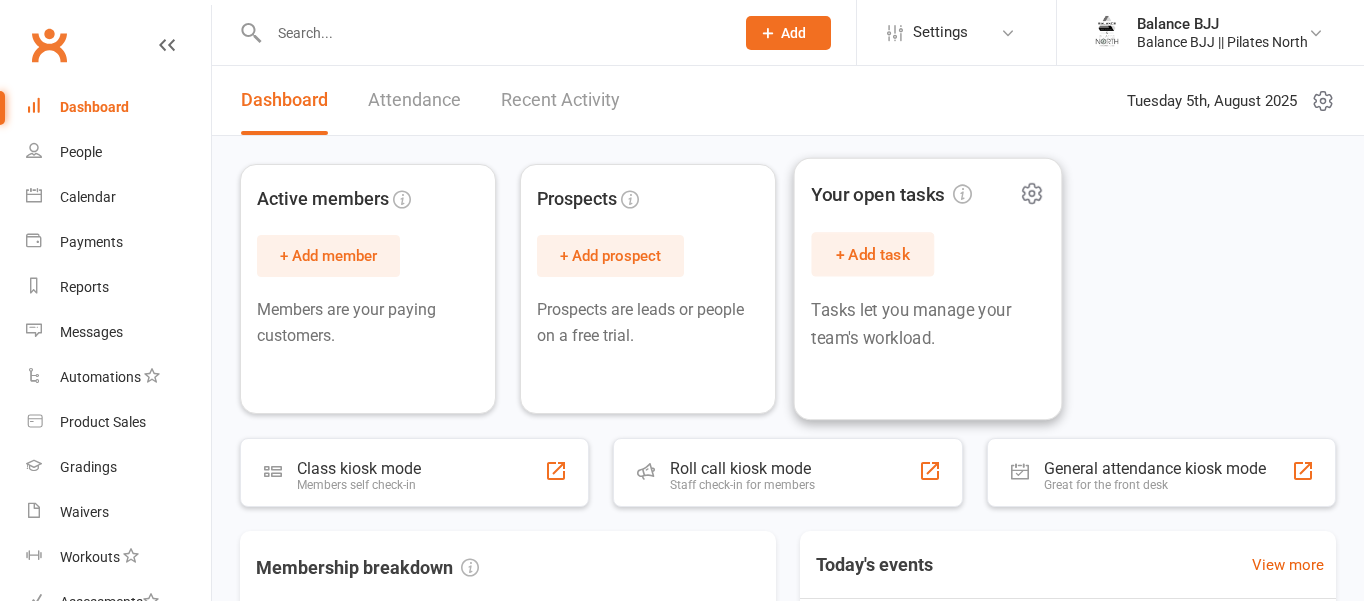 scroll, scrollTop: 0, scrollLeft: 0, axis: both 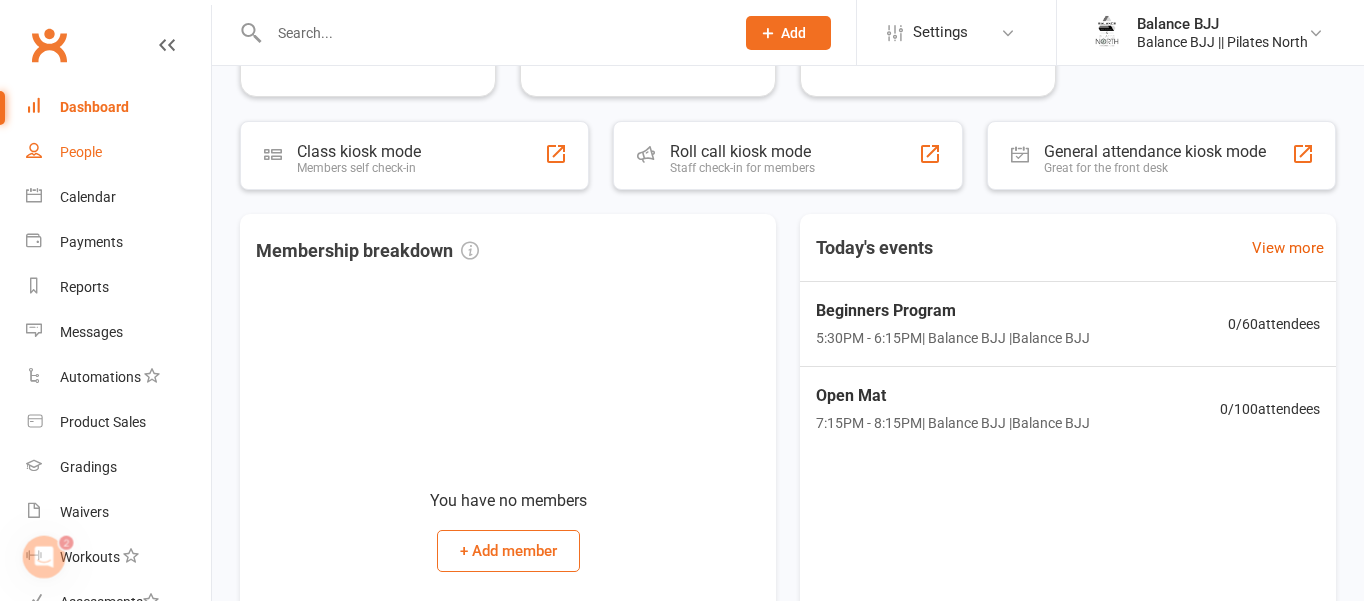 click on "People" at bounding box center [81, 152] 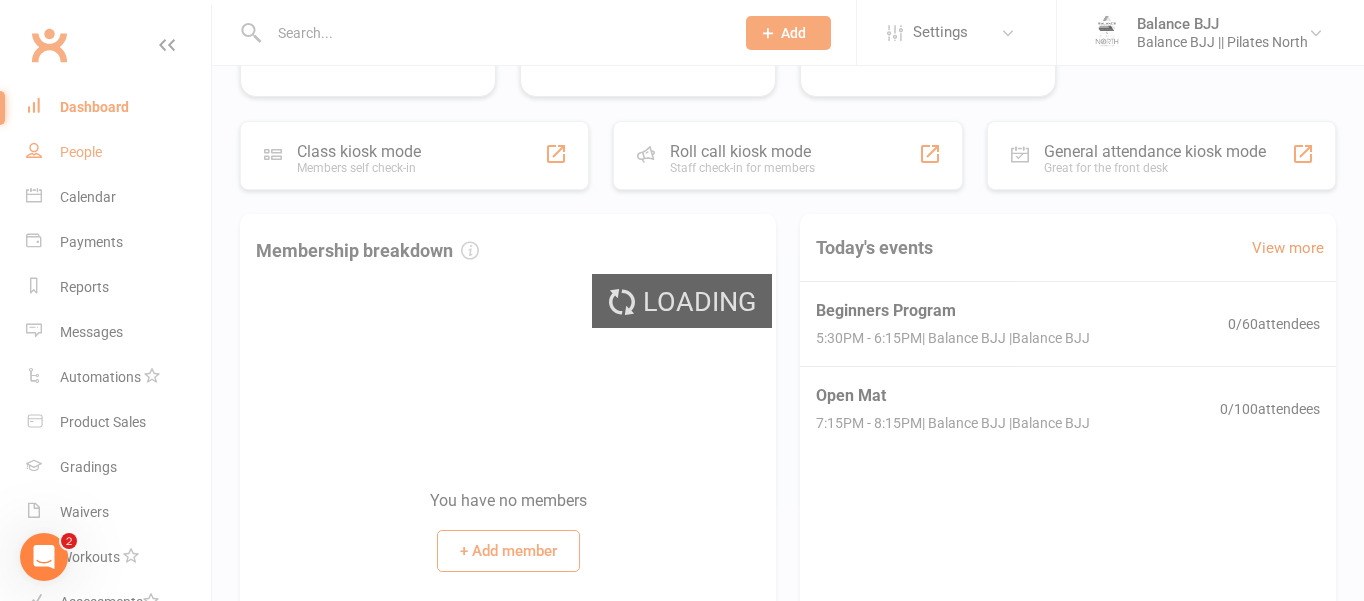 scroll, scrollTop: 0, scrollLeft: 0, axis: both 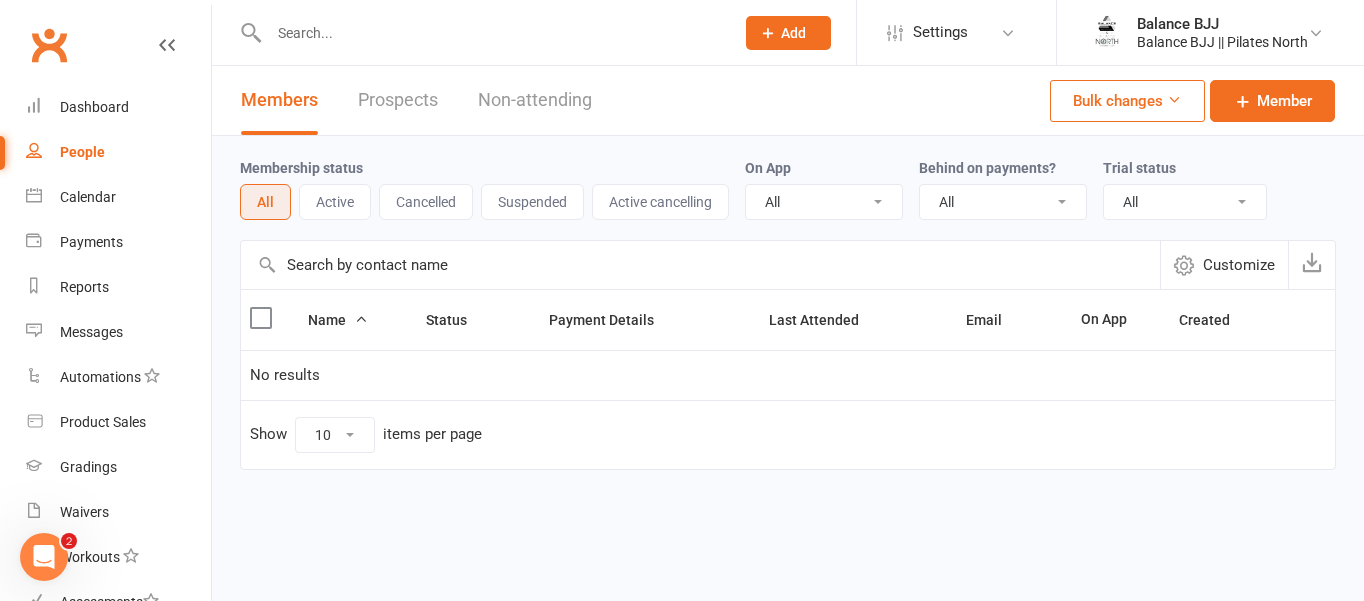 click 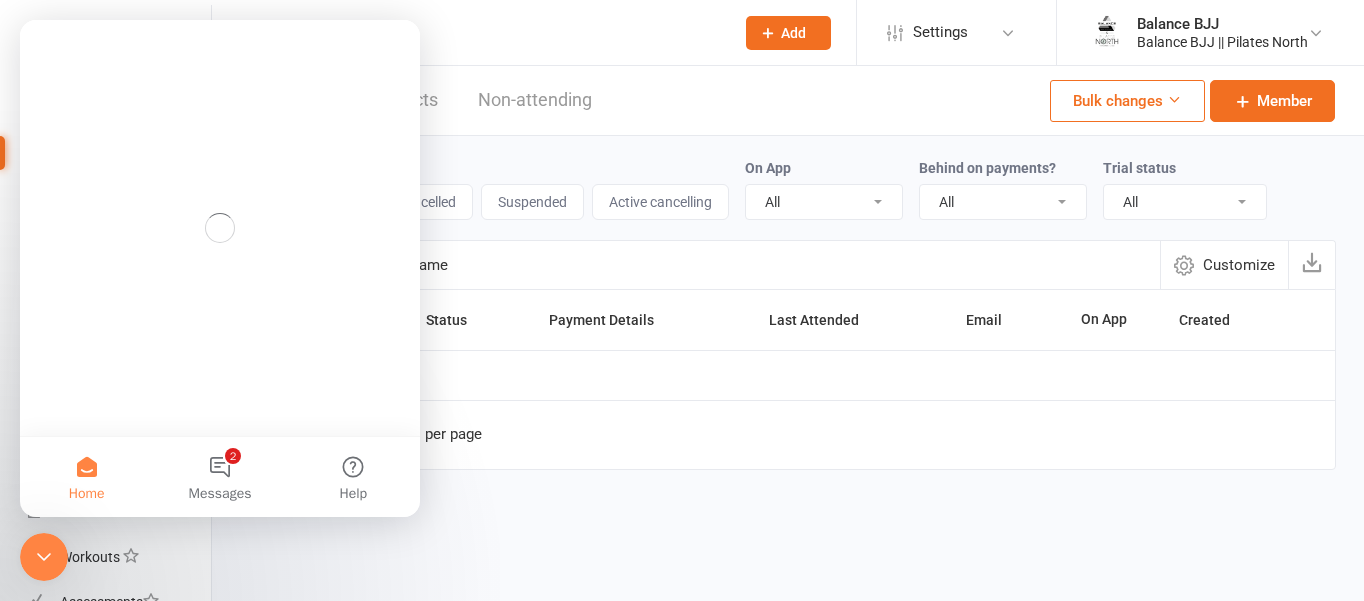 scroll, scrollTop: 0, scrollLeft: 0, axis: both 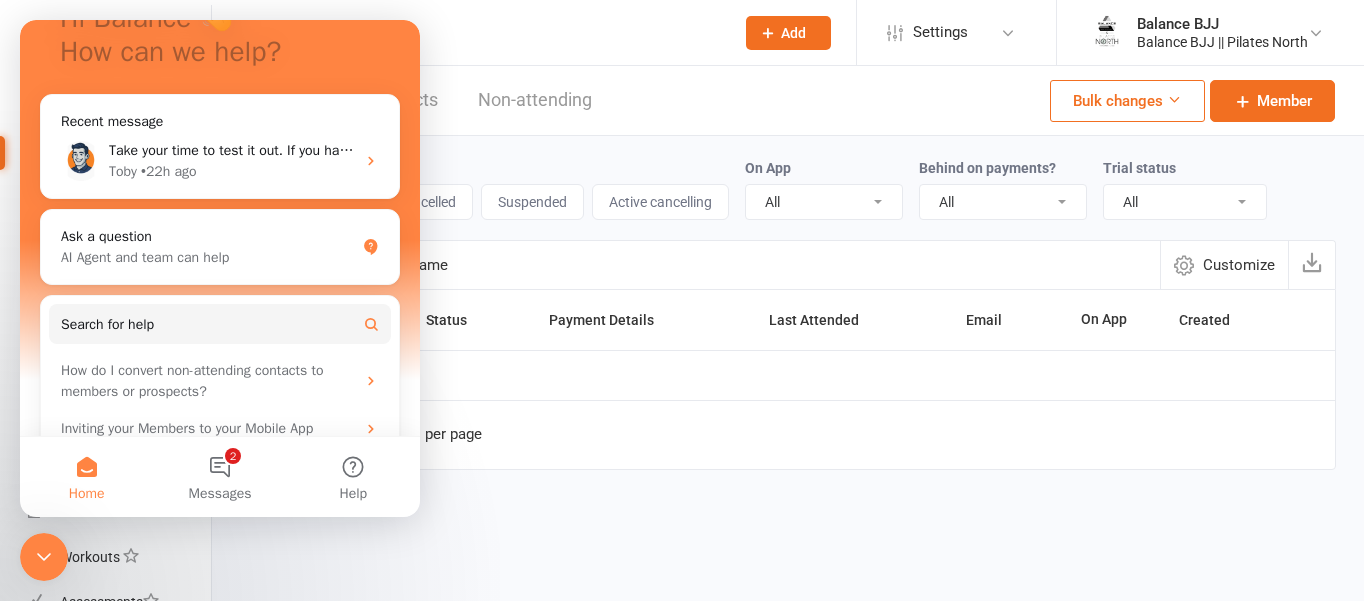 click on "[FIRST] [LAST] [EMAIL]" at bounding box center (788, 393) 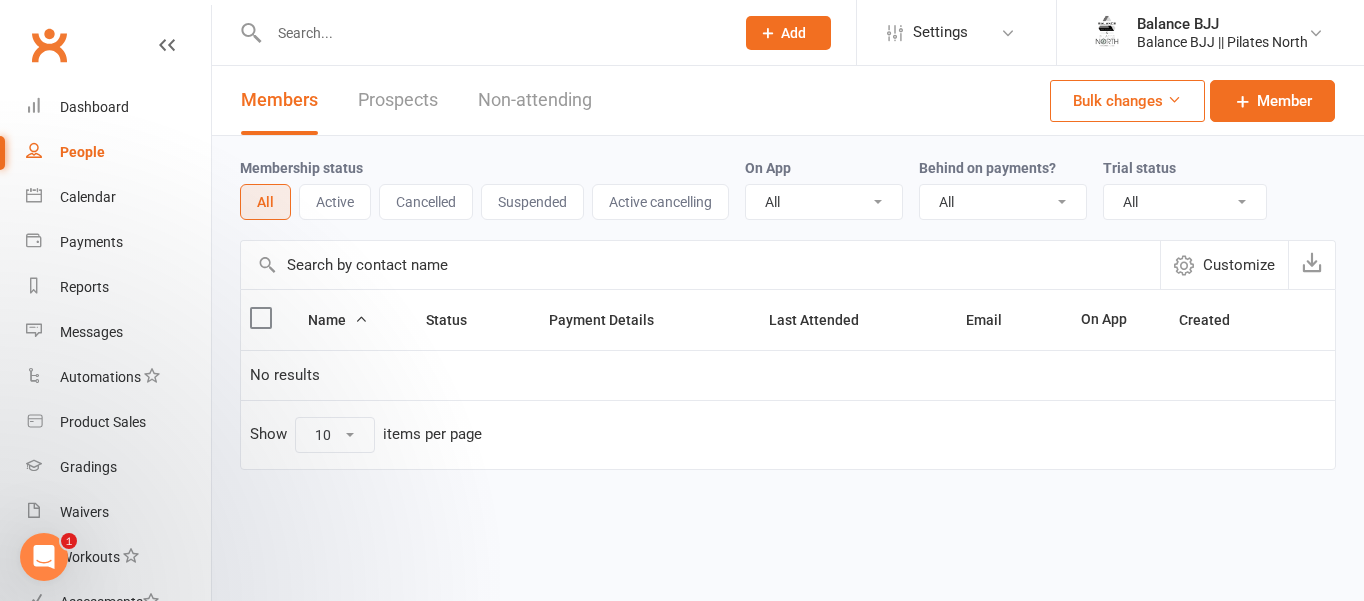 scroll, scrollTop: 0, scrollLeft: 0, axis: both 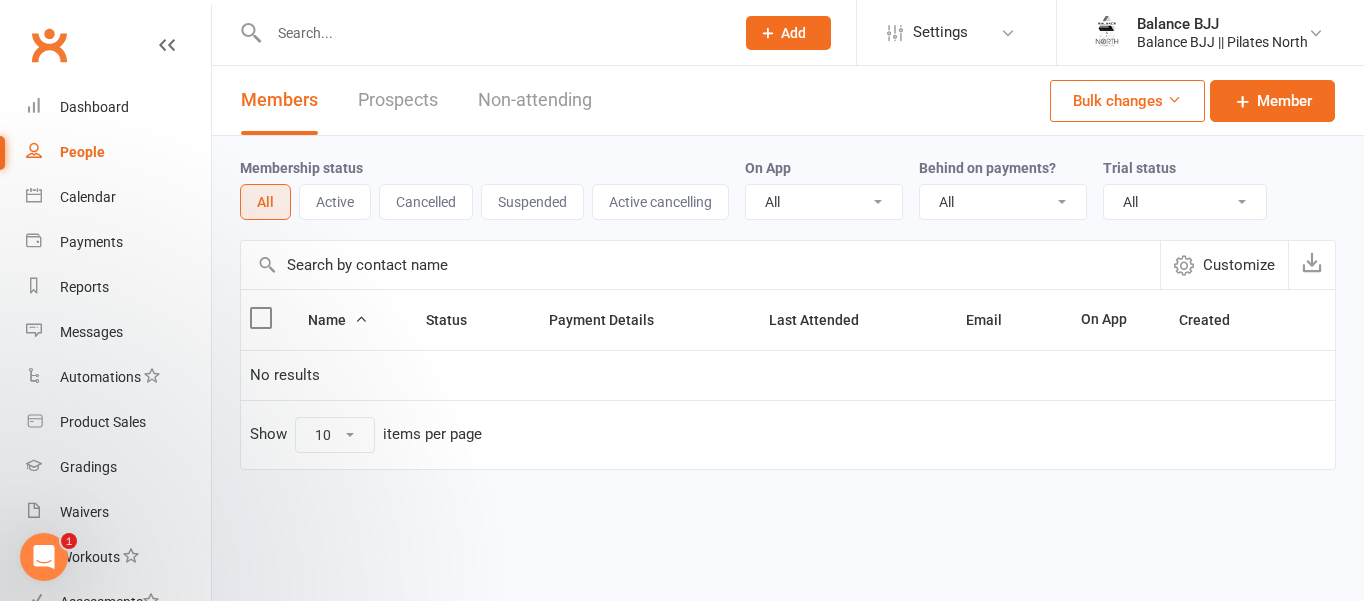 click at bounding box center [1174, 99] 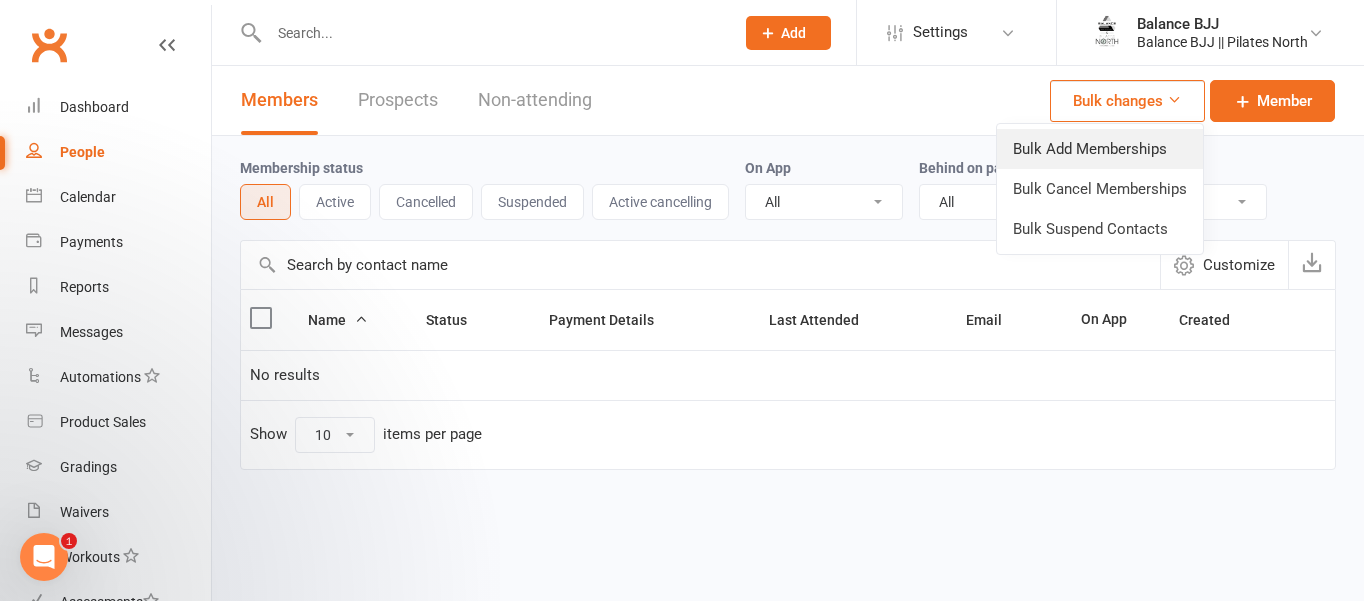 click on "Bulk Add Memberships" at bounding box center [1100, 149] 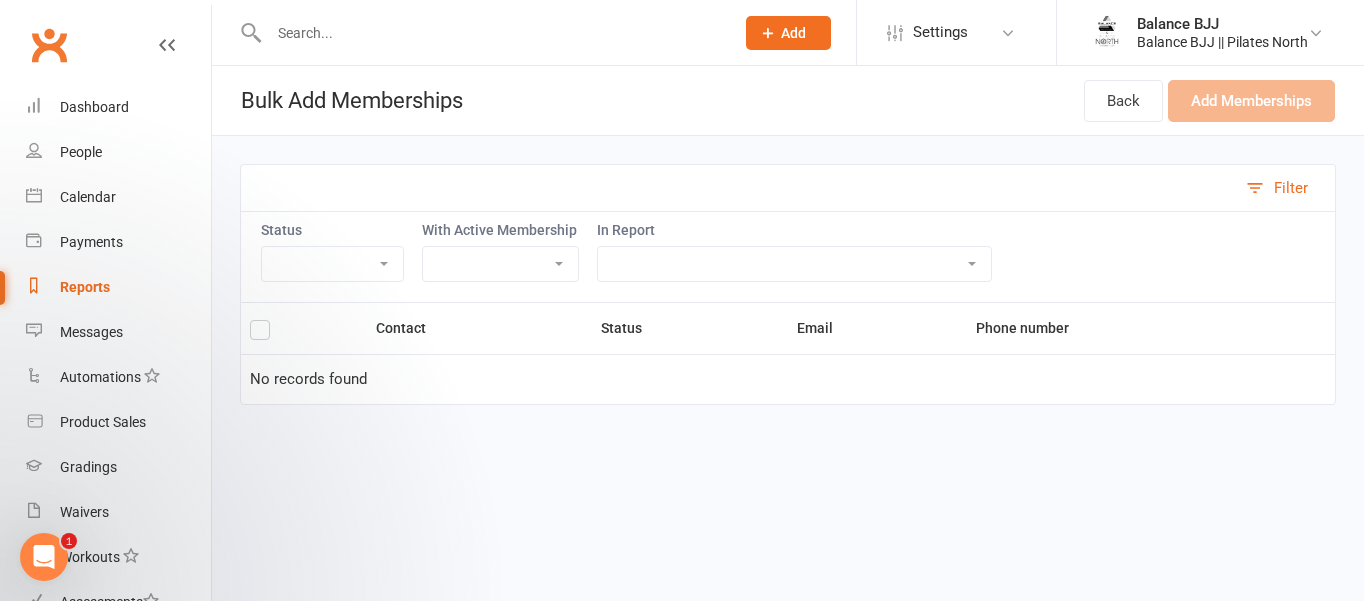 click on "Add" 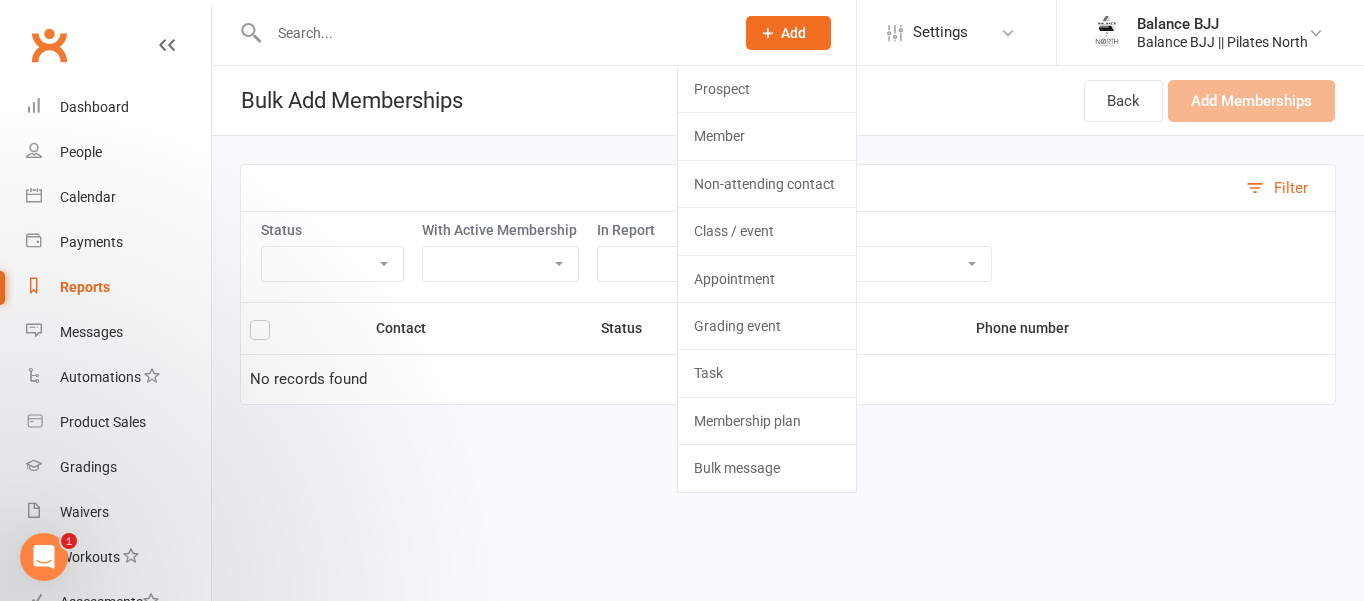 click on "Contact Status Email Phone number No records found" at bounding box center [788, 284] 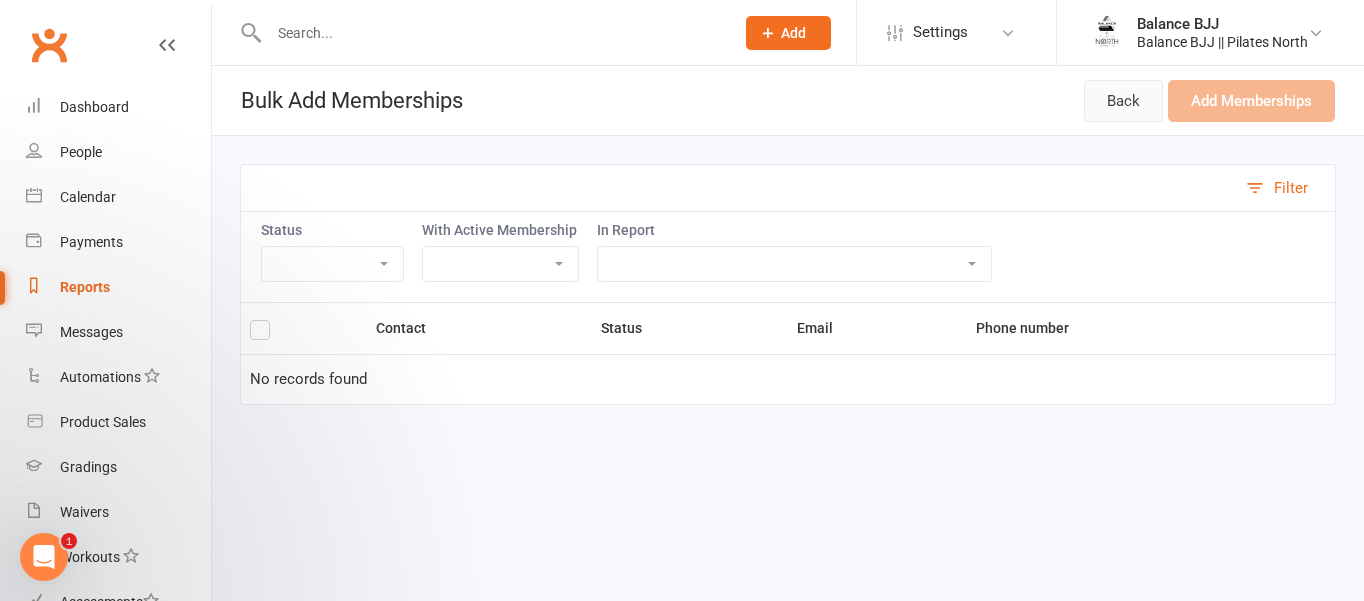 click on "Back" at bounding box center [1123, 101] 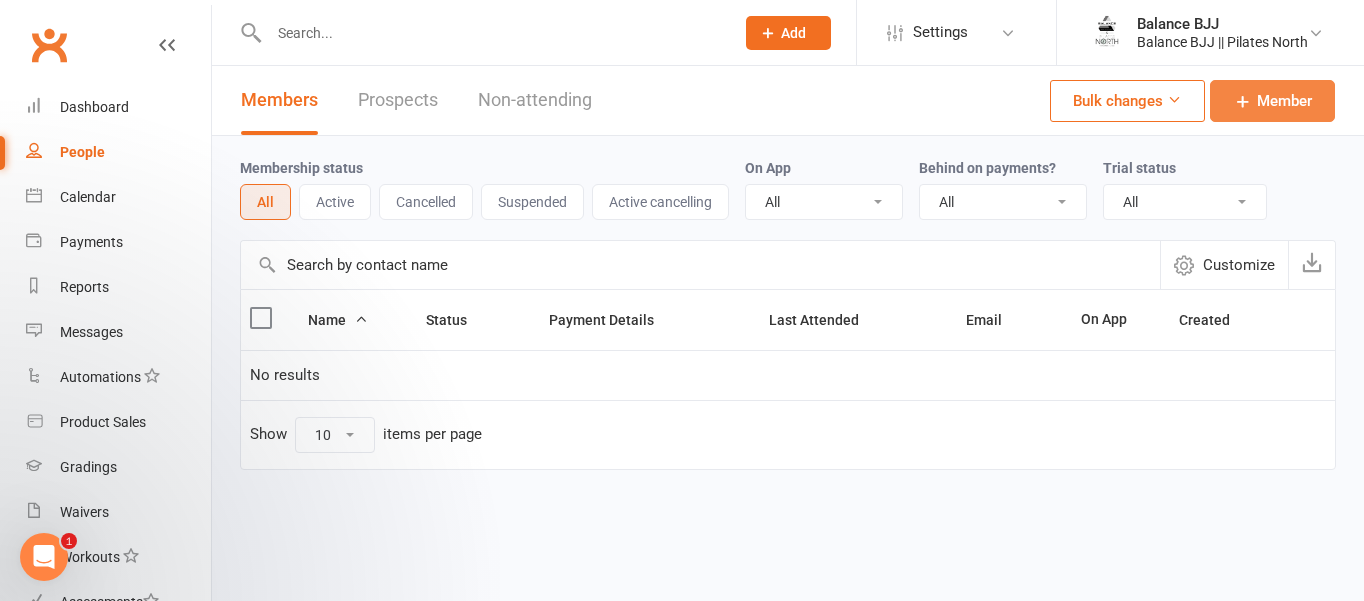 click on "Member" at bounding box center (1284, 101) 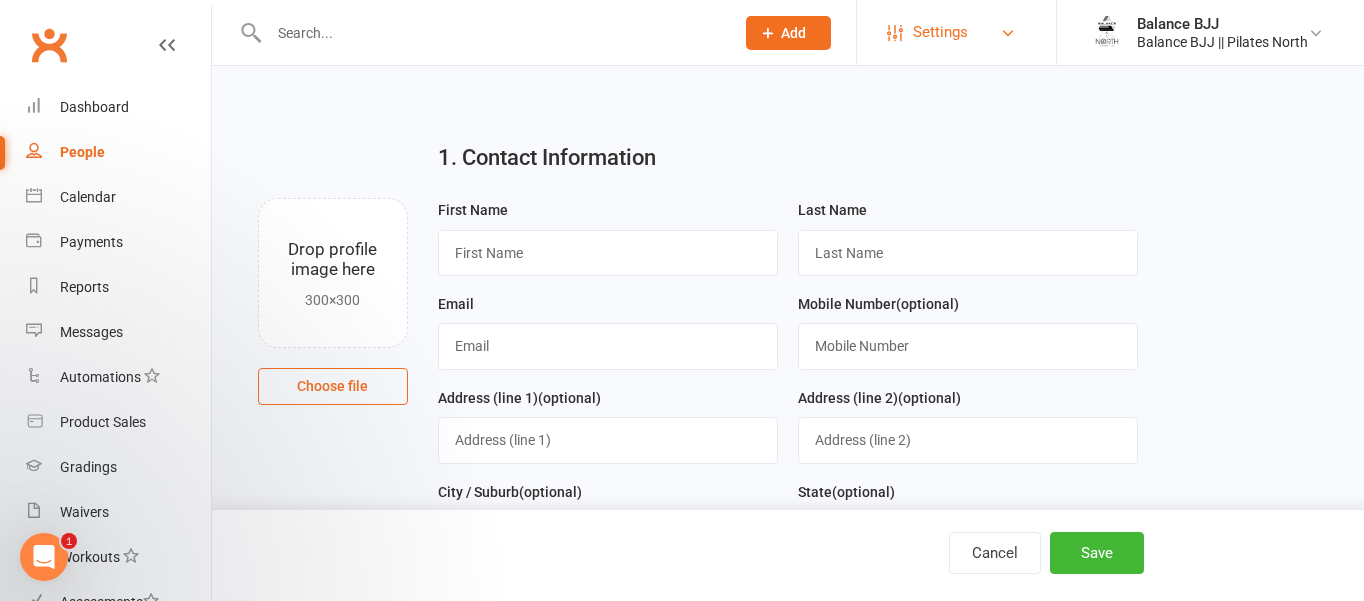 scroll, scrollTop: 2, scrollLeft: 0, axis: vertical 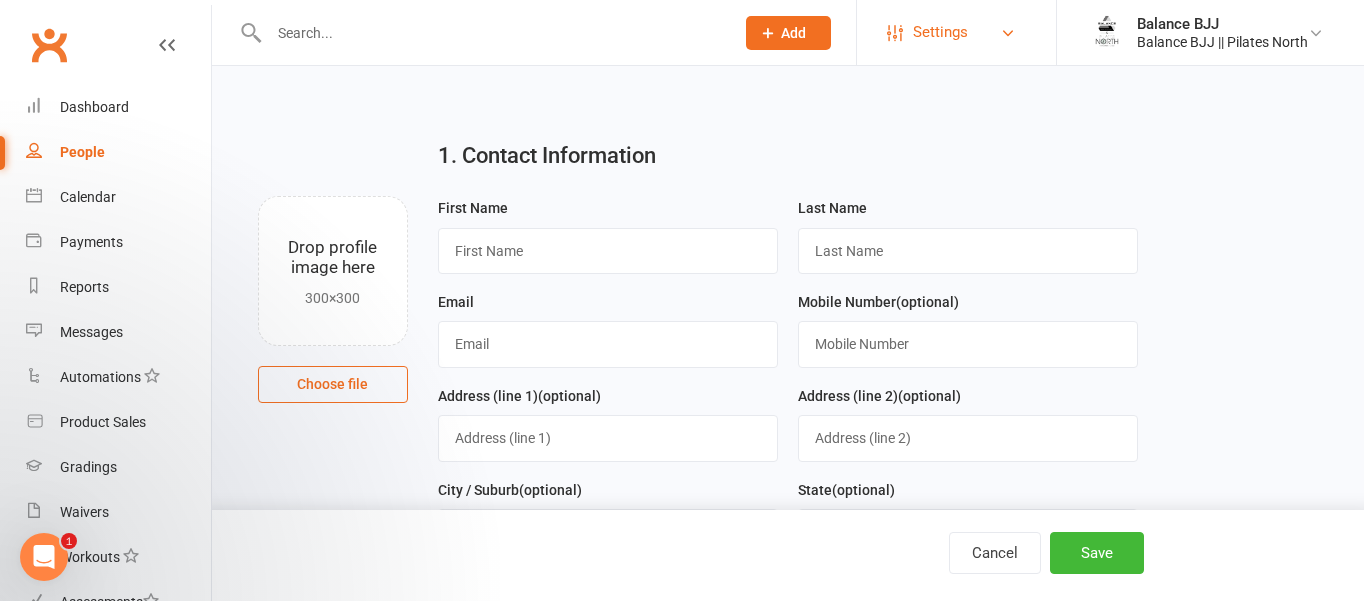 click on "Settings" at bounding box center (940, 32) 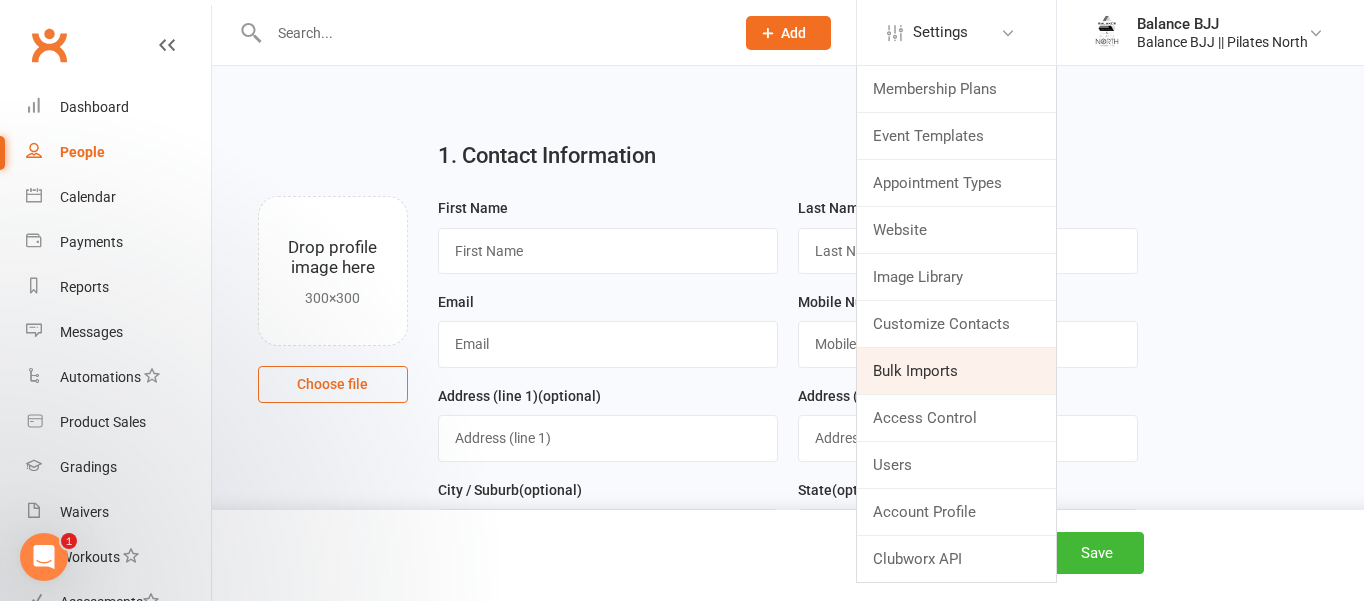 click on "Bulk Imports" at bounding box center [956, 371] 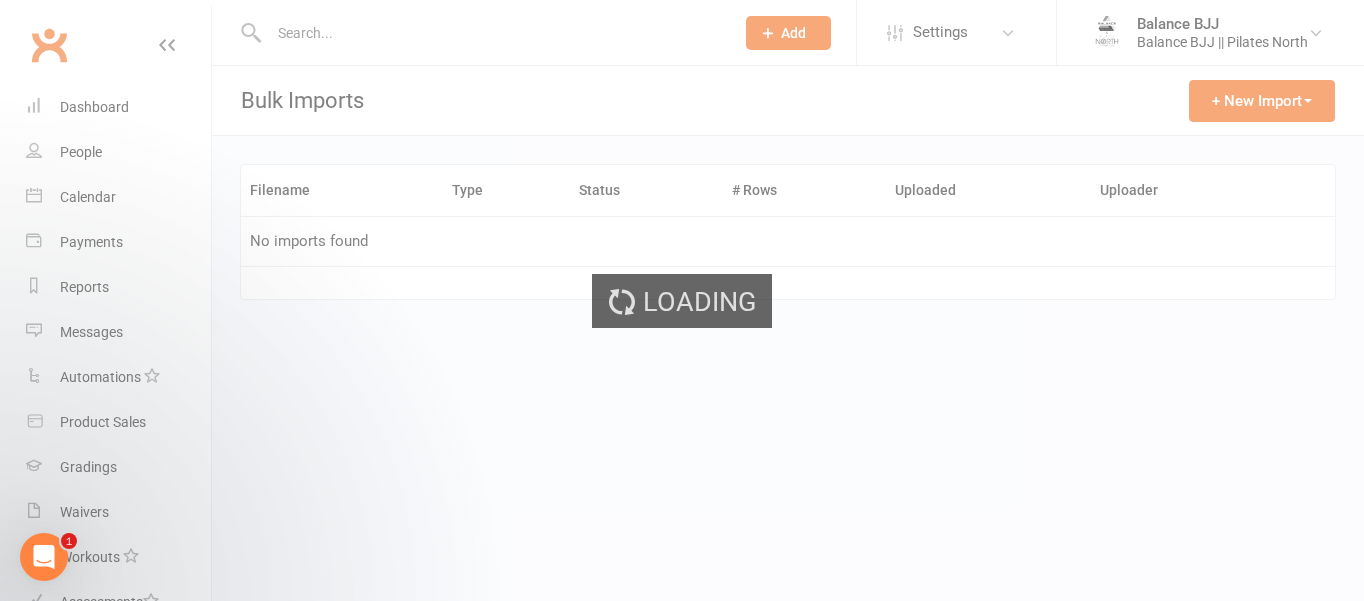 scroll, scrollTop: 0, scrollLeft: 0, axis: both 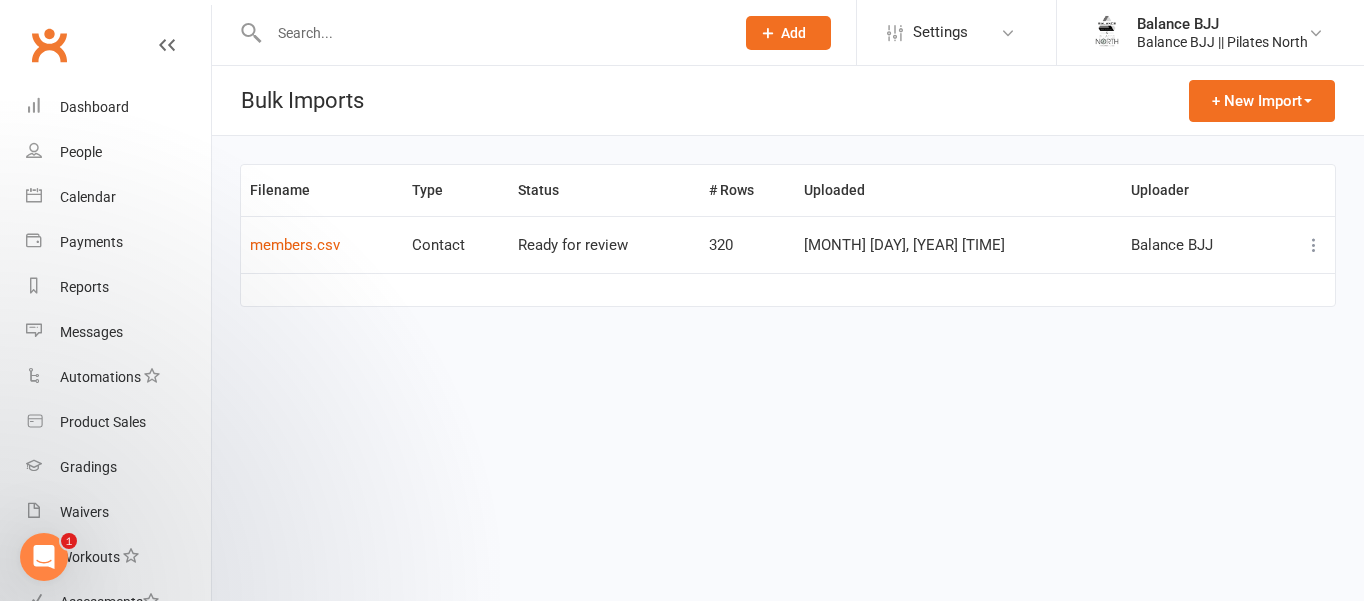 click at bounding box center (1314, 245) 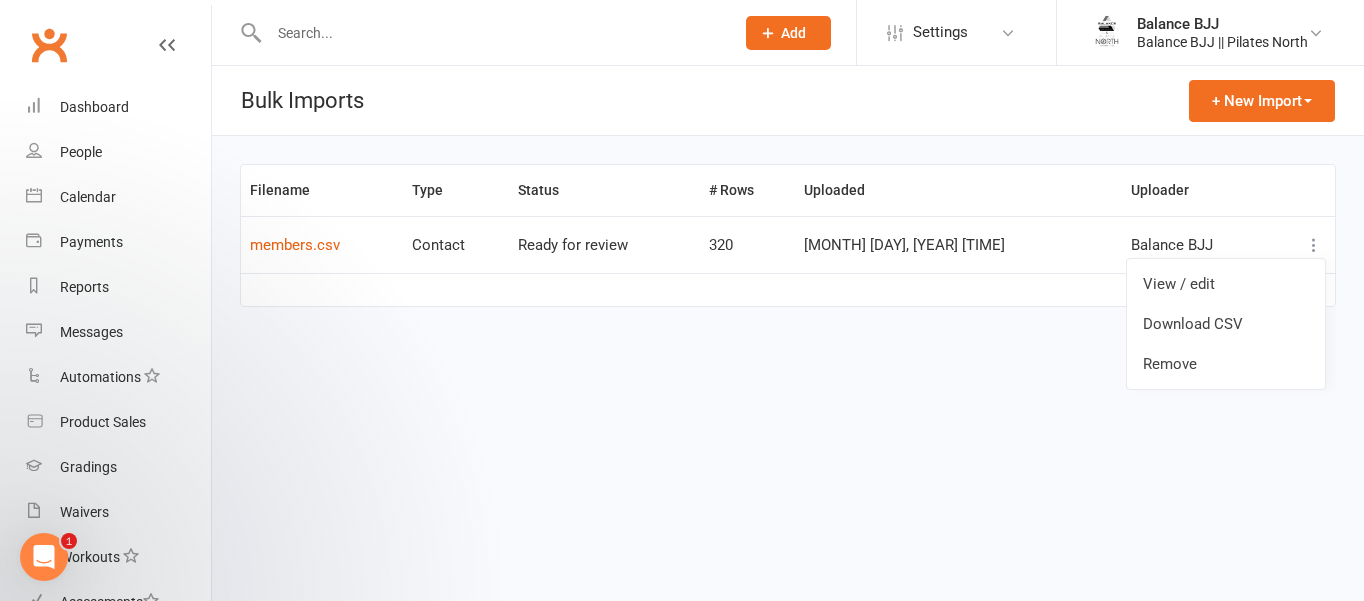 click at bounding box center (1314, 245) 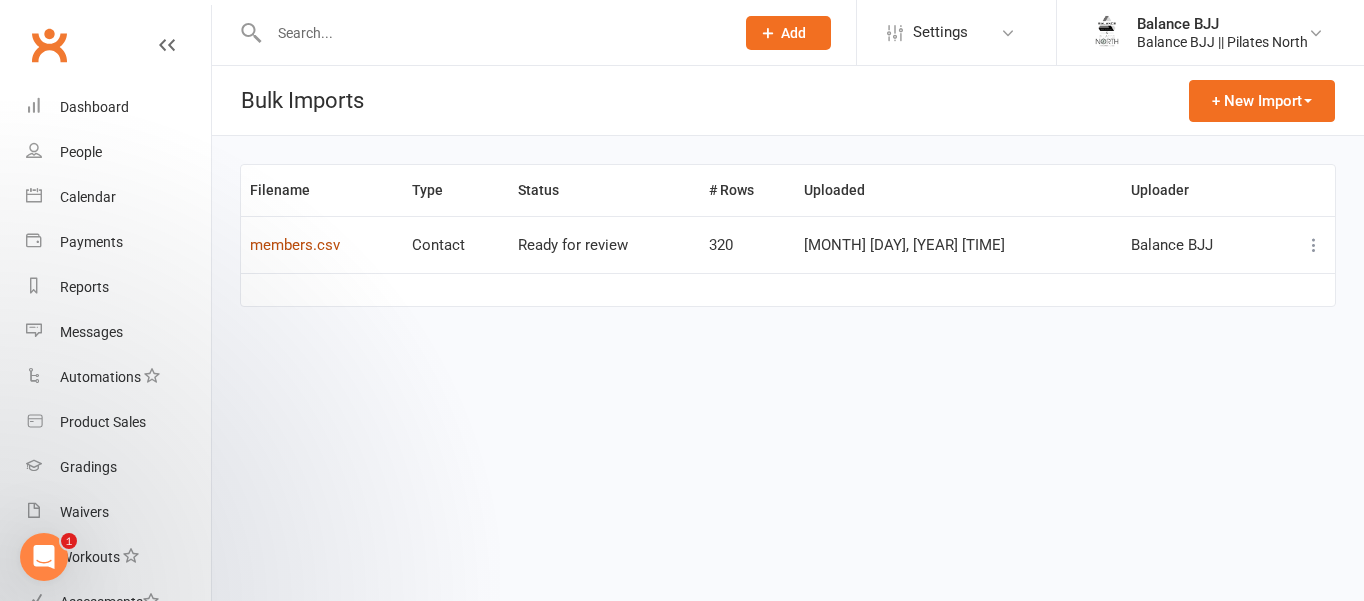 click on "members.csv" at bounding box center [295, 245] 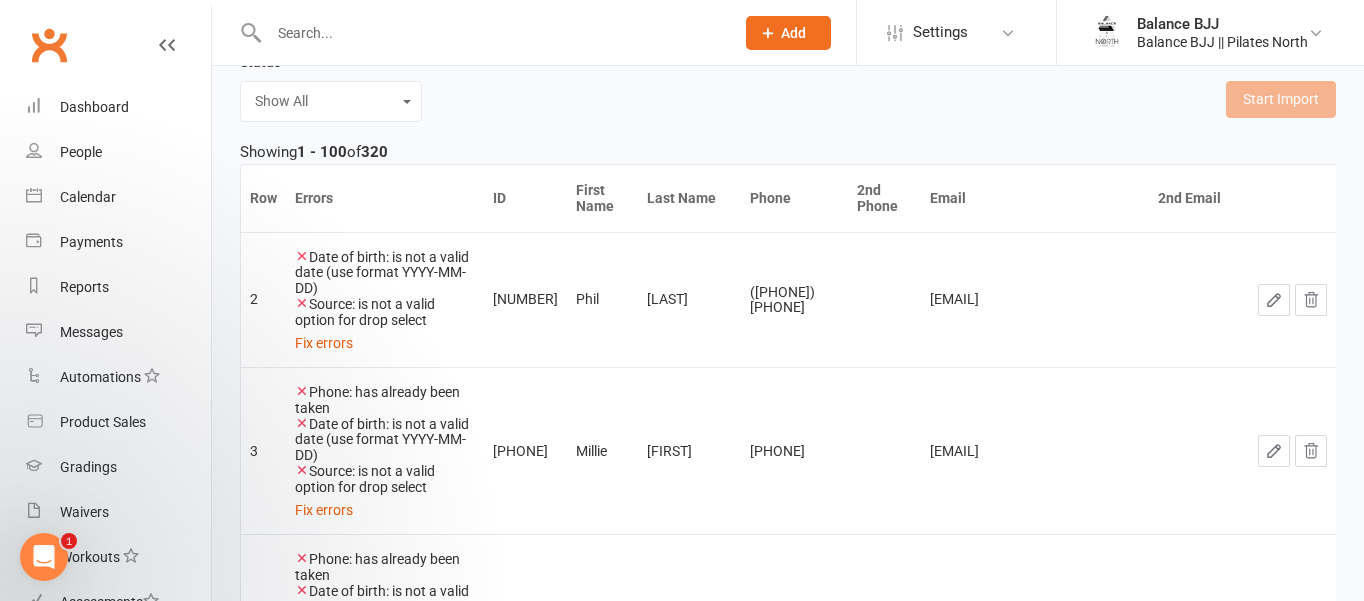 scroll, scrollTop: 298, scrollLeft: 0, axis: vertical 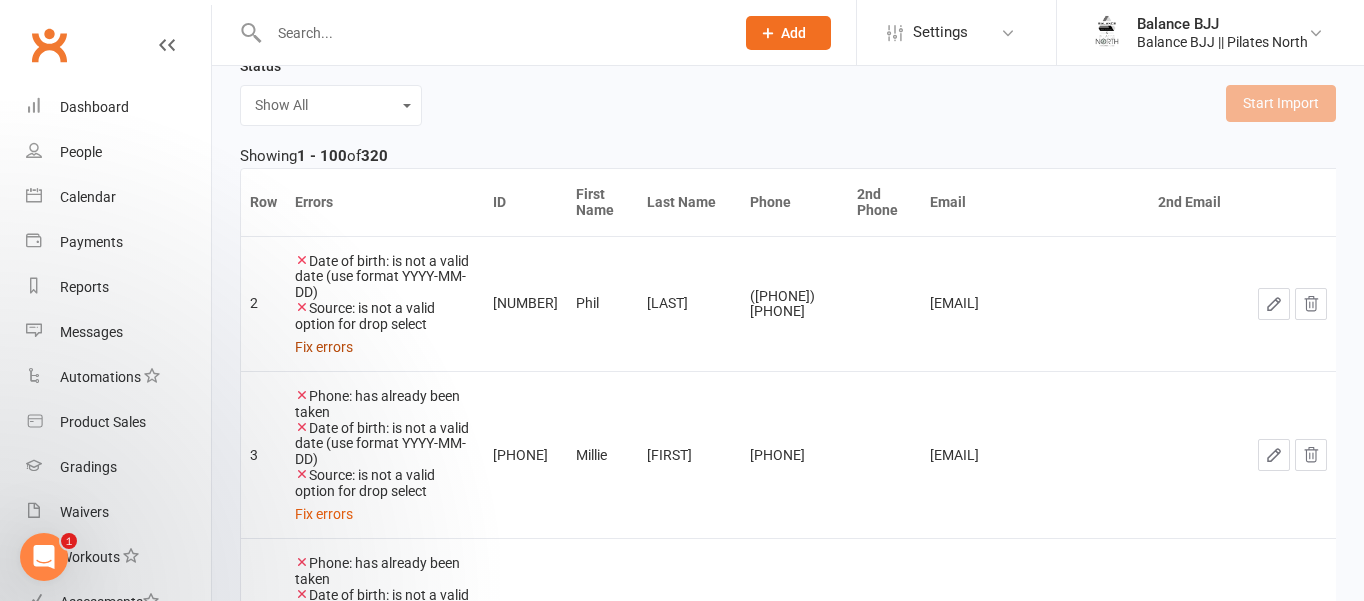 click on "Fix errors" at bounding box center (324, 347) 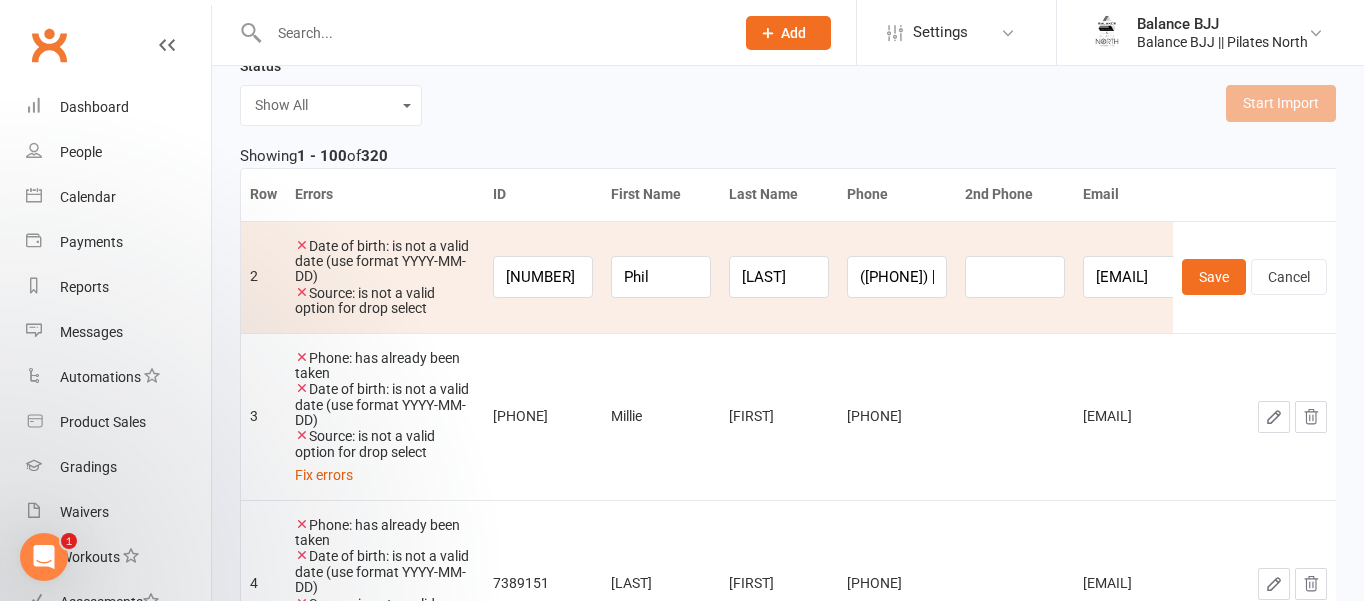 scroll, scrollTop: 0, scrollLeft: 28, axis: horizontal 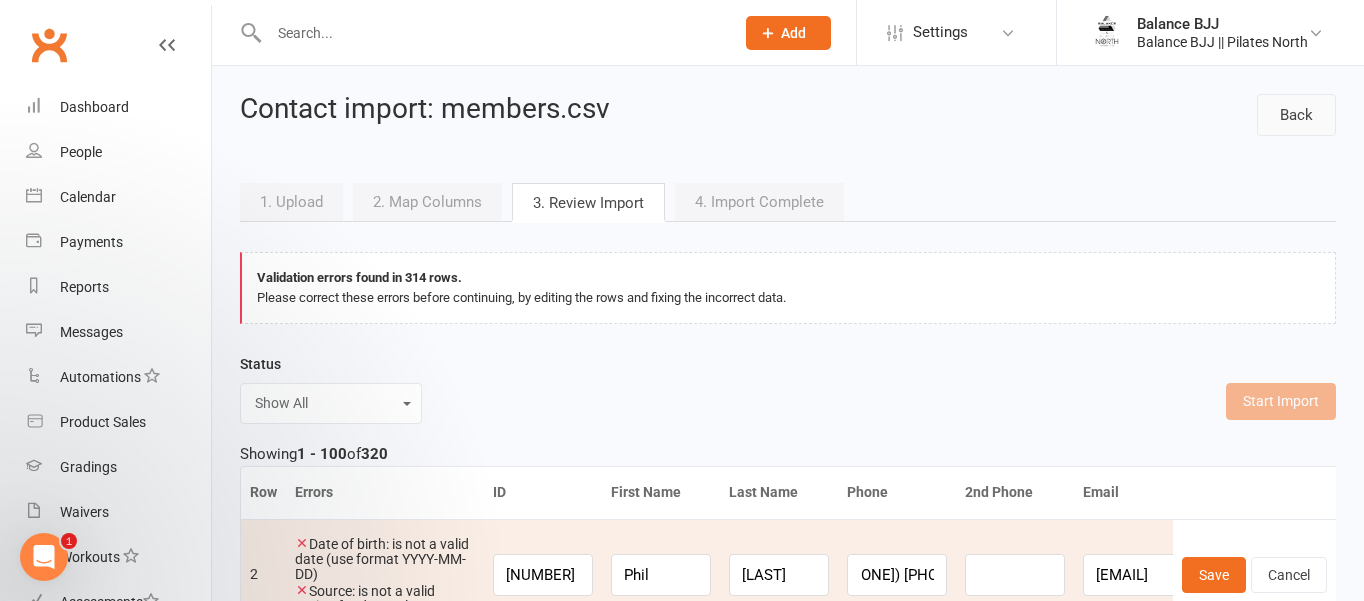 click on "Back" at bounding box center [1296, 115] 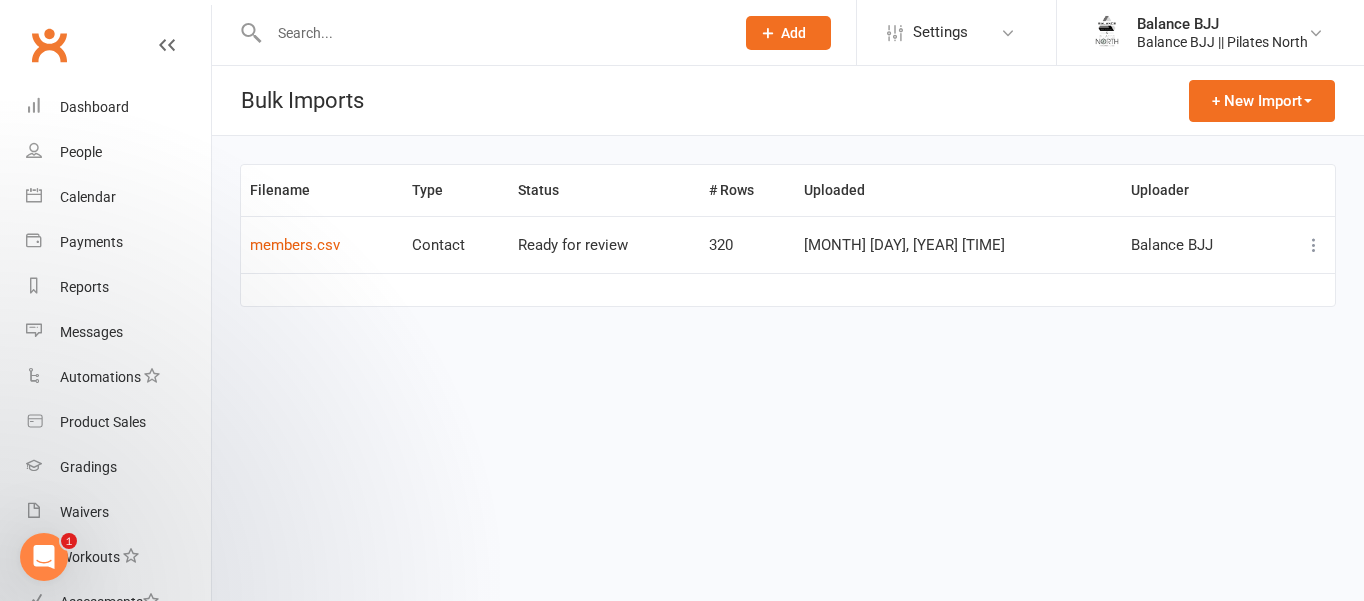 click at bounding box center [1314, 245] 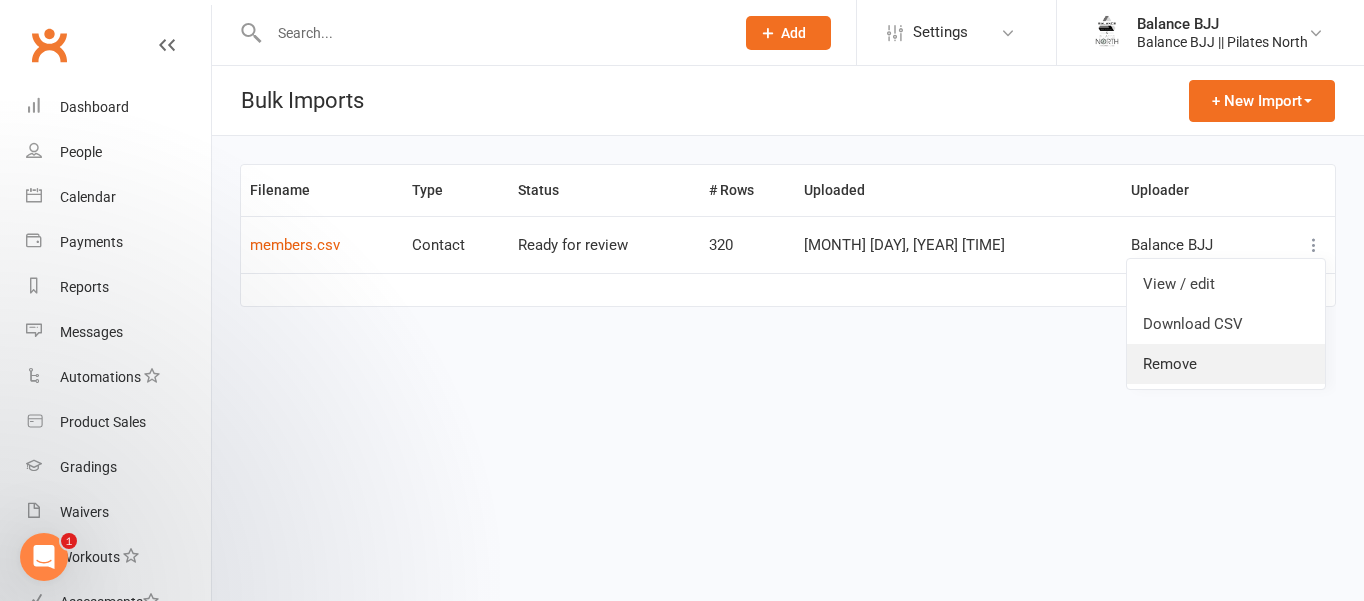 click on "Remove" at bounding box center [1226, 364] 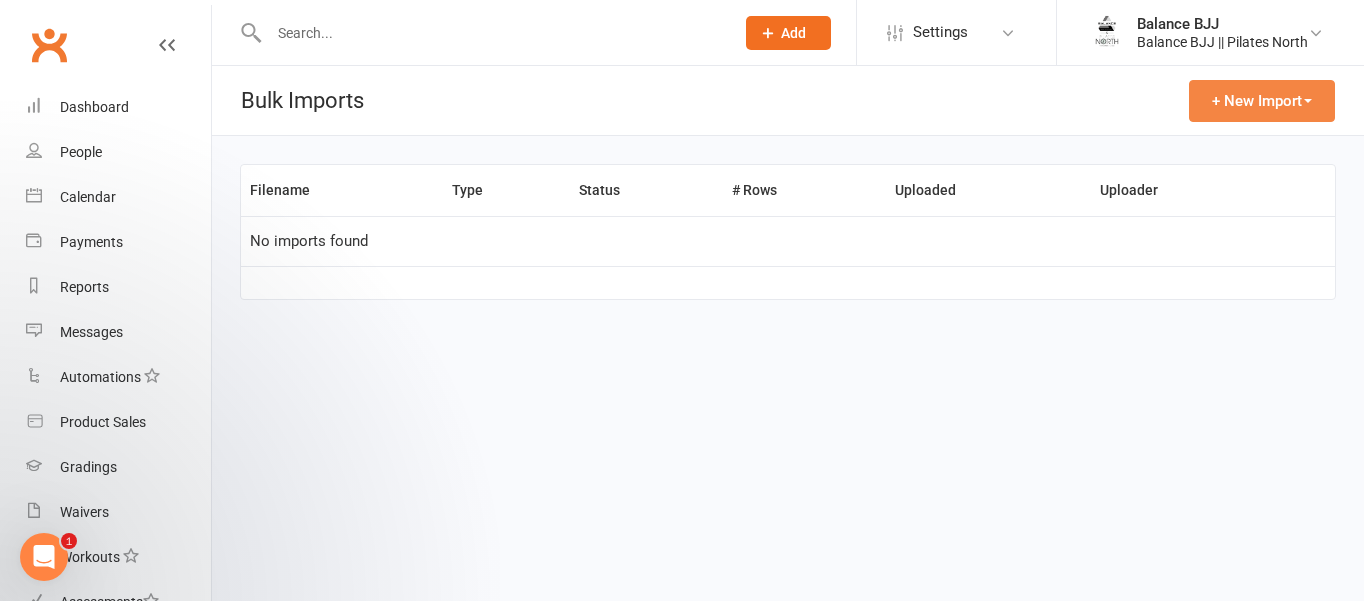click on "+ New Import" at bounding box center [1262, 101] 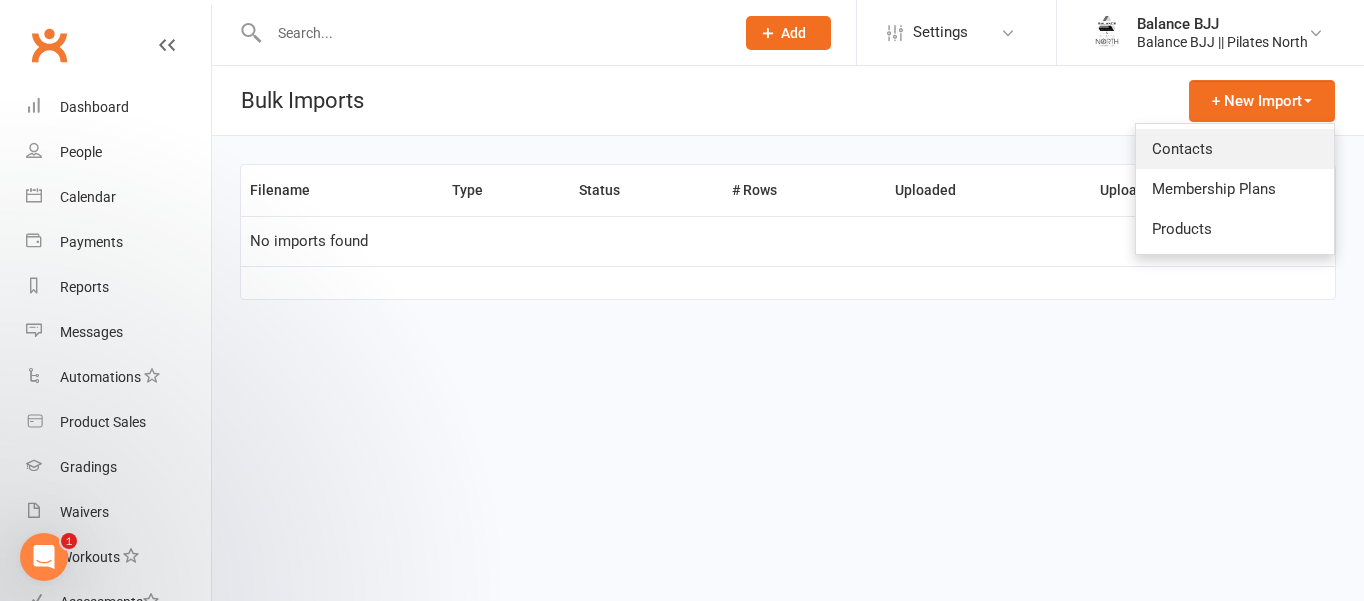click on "Contacts" at bounding box center [1235, 149] 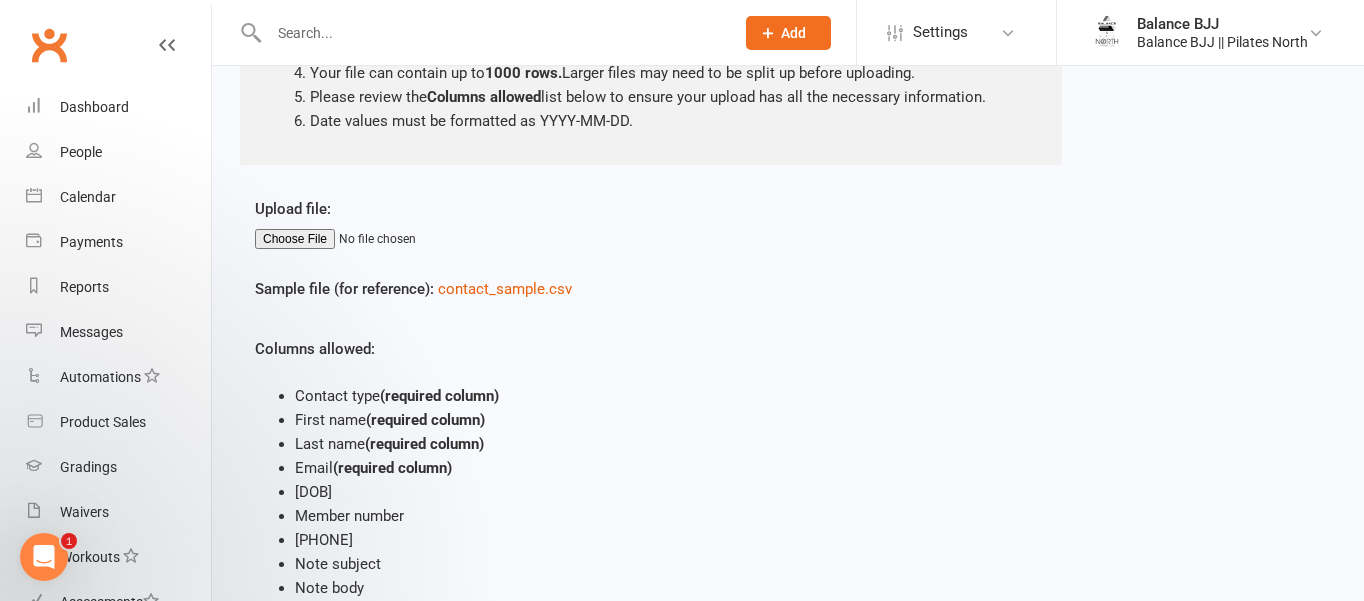 scroll, scrollTop: 317, scrollLeft: 0, axis: vertical 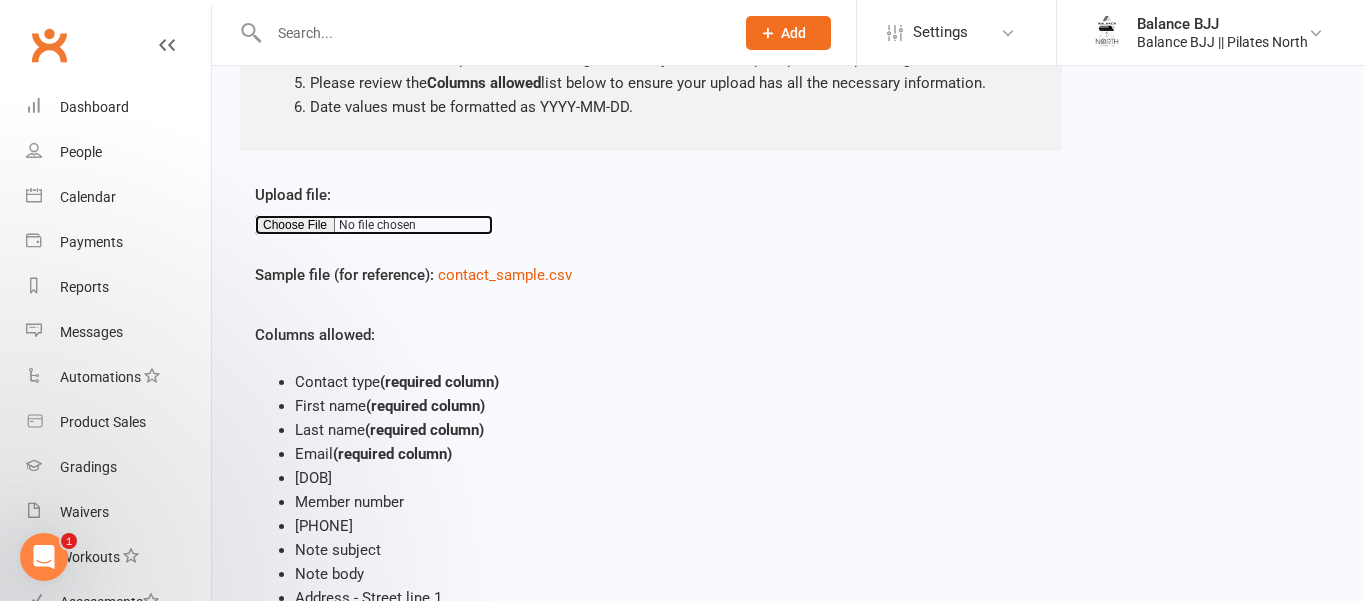 click at bounding box center (374, 225) 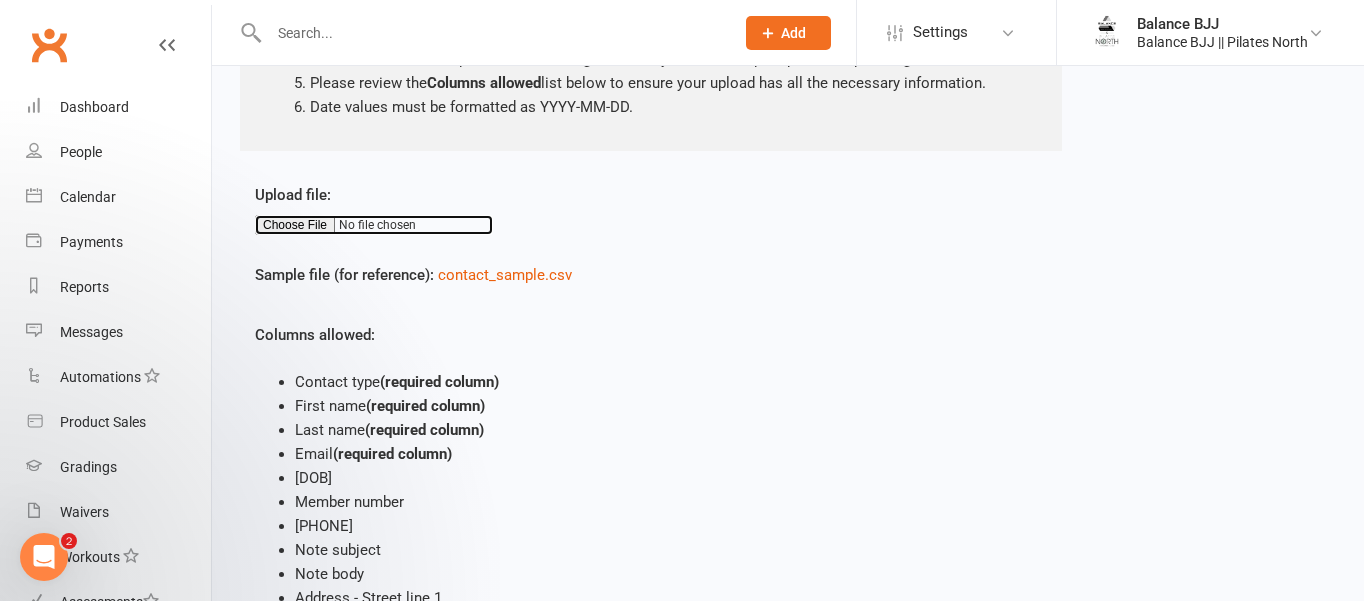 type on "C:\fakepath\members.csv" 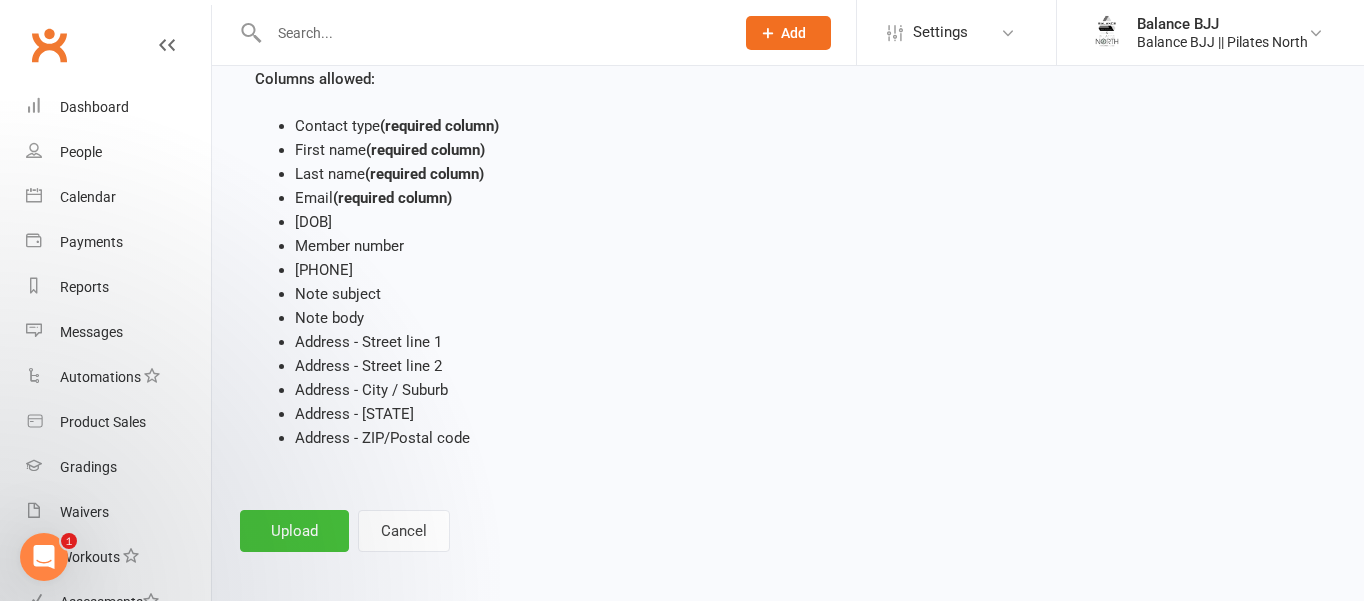 scroll, scrollTop: 578, scrollLeft: 0, axis: vertical 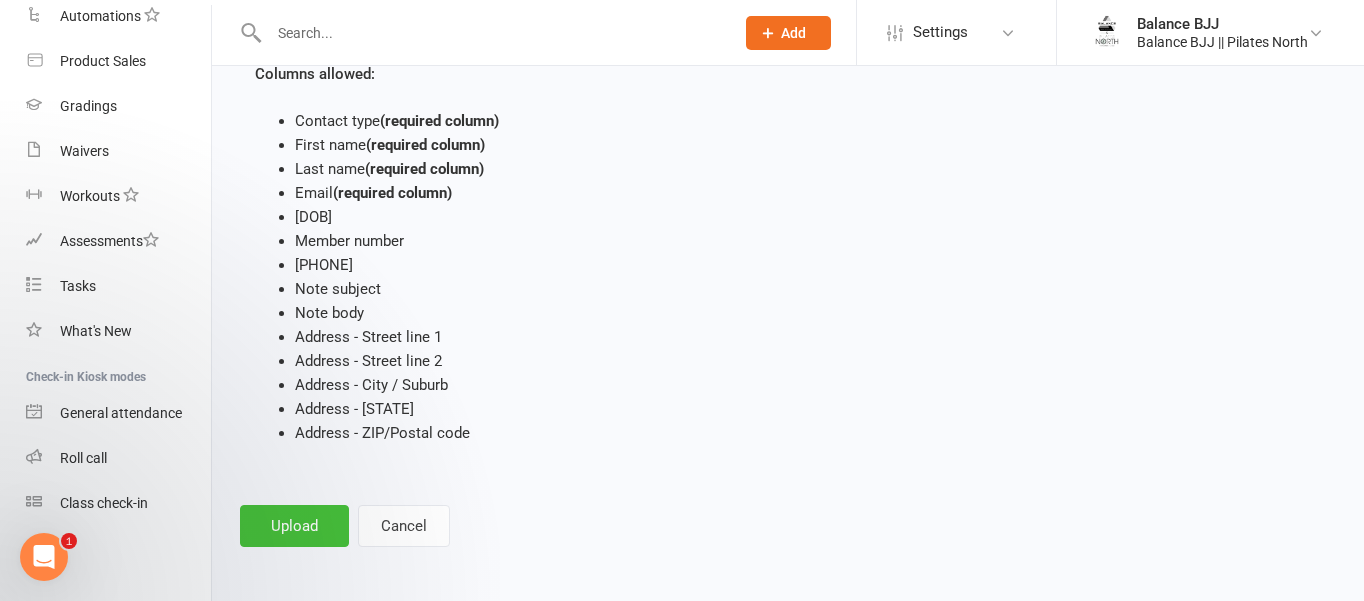 click on "Upload" at bounding box center (294, 526) 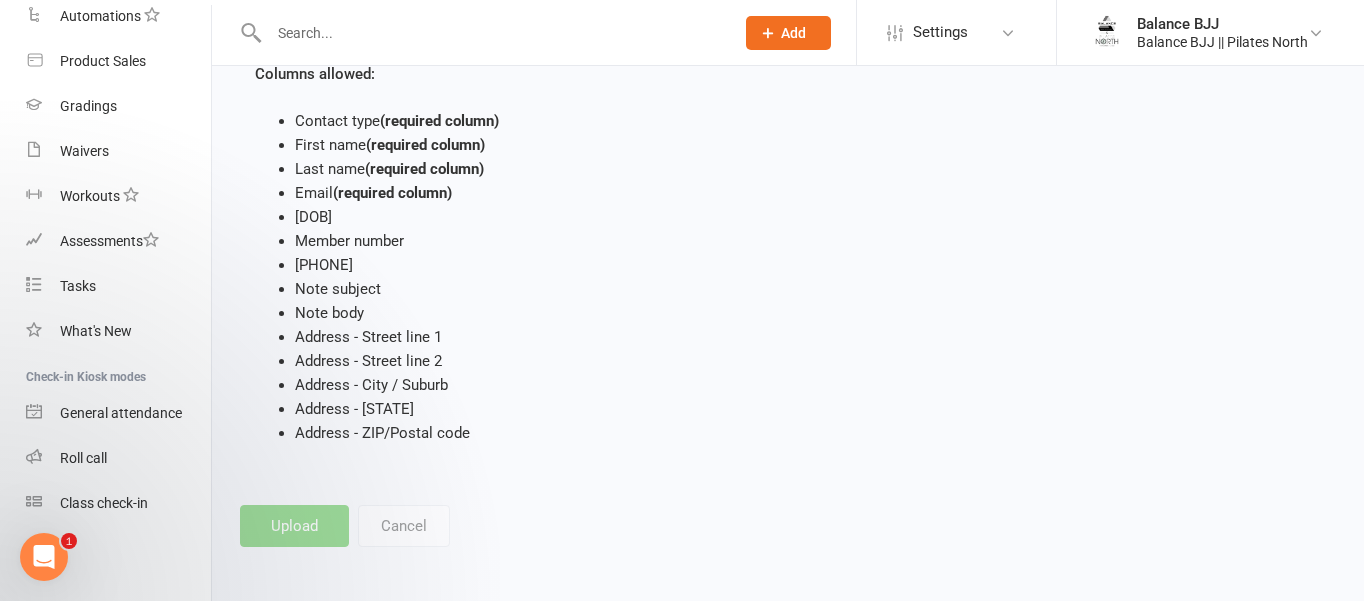 type 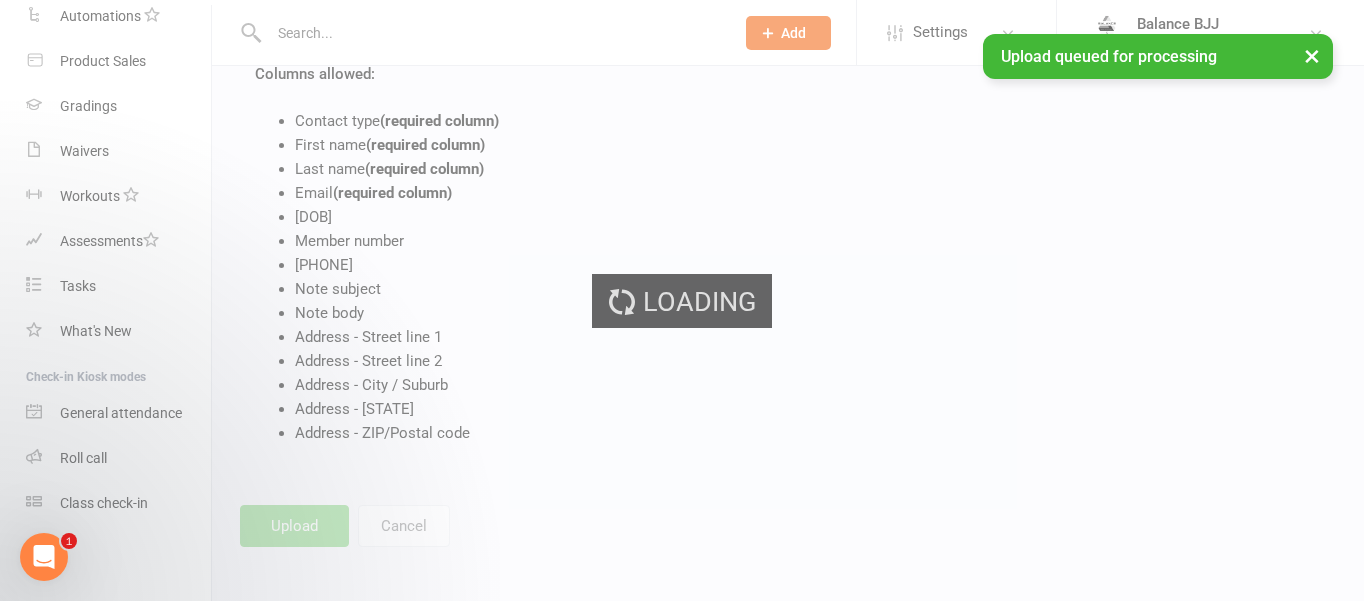 scroll, scrollTop: 0, scrollLeft: 0, axis: both 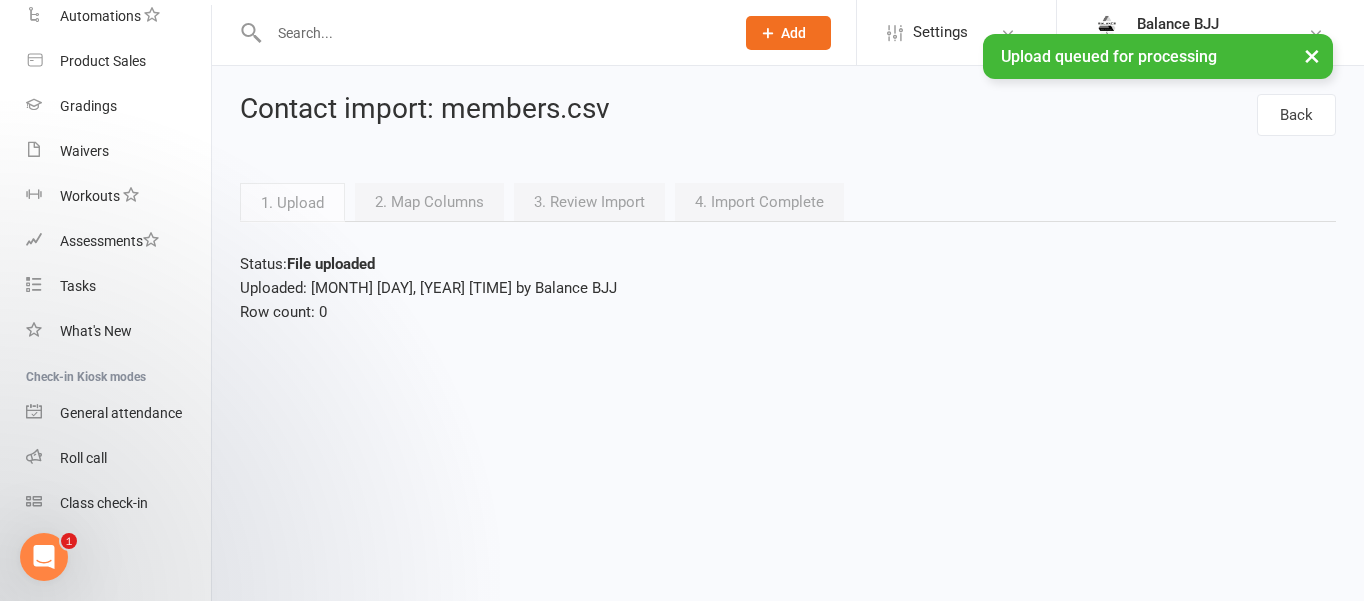 click on "Uploaded: [MONTH] [DAY], [YEAR] [TIME] by Balance BJJ" at bounding box center [788, 288] 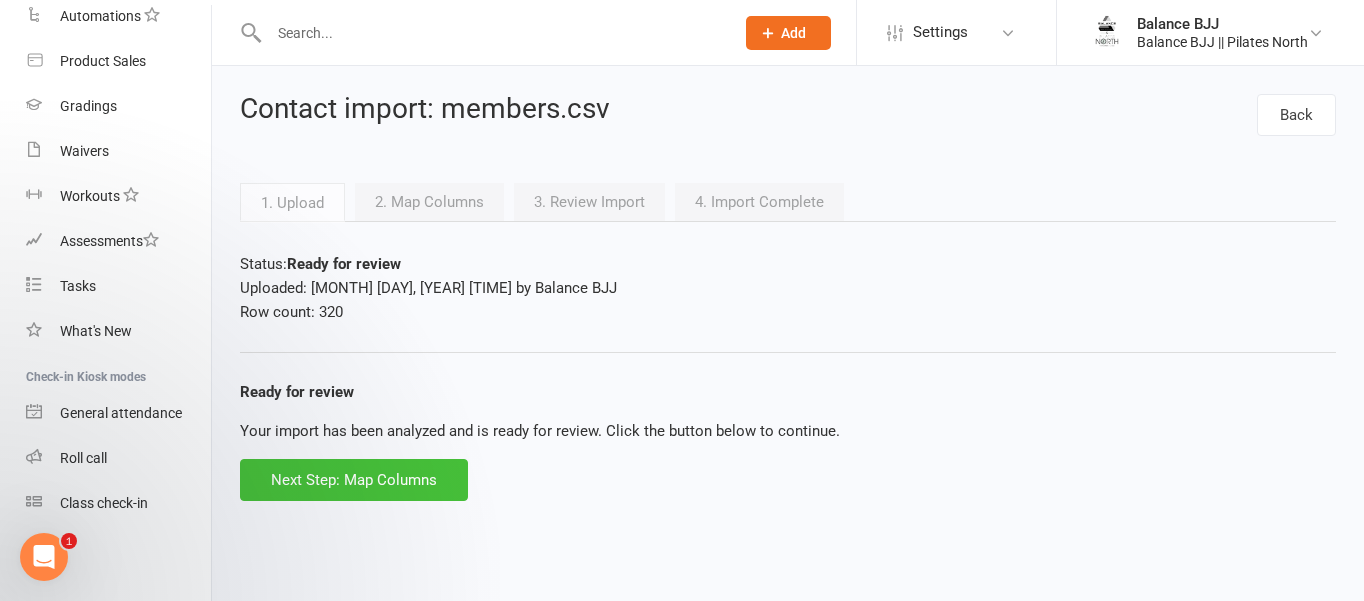 click on "Next Step: Map Columns" at bounding box center [354, 480] 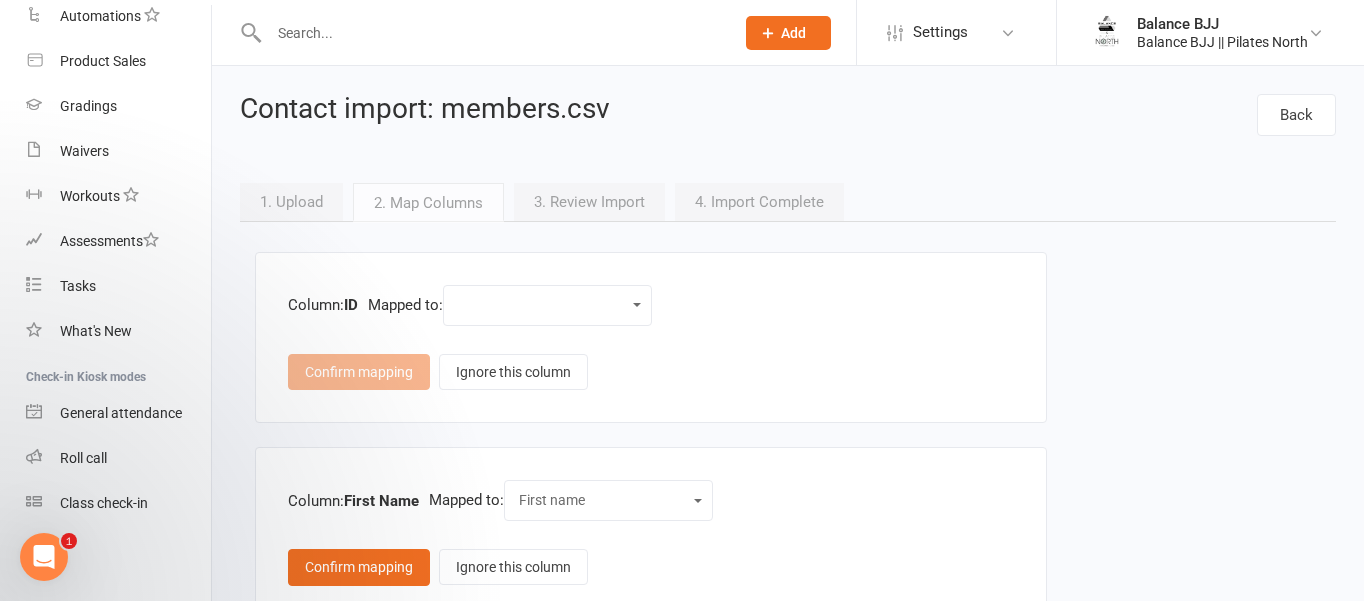 click on "Contact type First name Last name Email DOB (Date of Birth) Member number Mobile / Cell number Note subject Note body Address - Street line 1 Address - Street line 2 Address - City / Suburb Address - State Address - ZIP/Postal code Other (custom field)" at bounding box center (547, 305) 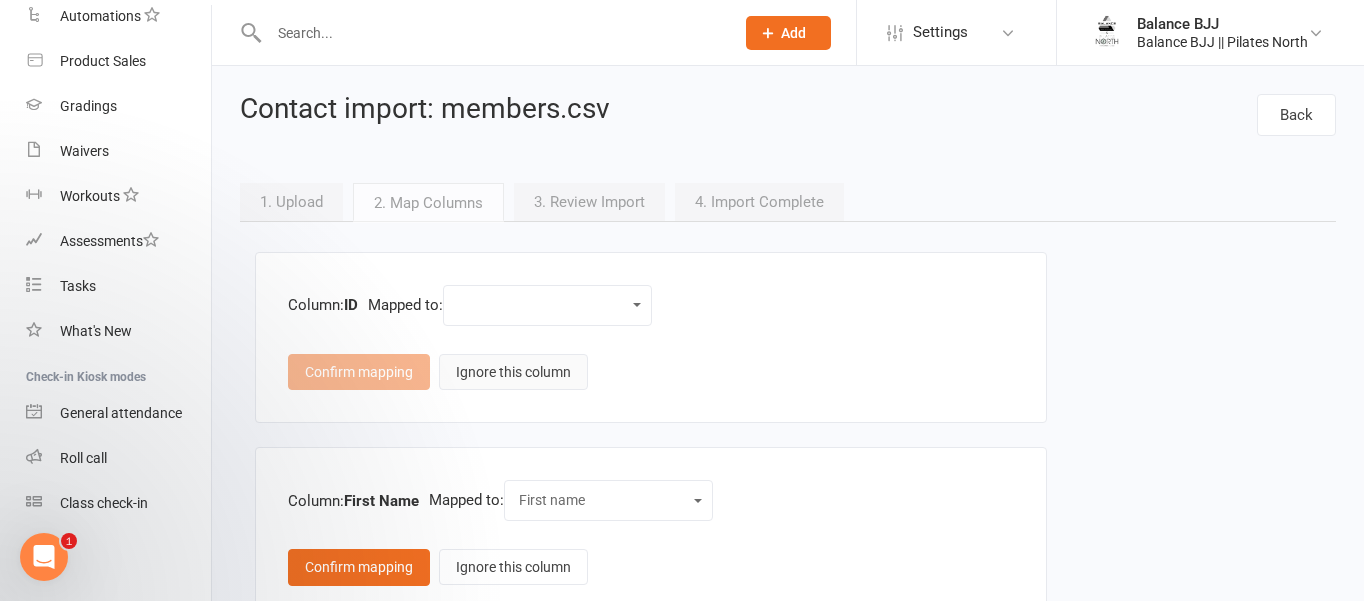click on "Ignore this column" at bounding box center [513, 372] 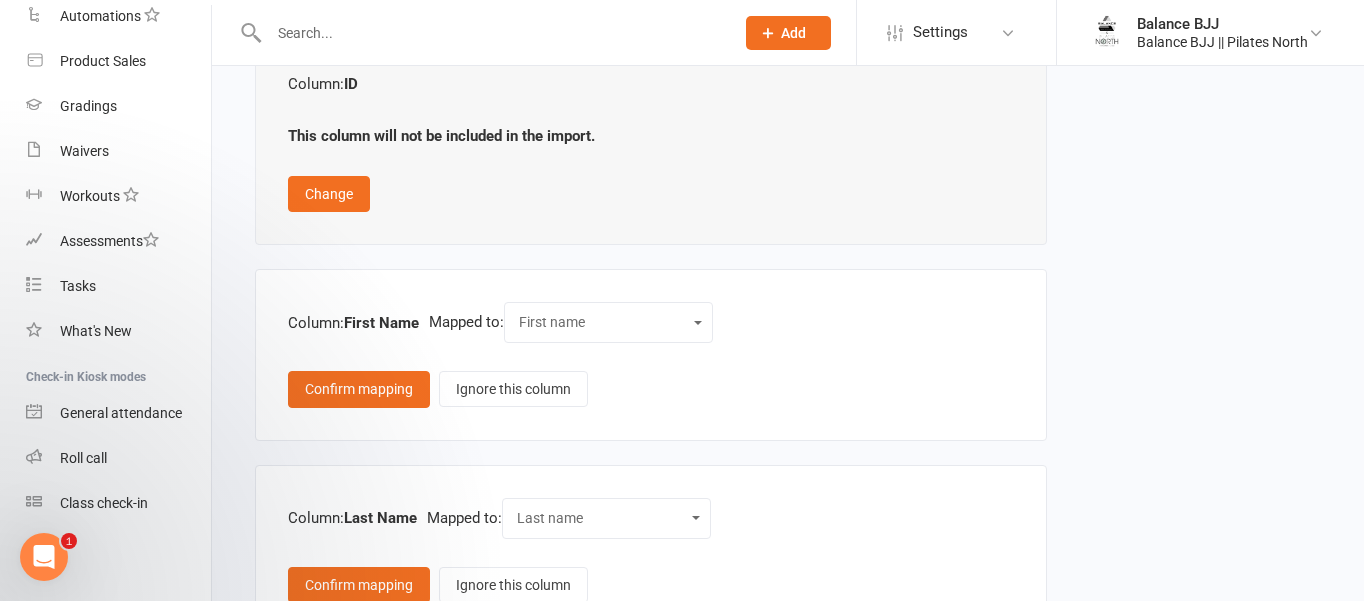 scroll, scrollTop: 218, scrollLeft: 0, axis: vertical 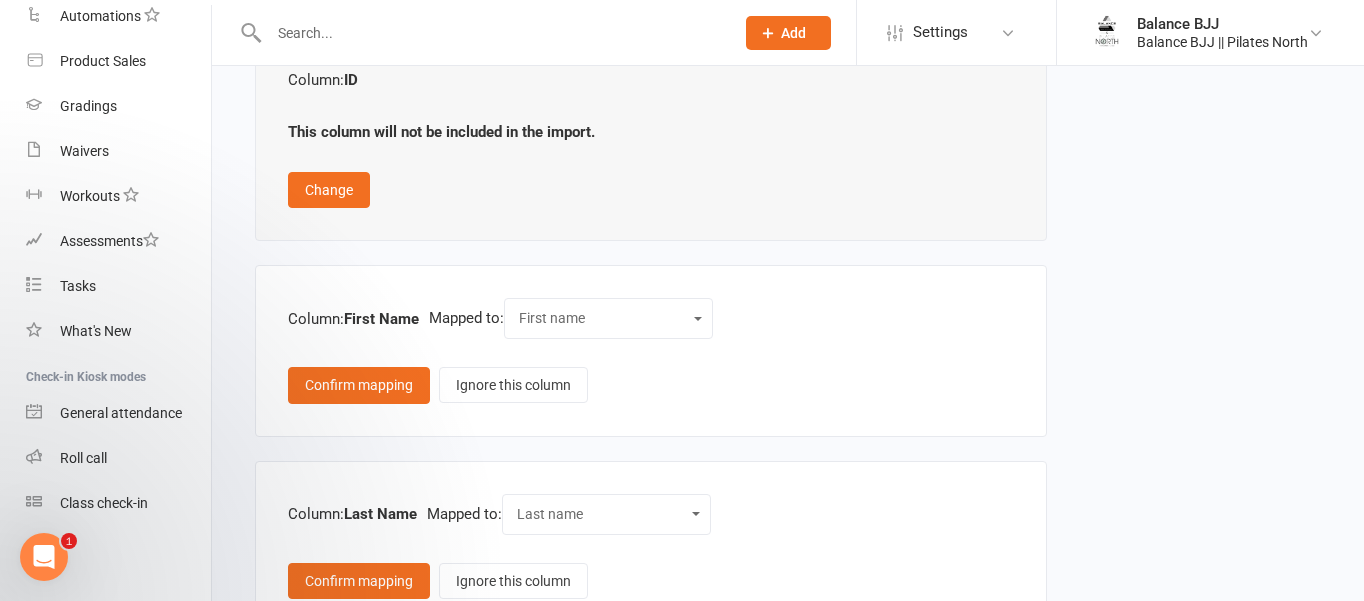 click on "Contact type First name Last name Email DOB (Date of Birth) Member number Mobile / Cell number Note subject Note body Address - Street line 1 Address - Street line 2 Address - City / Suburb Address - State Address - ZIP/Postal code Other (custom field)" at bounding box center (608, 318) 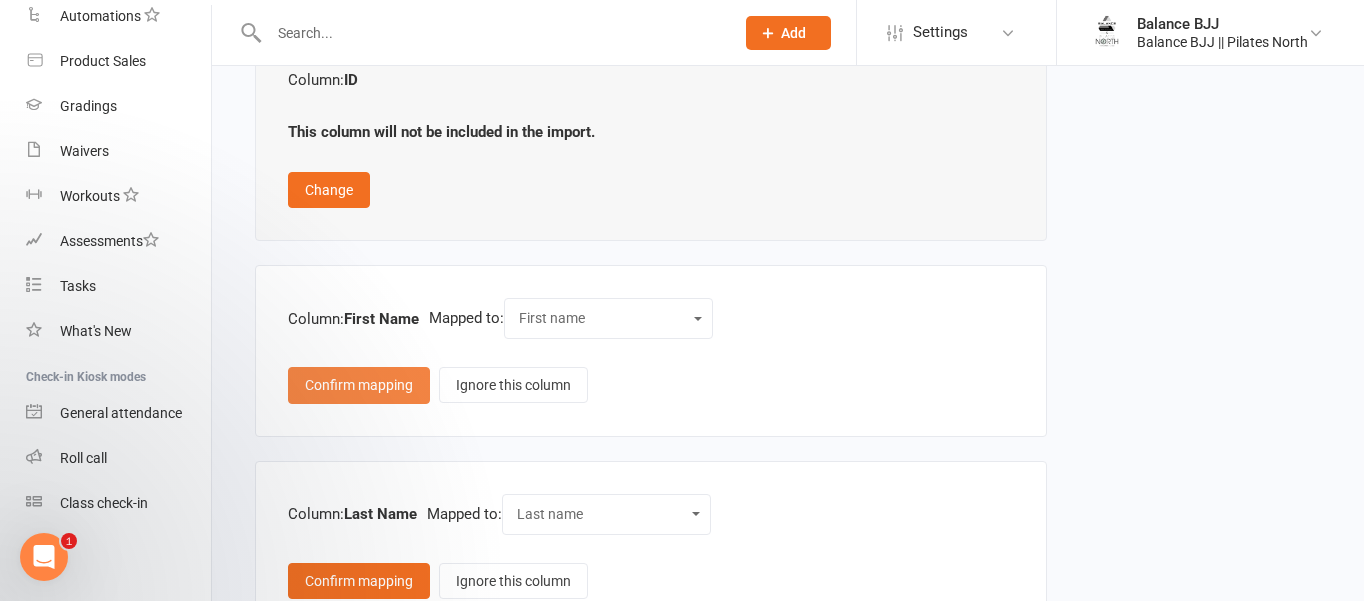 click on "Confirm mapping" at bounding box center [359, 385] 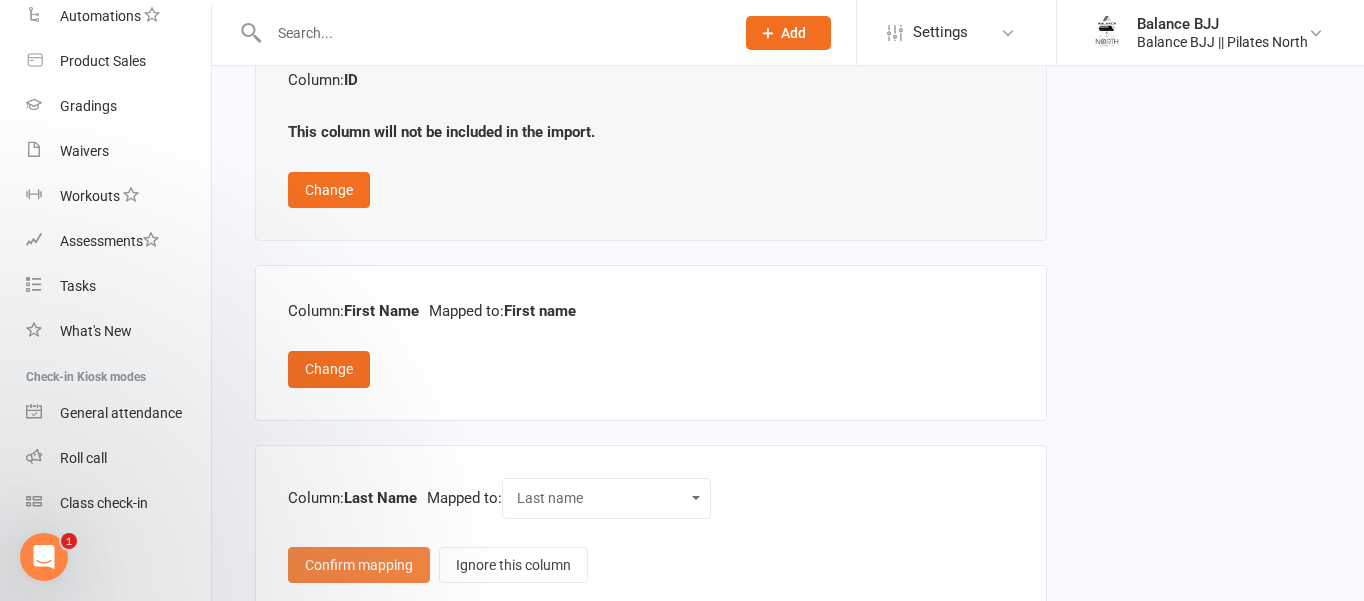 click on "Confirm mapping" at bounding box center [359, 565] 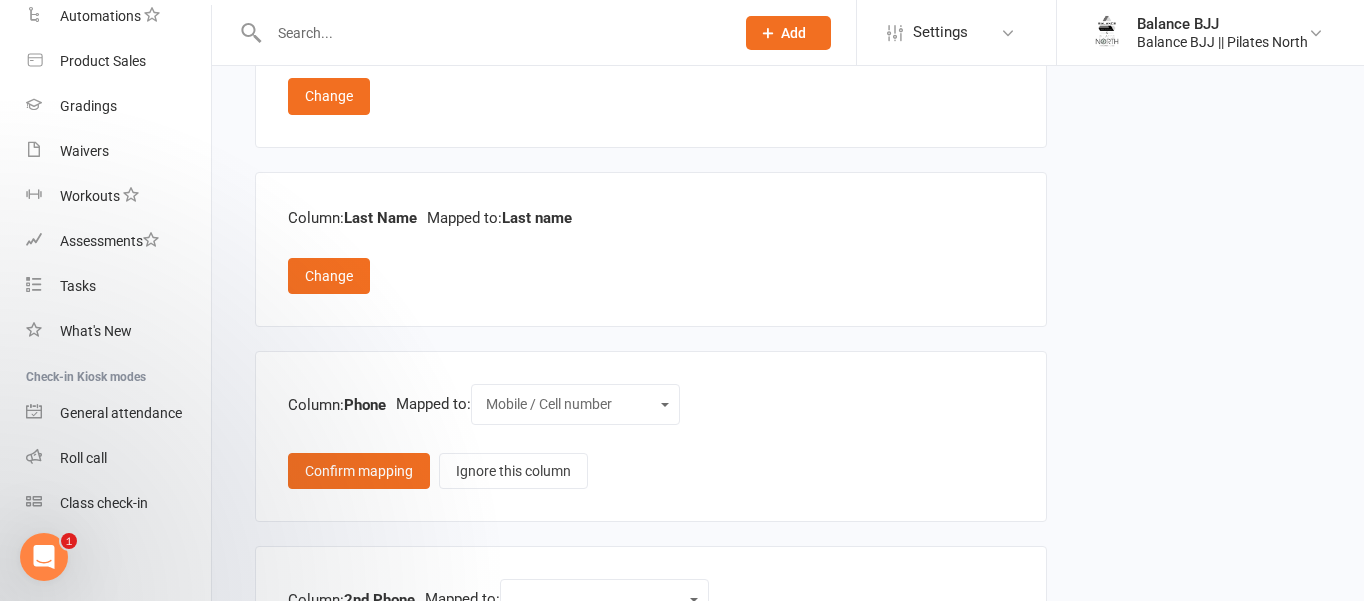 scroll, scrollTop: 501, scrollLeft: 0, axis: vertical 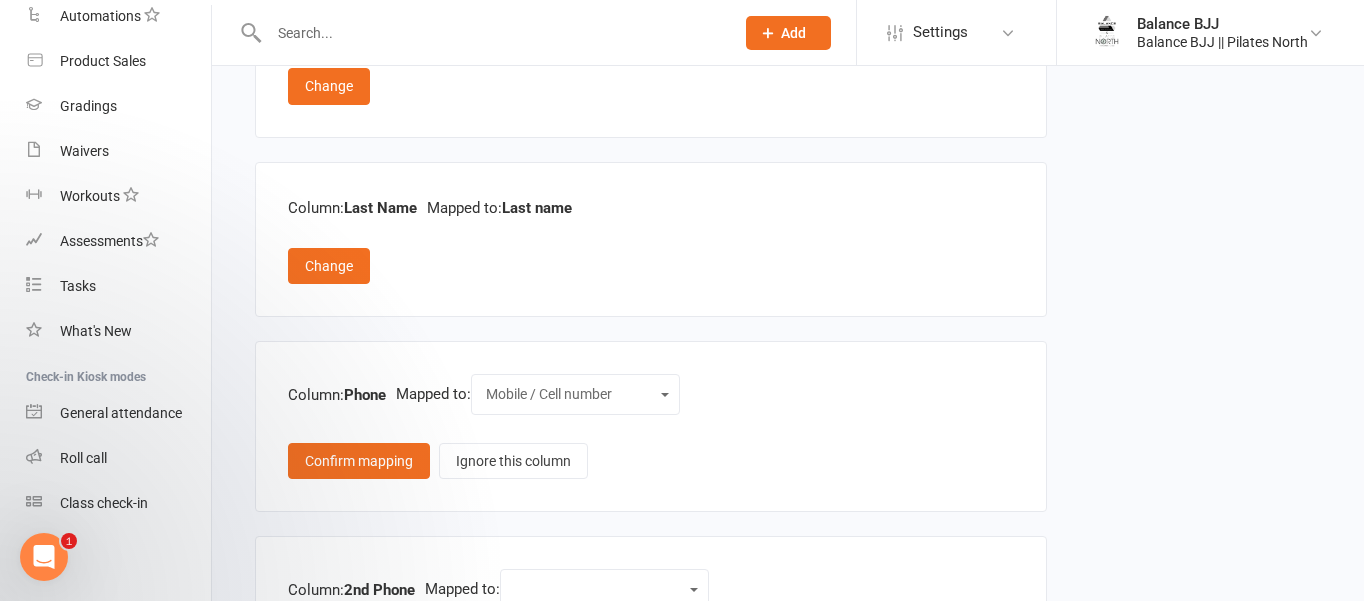 click on "Contact type First name Last name Email DOB (Date of Birth) Member number Mobile / Cell number Note subject Note body Address - Street line 1 Address - Street line 2 Address - City / Suburb Address - State Address - ZIP/Postal code Other (custom field)" at bounding box center [575, 394] 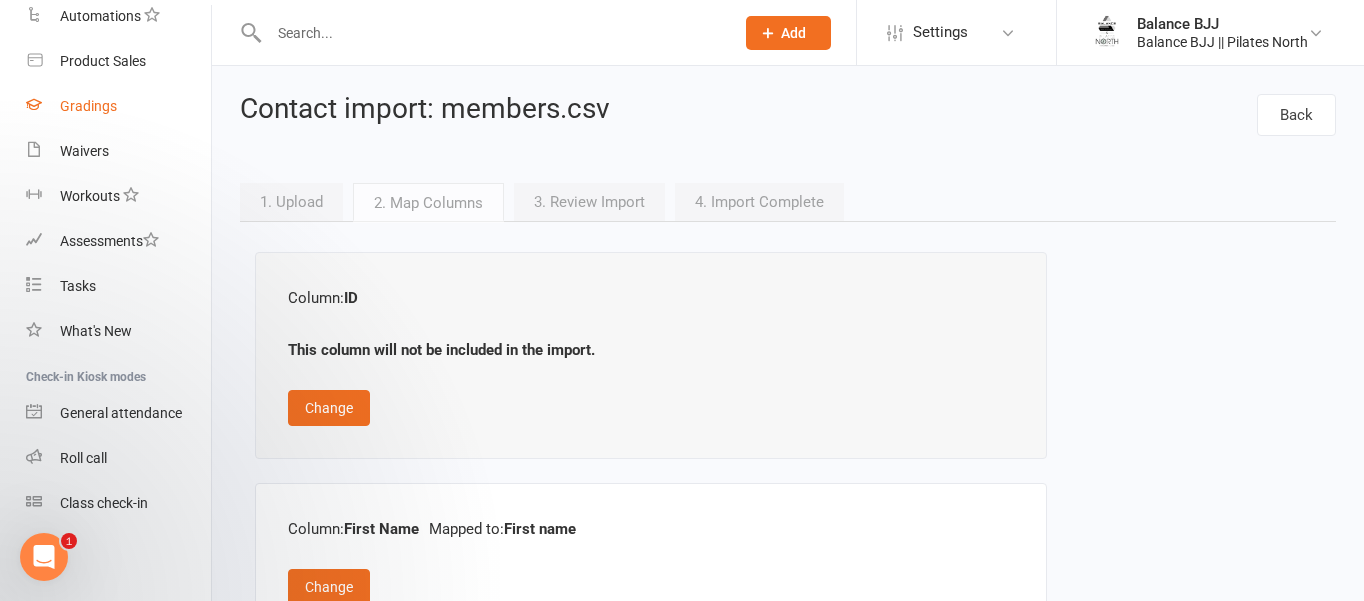 scroll, scrollTop: 0, scrollLeft: 0, axis: both 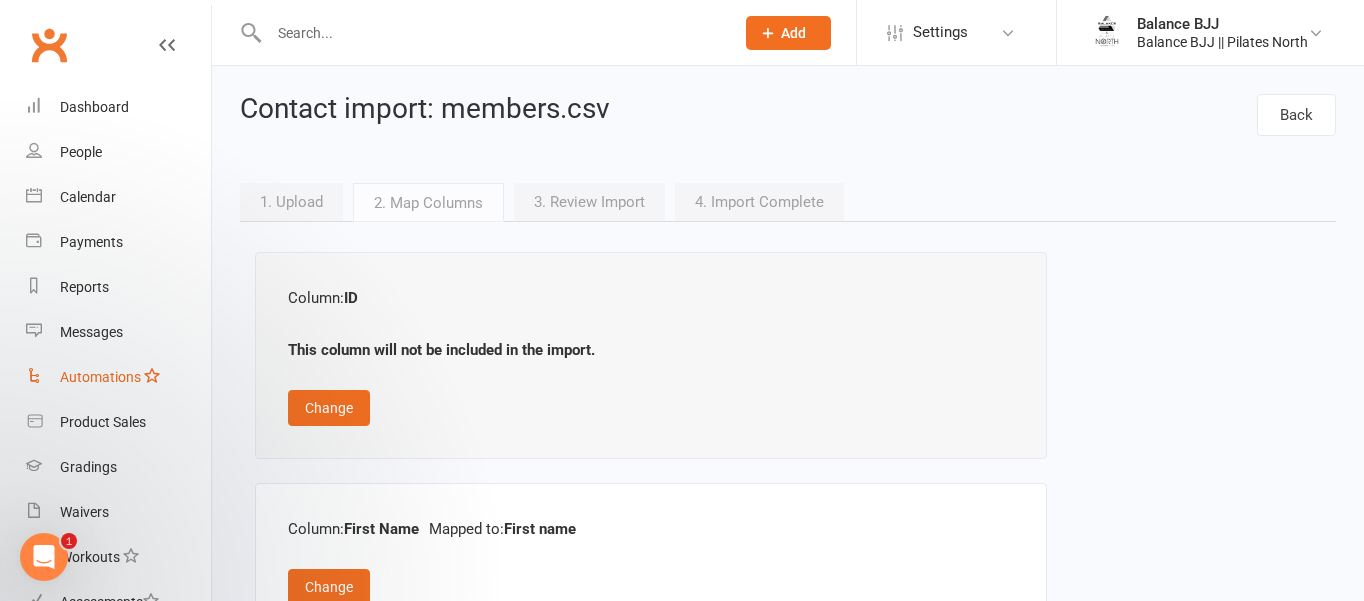 click on "Automations" at bounding box center [100, 377] 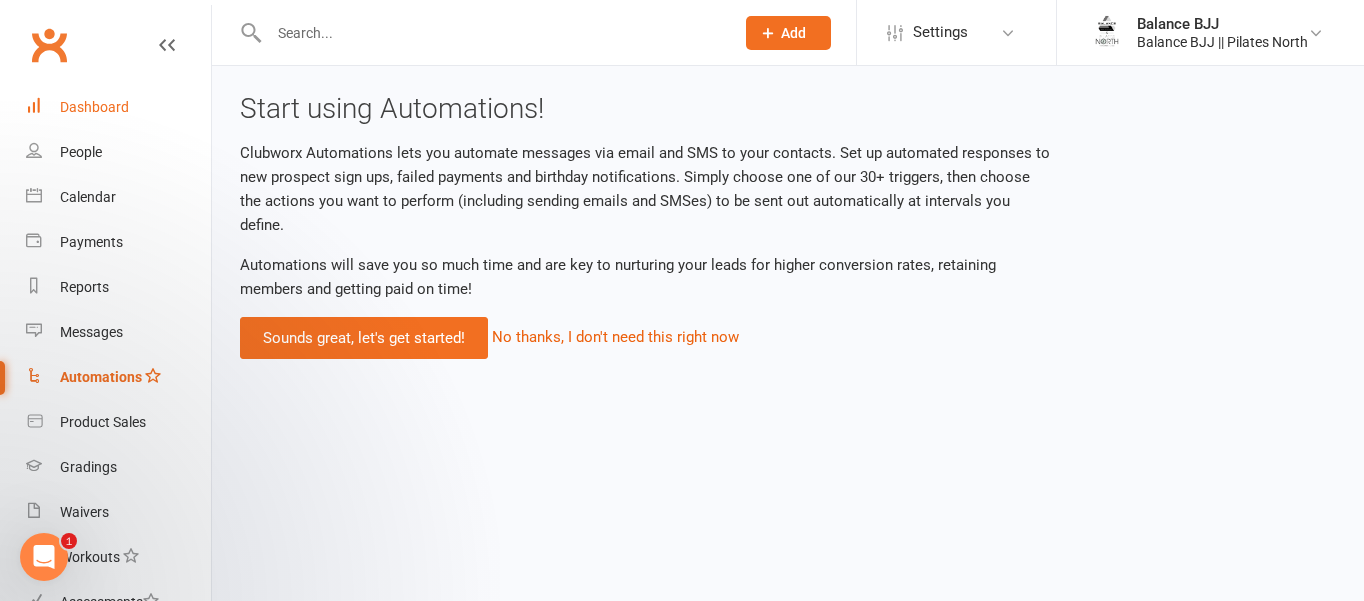 click on "Dashboard" at bounding box center (94, 107) 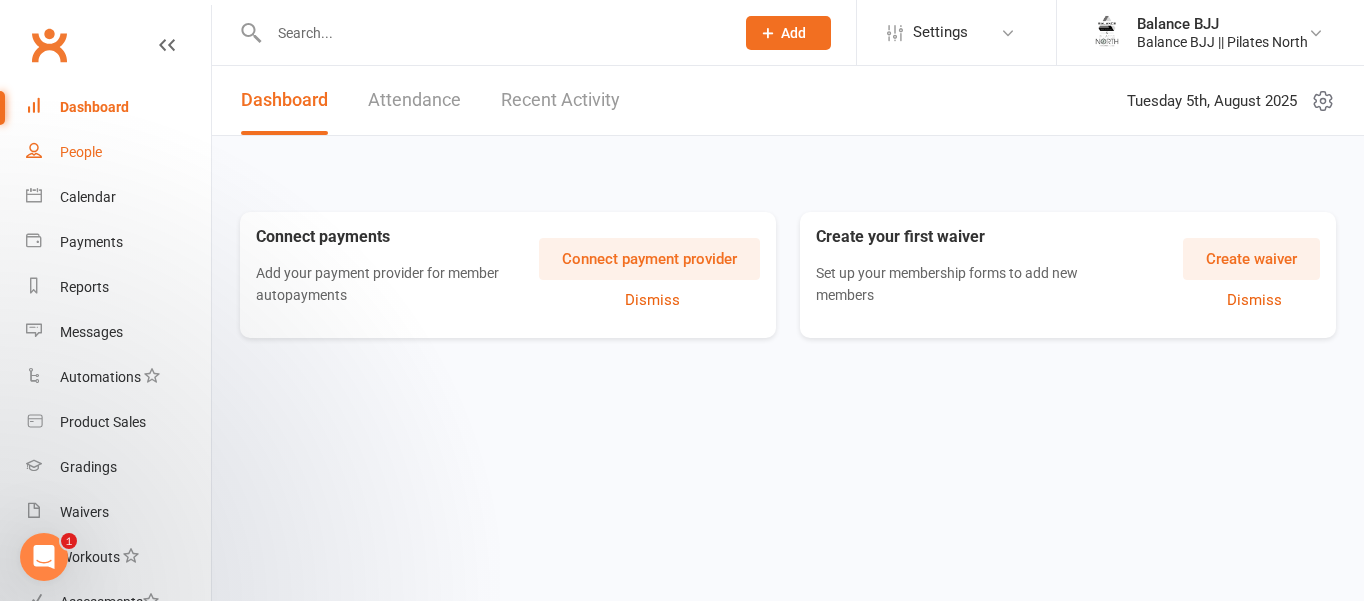 click on "People" at bounding box center [81, 152] 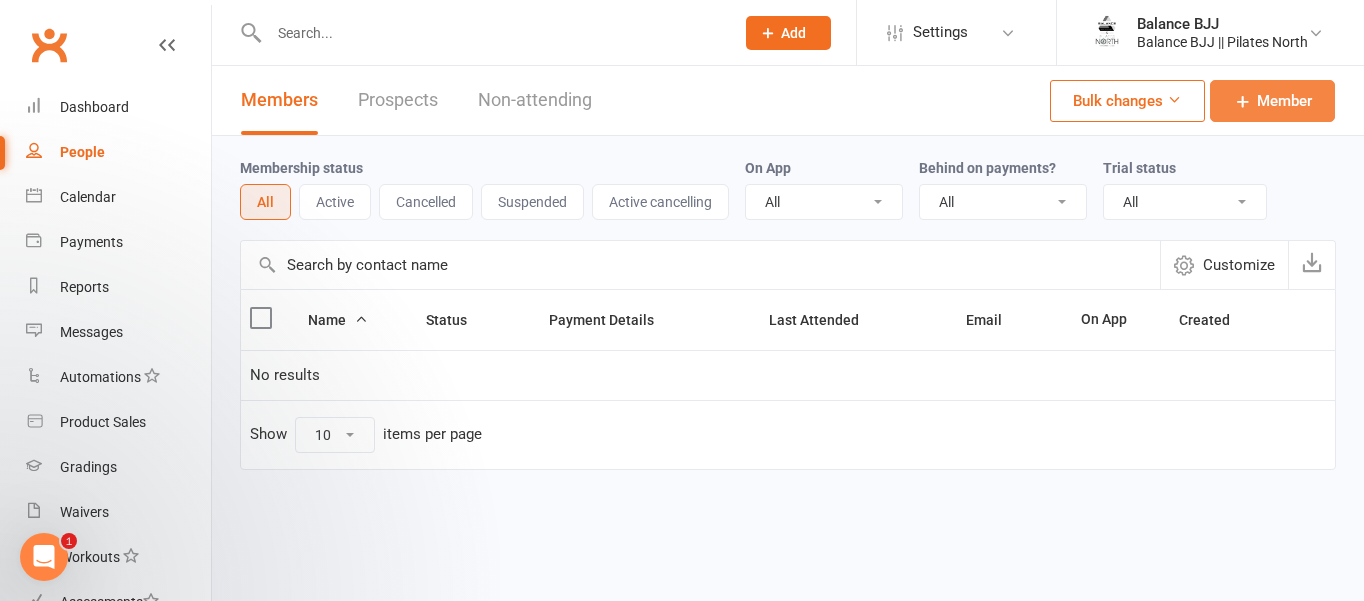 click on "Member" at bounding box center (1284, 101) 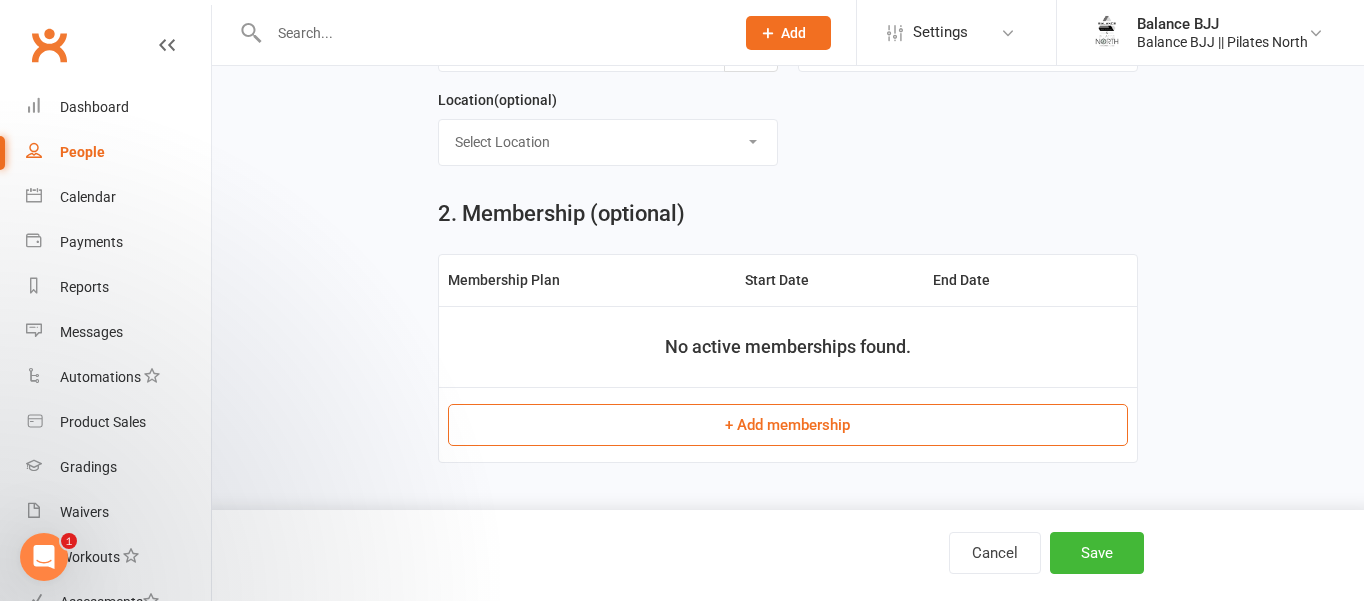 scroll, scrollTop: 680, scrollLeft: 0, axis: vertical 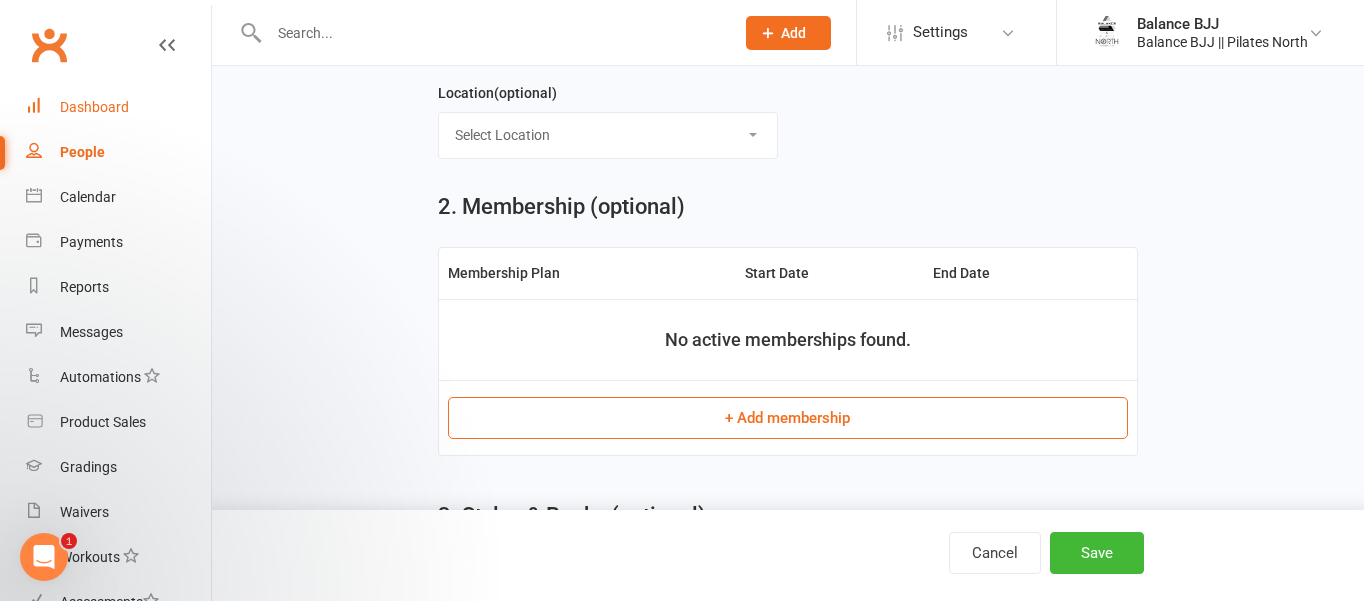 click on "Dashboard" at bounding box center [118, 107] 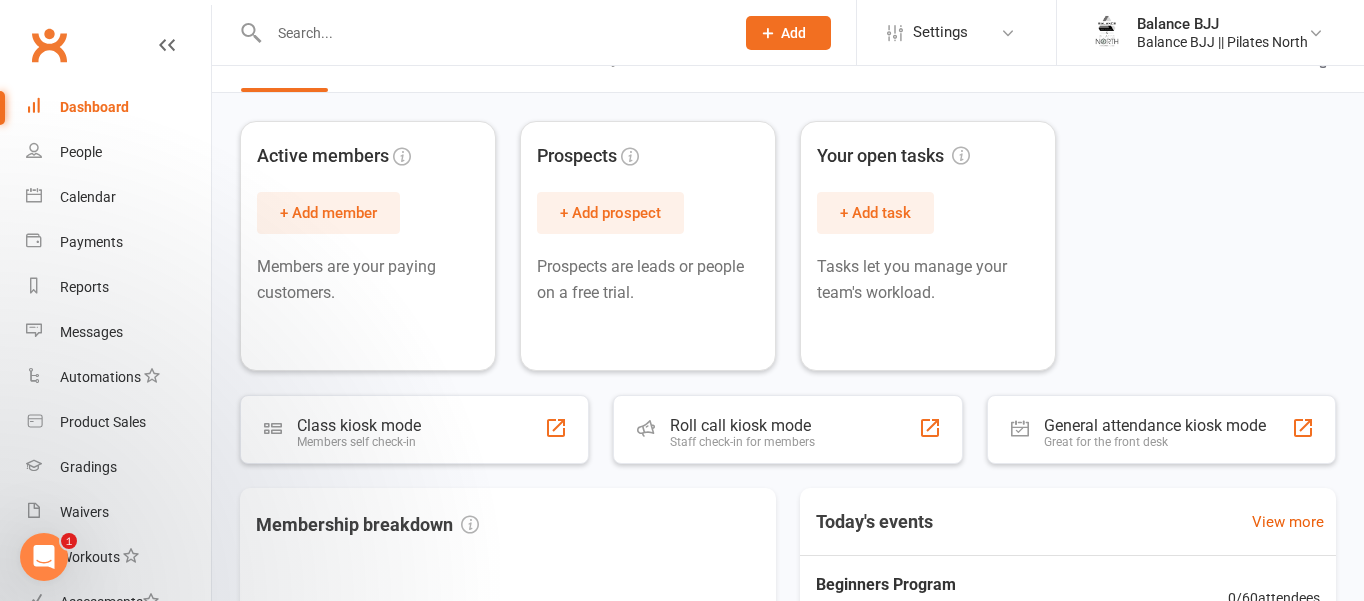 scroll, scrollTop: 0, scrollLeft: 0, axis: both 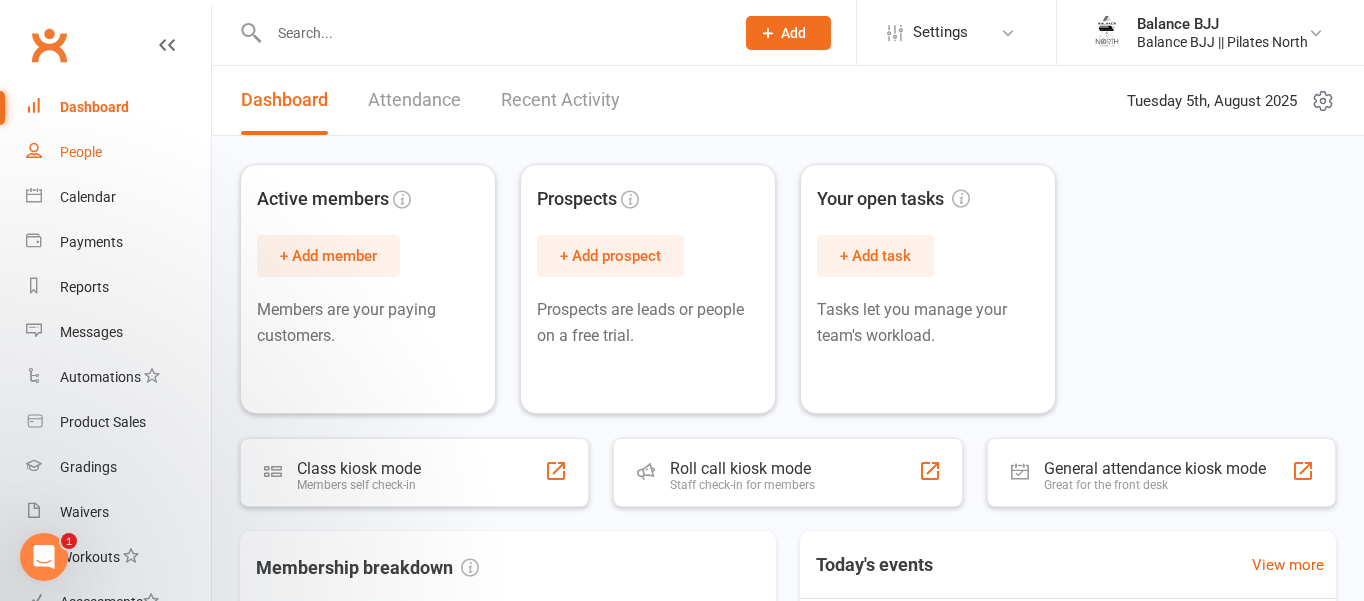 click on "People" at bounding box center (81, 152) 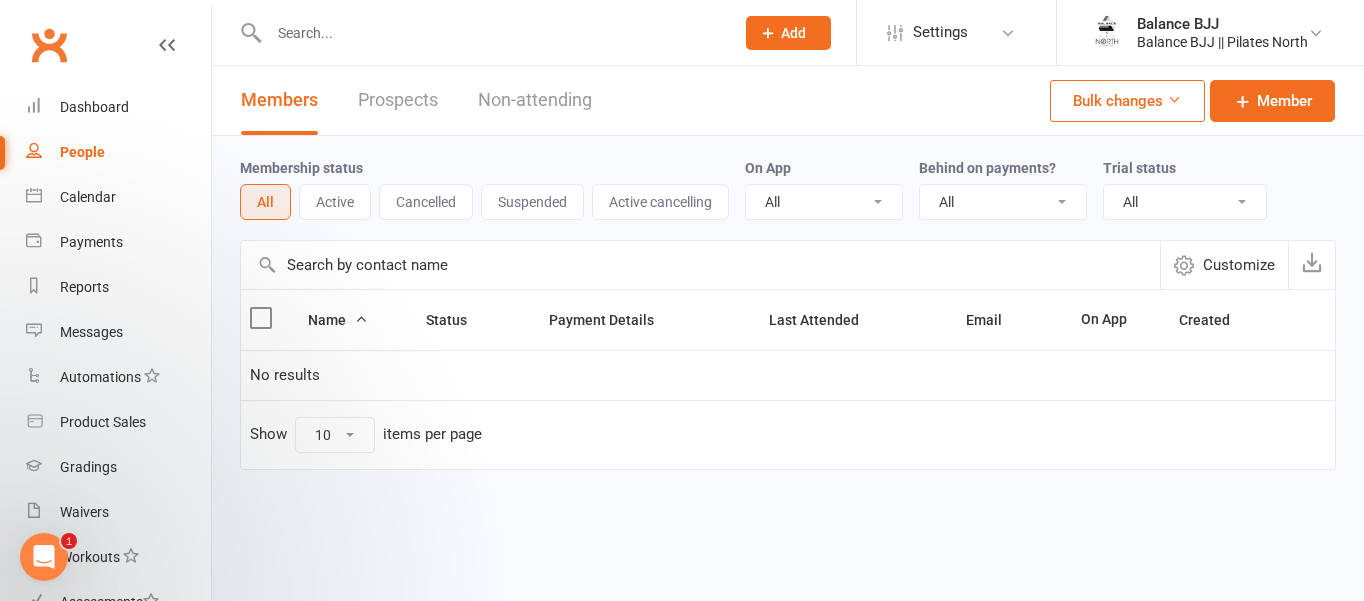 click on "Customize" at bounding box center (1224, 265) 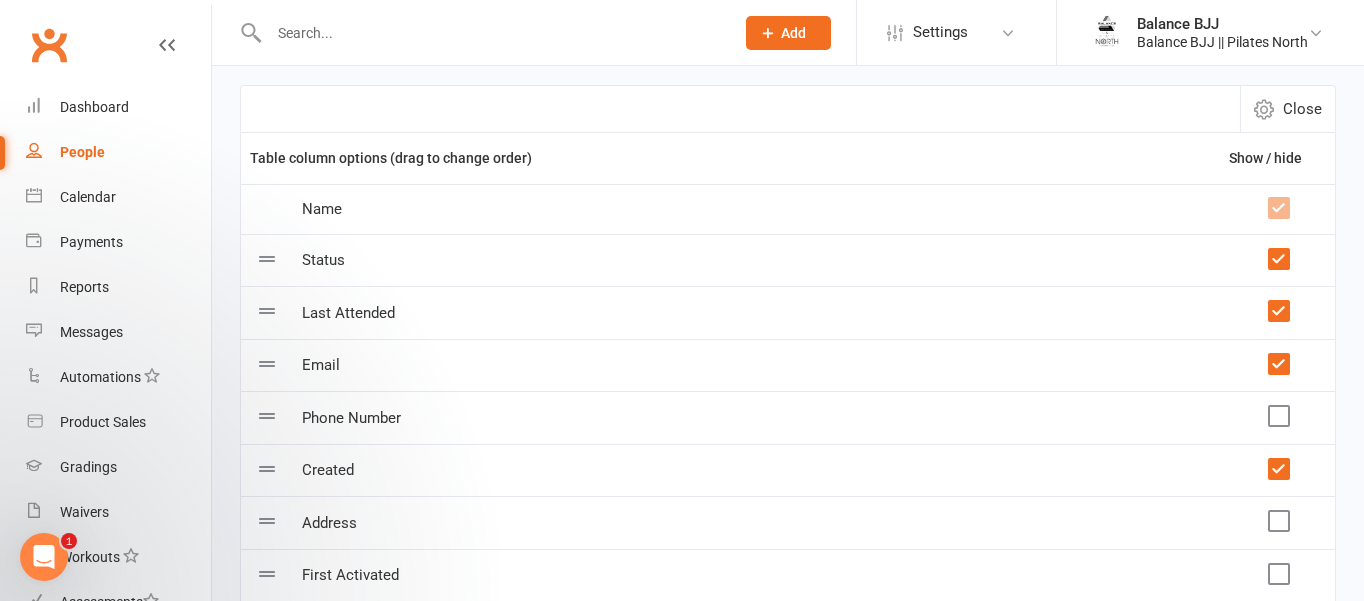 scroll, scrollTop: 158, scrollLeft: 0, axis: vertical 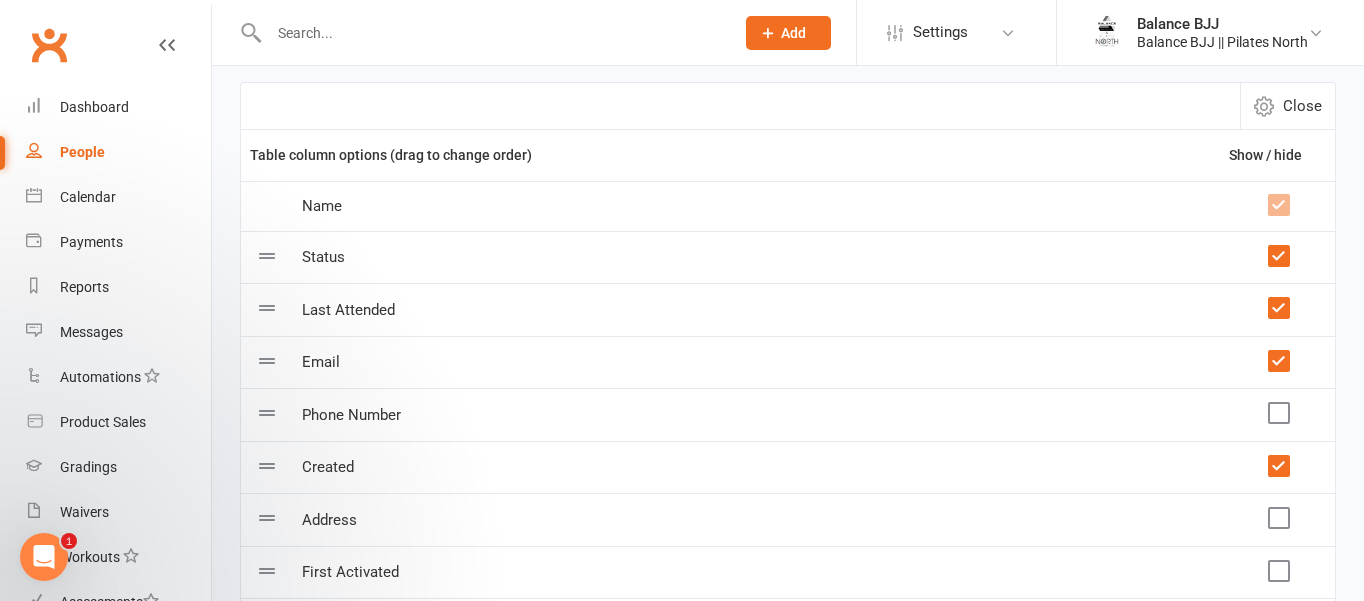 click at bounding box center [1278, 413] 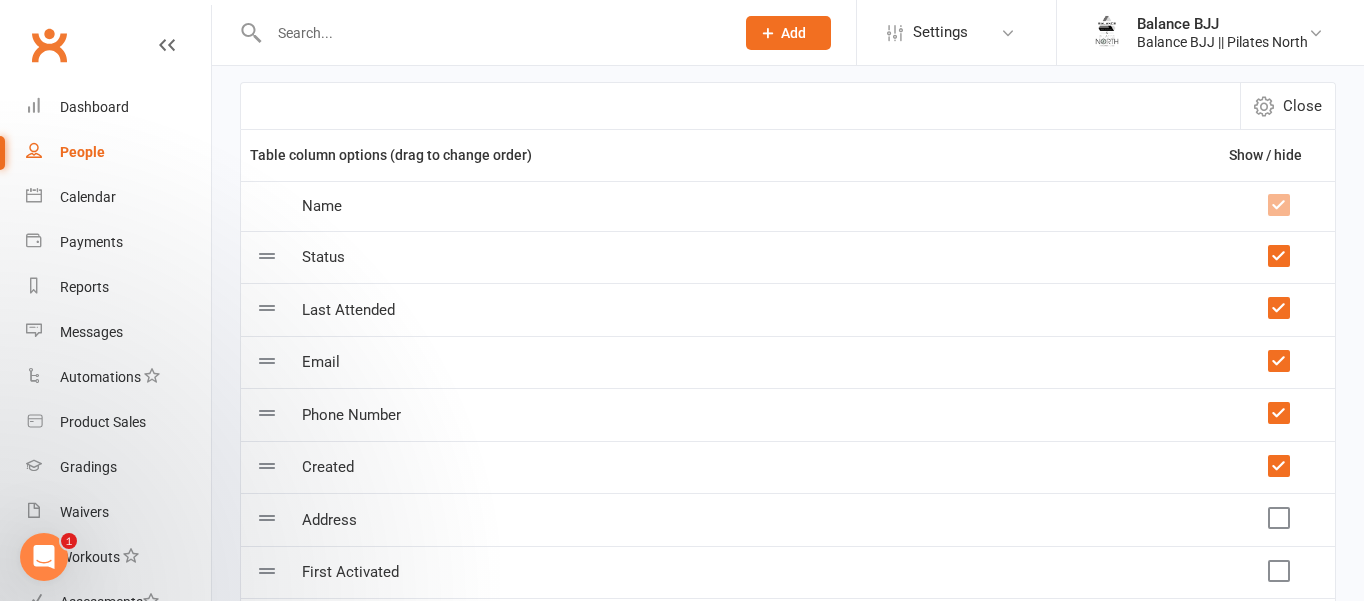 click at bounding box center [1278, 413] 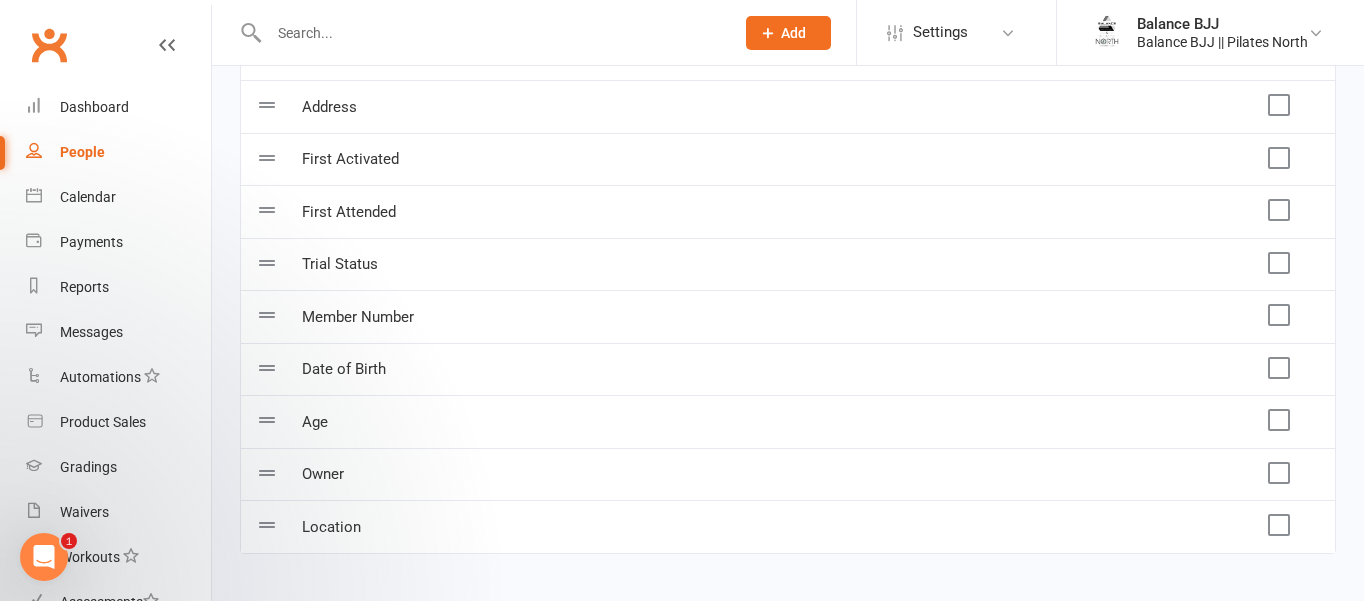 scroll, scrollTop: 624, scrollLeft: 0, axis: vertical 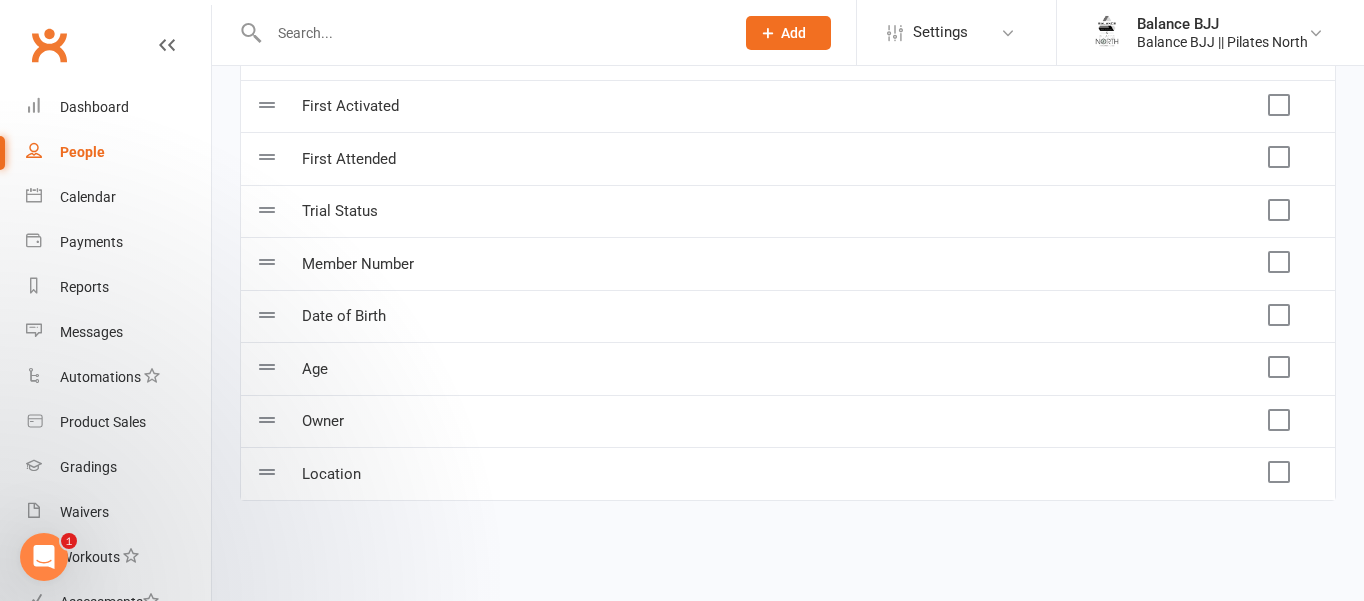 click on "Members Prospects Non-attending Bulk changes Member Membership status All Active Cancelled Suspended Active cancelling Behind on payments? All No Yes Trial status All Active and expired trials All active trials Active trial (no other membership) Active trial (other membership present) Expired trials only No trial Close Table column options (drag to change order) Show / hide Name Status Last Attended Email Phone Number Created Address First Activated First Attended Trial Status Member Number Date of Birth Age Owner Location" at bounding box center (788, 10) 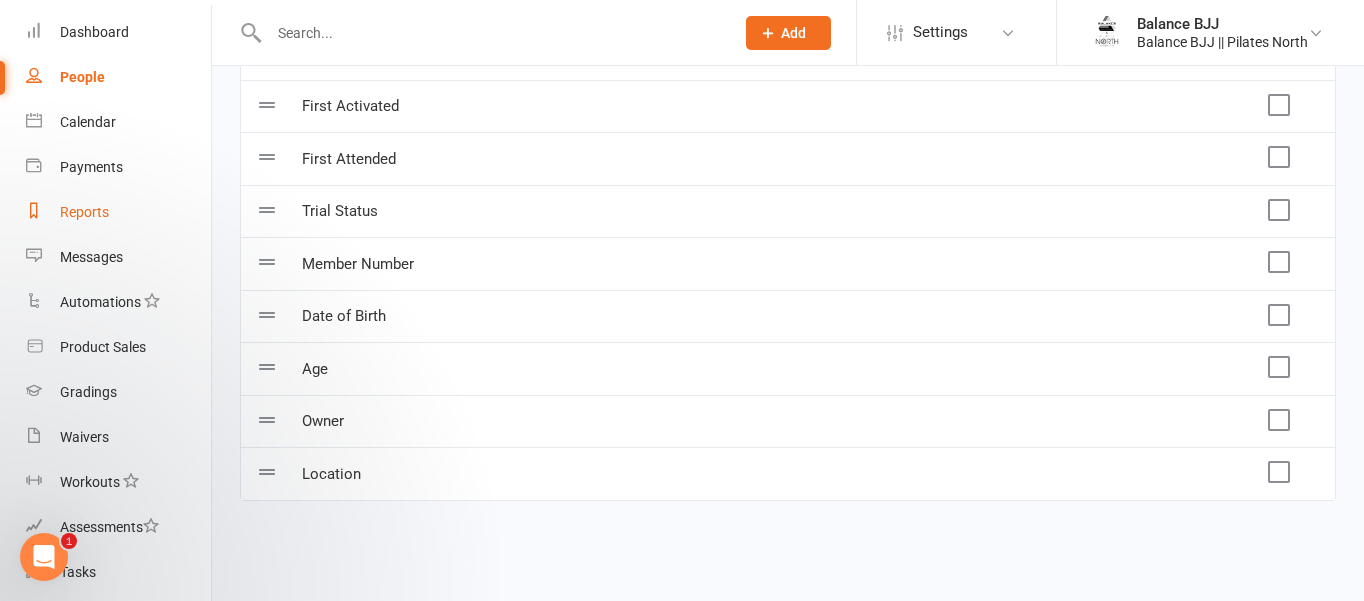 scroll, scrollTop: 0, scrollLeft: 0, axis: both 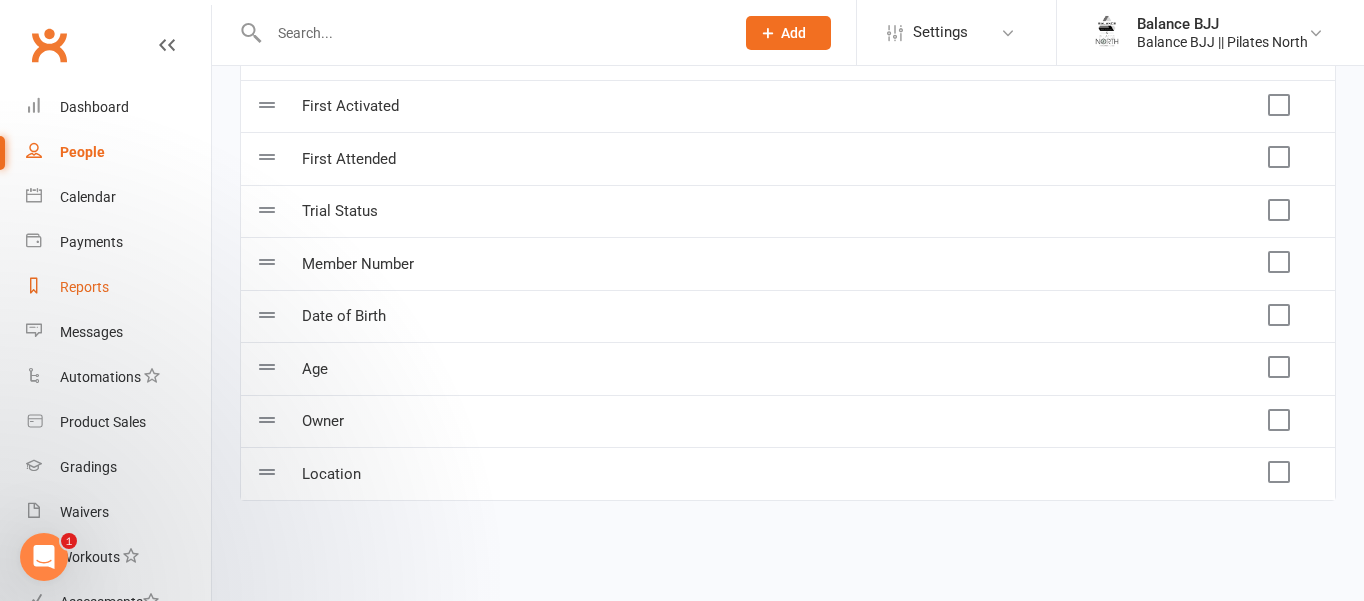 click on "Reports" at bounding box center (84, 287) 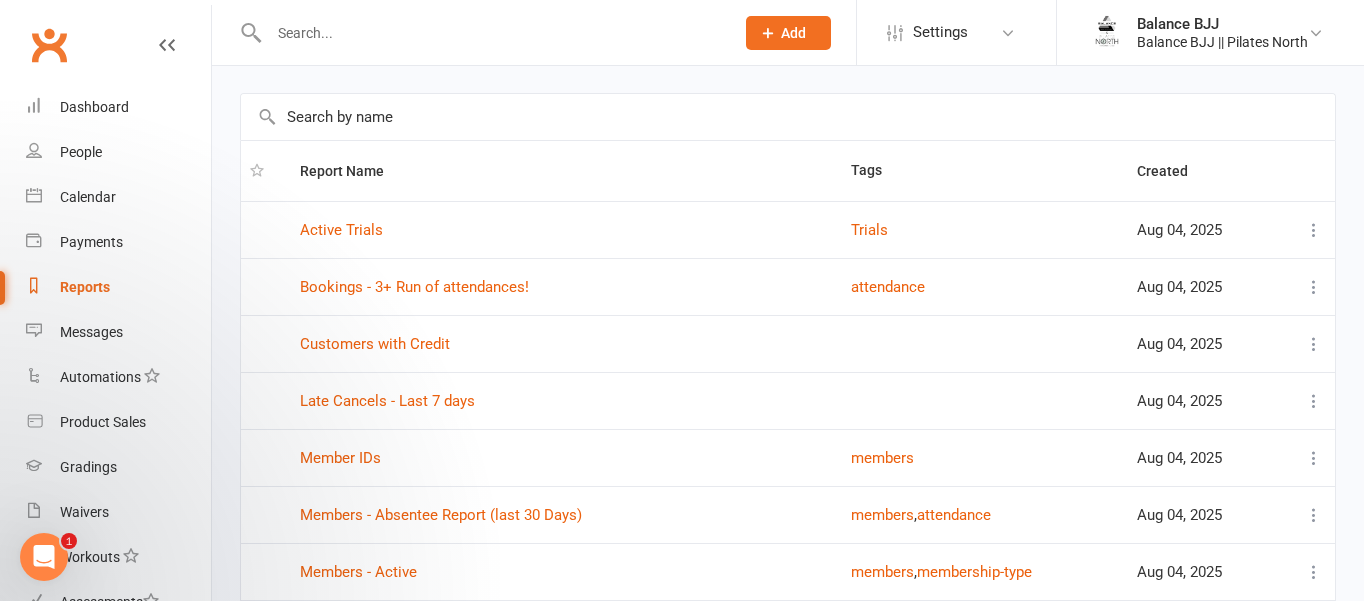 scroll, scrollTop: 0, scrollLeft: 0, axis: both 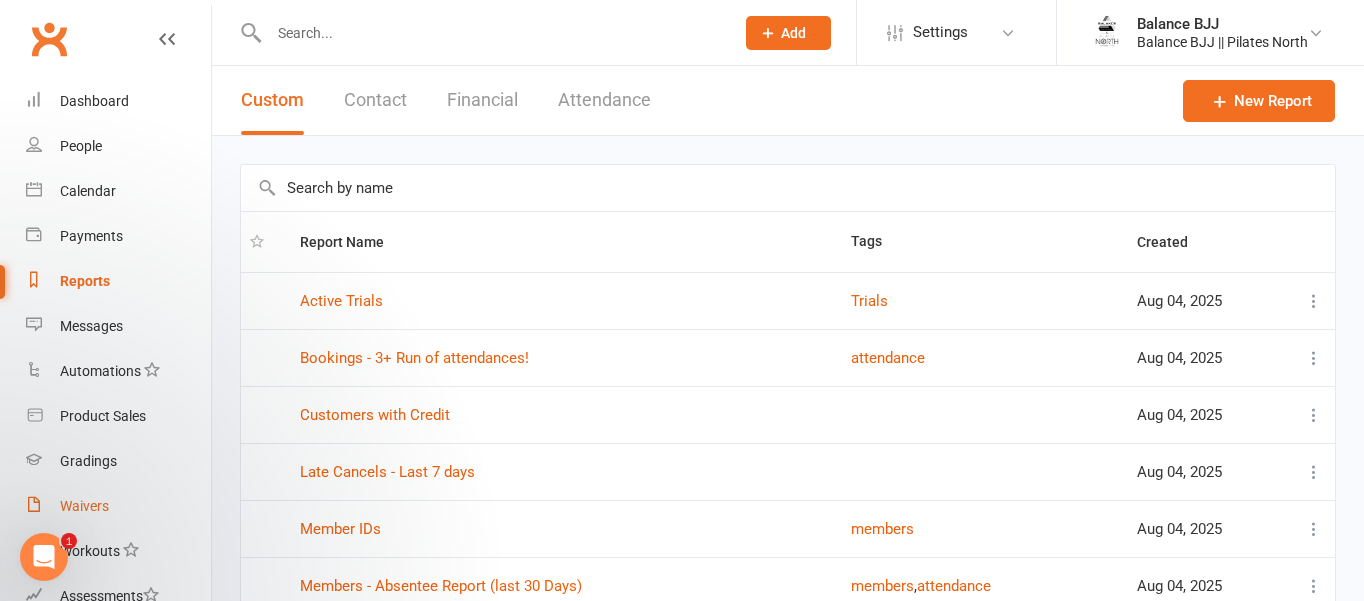 click on "Waivers" at bounding box center [118, 506] 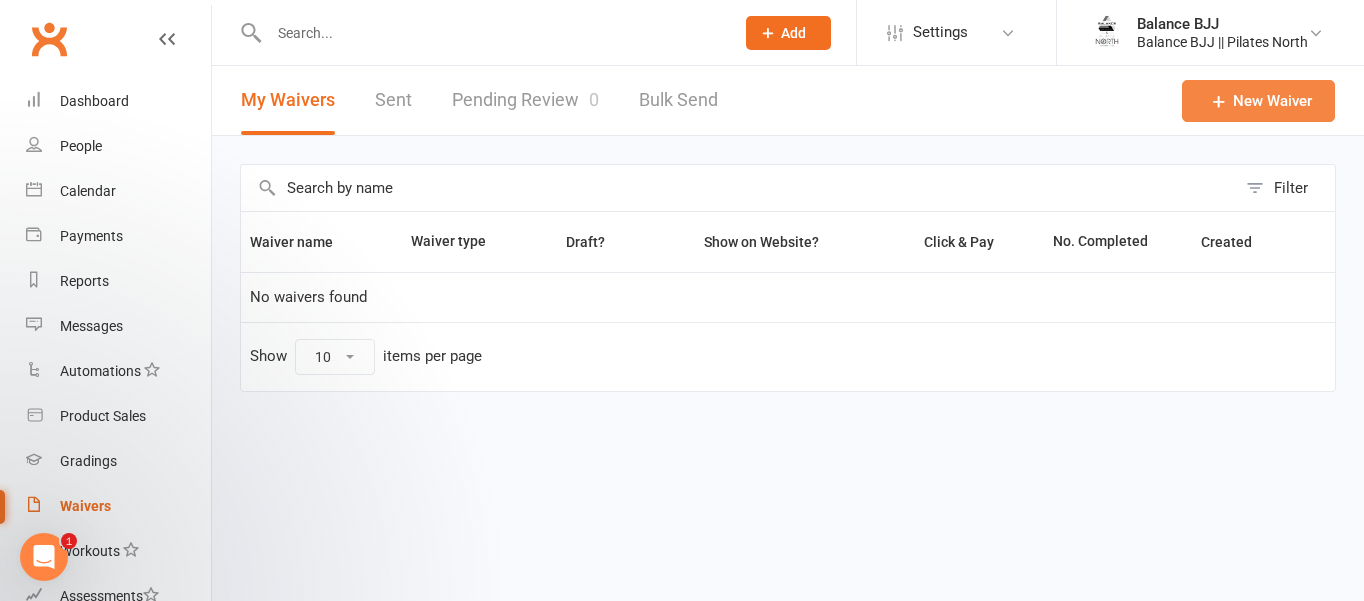 click on "New Waiver" at bounding box center [1258, 101] 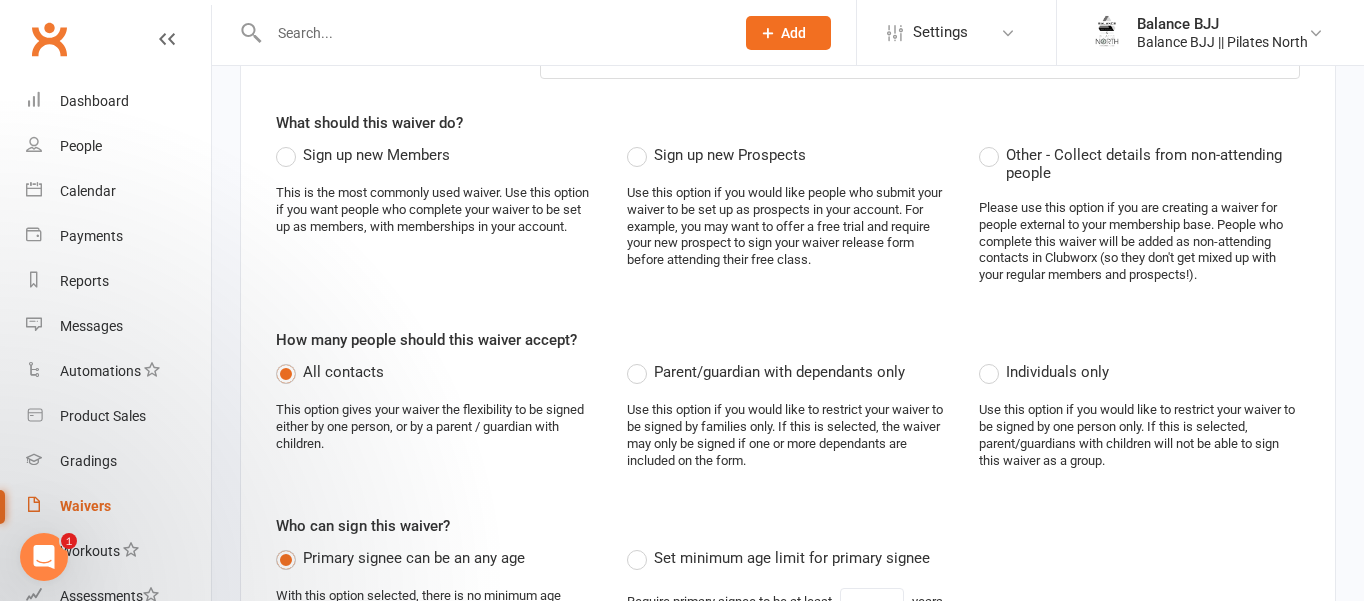scroll, scrollTop: 263, scrollLeft: 0, axis: vertical 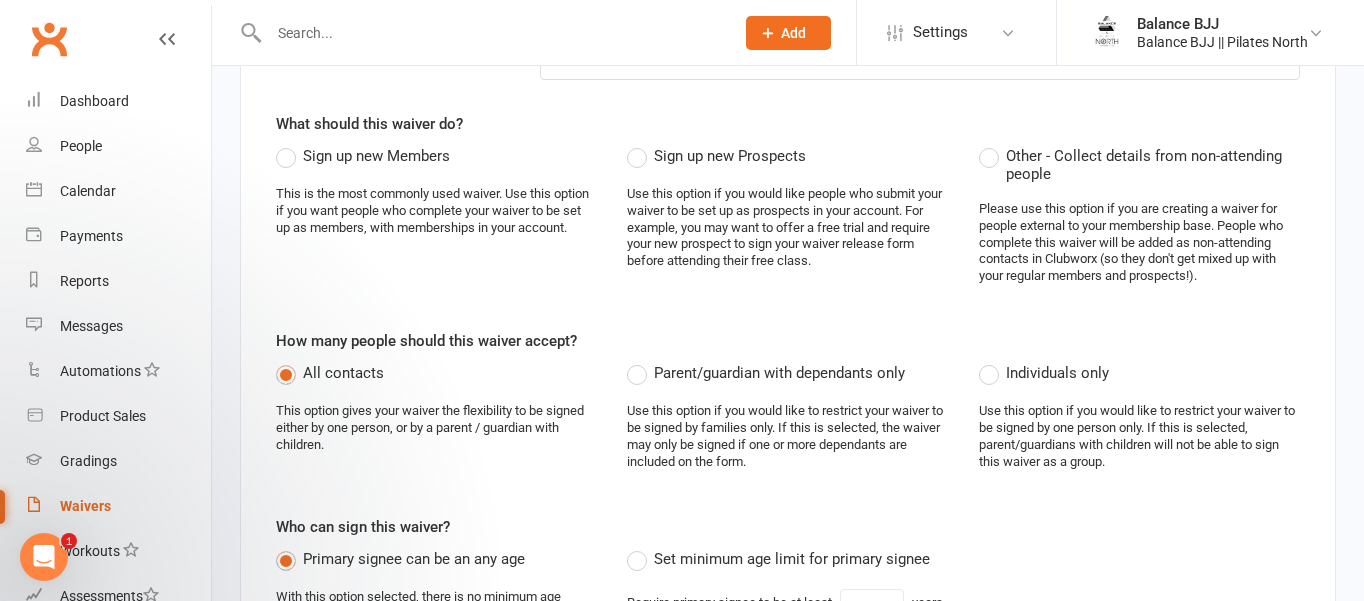 click on "Sign up new Members" at bounding box center (363, 156) 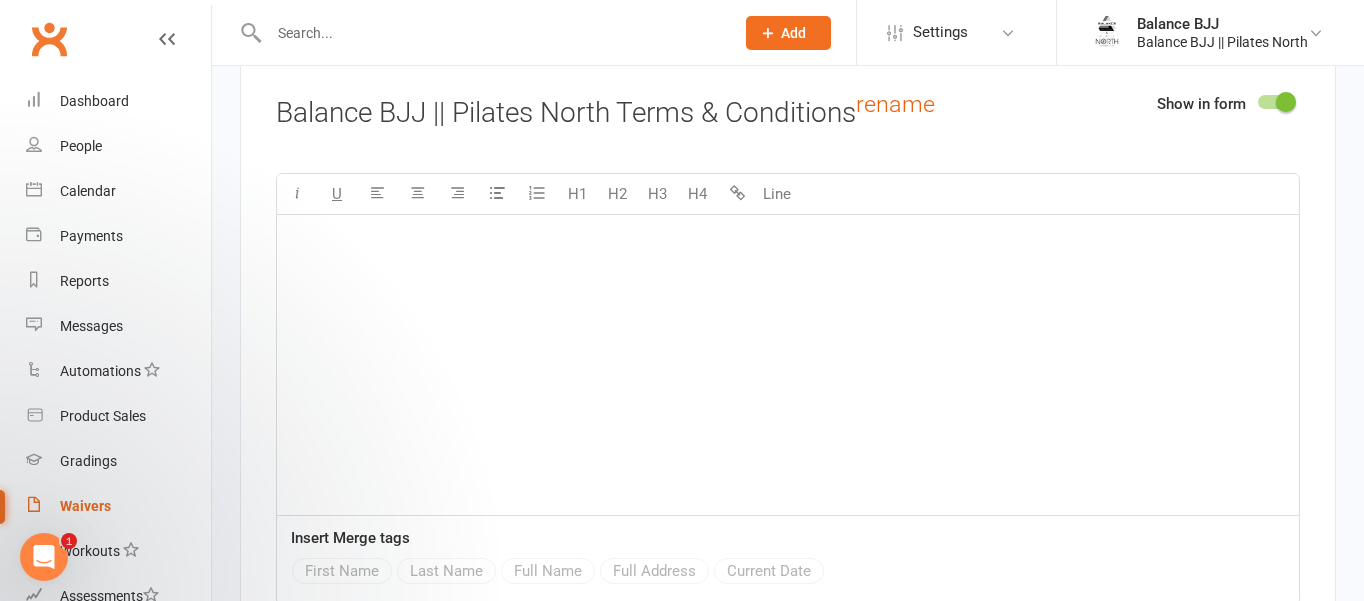 scroll, scrollTop: 2596, scrollLeft: 0, axis: vertical 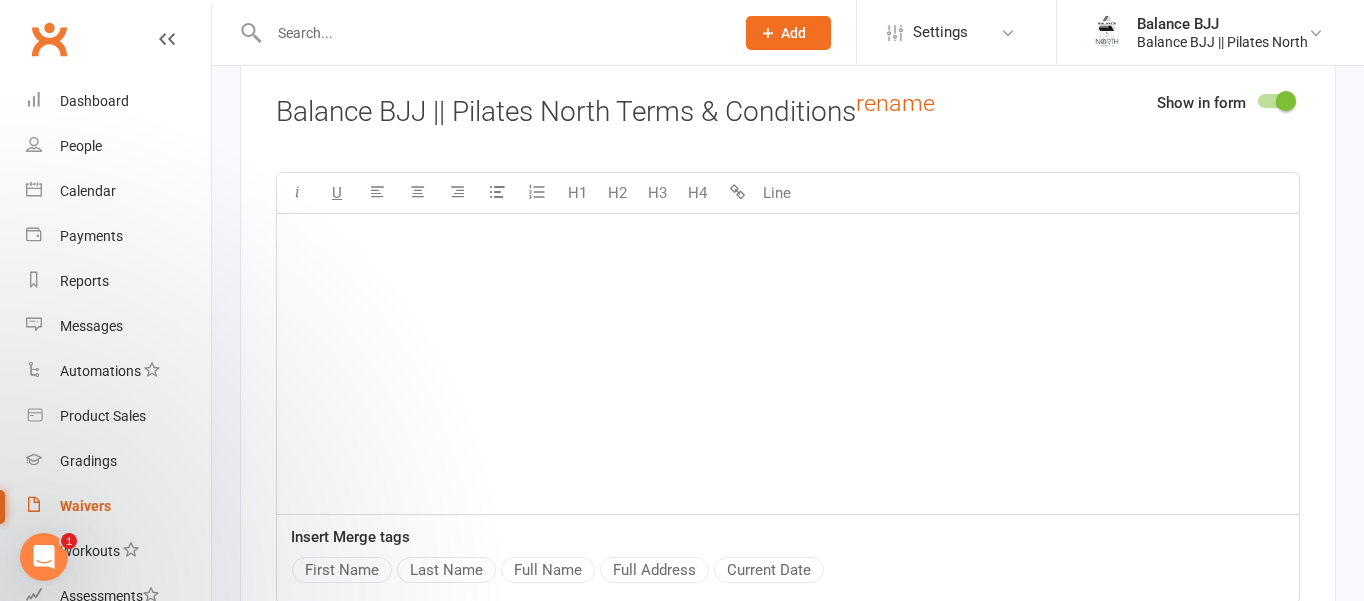 click on "﻿" at bounding box center (788, 364) 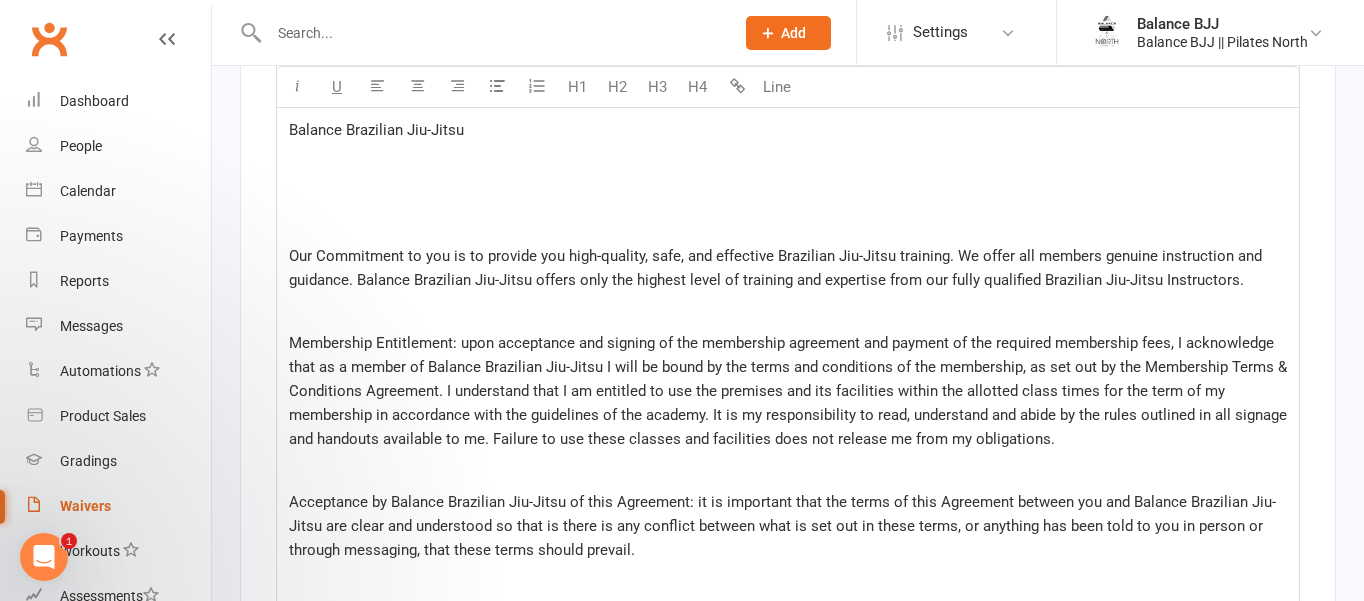 scroll, scrollTop: 2767, scrollLeft: 0, axis: vertical 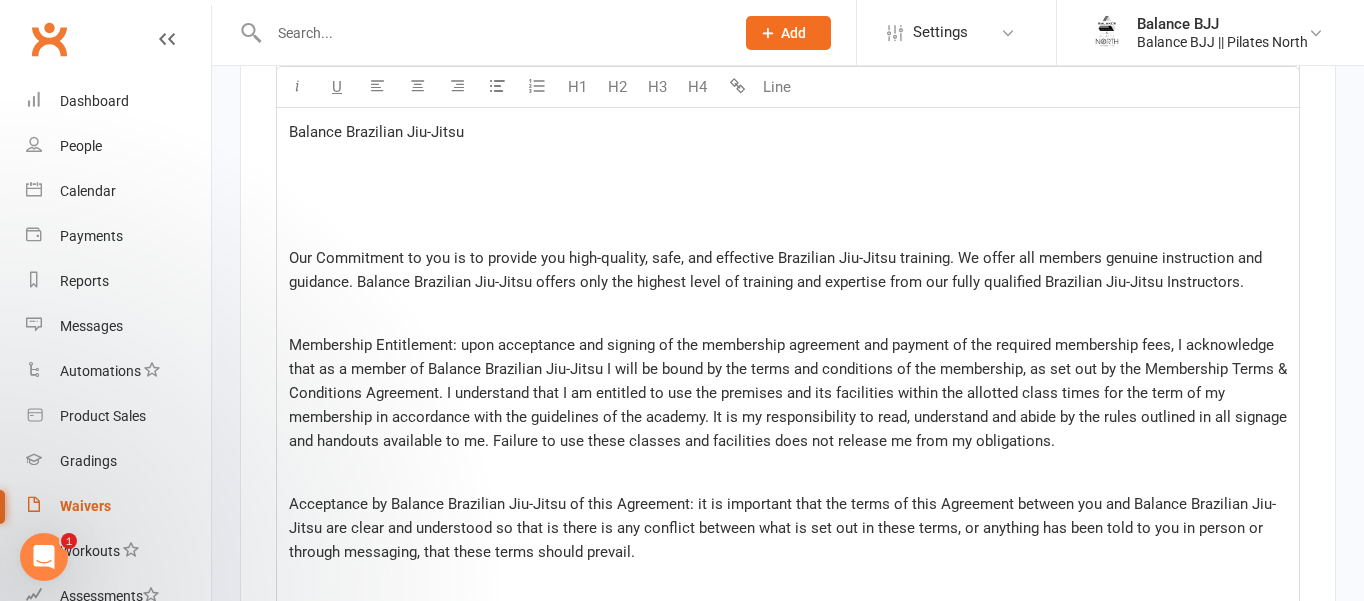 click at bounding box center [788, 195] 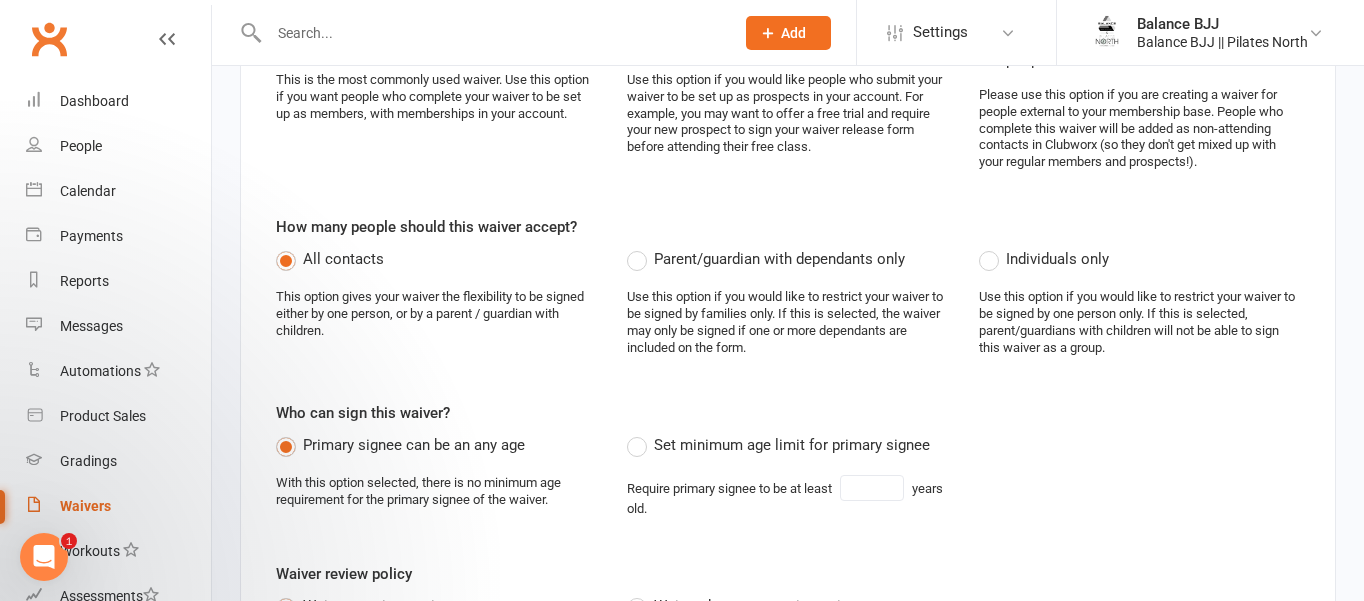 scroll, scrollTop: 0, scrollLeft: 0, axis: both 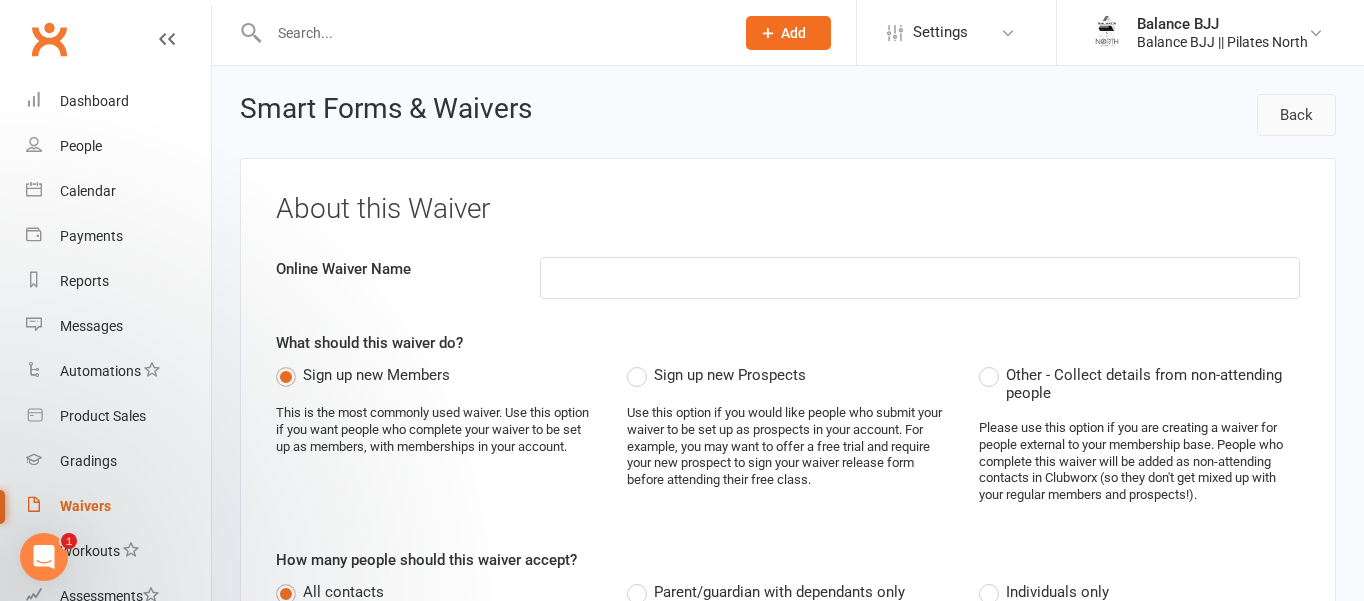 click on "Back" at bounding box center (1296, 115) 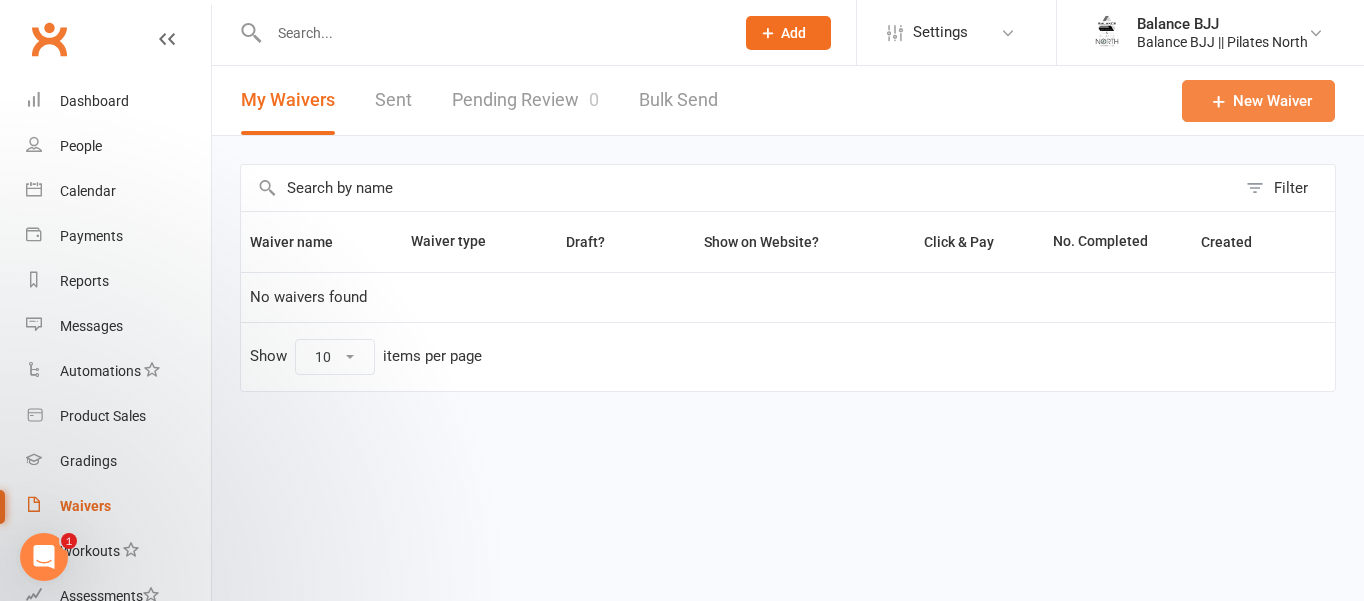 click on "New Waiver" at bounding box center (1258, 101) 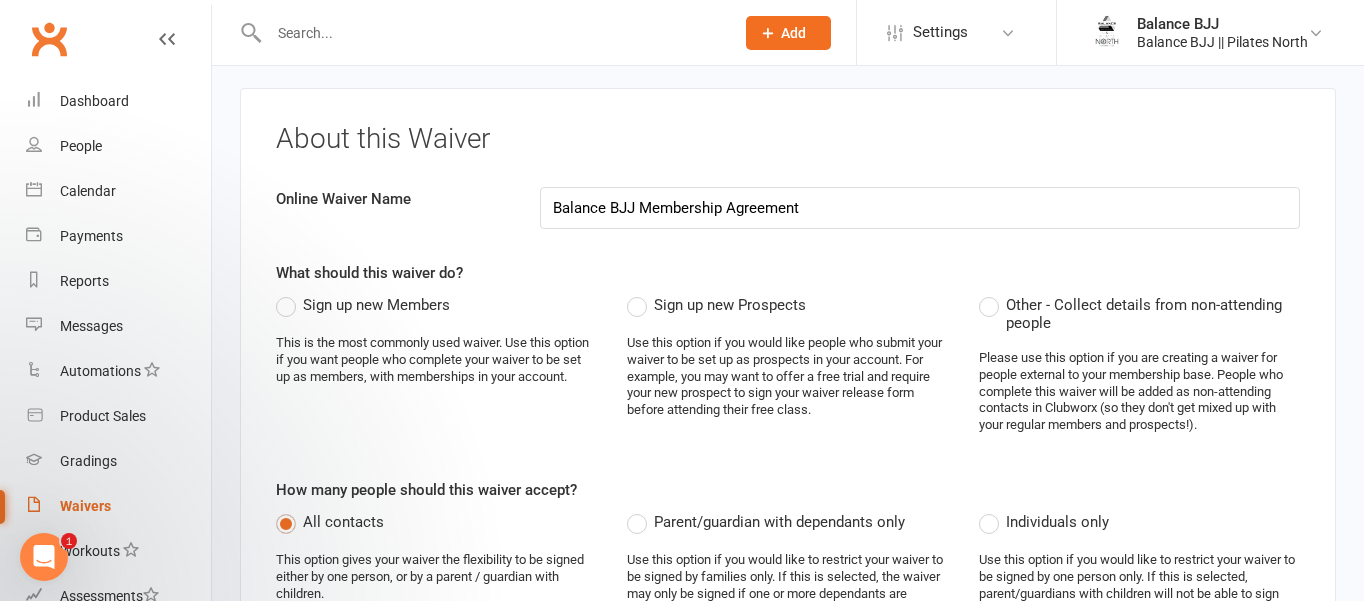 scroll, scrollTop: 71, scrollLeft: 0, axis: vertical 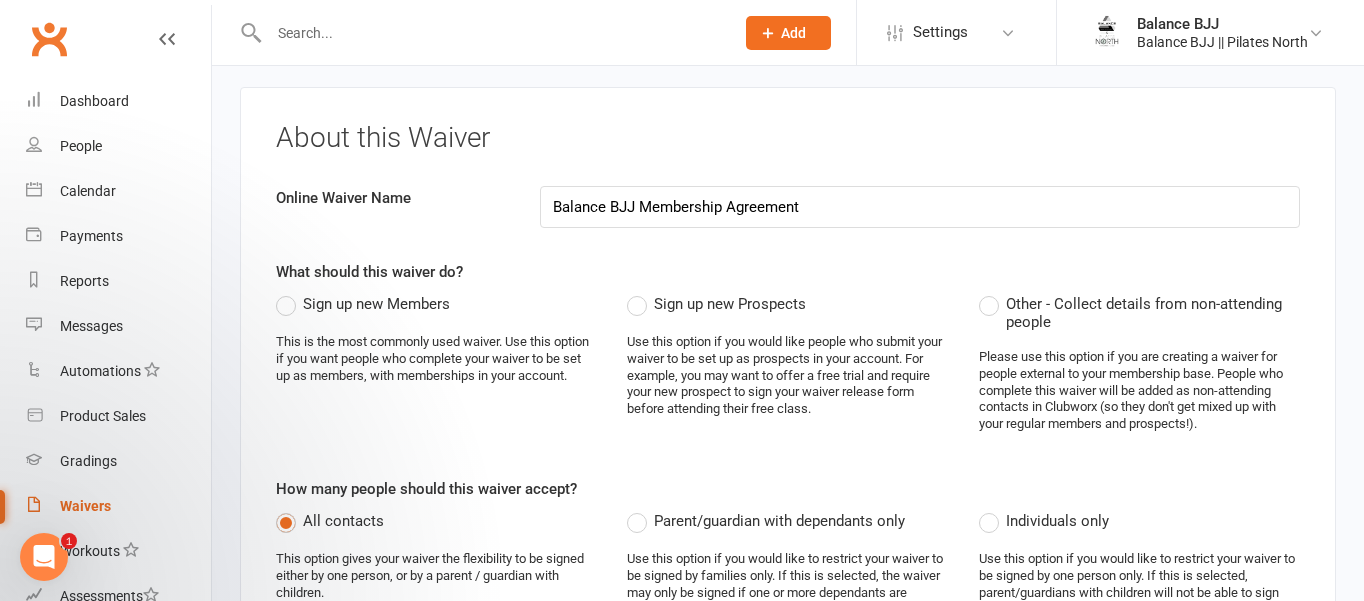 type on "Balance BJJ Membership Agreement" 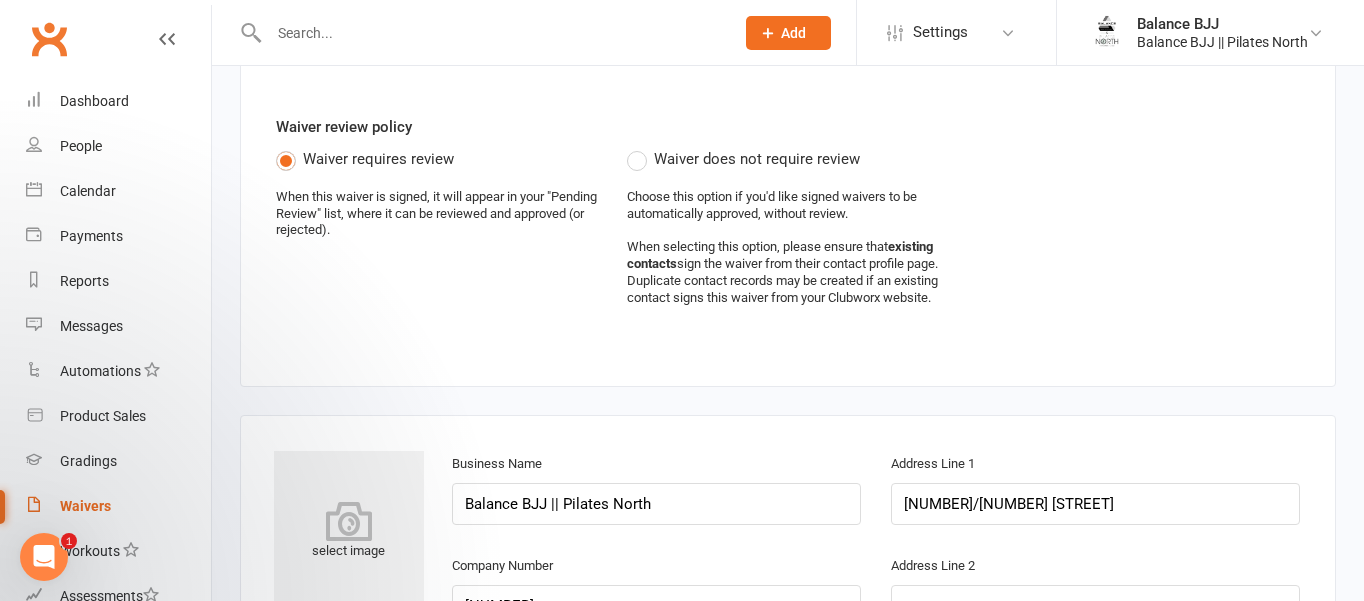 scroll, scrollTop: 781, scrollLeft: 0, axis: vertical 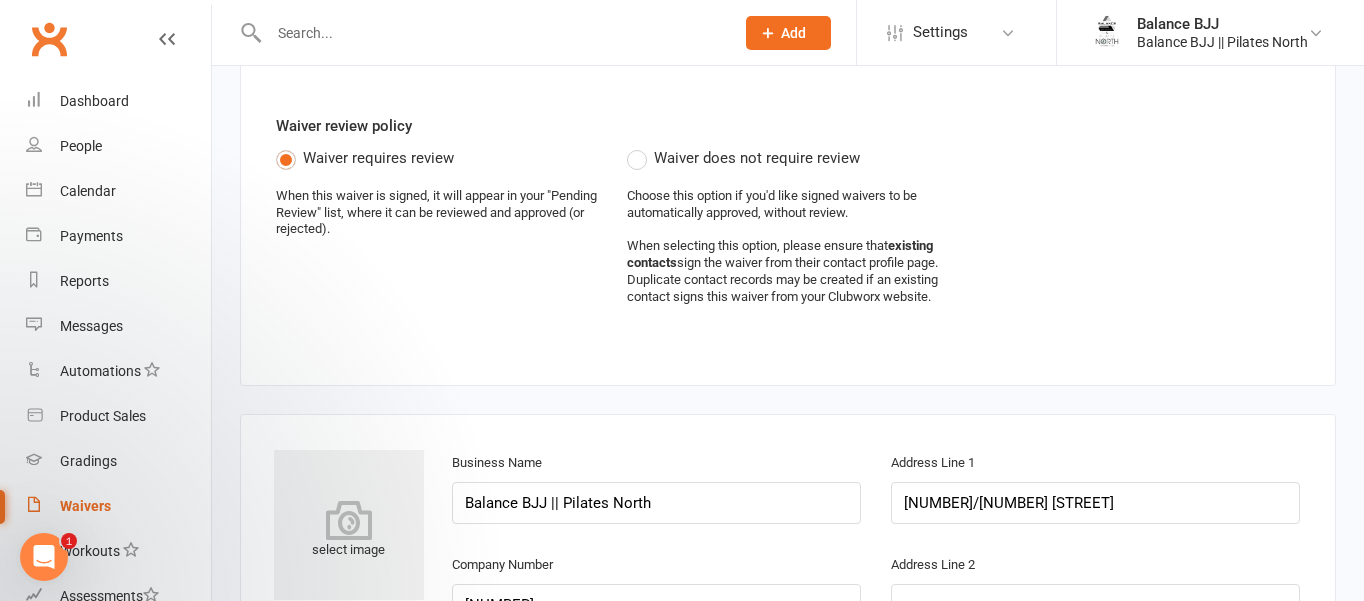 click on "Waiver does not require review" at bounding box center [743, 158] 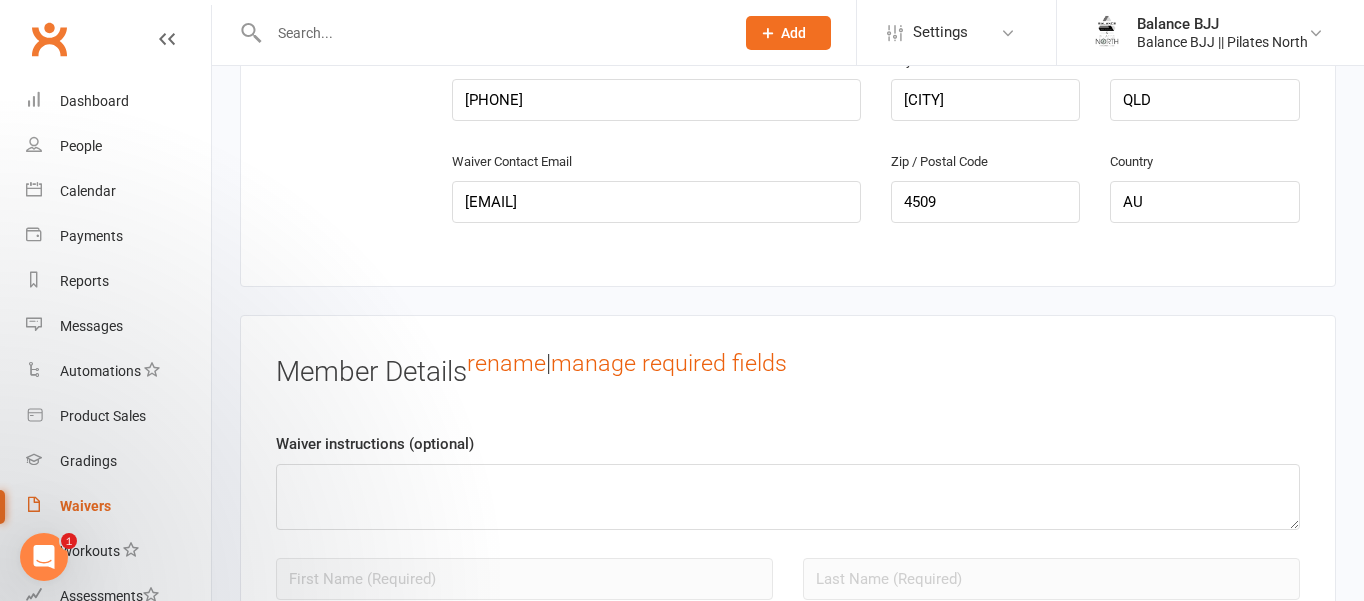 scroll, scrollTop: 1373, scrollLeft: 0, axis: vertical 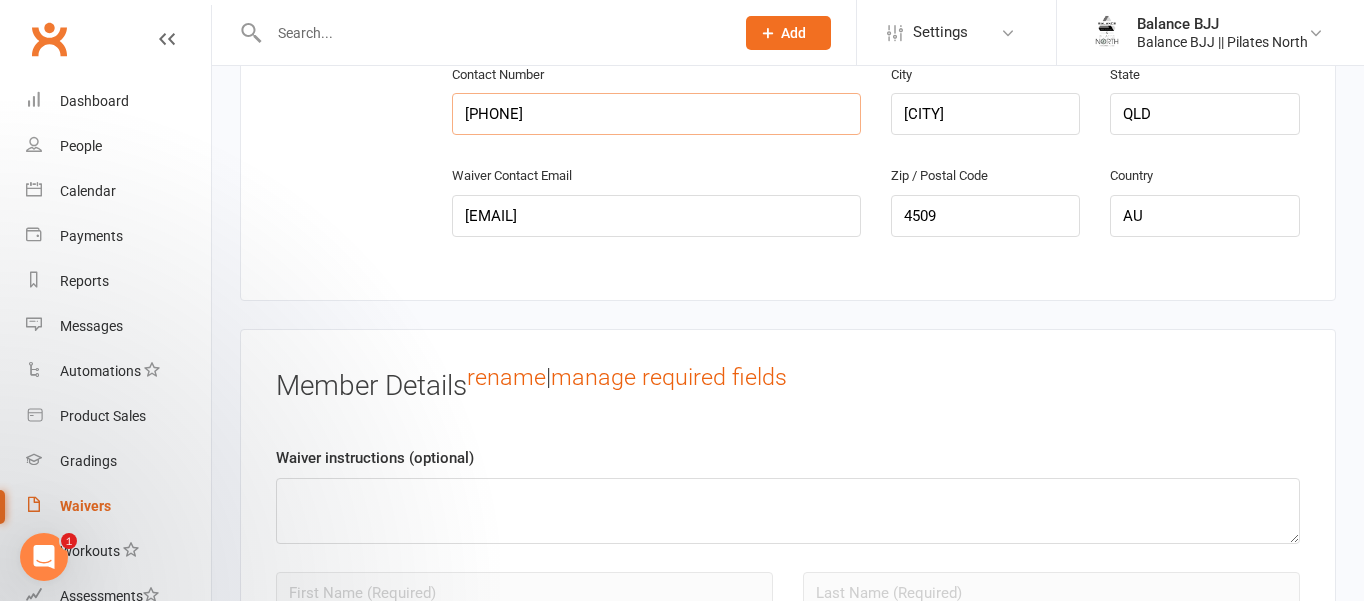 drag, startPoint x: 560, startPoint y: 140, endPoint x: 484, endPoint y: 140, distance: 76 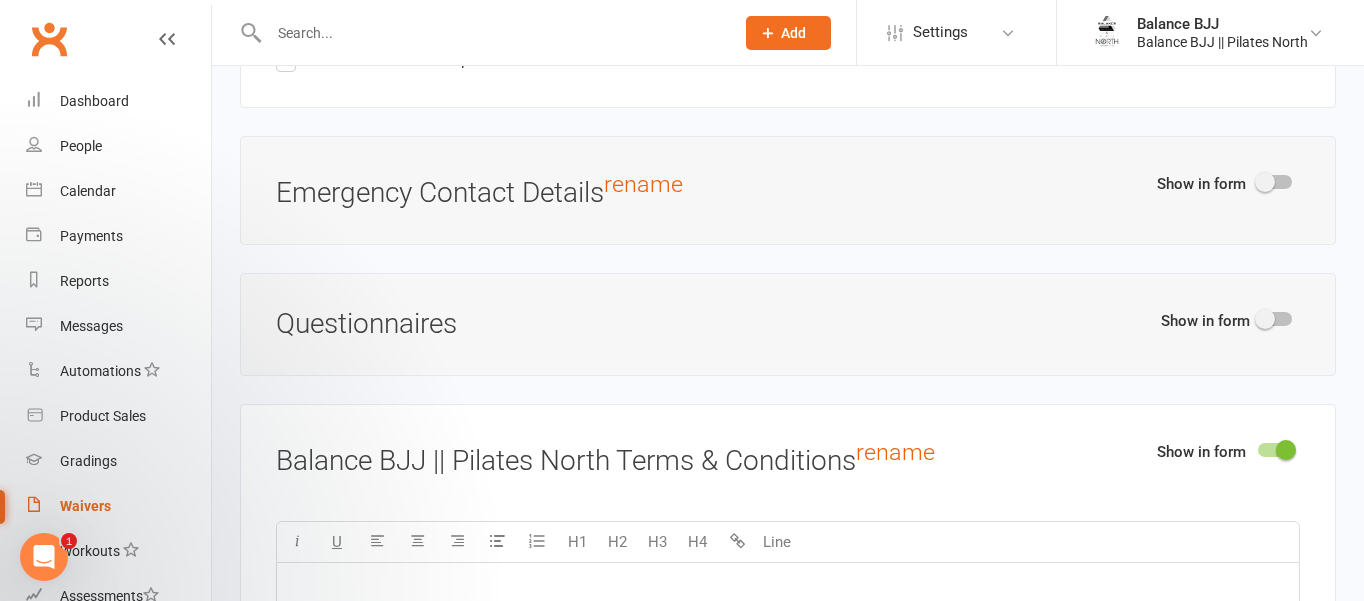 scroll, scrollTop: 2280, scrollLeft: 0, axis: vertical 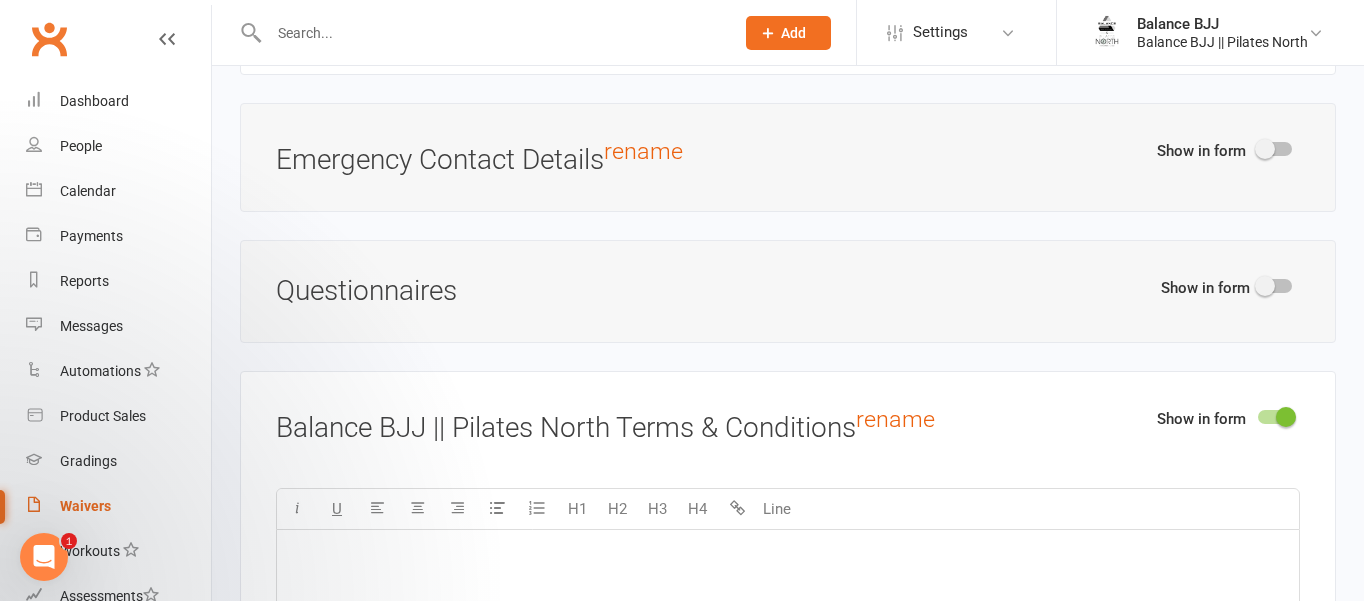 type on "[PHONE]" 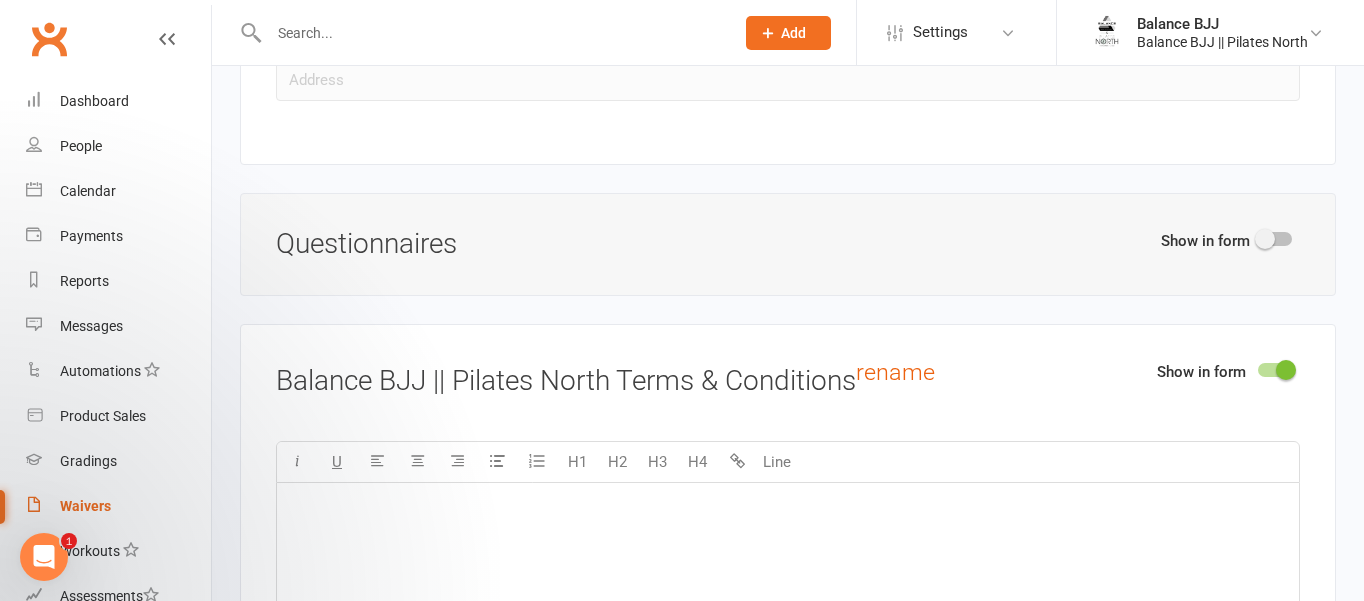 scroll, scrollTop: 2587, scrollLeft: 0, axis: vertical 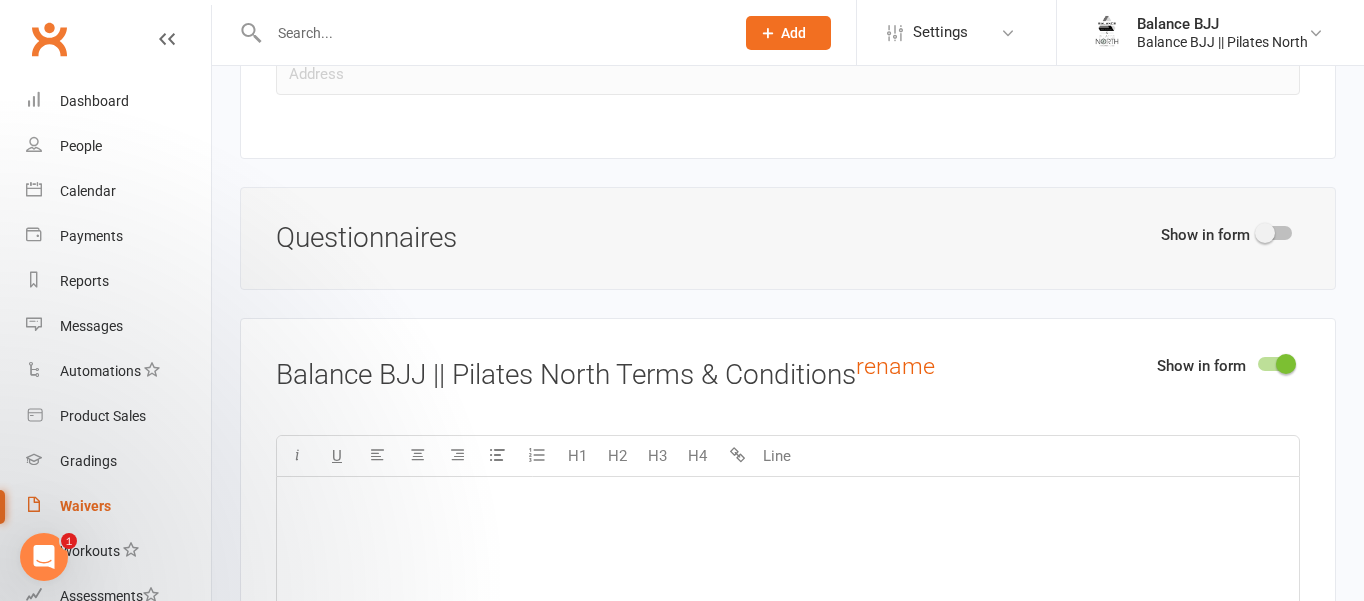 click at bounding box center [1275, 233] 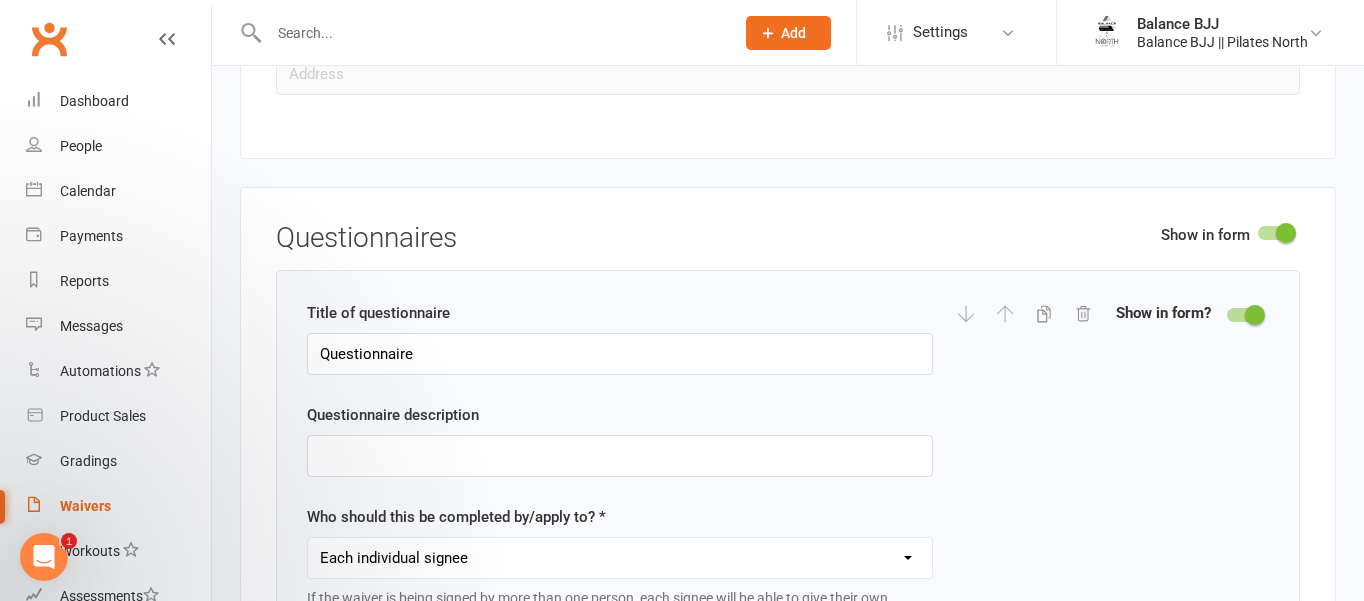 click at bounding box center (1275, 233) 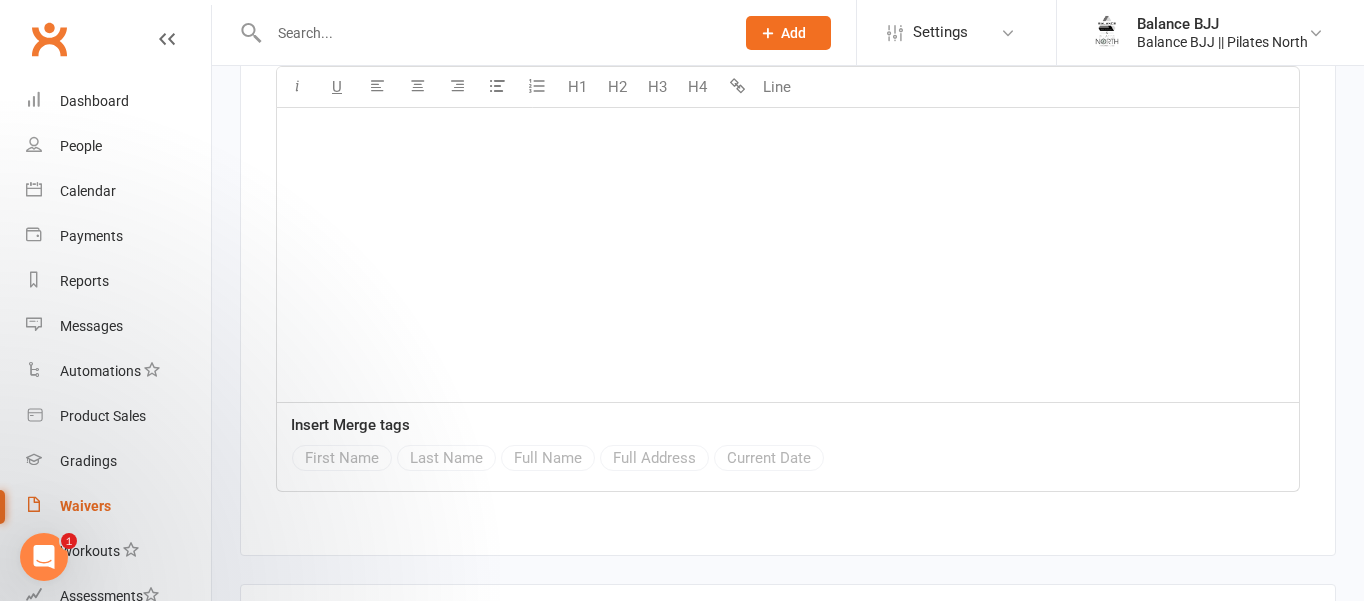 scroll, scrollTop: 2992, scrollLeft: 0, axis: vertical 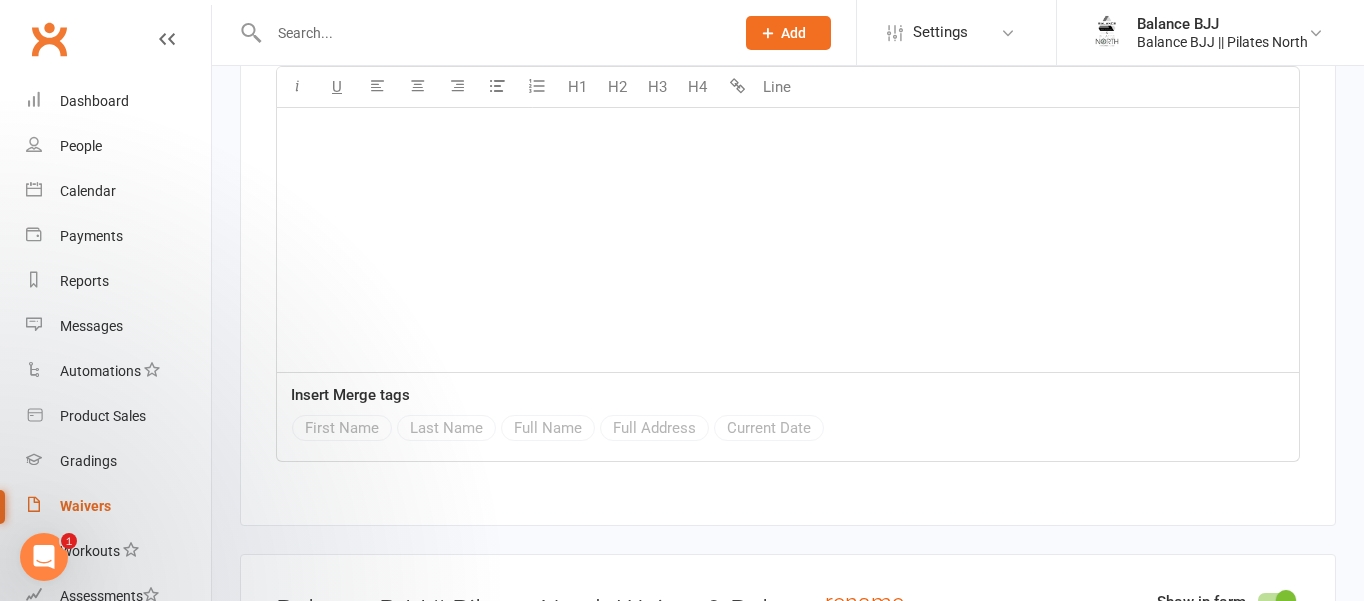 click on "﻿" at bounding box center [788, 222] 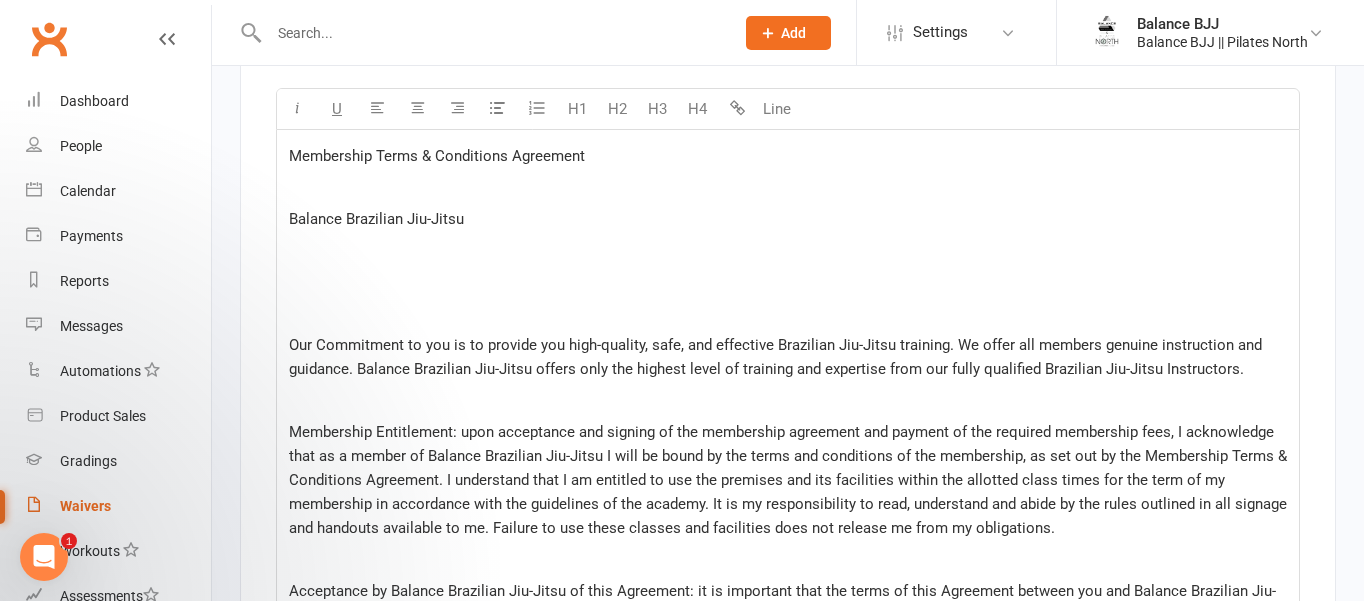 scroll, scrollTop: 2931, scrollLeft: 0, axis: vertical 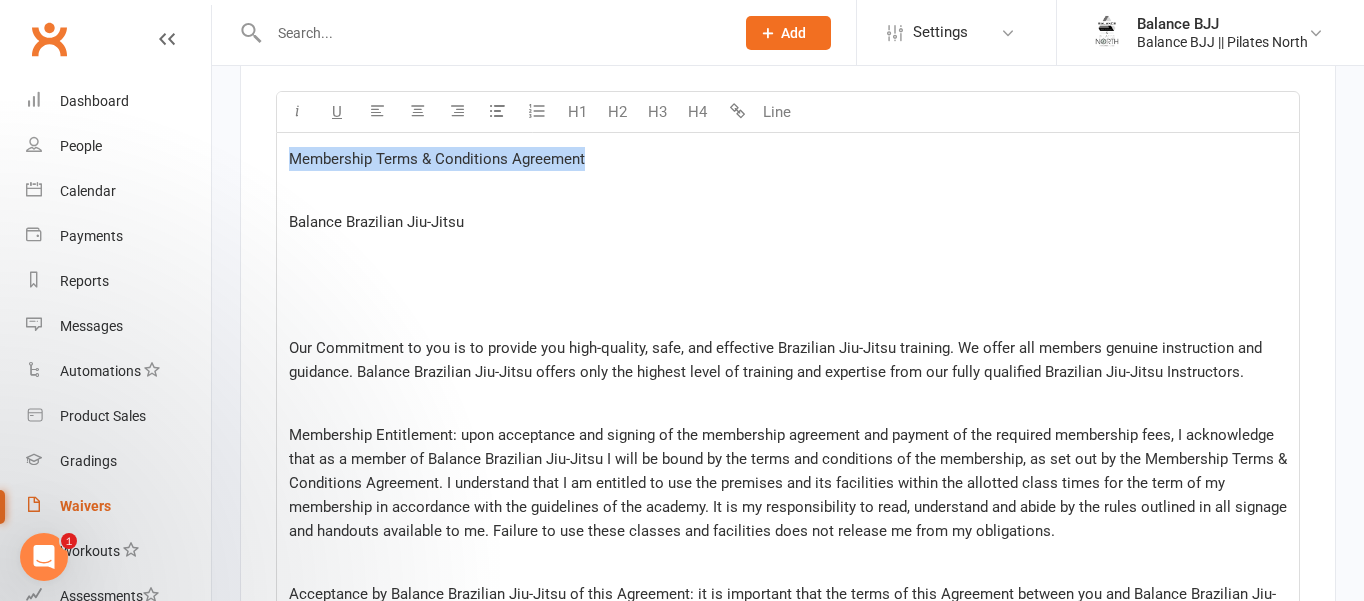 drag, startPoint x: 593, startPoint y: 177, endPoint x: 282, endPoint y: 178, distance: 311.00162 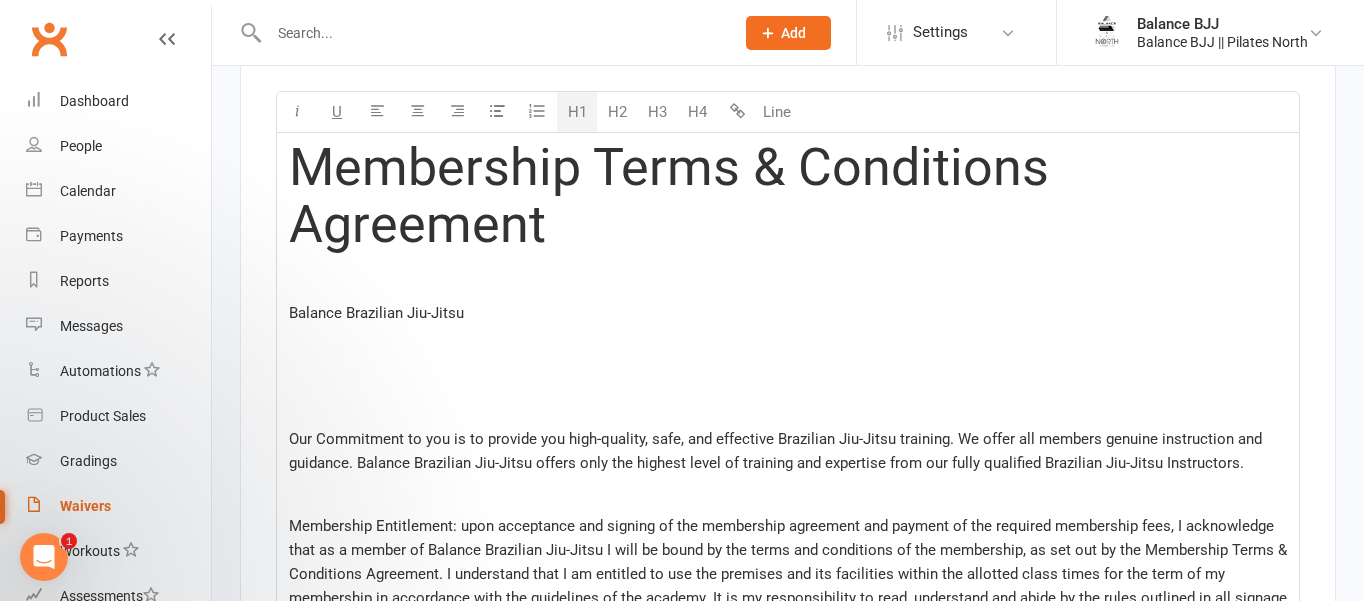 click on "H1" at bounding box center (577, 112) 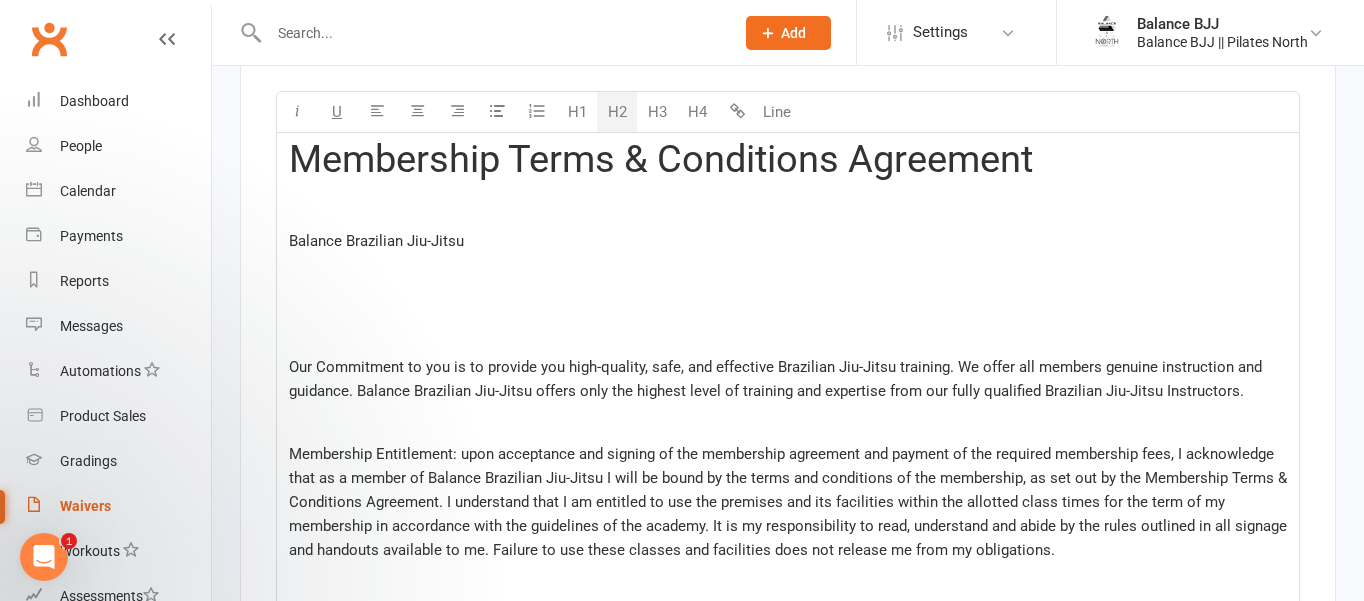click on "H2" at bounding box center (617, 112) 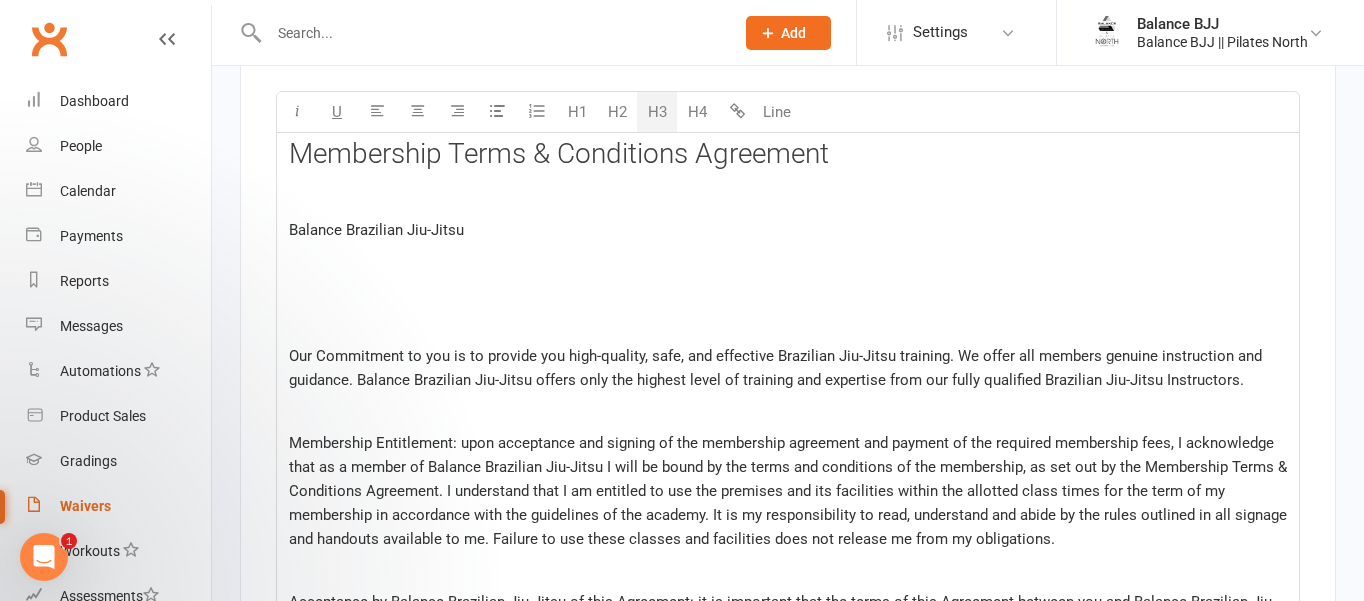 click on "H3" at bounding box center [657, 112] 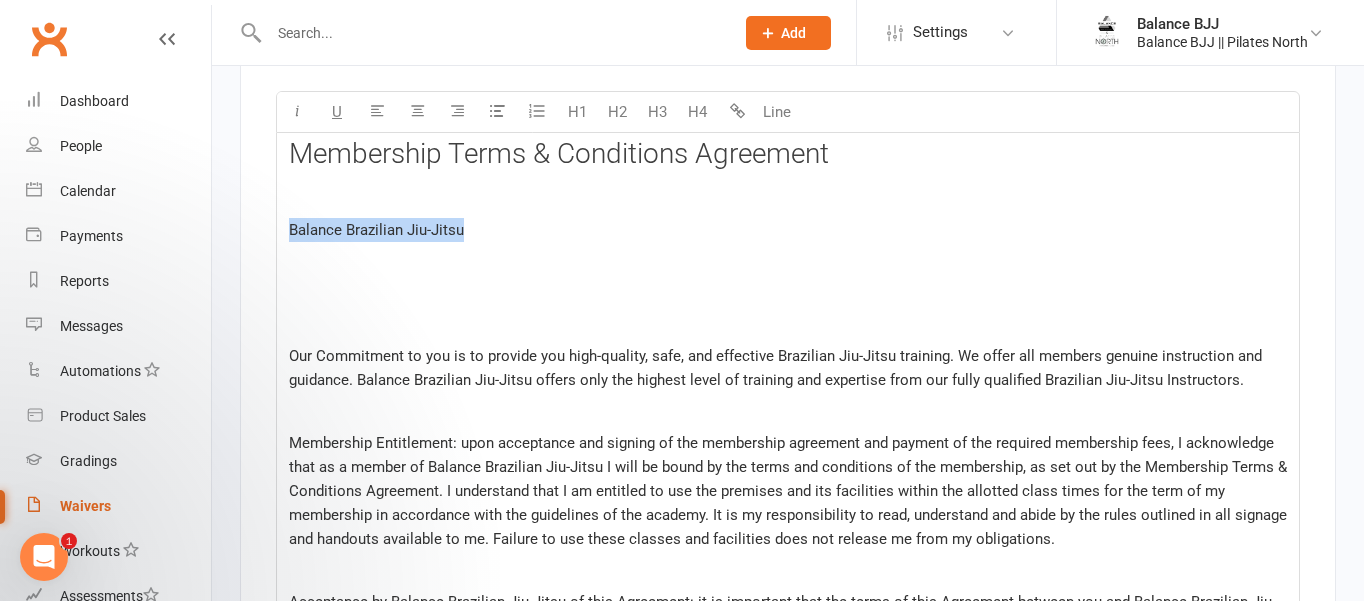 drag, startPoint x: 475, startPoint y: 243, endPoint x: 279, endPoint y: 249, distance: 196.09181 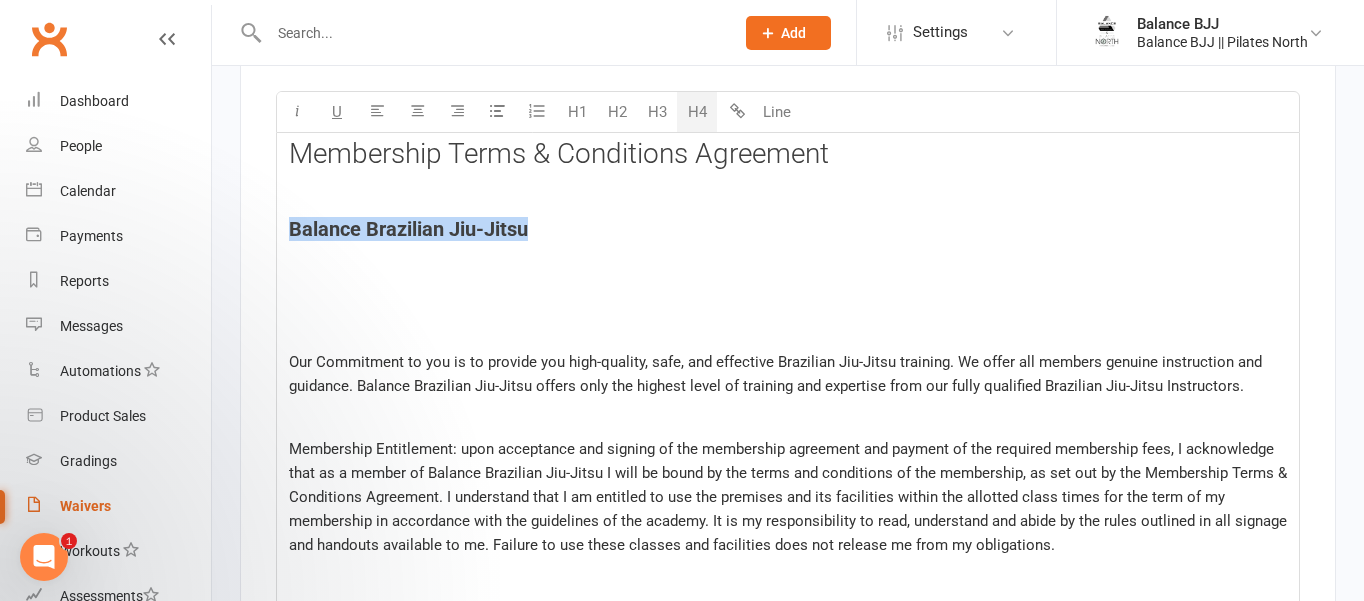 click on "H4" at bounding box center (697, 112) 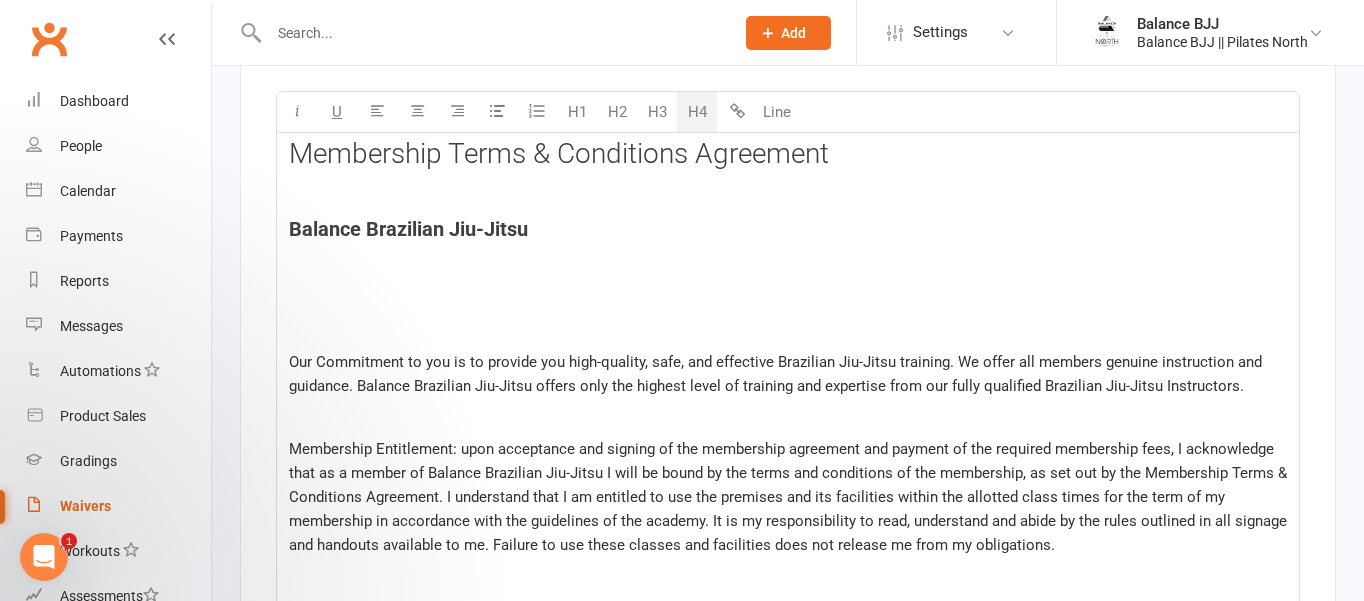 click on "Membership Terms & Conditions Agreement ﻿ Balance Brazilian Jiu-Jitsu ﻿   ﻿ Our Commitment to you is to provide you high-quality, safe, and effective Brazilian Jiu-Jitsu training. We offer all members genuine instruction and guidance. Balance Brazilian Jiu-Jitsu offers only the highest level of training and expertise from our fully qualified Brazilian Jiu-Jitsu Instructors. ﻿ ﻿ Acceptance by Balance Brazilian Jiu-Jitsu of this Agreement: it is important that the terms of this Agreement between you and Balance Brazilian Jiu-Jitsu are clear and understood so that is there is any conflict between what is set out in these terms, or anything has been told to you in person or through messaging, that these terms should prevail. ﻿ ﻿ ﻿ ﻿ Covid Interruptions: if a covid lockdown occurs for 4 days or less, membership fees will continue as is. If a lockdown occurs for 5 days or more and email will be sent out giving you the option to pause your fees for that period. ﻿ ﻿ ﻿ ﻿ ﻿ ﻿ ﻿ ﻿ ﻿" at bounding box center [788, 1689] 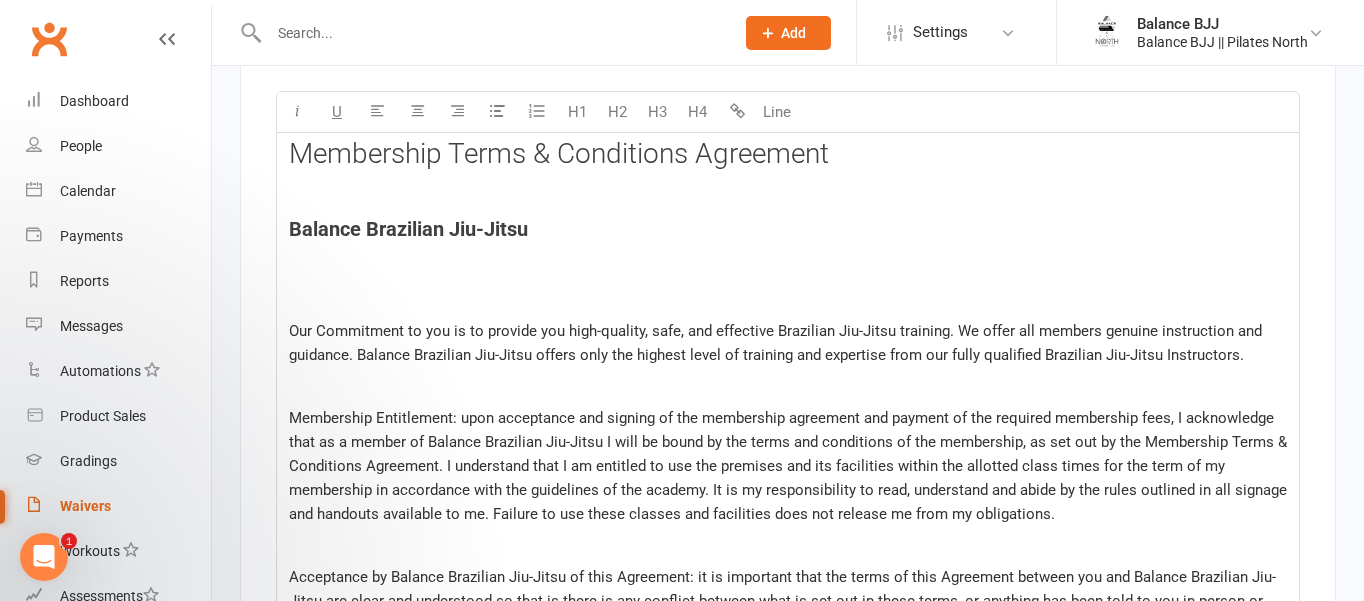 click at bounding box center (788, 268) 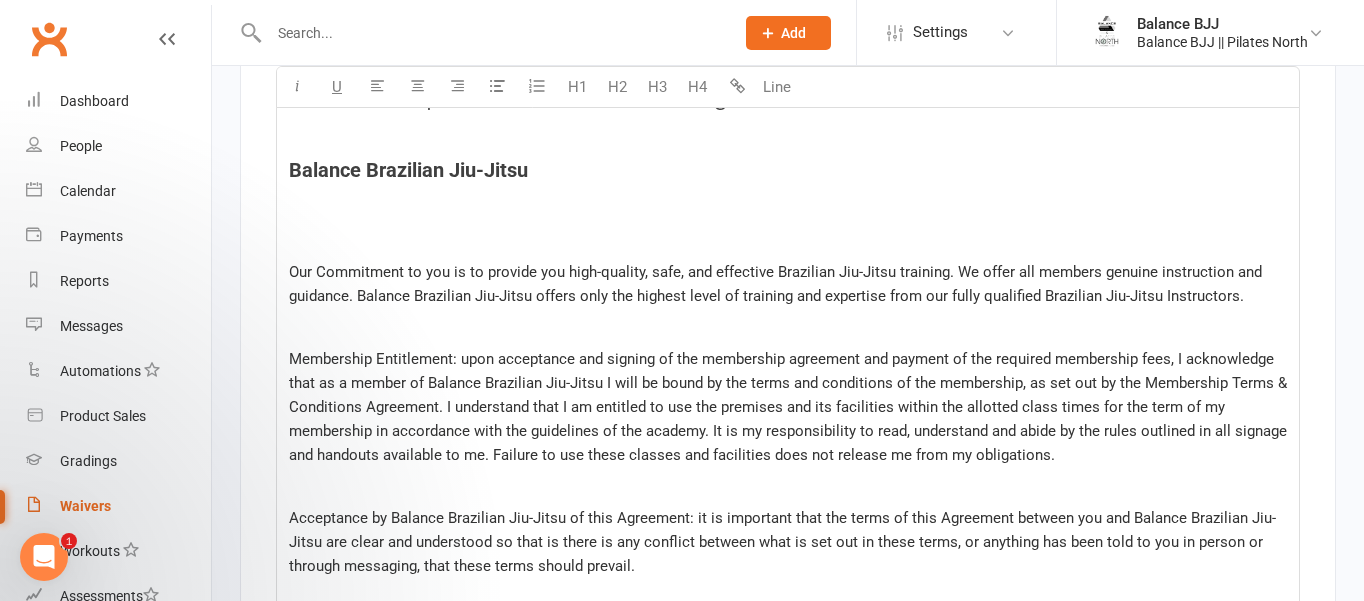 scroll, scrollTop: 2993, scrollLeft: 0, axis: vertical 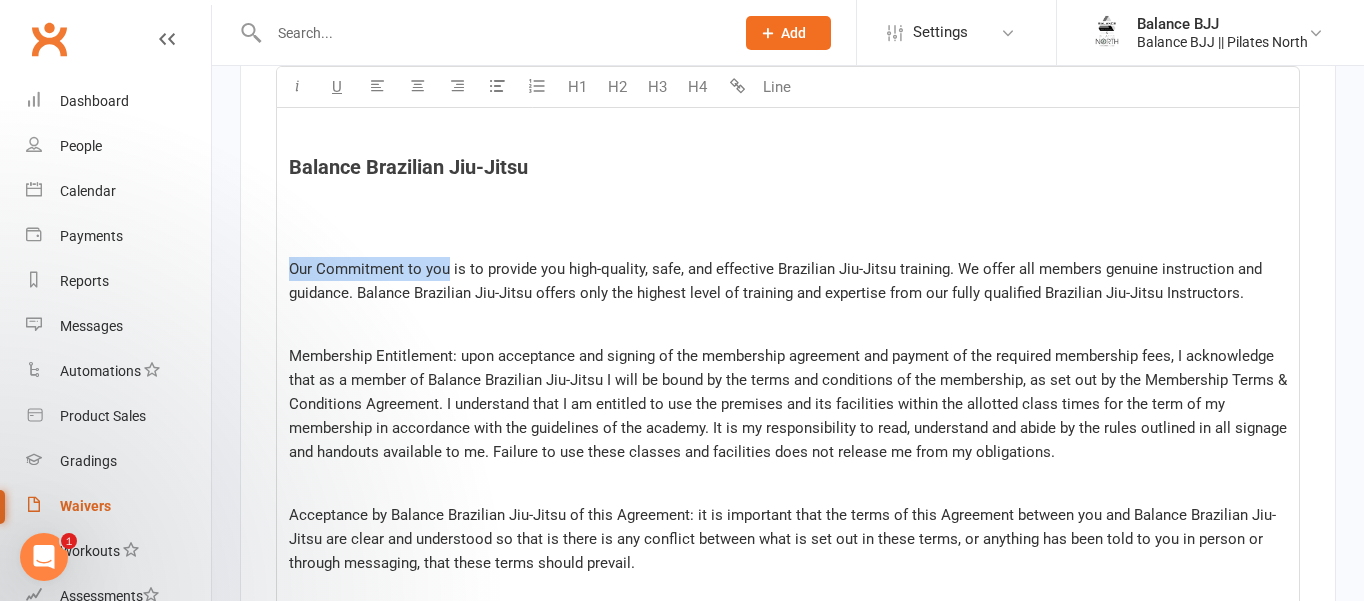 drag, startPoint x: 289, startPoint y: 283, endPoint x: 449, endPoint y: 286, distance: 160.02812 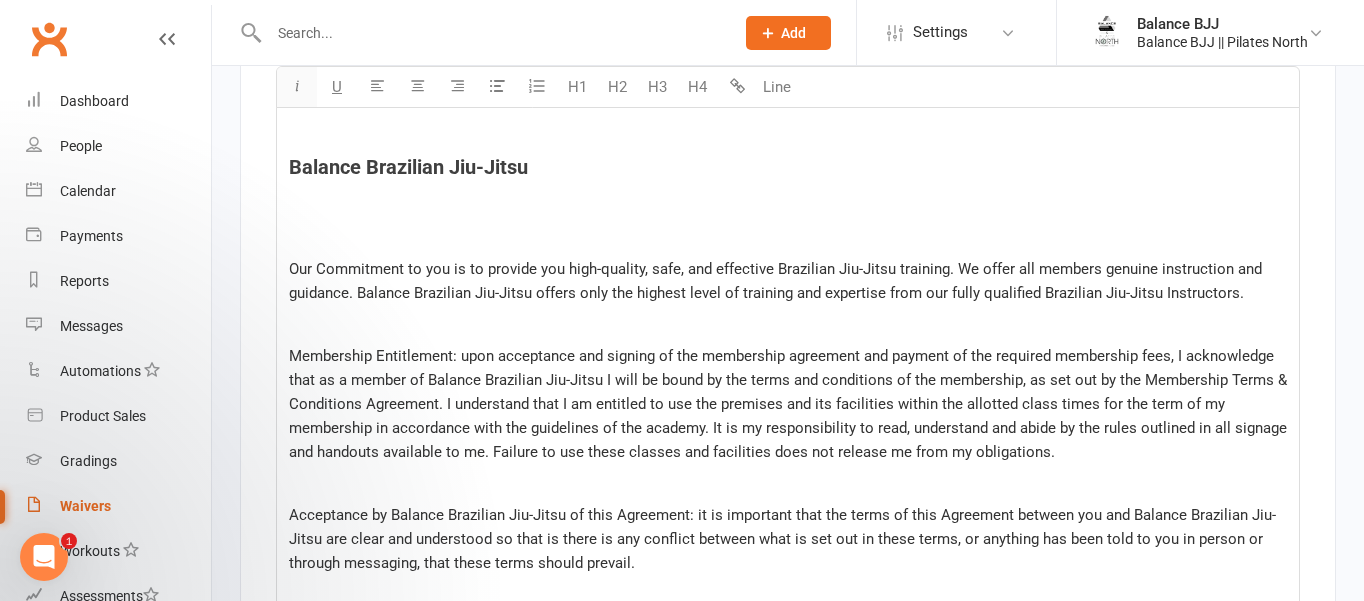 click at bounding box center (297, 85) 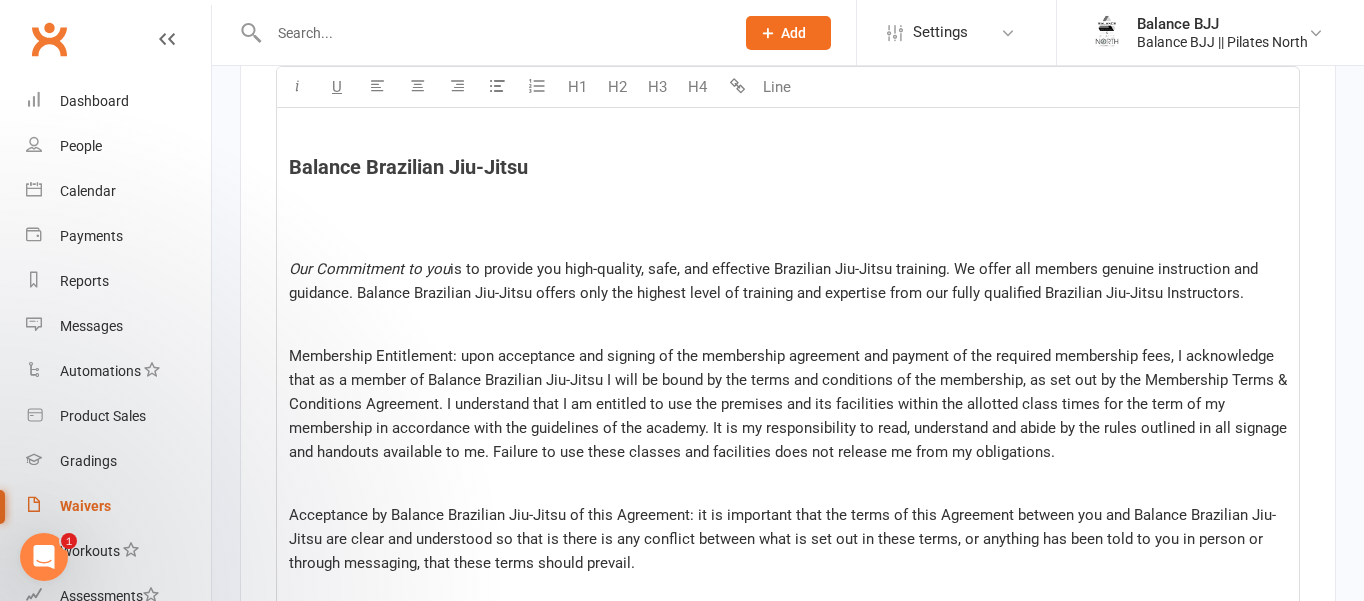 click on "is to provide you high-quality, safe, and effective Brazilian Jiu-Jitsu training. We offer all members genuine instruction and guidance. Balance Brazilian Jiu-Jitsu offers only the highest level of training and expertise from our fully qualified Brazilian Jiu-Jitsu Instructors." at bounding box center [775, 281] 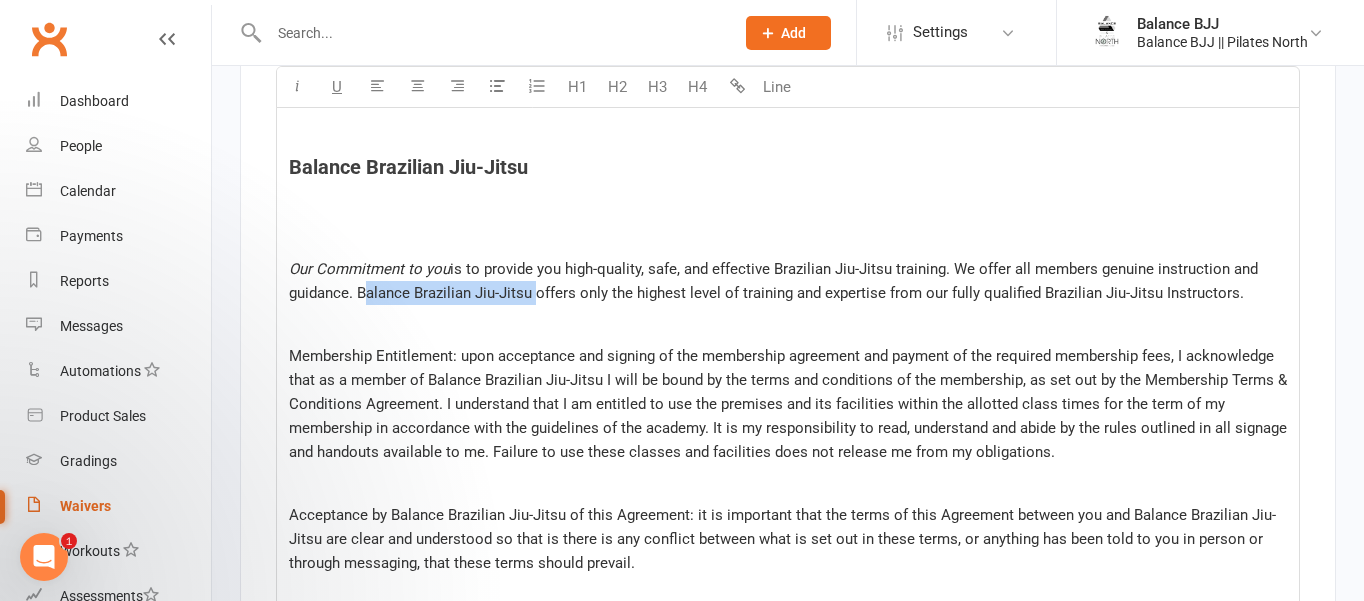 drag, startPoint x: 357, startPoint y: 309, endPoint x: 532, endPoint y: 302, distance: 175.13994 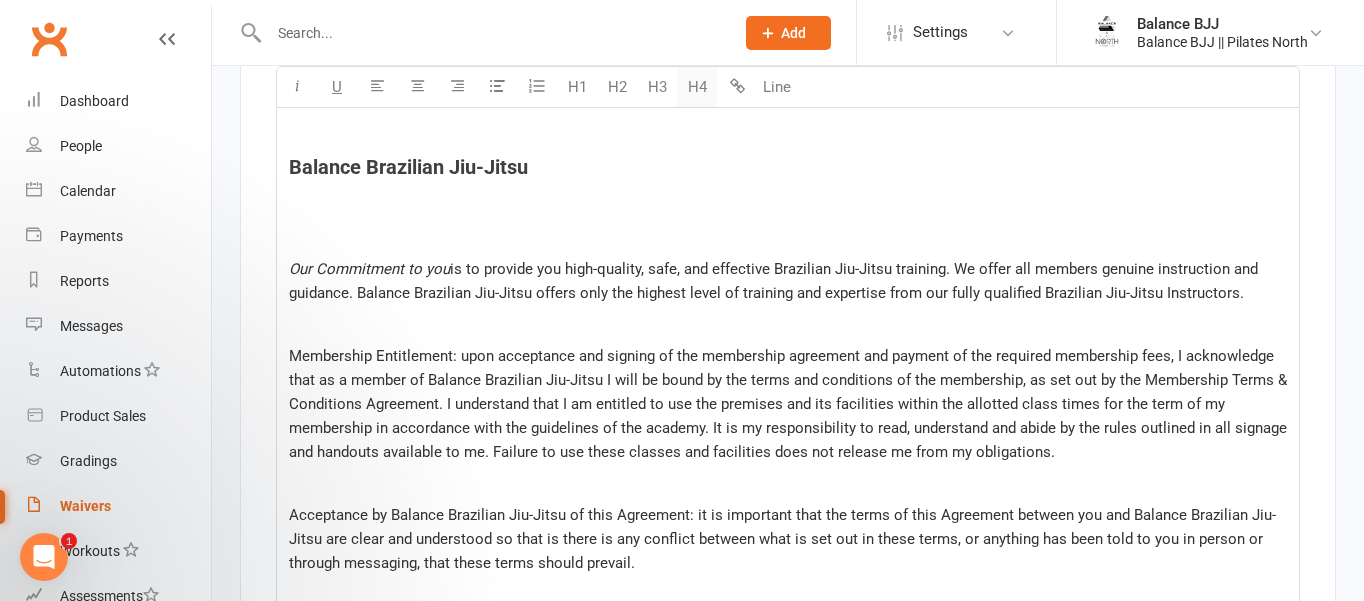 click on "H4" at bounding box center [697, 87] 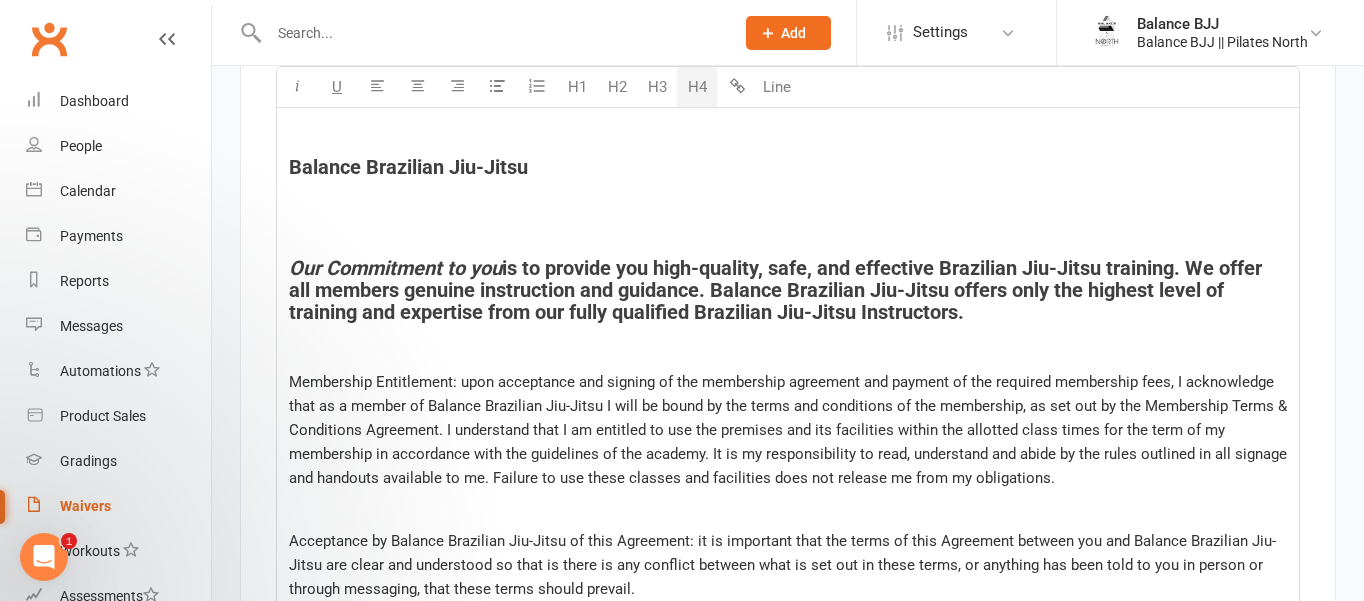 click on "H4" at bounding box center [697, 87] 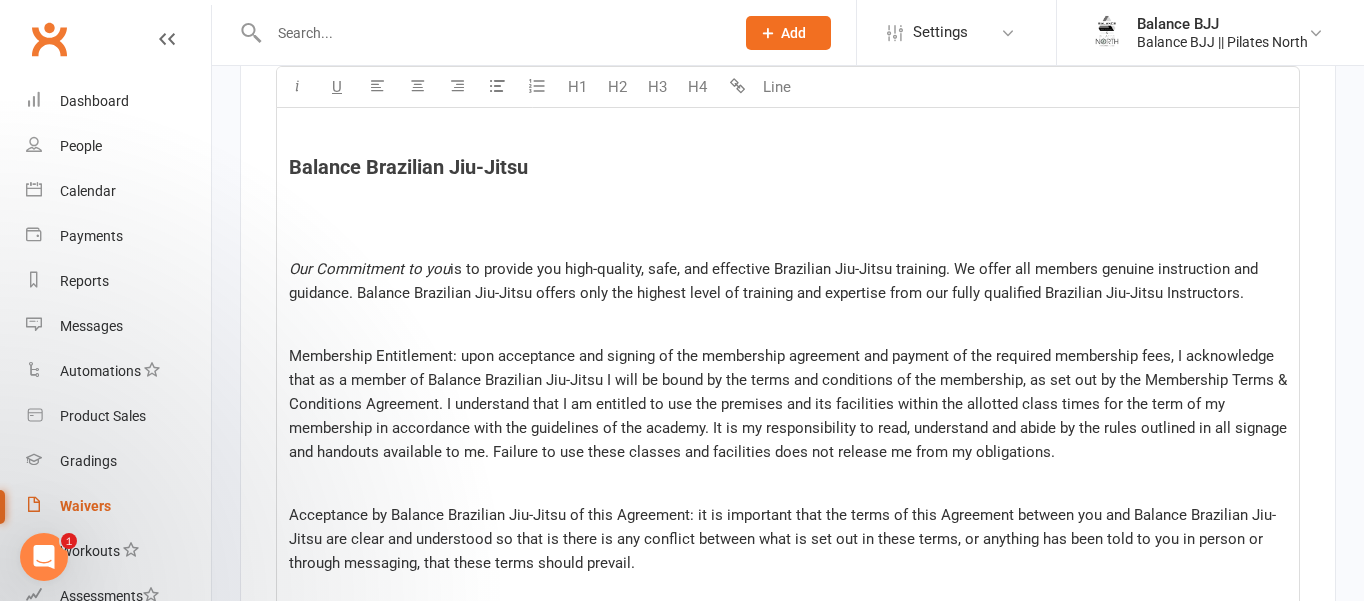 click on "is to provide you high-quality, safe, and effective Brazilian Jiu-Jitsu training. We offer all members genuine instruction and guidance. Balance Brazilian Jiu-Jitsu offers only the highest level of training and expertise from our fully qualified Brazilian Jiu-Jitsu Instructors." at bounding box center [775, 281] 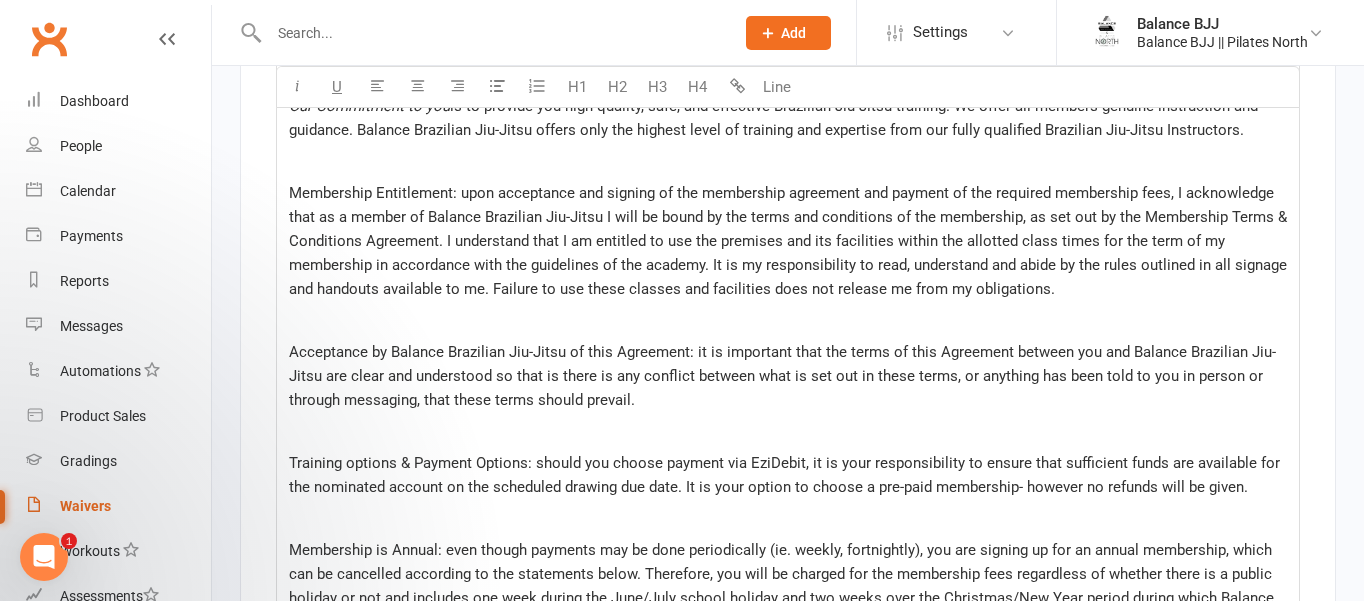 scroll, scrollTop: 3153, scrollLeft: 0, axis: vertical 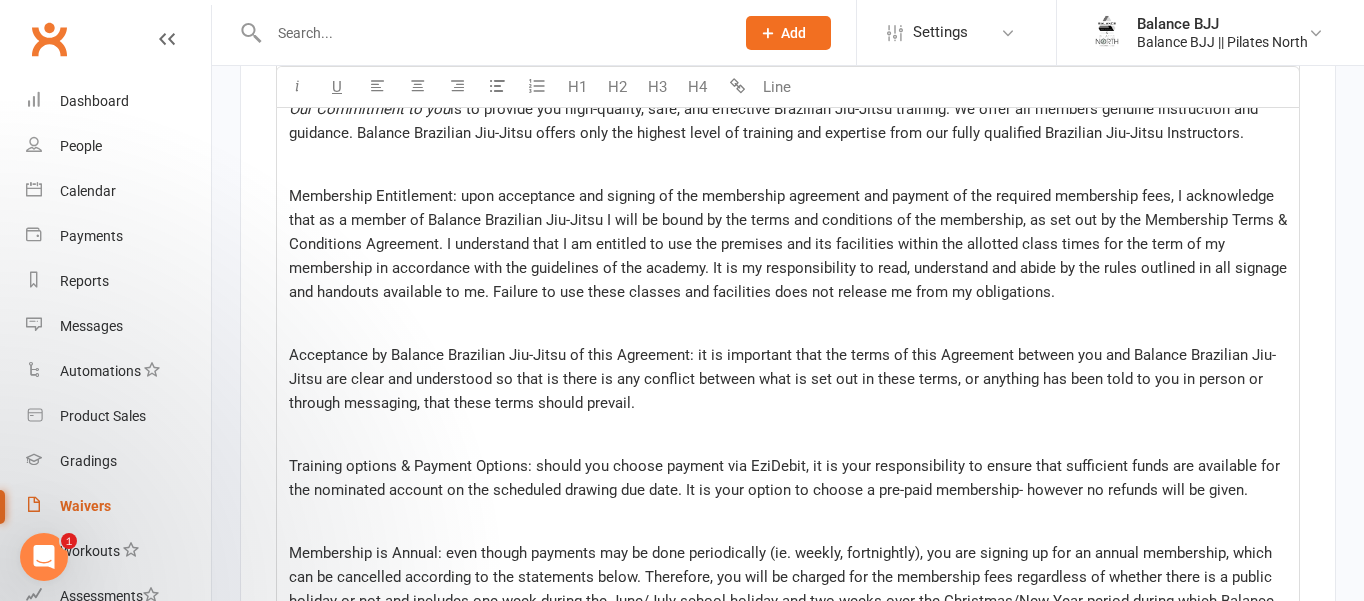click on "Membership Entitlement: upon acceptance and signing of the membership agreement and payment of the required membership fees, I acknowledge that as a member of Balance Brazilian Jiu-Jitsu I will be bound by the terms and conditions of the membership, as set out by the Membership Terms & Conditions Agreement. I understand that I am entitled to use the premises and its facilities within the allotted class times for the term of my membership in accordance with the guidelines of the academy. It is my responsibility to read, understand and abide by the rules outlined in all signage and handouts available to me. Failure to use these classes and facilities does not release me from my obligations." at bounding box center [790, 244] 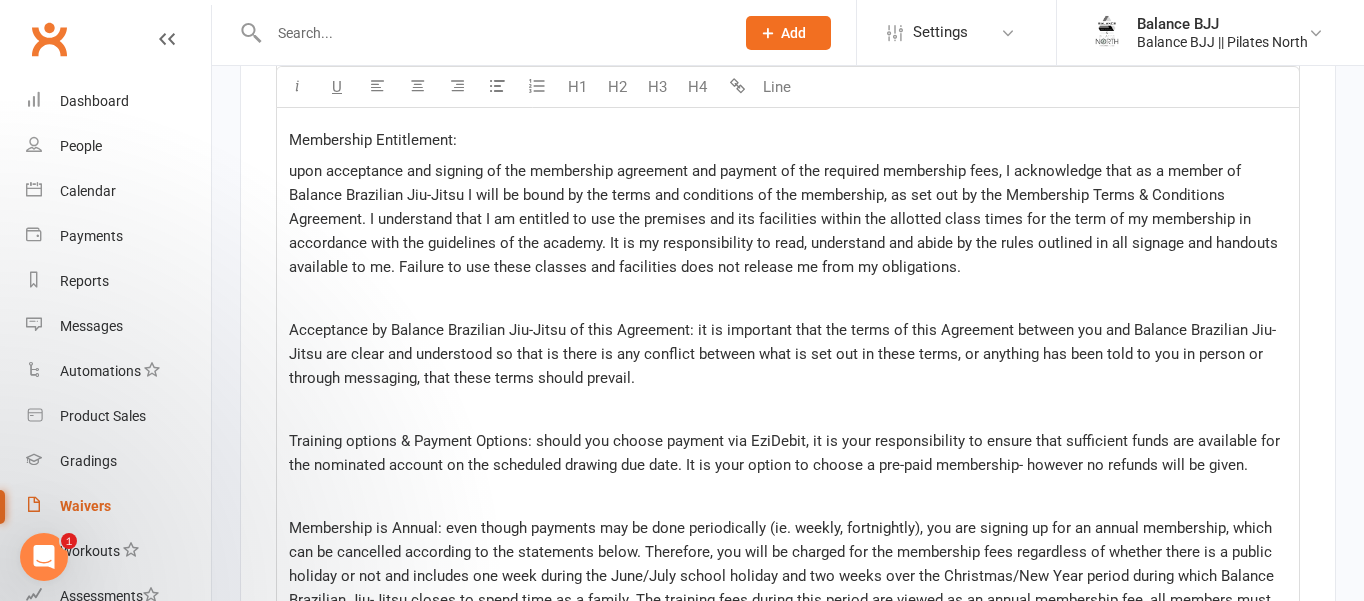scroll, scrollTop: 3212, scrollLeft: 0, axis: vertical 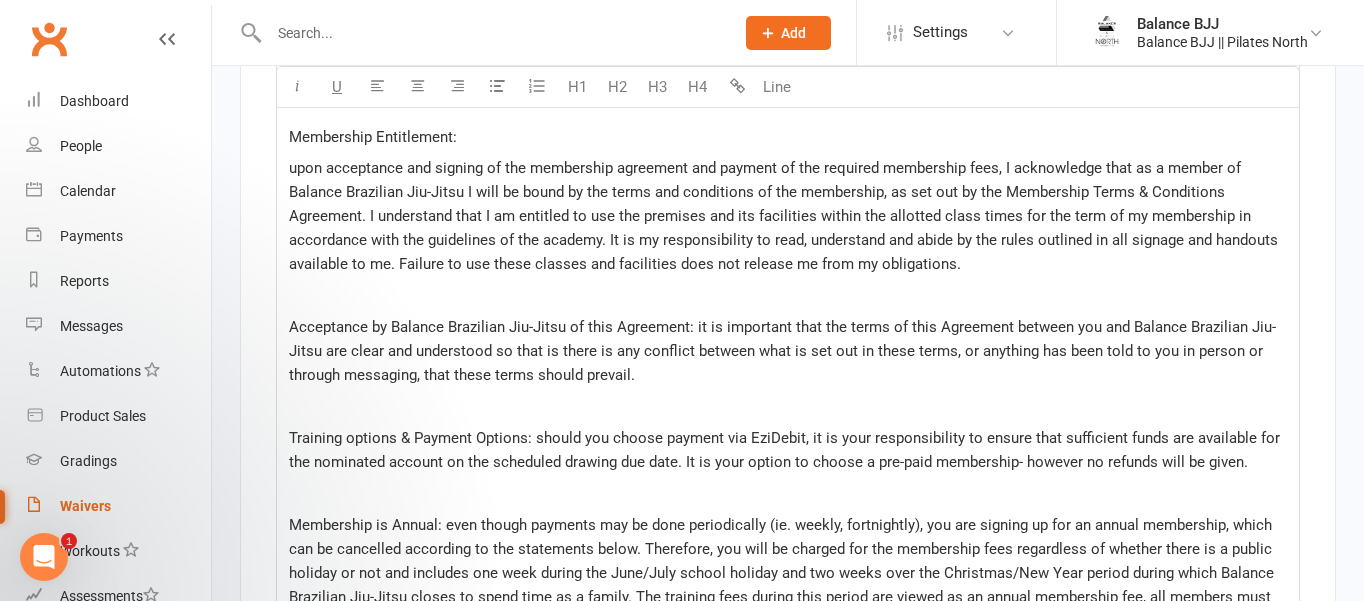 click on "Acceptance by Balance Brazilian Jiu-Jitsu of this Agreement: it is important that the terms of this Agreement between you and Balance Brazilian Jiu-Jitsu are clear and understood so that is there is any conflict between what is set out in these terms, or anything has been told to you in person or through messaging, that these terms should prevail." at bounding box center (782, 351) 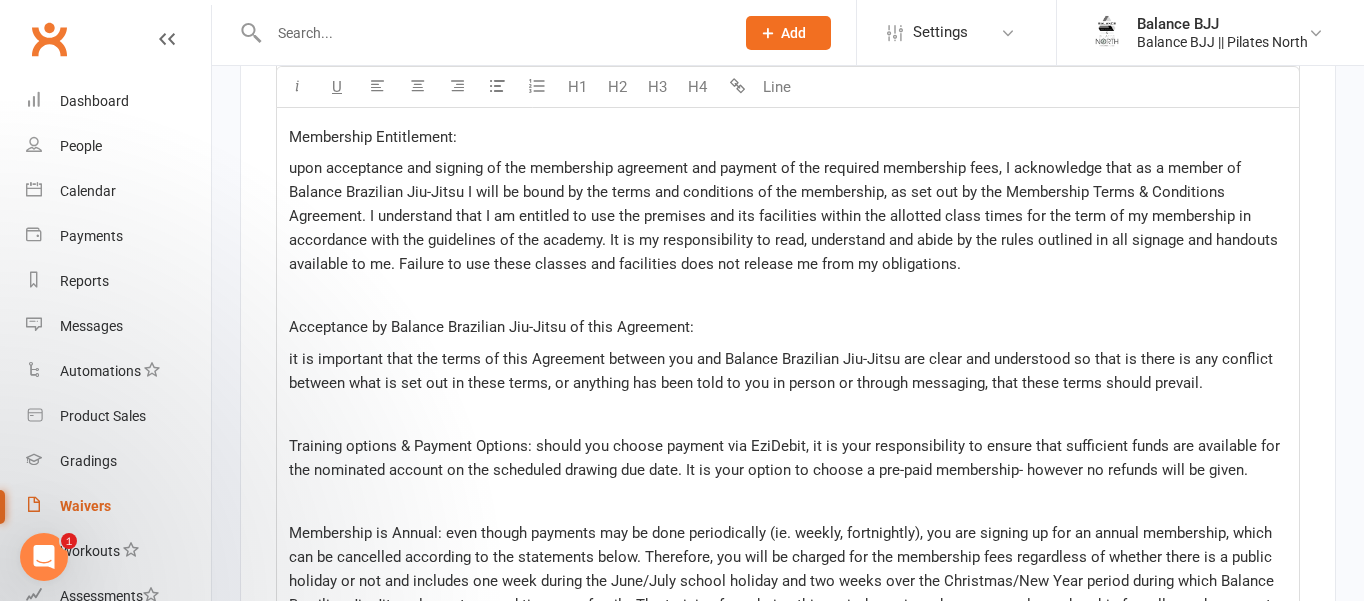 click on "upon acceptance and signing of the membership agreement and payment of the required membership fees, I acknowledge that as a member of Balance Brazilian Jiu-Jitsu I will be bound by the terms and conditions of the membership, as set out by the Membership Terms & Conditions Agreement. I understand that I am entitled to use the premises and its facilities within the allotted class times for the term of my membership in accordance with the guidelines of the academy. It is my responsibility to read, understand and abide by the rules outlined in all signage and handouts available to me. Failure to use these classes and facilities does not release me from my obligations." at bounding box center (785, 216) 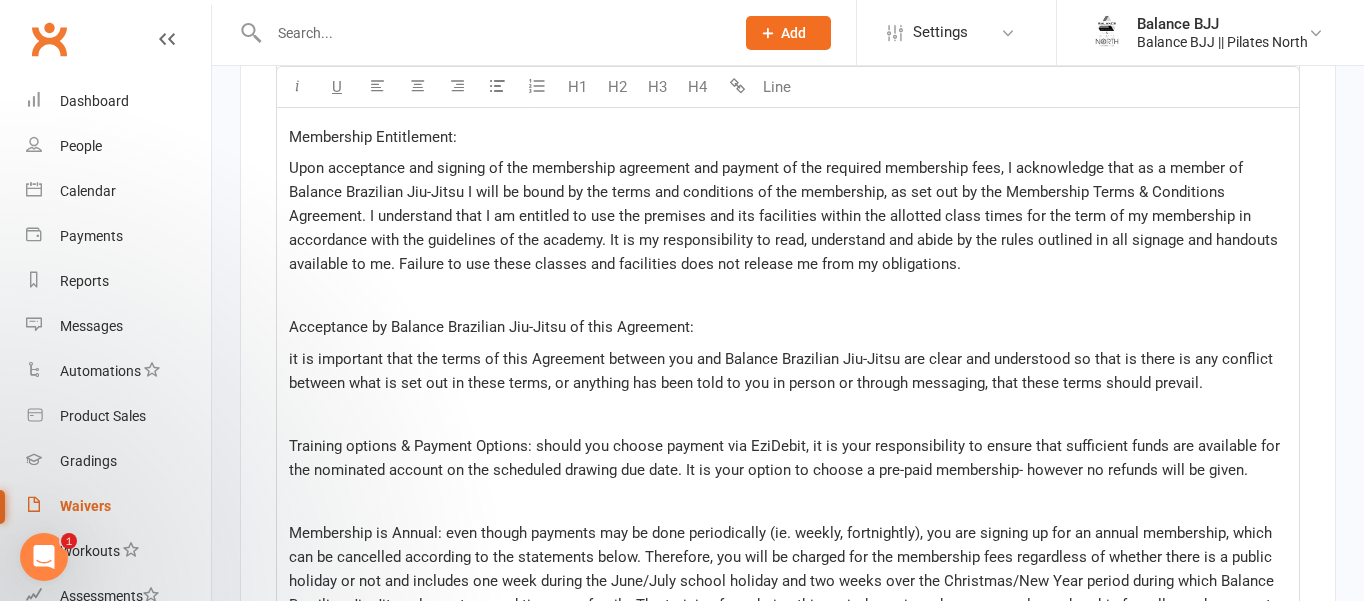 click on "it is important that the terms of this Agreement between you and Balance Brazilian Jiu-Jitsu are clear and understood so that is there is any conflict between what is set out in these terms, or anything has been told to you in person or through messaging, that these terms should prevail." at bounding box center [783, 371] 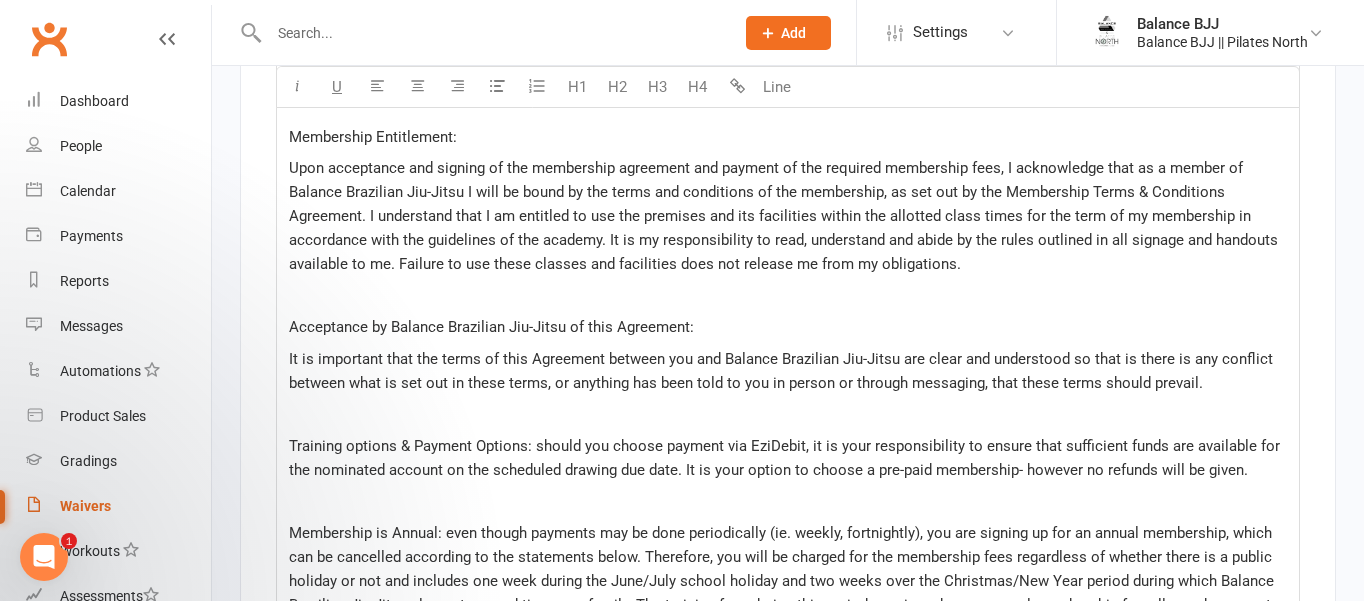 click on "Training options & Payment Options: should you choose payment via EziDebit, it is your responsibility to ensure that sufficient funds are available for the nominated account on the scheduled drawing due date. It is your option to choose a pre-paid membership- however no refunds will be given." at bounding box center (786, 458) 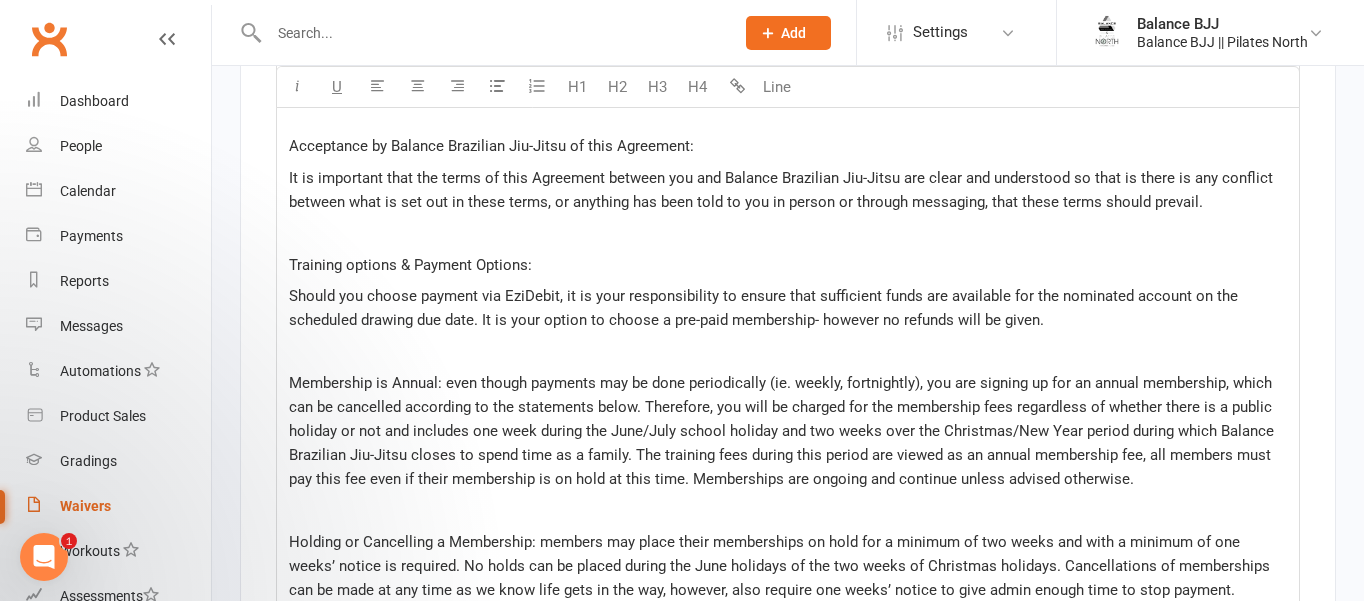 scroll, scrollTop: 3399, scrollLeft: 0, axis: vertical 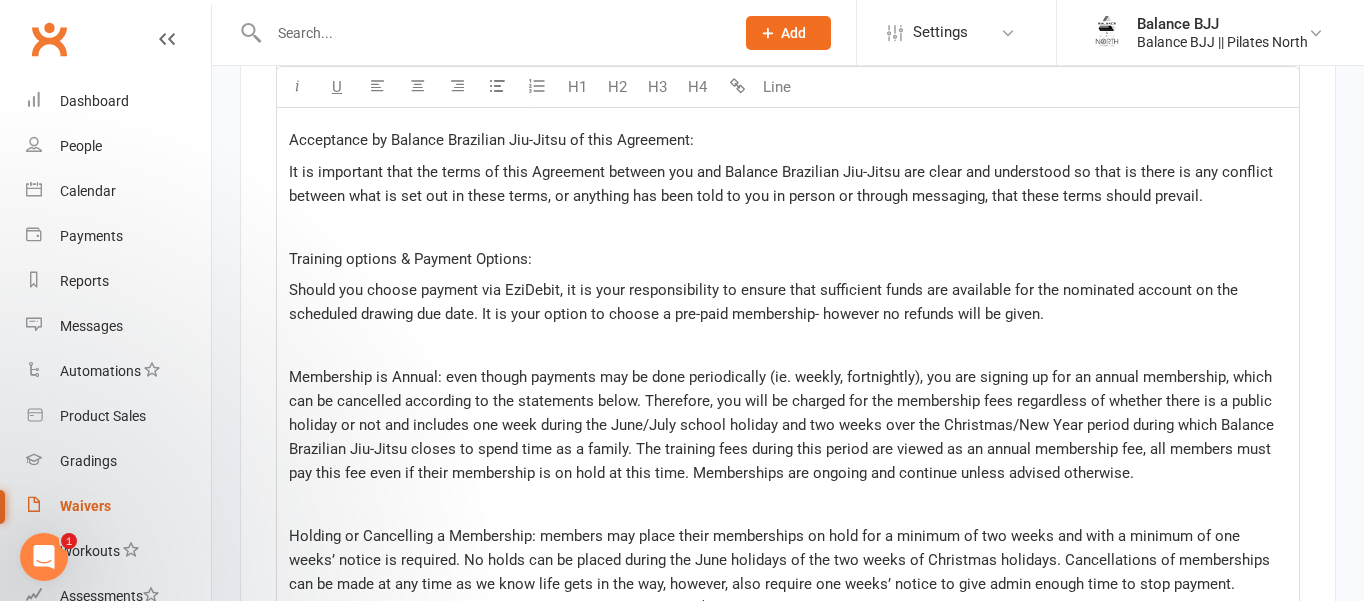 click on "Membership is Annual: even though payments may be done periodically (ie. weekly, fortnightly), you are signing up for an annual membership, which can be cancelled according to the statements below. Therefore, you will be charged for the membership fees regardless of whether there is a public holiday or not and includes one week during the June/July school holiday and two weeks over the Christmas/New Year period during which Balance Brazilian Jiu-Jitsu closes to spend time as a family. The training fees during this period are viewed as an annual membership fee, all members must pay this fee even if their membership is on hold at this time. Memberships are ongoing and continue unless advised otherwise." at bounding box center [783, 425] 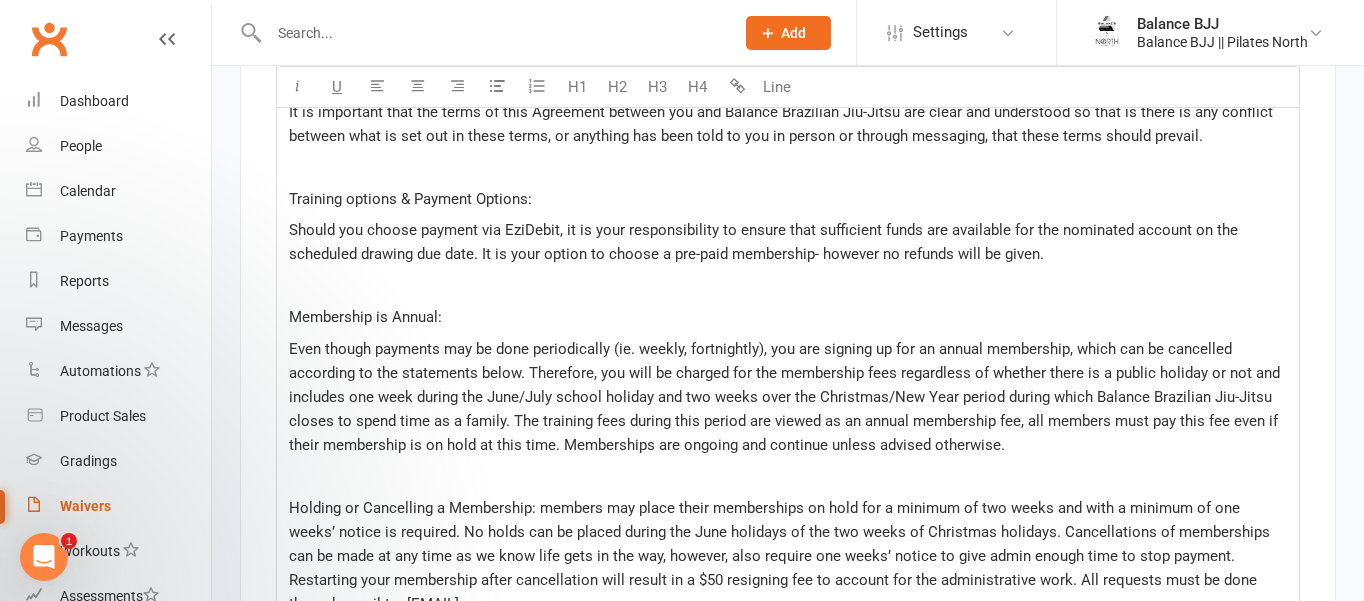 scroll, scrollTop: 3462, scrollLeft: 0, axis: vertical 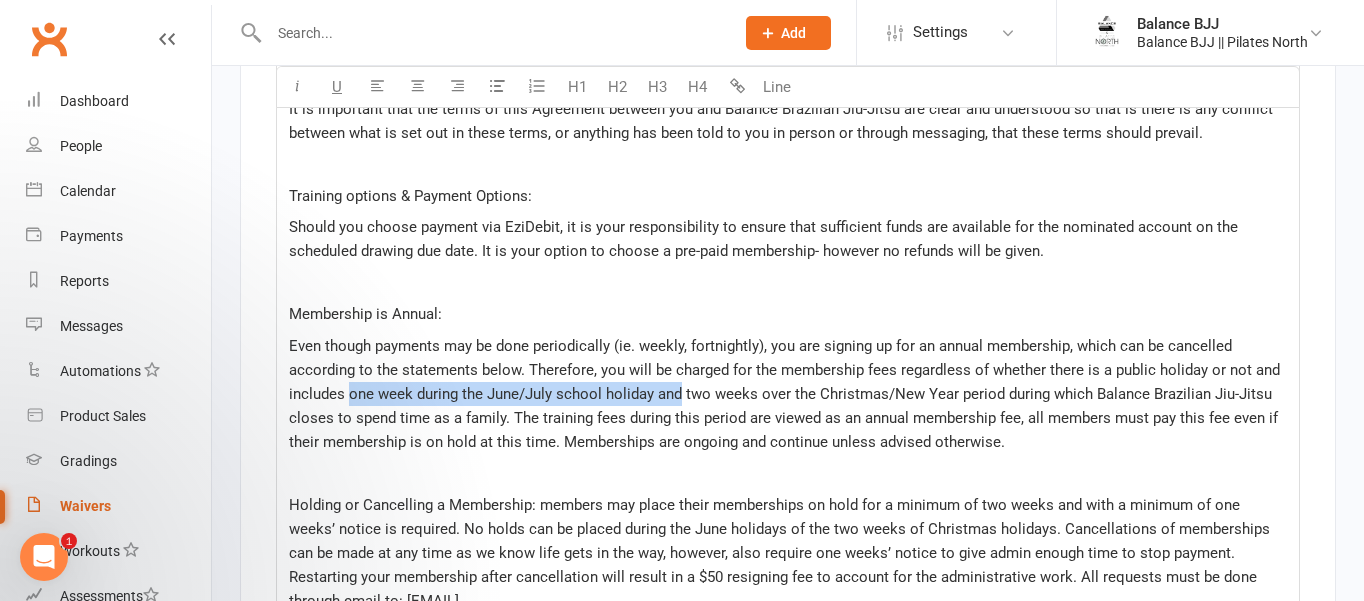 drag, startPoint x: 349, startPoint y: 407, endPoint x: 681, endPoint y: 402, distance: 332.03766 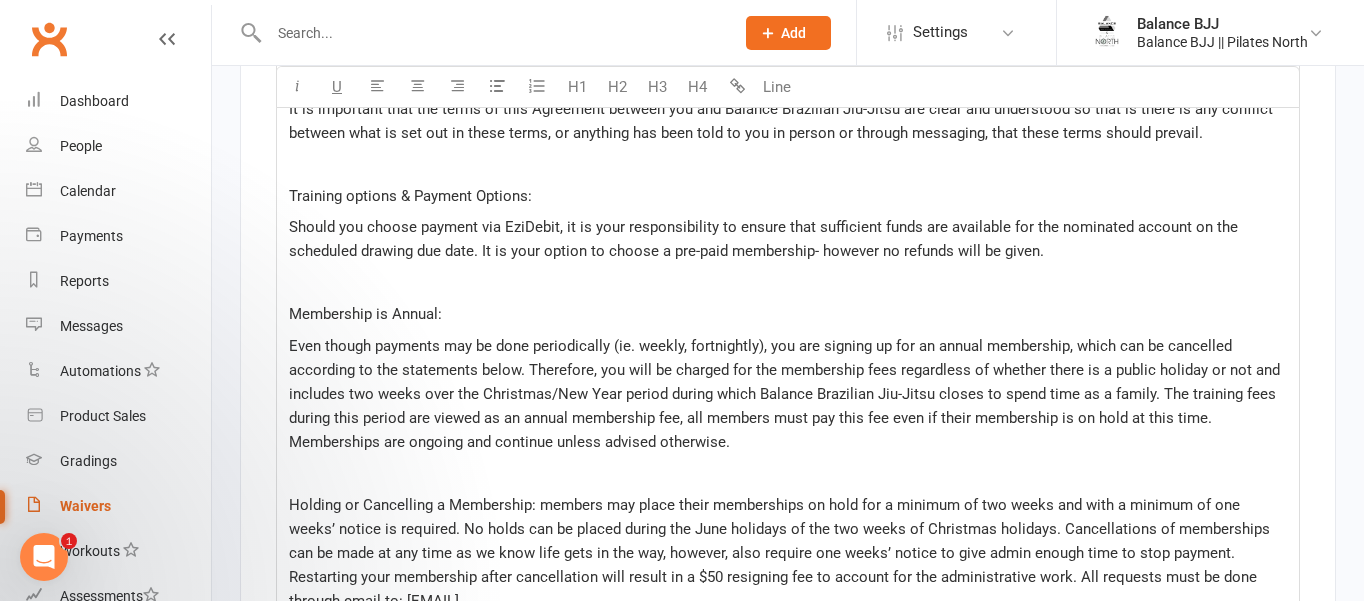 click on "Even though payments may be done periodically (ie. weekly, fortnightly), you are signing up for an annual membership, which can be cancelled according to the statements below. Therefore, you will be charged for the membership fees regardless of whether there is a public holiday or not and includes two weeks over the Christmas/New Year period during which Balance Brazilian Jiu-Jitsu closes to spend time as a family. The training fees during this period are viewed as an annual membership fee, all members must pay this fee even if their membership is on hold at this time. Memberships are ongoing and continue unless advised otherwise." at bounding box center [788, 394] 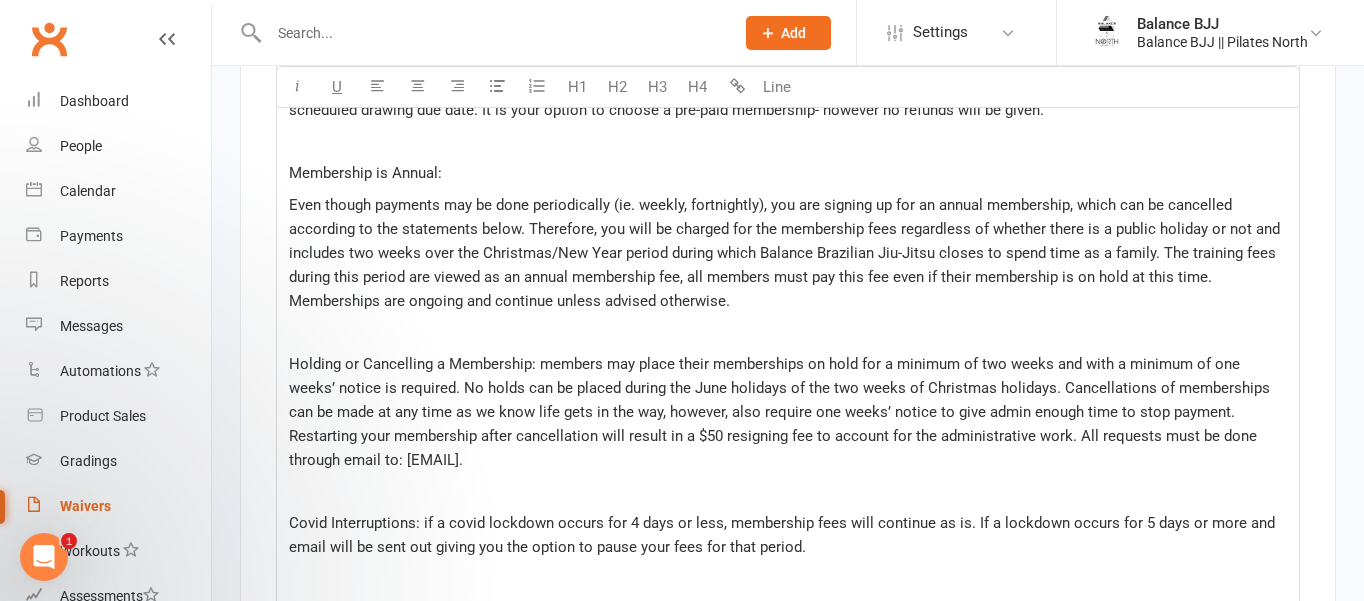 scroll, scrollTop: 3627, scrollLeft: 0, axis: vertical 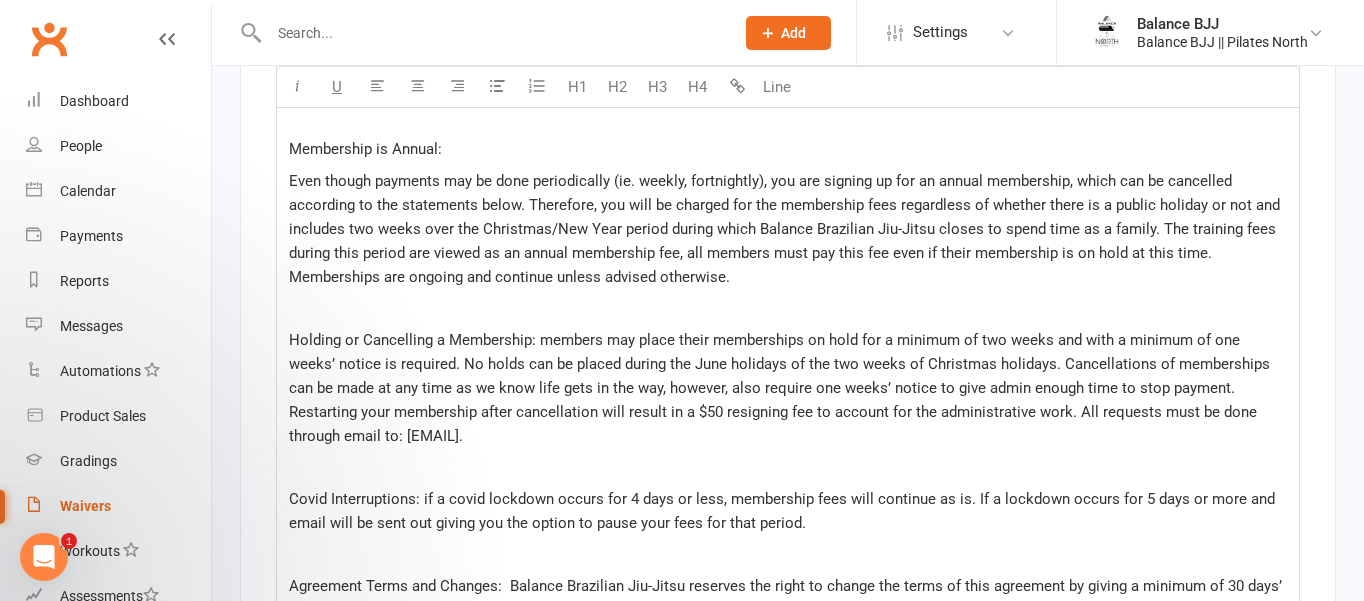 click on "Holding or Cancelling a Membership: members may place their memberships on hold for a minimum of two weeks and with a minimum of one weeks’ notice is required. No holds can be placed during the June holidays of the two weeks of Christmas holidays. Cancellations of memberships can be made at any time as we know life gets in the way, however, also require one weeks’ notice to give admin enough time to stop payment. Restarting your membership after cancellation will result in a $50 resigning fee to account for the administrative work. All requests must be done through email to: [EMAIL]." at bounding box center [781, 388] 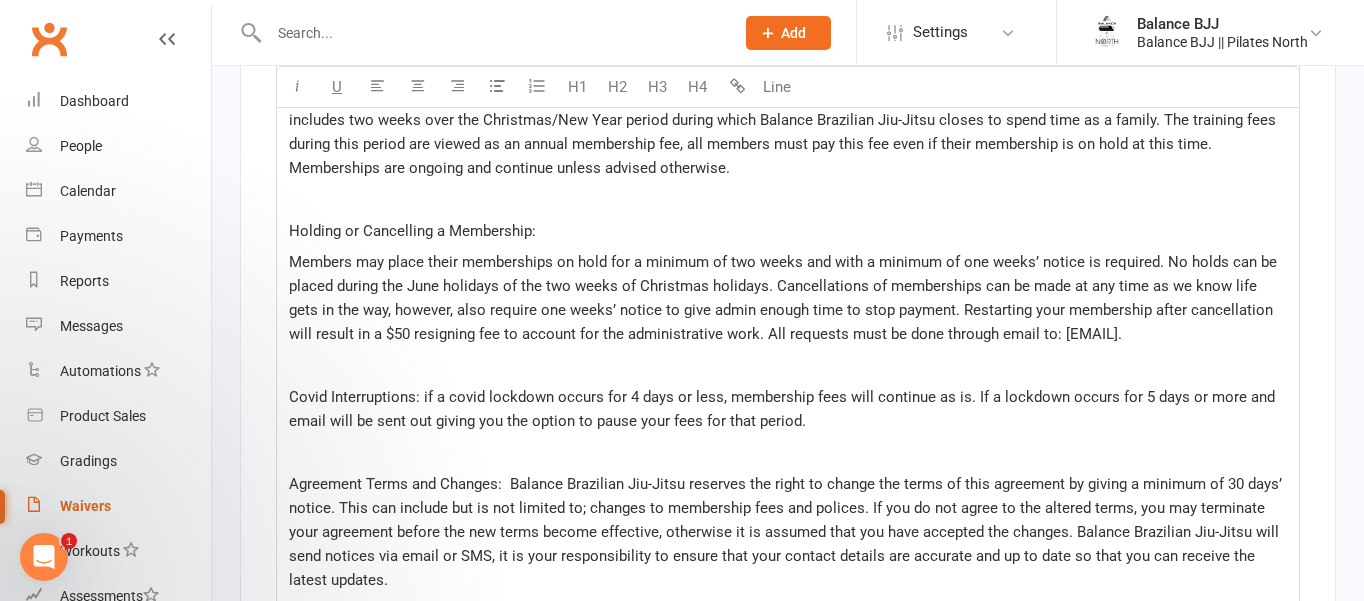 scroll, scrollTop: 3737, scrollLeft: 0, axis: vertical 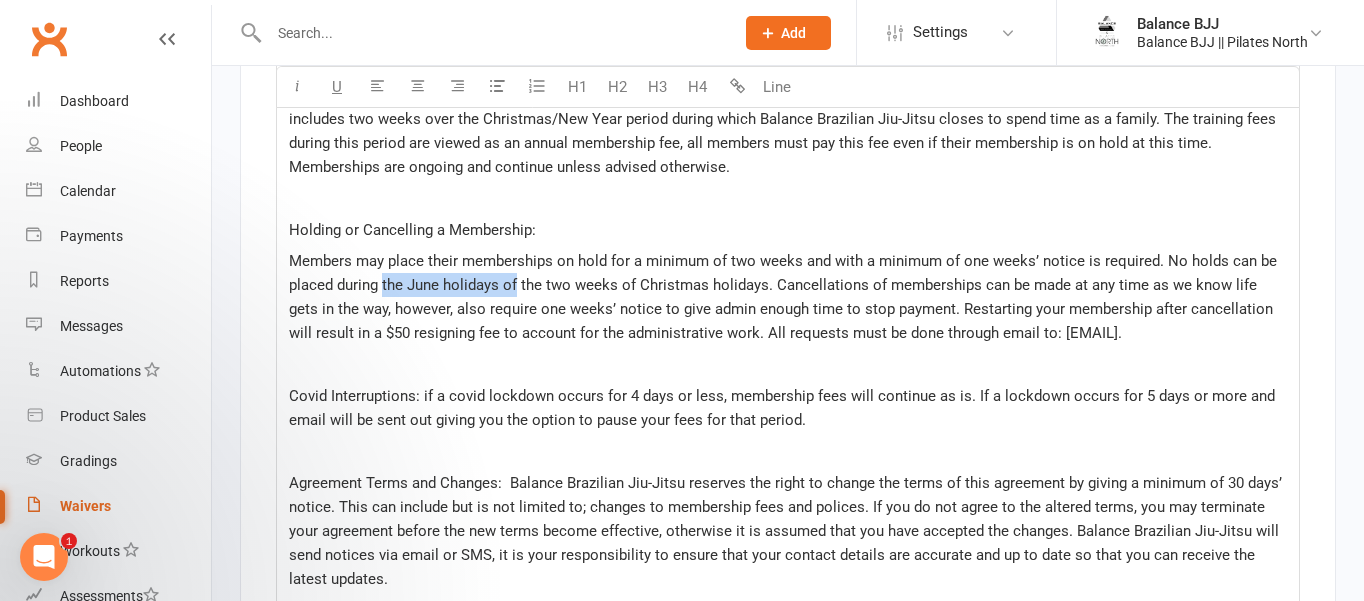 drag, startPoint x: 517, startPoint y: 297, endPoint x: 384, endPoint y: 303, distance: 133.13527 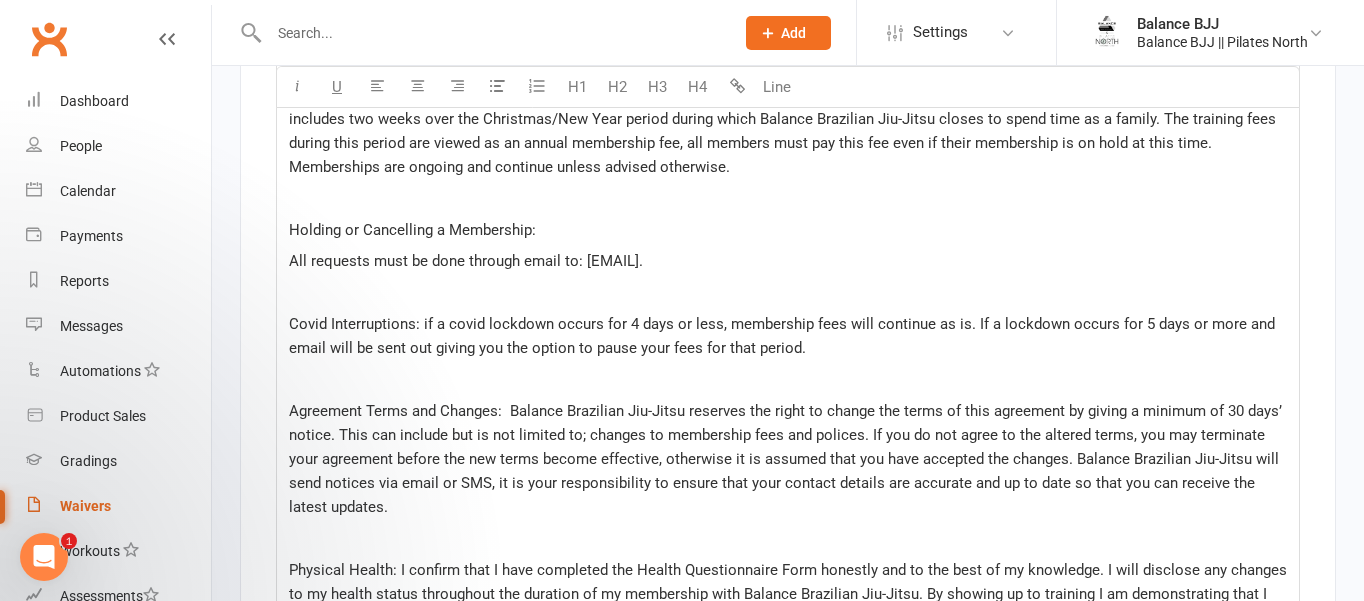 click on "﻿" at bounding box center [788, 293] 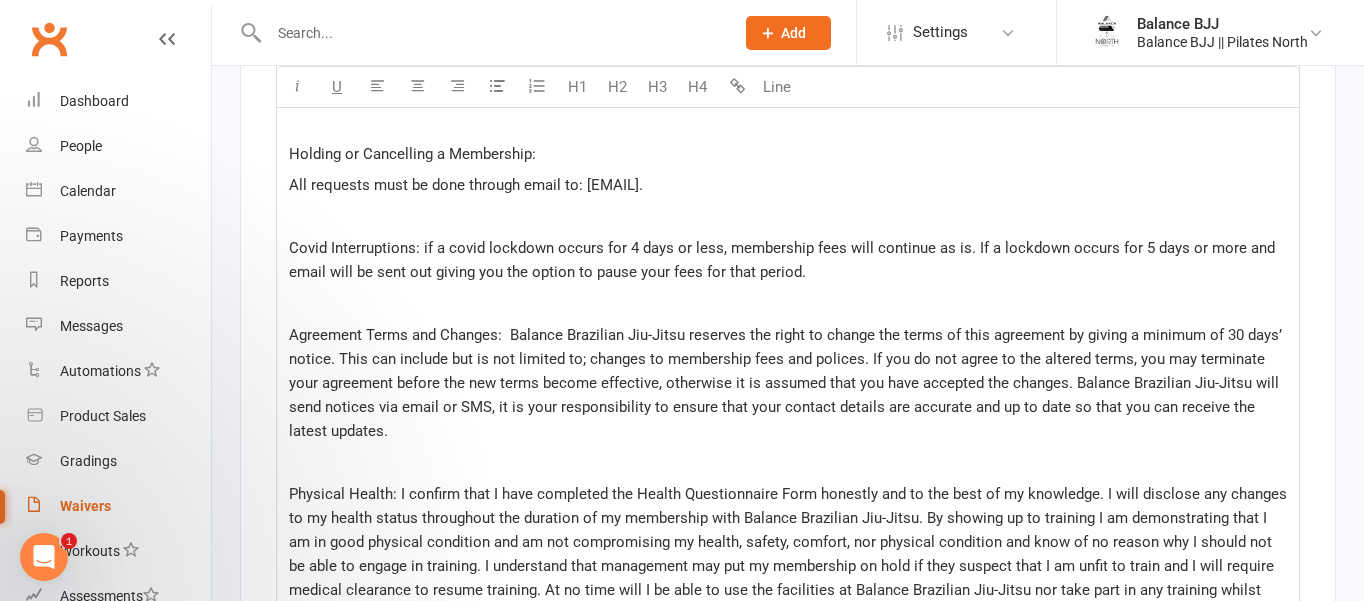 scroll, scrollTop: 3804, scrollLeft: 0, axis: vertical 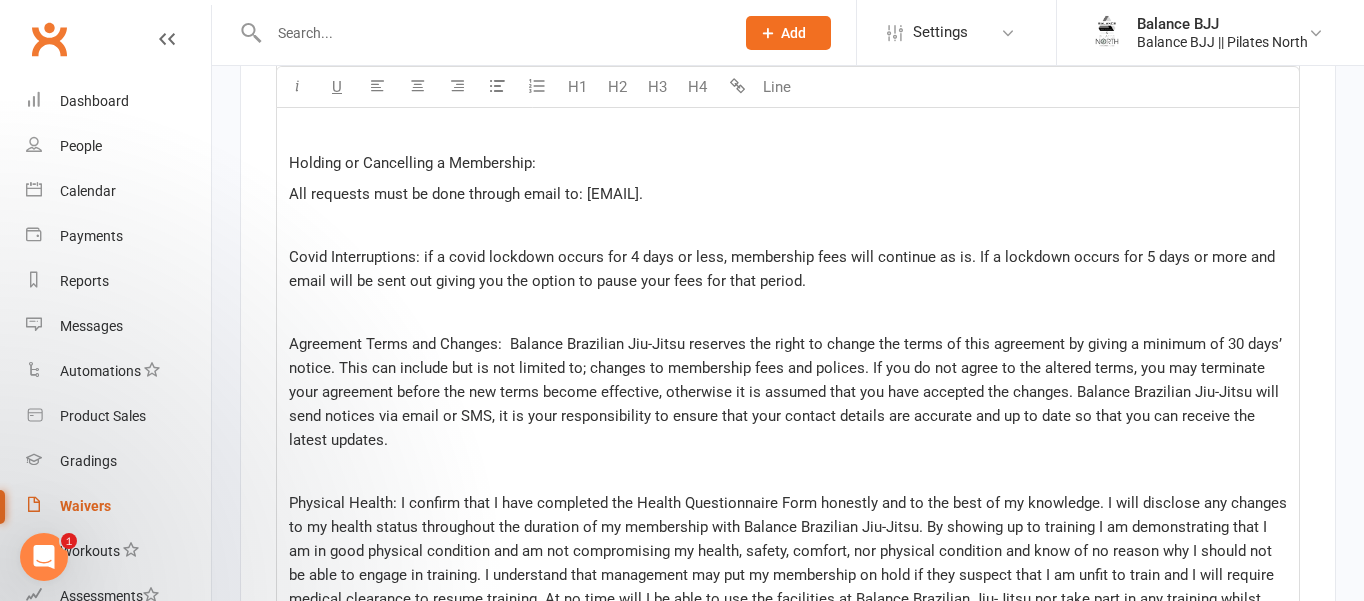 click on "Covid Interruptions: if a covid lockdown occurs for 4 days or less, membership fees will continue as is. If a lockdown occurs for 5 days or more and email will be sent out giving you the option to pause your fees for that period." at bounding box center [784, 269] 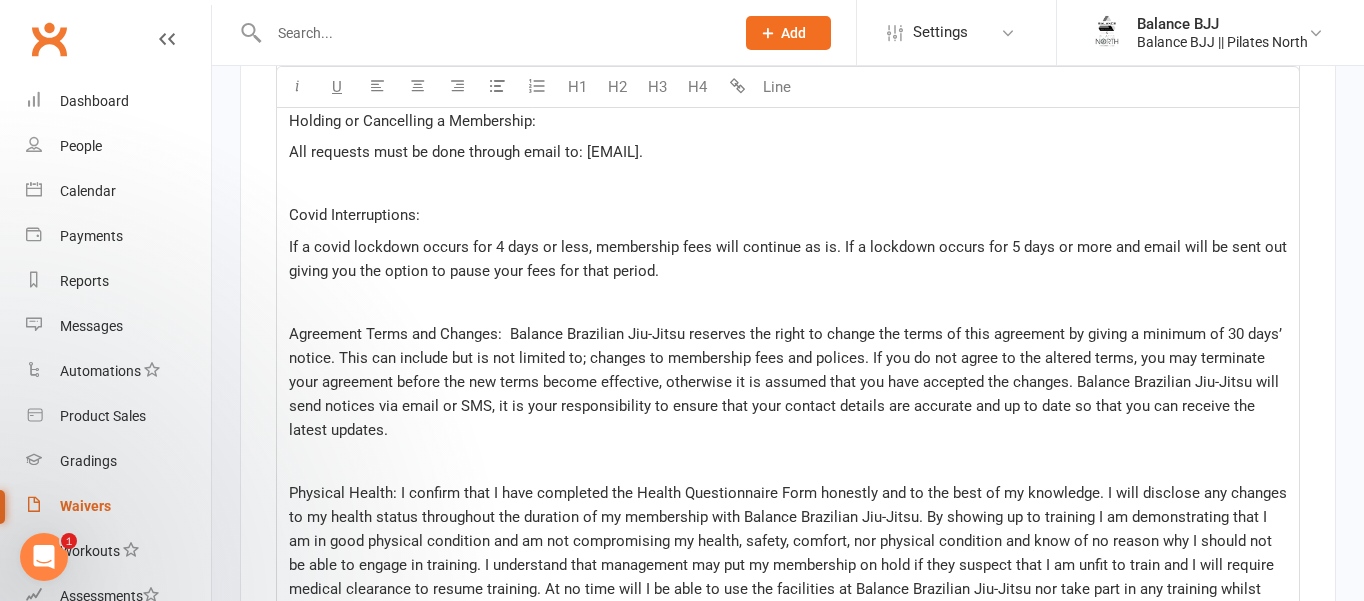 scroll, scrollTop: 3854, scrollLeft: 0, axis: vertical 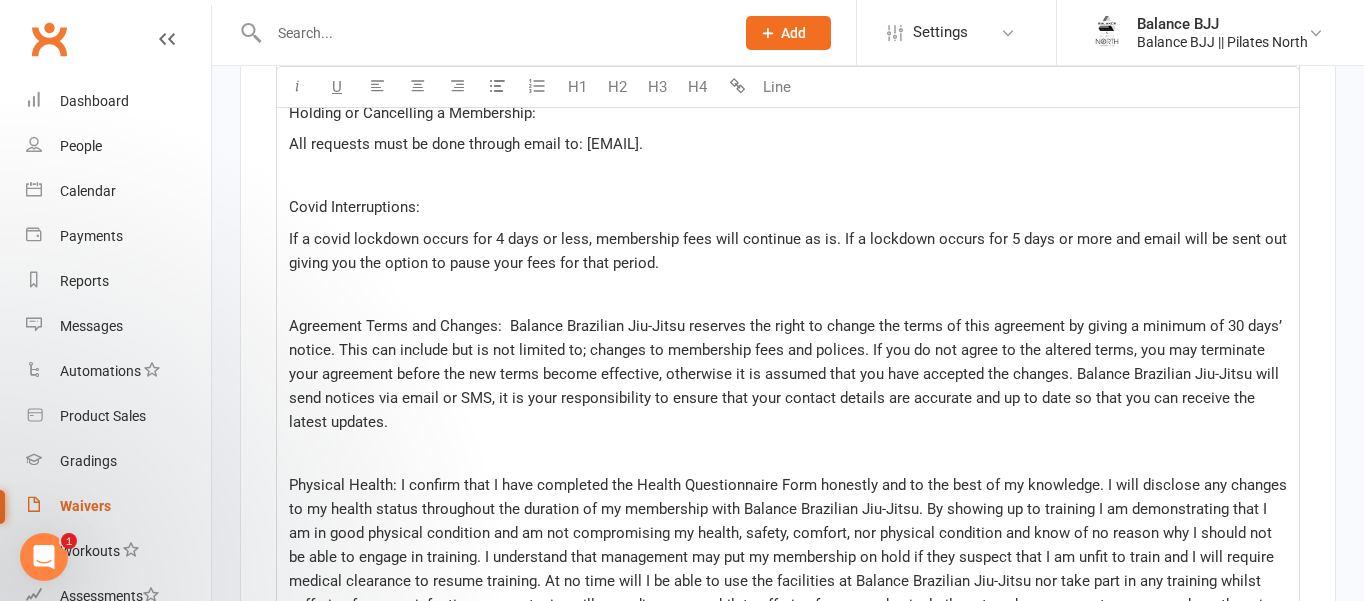 click on "Agreement Terms and Changes:  Balance Brazilian Jiu-Jitsu reserves the right to change the terms of this agreement by giving a minimum of 30 days’ notice. This can include but is not limited to; changes to membership fees and polices. If you do not agree to the altered terms, you may terminate your agreement before the new terms become effective, otherwise it is assumed that you have accepted the changes. Balance Brazilian Jiu-Jitsu will send notices via email or SMS, it is your responsibility to ensure that your contact details are accurate and up to date so that you can receive the latest updates." at bounding box center [787, 374] 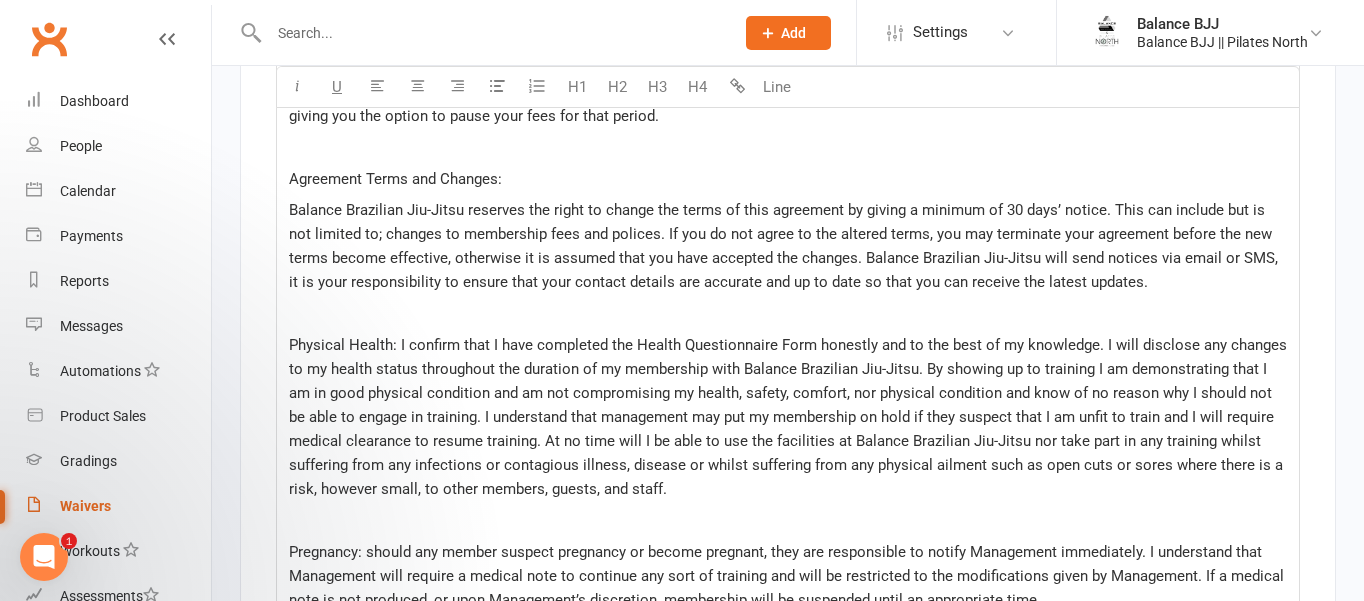 scroll, scrollTop: 4006, scrollLeft: 0, axis: vertical 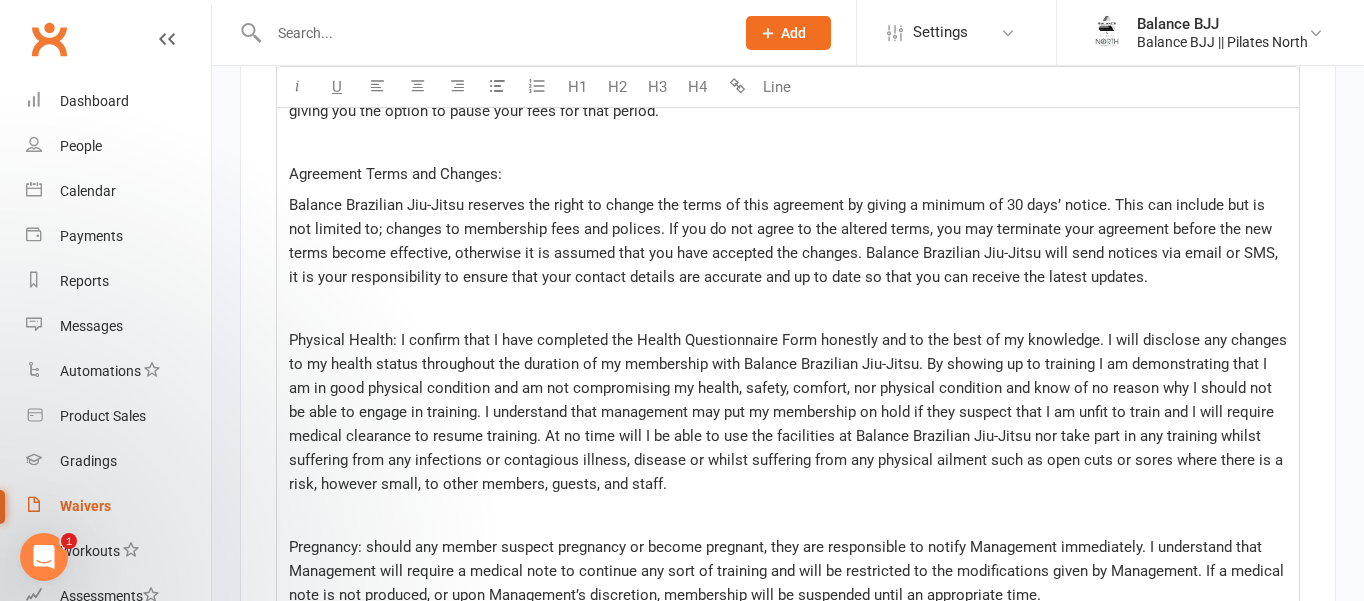 click on "Physical Health: I confirm that I have completed the Health Questionnaire Form honestly and to the best of my knowledge. I will disclose any changes to my health status throughout the duration of my membership with Balance Brazilian Jiu-Jitsu. By showing up to training I am demonstrating that I am in good physical condition and am not compromising my health, safety, comfort, nor physical condition and know of no reason why I should not be able to engage in training. I understand that management may put my membership on hold if they suspect that I am unfit to train and I will require medical clearance to resume training. At no time will I be able to use the facilities at Balance Brazilian Jiu-Jitsu nor take part in any training whilst suffering from any infections or contagious illness, disease or whilst suffering from any physical ailment such as open cuts or sores where there is a risk, however small, to other members, guests, and staff." at bounding box center (790, 412) 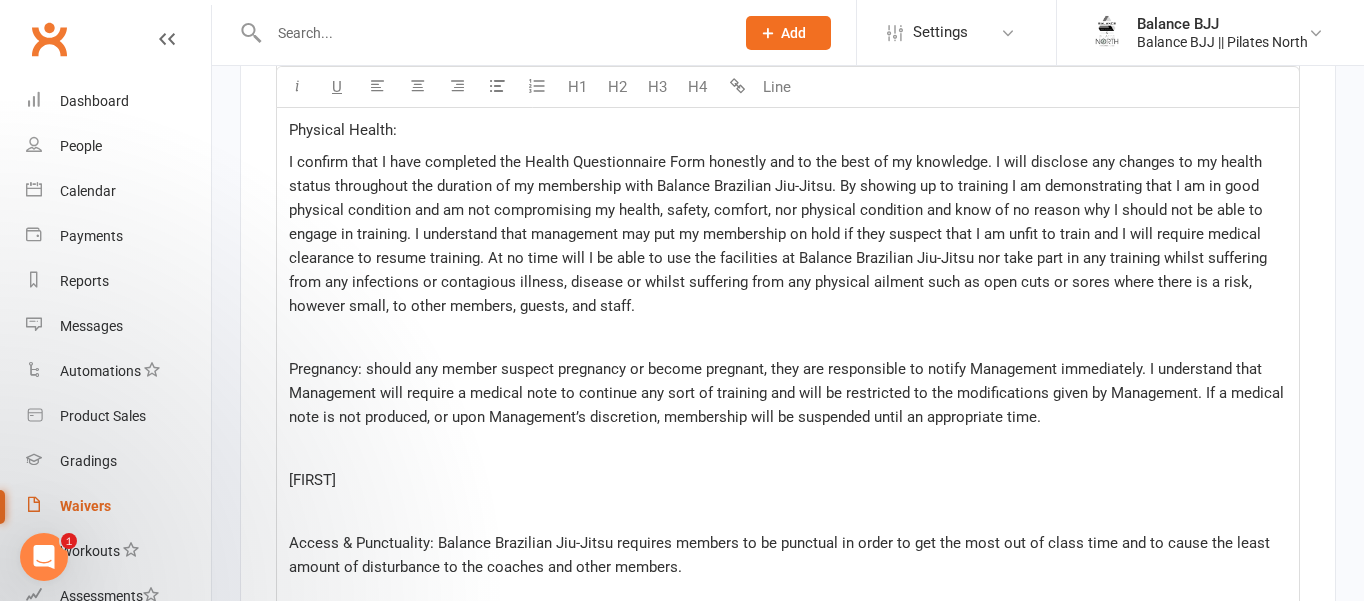 scroll, scrollTop: 4304, scrollLeft: 0, axis: vertical 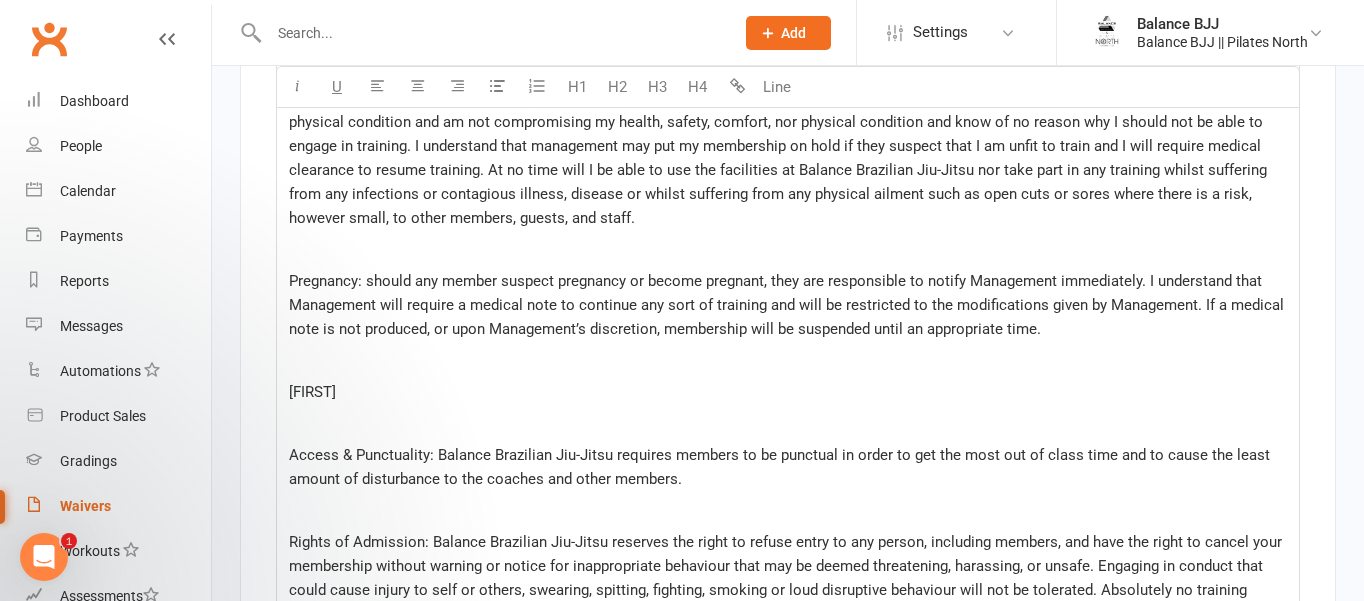 click on "Pregnancy: should any member suspect pregnancy or become pregnant, they are responsible to notify Management immediately. I understand that Management will require a medical note to continue any sort of training and will be restricted to the modifications given by Management. If a medical note is not produced, or upon Management’s discretion, membership will be suspended until an appropriate time." at bounding box center (788, 305) 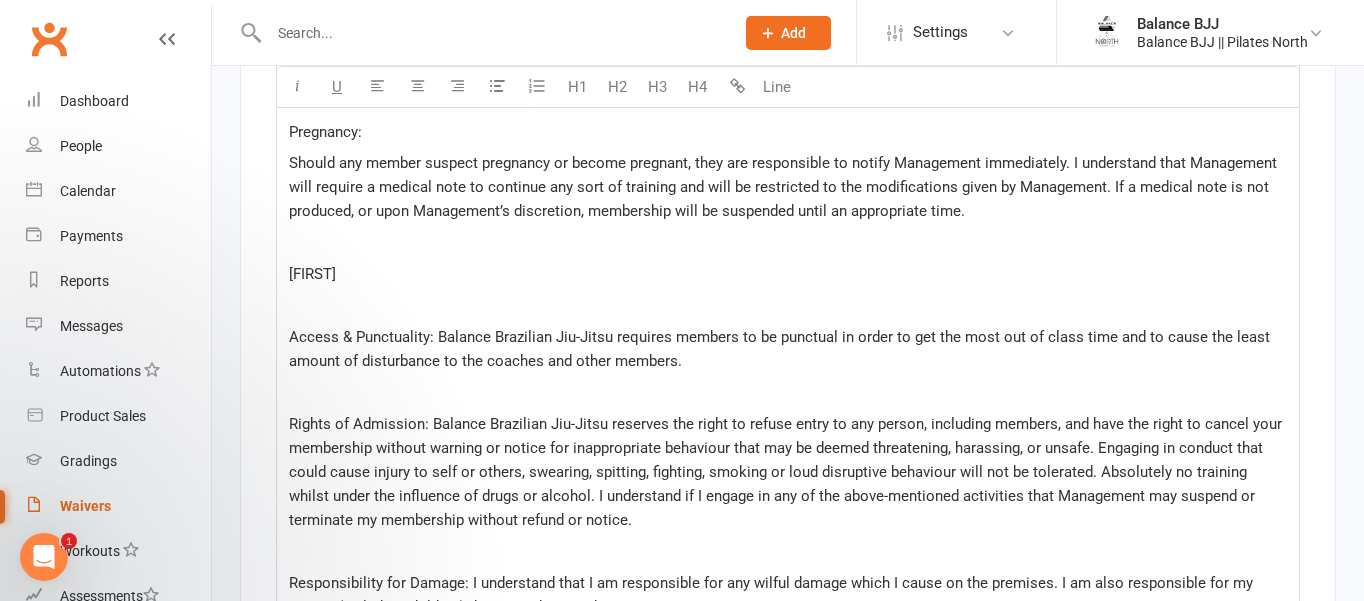scroll, scrollTop: 4462, scrollLeft: 0, axis: vertical 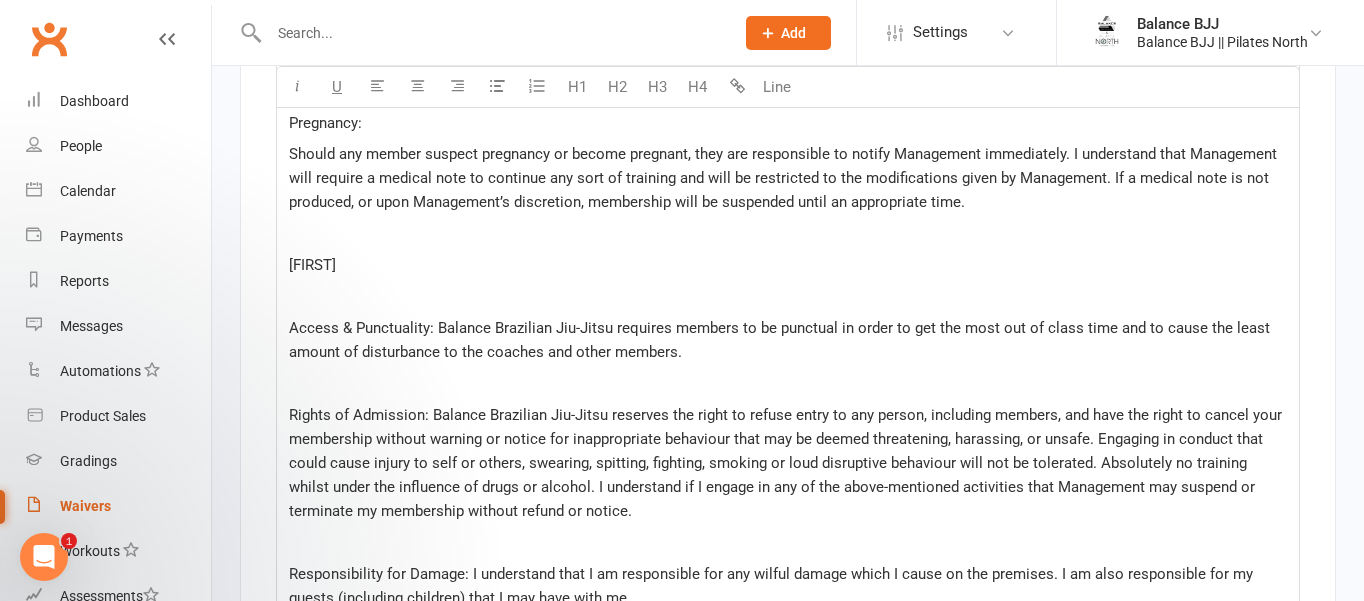 click on "[FIRST]" at bounding box center [312, 265] 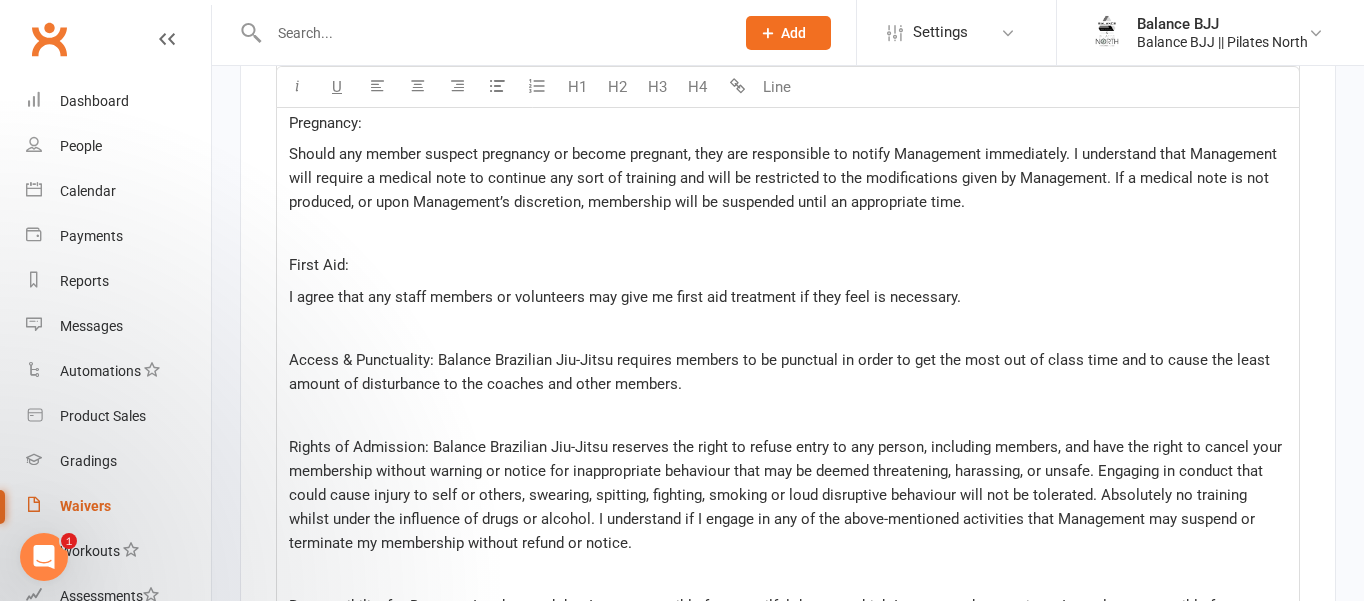 click on "Access & Punctuality: Balance Brazilian Jiu-Jitsu requires members to be punctual in order to get the most out of class time and to cause the least amount of disturbance to the coaches and other members." at bounding box center (781, 372) 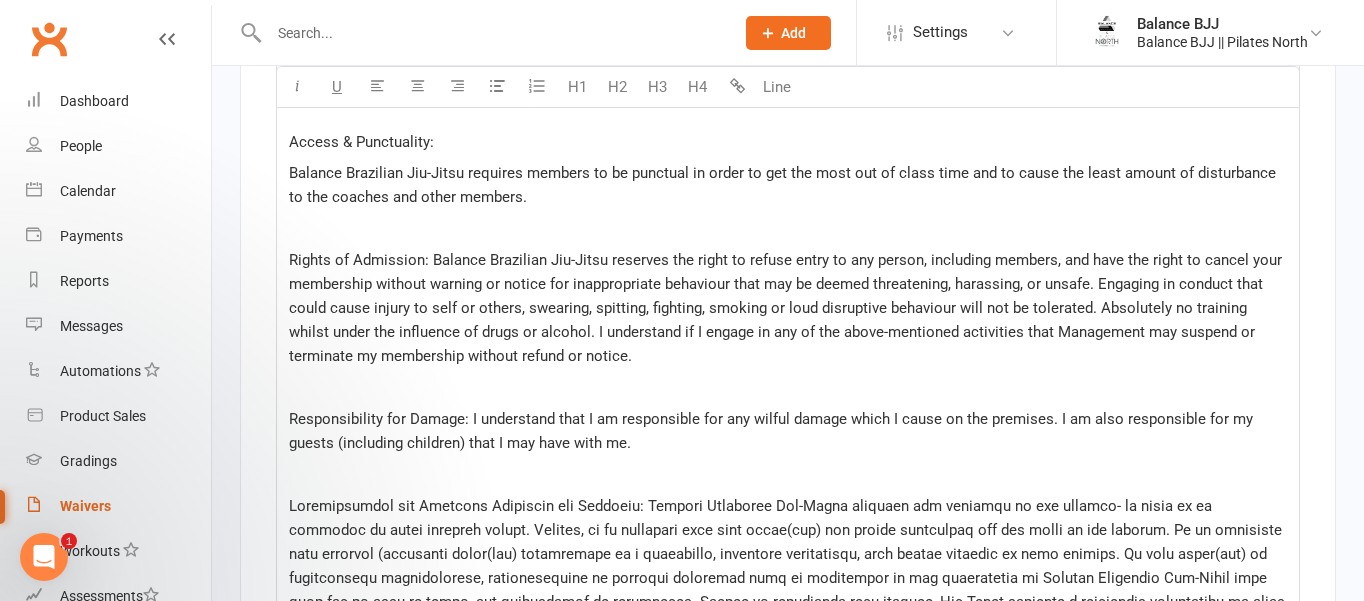 scroll, scrollTop: 4681, scrollLeft: 0, axis: vertical 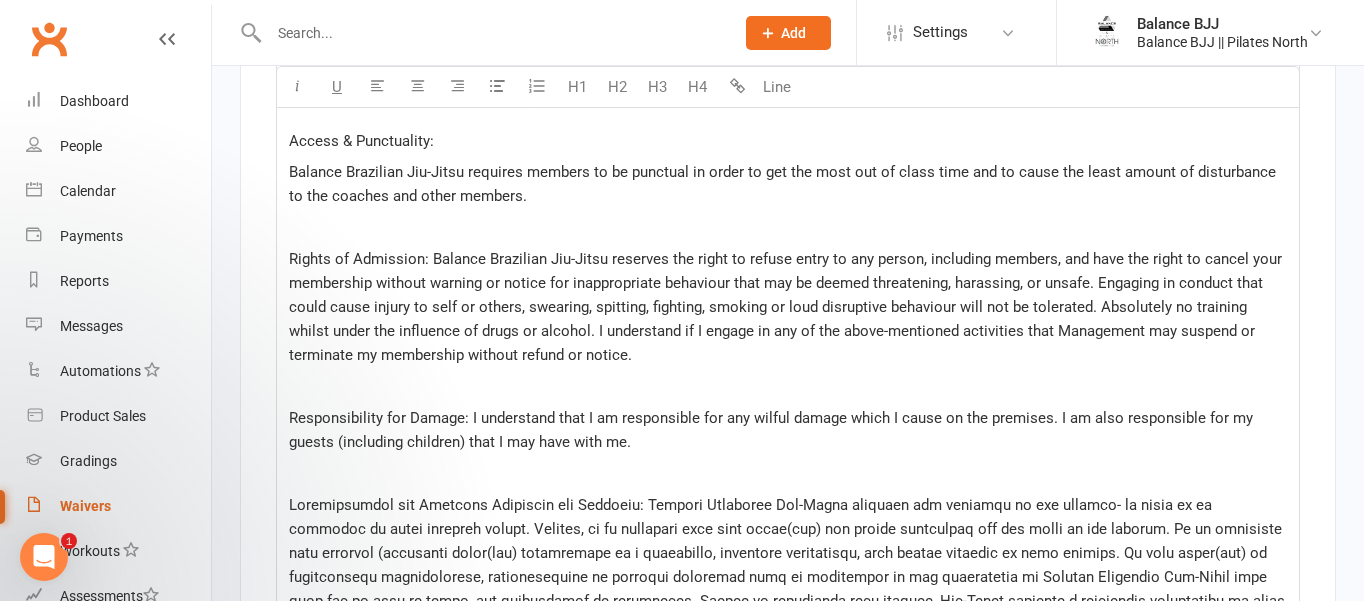 click on "Rights of Admission: Balance Brazilian Jiu-Jitsu reserves the right to refuse entry to any person, including members, and have the right to cancel your membership without warning or notice for inappropriate behaviour that may be deemed threatening, harassing, or unsafe. Engaging in conduct that could cause injury to self or others, swearing, spitting, fighting, smoking or loud disruptive behaviour will not be tolerated. Absolutely no training whilst under the influence of drugs or alcohol. I understand if I engage in any of the above-mentioned activities that Management may suspend or terminate my membership without refund or notice." at bounding box center (787, 307) 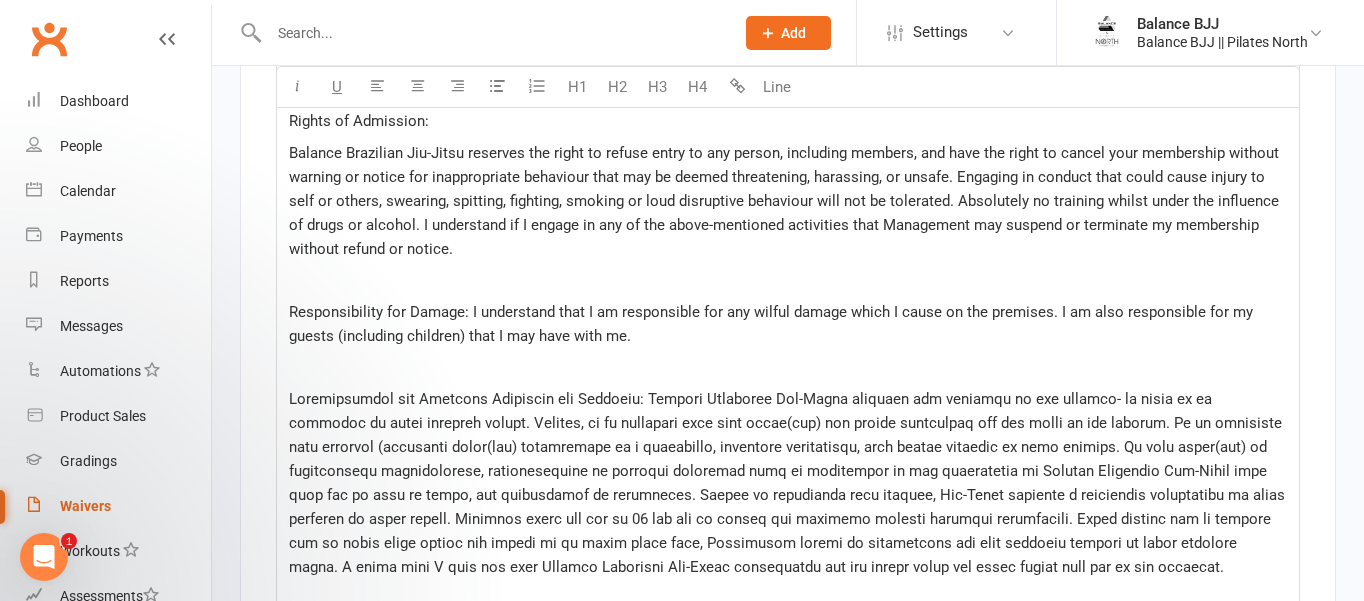scroll, scrollTop: 4832, scrollLeft: 0, axis: vertical 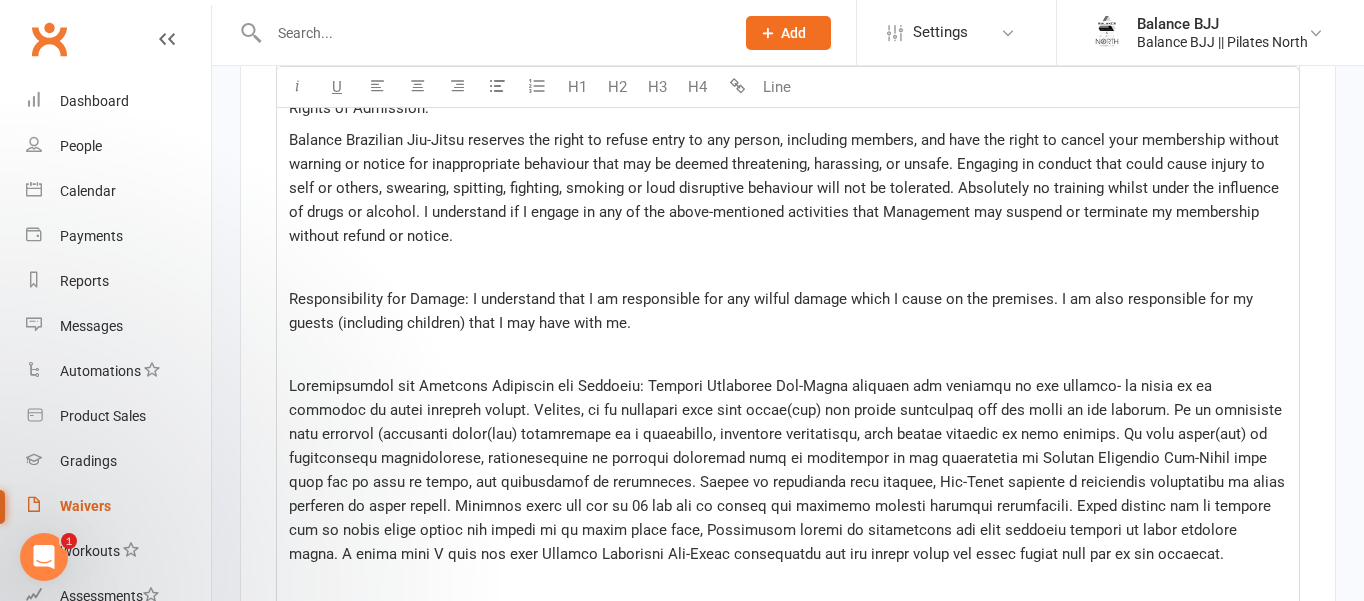 click on "Responsibility for Damage: I understand that I am responsible for any wilful damage which I cause on the premises. I am also responsible for my guests (including children) that I may have with me." at bounding box center [773, 311] 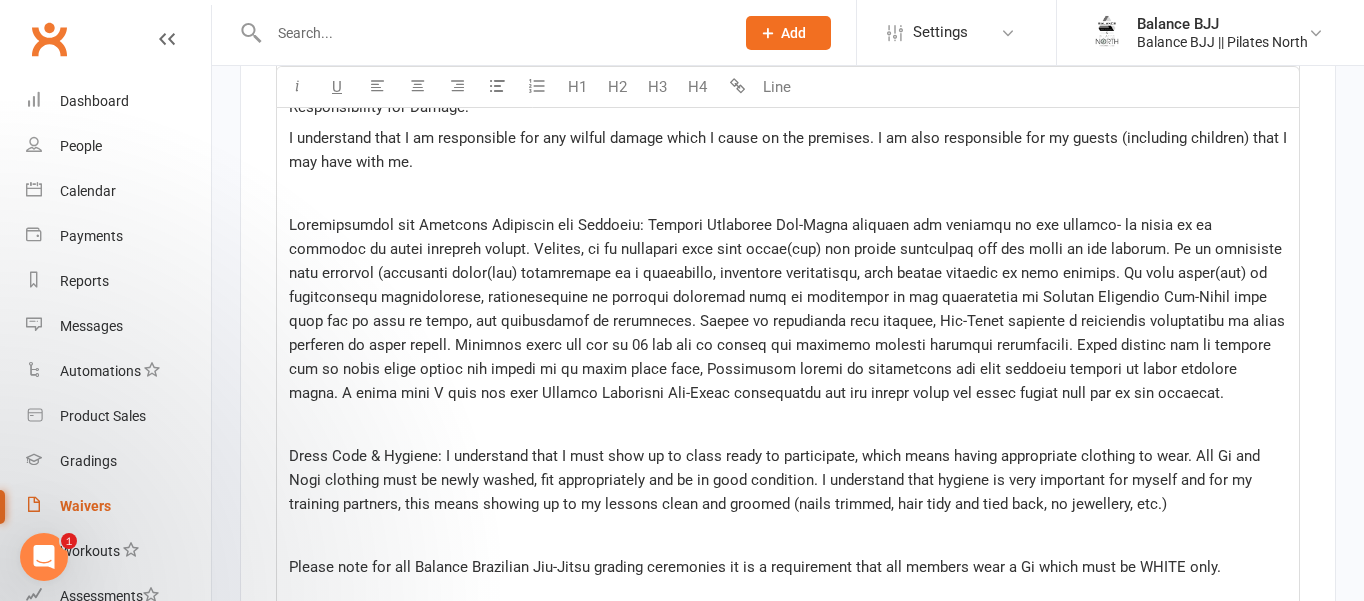 scroll, scrollTop: 5034, scrollLeft: 0, axis: vertical 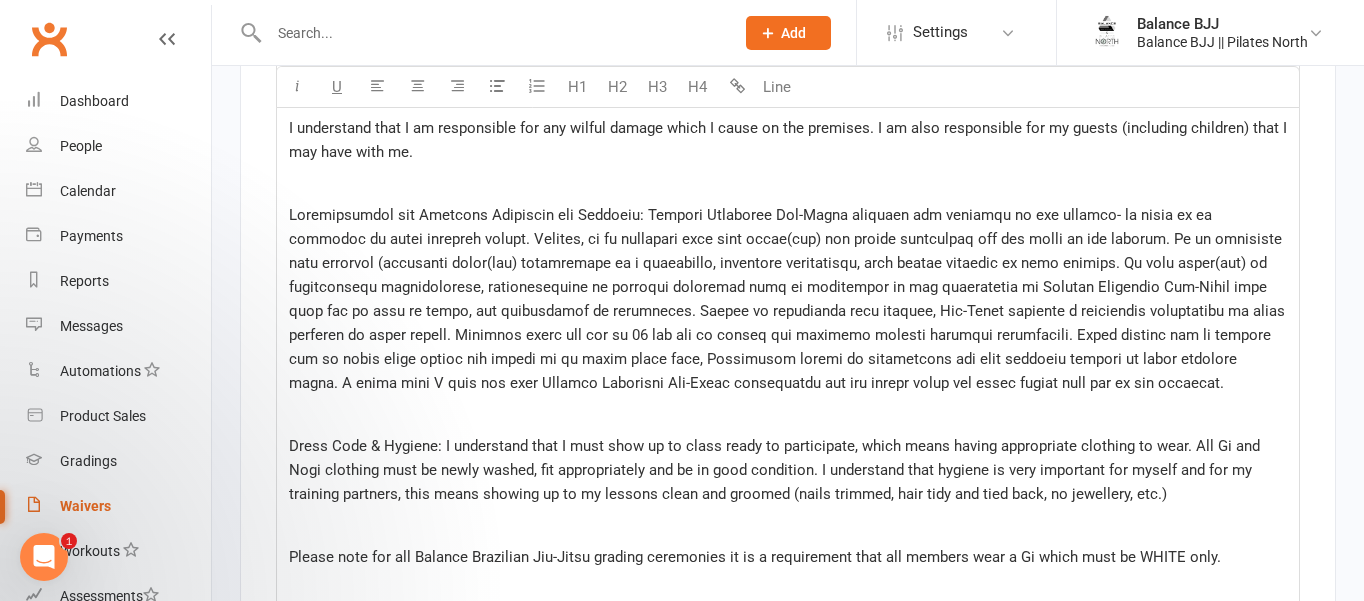 click at bounding box center [789, 299] 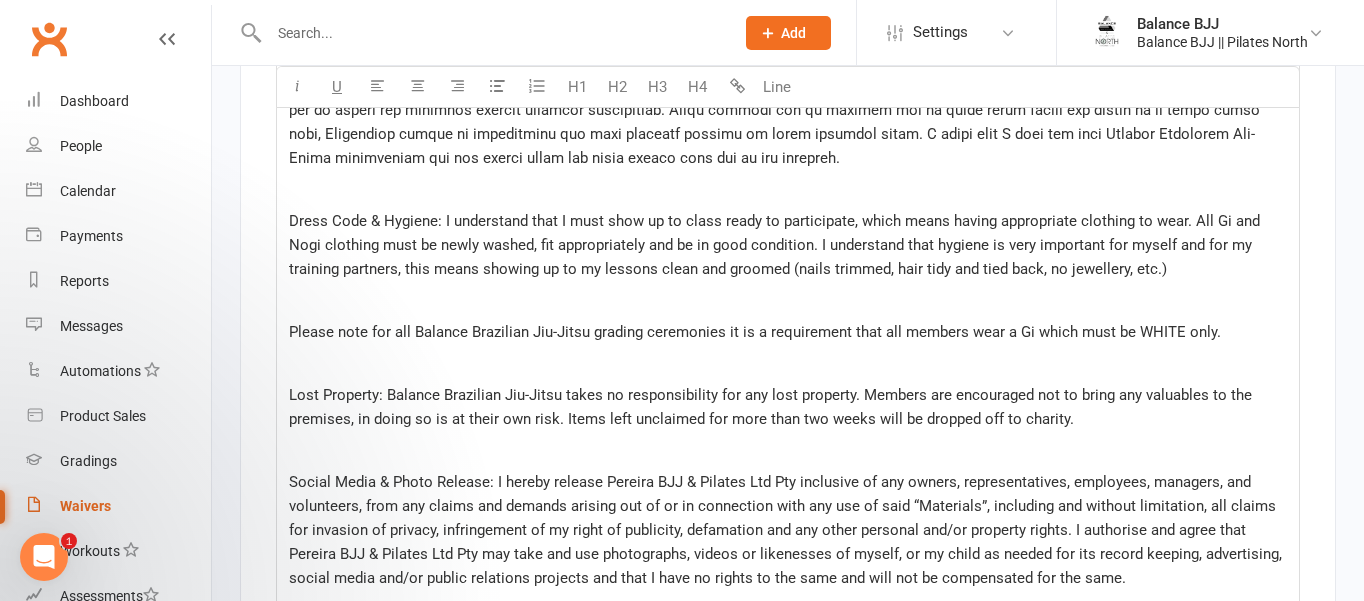 scroll, scrollTop: 5298, scrollLeft: 0, axis: vertical 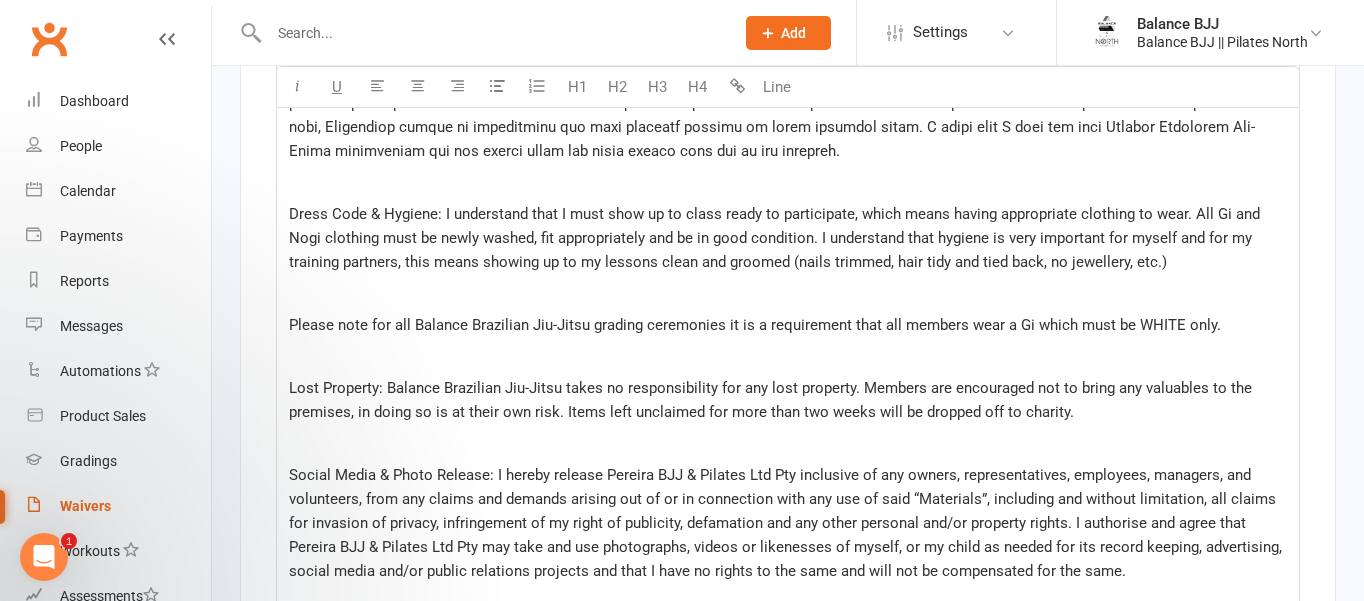 click on "Dress Code & Hygiene: I understand that I must show up to class ready to participate, which means having appropriate clothing to wear. All Gi and Nogi clothing must be newly washed, fit appropriately and be in good condition. I understand that hygiene is very important for myself and for my training partners, this means showing up to my lessons clean and groomed (nails trimmed, hair tidy and tied back, no jewellery, etc.)" at bounding box center [776, 238] 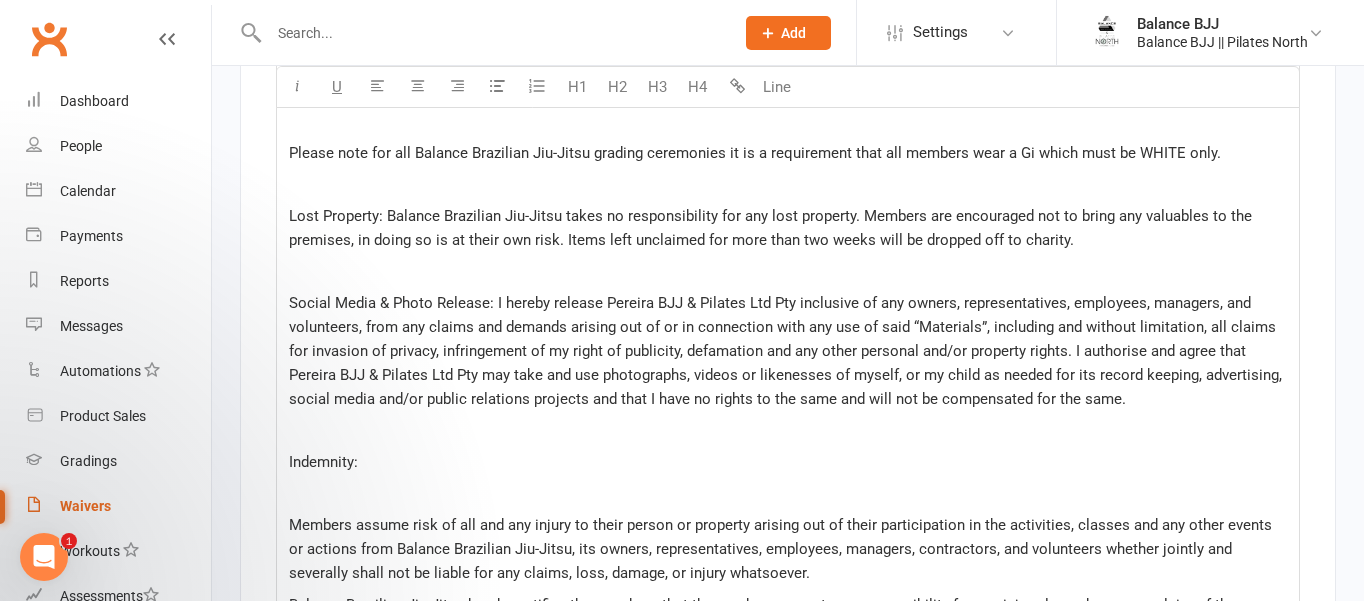 scroll, scrollTop: 5502, scrollLeft: 0, axis: vertical 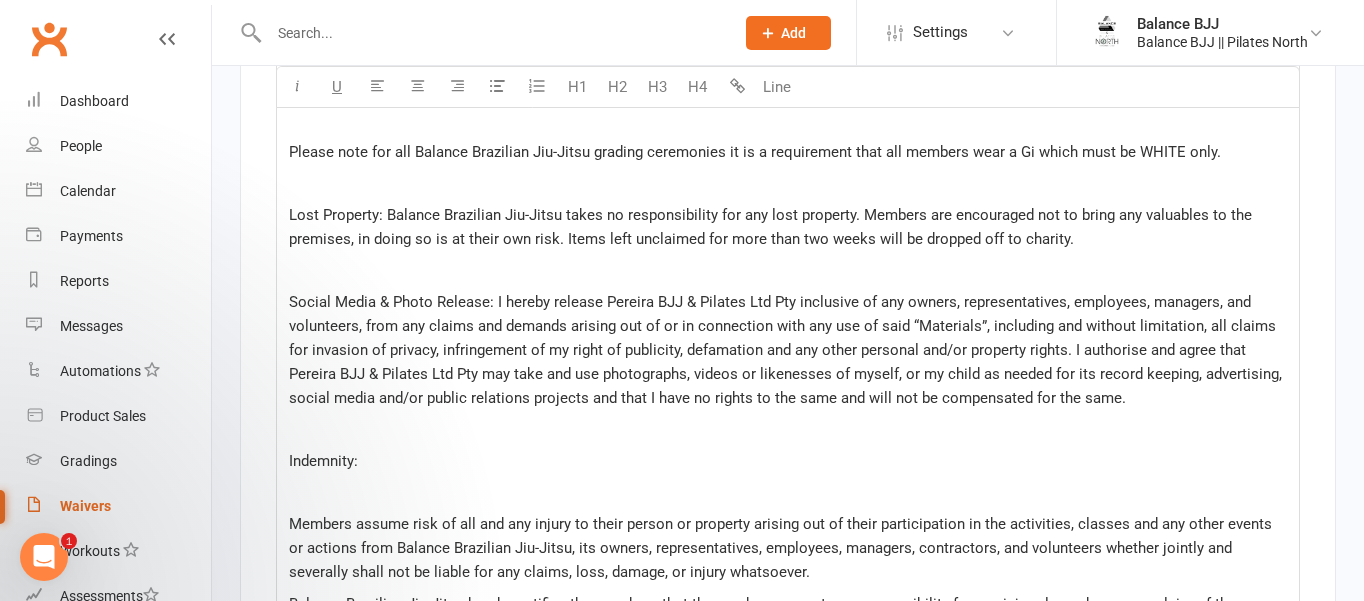 click on "Lost Property: Balance Brazilian Jiu-Jitsu takes no responsibility for any lost property. Members are encouraged not to bring any valuables to the premises, in doing so is at their own risk. Items left unclaimed for more than two weeks will be dropped off to charity." at bounding box center [772, 227] 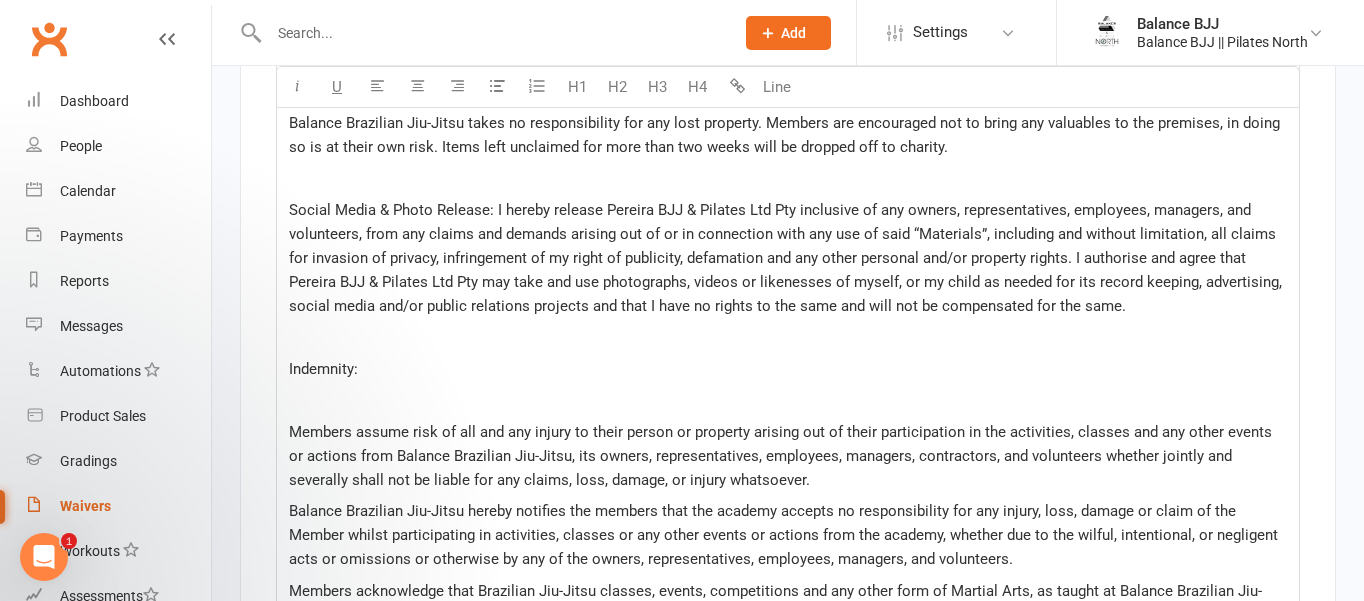 scroll, scrollTop: 5664, scrollLeft: 0, axis: vertical 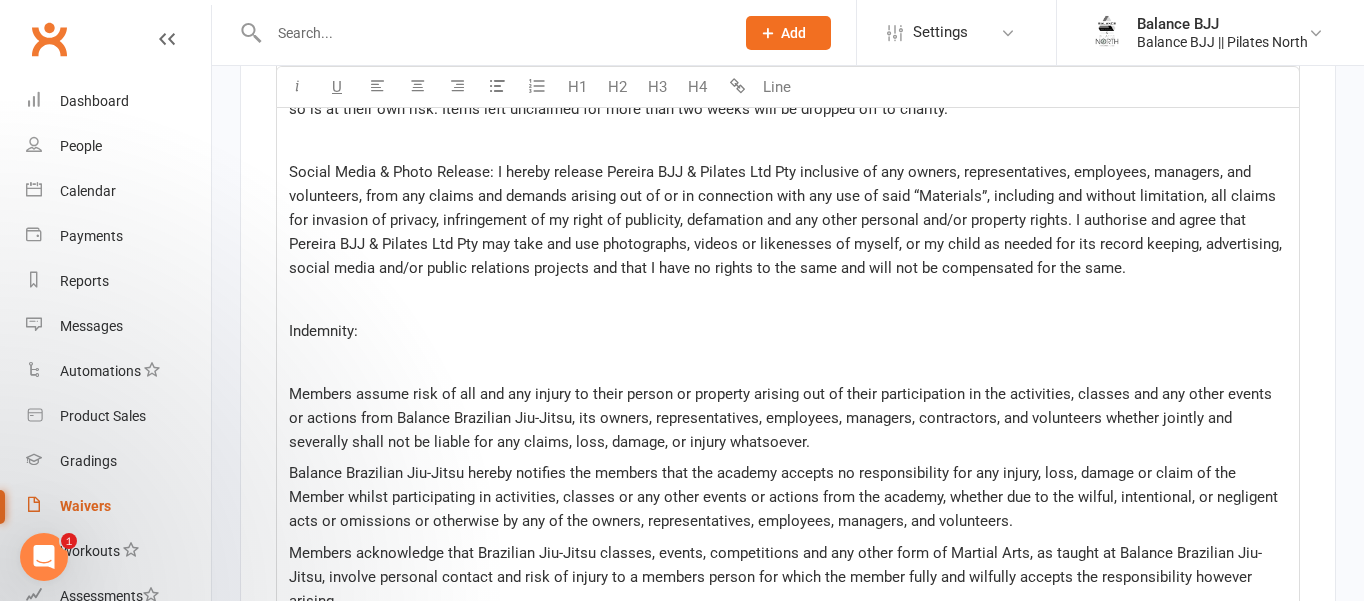 click on "Social Media & Photo Release: I hereby release Pereira BJJ & Pilates Ltd Pty inclusive of any owners, representatives, employees, managers, and volunteers, from any claims and demands arising out of or in connection with any use of said “Materials”, including and without limitation, all claims for invasion of privacy, infringement of my right of publicity, defamation and any other personal and/or property rights. I authorise and agree that Pereira BJJ & Pilates Ltd Pty may take and use photographs, videos or likenesses of myself, or my child as needed for its record keeping, advertising, social media and/or public relations projects and that I have no rights to the same and will not be compensated for the same." at bounding box center [787, 220] 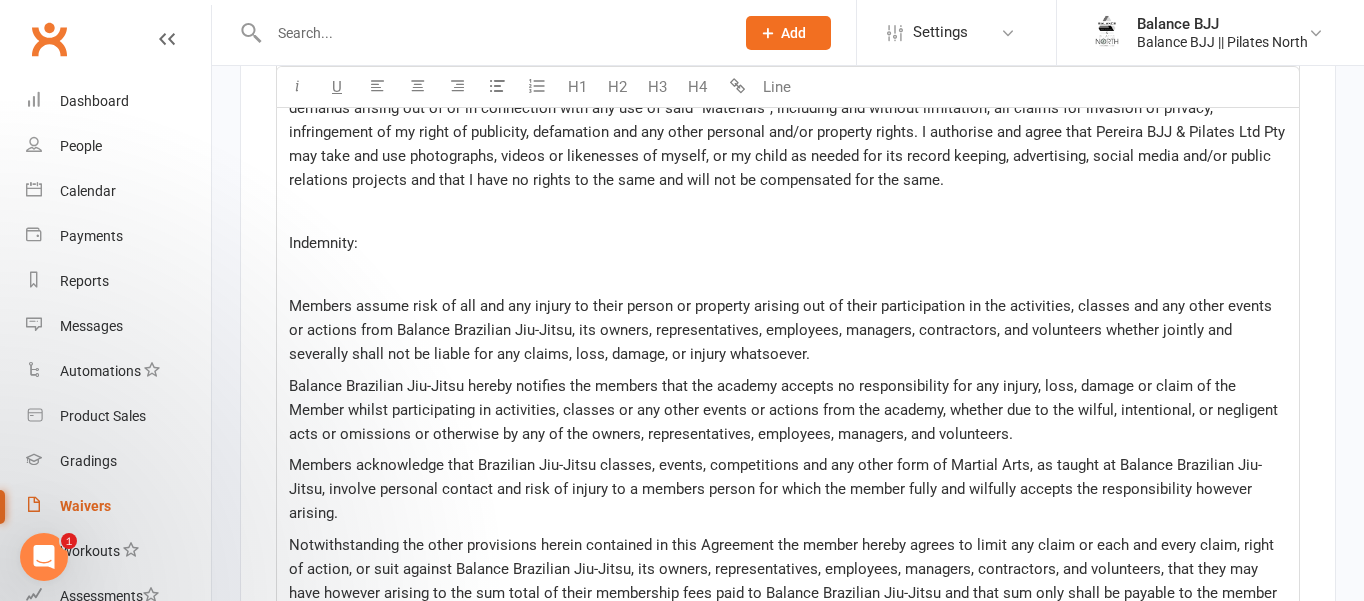 scroll, scrollTop: 5785, scrollLeft: 0, axis: vertical 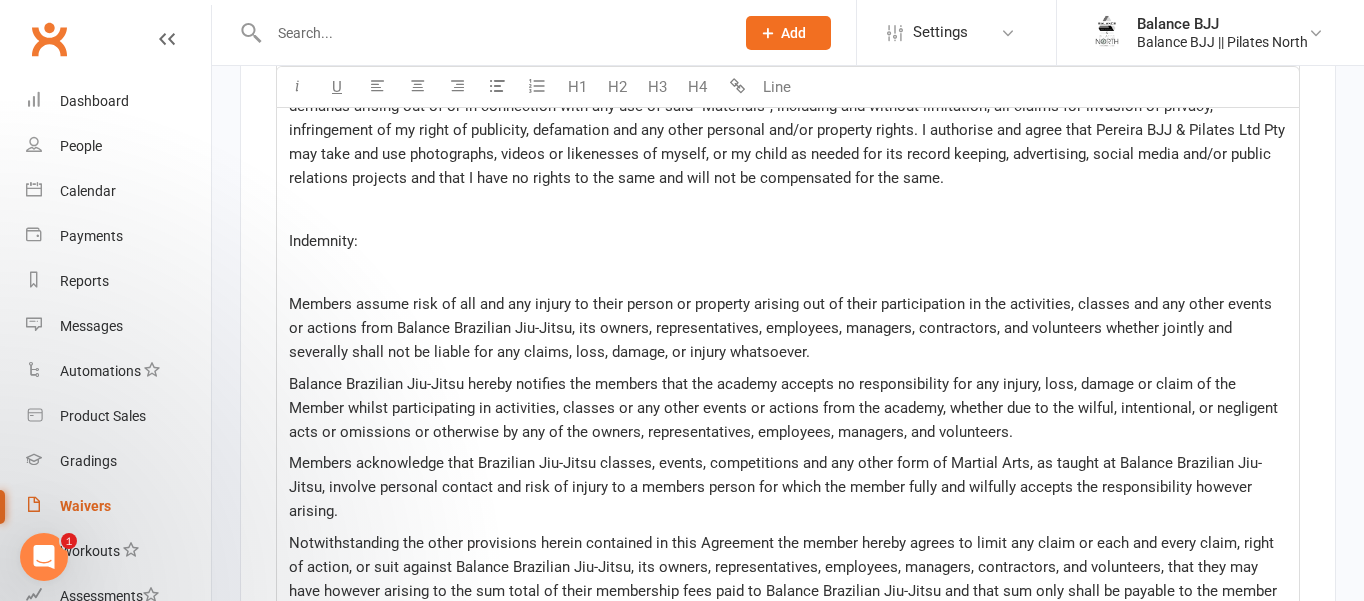 click on "Membership Terms & Conditions Agreement ﻿ Balance Brazilian Jiu-Jitsu ﻿ ﻿ Our Commitment to you is to provide you high-quality, safe, and effective Brazilian Jiu-Jitsu training. We offer all members genuine instruction and guidance. Balance Brazilian Jiu-Jitsu offers only the highest level of training and expertise from our fully qualified Brazilian Jiu-Jitsu Instructors. ﻿ Membership Entitlement: ﻿ Acceptance by Balance Brazilian Jiu-Jitsu of this Agreement: It is important that the terms of this Agreement between you and Balance Brazilian Jiu-Jitsu are clear and understood so that is there is any conflict between what is set out in these terms, or anything has been told to you in person or through messaging, that these terms should prevail. ﻿ Training options & Payment Options: ﻿ Membership is Annual: ﻿ Holding or Cancelling a Membership: ﻿ Covid Interruptions: ﻿ Agreement Terms and Changes:   ﻿ Physical Health: ﻿ ﻿ Pregnancy: ﻿ First Aid: ﻿ Access & Punctuality: ﻿" at bounding box center [788, -985] 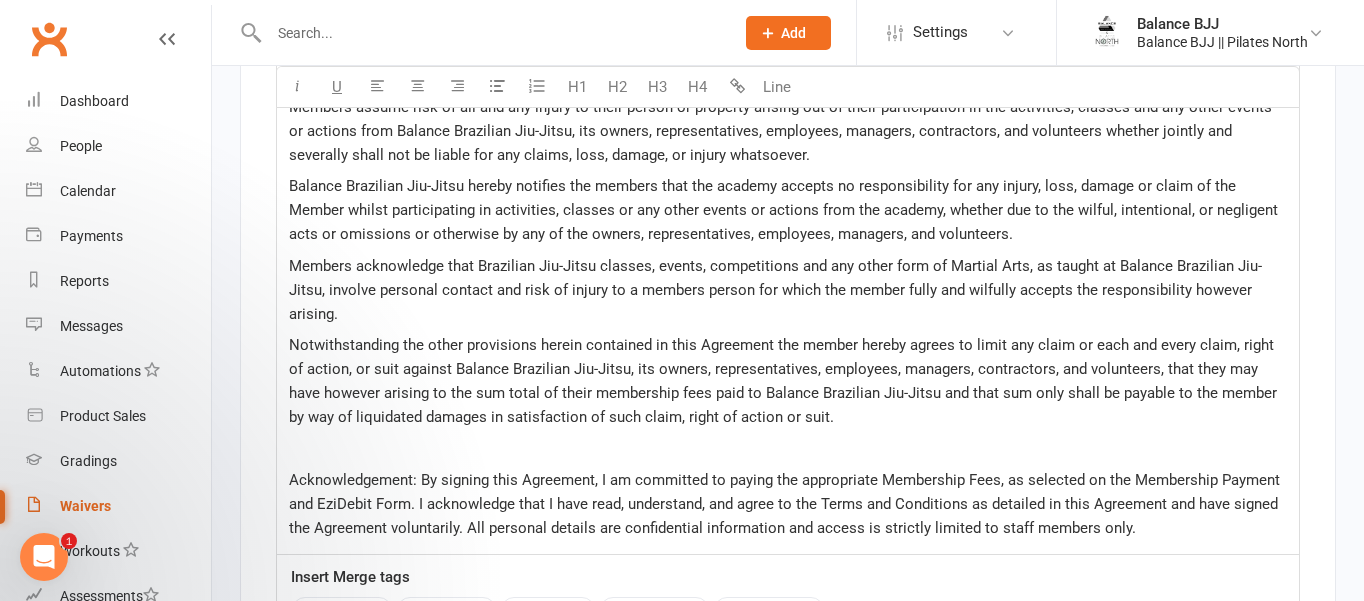 scroll, scrollTop: 5950, scrollLeft: 0, axis: vertical 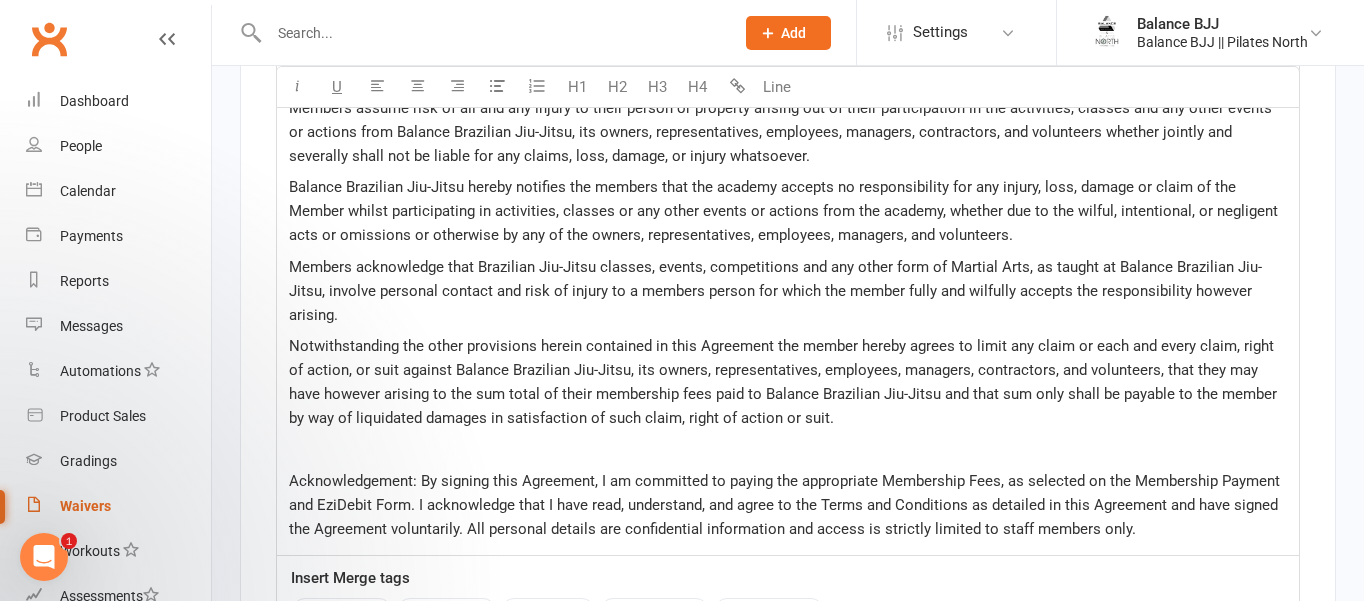 click on "Members assume risk of all and any injury to their person or property arising out of their participation in the activities, classes and any other events or actions from Balance Brazilian Jiu-Jitsu, its owners, representatives, employees, managers, contractors, and volunteers whether jointly and severally shall not be liable for any claims, loss, damage, or injury whatsoever." at bounding box center [788, 132] 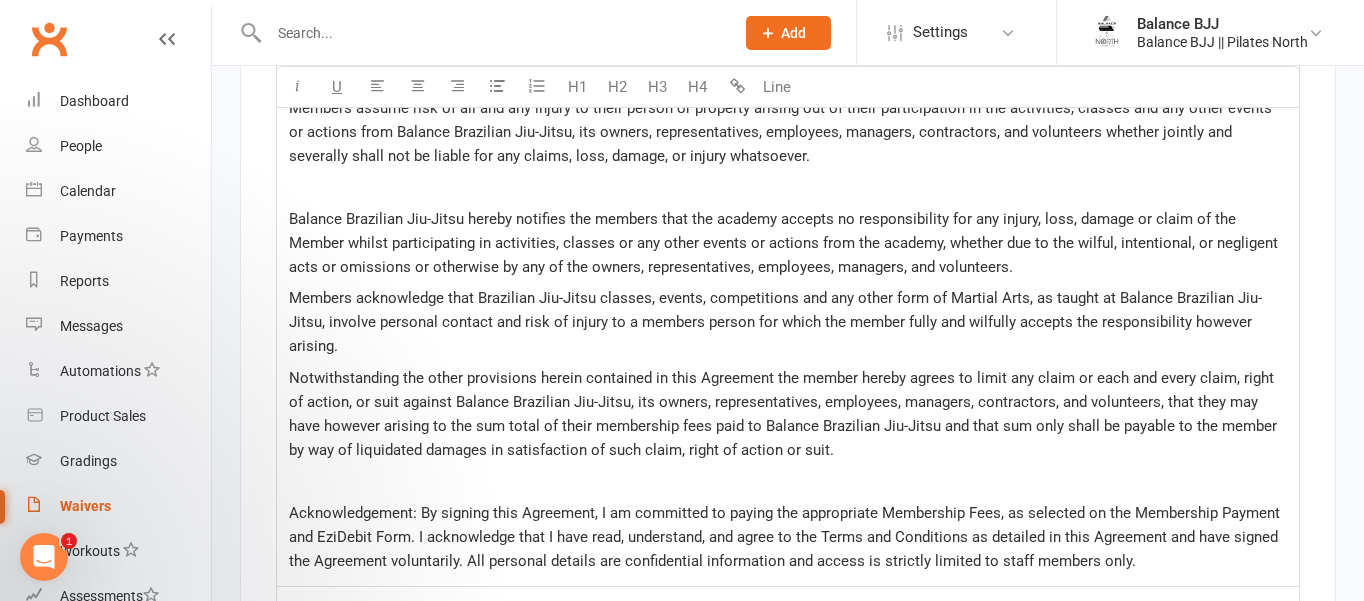 click on "Balance Brazilian Jiu-Jitsu hereby notifies the members that the academy accepts no responsibility for any injury, loss, damage or claim of the Member whilst participating in activities, classes or any other events or actions from the academy, whether due to the wilful, intentional, or negligent acts or omissions or otherwise by any of the owners, representatives, employees, managers, and volunteers." at bounding box center (788, 243) 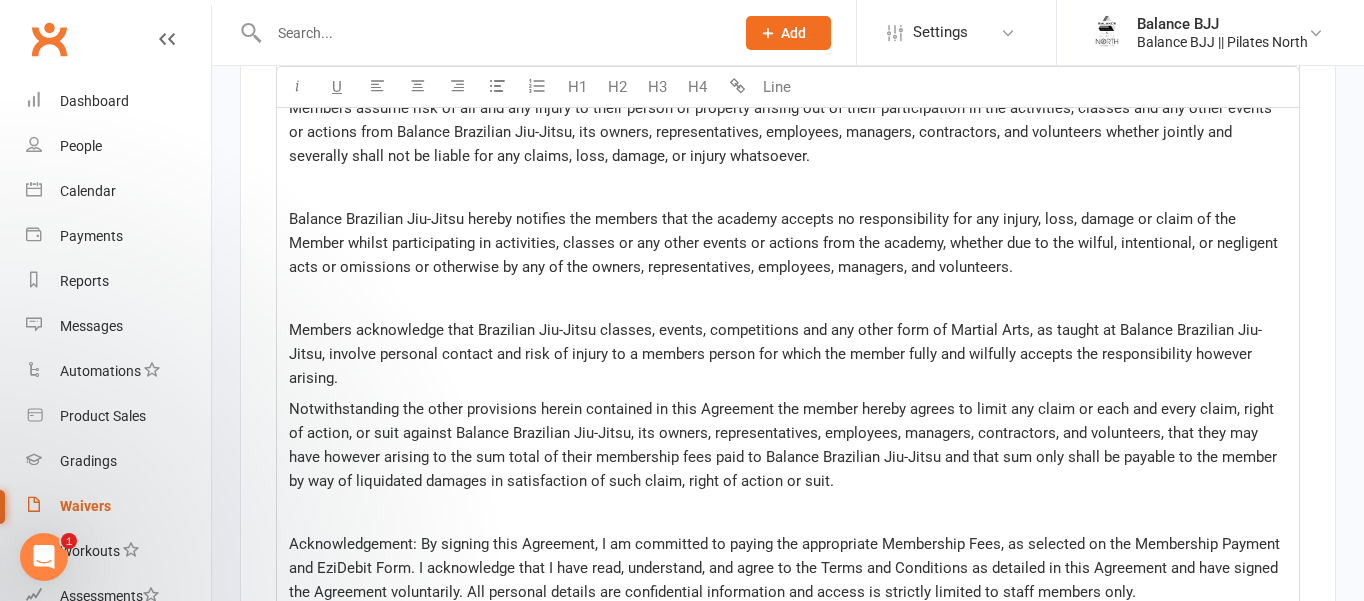 click on "Members acknowledge that Brazilian Jiu-Jitsu classes, events, competitions and any other form of Martial Arts, as taught at Balance Brazilian Jiu-Jitsu, involve personal contact and risk of injury to a members person for which the member fully and wilfully accepts the responsibility however arising." at bounding box center [788, 354] 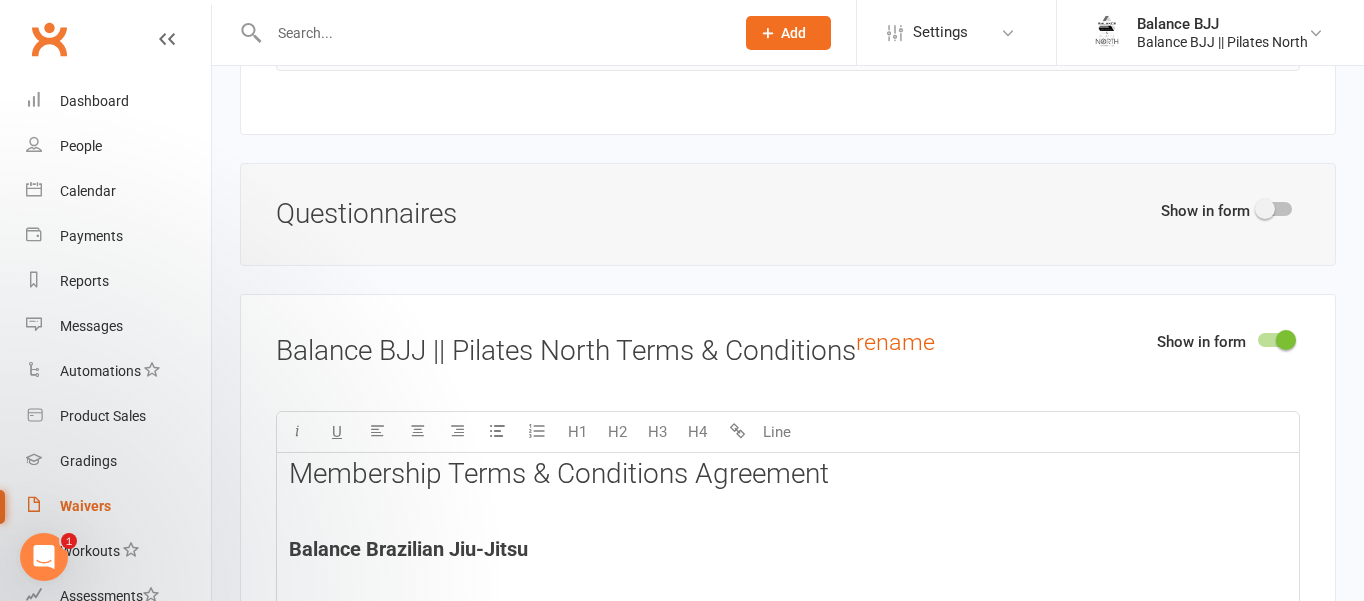 scroll, scrollTop: 2613, scrollLeft: 0, axis: vertical 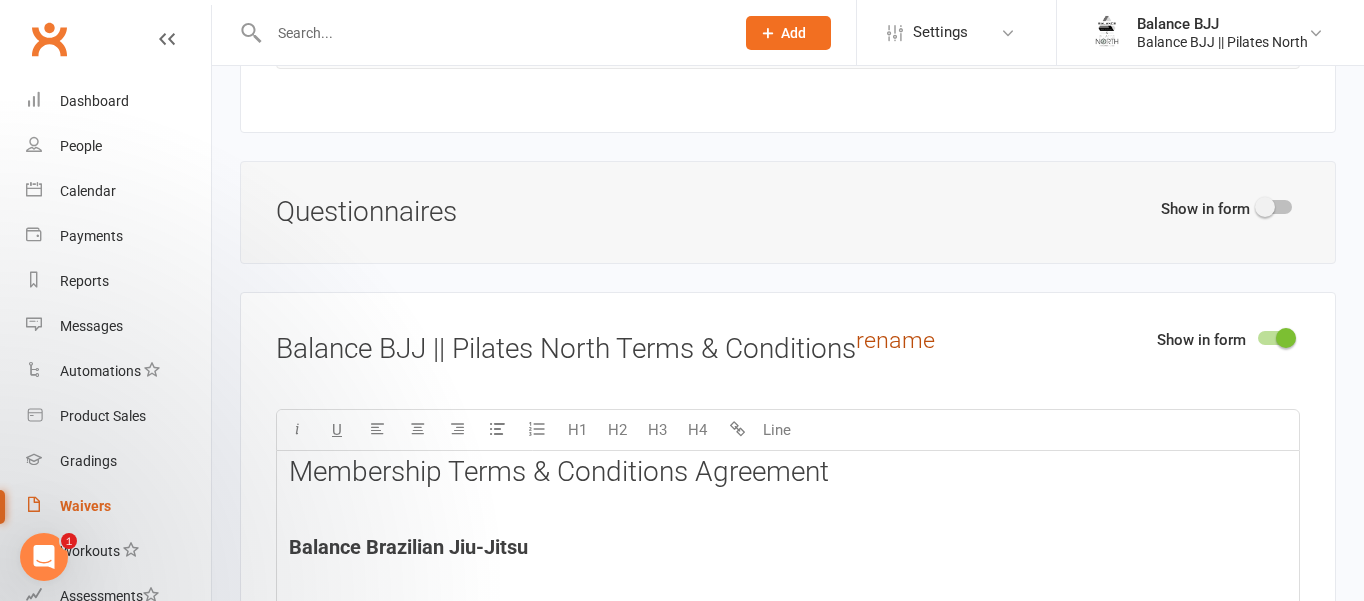 click on "rename" at bounding box center [895, 340] 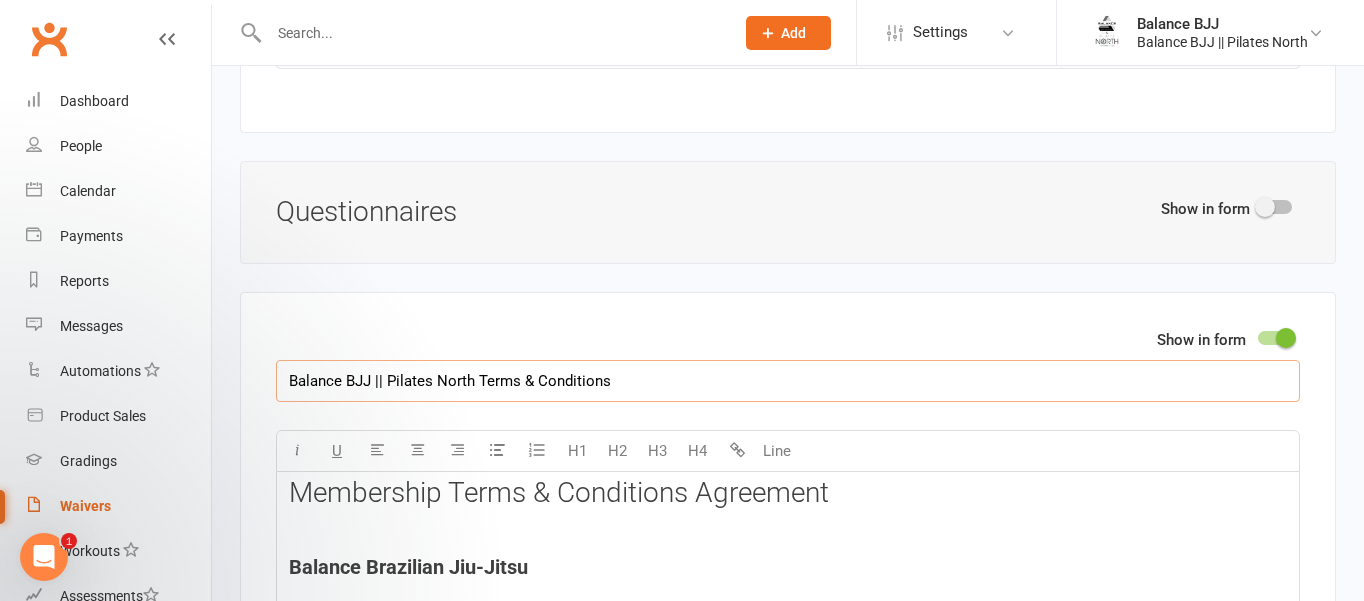 drag, startPoint x: 475, startPoint y: 395, endPoint x: 373, endPoint y: 395, distance: 102 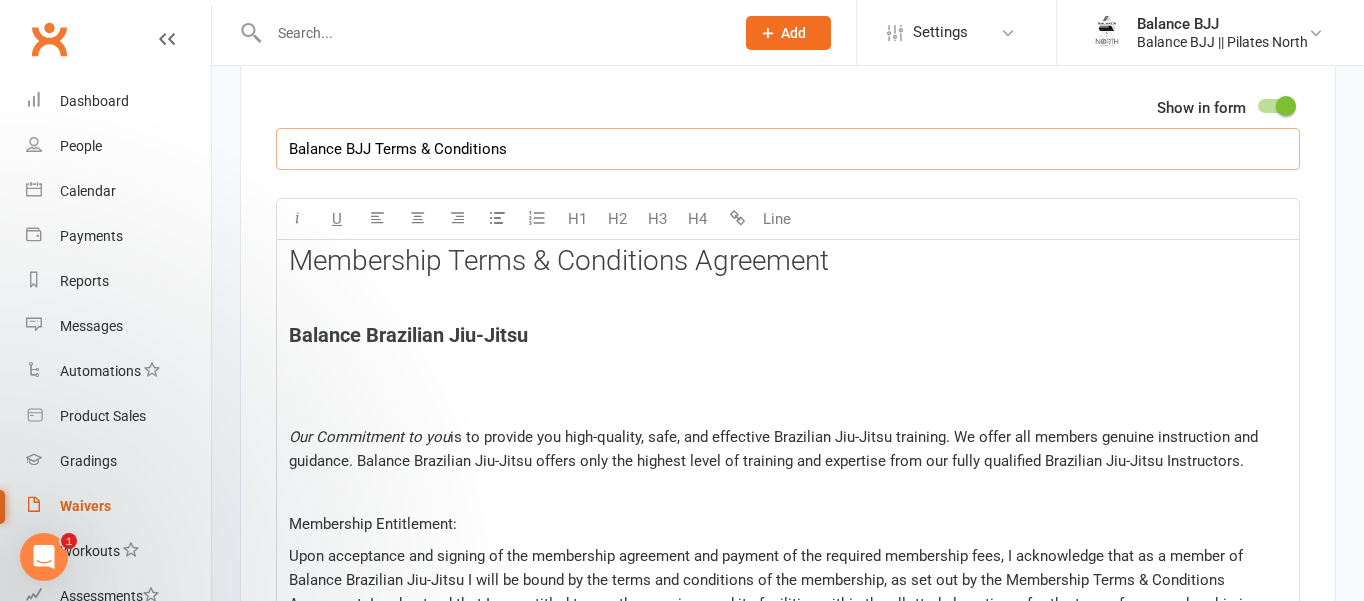 scroll, scrollTop: 2799, scrollLeft: 0, axis: vertical 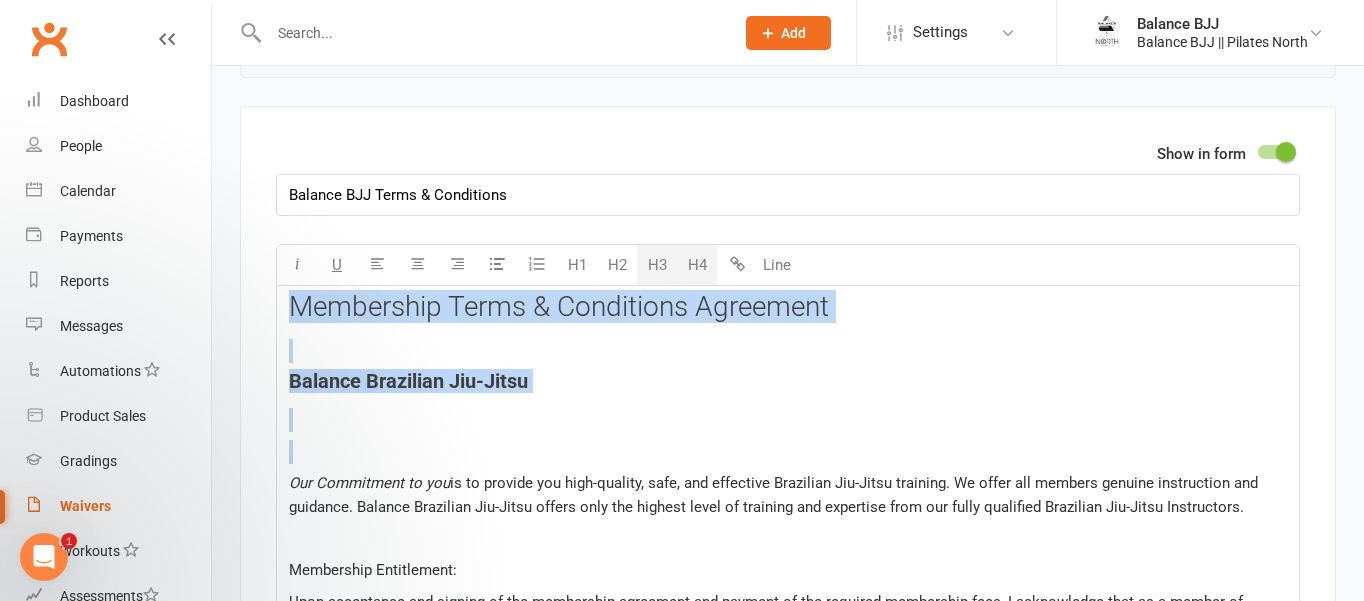 drag, startPoint x: 291, startPoint y: 478, endPoint x: 263, endPoint y: 291, distance: 189.08464 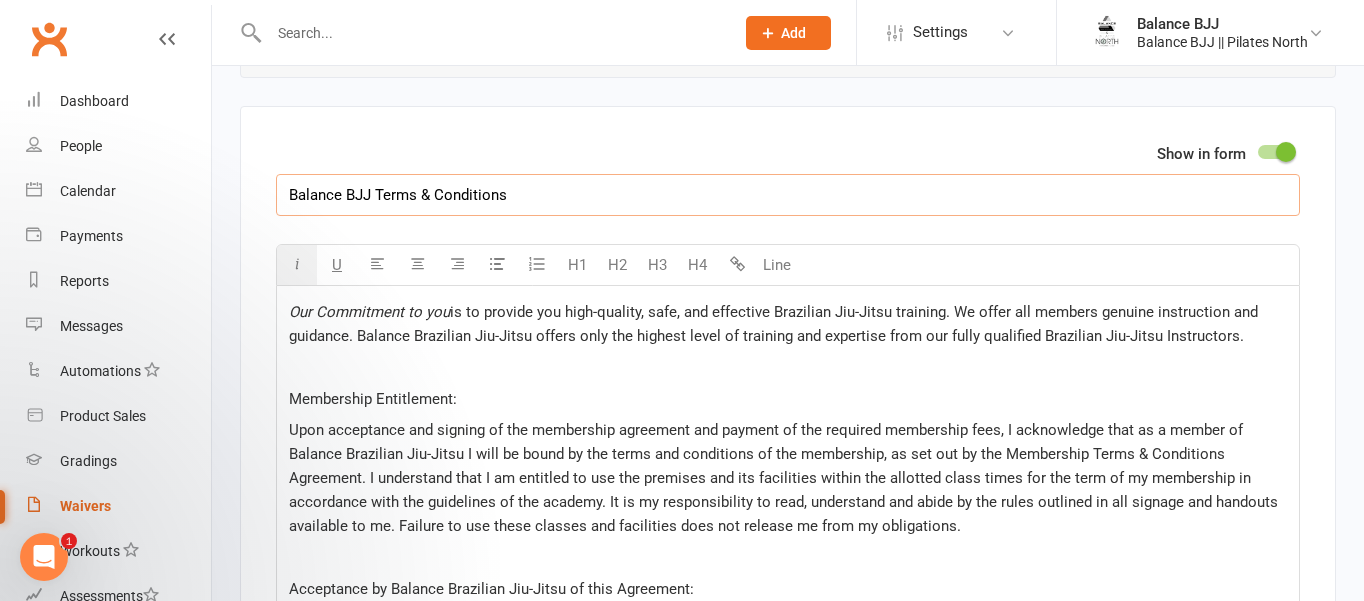 click on "Balance BJJ Terms & Conditions" at bounding box center (788, 195) 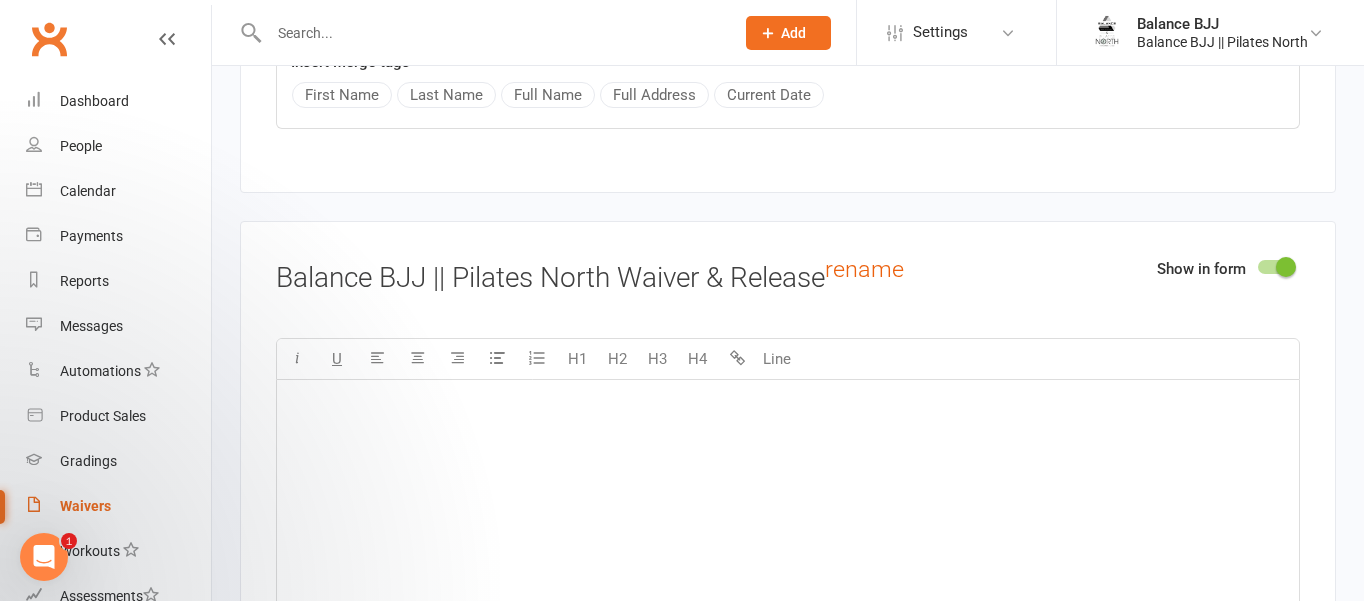 scroll, scrollTop: 6400, scrollLeft: 0, axis: vertical 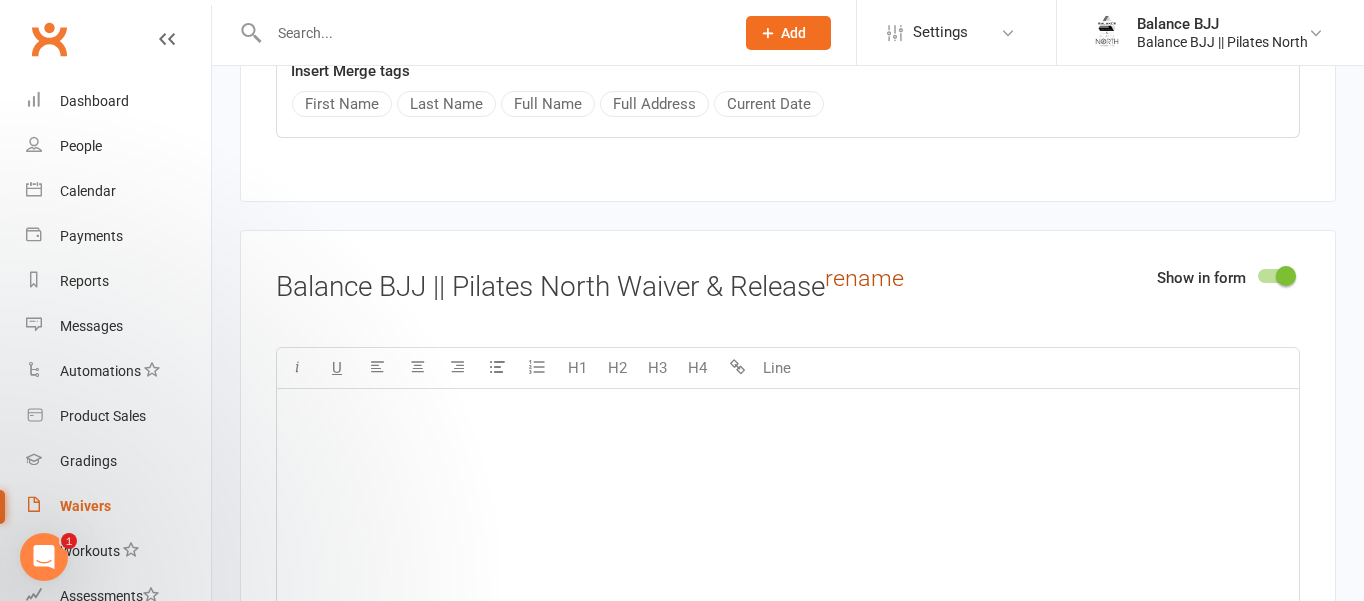 type on "Balance BJJ Membership Terms & Conditions" 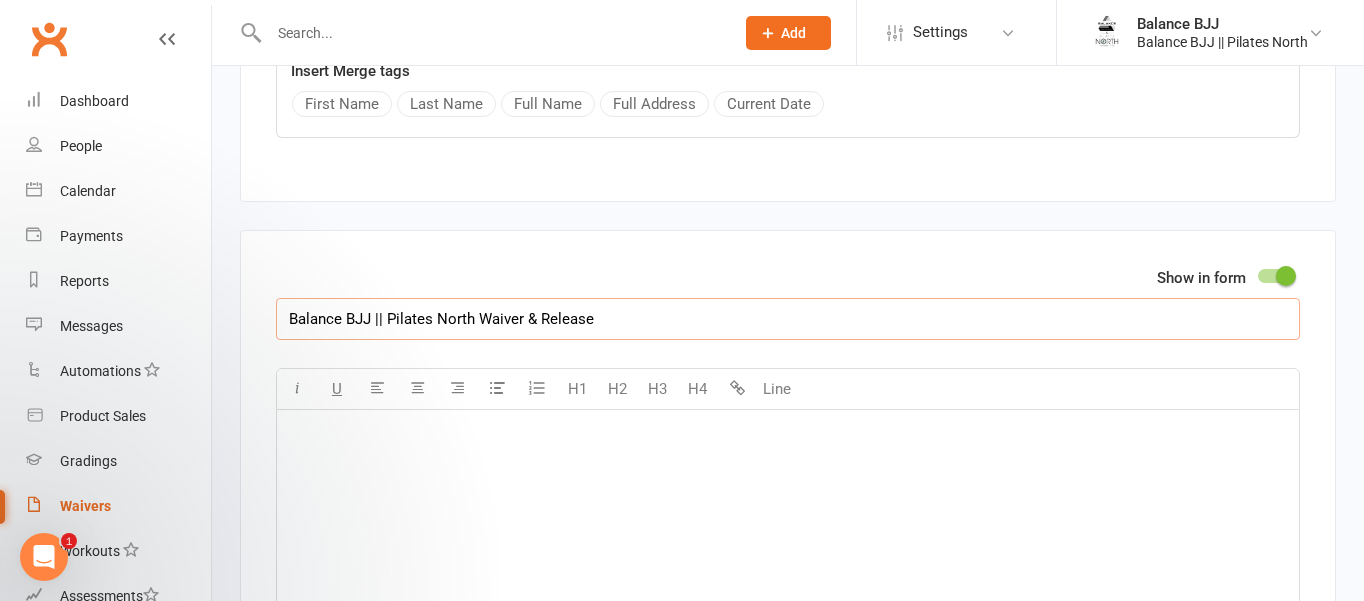 drag, startPoint x: 474, startPoint y: 406, endPoint x: 375, endPoint y: 407, distance: 99.00505 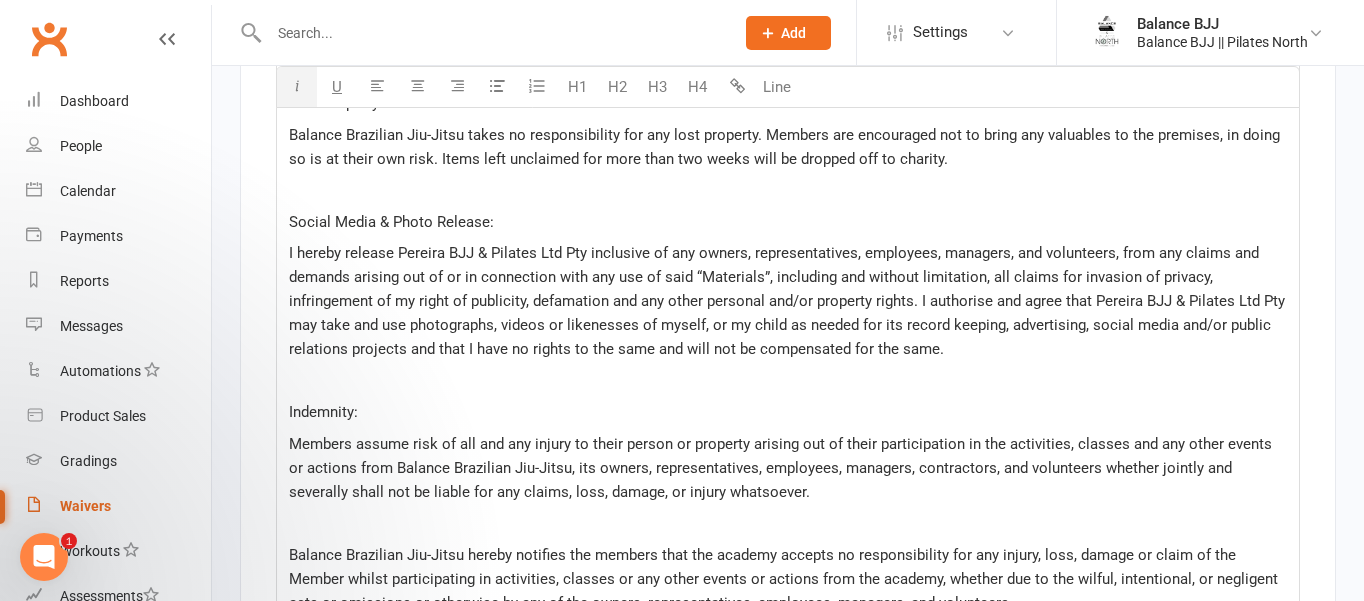scroll, scrollTop: 5457, scrollLeft: 0, axis: vertical 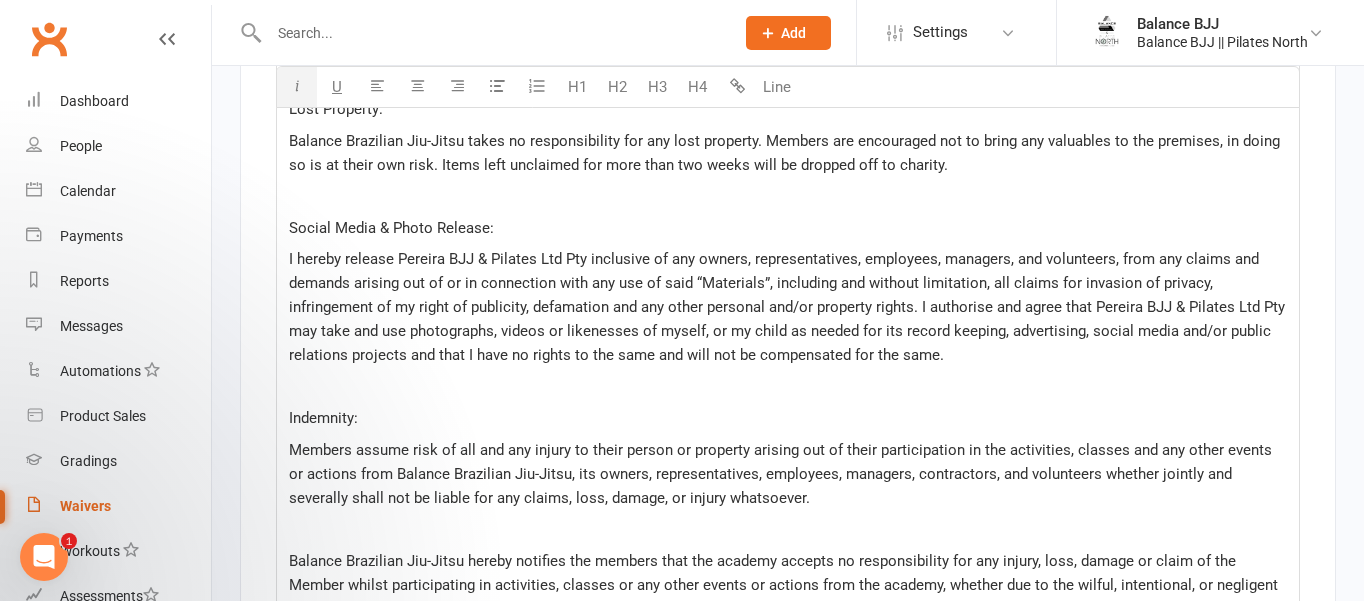 type on "Balance BJJ Waiver & Release" 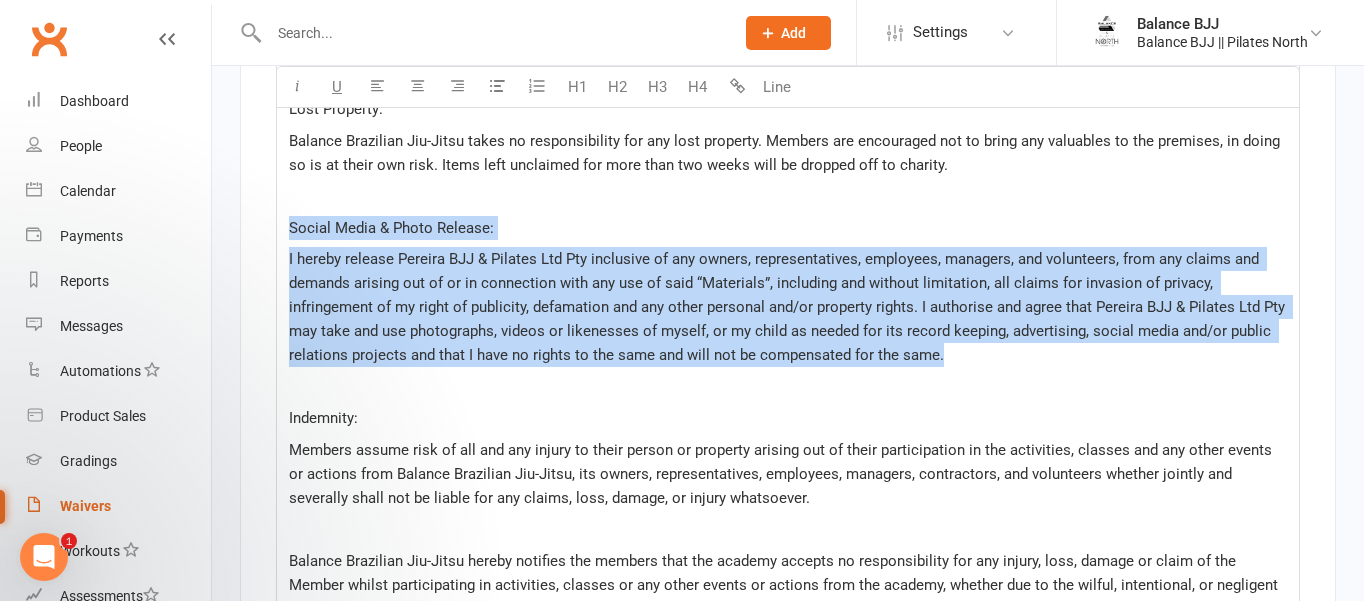 drag, startPoint x: 1001, startPoint y: 435, endPoint x: 270, endPoint y: 315, distance: 740.78406 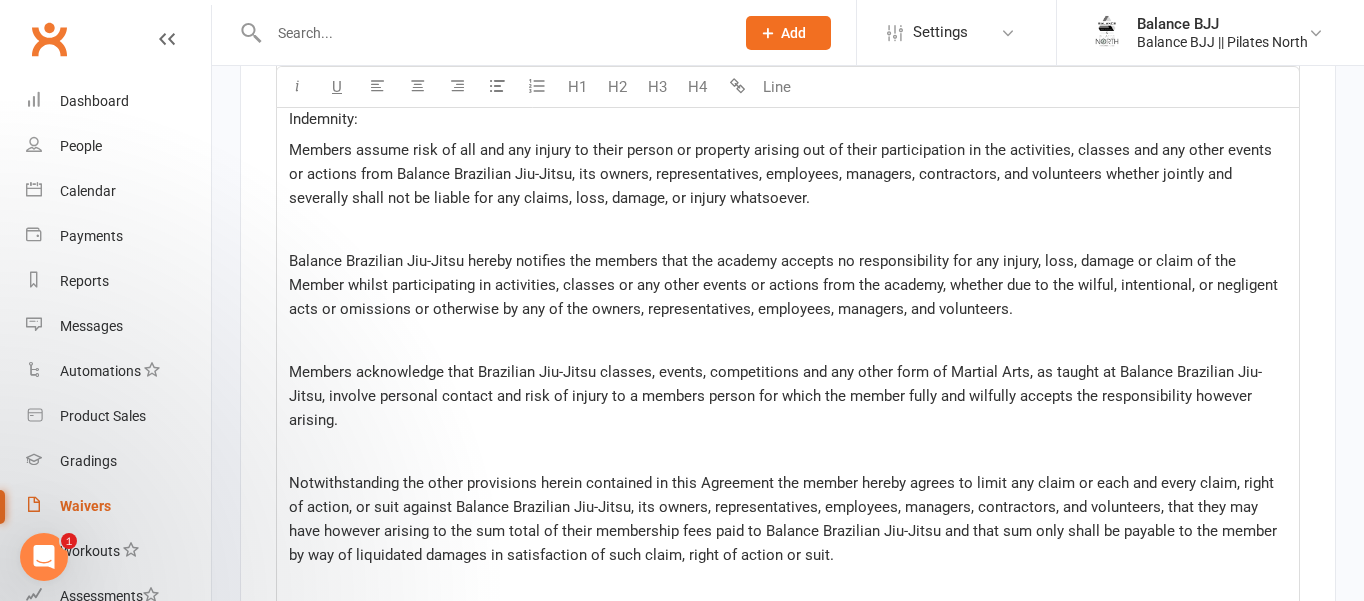 scroll, scrollTop: 5537, scrollLeft: 0, axis: vertical 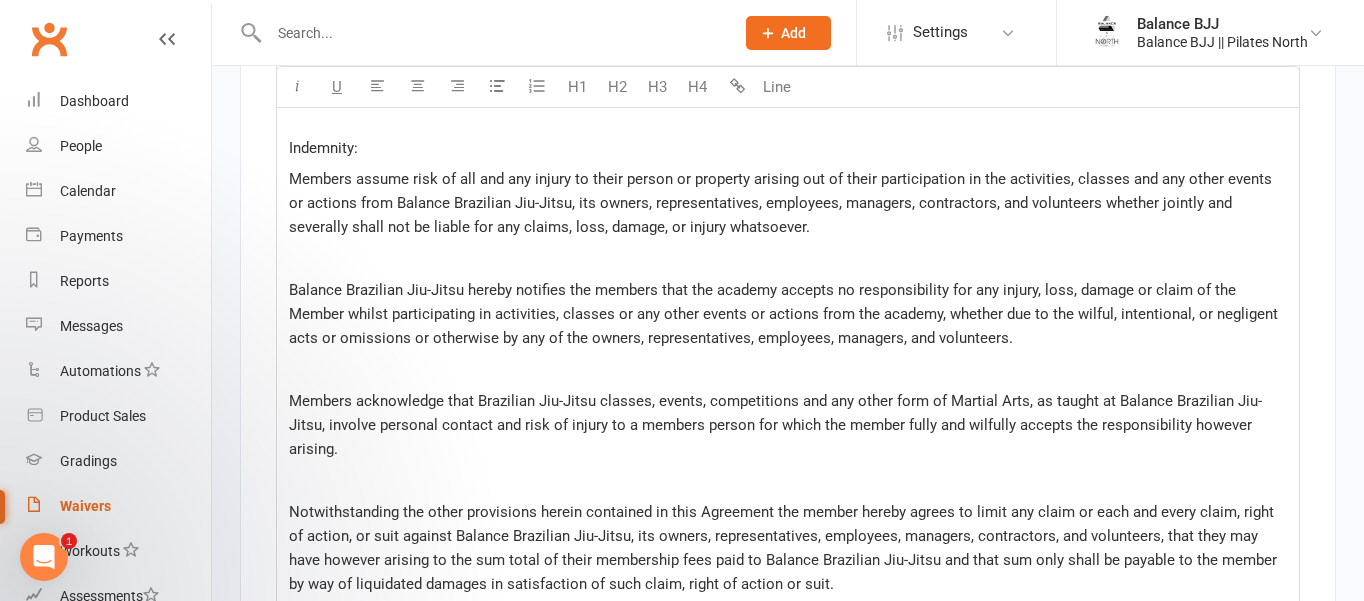 click on "Lost Property:" at bounding box center (336, 29) 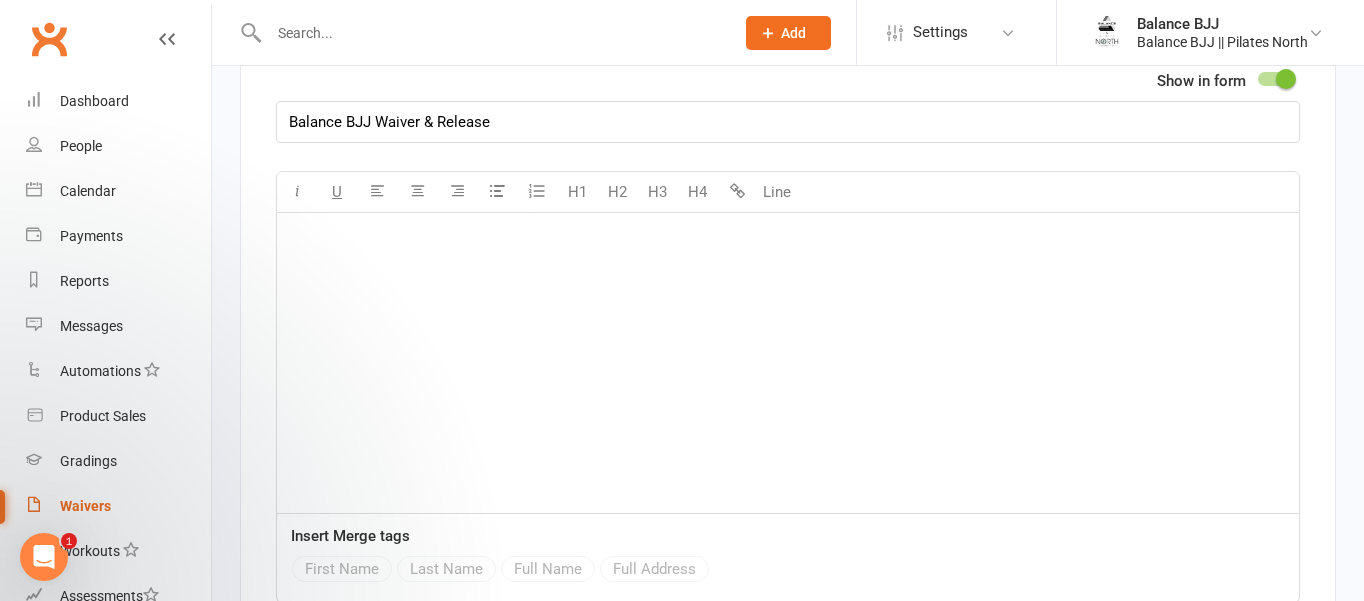 scroll, scrollTop: 6411, scrollLeft: 0, axis: vertical 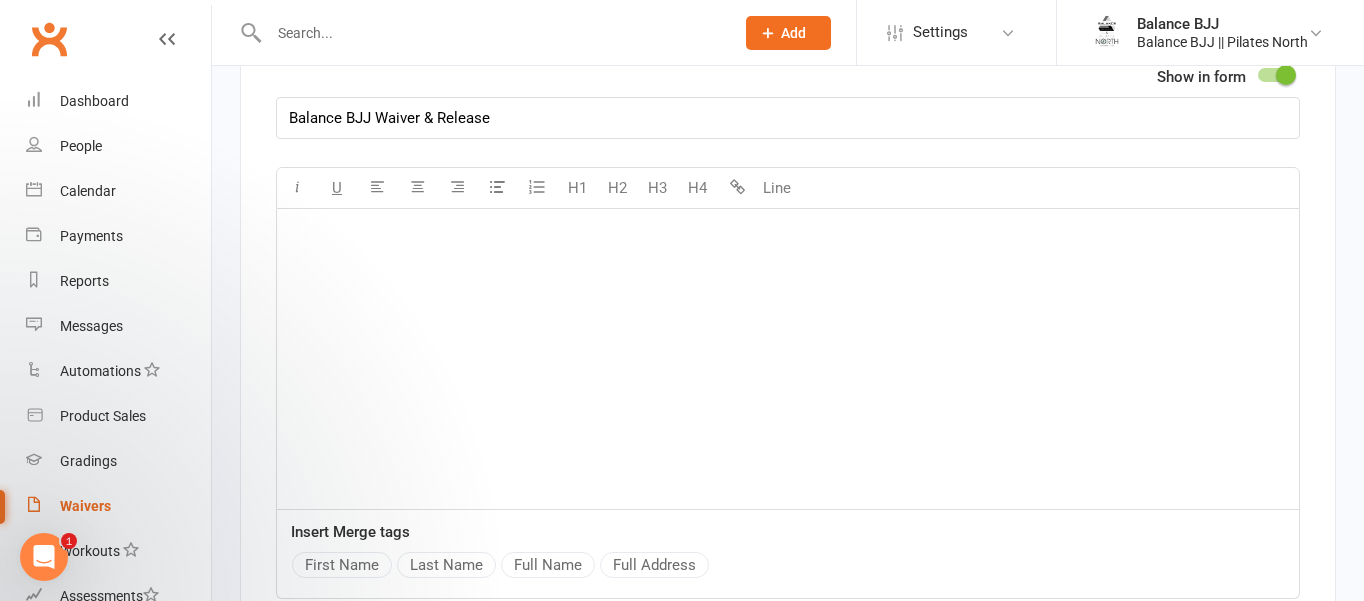 click on "﻿" at bounding box center (788, 359) 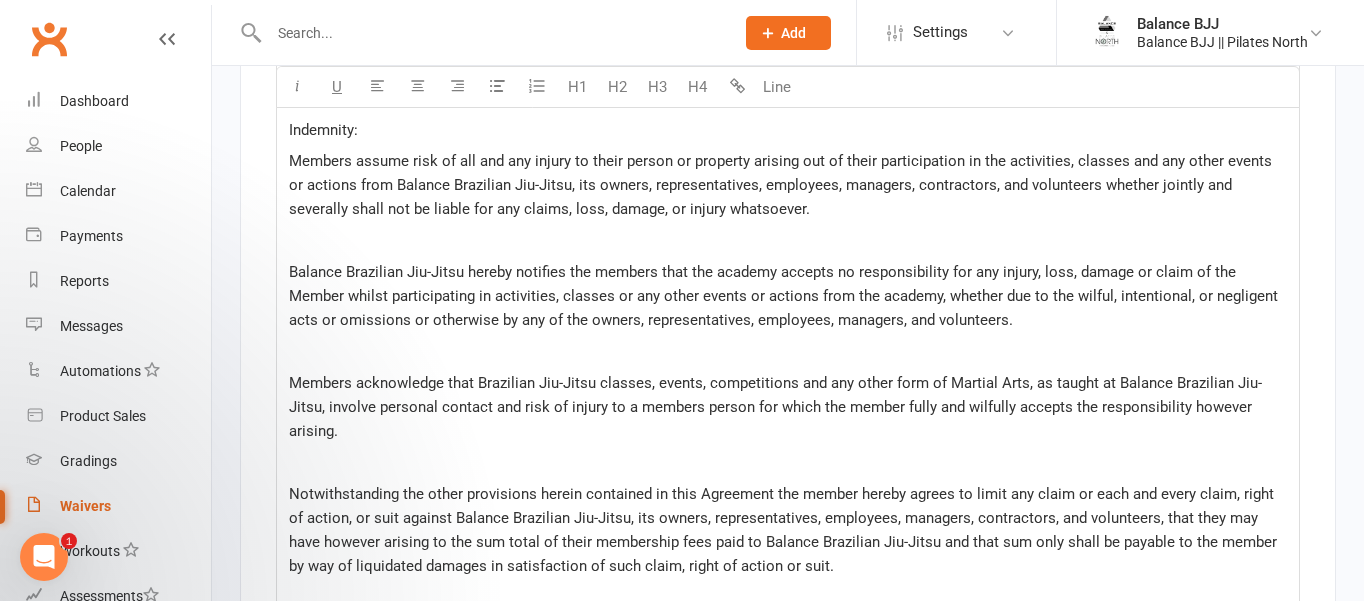 scroll, scrollTop: 5538, scrollLeft: 0, axis: vertical 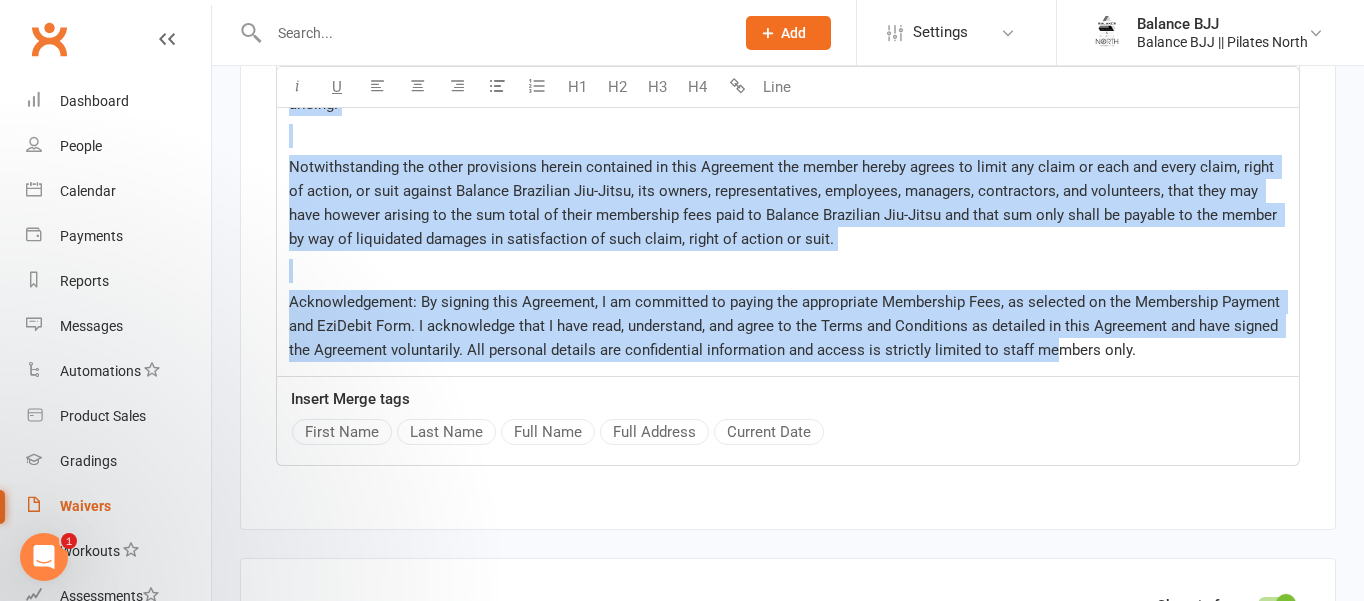 drag, startPoint x: 287, startPoint y: 230, endPoint x: 1048, endPoint y: 427, distance: 786.08527 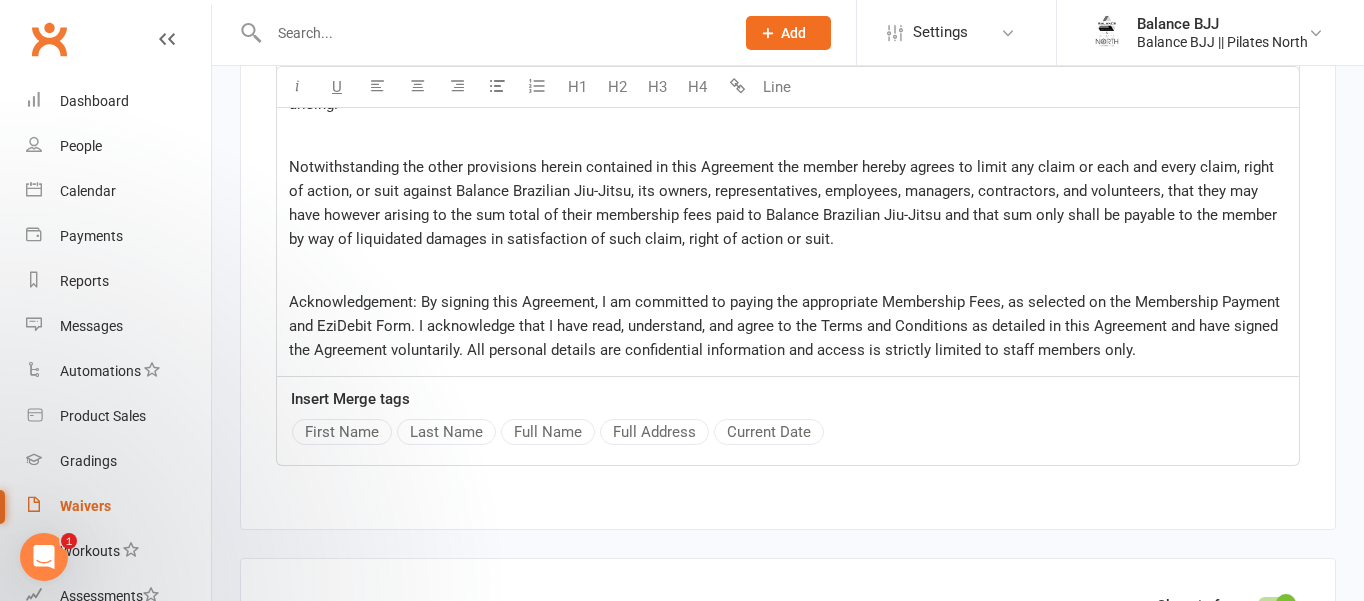 click on "Acknowledgement: By signing this Agreement, I am committed to paying the appropriate Membership Fees, as selected on the Membership Payment and EziDebit Form. I acknowledge that I have read, understand, and agree to the Terms and Conditions as detailed in this Agreement and have signed the Agreement voluntarily. All personal details are confidential information and access is strictly limited to staff members only." at bounding box center (788, 326) 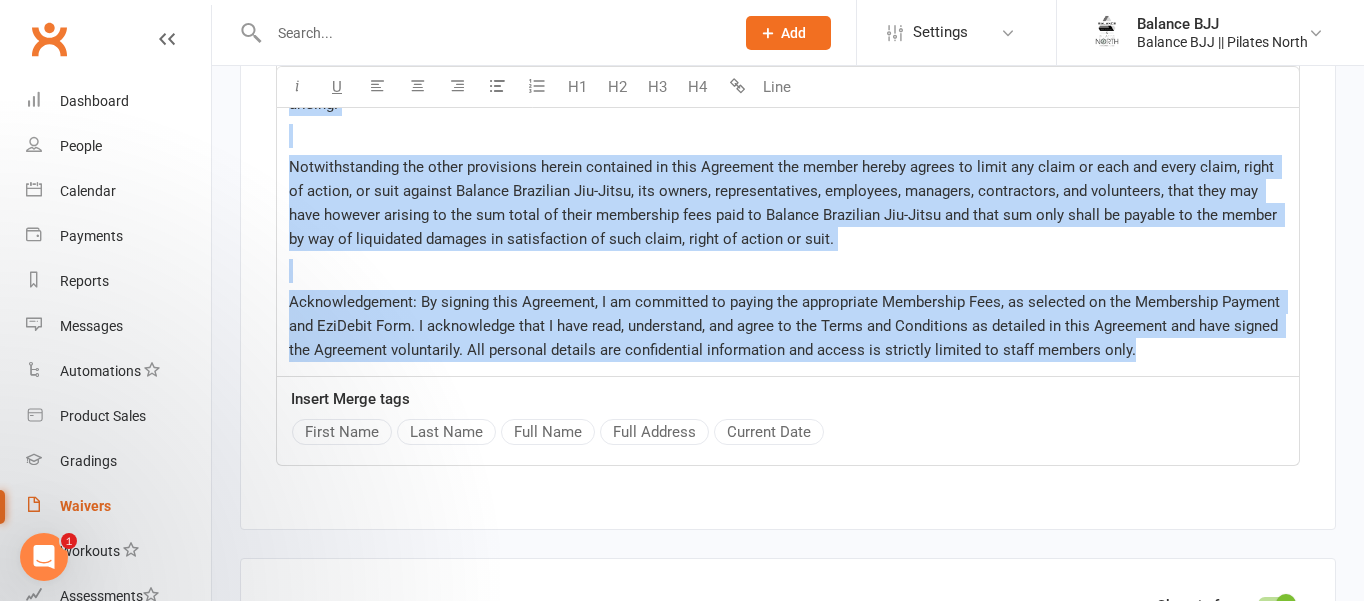 drag, startPoint x: 1131, startPoint y: 428, endPoint x: 500, endPoint y: 111, distance: 706.15155 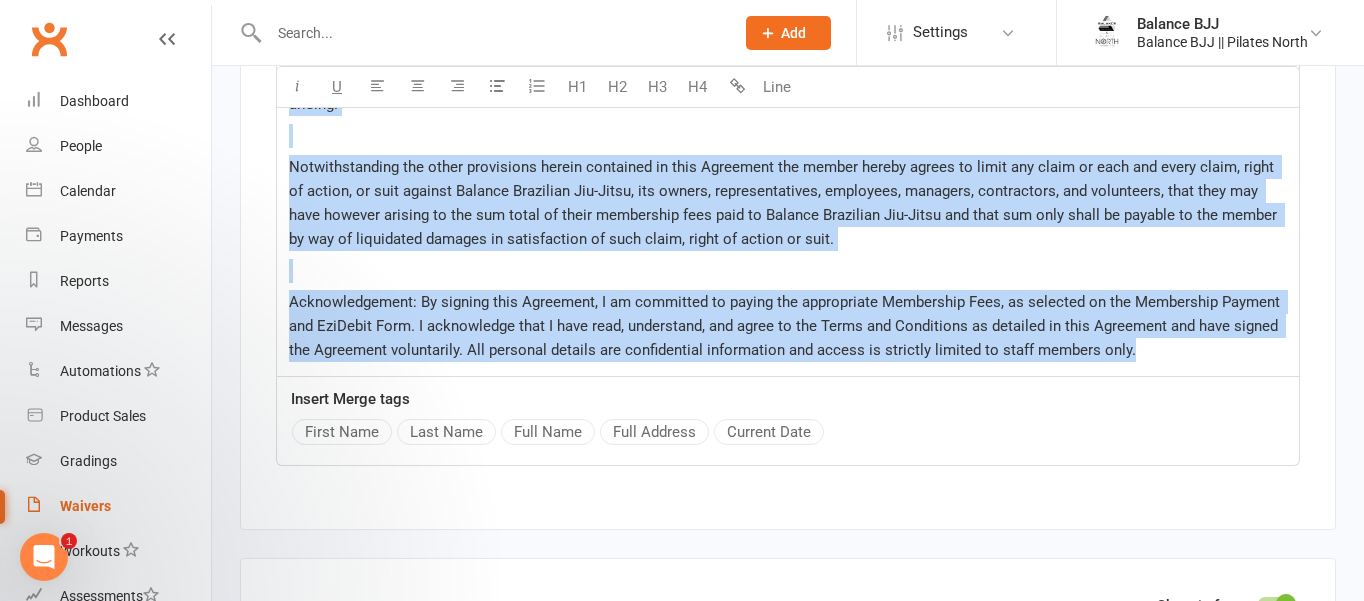 click on "Acknowledgement: By signing this Agreement, I am committed to paying the appropriate Membership Fees, as selected on the Membership Payment and EziDebit Form. I acknowledge that I have read, understand, and agree to the Terms and Conditions as detailed in this Agreement and have signed the Agreement voluntarily. All personal details are confidential information and access is strictly limited to staff members only." at bounding box center [786, 326] 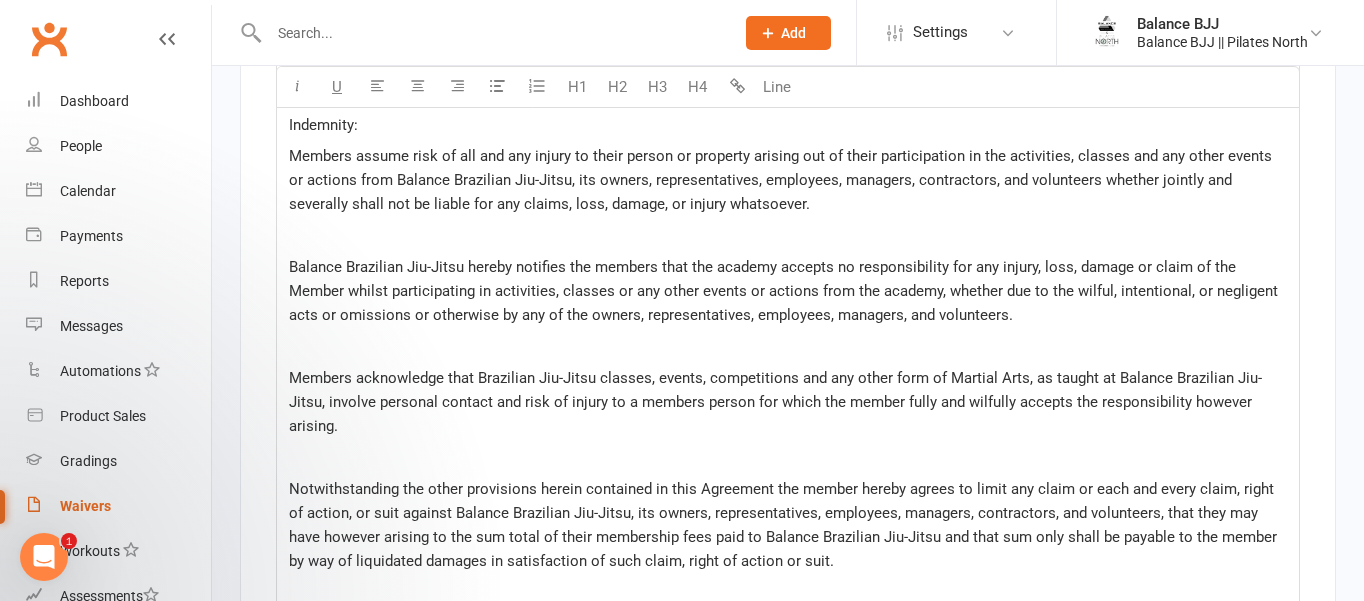 scroll, scrollTop: 5540, scrollLeft: 0, axis: vertical 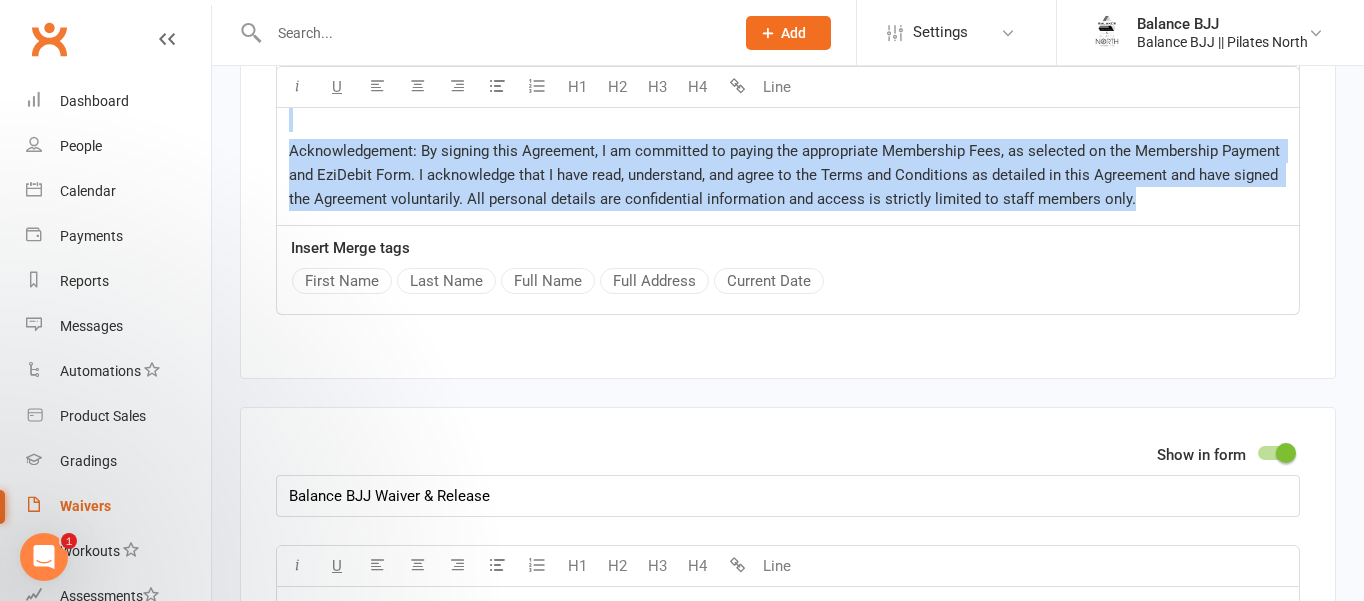 drag, startPoint x: 289, startPoint y: 230, endPoint x: 1203, endPoint y: 300, distance: 916.67664 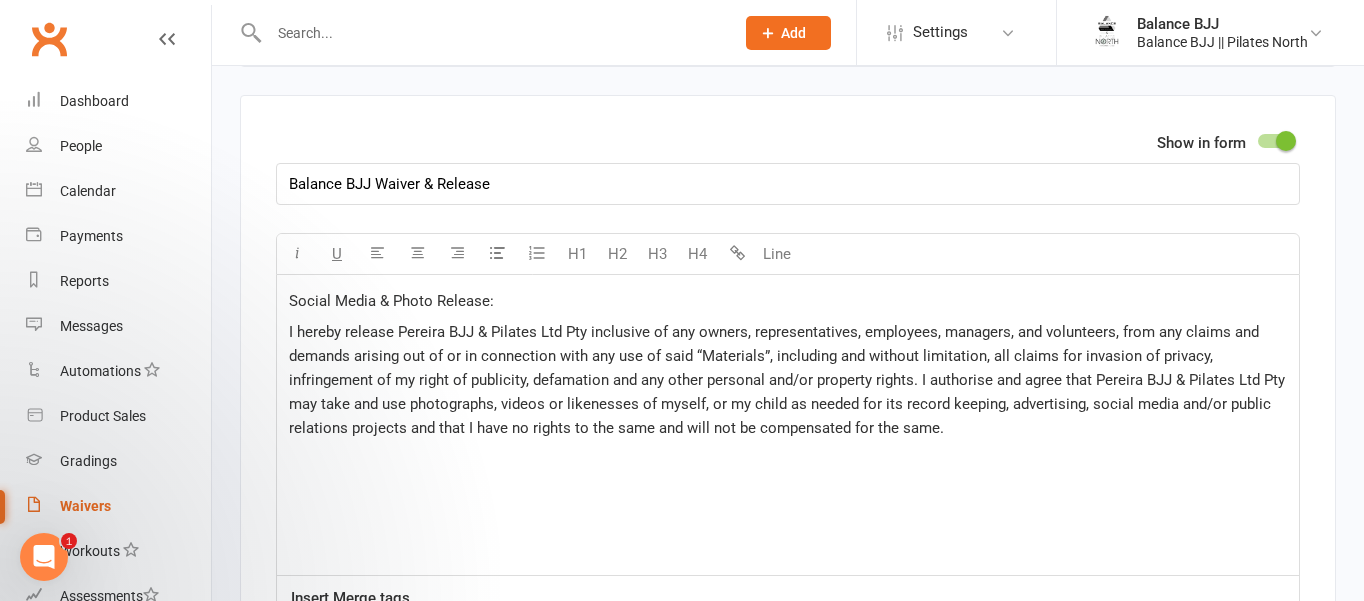 scroll, scrollTop: 5745, scrollLeft: 0, axis: vertical 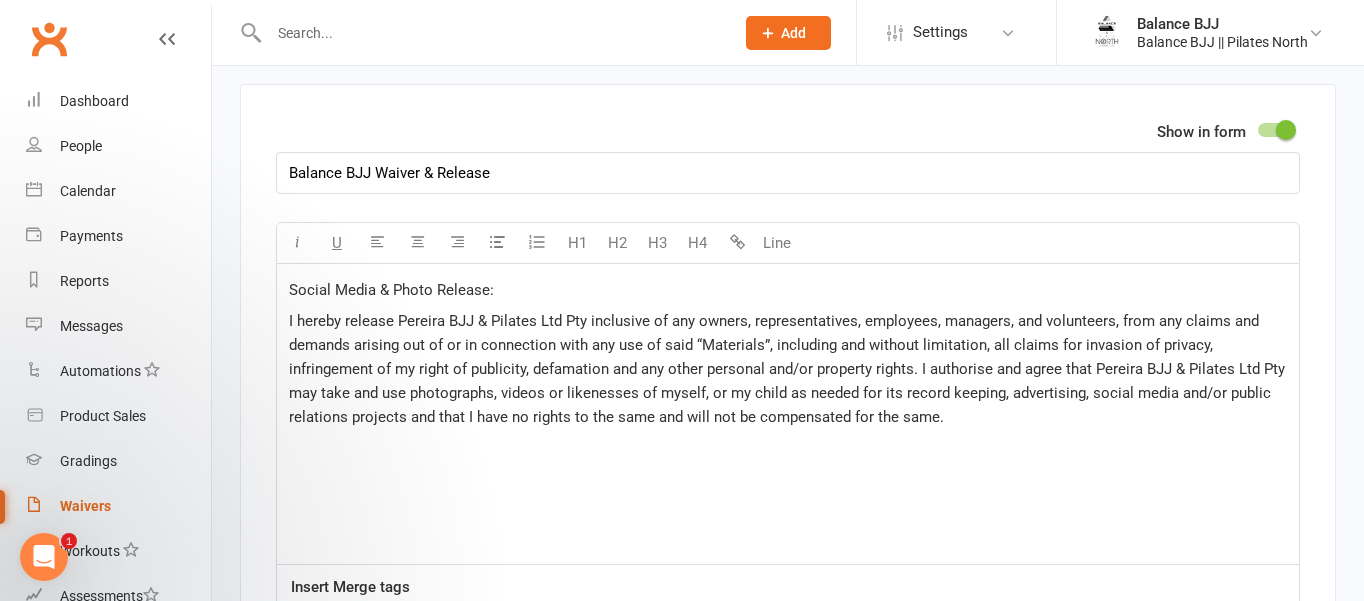 click on "I hereby release Pereira BJJ & Pilates Ltd Pty inclusive of any owners, representatives, employees, managers, and volunteers, from any claims and demands arising out of or in connection with any use of said “Materials”, including and without limitation, all claims for invasion of privacy, infringement of my right of publicity, defamation and any other personal and/or property rights. I authorise and agree that Pereira BJJ & Pilates Ltd Pty may take and use photographs, videos or likenesses of myself, or my child as needed for its record keeping, advertising, social media and/or public relations projects and that I have no rights to the same and will not be compensated for the same." at bounding box center [788, 369] 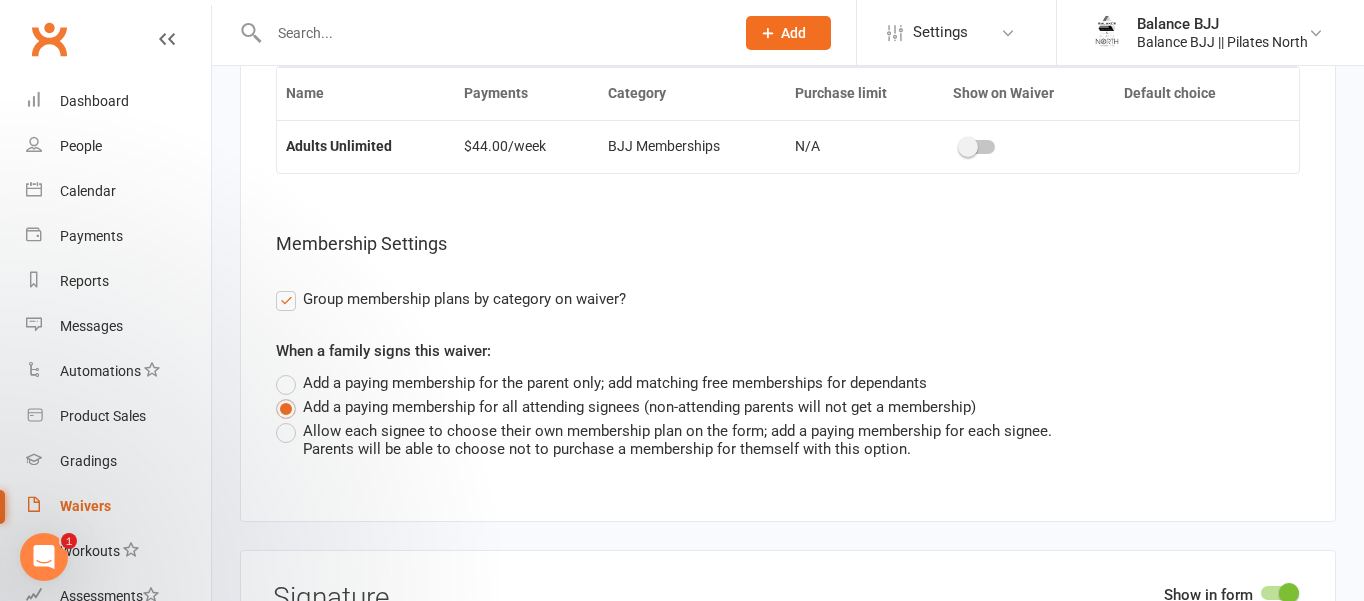 scroll, scrollTop: 7032, scrollLeft: 0, axis: vertical 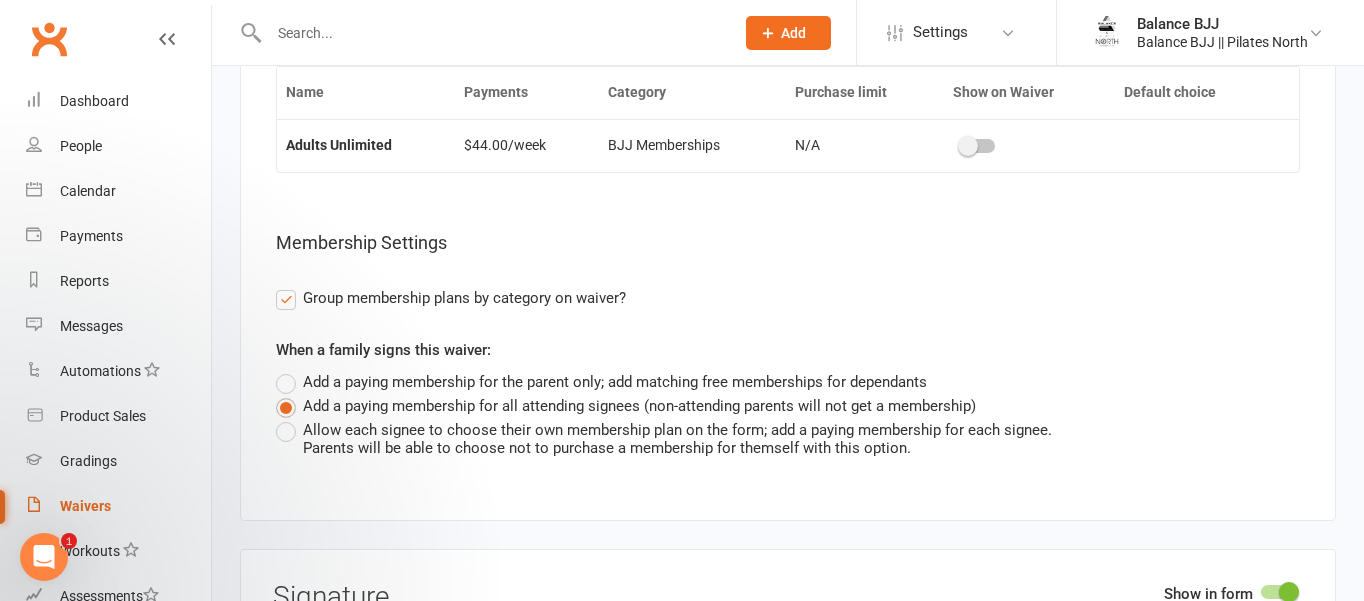 click at bounding box center [978, 146] 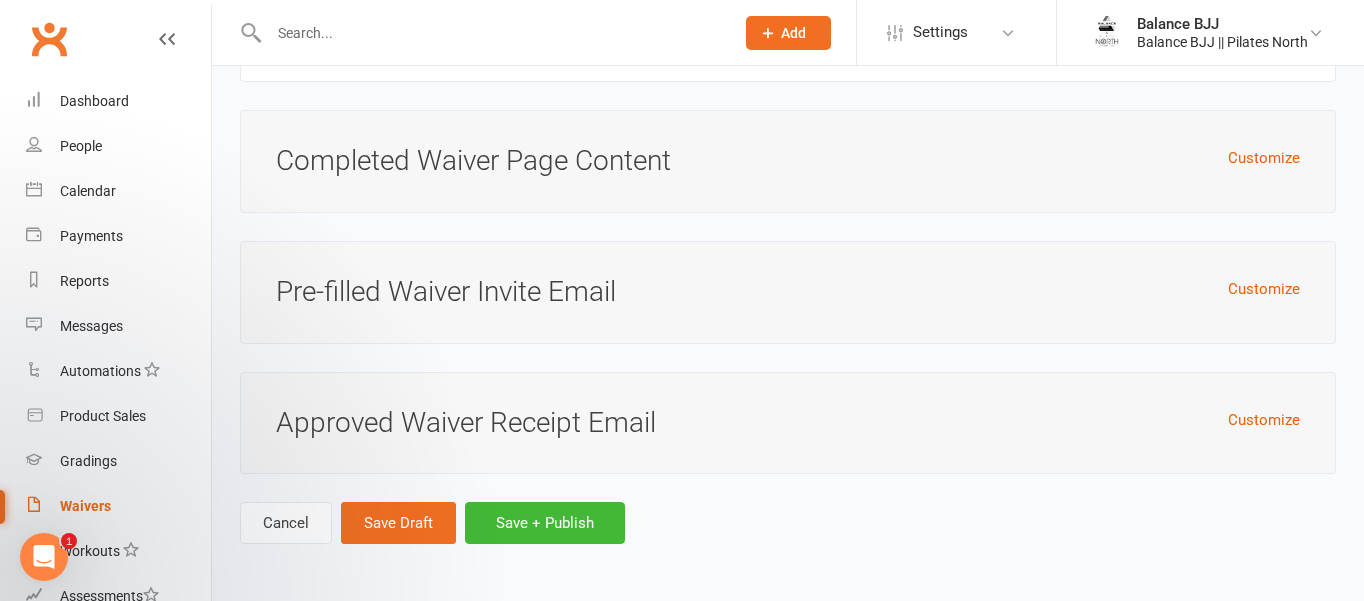 scroll, scrollTop: 8590, scrollLeft: 0, axis: vertical 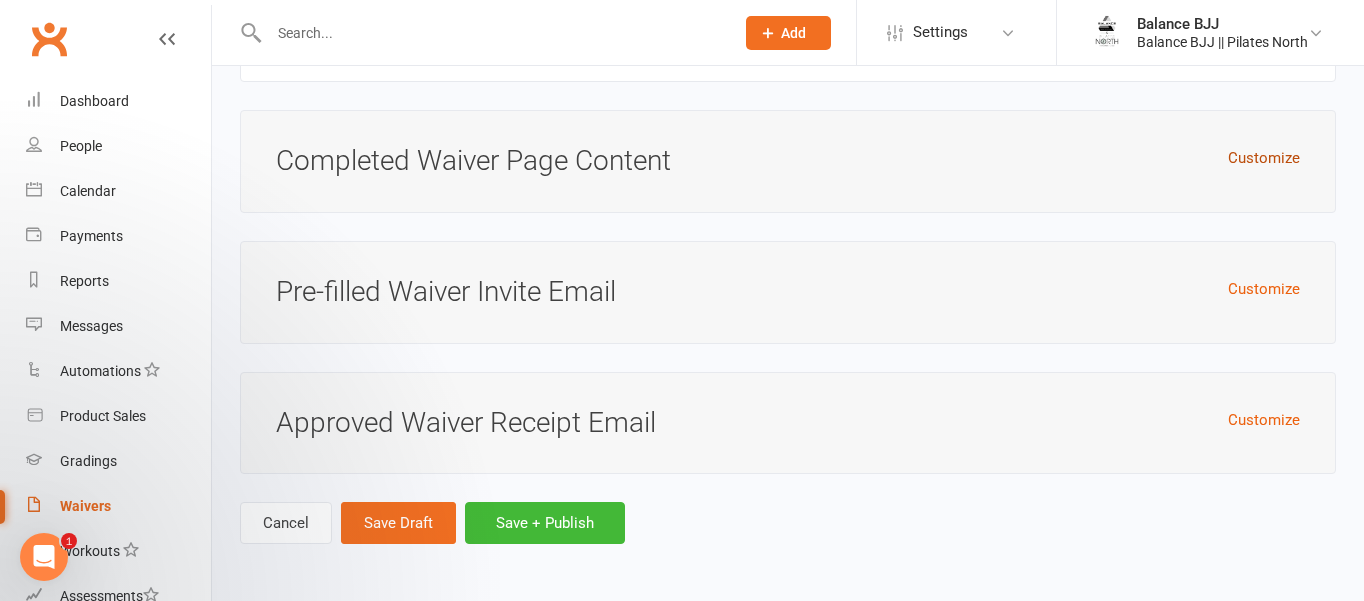 click on "Customize" at bounding box center (1264, 158) 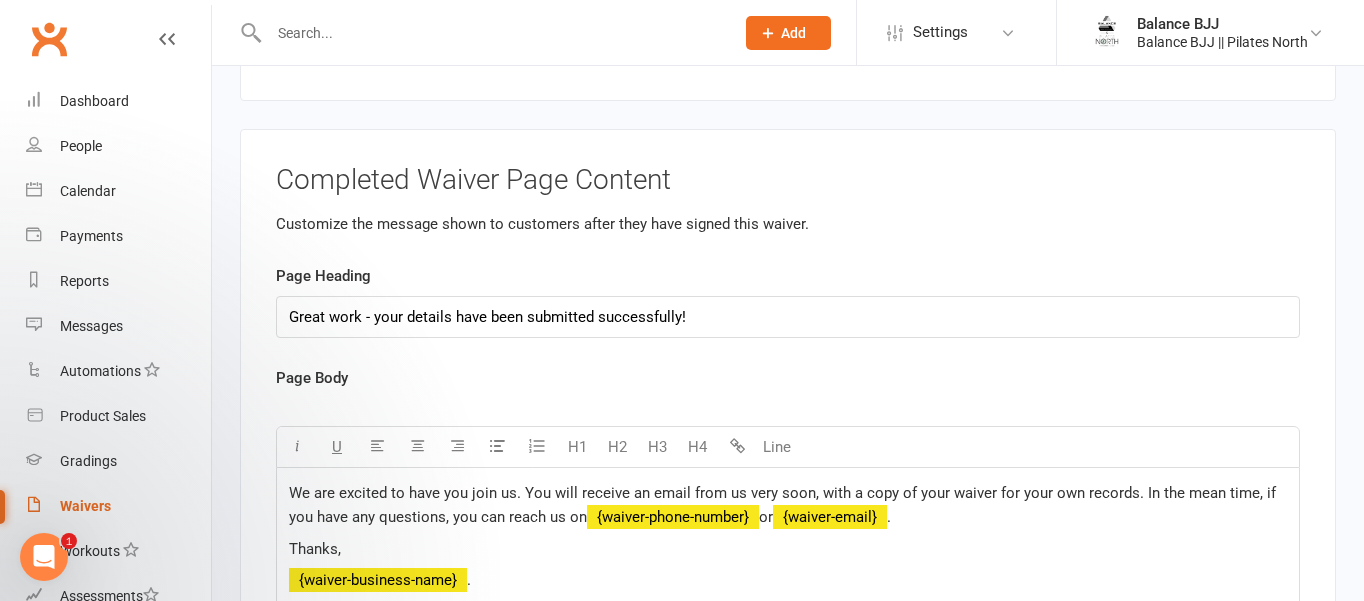 scroll, scrollTop: 8487, scrollLeft: 0, axis: vertical 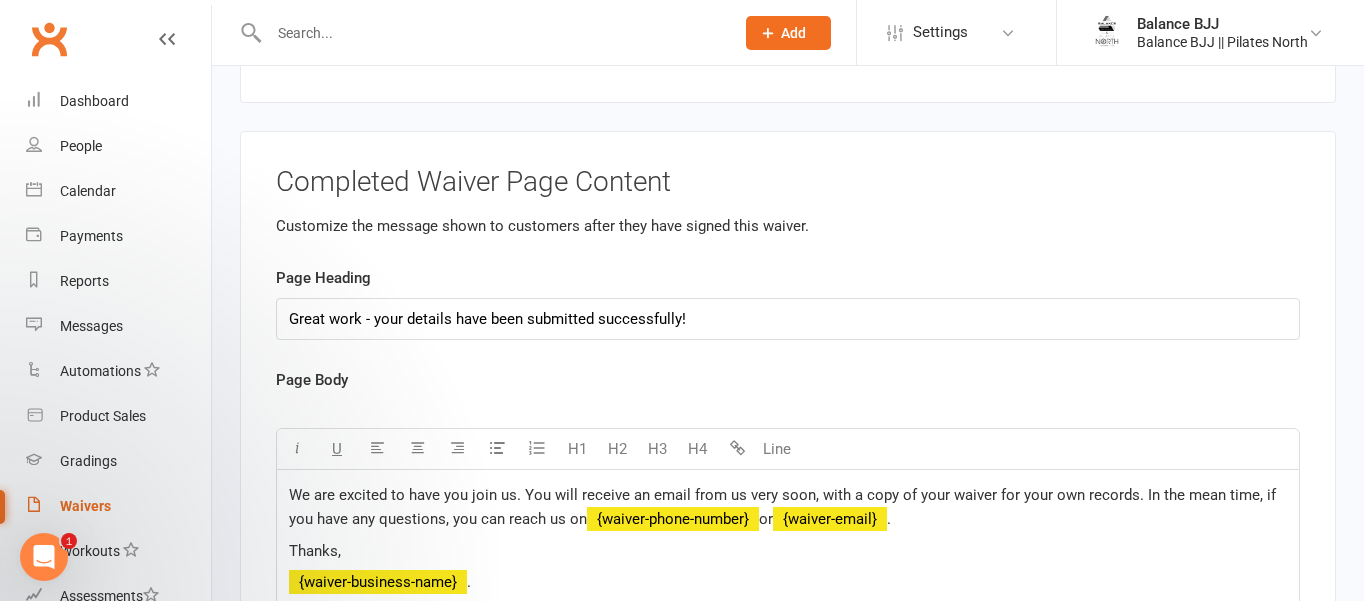 click on "Completed Waiver Page Content" at bounding box center [788, 182] 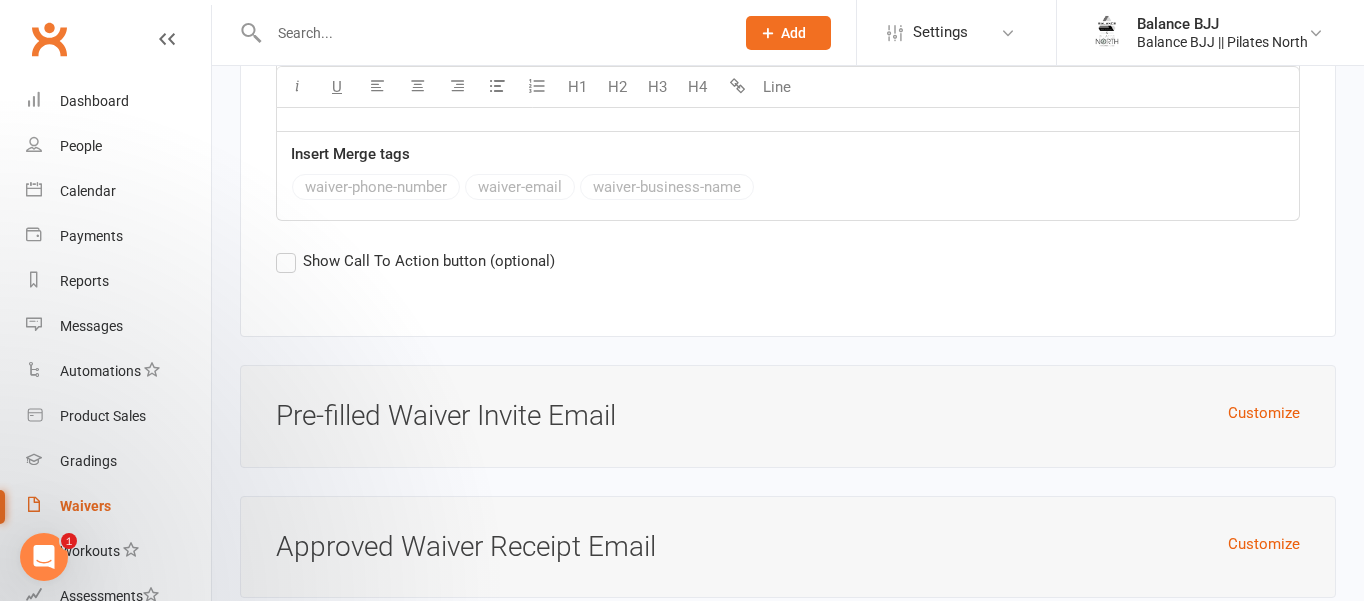 scroll, scrollTop: 9163, scrollLeft: 0, axis: vertical 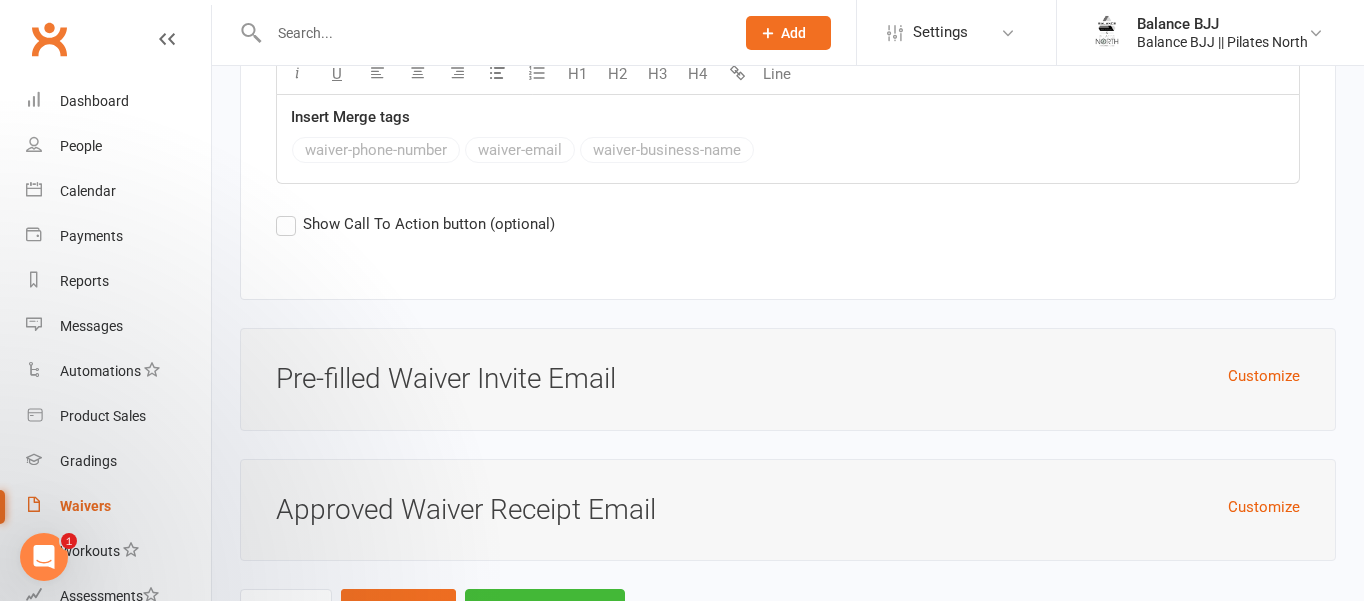 click on "Pre-filled Waiver Invite Email" at bounding box center [788, 379] 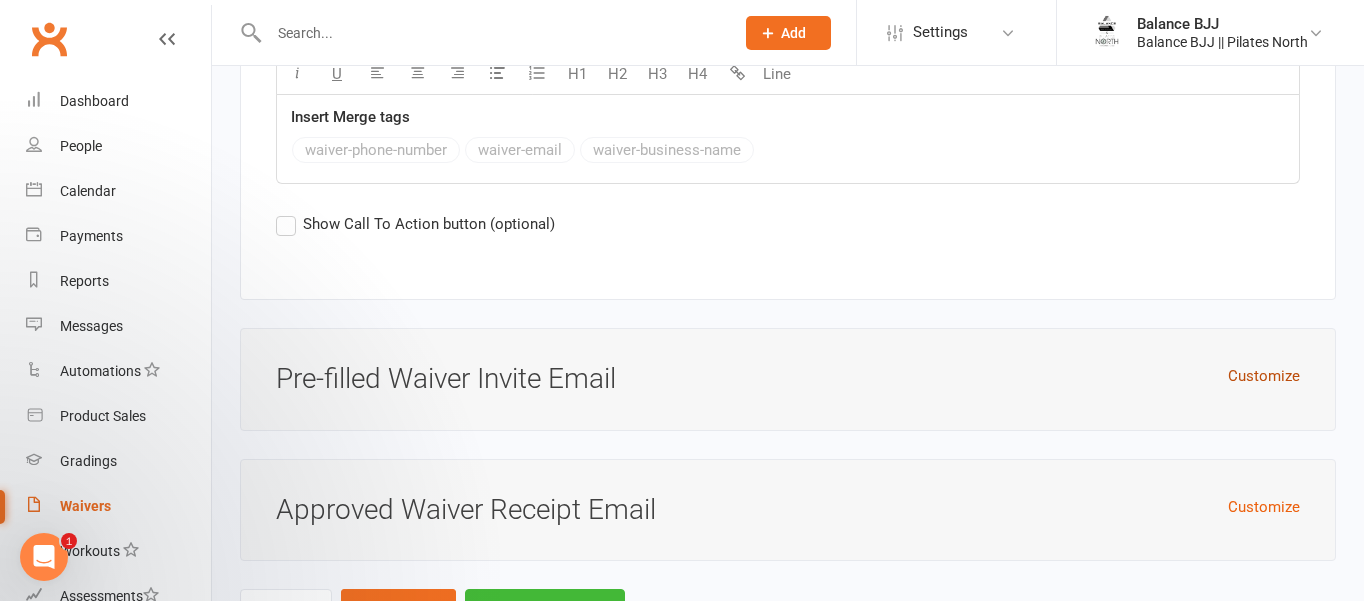click on "Customize" at bounding box center (1264, 376) 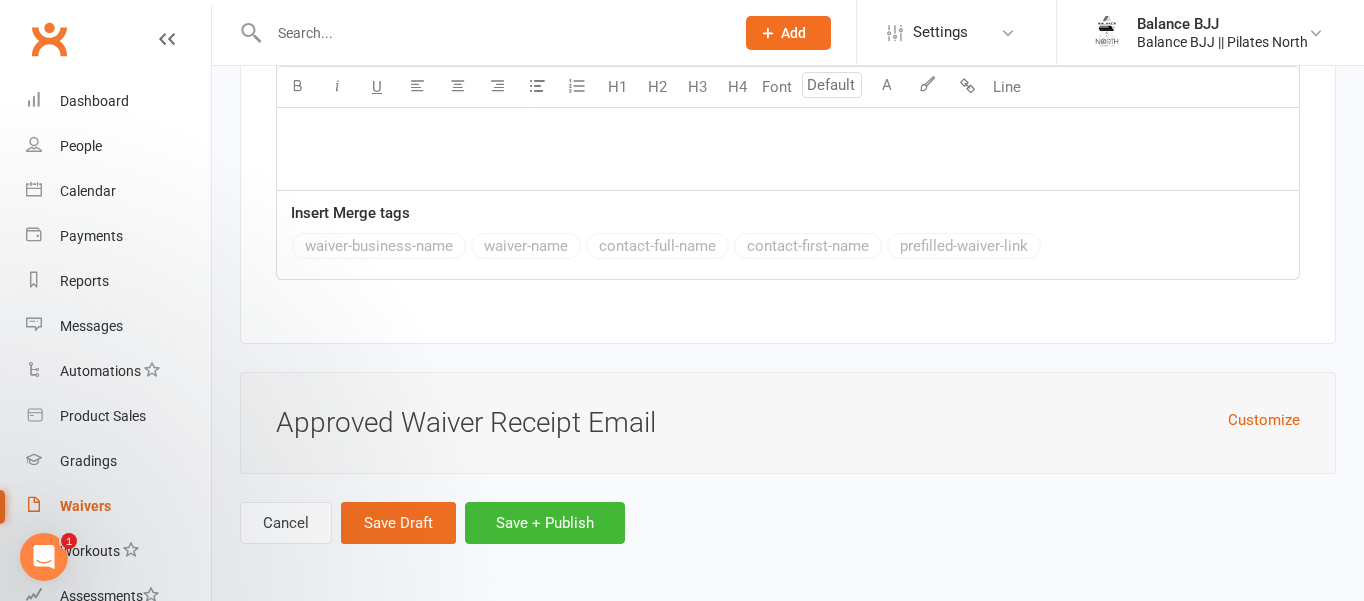scroll, scrollTop: 10007, scrollLeft: 0, axis: vertical 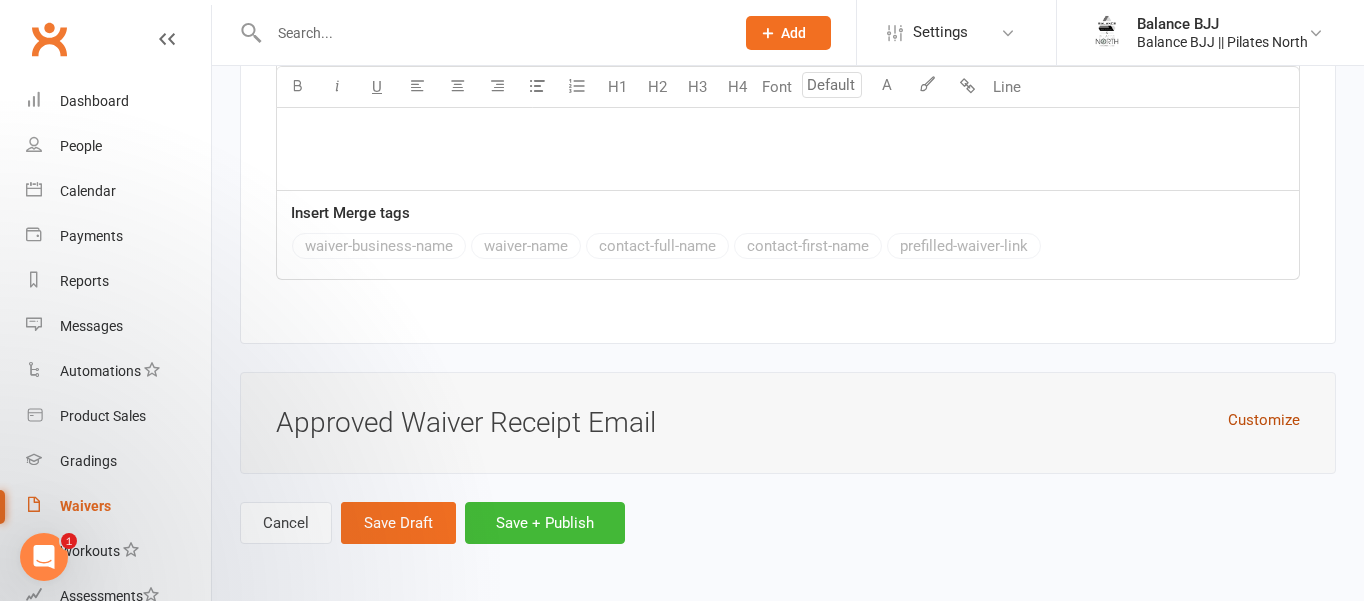 click on "Customize" at bounding box center [1264, 420] 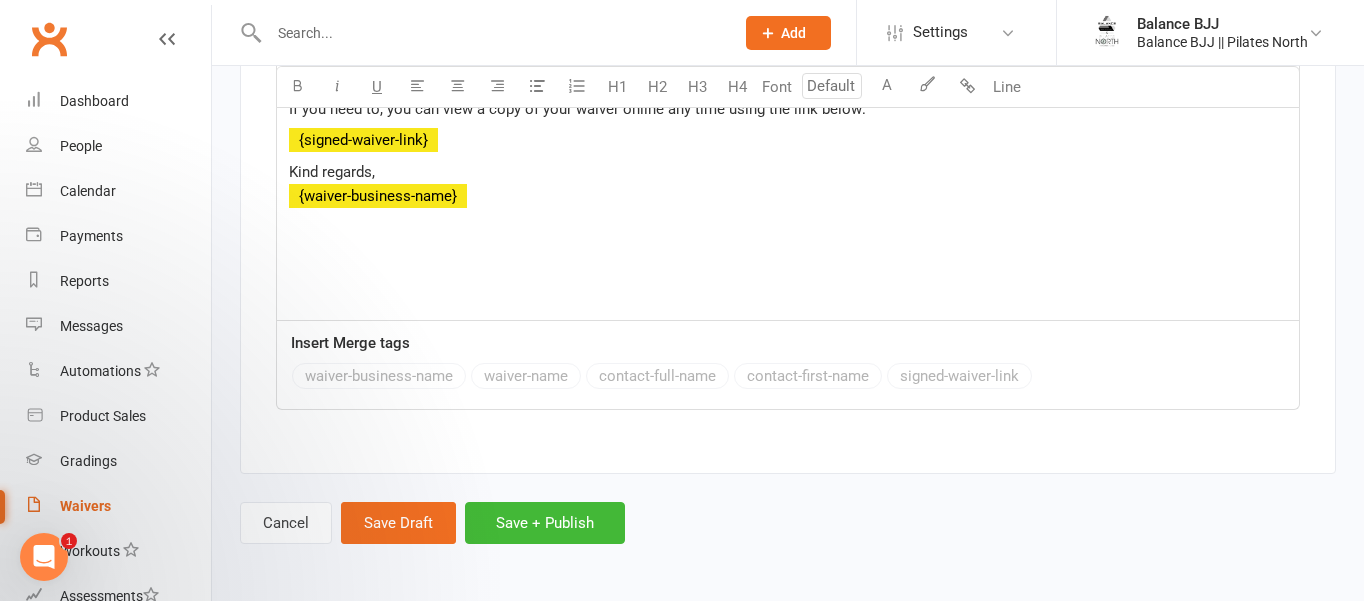 scroll, scrollTop: 10697, scrollLeft: 0, axis: vertical 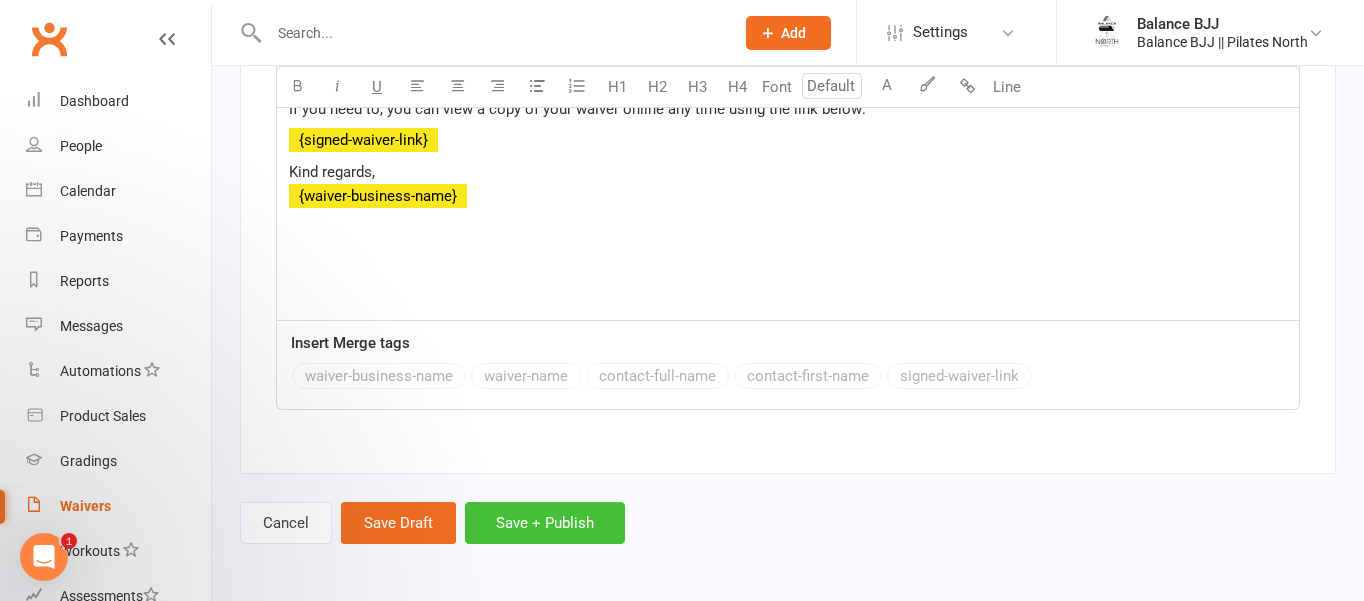 click on "Save + Publish" at bounding box center (545, 523) 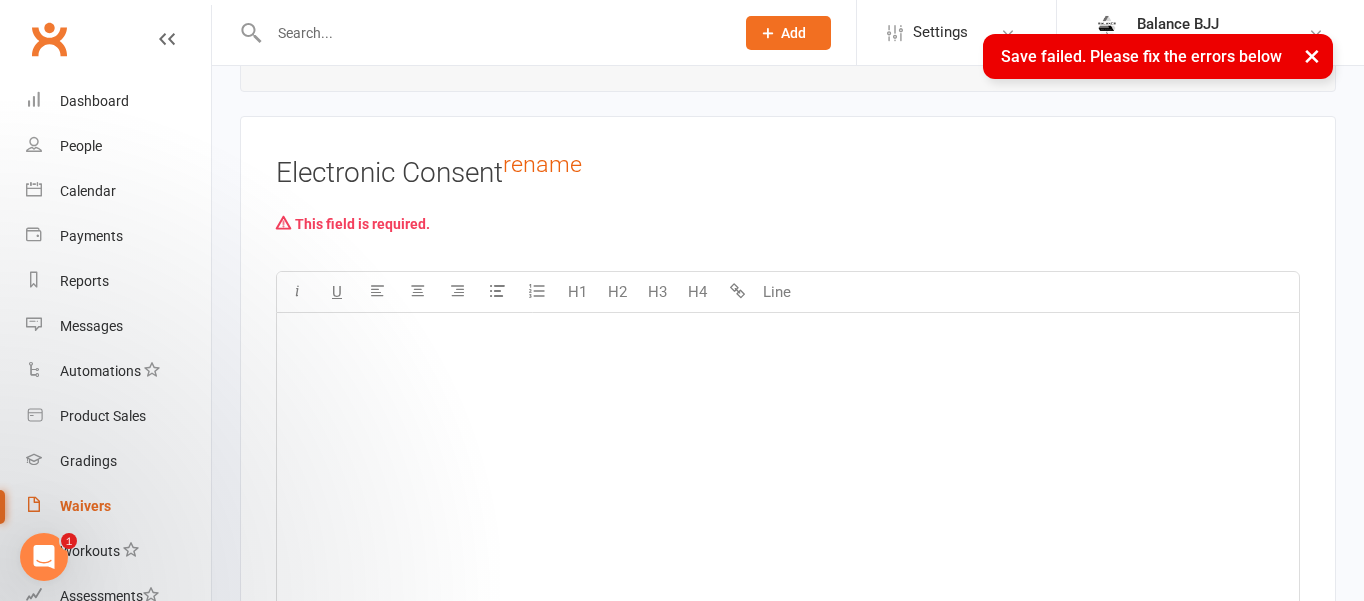 scroll, scrollTop: 7864, scrollLeft: 0, axis: vertical 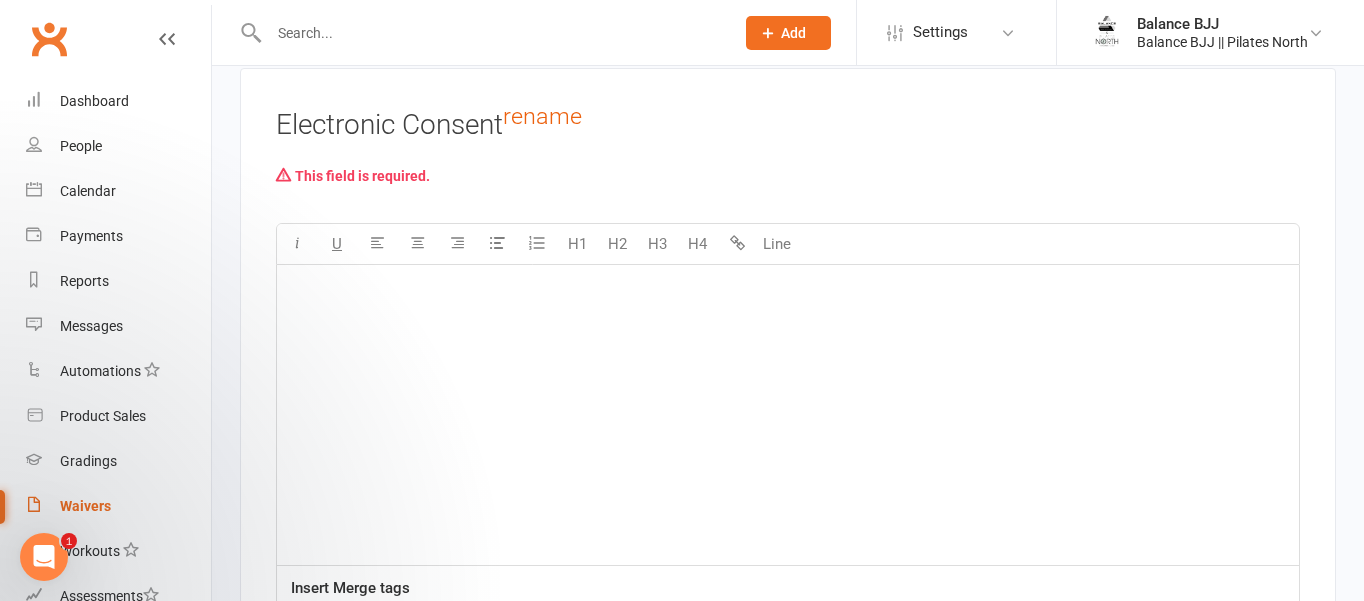 click on "﻿" at bounding box center (788, 415) 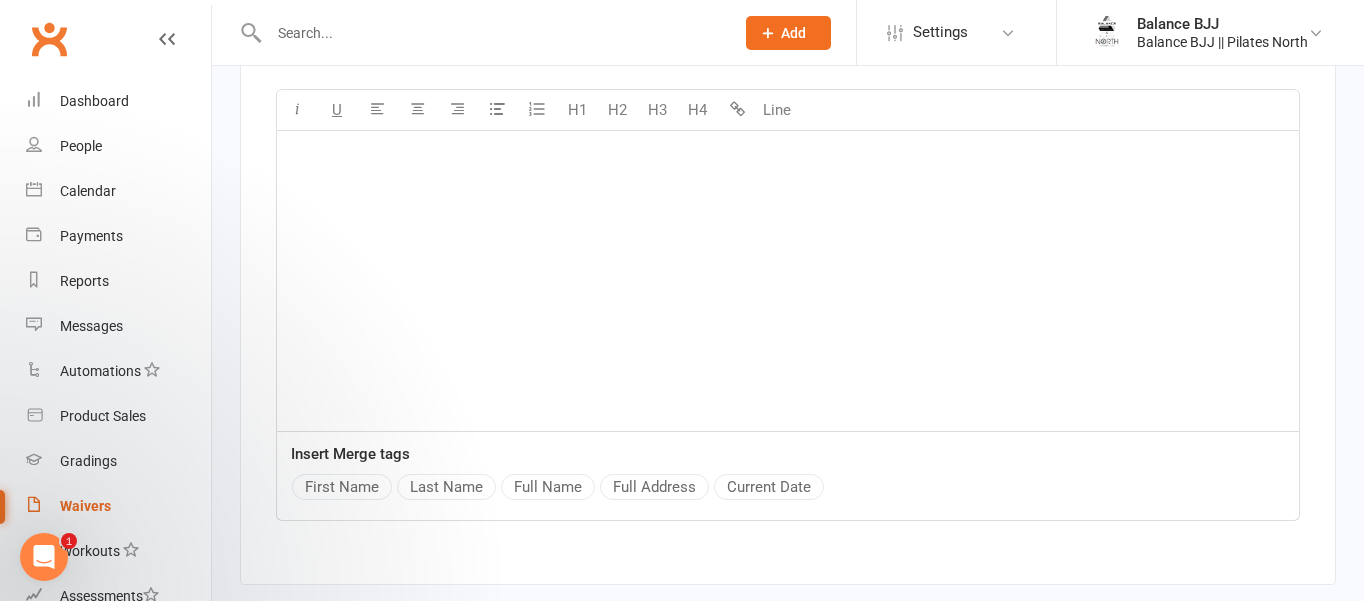 scroll, scrollTop: 8028, scrollLeft: 0, axis: vertical 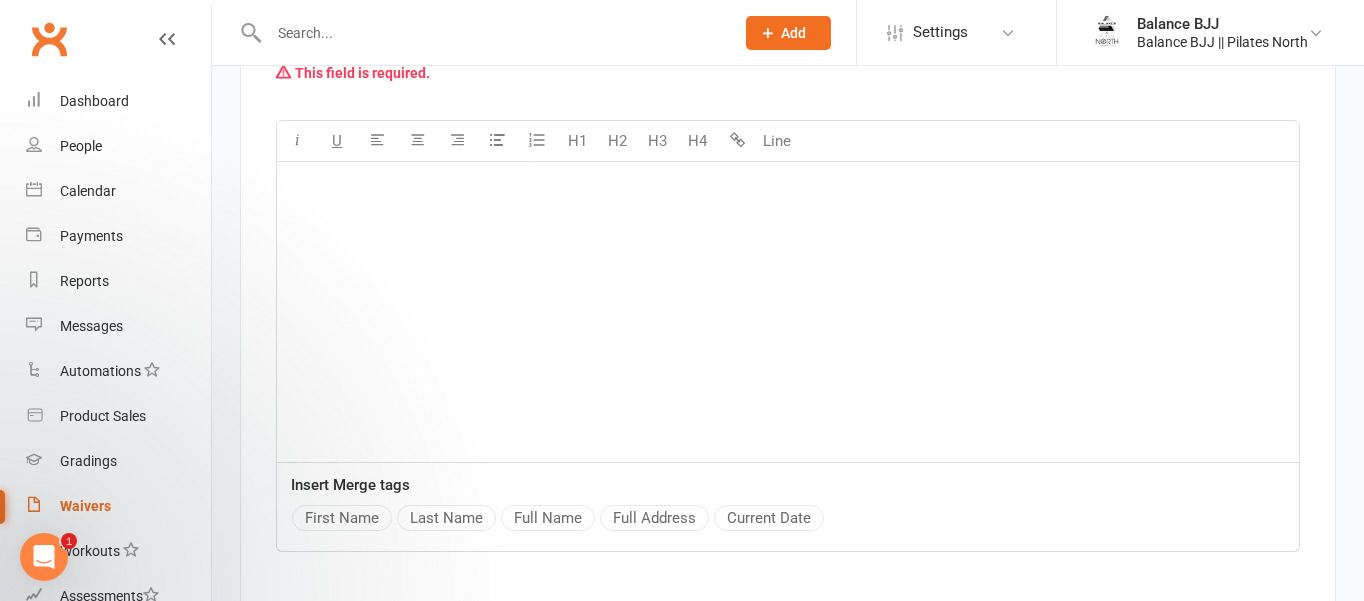 click on "﻿" at bounding box center [788, 312] 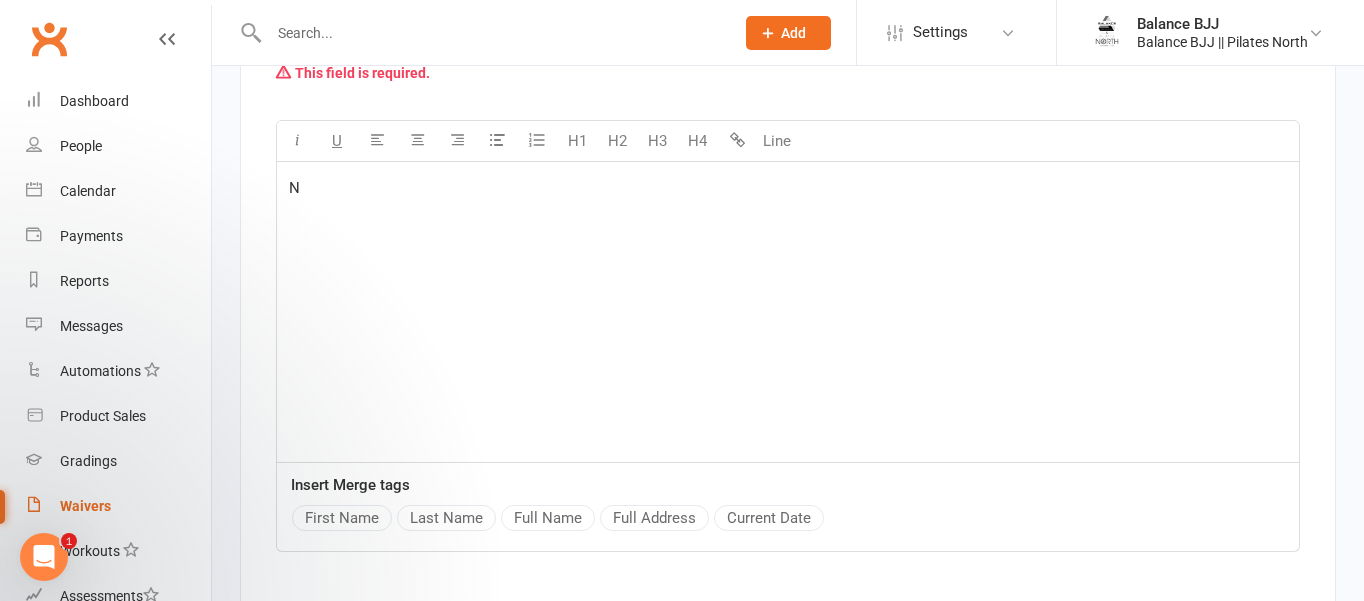 type 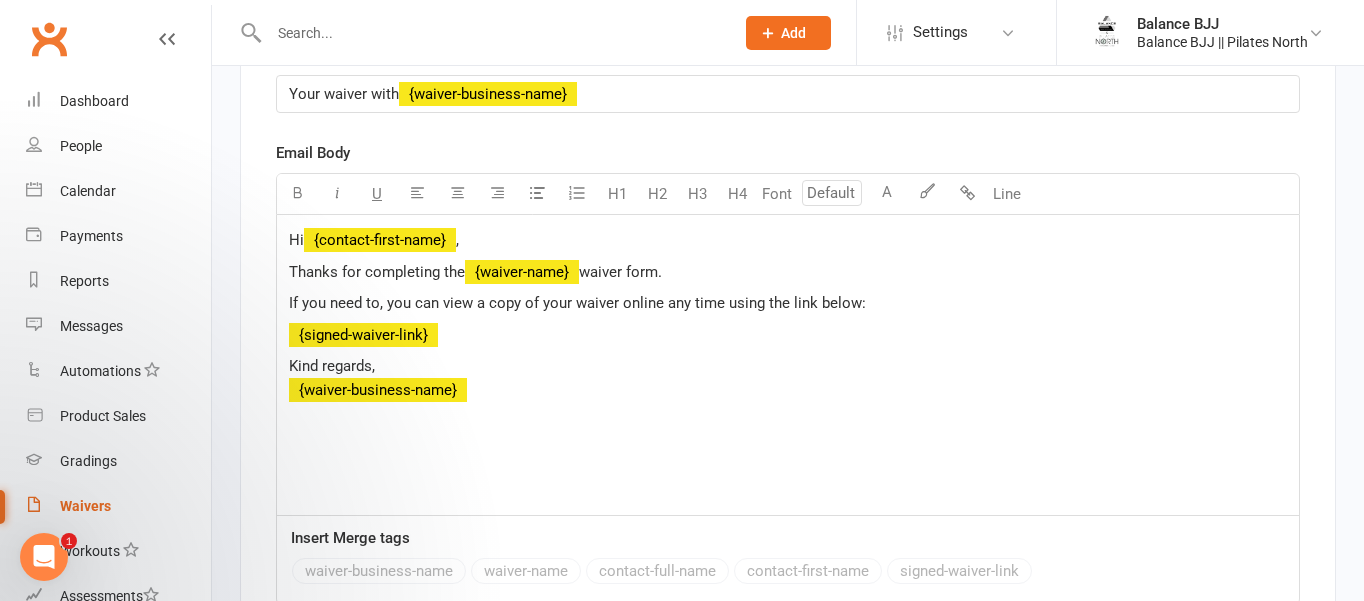 scroll, scrollTop: 10751, scrollLeft: 0, axis: vertical 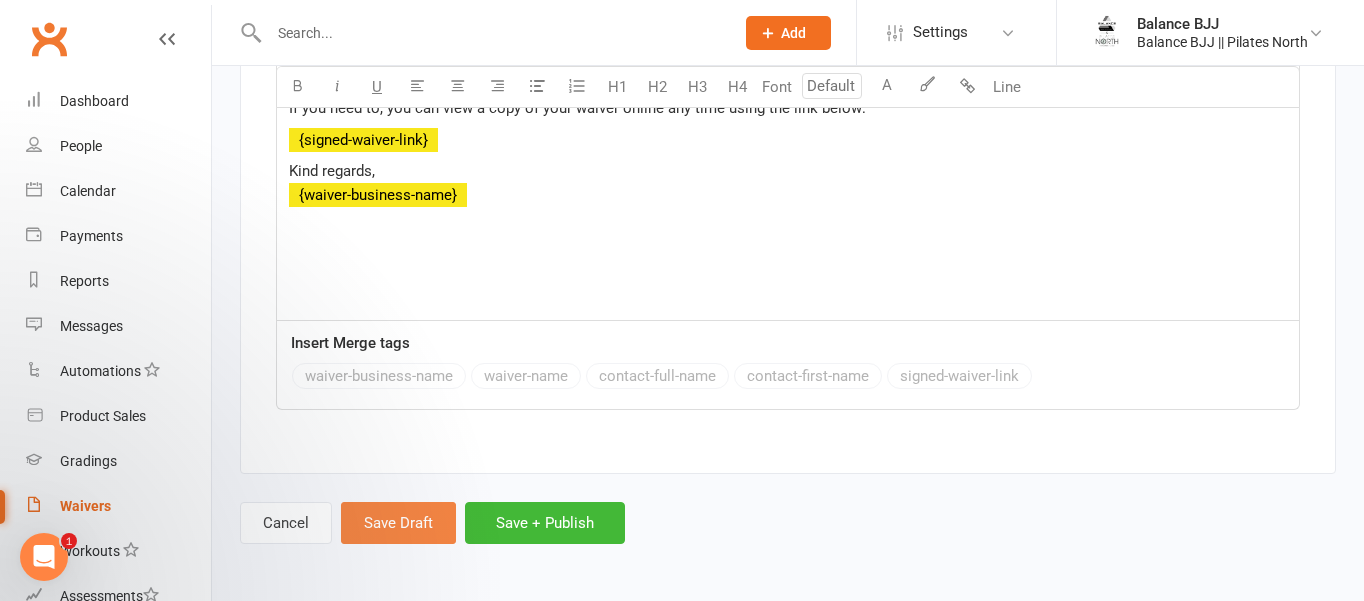 click on "Save Draft" at bounding box center (398, 523) 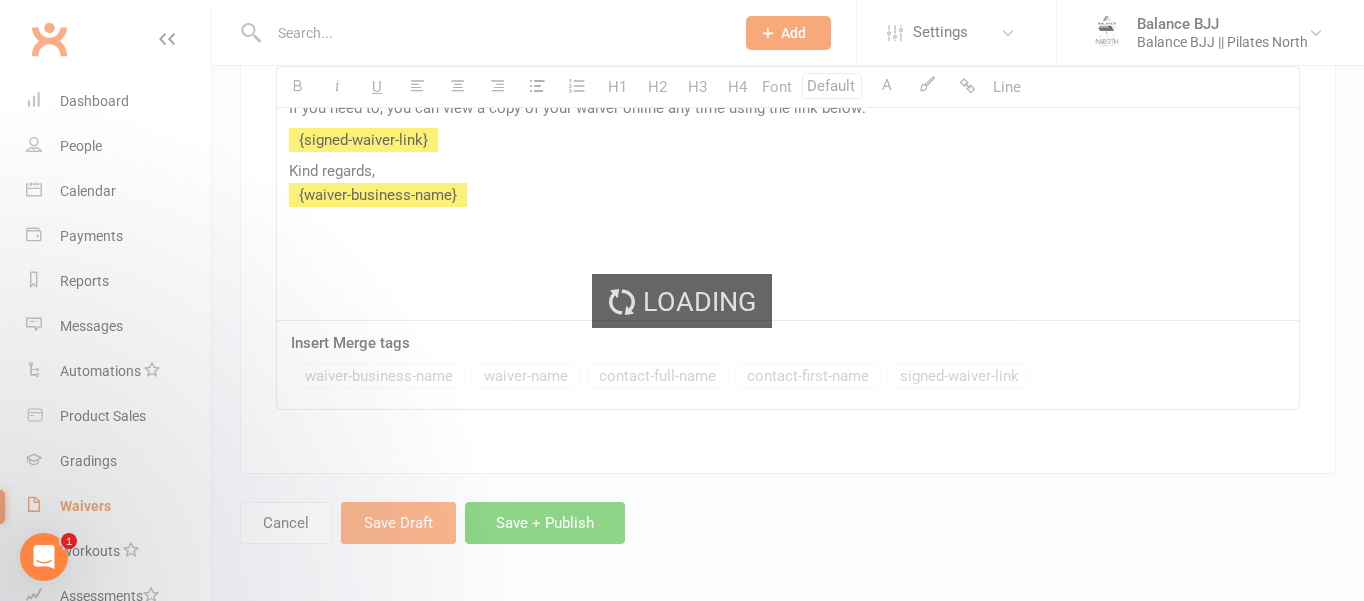 scroll, scrollTop: 0, scrollLeft: 0, axis: both 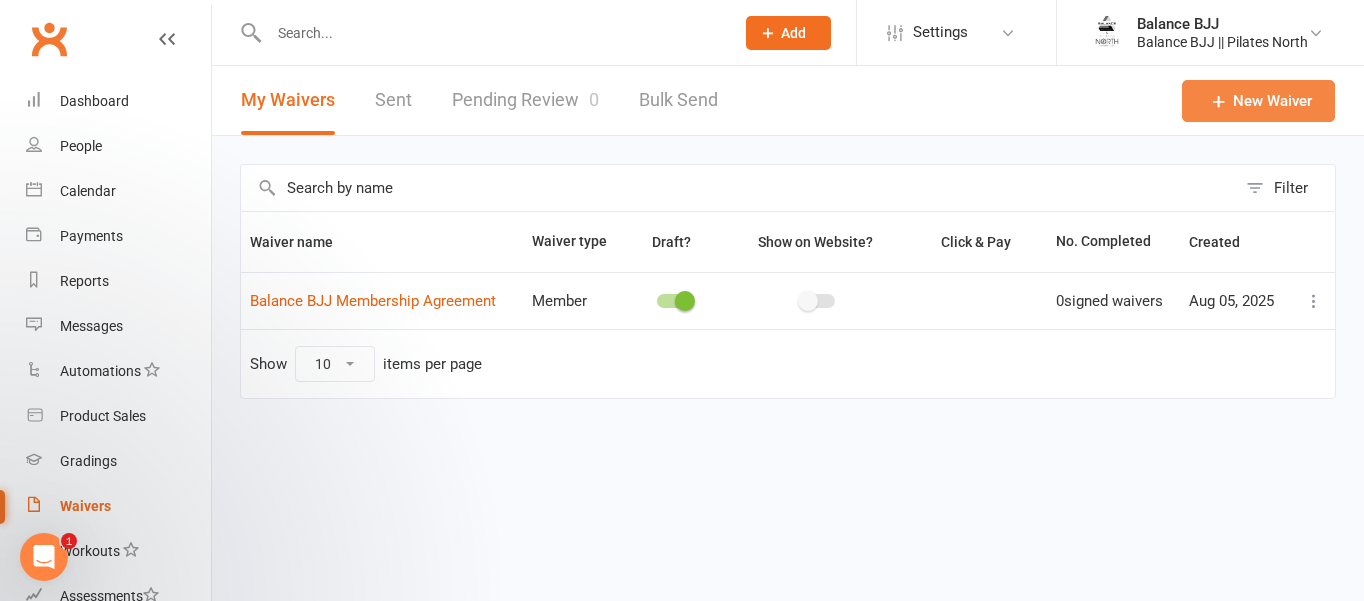 click on "New Waiver" at bounding box center [1258, 101] 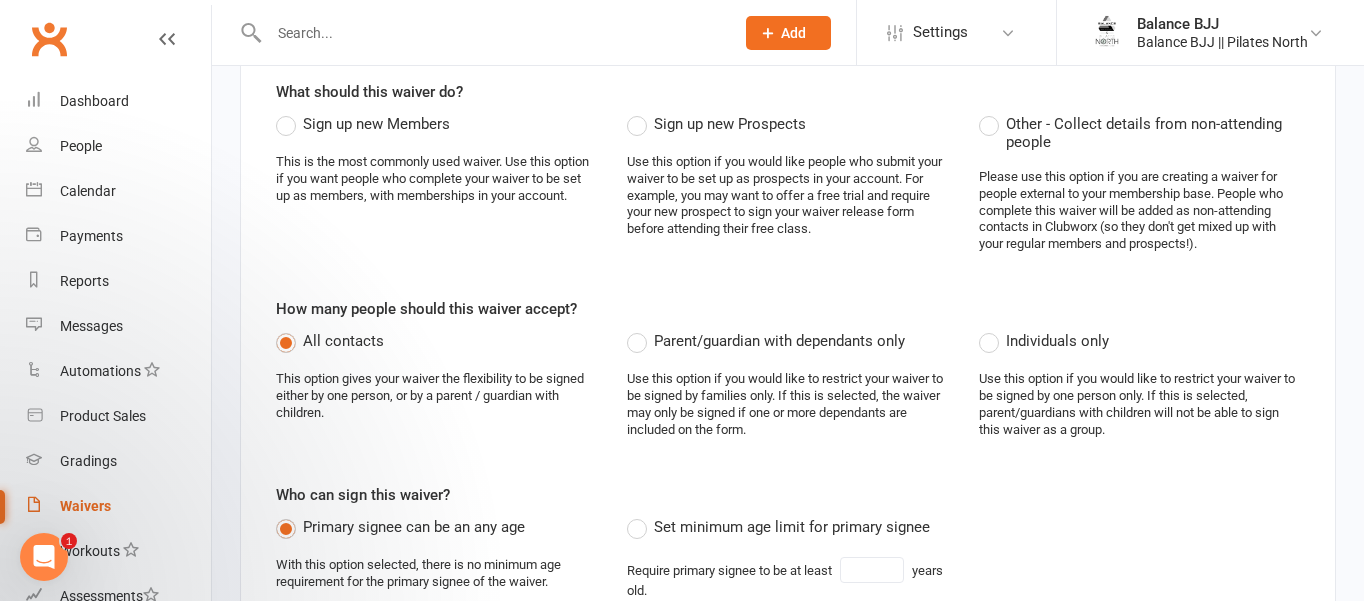 scroll, scrollTop: 253, scrollLeft: 0, axis: vertical 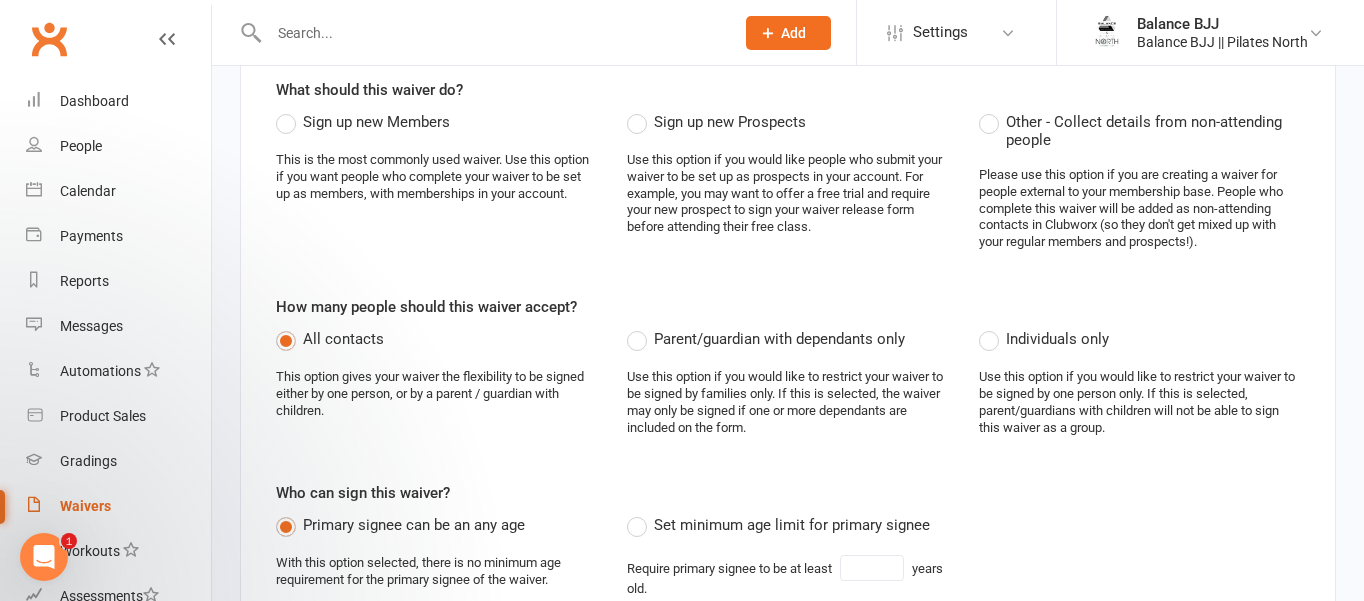 type on "Pilates North Membership Agreement" 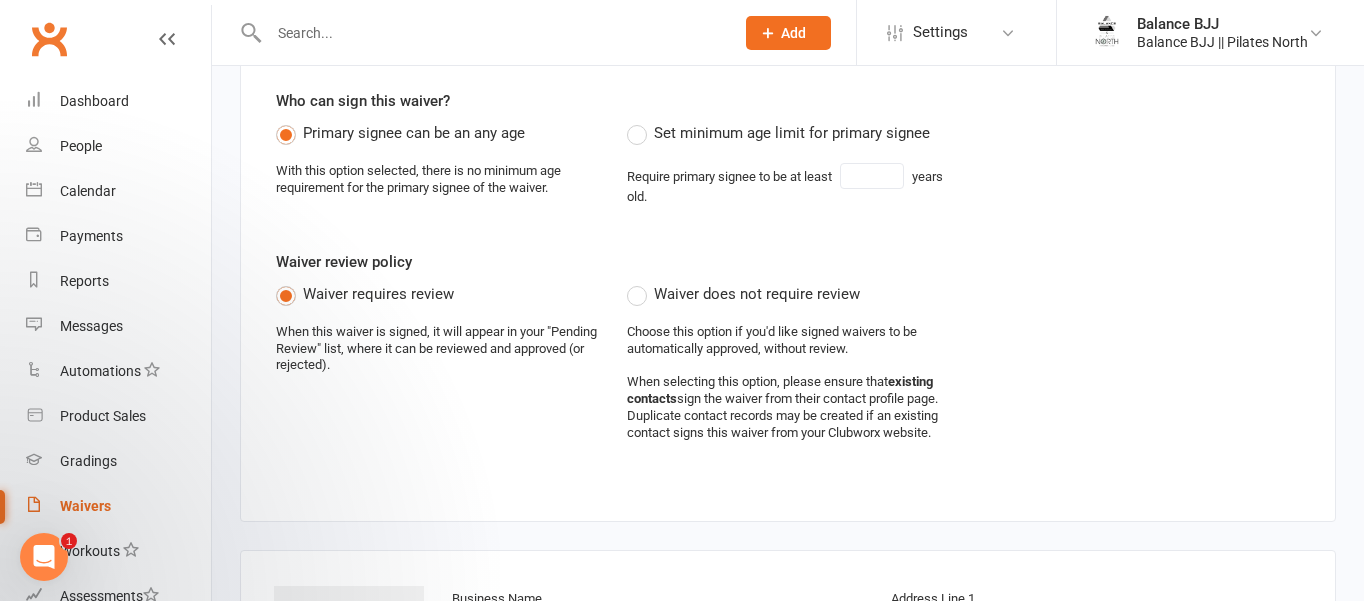 scroll, scrollTop: 646, scrollLeft: 0, axis: vertical 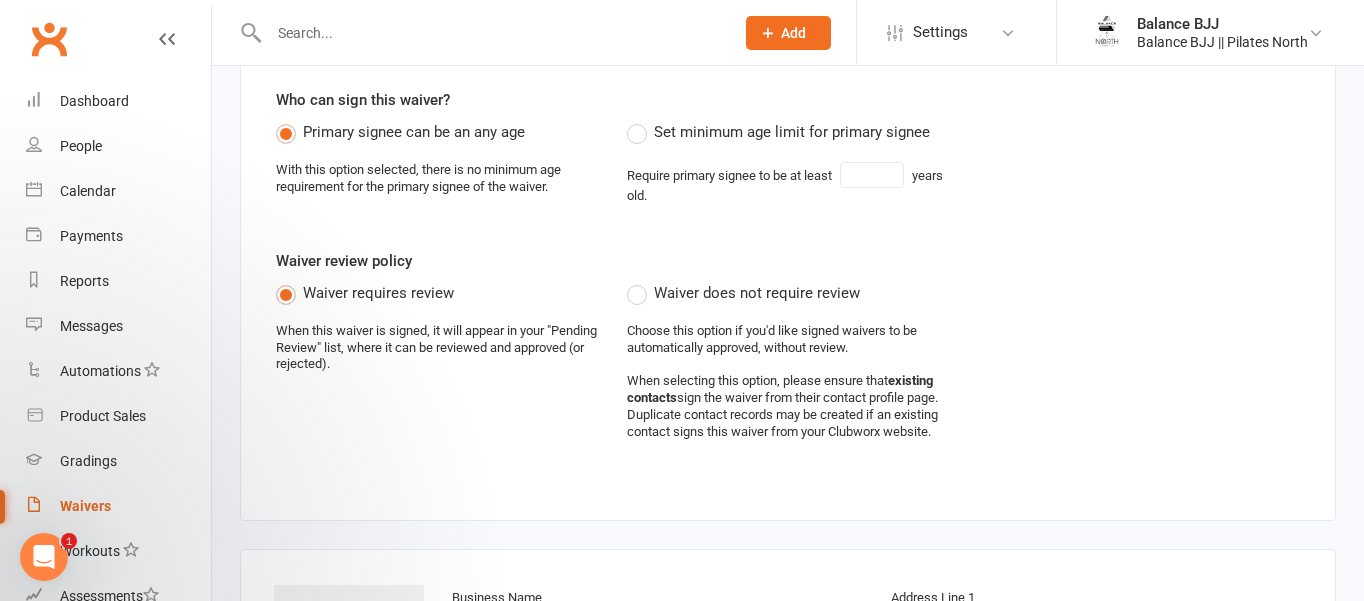 click on "Set minimum age limit for primary signee" at bounding box center (778, 132) 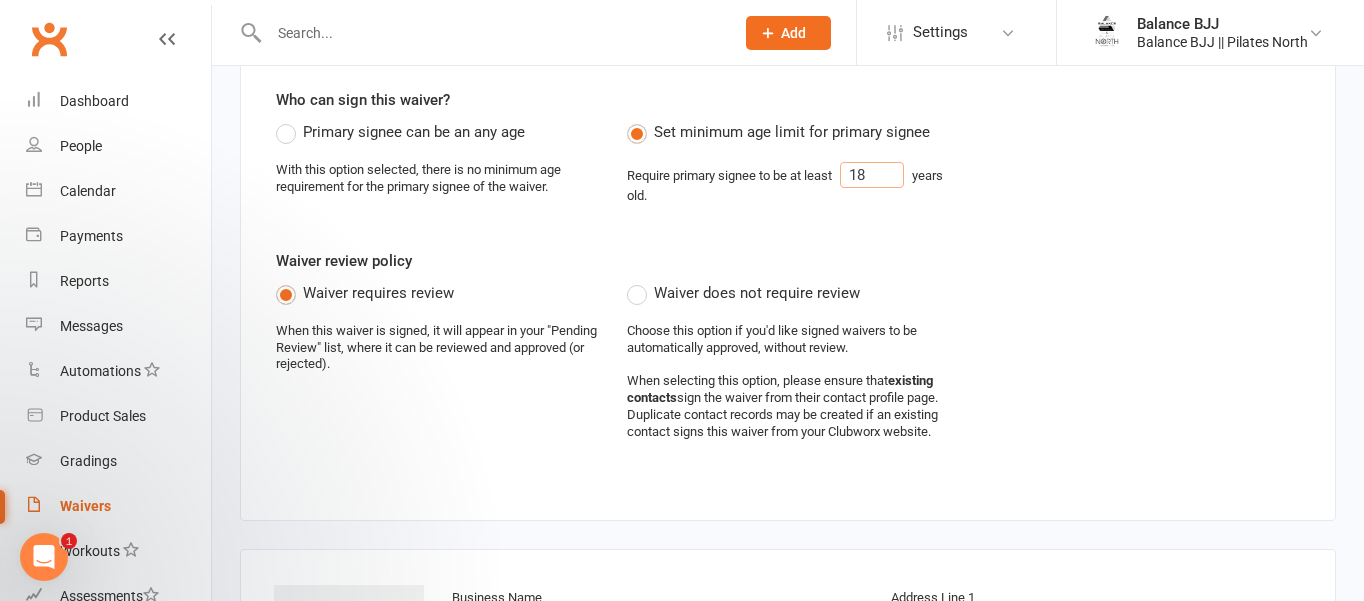 drag, startPoint x: 880, startPoint y: 170, endPoint x: 863, endPoint y: 170, distance: 17 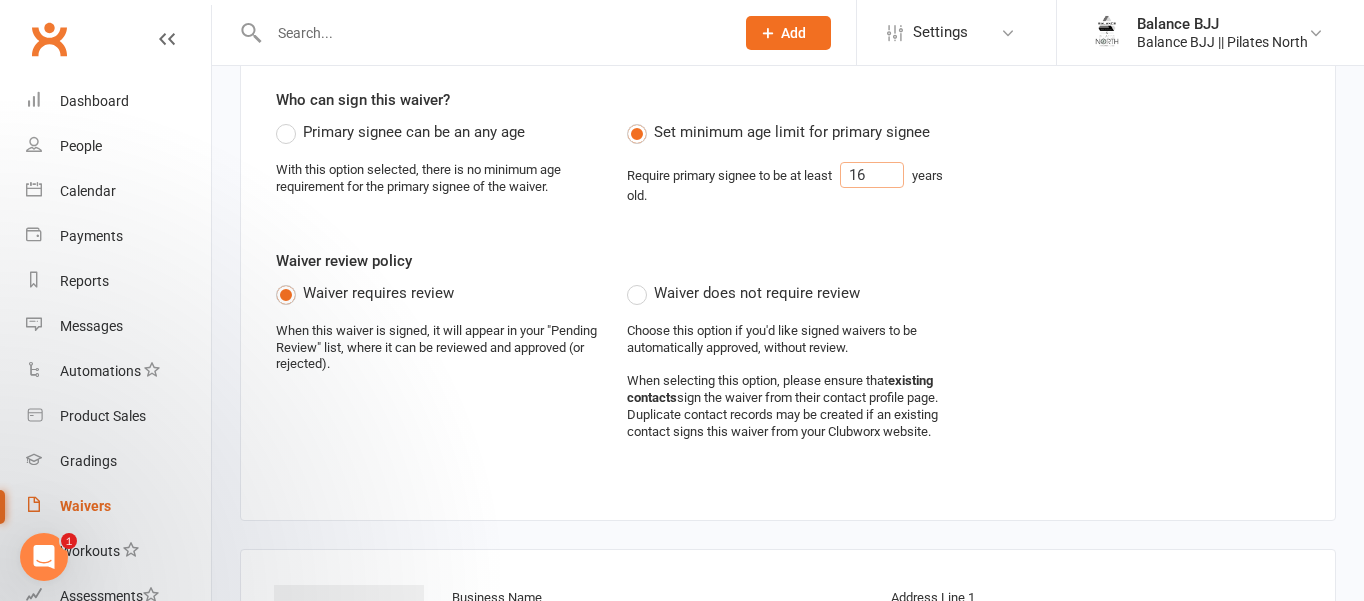 type on "16" 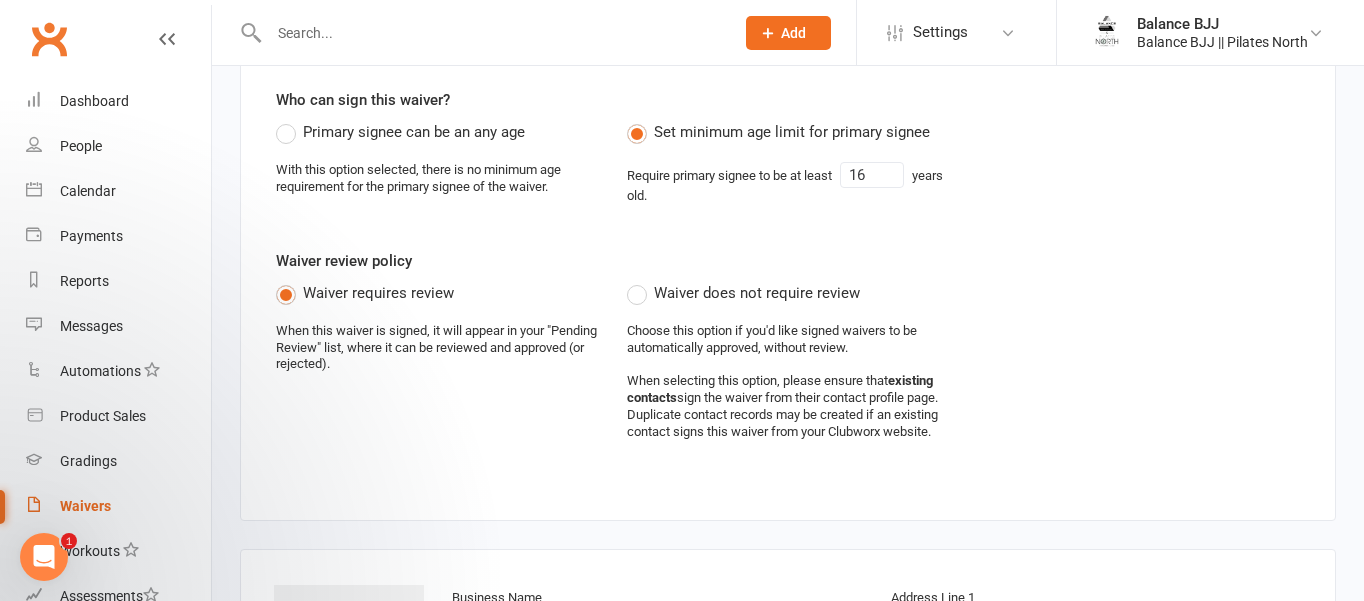 click on "Waiver does not require review Choose this option if you'd like signed waivers to be automatically approved, without review. When selecting this option, please ensure that existing contacts sign the waiver from their contact profile page. Duplicate contact records may be created if an existing contact signs this waiver from your Clubworx website." at bounding box center (787, 369) 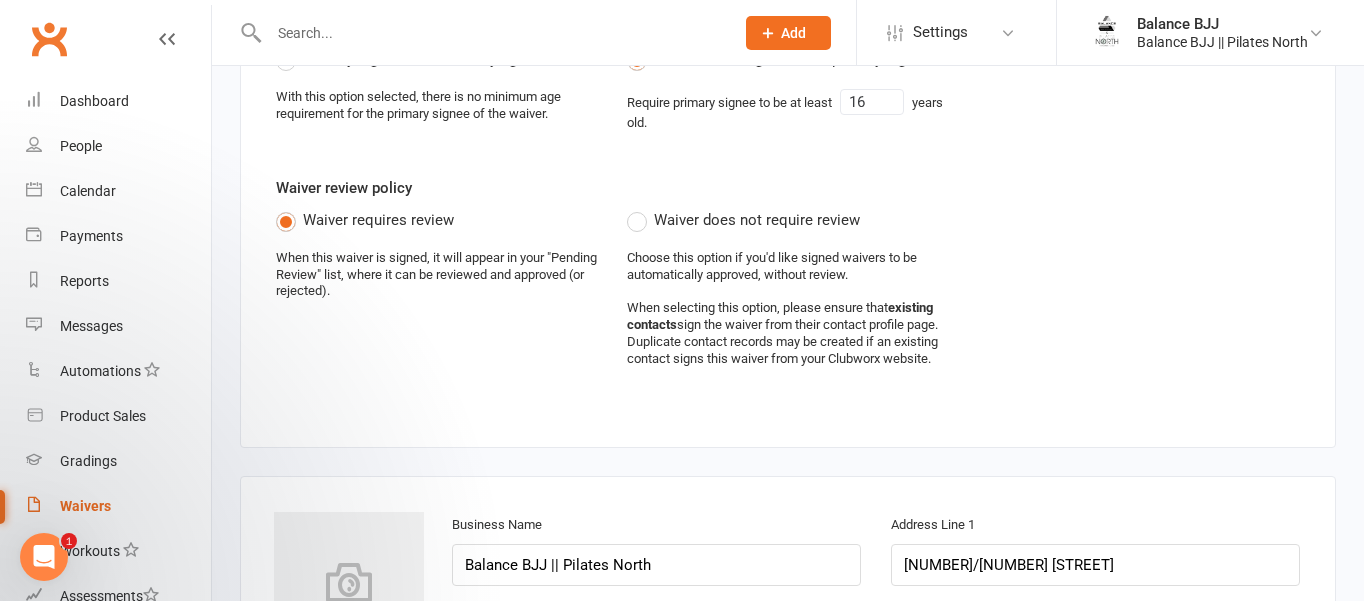 scroll, scrollTop: 704, scrollLeft: 0, axis: vertical 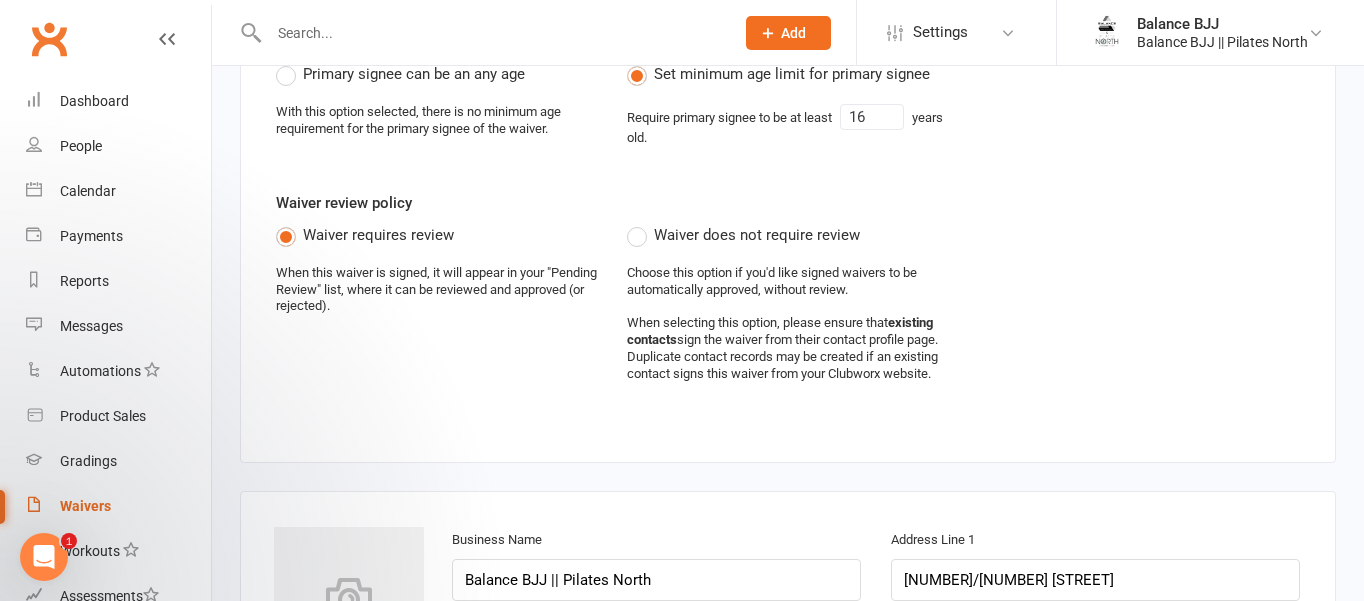 click on "Waiver does not require review" at bounding box center (743, 235) 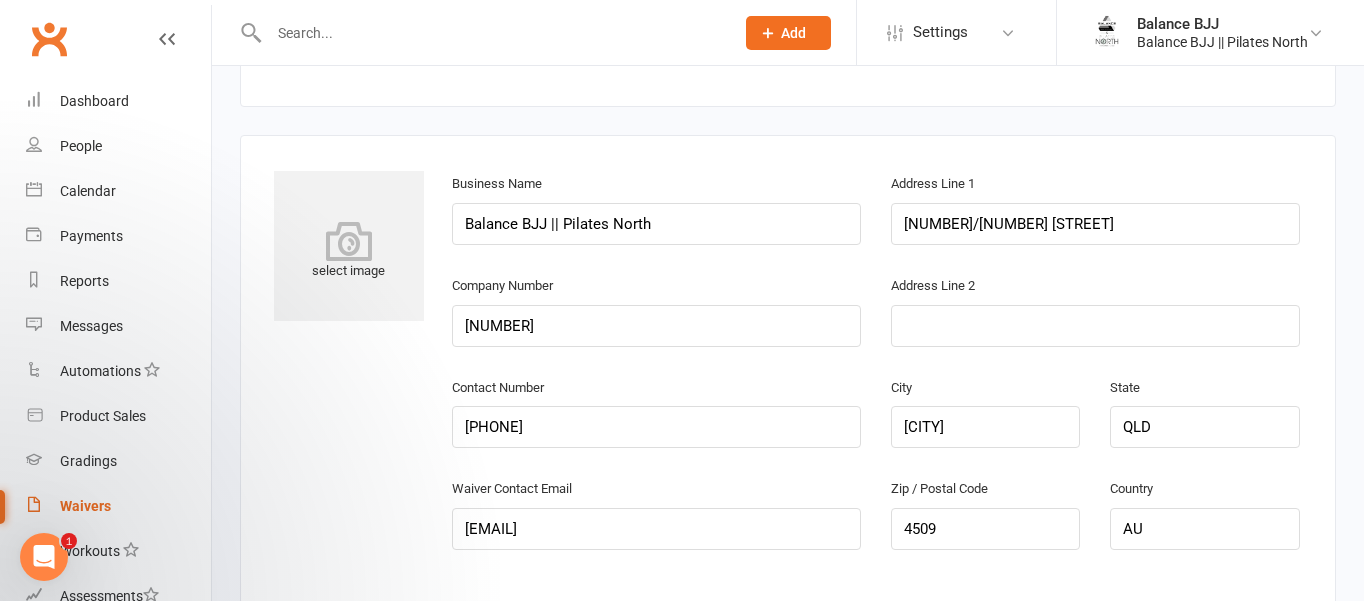 scroll, scrollTop: 996, scrollLeft: 0, axis: vertical 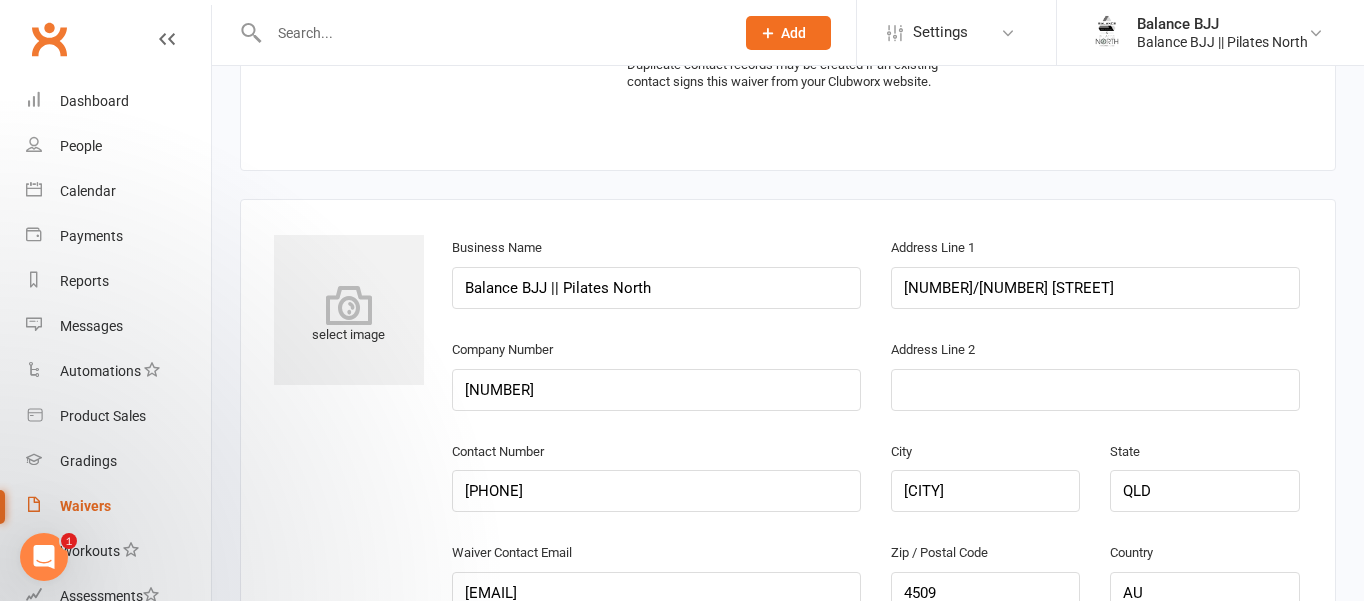 click on "select image" at bounding box center [349, 315] 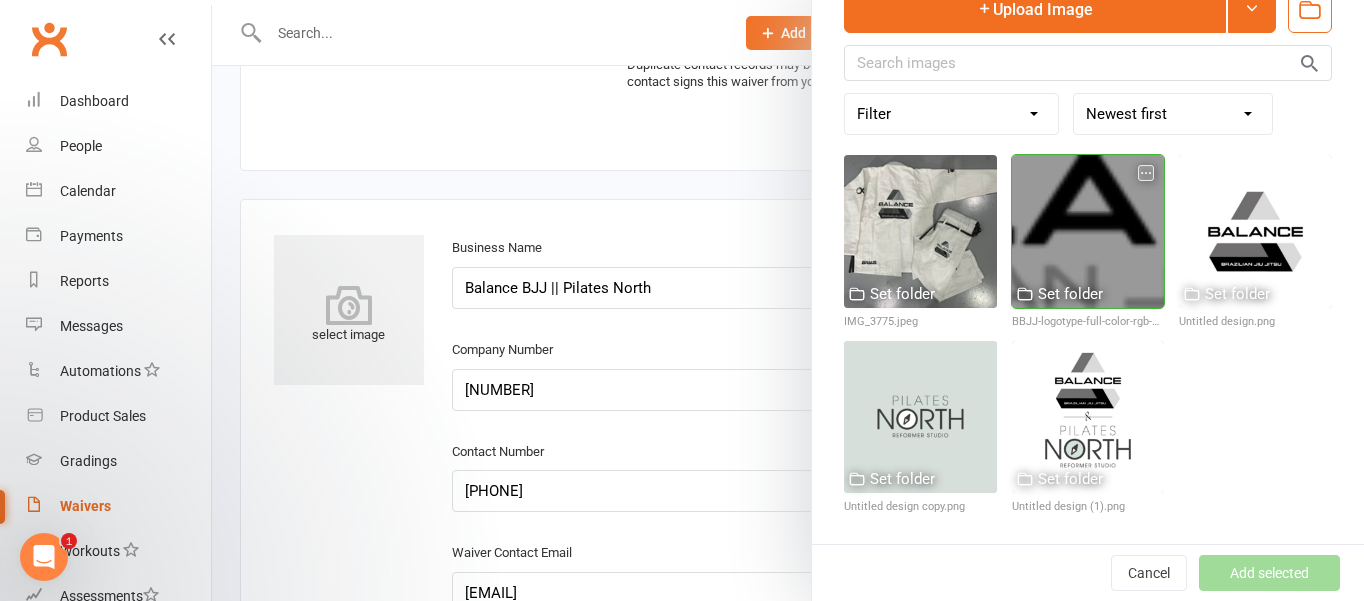 scroll, scrollTop: 101, scrollLeft: 0, axis: vertical 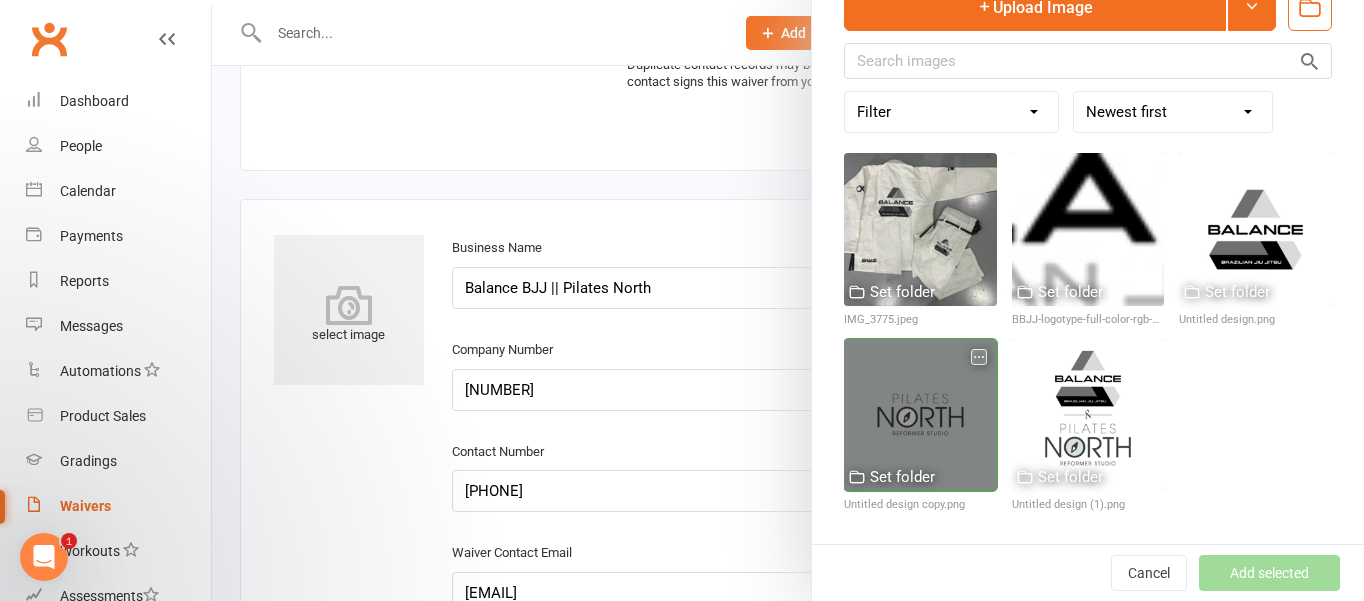 click at bounding box center (920, 415) 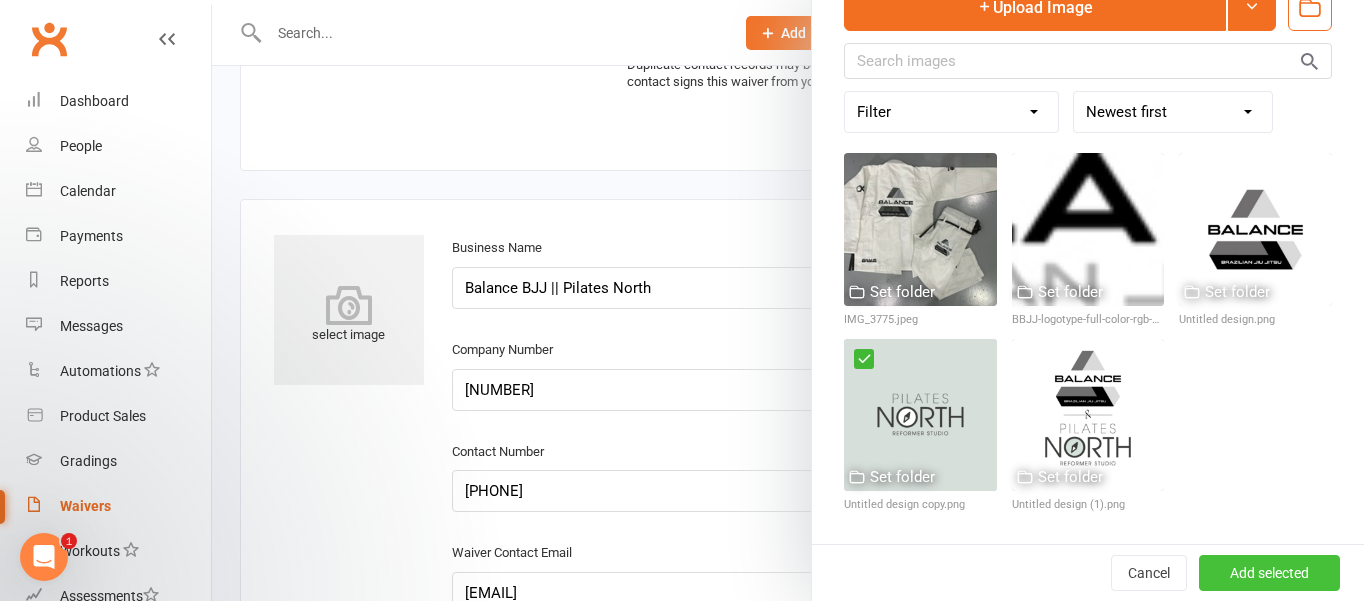click on "Add selected" at bounding box center (1269, 573) 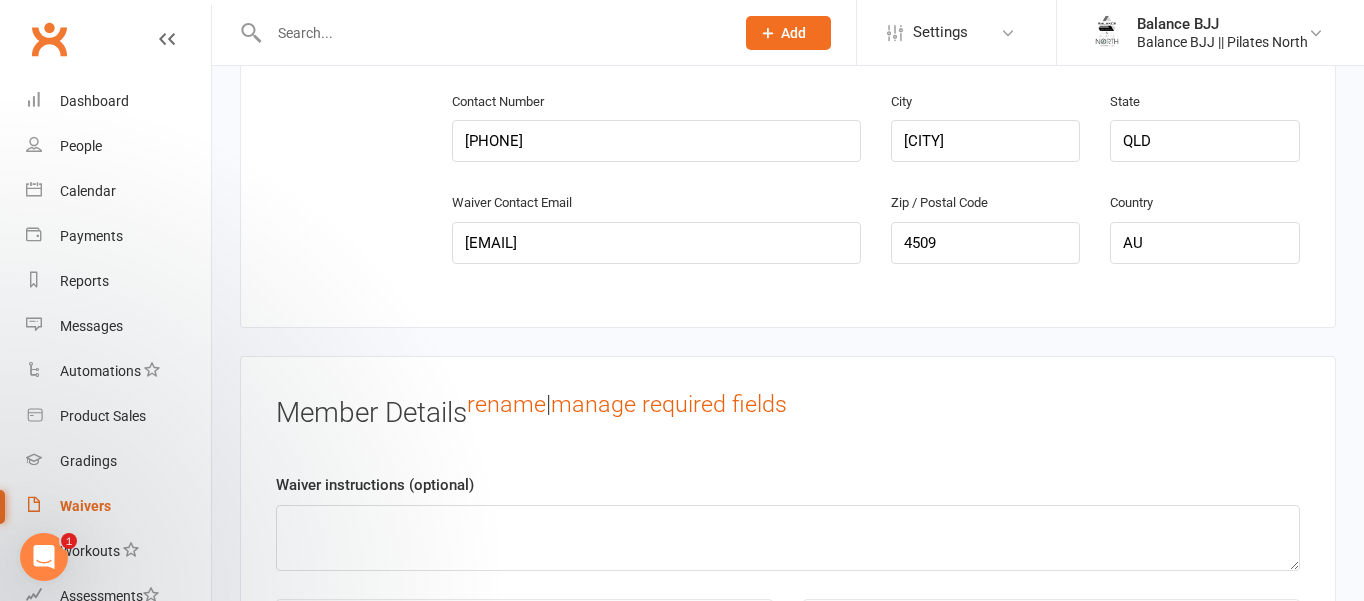 scroll, scrollTop: 1345, scrollLeft: 0, axis: vertical 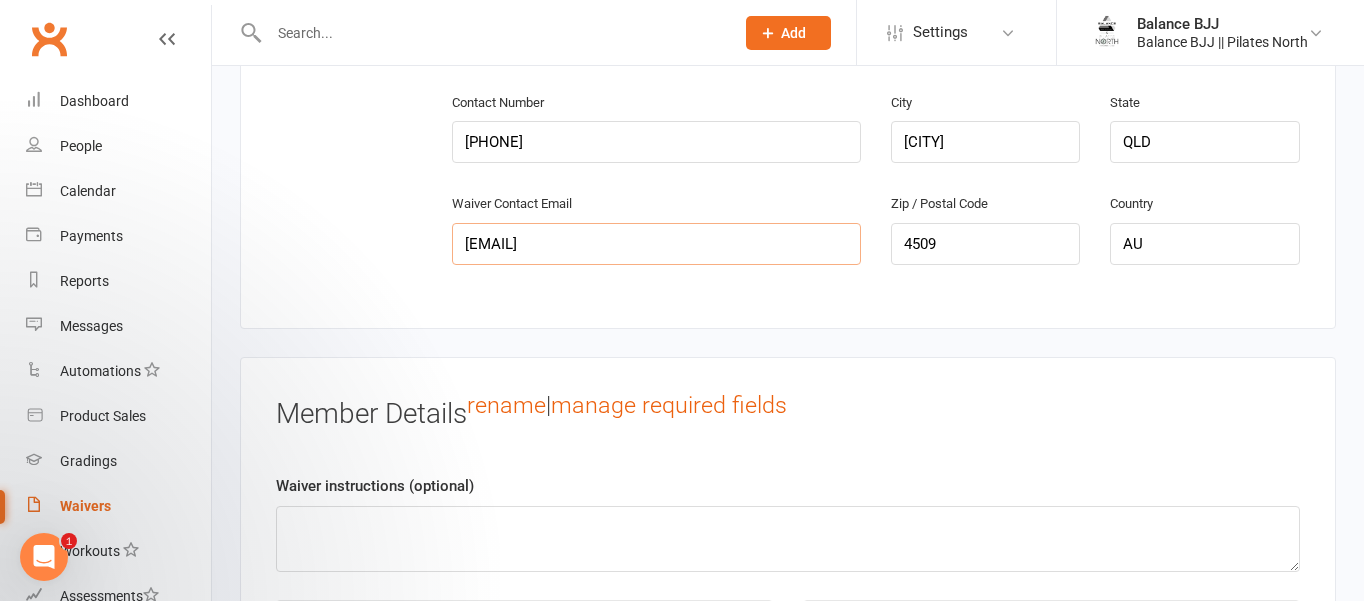 drag, startPoint x: 553, startPoint y: 262, endPoint x: 386, endPoint y: 265, distance: 167.02695 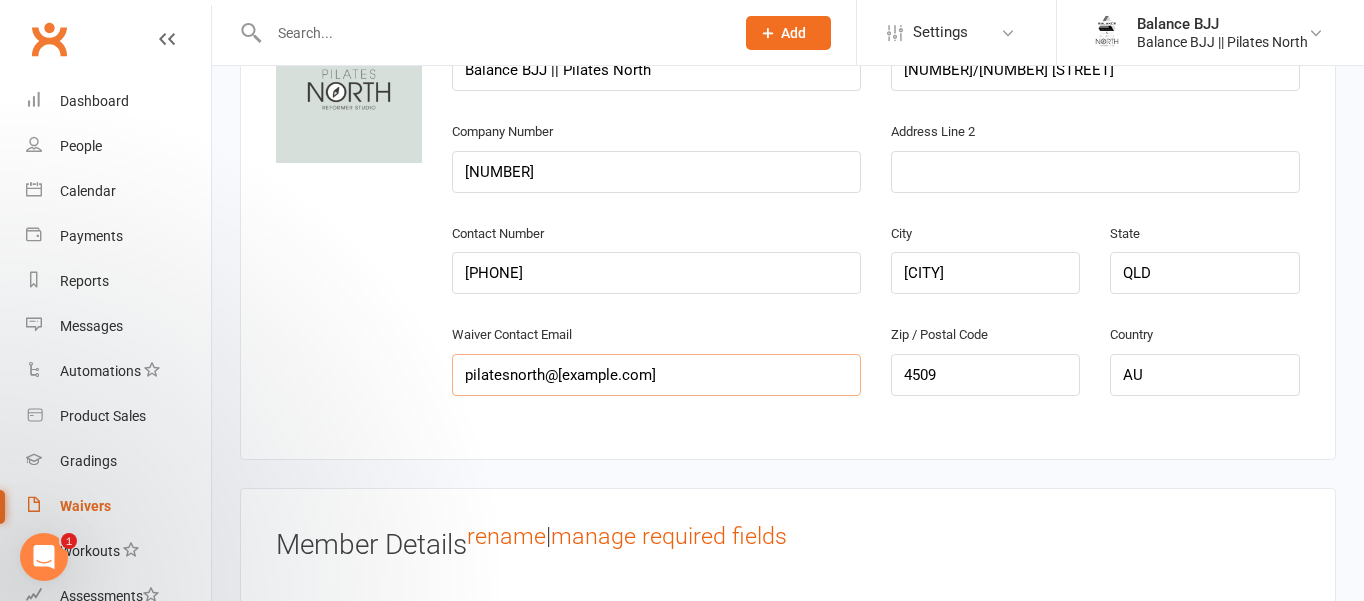 scroll, scrollTop: 1195, scrollLeft: 0, axis: vertical 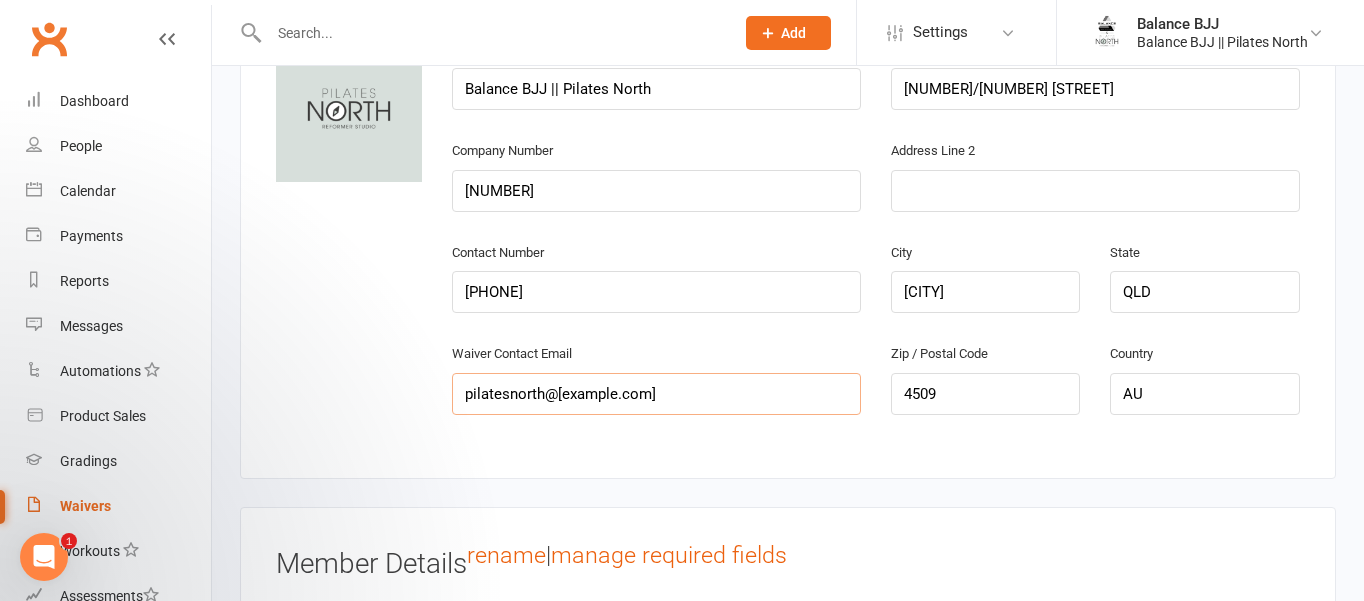 type on "pilatesnorth@[example.com]" 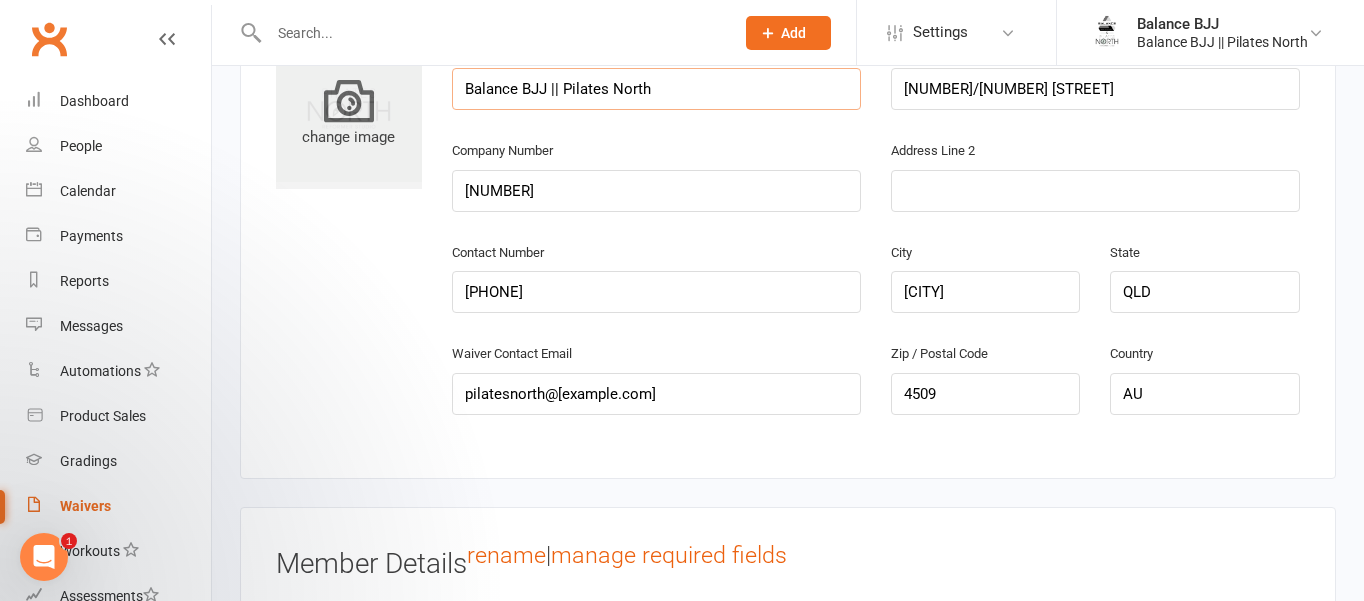 drag, startPoint x: 563, startPoint y: 109, endPoint x: 346, endPoint y: 112, distance: 217.02074 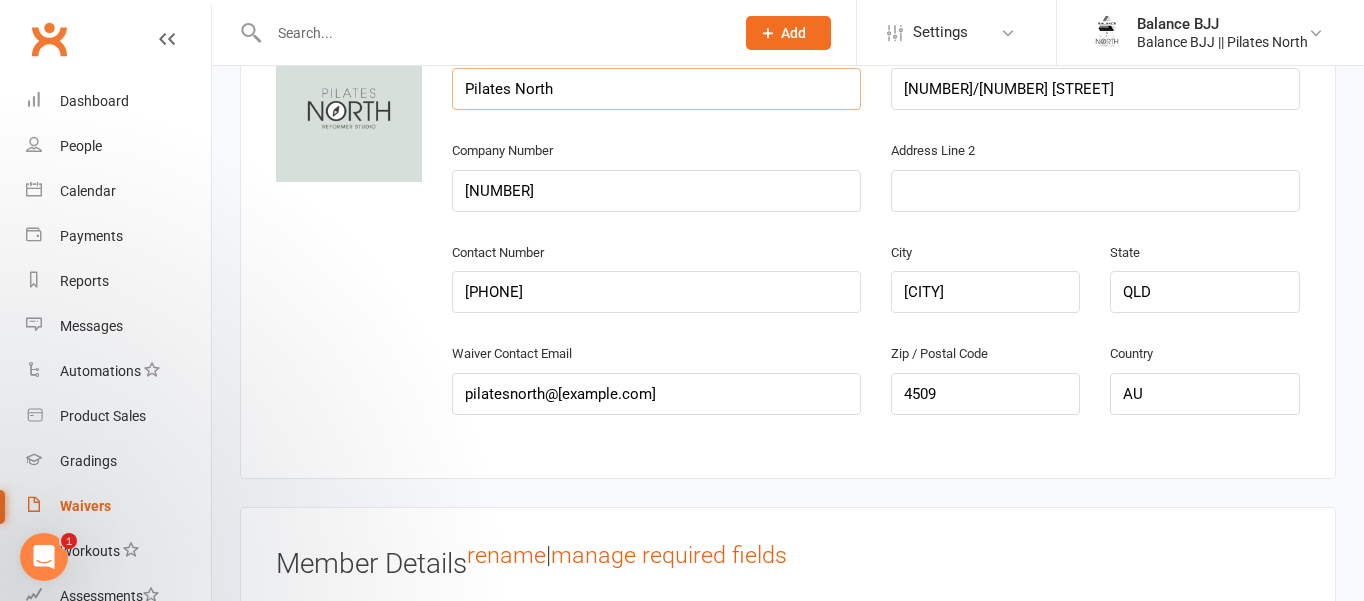 type on "Pilates North" 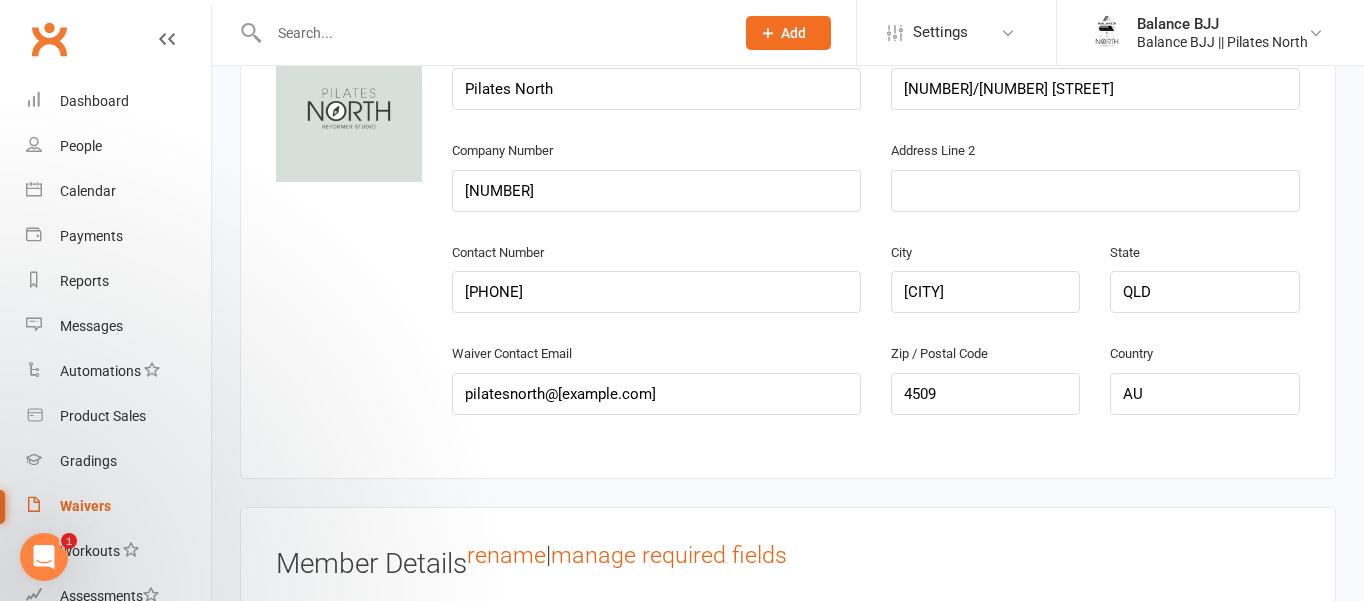 click on "change image
Business Name Pilates North Address Line 1 3/30 Torres Cres Company Number [NUMBER] Address Line 2 Contact Number [PHONE] City North Lakes State QLD Waiver Contact Email [EMAIL] Zip / Postal Code [POSTAL_CODE] Country AU" at bounding box center (788, 239) 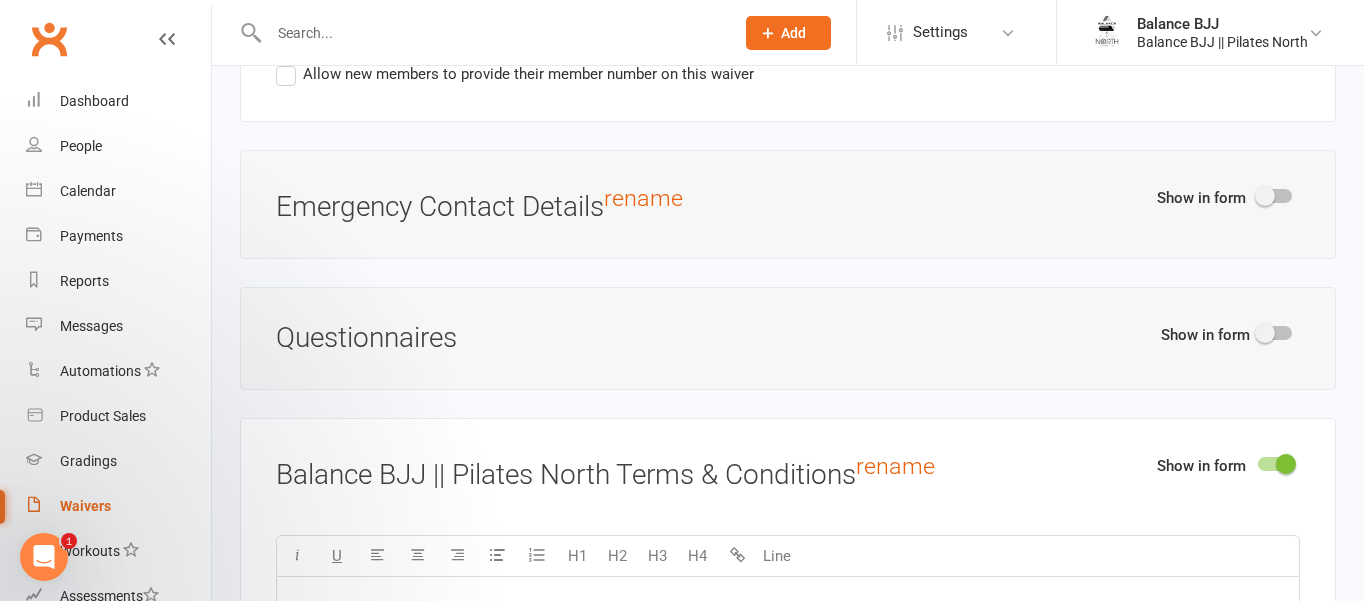 scroll, scrollTop: 2281, scrollLeft: 0, axis: vertical 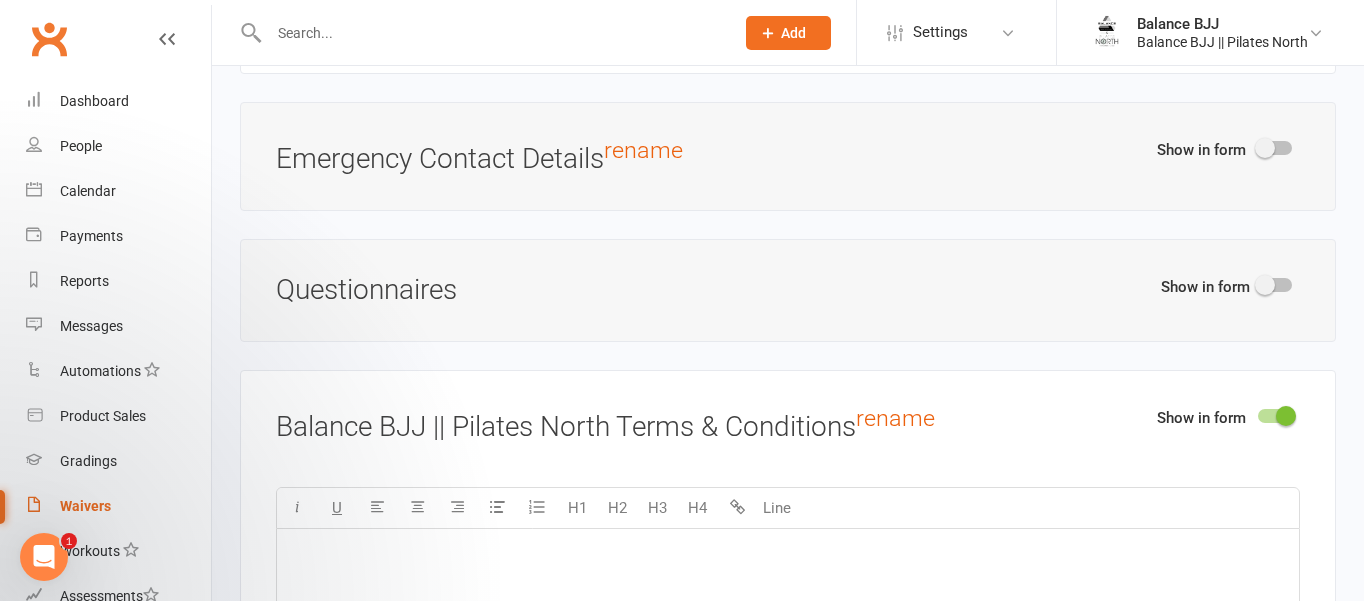 click at bounding box center (1265, 148) 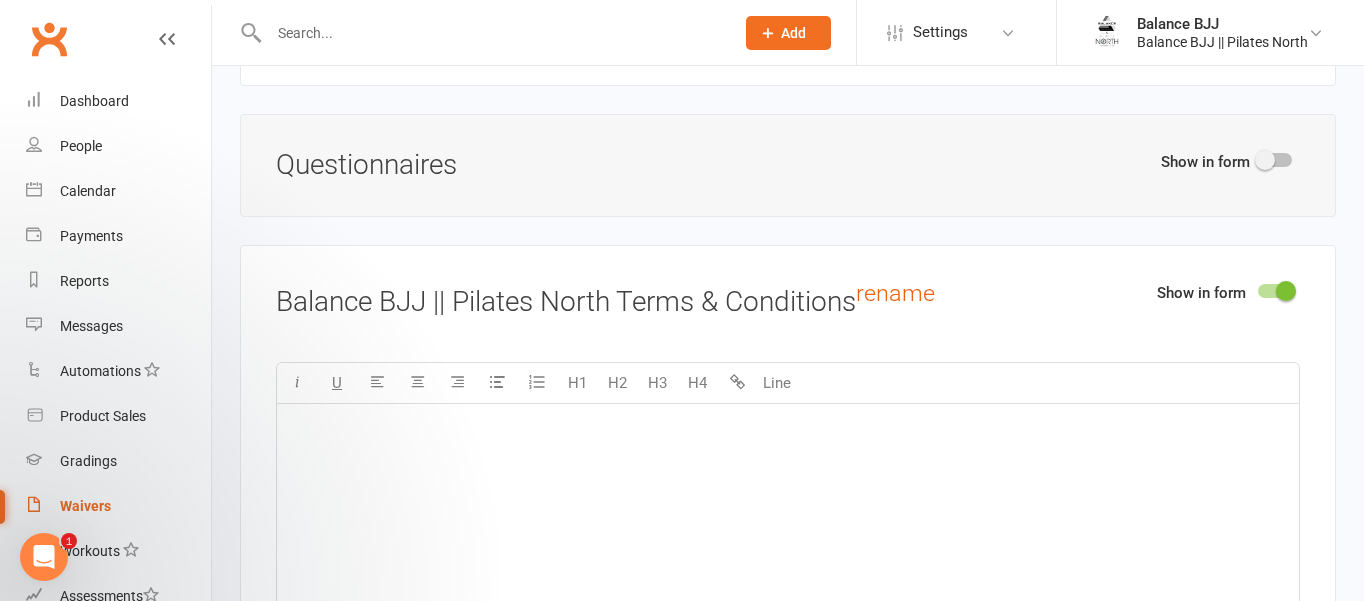 scroll, scrollTop: 2662, scrollLeft: 0, axis: vertical 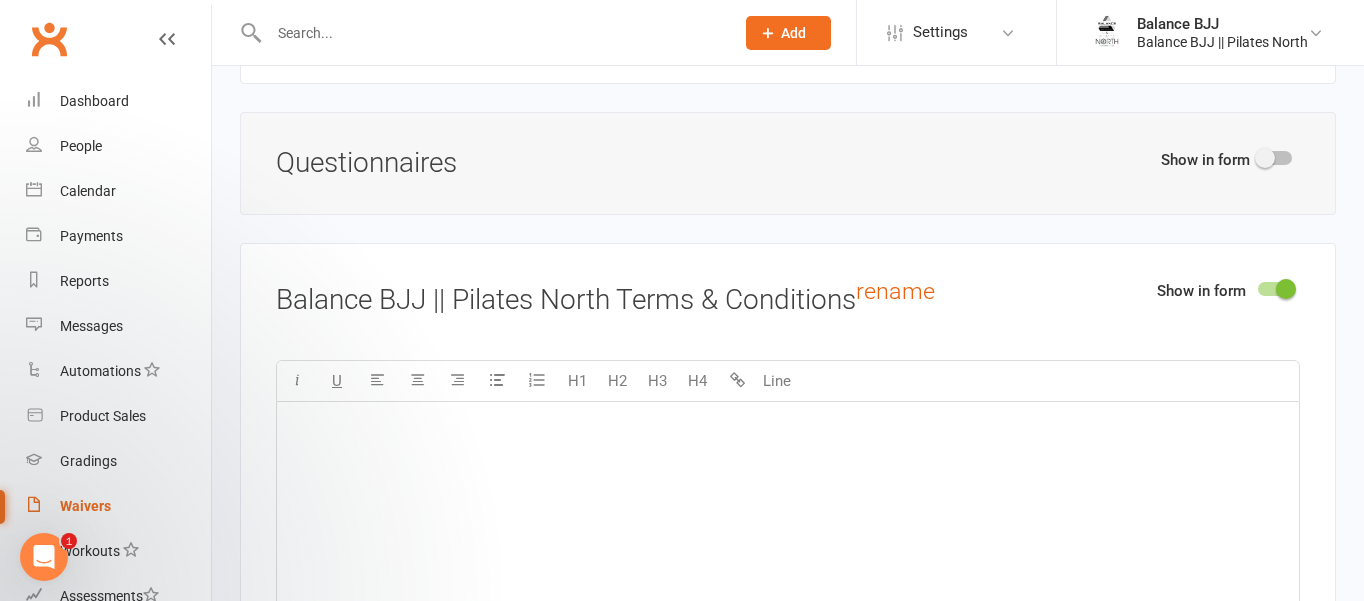click at bounding box center (1275, 158) 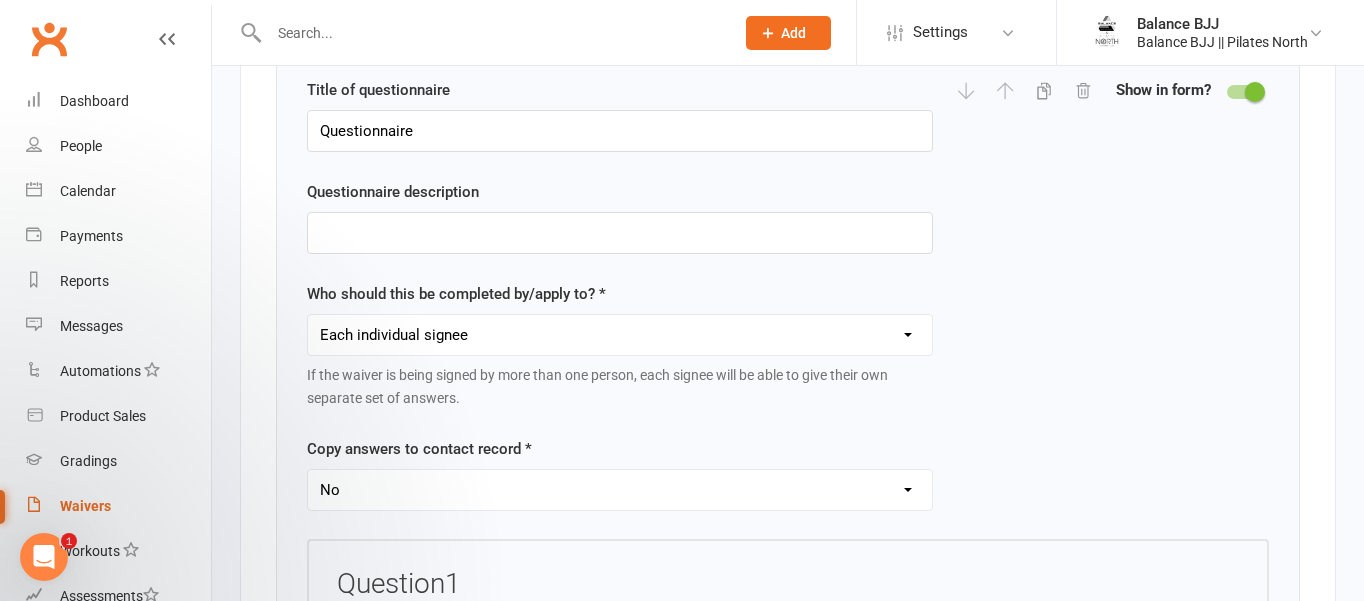 scroll, scrollTop: 2809, scrollLeft: 0, axis: vertical 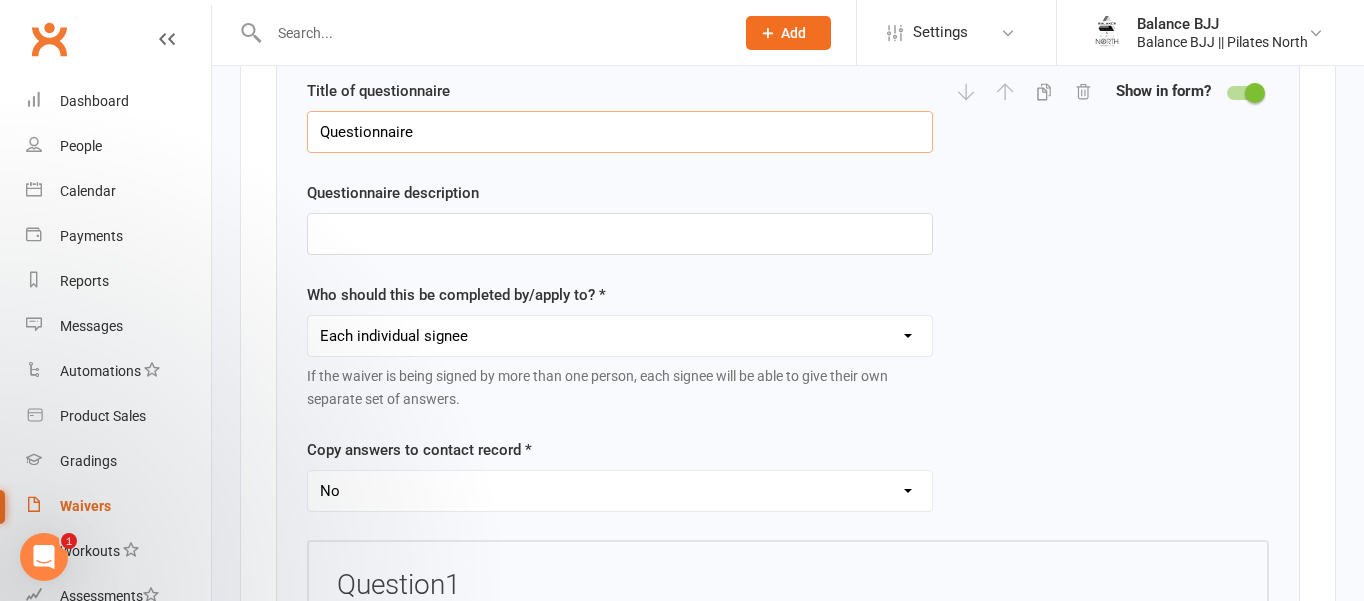 click on "Questionnaire" at bounding box center [620, 132] 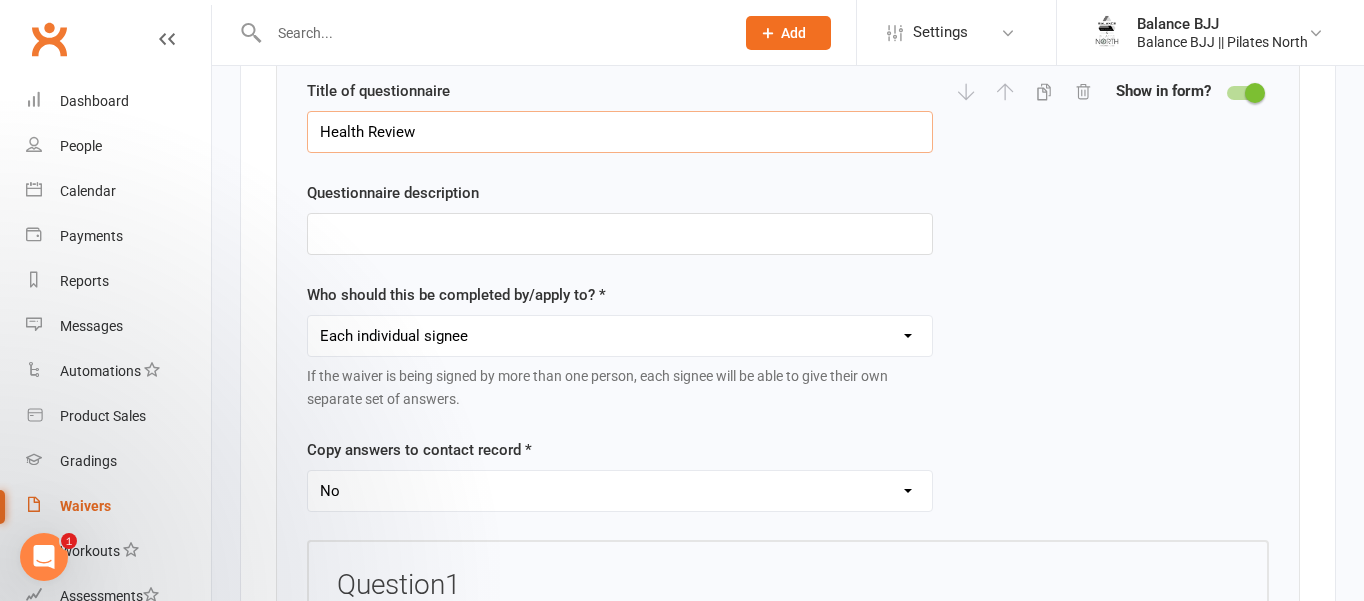 type on "Health Review" 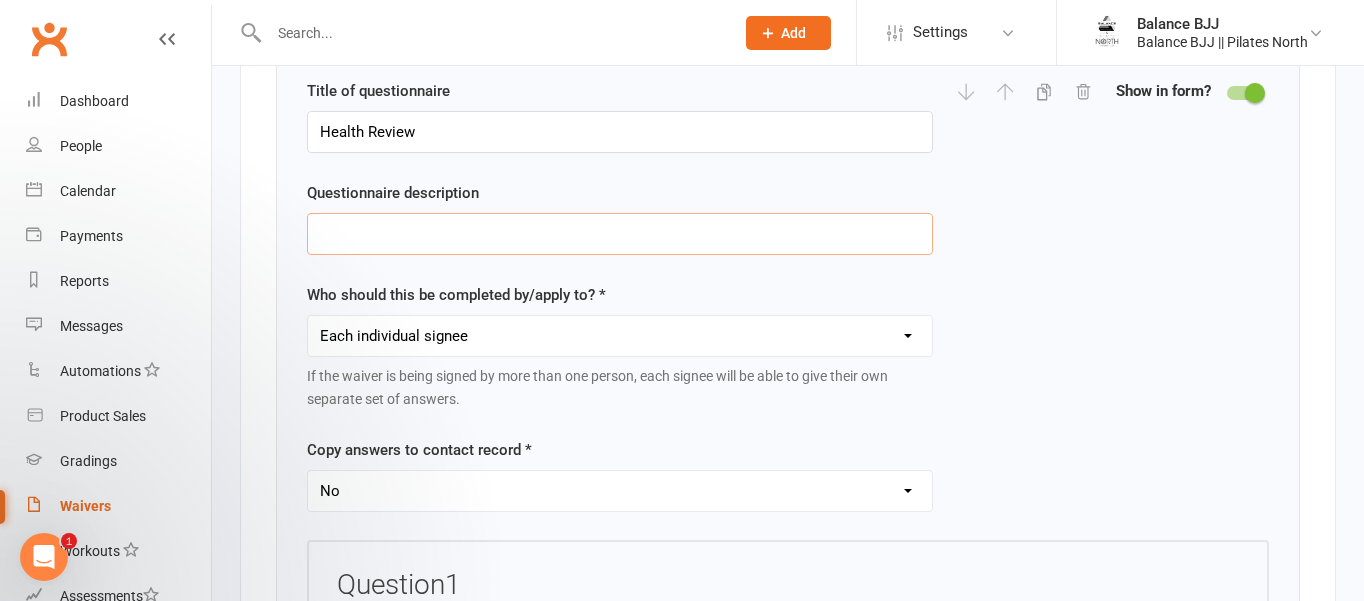 click at bounding box center (620, 234) 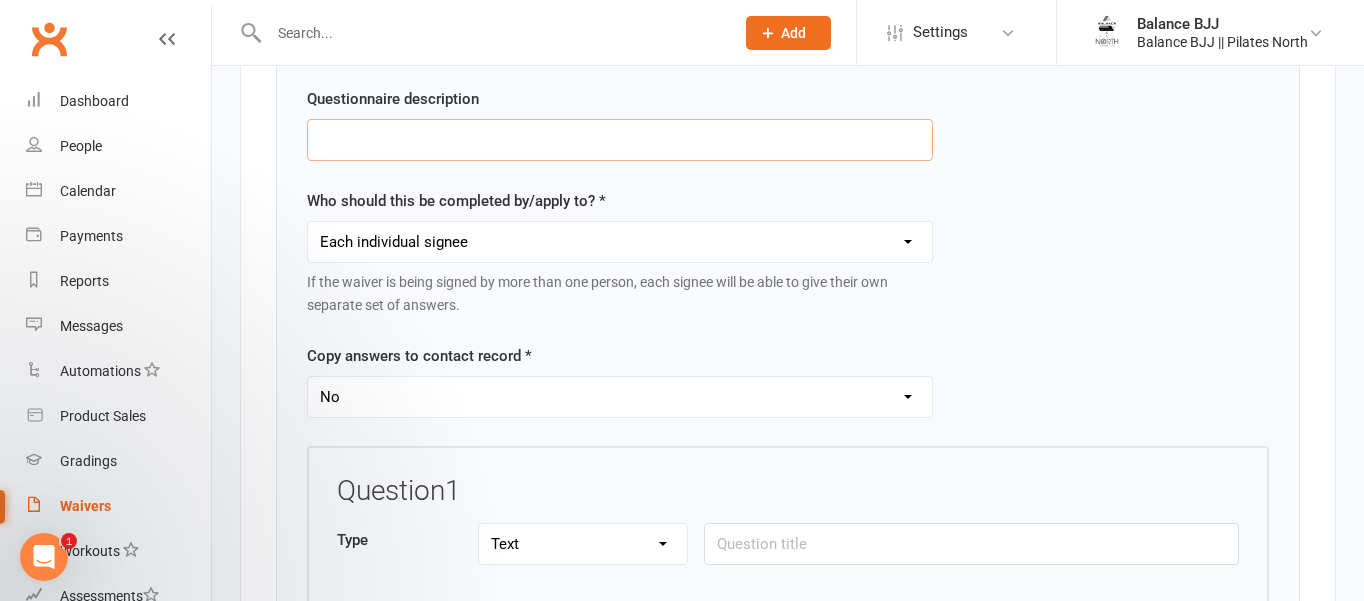 scroll, scrollTop: 2909, scrollLeft: 0, axis: vertical 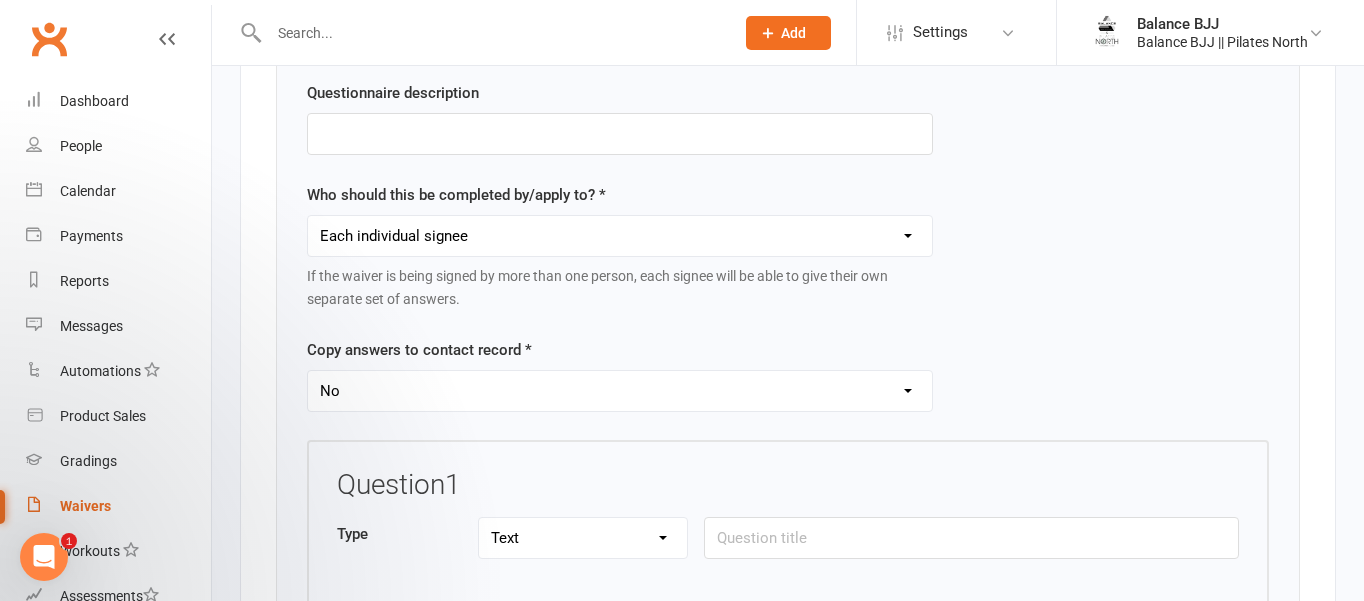 click on "Each individual signee Primary signee only Dependent signees only Attending signees only Non-attending signees only" at bounding box center (620, 236) 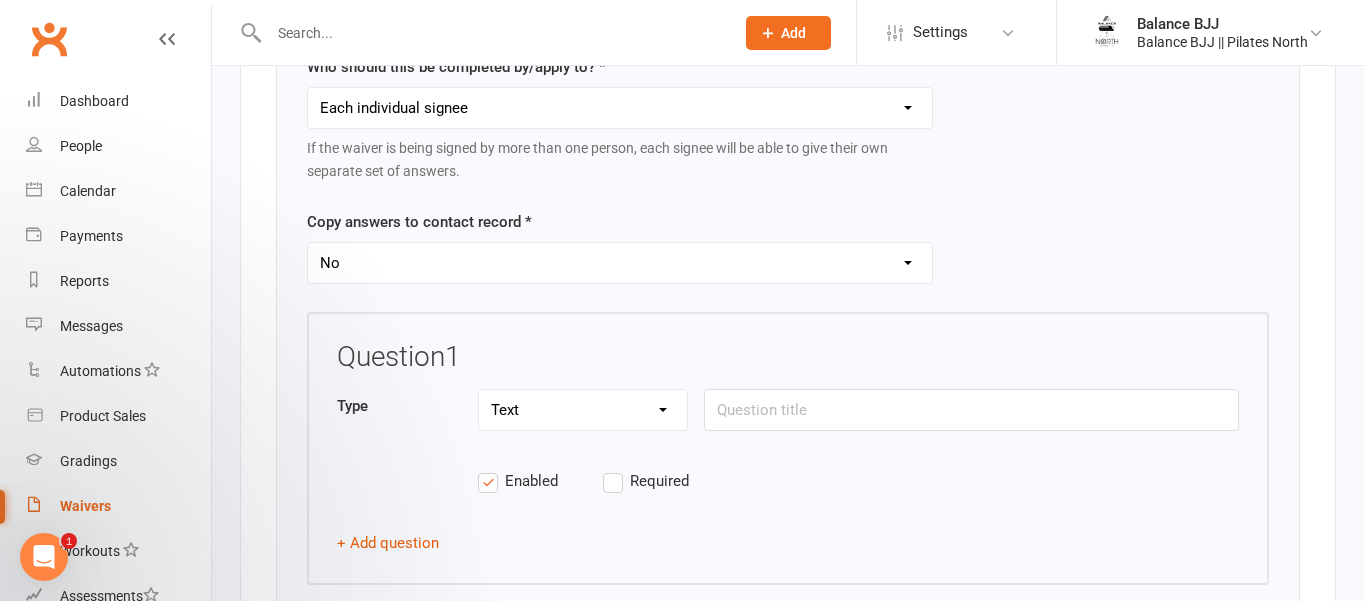 scroll, scrollTop: 3038, scrollLeft: 0, axis: vertical 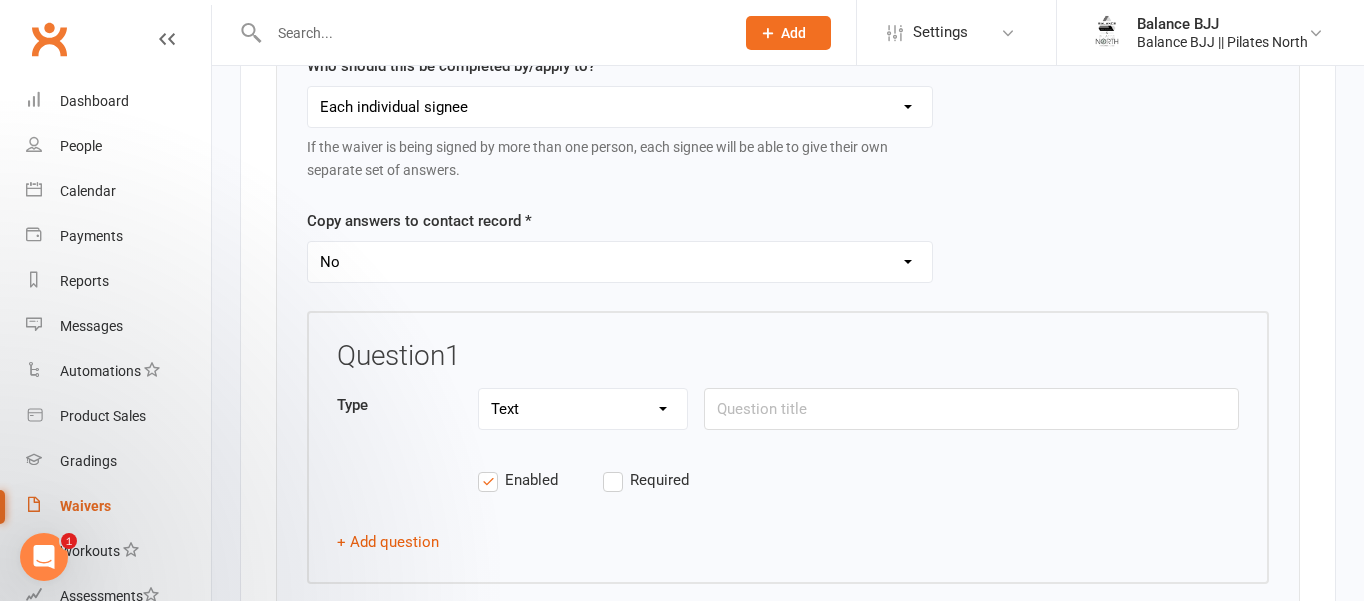 click on "Yes No" at bounding box center [620, 262] 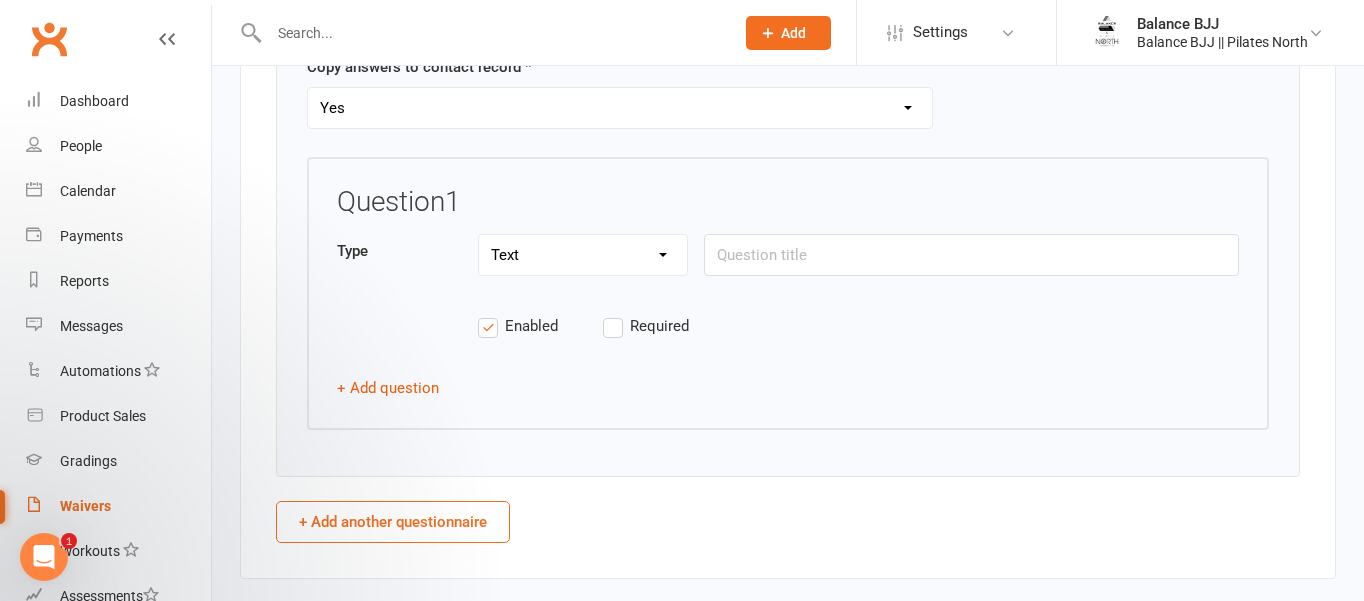 scroll, scrollTop: 3199, scrollLeft: 0, axis: vertical 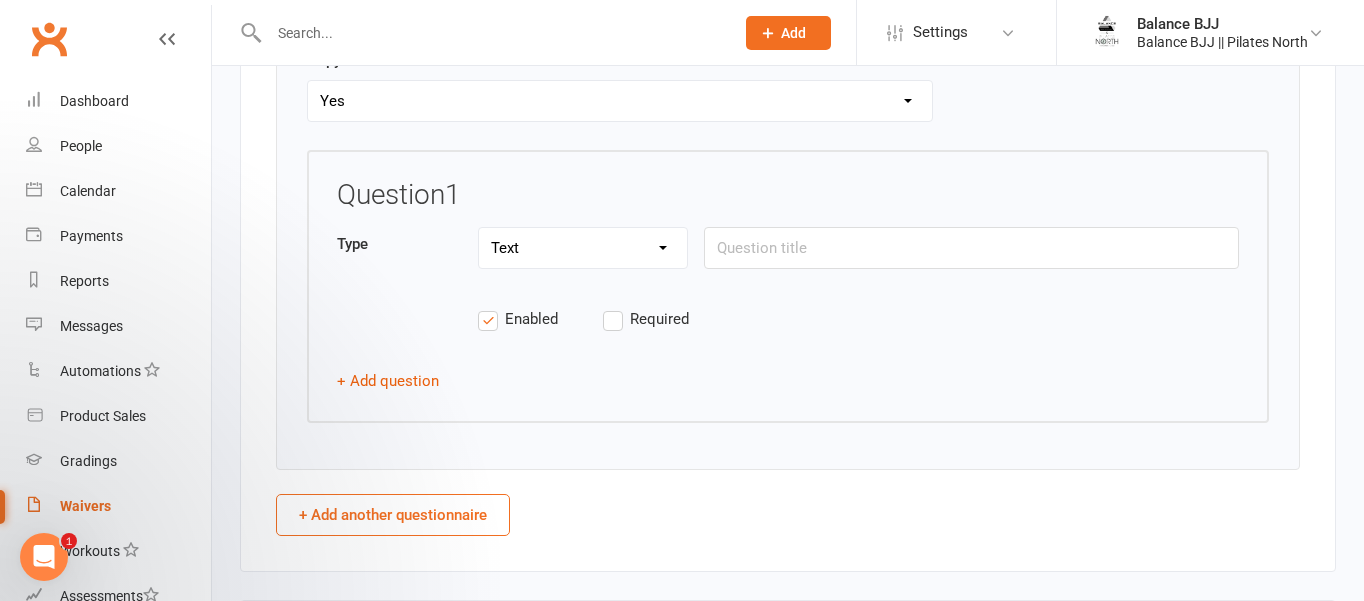 click on "Text Select Checkbox" at bounding box center [583, 248] 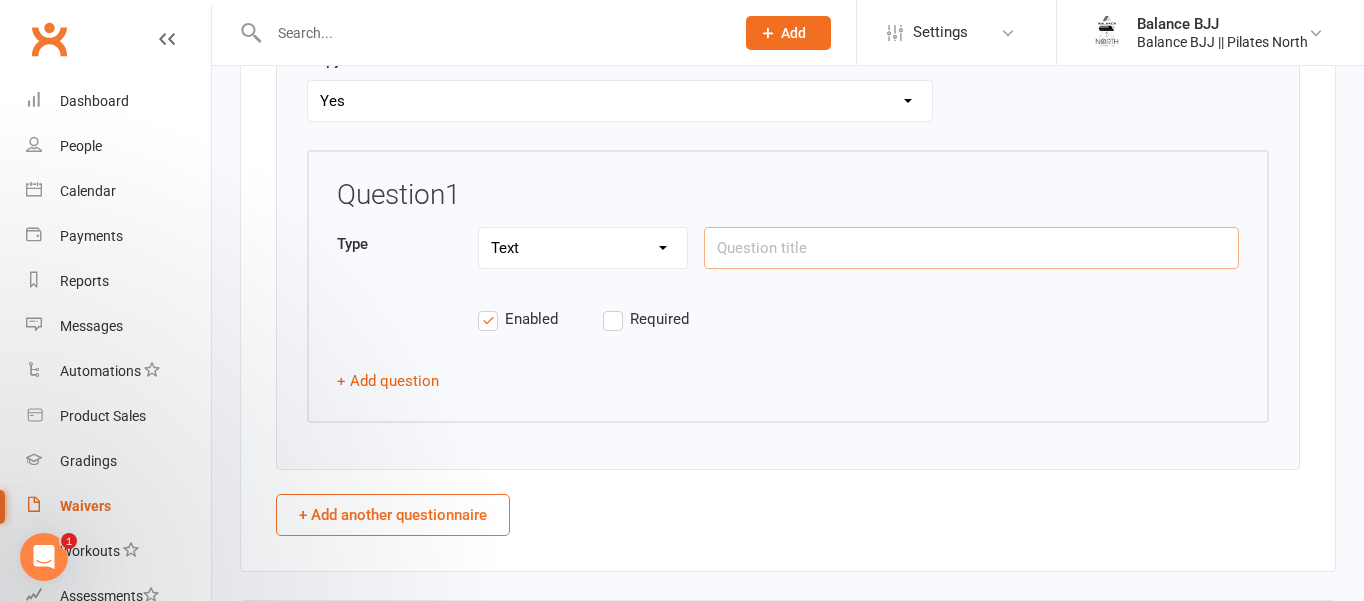 click at bounding box center (971, 248) 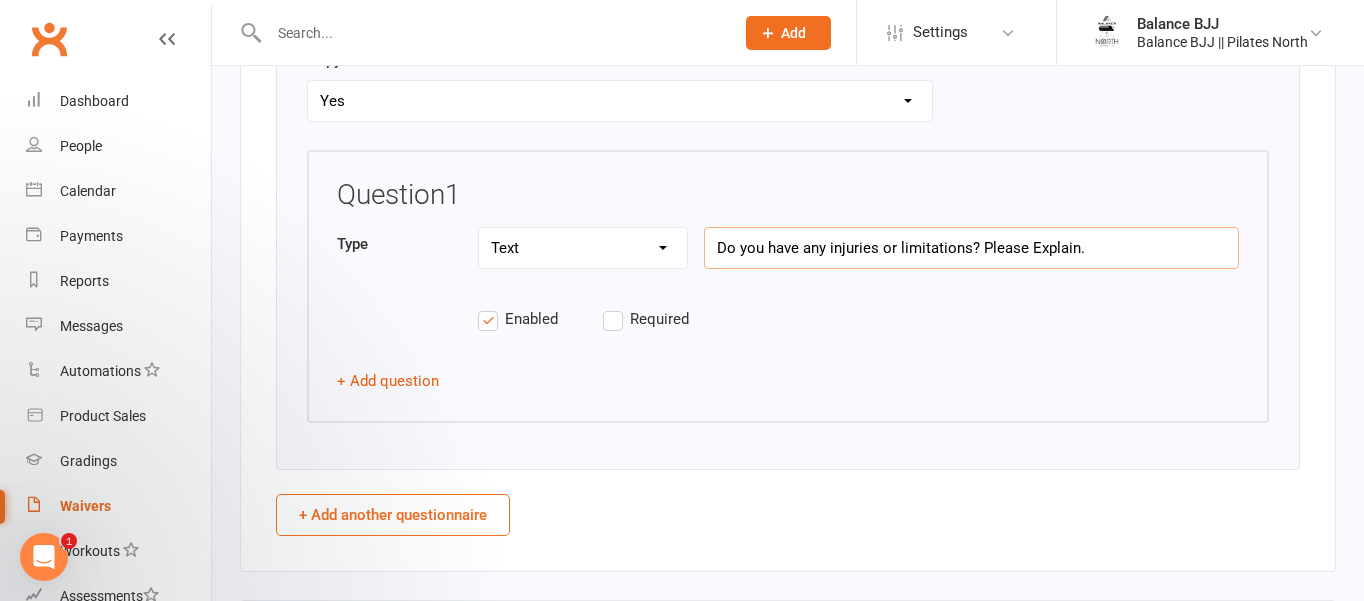 click on "Do you have any injuries or limitations? Please Explain." at bounding box center (971, 248) 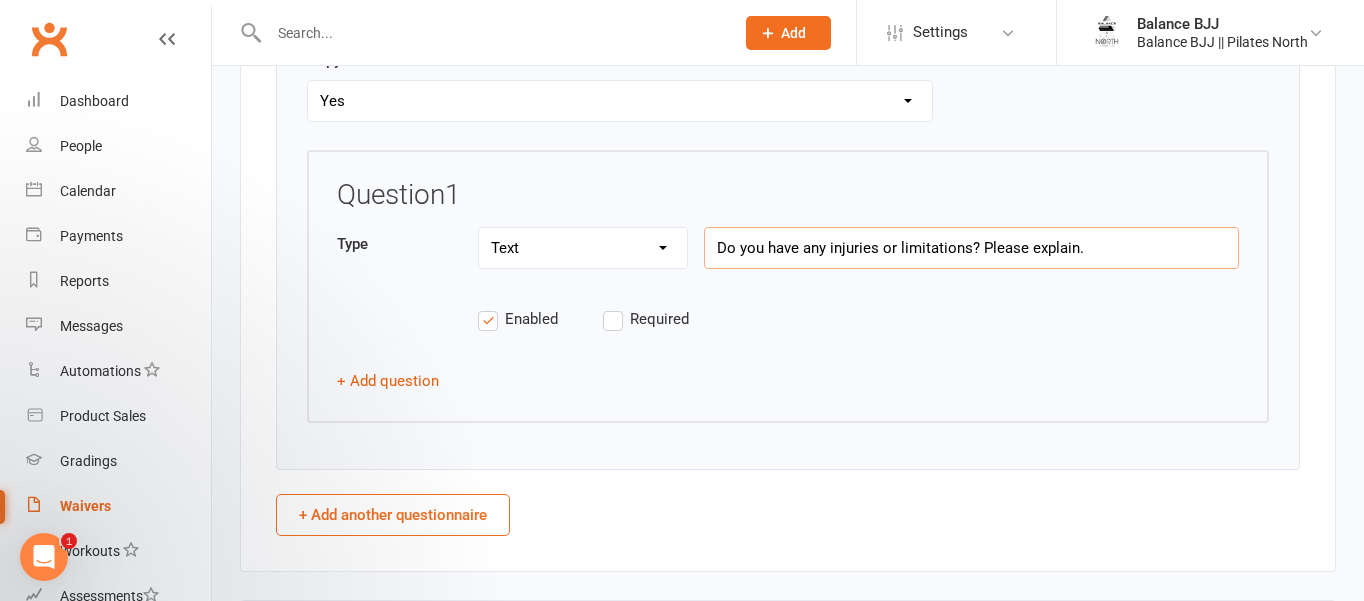 type on "Do you have any injuries or limitations? Please explain." 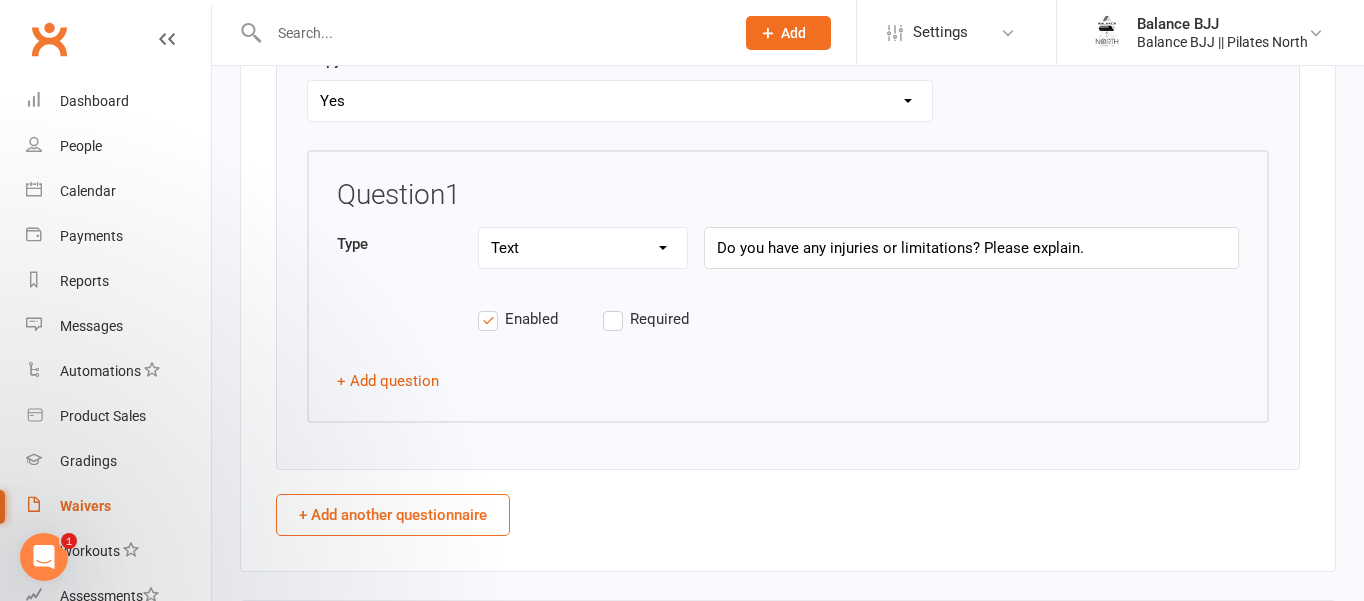 click on "Required" at bounding box center [665, 319] 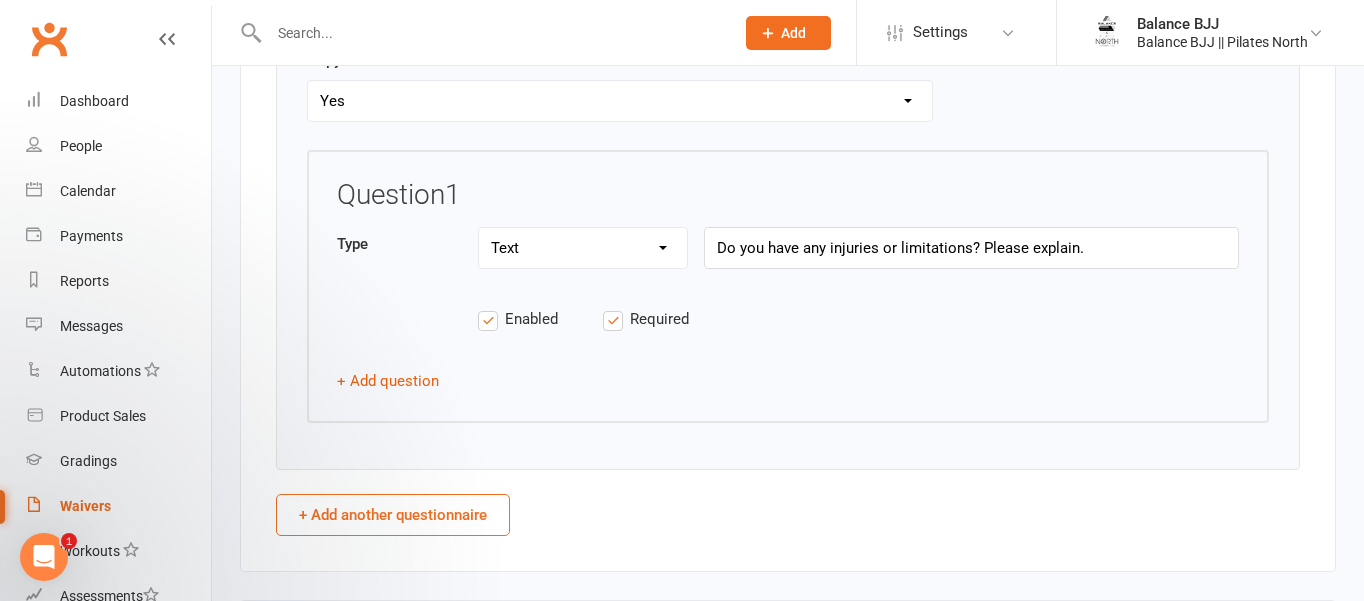 click on "Enabled" at bounding box center (540, 319) 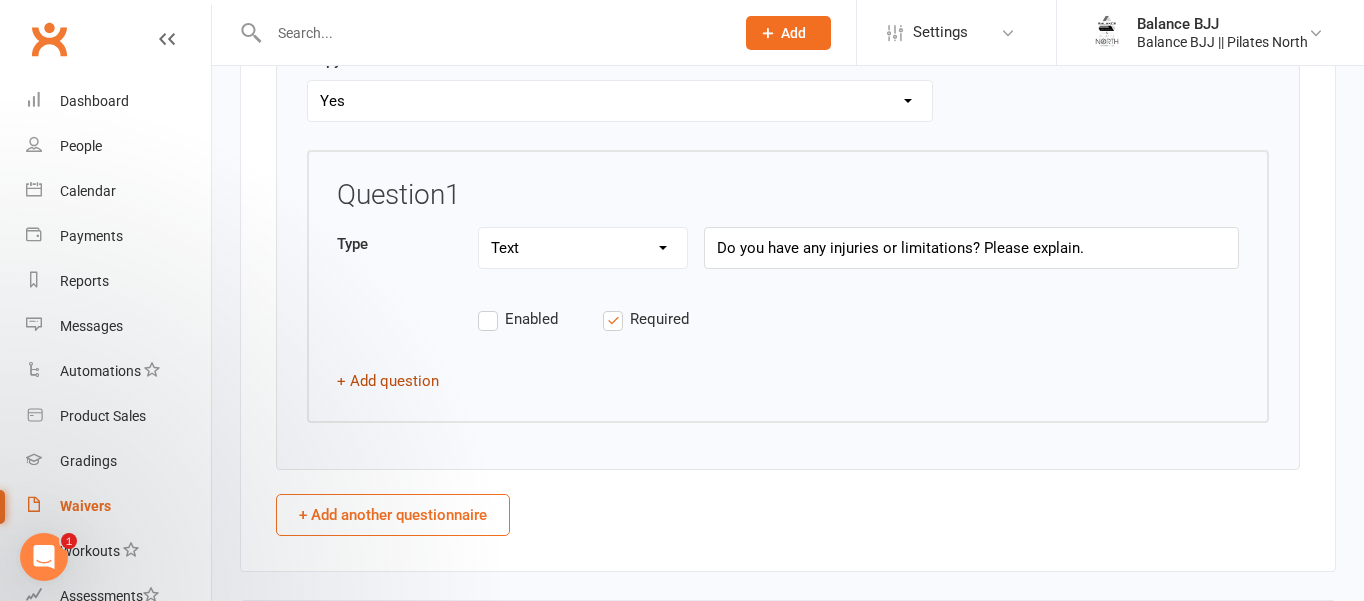 click on "+ Add question" at bounding box center (388, 381) 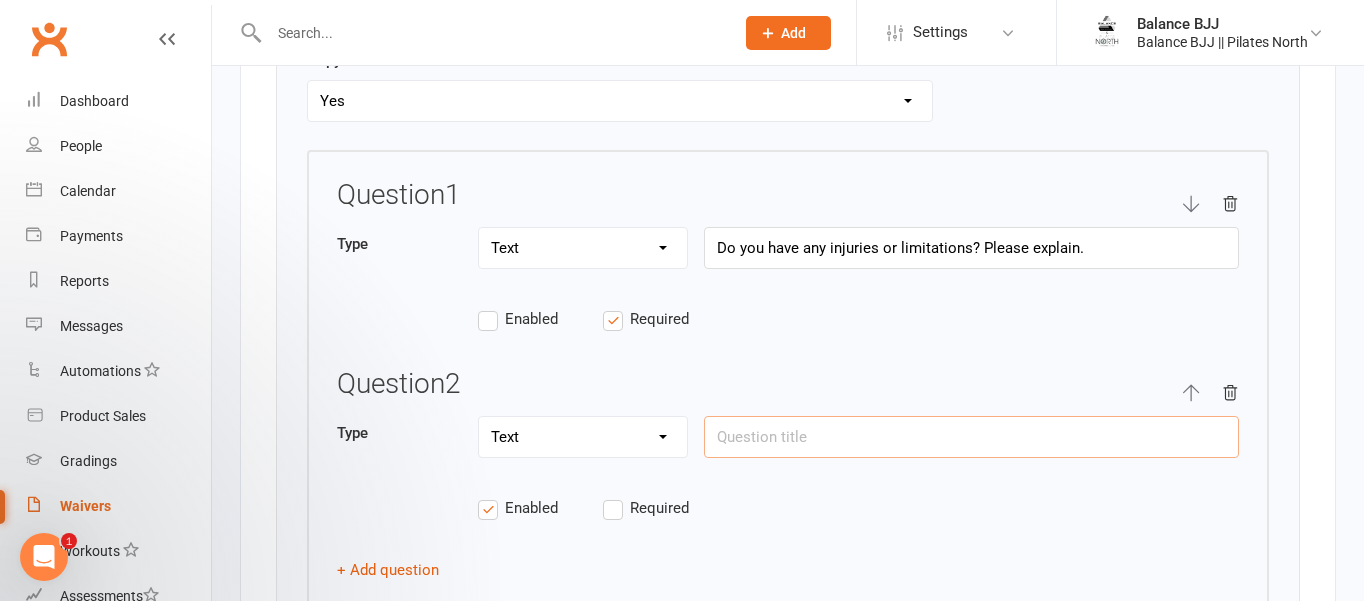 click at bounding box center [971, 437] 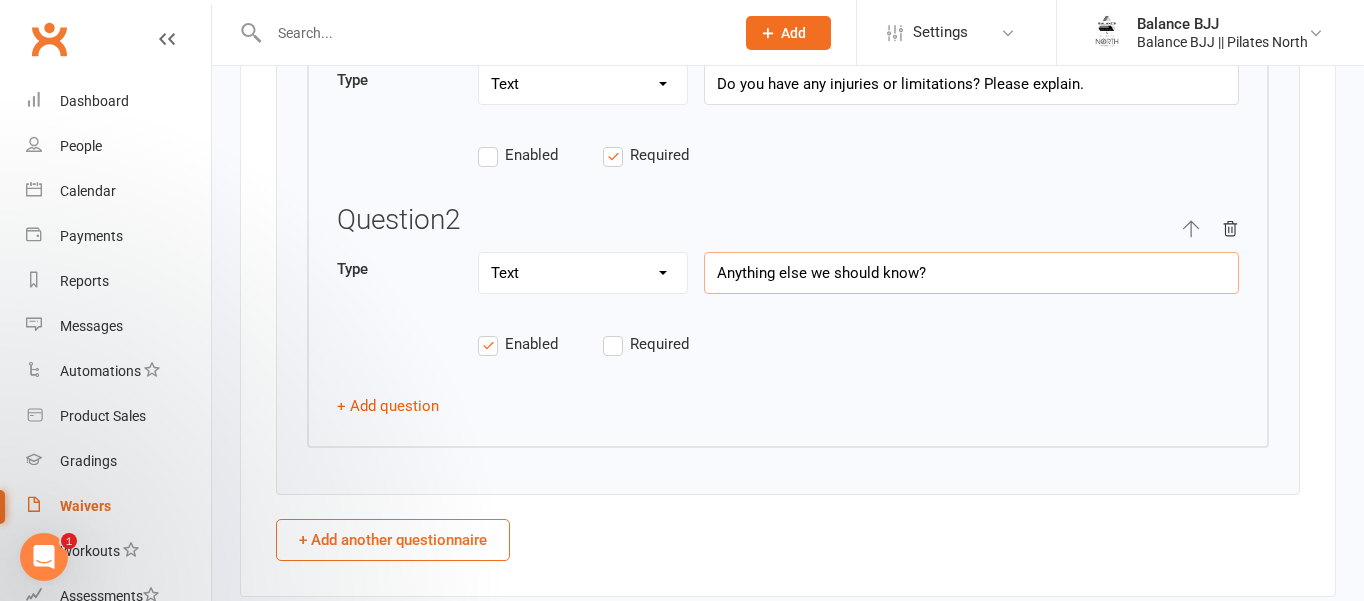 scroll, scrollTop: 3368, scrollLeft: 0, axis: vertical 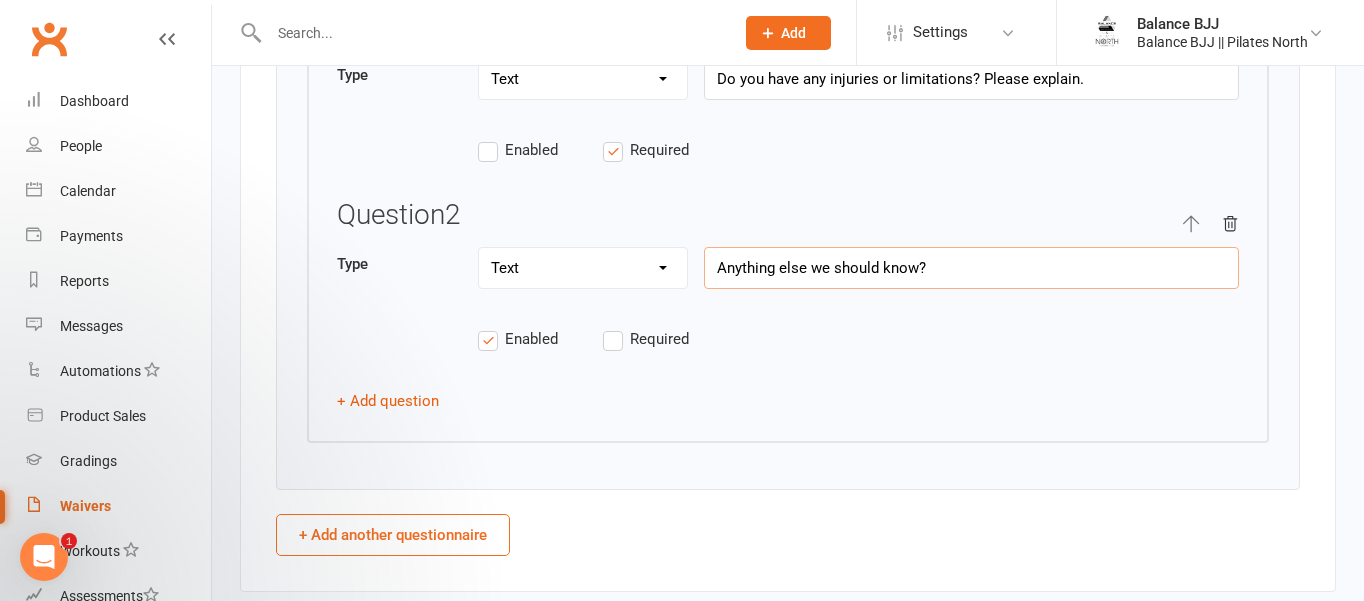 type on "Anything else we should know?" 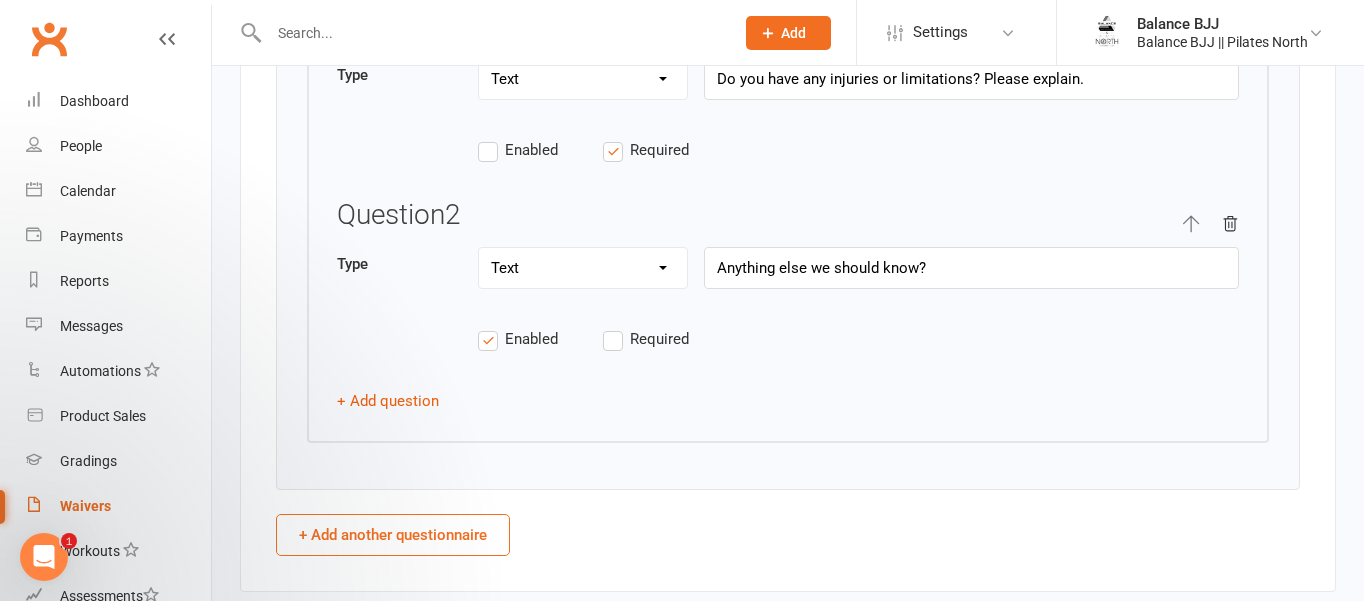 click on "Required" at bounding box center [665, 339] 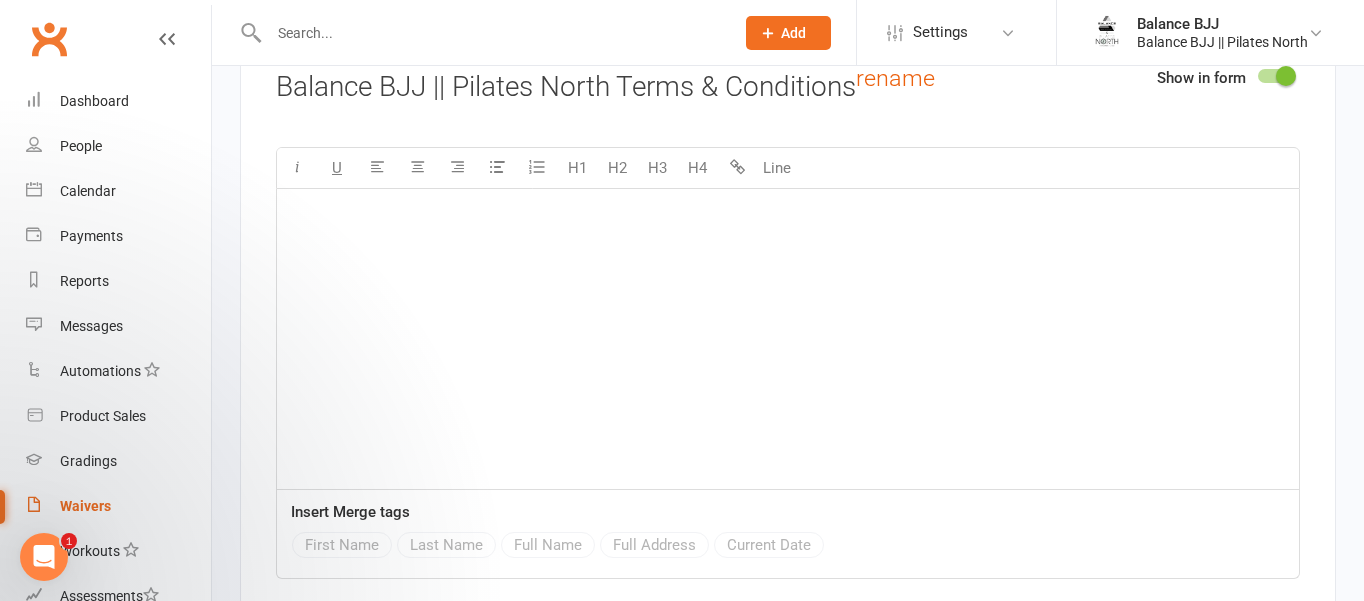scroll, scrollTop: 3960, scrollLeft: 0, axis: vertical 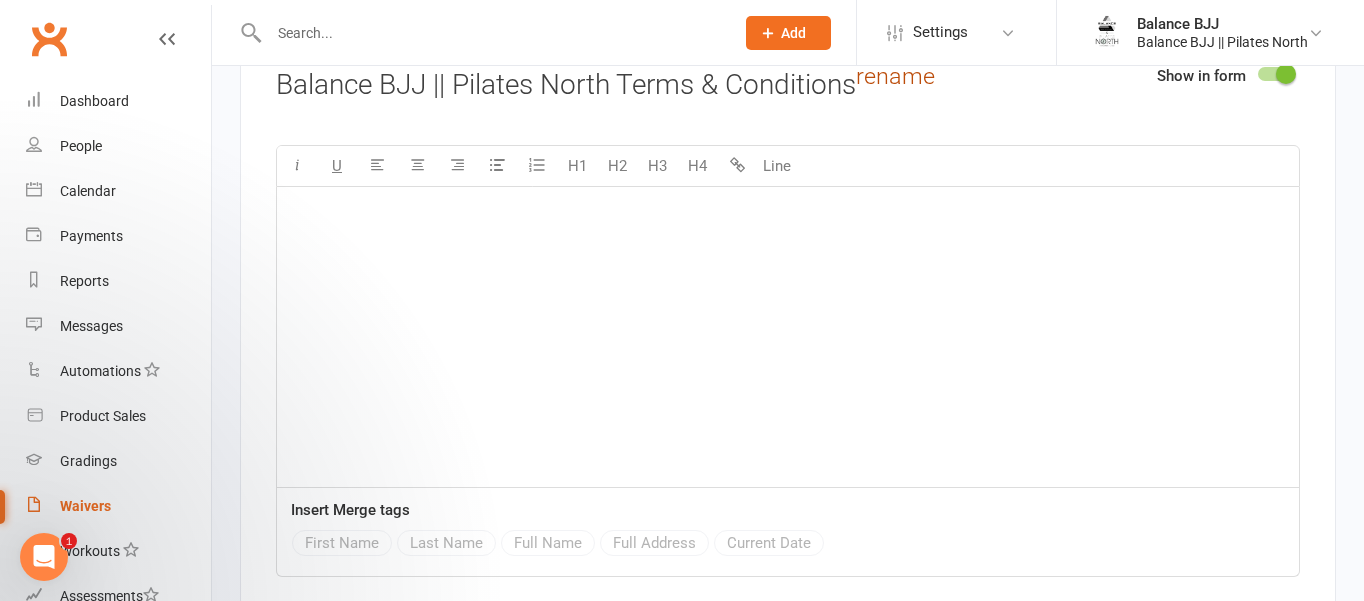 click on "rename" at bounding box center (895, 76) 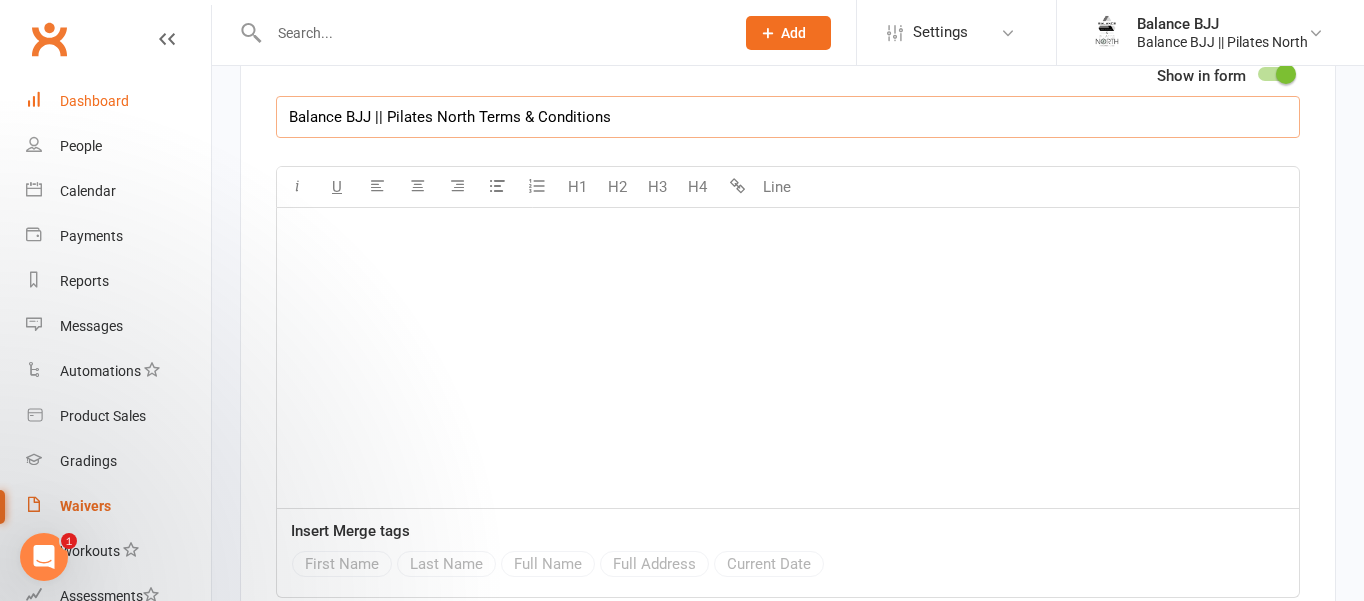 drag, startPoint x: 386, startPoint y: 130, endPoint x: 198, endPoint y: 120, distance: 188.26576 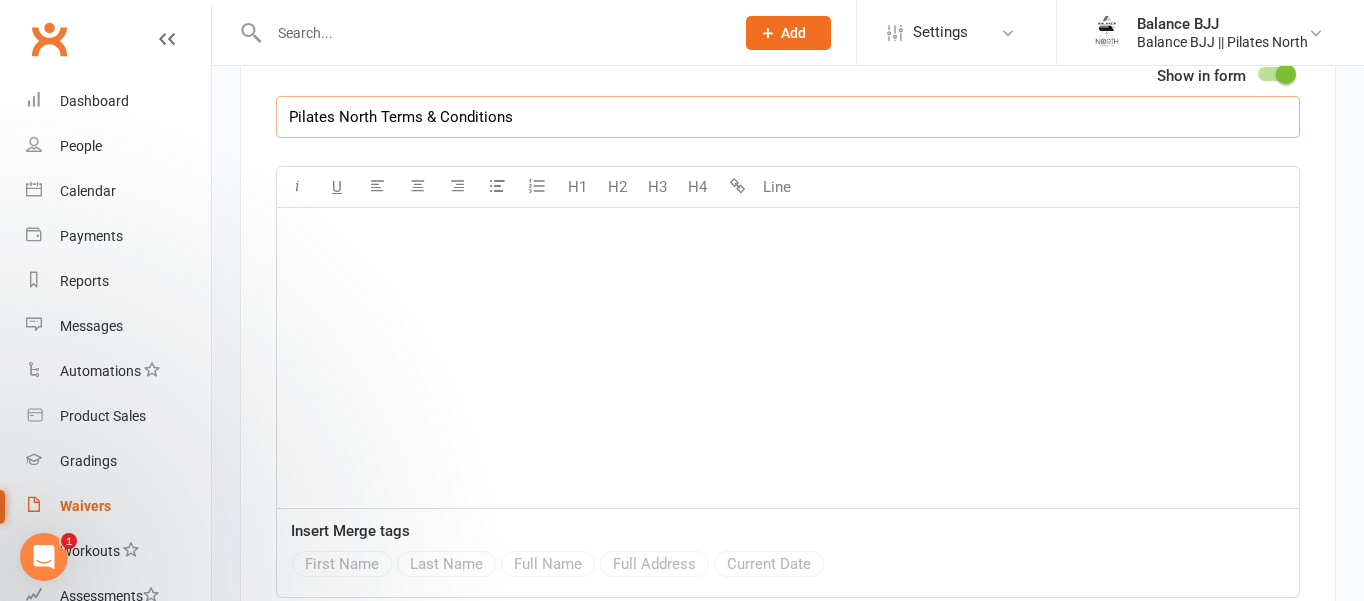 click on "Pilates North Terms & Conditions" at bounding box center [788, 117] 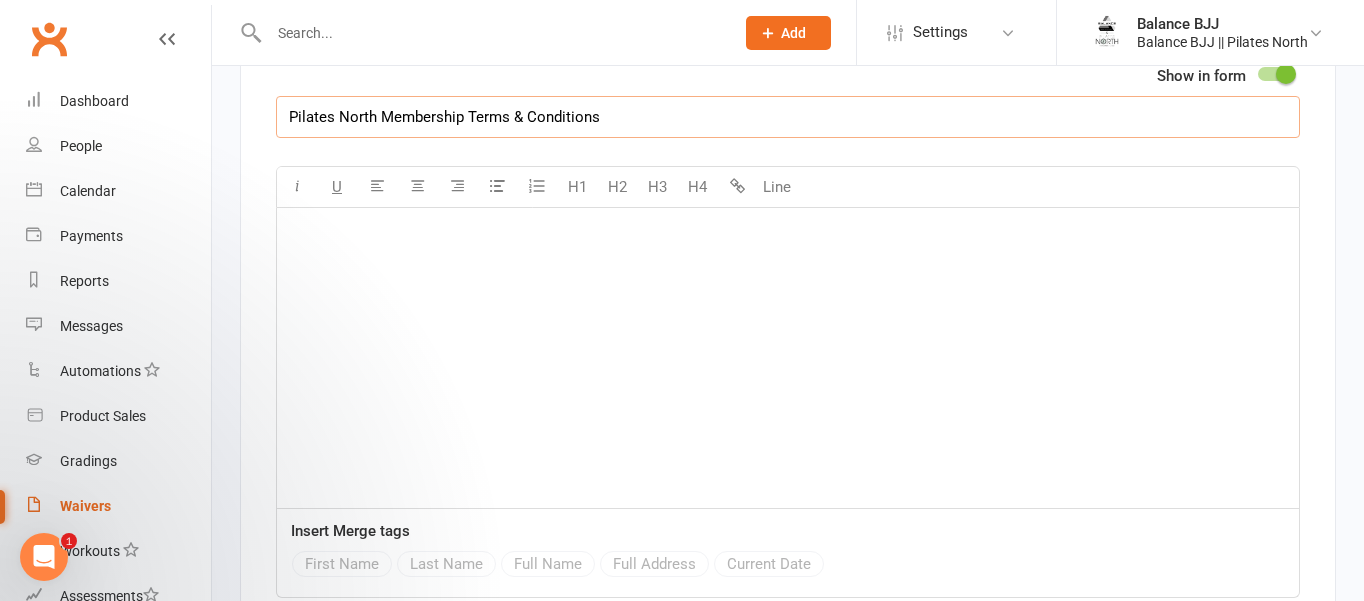 type on "Pilates North Membership Terms & Conditions" 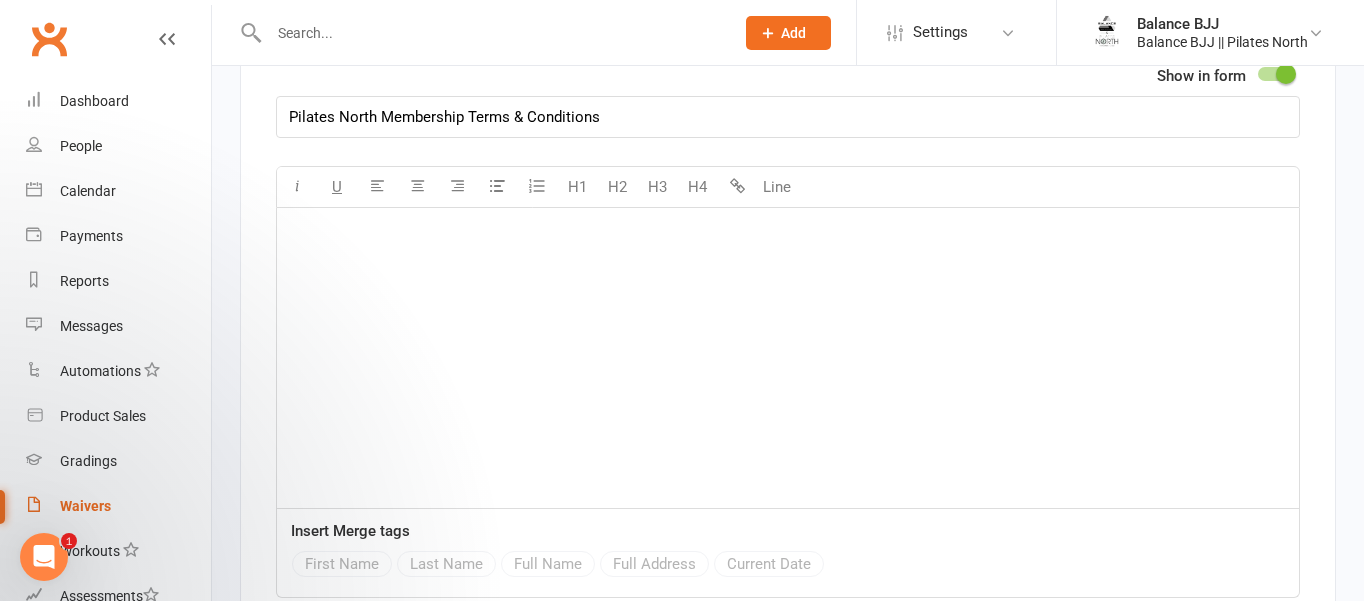 click on "﻿" at bounding box center (788, 233) 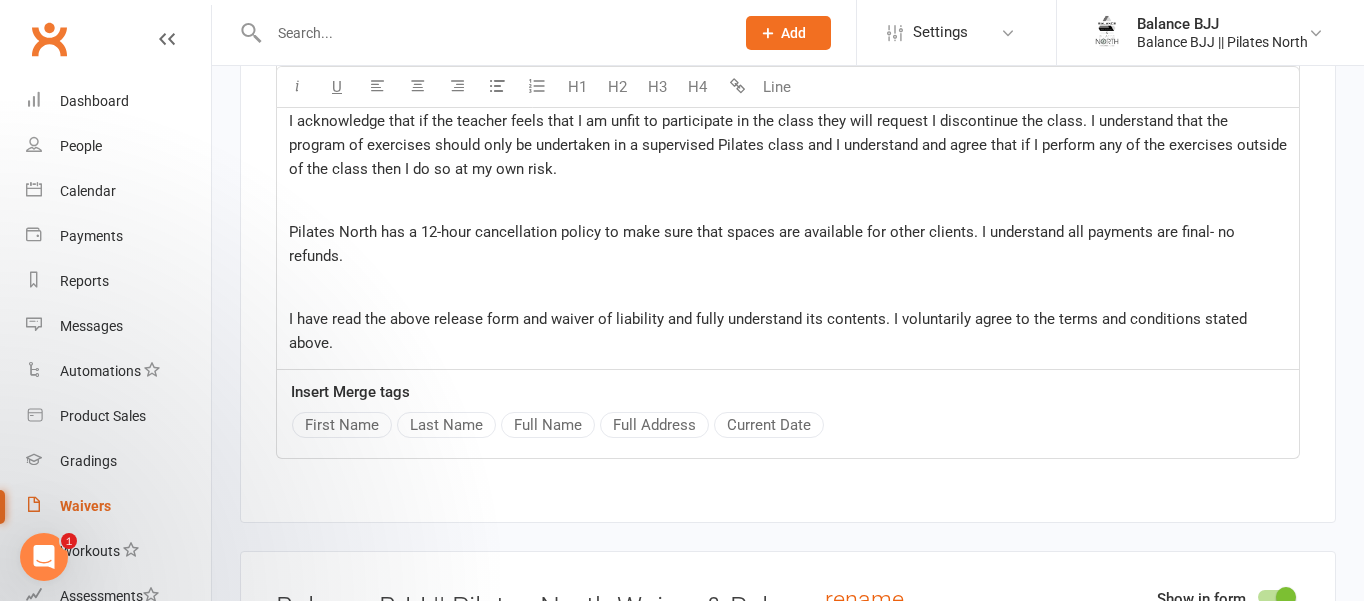 scroll, scrollTop: 4674, scrollLeft: 0, axis: vertical 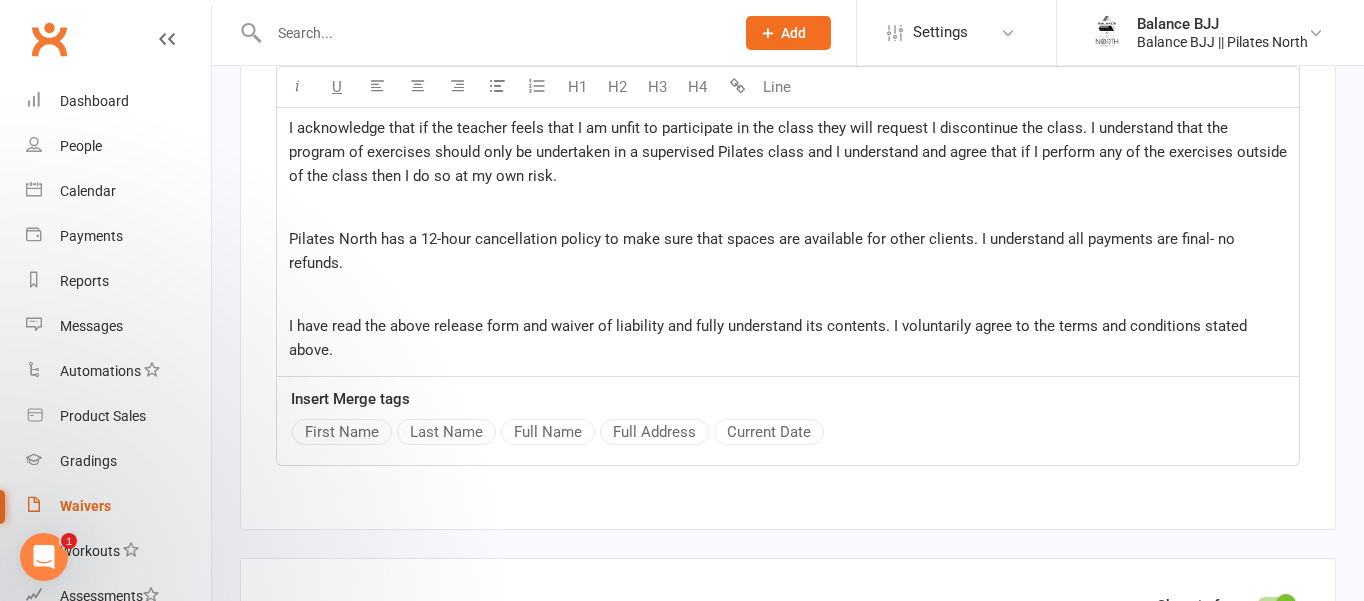 click on "Pilates North has a 12-hour cancellation policy to make sure that spaces are available for other clients. I understand all payments are final- no refunds." at bounding box center (764, 251) 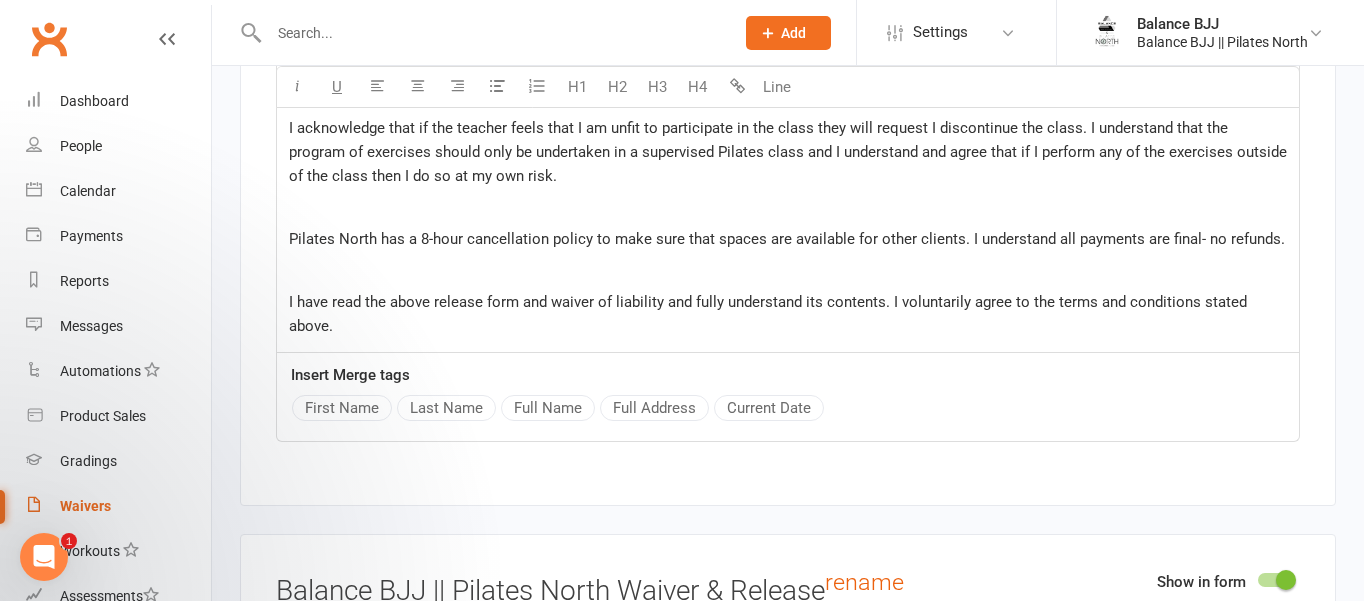 click on "Pilates North has a 8-hour cancellation policy to make sure that spaces are available for other clients. I understand all payments are final- no refunds." at bounding box center [787, 239] 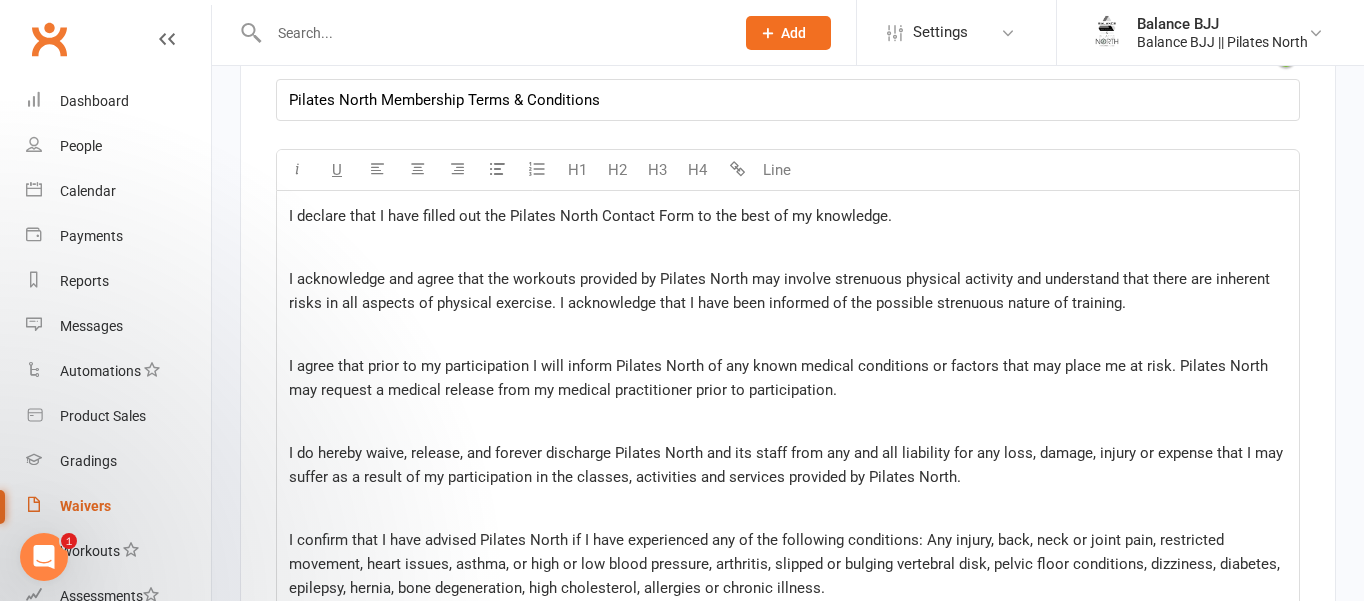 scroll, scrollTop: 3976, scrollLeft: 0, axis: vertical 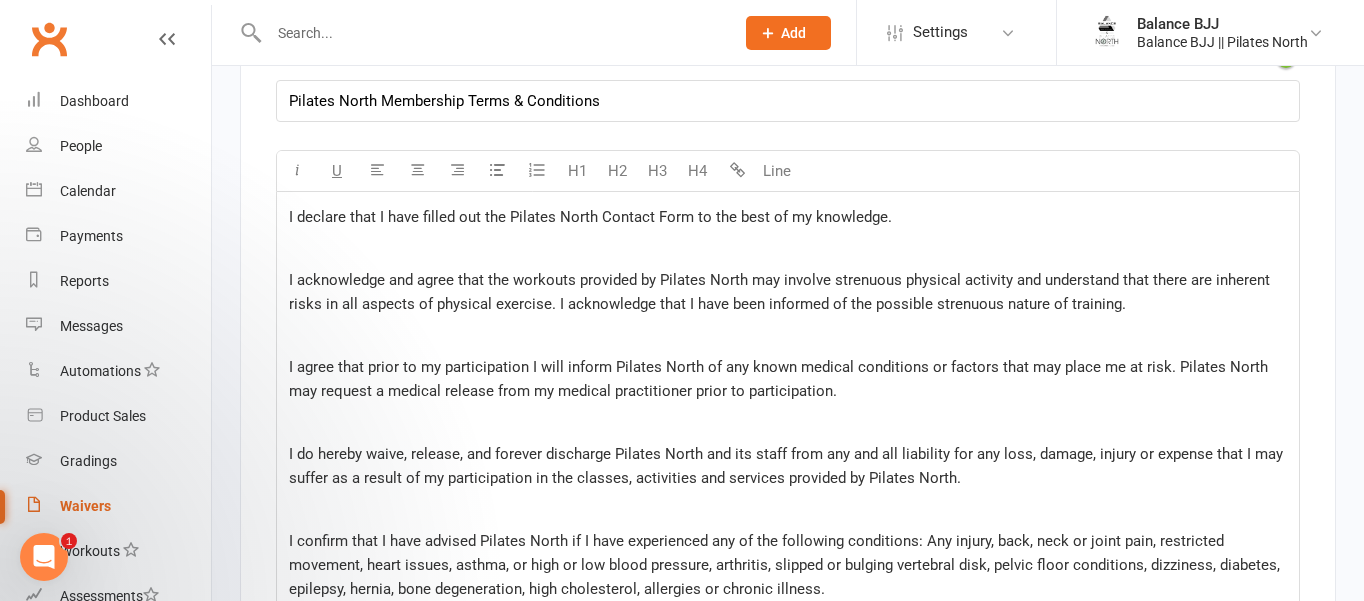 click on "I do hereby waive, release, and forever discharge Pilates North and its staff from any and all liability for any loss, damage, injury or expense that I may suffer as a result of my participation in the classes, activities and services provided by Pilates North." at bounding box center [788, 466] 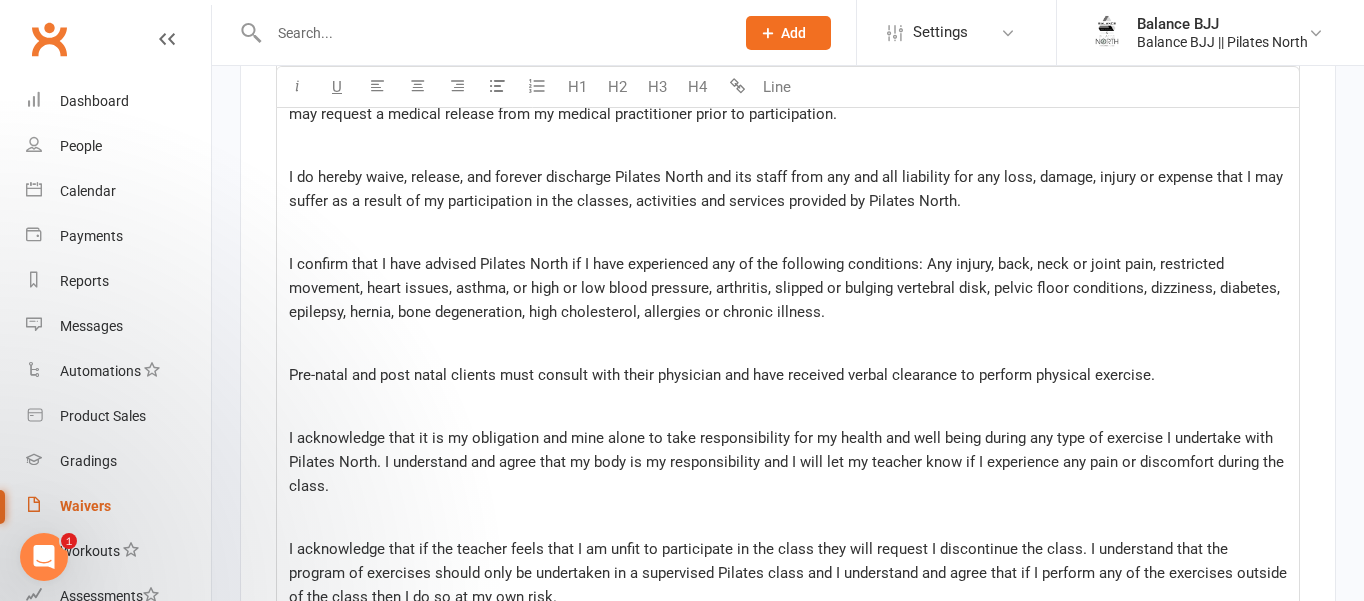 scroll, scrollTop: 4252, scrollLeft: 0, axis: vertical 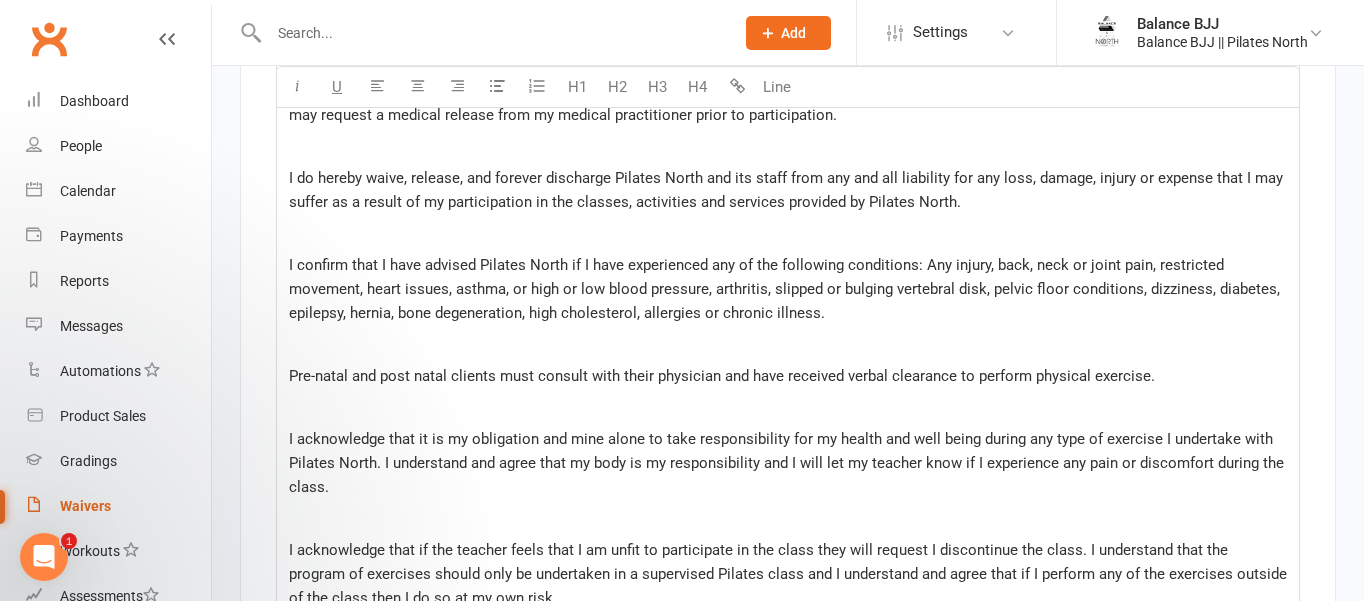 click on "I confirm that I have advised Pilates North if I have experienced any of the following conditions: Any injury, back, neck or joint pain, restricted movement, heart issues, asthma, or high or low blood pressure, arthritis, slipped or bulging vertebral disk, pelvic floor conditions, dizziness, diabetes, epilepsy, hernia, bone degeneration, high cholesterol, allergies or chronic illness." at bounding box center (786, 289) 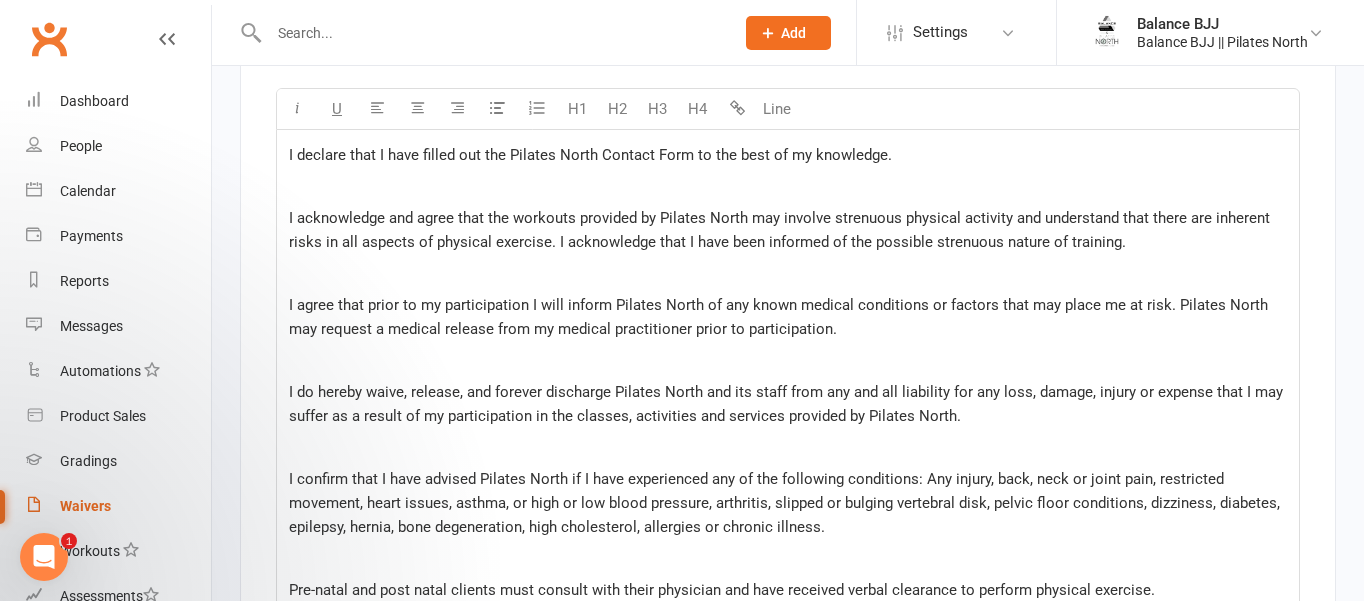 scroll, scrollTop: 4036, scrollLeft: 0, axis: vertical 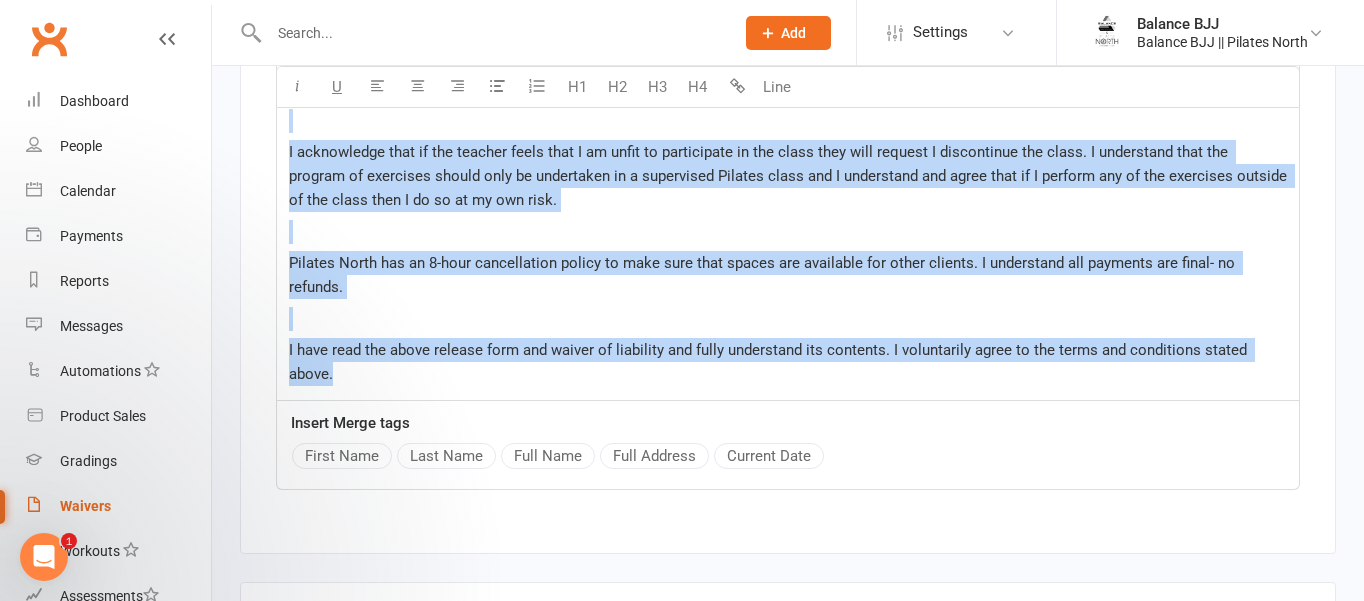 drag, startPoint x: 287, startPoint y: 168, endPoint x: 770, endPoint y: 390, distance: 531.576 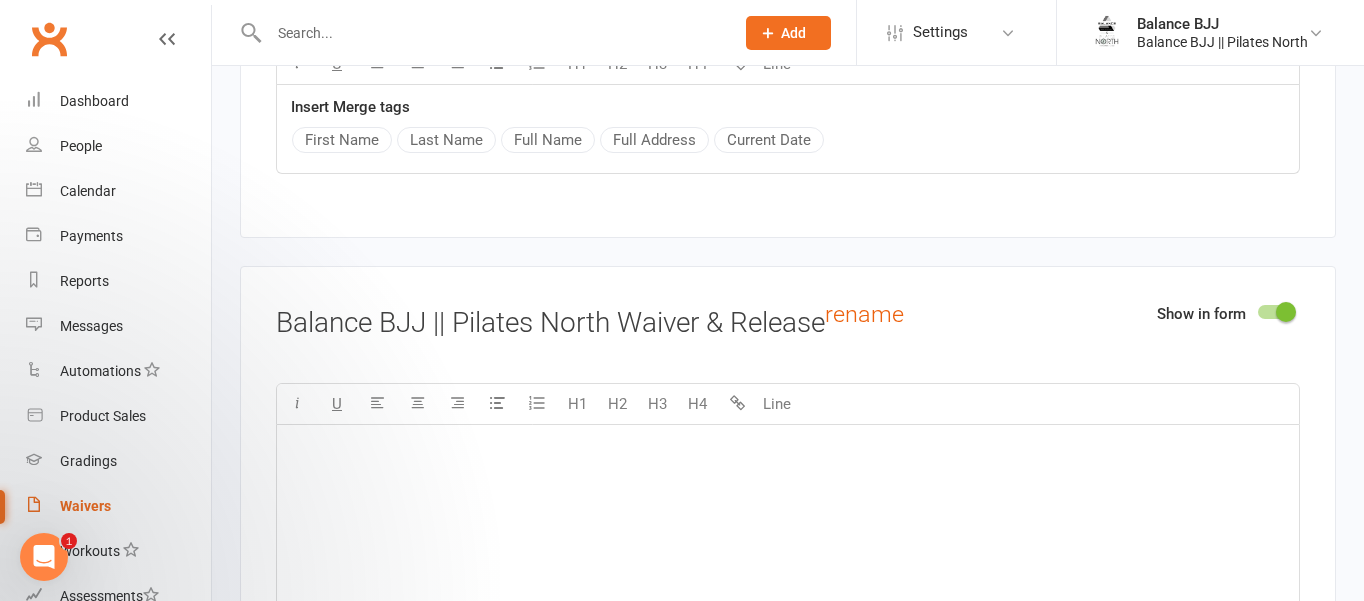 scroll, scrollTop: 4970, scrollLeft: 0, axis: vertical 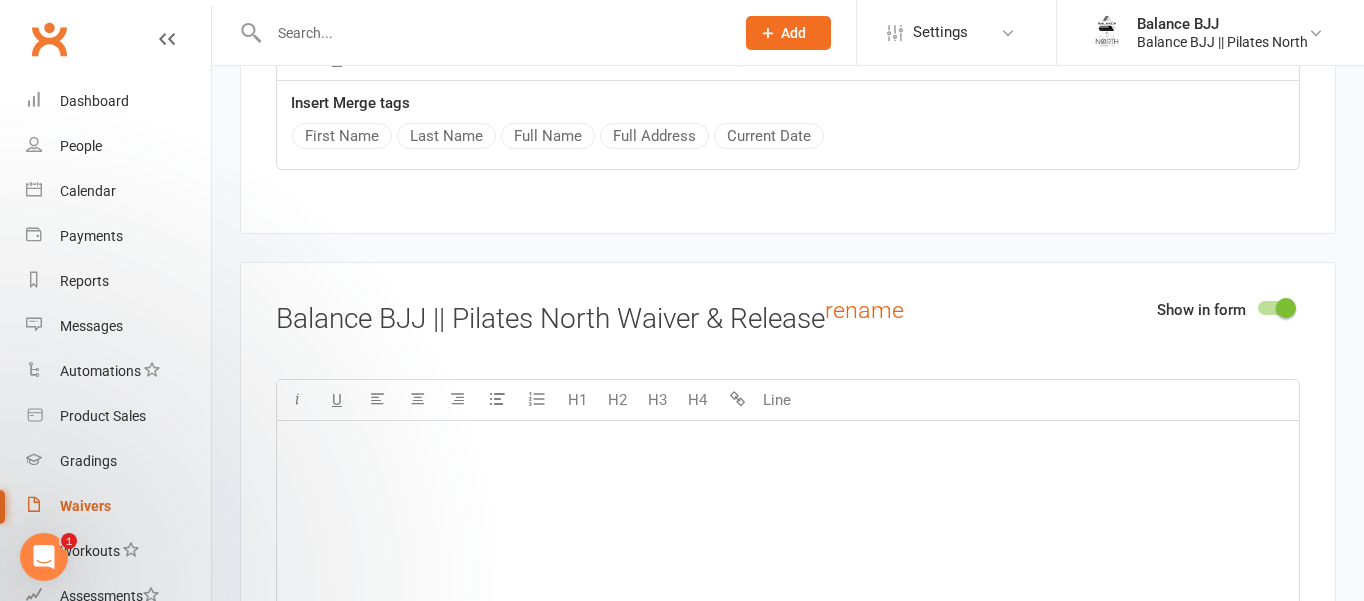 click on "﻿" at bounding box center [788, 446] 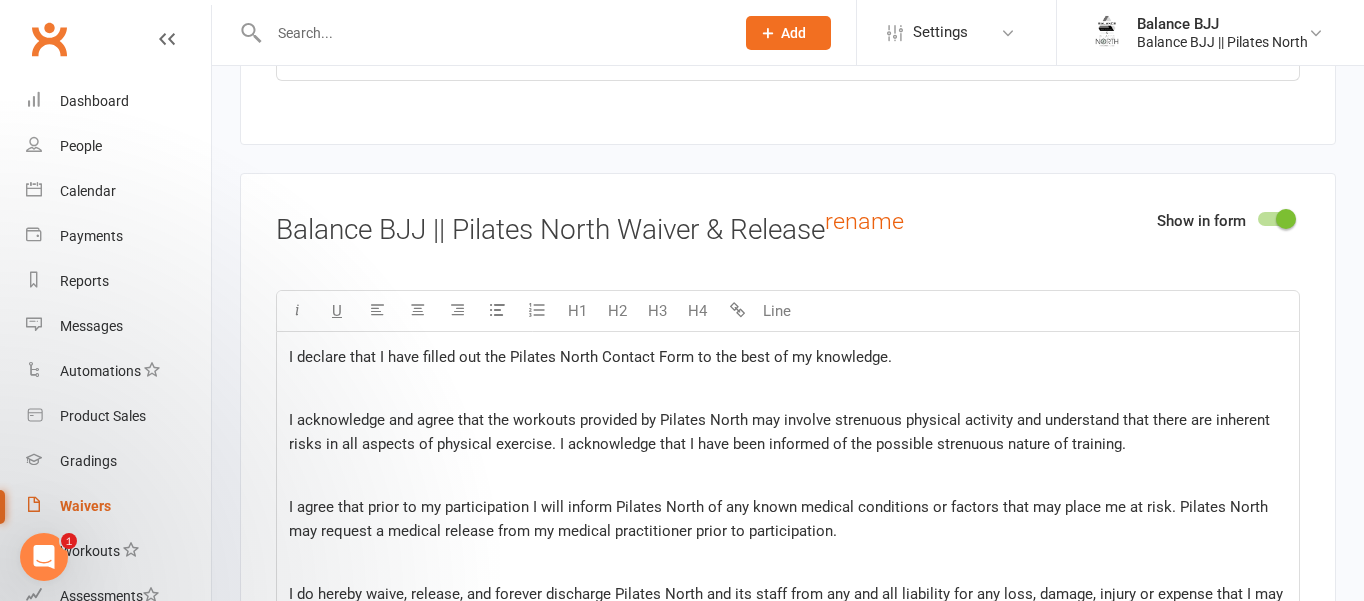 scroll, scrollTop: 5057, scrollLeft: 0, axis: vertical 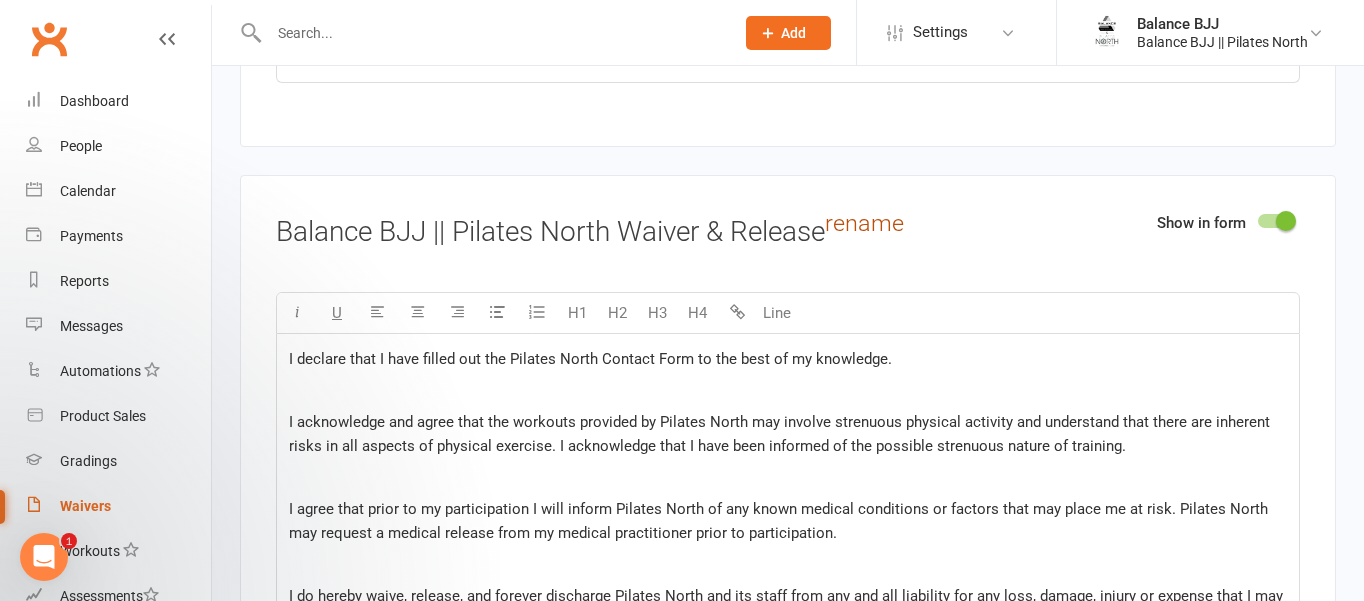 click on "rename" at bounding box center [864, 223] 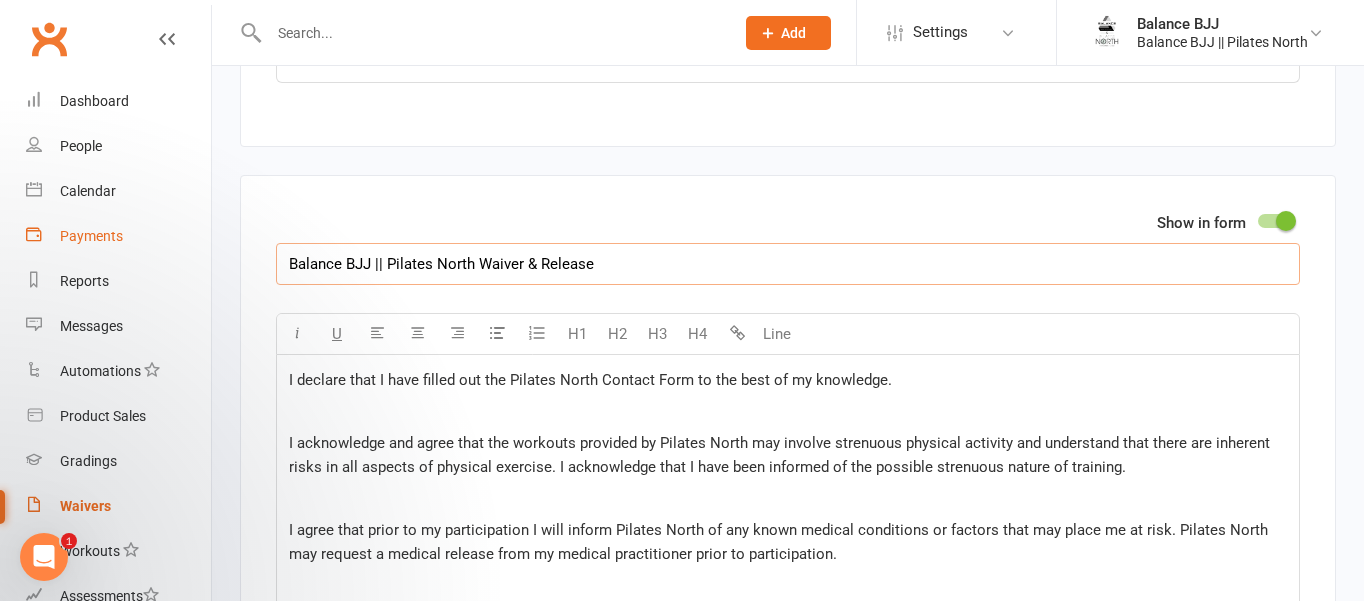 drag, startPoint x: 386, startPoint y: 251, endPoint x: 171, endPoint y: 249, distance: 215.00931 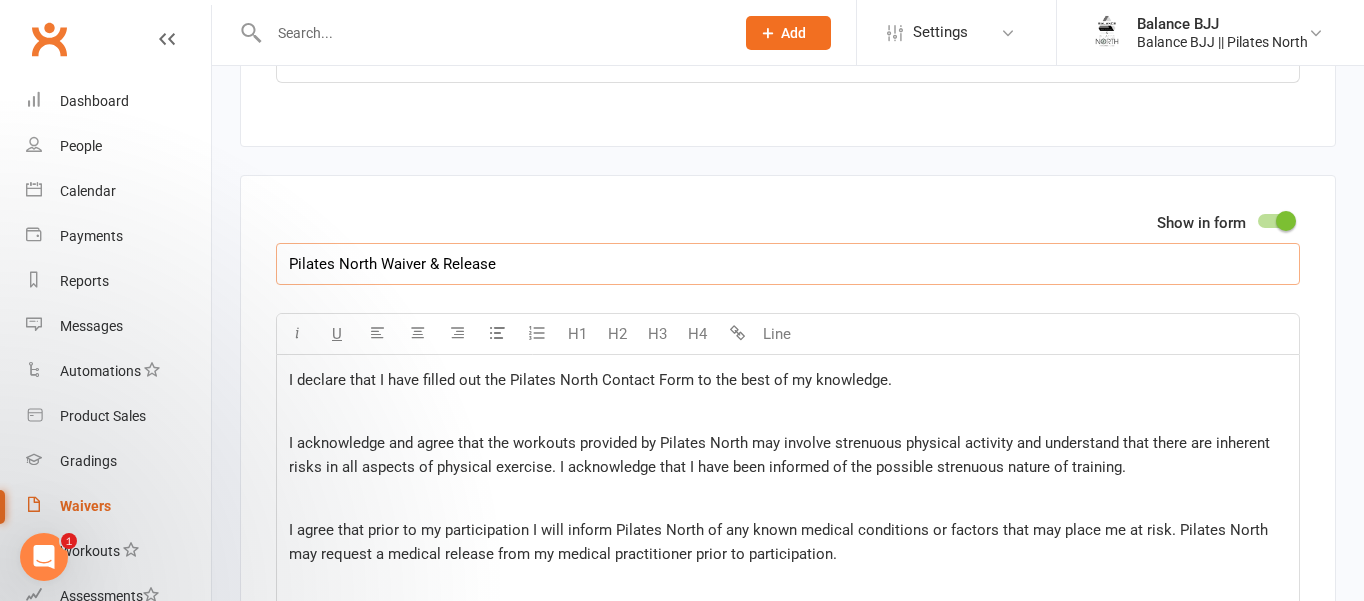 type on "Pilates North Waiver & Release" 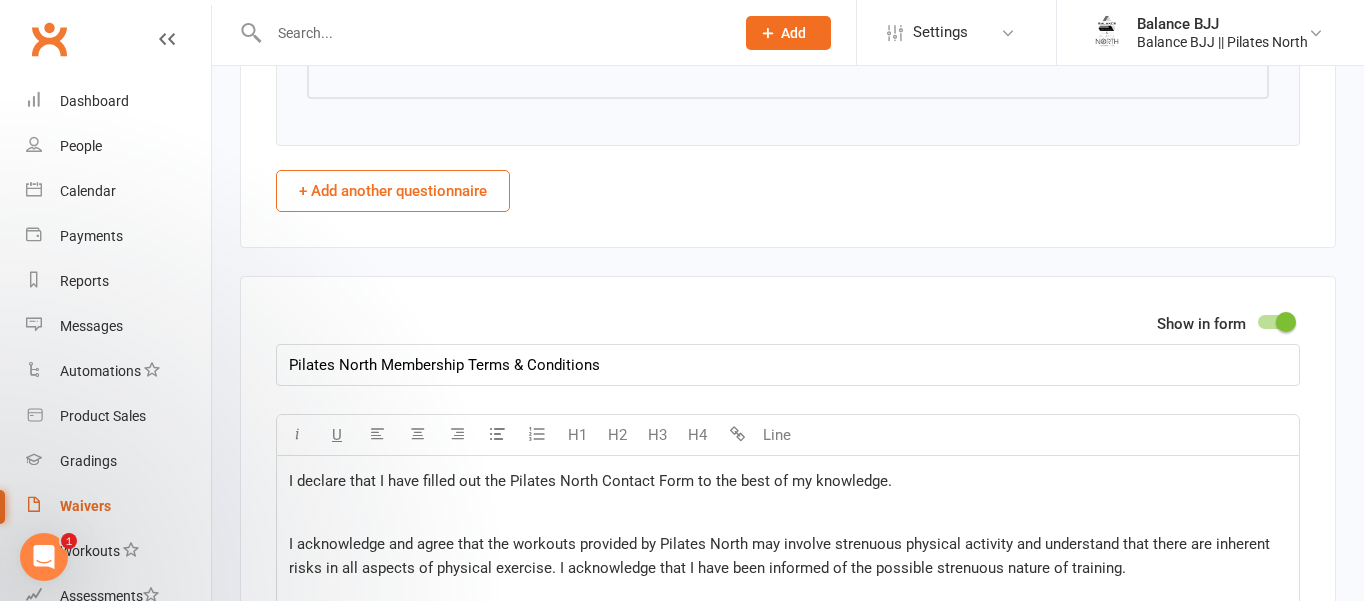 scroll, scrollTop: 3713, scrollLeft: 0, axis: vertical 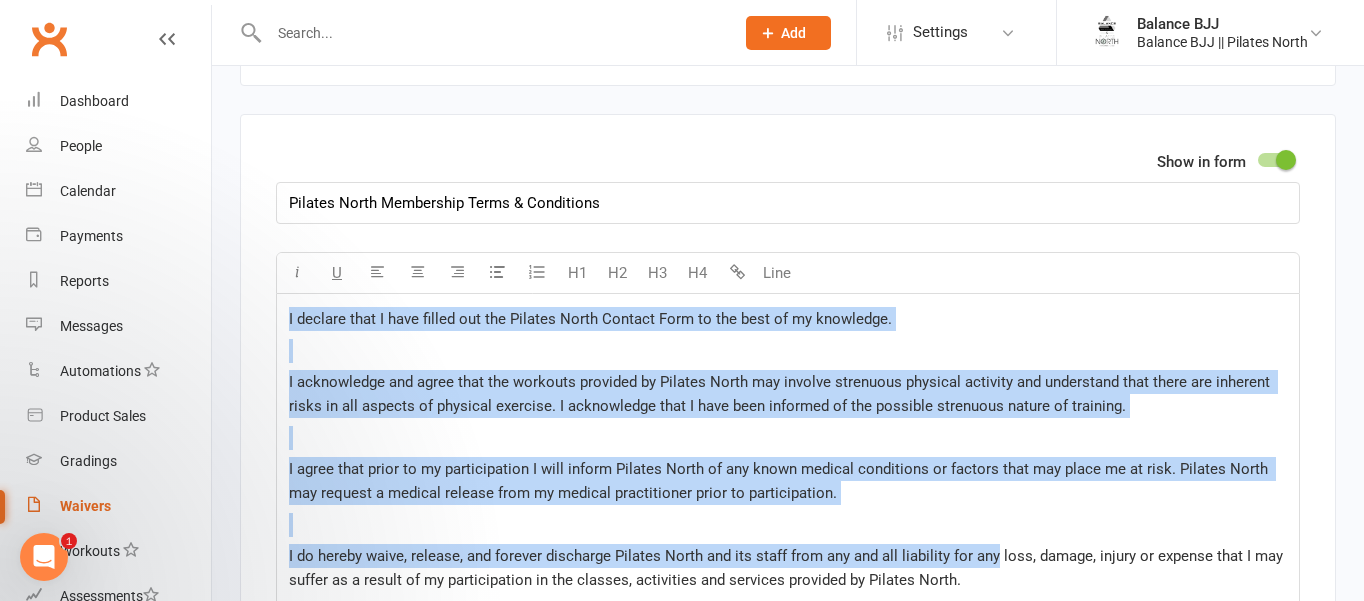 drag, startPoint x: 286, startPoint y: 494, endPoint x: 993, endPoint y: 573, distance: 711.4 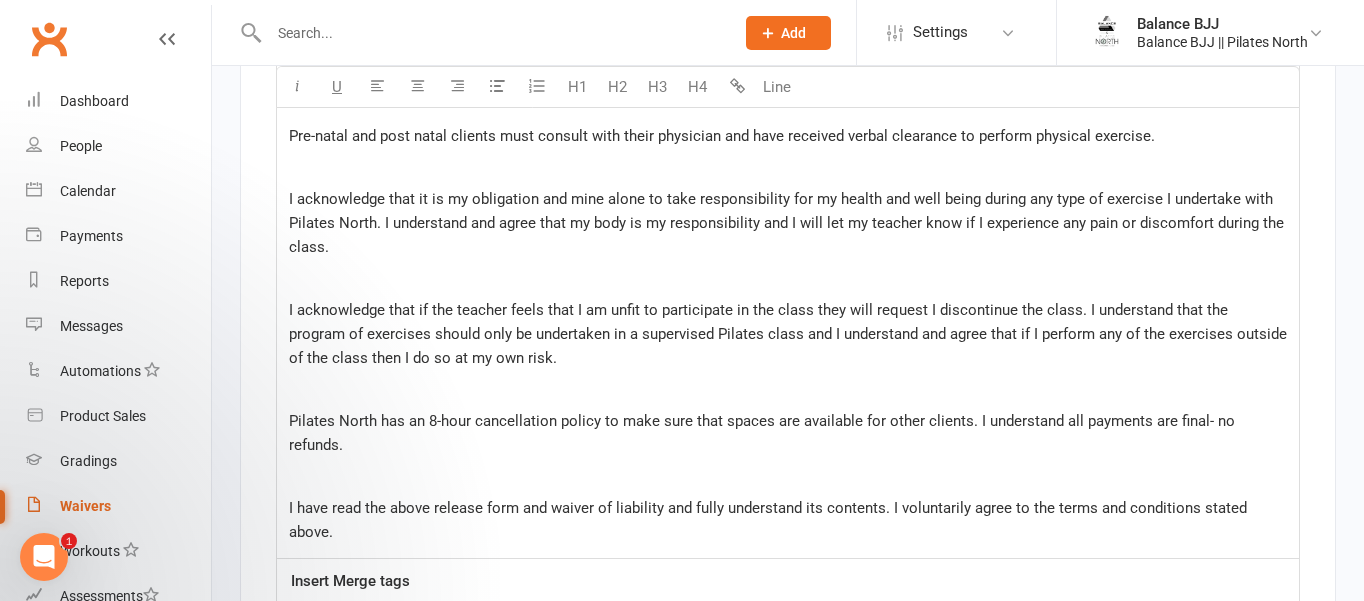 scroll, scrollTop: 4495, scrollLeft: 0, axis: vertical 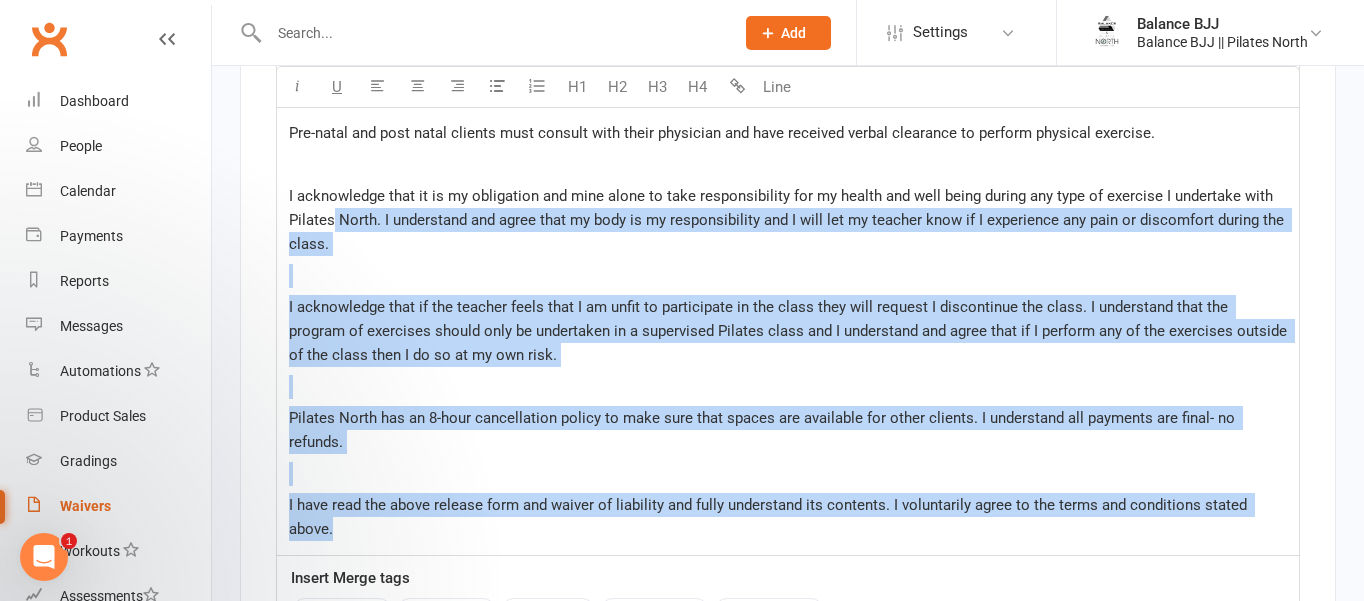drag, startPoint x: 337, startPoint y: 528, endPoint x: 333, endPoint y: 233, distance: 295.02713 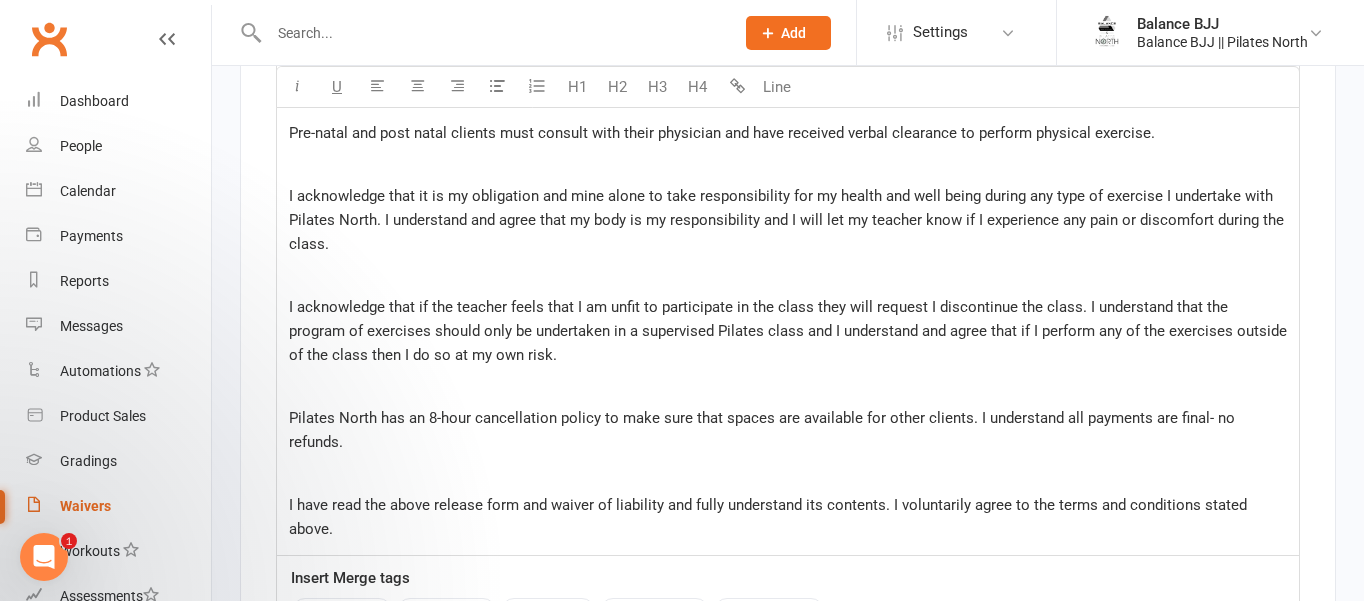 click on "﻿" at bounding box center (788, 165) 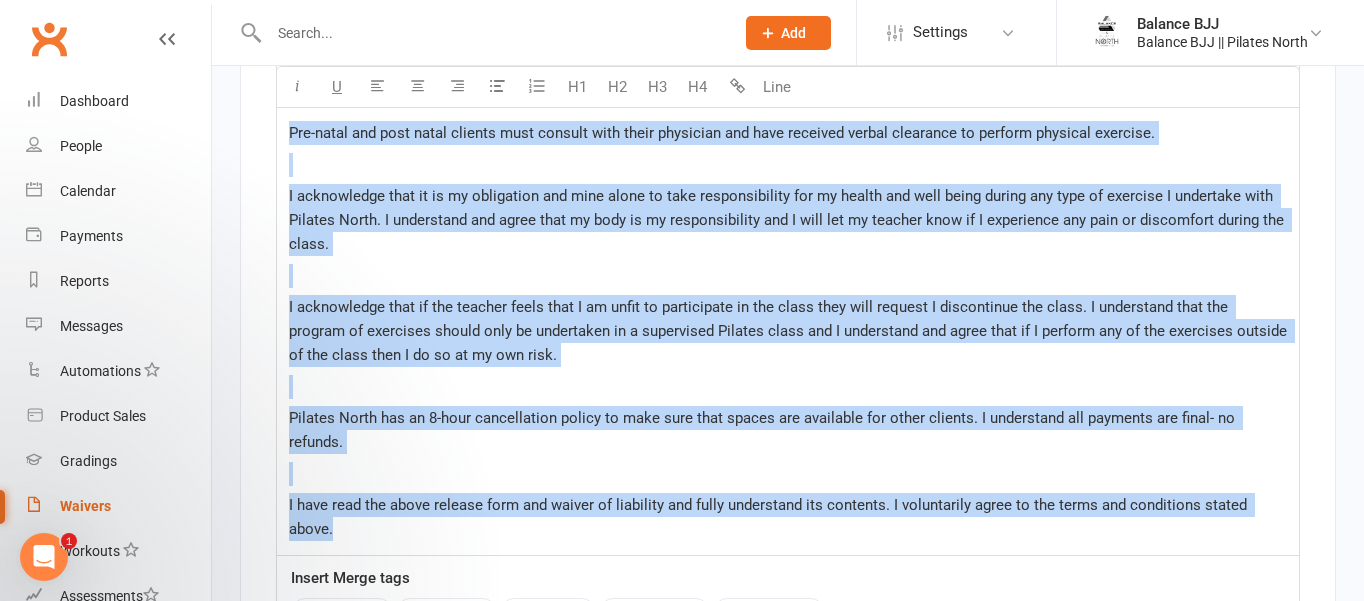 drag, startPoint x: 342, startPoint y: 522, endPoint x: 275, endPoint y: 143, distance: 384.87662 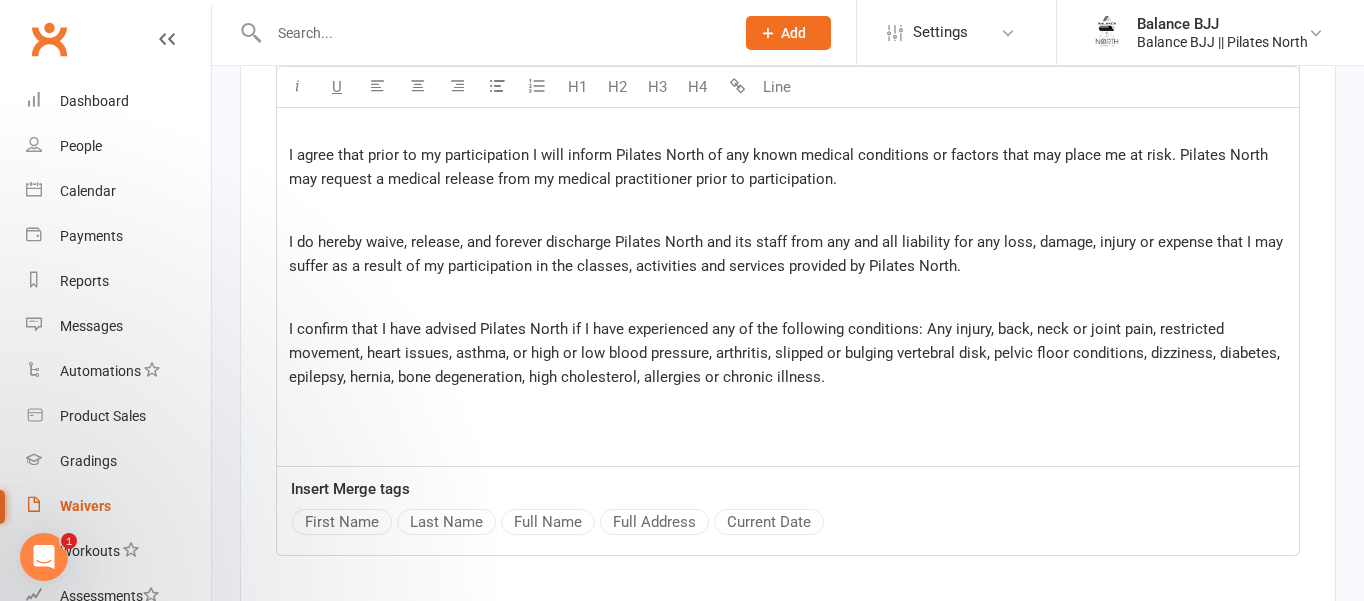 scroll, scrollTop: 4181, scrollLeft: 0, axis: vertical 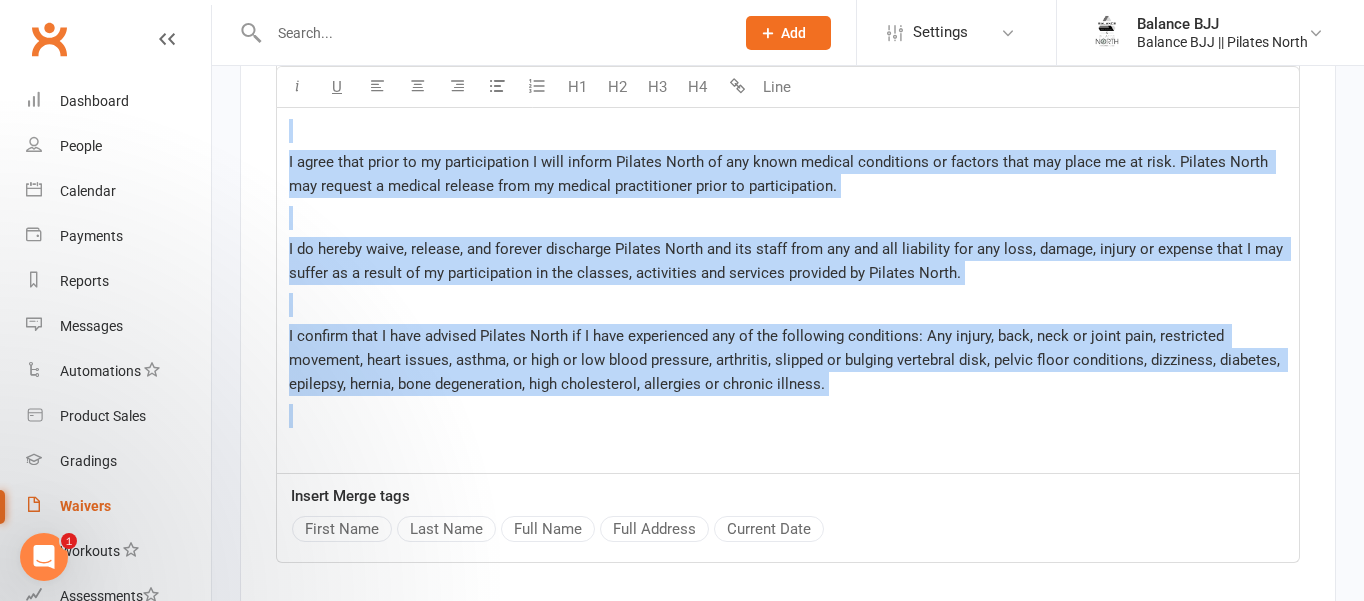 drag, startPoint x: 327, startPoint y: 457, endPoint x: 309, endPoint y: 126, distance: 331.48907 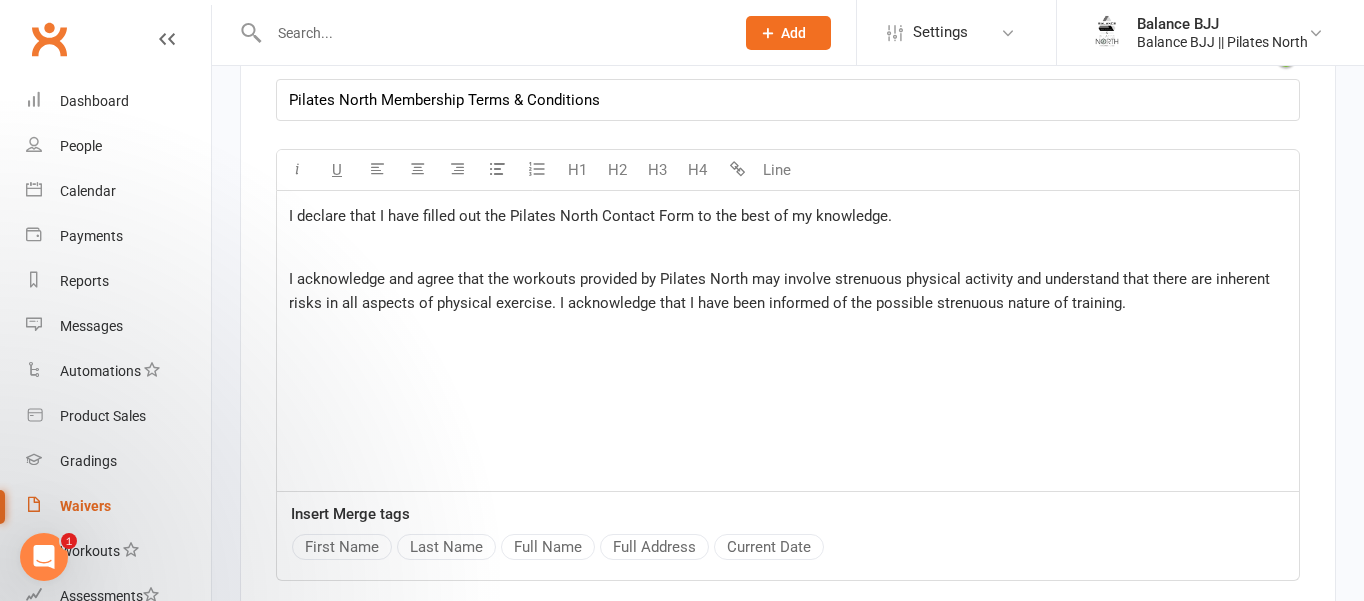 scroll, scrollTop: 3967, scrollLeft: 0, axis: vertical 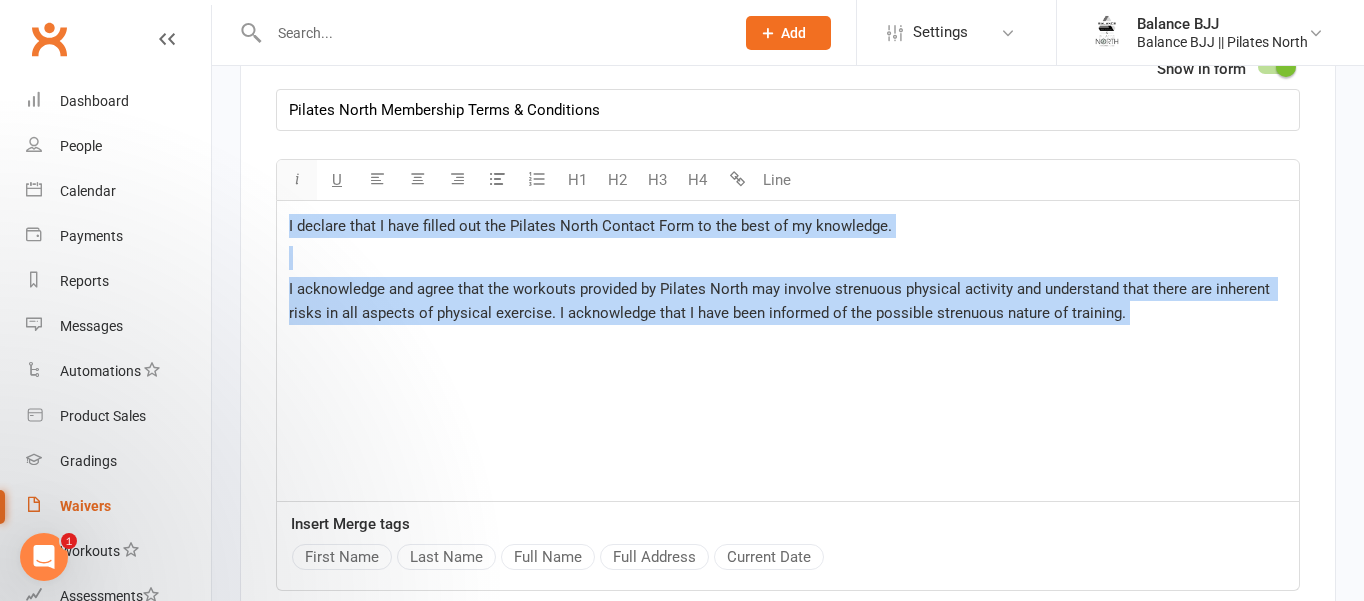 drag, startPoint x: 318, startPoint y: 419, endPoint x: 278, endPoint y: 195, distance: 227.5434 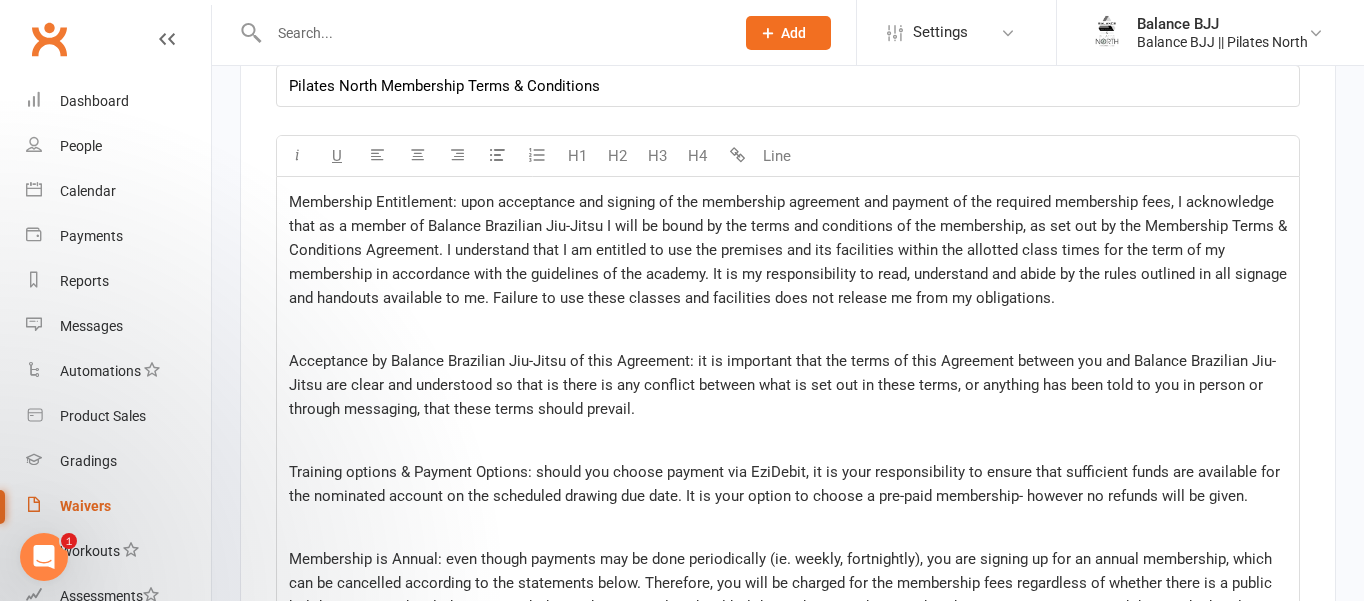 scroll, scrollTop: 3990, scrollLeft: 0, axis: vertical 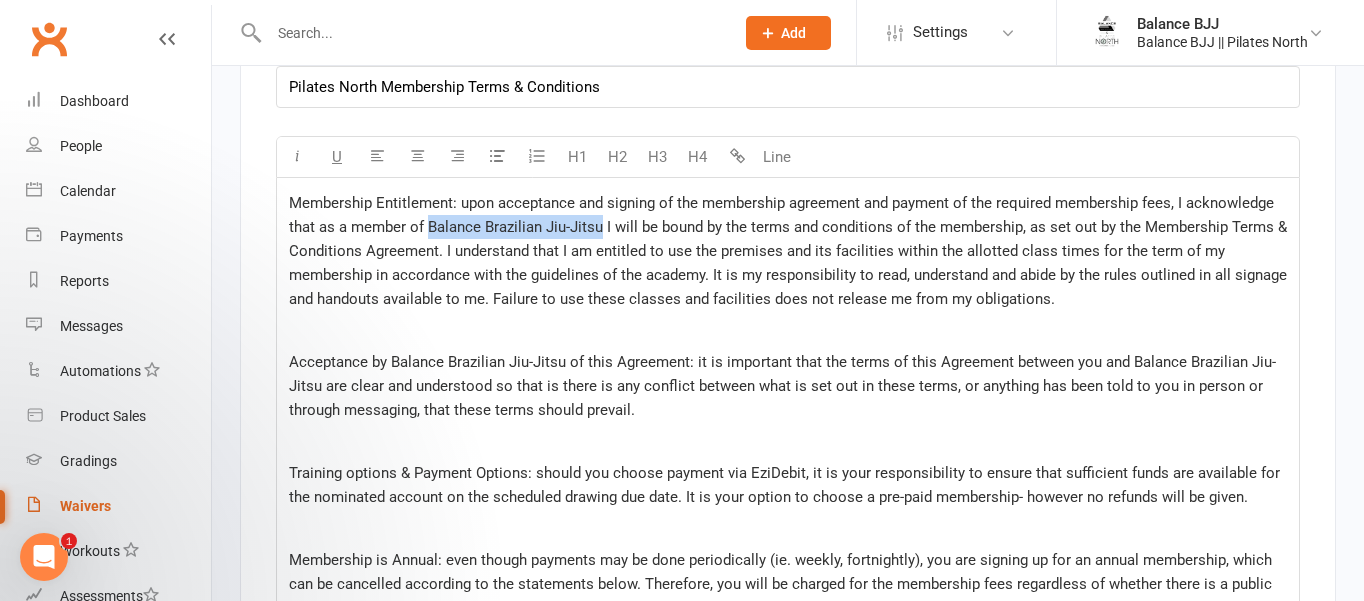 drag, startPoint x: 428, startPoint y: 235, endPoint x: 600, endPoint y: 243, distance: 172.18594 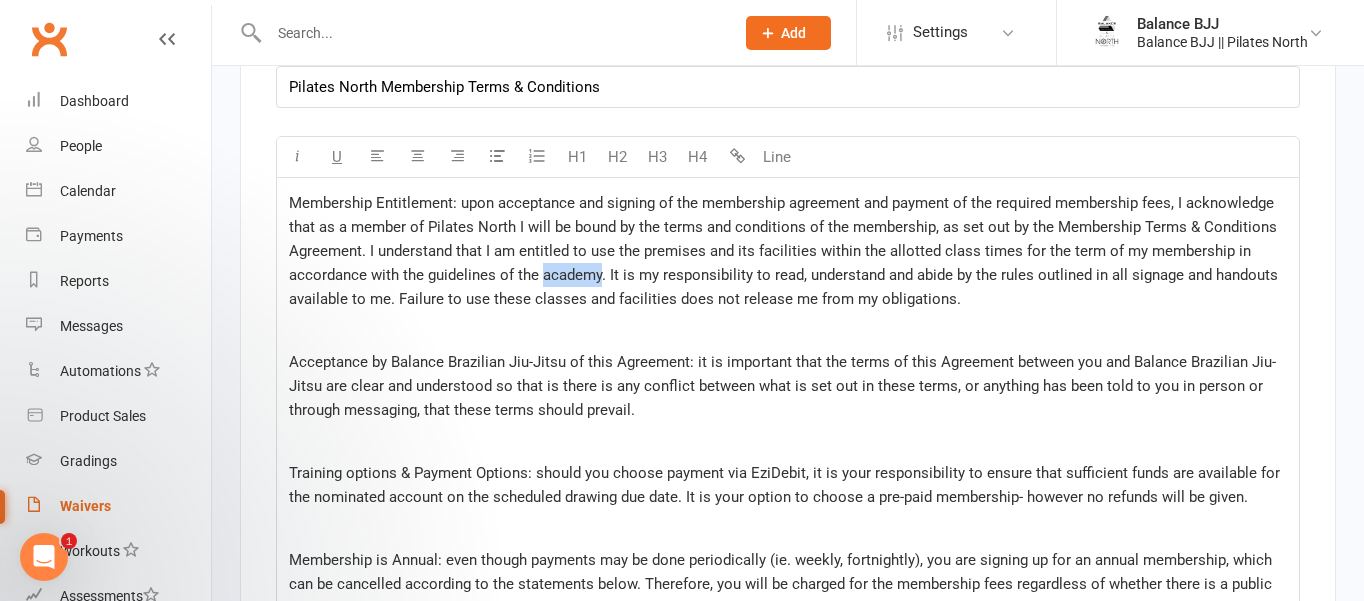 drag, startPoint x: 600, startPoint y: 292, endPoint x: 542, endPoint y: 291, distance: 58.00862 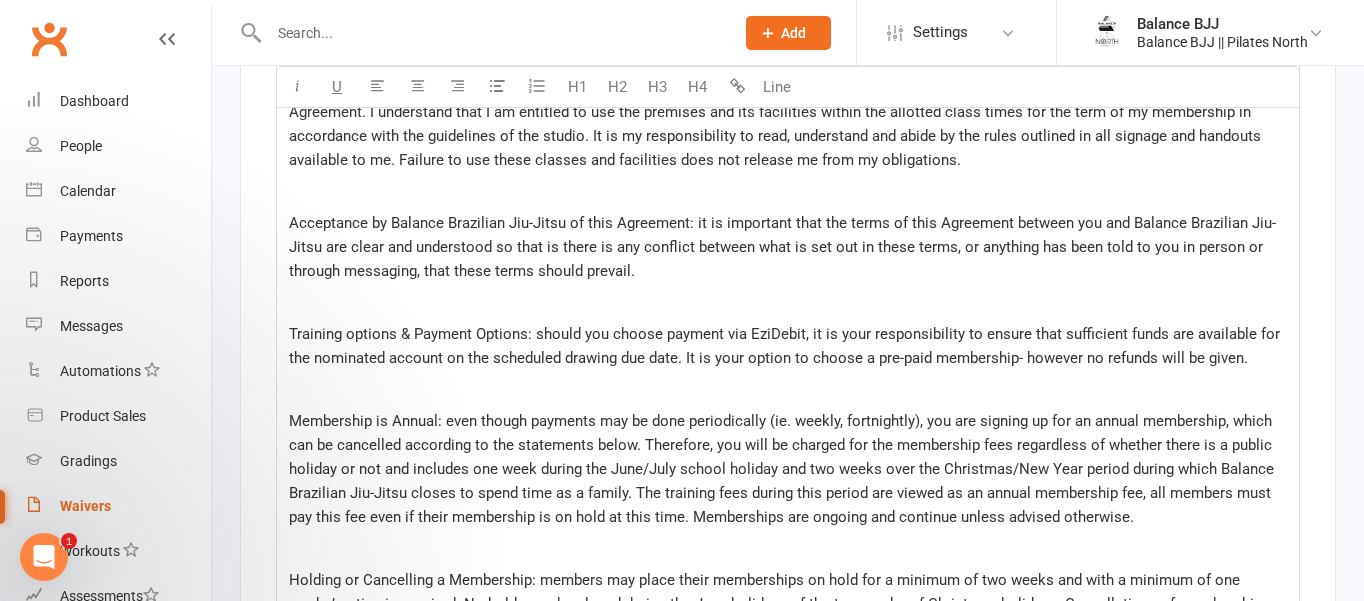 scroll, scrollTop: 4141, scrollLeft: 0, axis: vertical 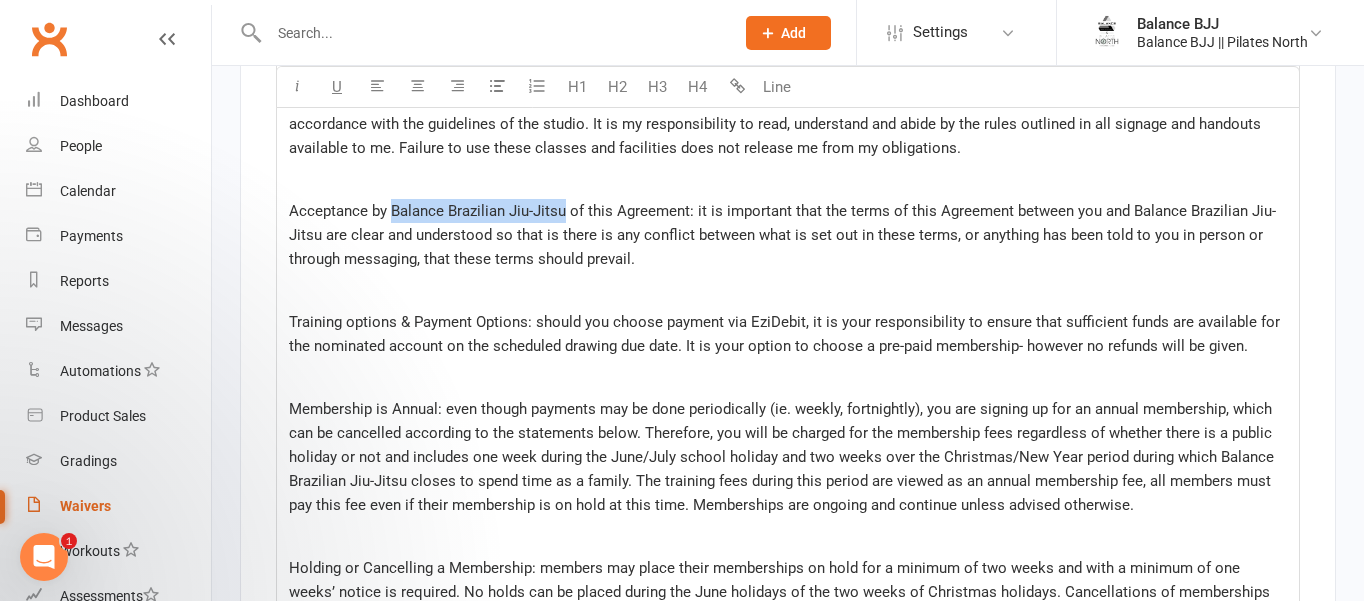 drag, startPoint x: 390, startPoint y: 226, endPoint x: 562, endPoint y: 225, distance: 172.00291 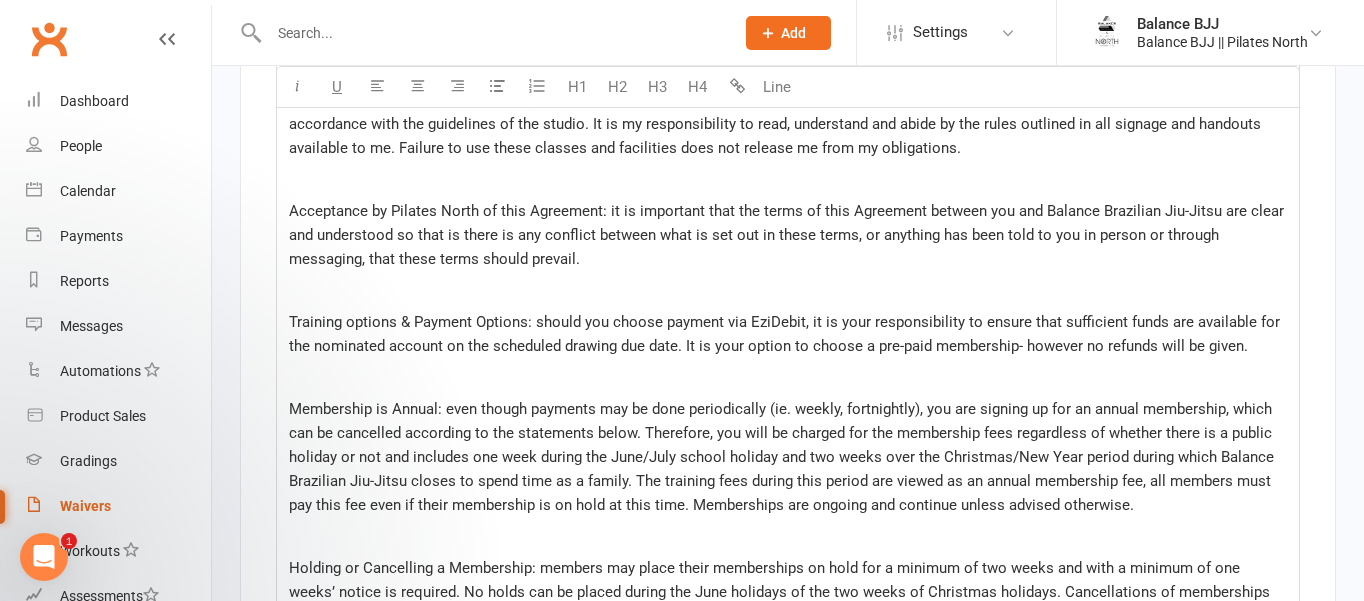 click on "Acceptance by Pilates North of this Agreement: it is important that the terms of this Agreement between you and Balance Brazilian Jiu-Jitsu are clear and understood so that is there is any conflict between what is set out in these terms, or anything has been told to you in person or through messaging, that these terms should prevail." at bounding box center [788, 235] 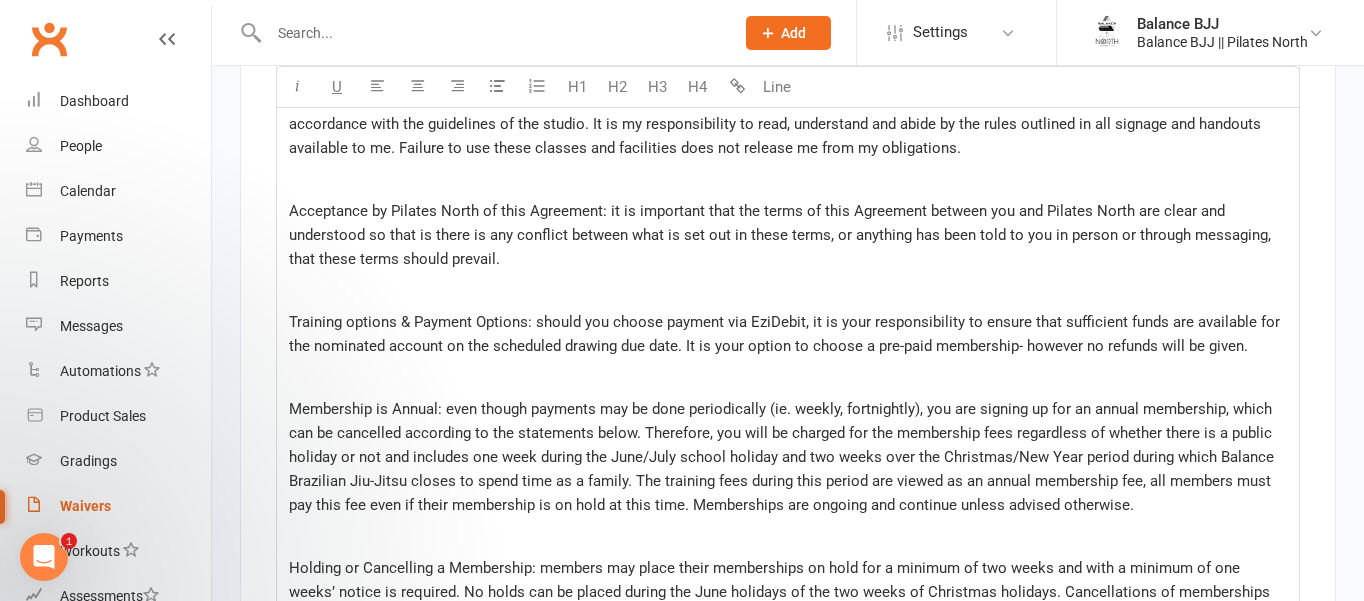 click on "Acceptance by Pilates North of this Agreement: it is important that the terms of this Agreement between you and Pilates North are clear and understood so that is there is any conflict between what is set out in these terms, or anything has been told to you in person or through messaging, that these terms should prevail." at bounding box center (782, 235) 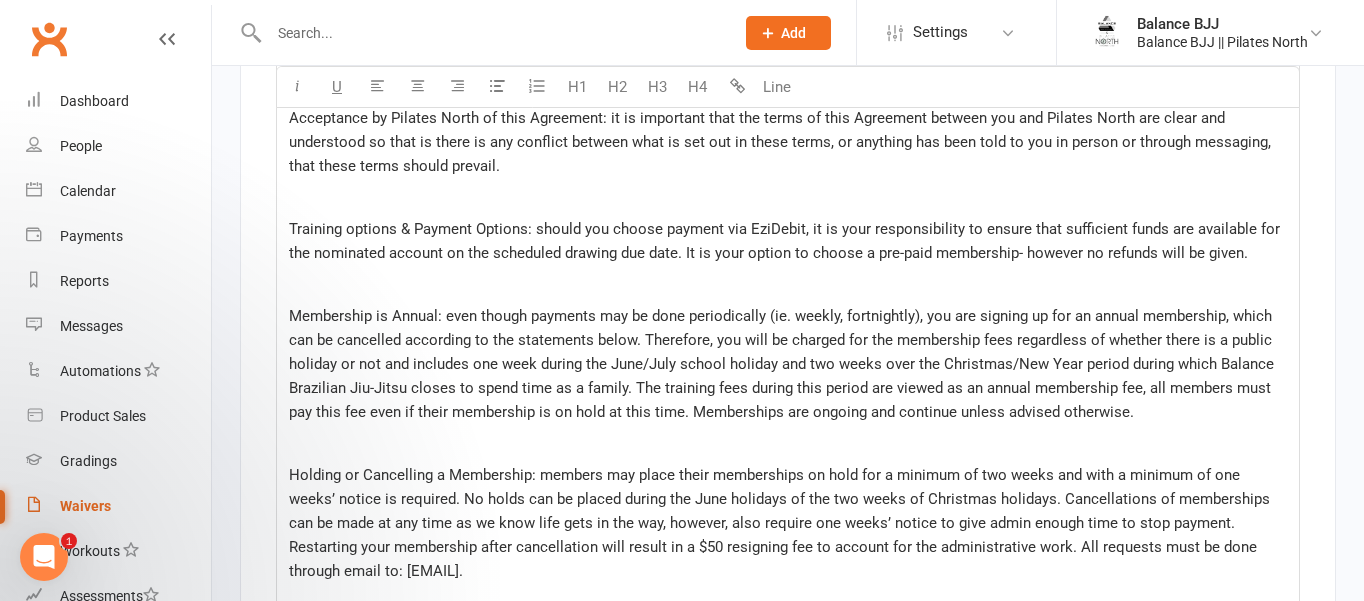 scroll, scrollTop: 4155, scrollLeft: 0, axis: vertical 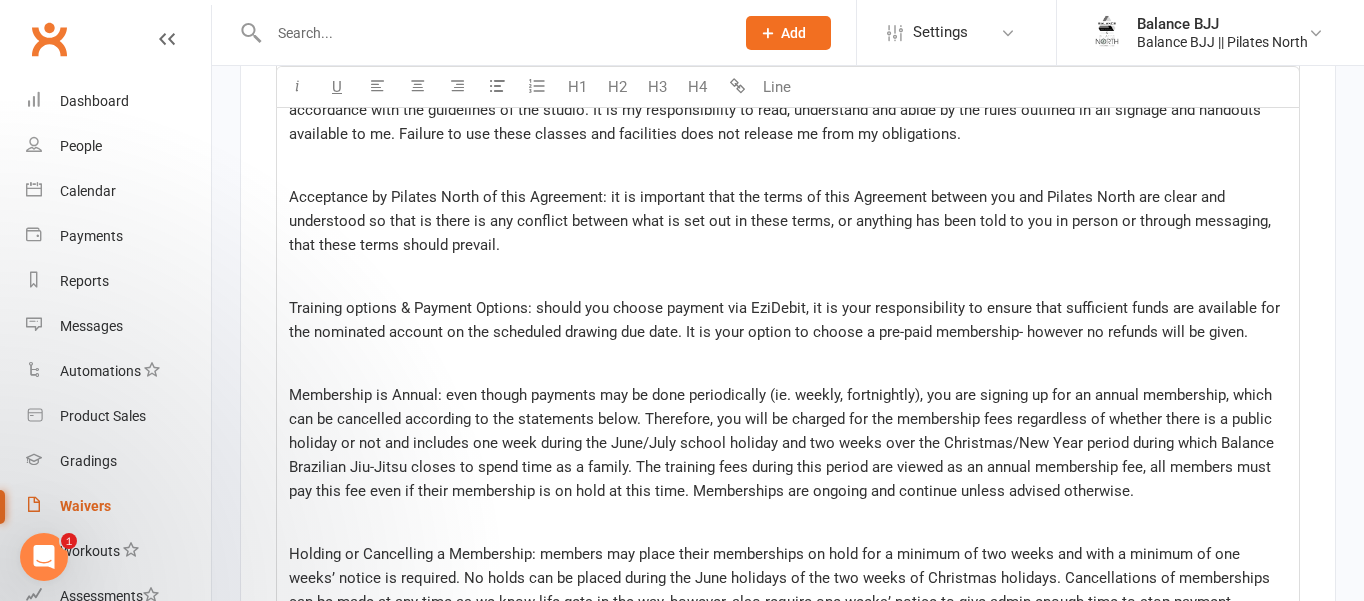 click on "Acceptance by Pilates North of this Agreement: it is important that the terms of this Agreement between you and Pilates North are clear and understood so that is there is any conflict between what is set out in these terms, or anything has been told to you in person or through messaging, that these terms should prevail." at bounding box center (782, 221) 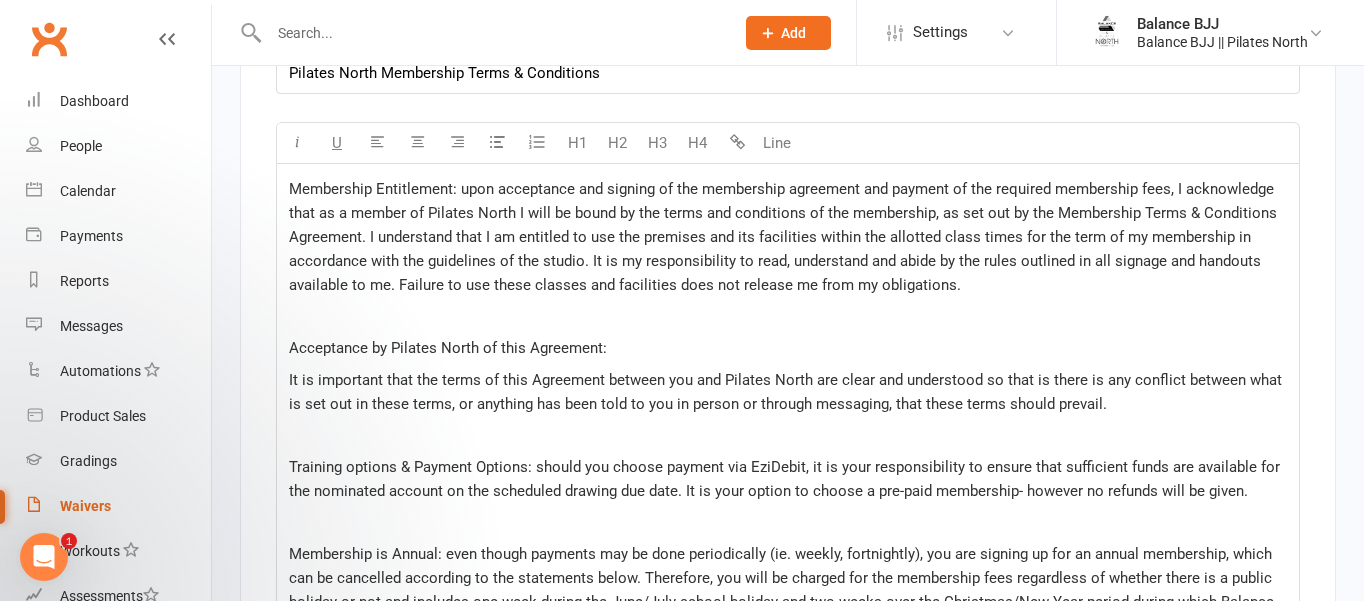 scroll, scrollTop: 3998, scrollLeft: 0, axis: vertical 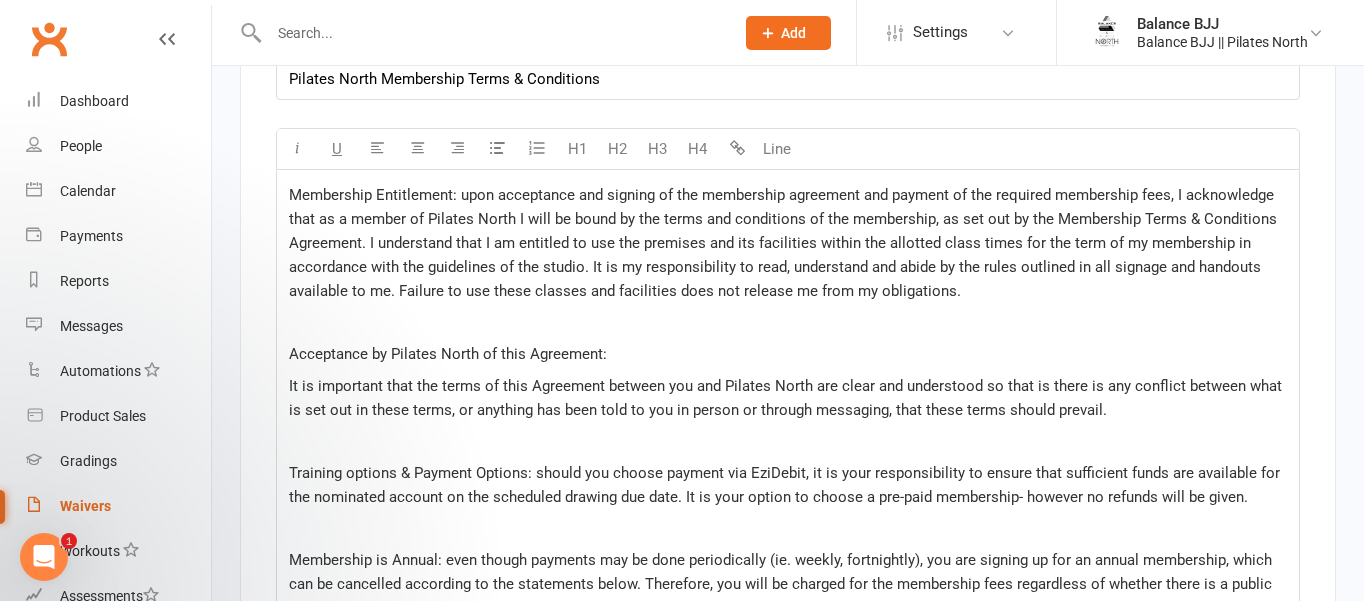 click on "Membership Entitlement: upon acceptance and signing of the membership agreement and payment of the required membership fees, I acknowledge that as a member of Pilates North I will be bound by the terms and conditions of the membership, as set out by the Membership Terms & Conditions Agreement. I understand that I am entitled to use the premises and its facilities within the allotted class times for the term of my membership in accordance with the guidelines of the studio. It is my responsibility to read, understand and abide by the rules outlined in all signage and handouts available to me. Failure to use these classes and facilities does not release me from my obligations." at bounding box center [785, 243] 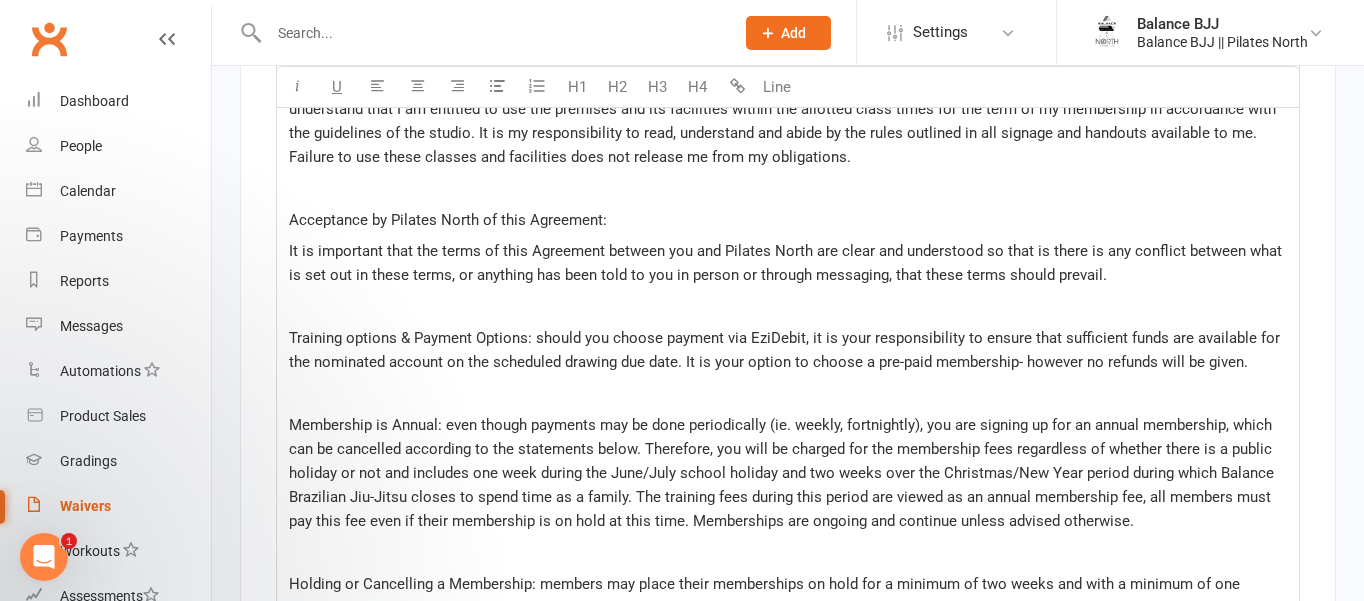 scroll, scrollTop: 4170, scrollLeft: 0, axis: vertical 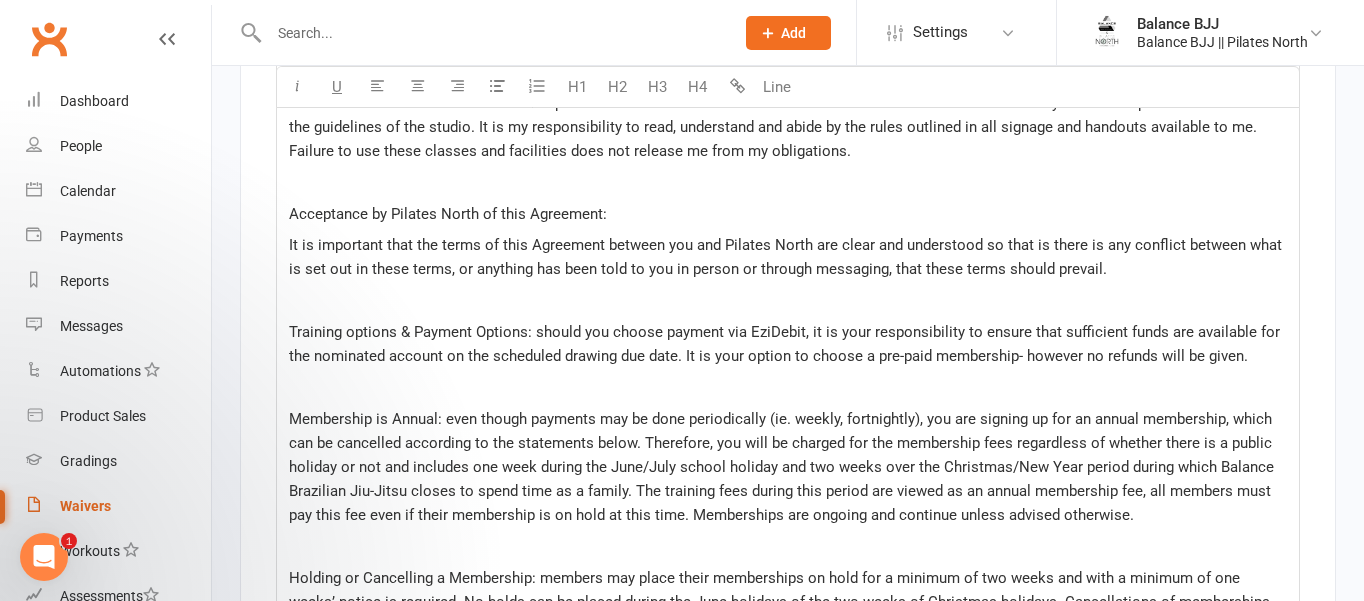 click on "Training options & Payment Options: should you choose payment via EziDebit, it is your responsibility to ensure that sufficient funds are available for the nominated account on the scheduled drawing due date. It is your option to choose a pre-paid membership- however no refunds will be given." at bounding box center (786, 344) 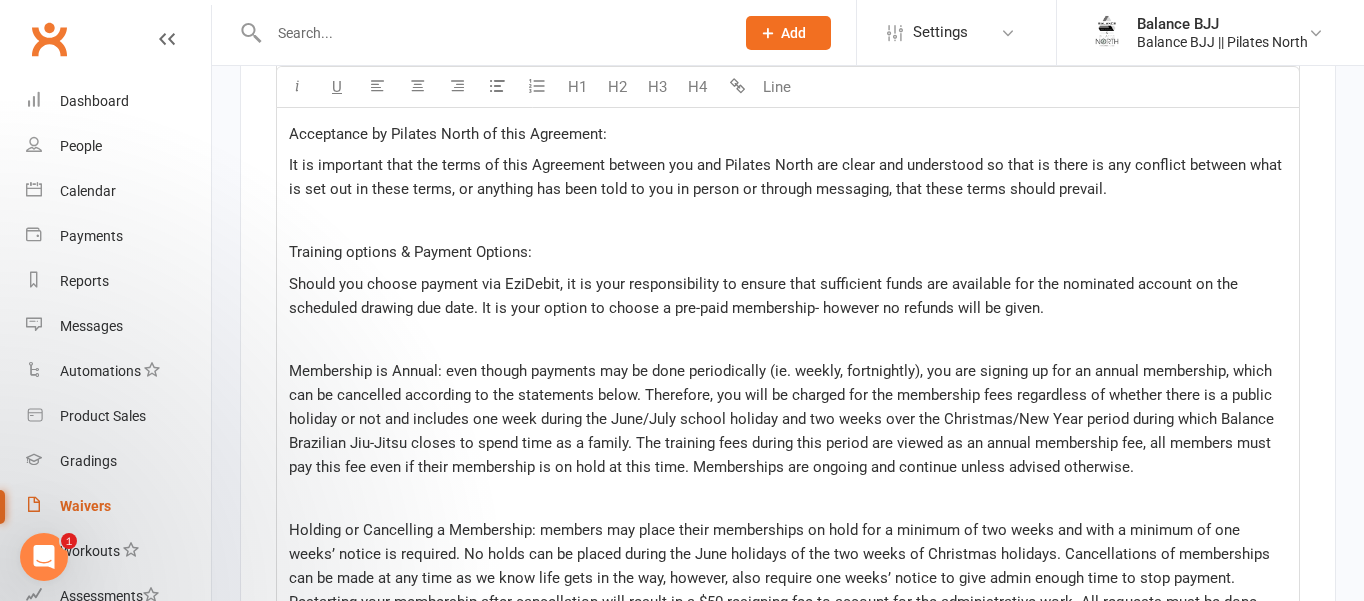 scroll, scrollTop: 4296, scrollLeft: 0, axis: vertical 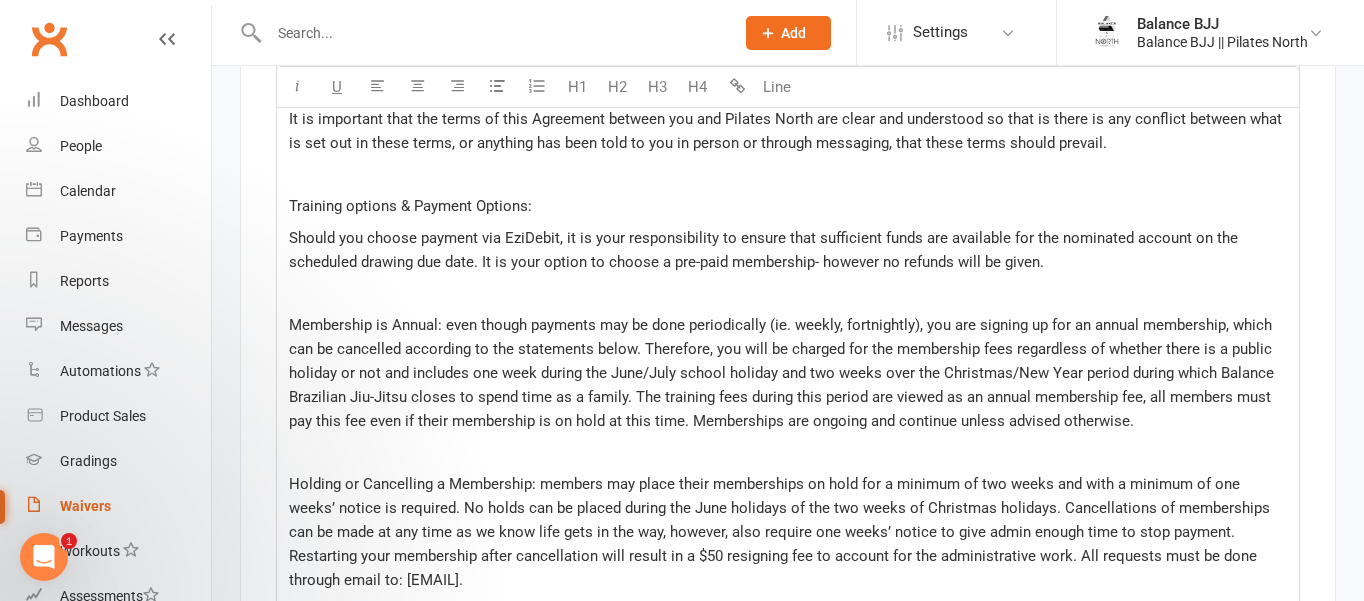 click on "Membership is Annual: even though payments may be done periodically (ie. weekly, fortnightly), you are signing up for an annual membership, which can be cancelled according to the statements below. Therefore, you will be charged for the membership fees regardless of whether there is a public holiday or not and includes one week during the June/July school holiday and two weeks over the Christmas/New Year period during which Balance Brazilian Jiu-Jitsu closes to spend time as a family. The training fees during this period are viewed as an annual membership fee, all members must pay this fee even if their membership is on hold at this time. Memberships are ongoing and continue unless advised otherwise." at bounding box center (783, 373) 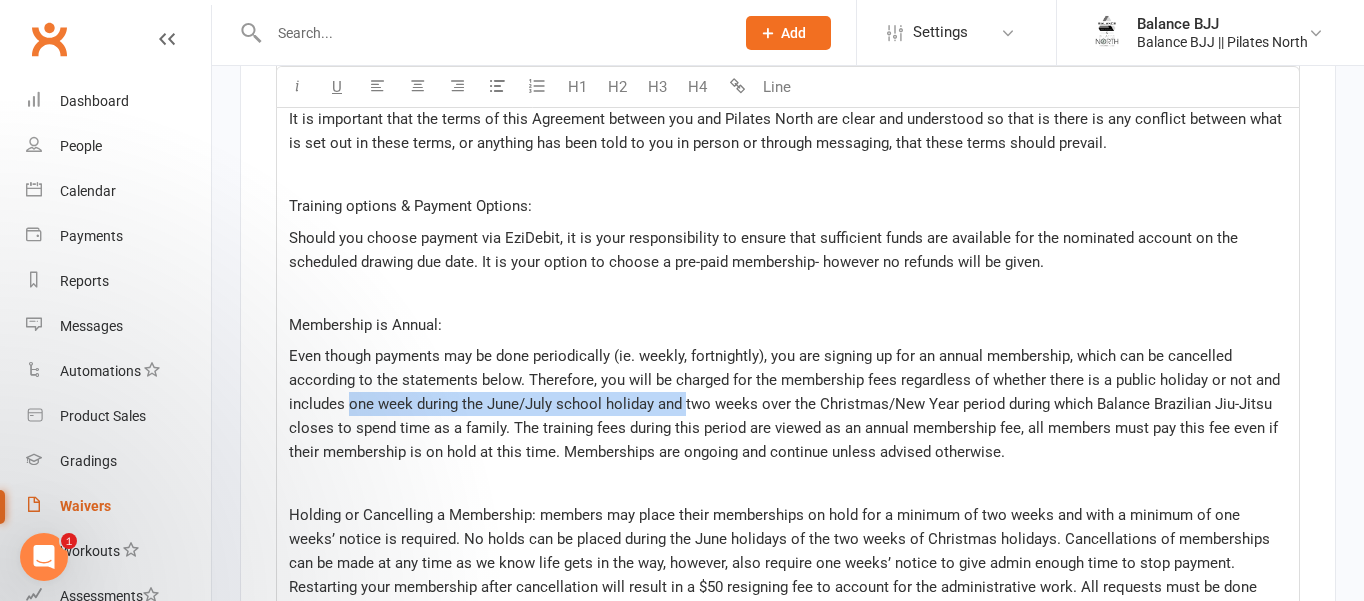 drag, startPoint x: 350, startPoint y: 418, endPoint x: 683, endPoint y: 423, distance: 333.03754 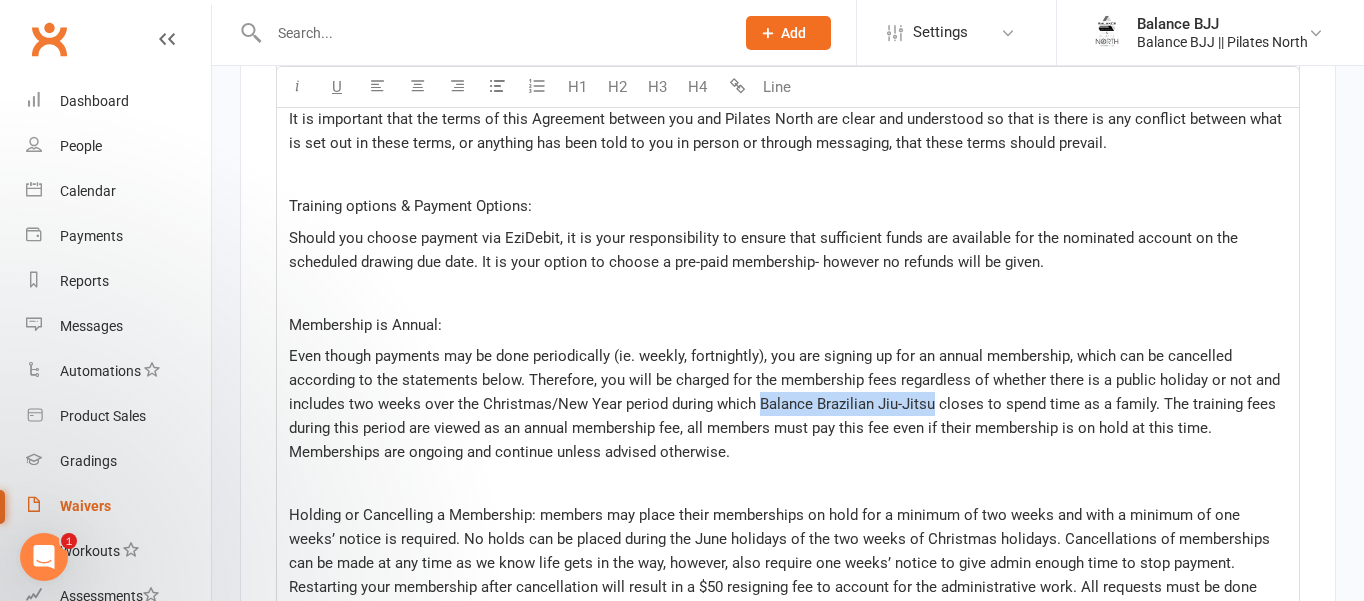 drag, startPoint x: 757, startPoint y: 413, endPoint x: 932, endPoint y: 419, distance: 175.10283 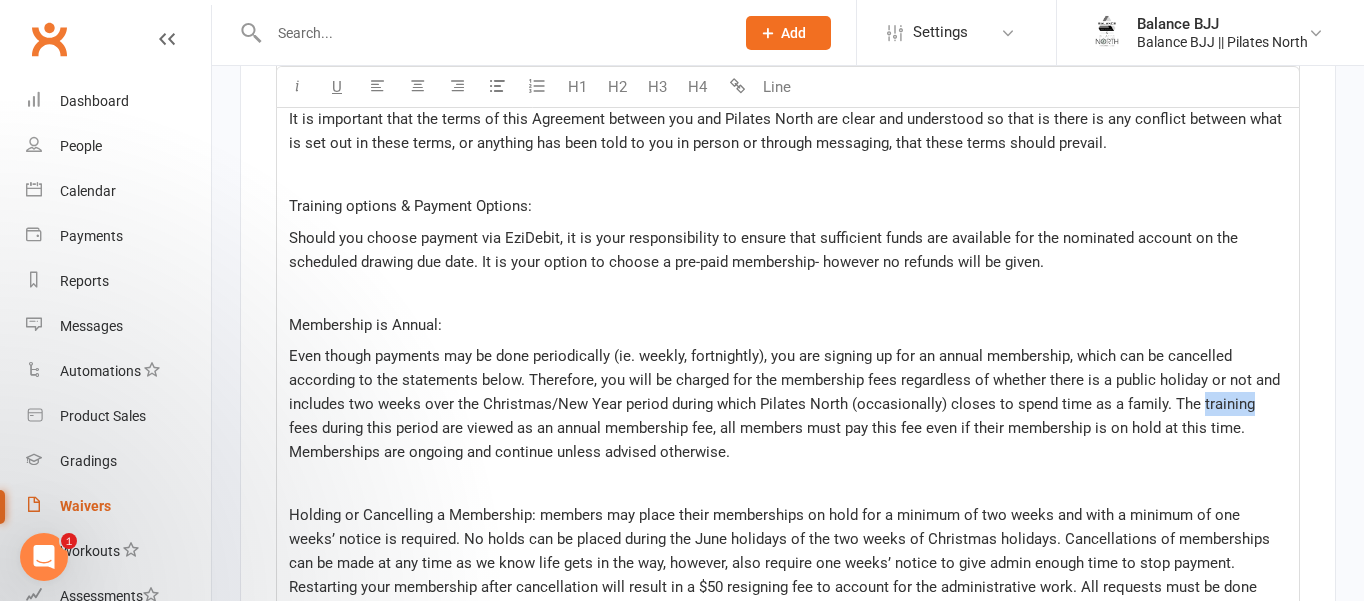 drag, startPoint x: 1243, startPoint y: 417, endPoint x: 1196, endPoint y: 417, distance: 47 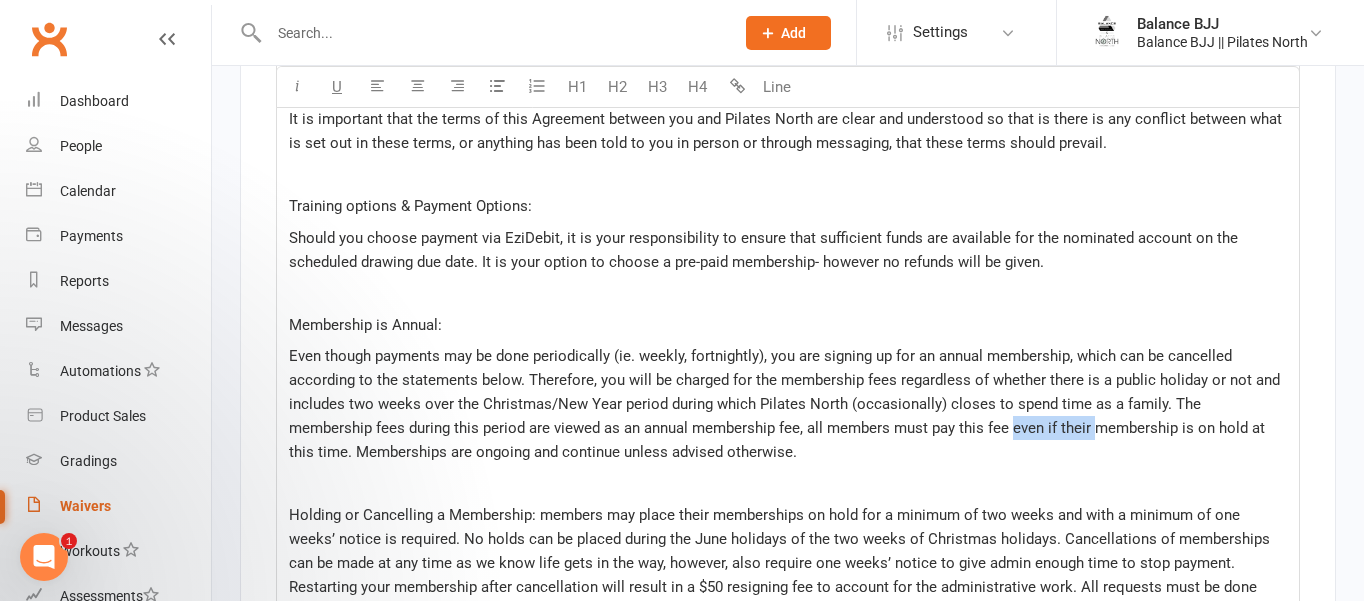 drag, startPoint x: 927, startPoint y: 444, endPoint x: 1009, endPoint y: 450, distance: 82.219215 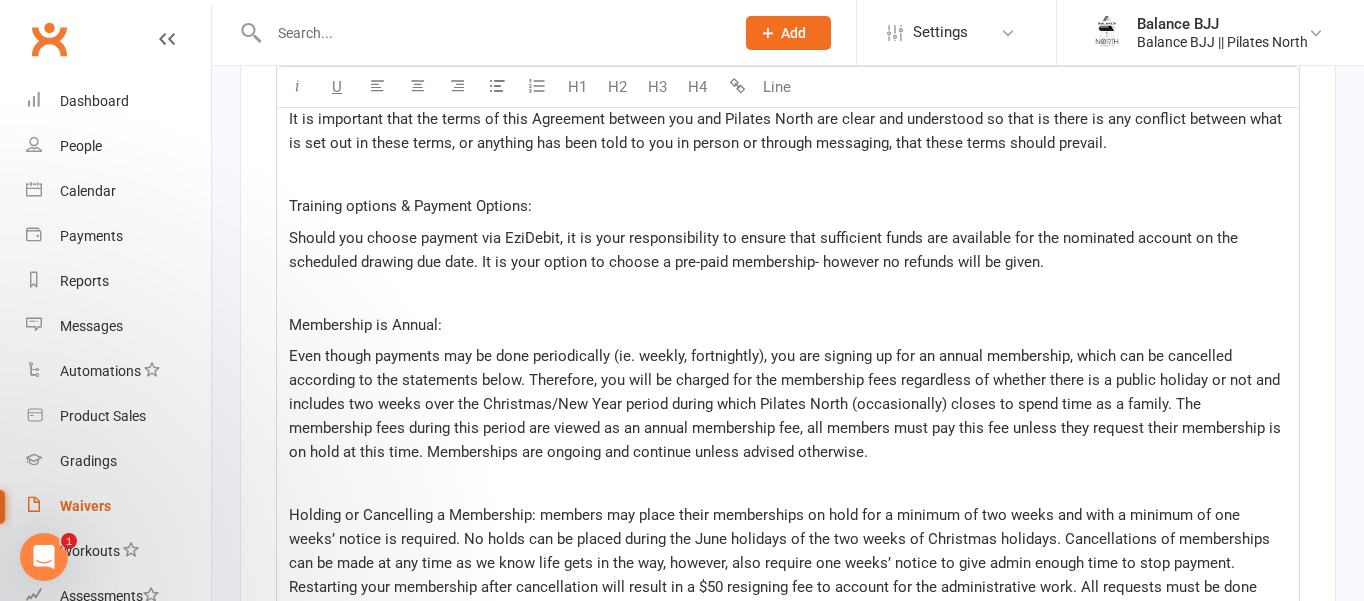 click on "Even though payments may be done periodically (ie. weekly, fortnightly), you are signing up for an annual membership, which can be cancelled according to the statements below. Therefore, you will be charged for the membership fees regardless of whether there is a public holiday or not and includes two weeks over the Christmas/New Year period during which Pilates North (occasionally) closes to spend time as a family. The membership fees during this period are viewed as an annual membership fee, all members must pay this fee unless they request their membership is on hold at this time. Memberships are ongoing and continue unless advised otherwise." at bounding box center [787, 404] 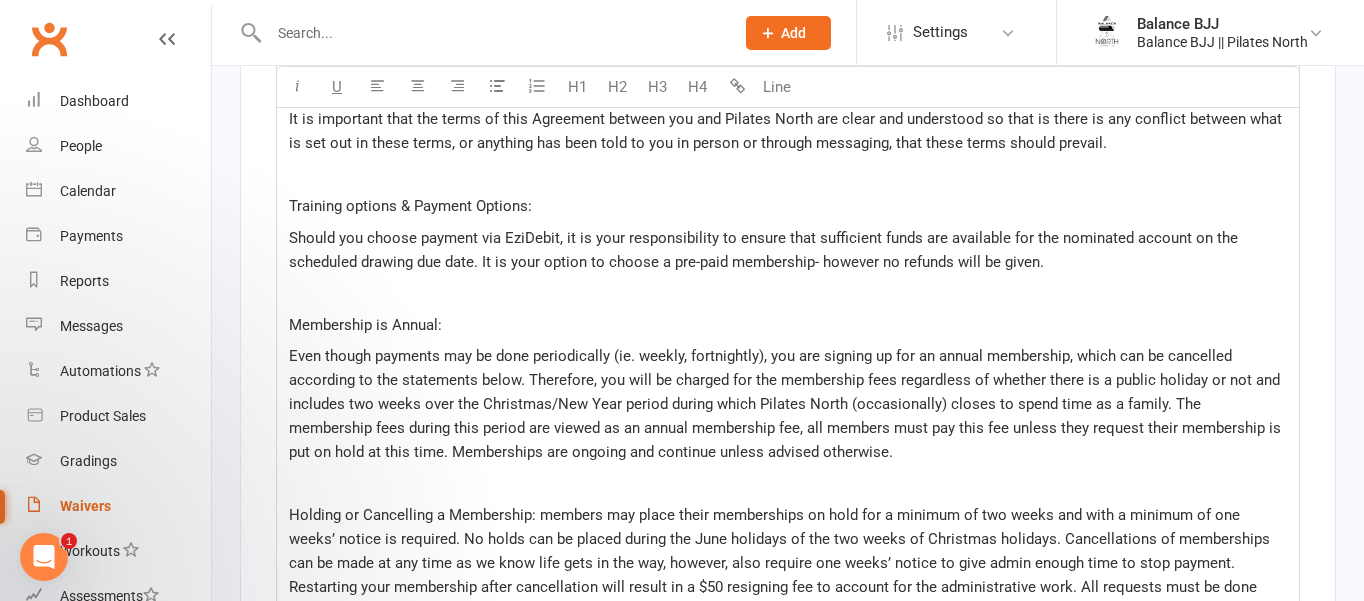 click on "﻿" at bounding box center (788, 484) 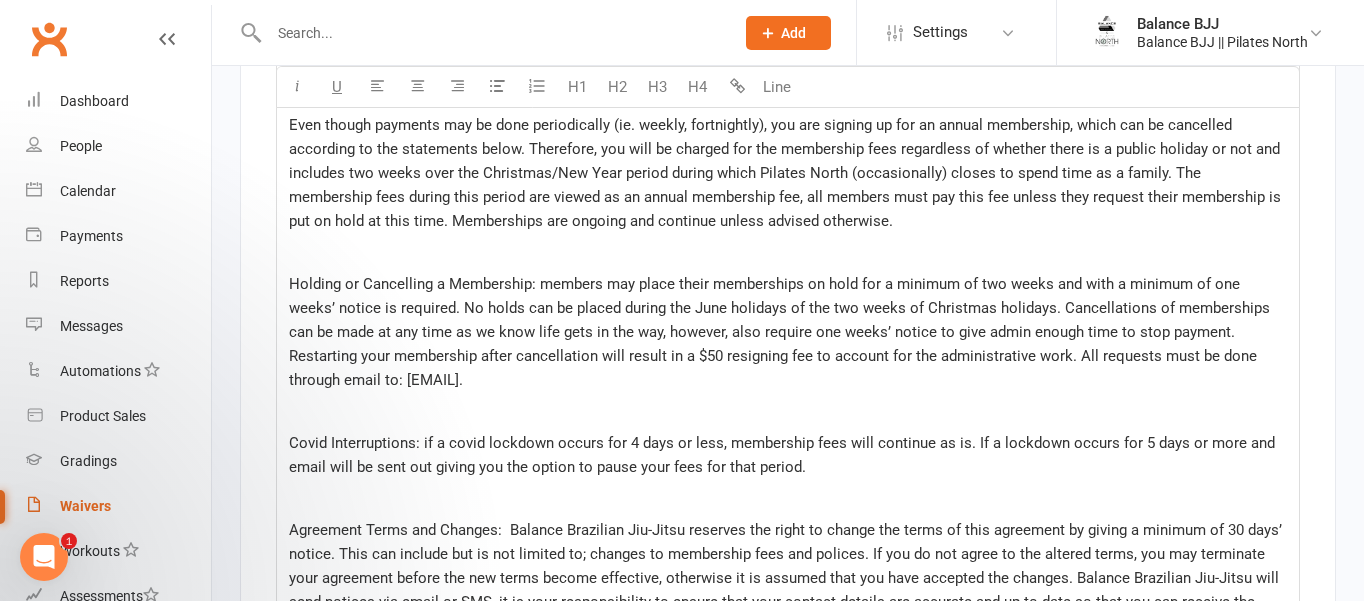 scroll, scrollTop: 4536, scrollLeft: 0, axis: vertical 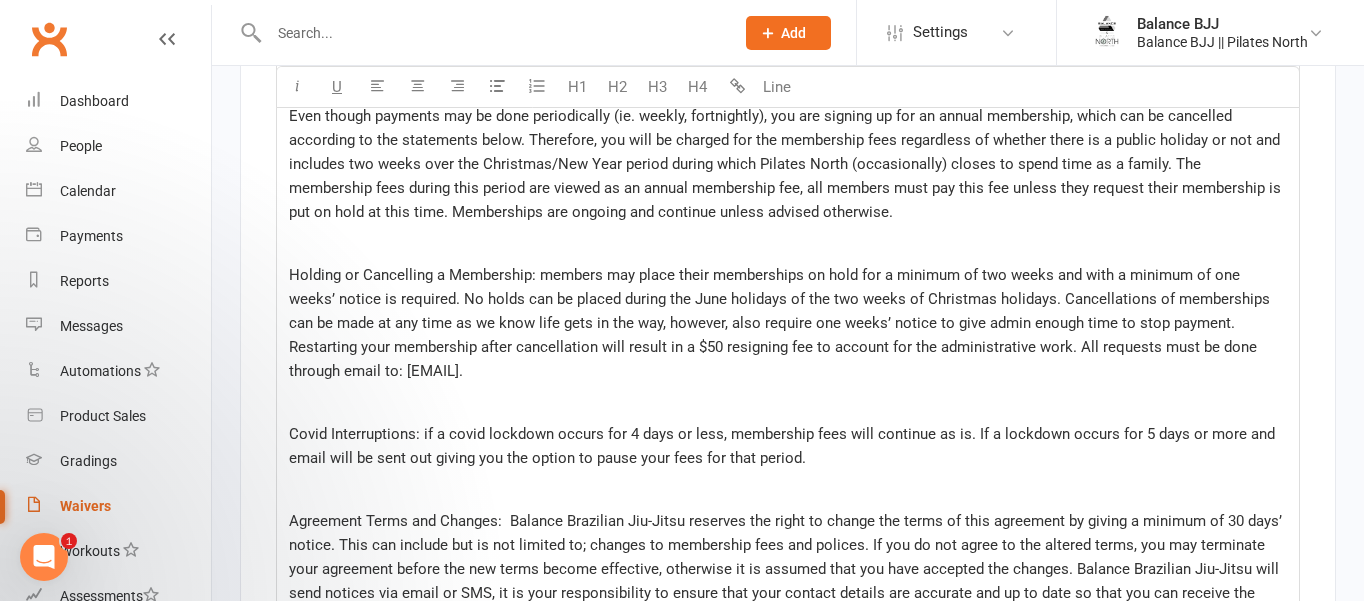click on "Holding or Cancelling a Membership: members may place their memberships on hold for a minimum of two weeks and with a minimum of one weeks’ notice is required. No holds can be placed during the June holidays of the two weeks of Christmas holidays. Cancellations of memberships can be made at any time as we know life gets in the way, however, also require one weeks’ notice to give admin enough time to stop payment. Restarting your membership after cancellation will result in a $50 resigning fee to account for the administrative work. All requests must be done through email to: [EMAIL]." at bounding box center (781, 323) 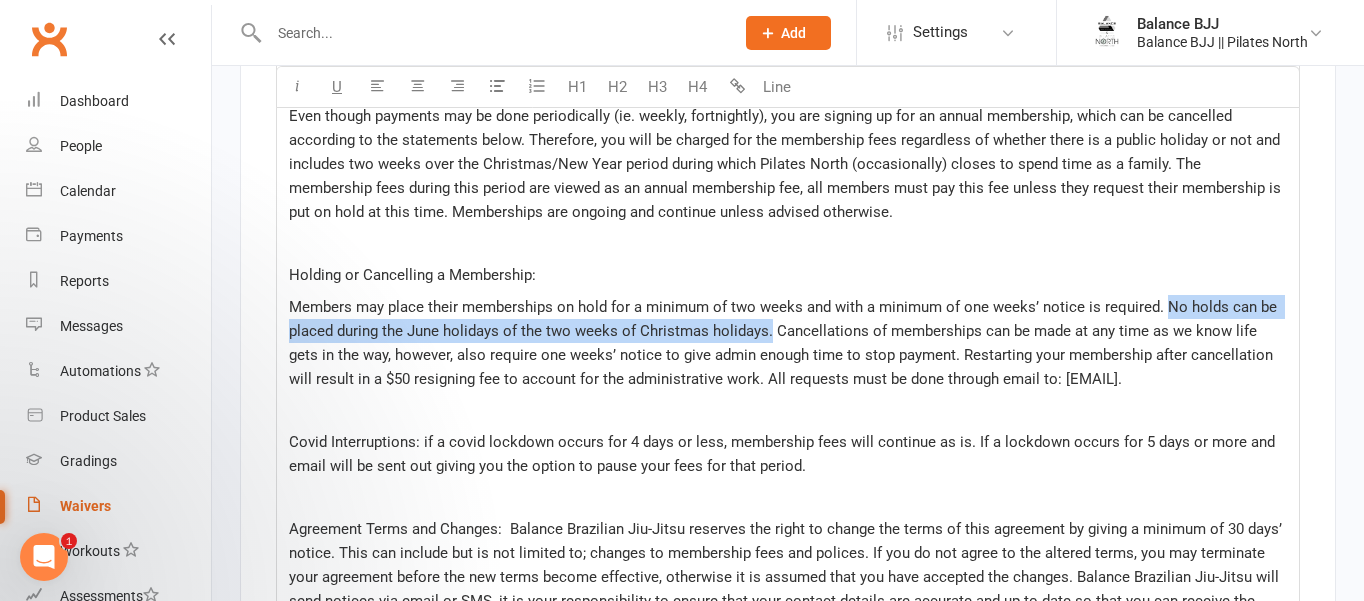 drag, startPoint x: 768, startPoint y: 344, endPoint x: 1163, endPoint y: 321, distance: 395.66907 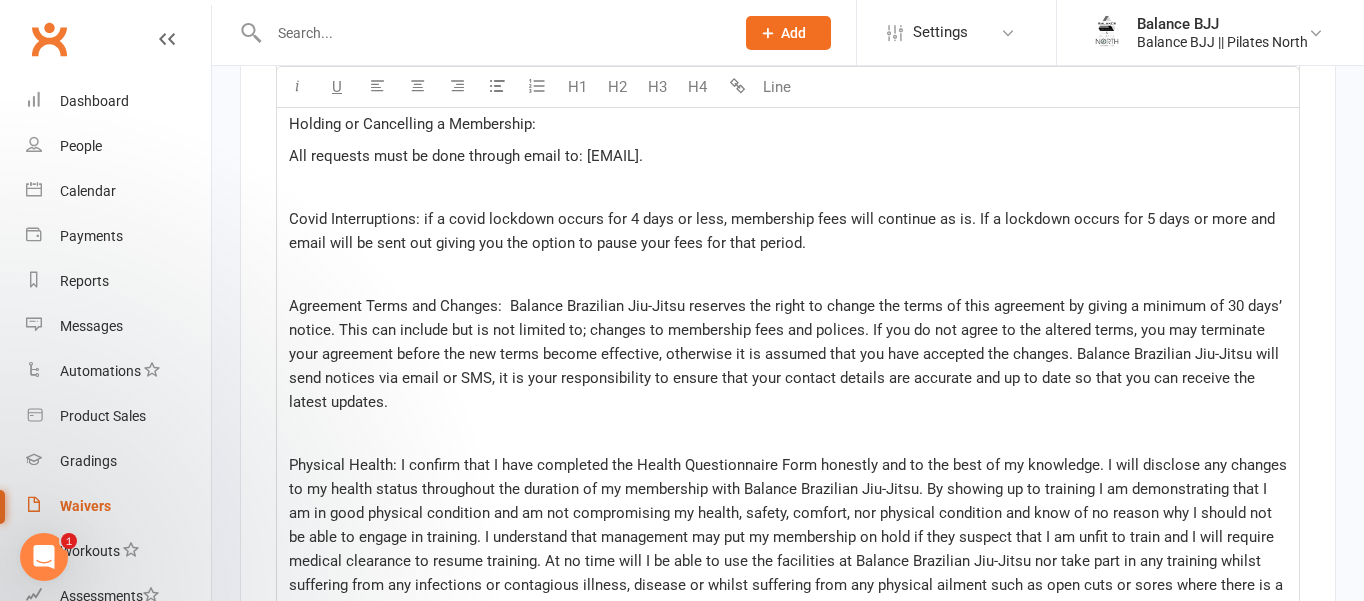 scroll, scrollTop: 4692, scrollLeft: 0, axis: vertical 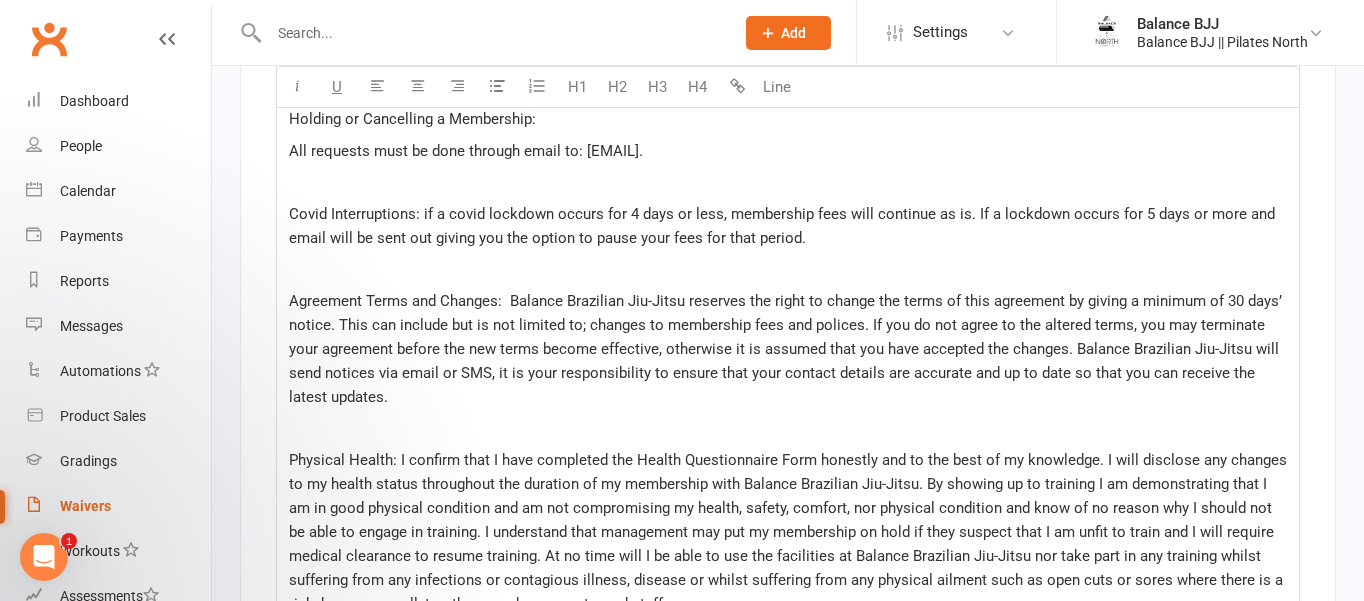 click on "Covid Interruptions: if a covid lockdown occurs for 4 days or less, membership fees will continue as is. If a lockdown occurs for 5 days or more and email will be sent out giving you the option to pause your fees for that period." at bounding box center (784, 226) 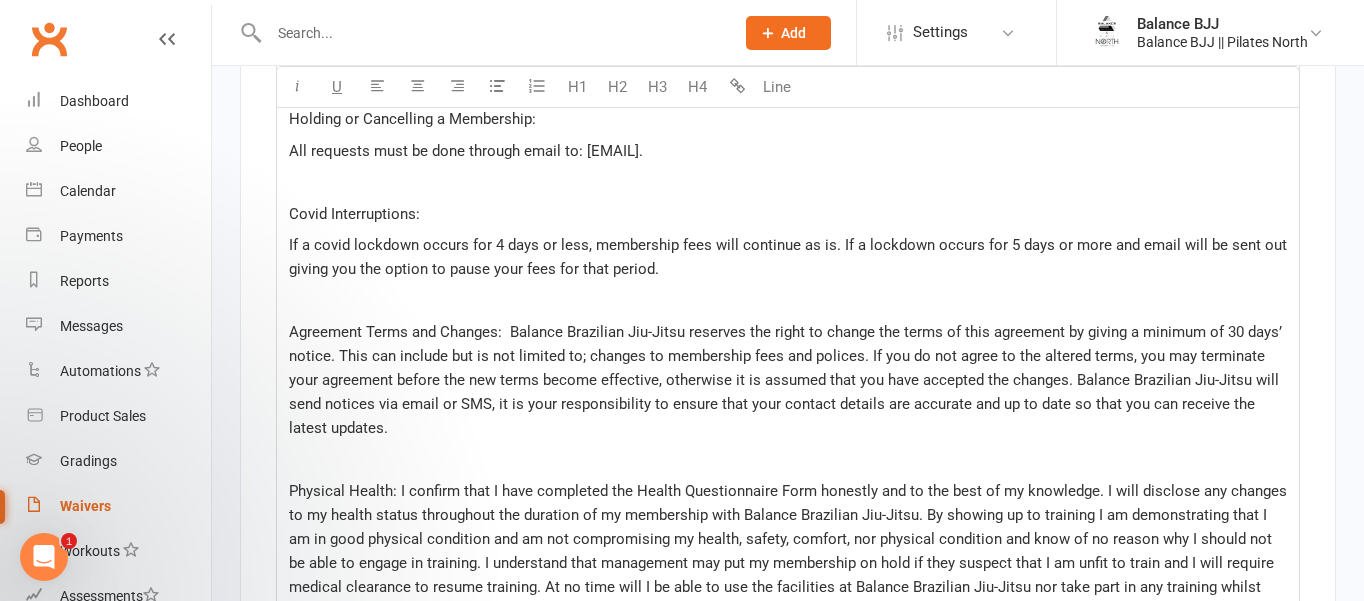 click on "Agreement Terms and Changes:  Balance Brazilian Jiu-Jitsu reserves the right to change the terms of this agreement by giving a minimum of 30 days’ notice. This can include but is not limited to; changes to membership fees and polices. If you do not agree to the altered terms, you may terminate your agreement before the new terms become effective, otherwise it is assumed that you have accepted the changes. Balance Brazilian Jiu-Jitsu will send notices via email or SMS, it is your responsibility to ensure that your contact details are accurate and up to date so that you can receive the latest updates." at bounding box center [787, 380] 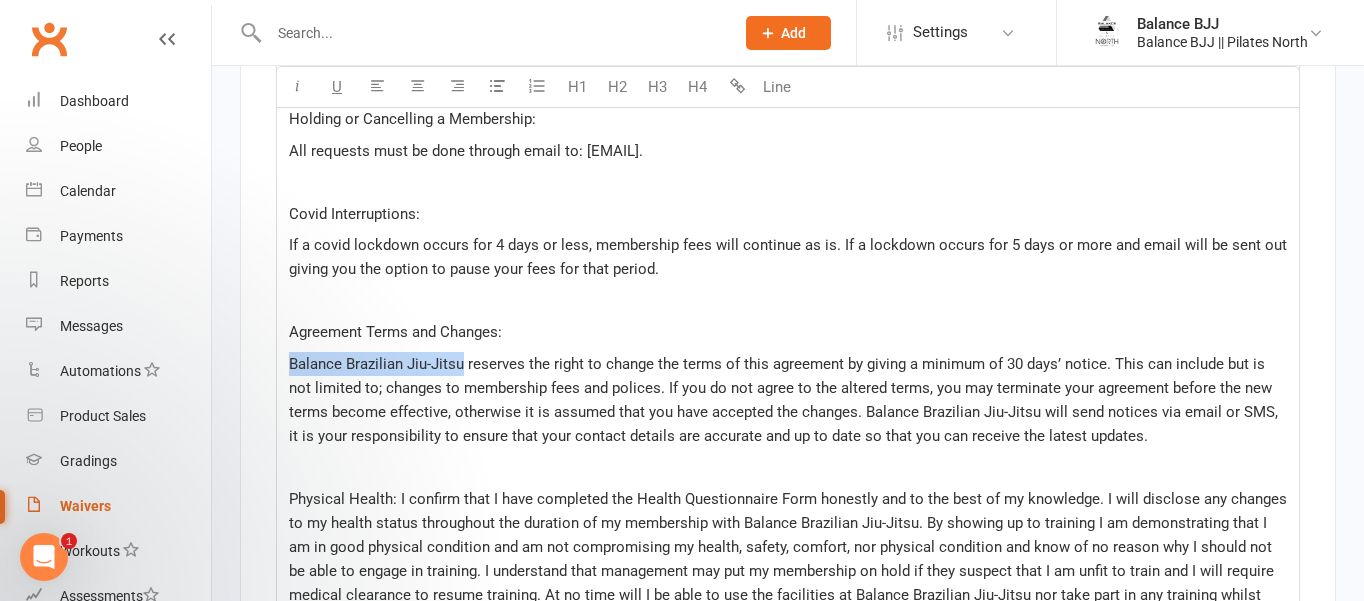drag, startPoint x: 462, startPoint y: 453, endPoint x: 288, endPoint y: 458, distance: 174.07182 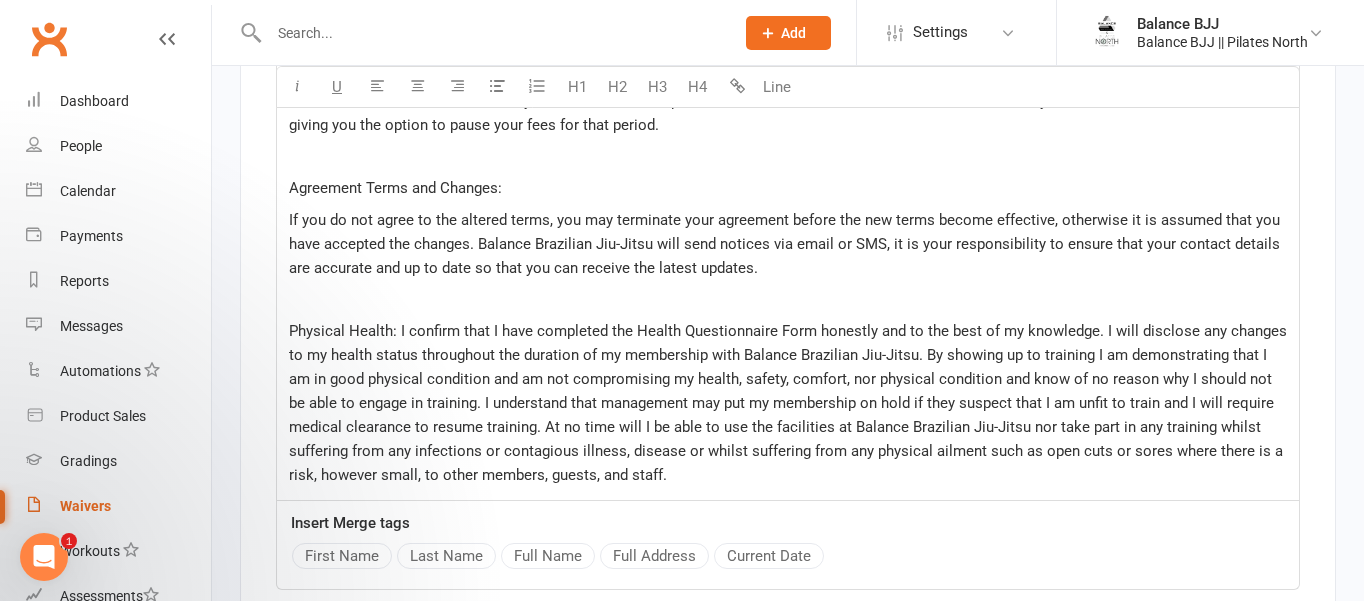 scroll, scrollTop: 4840, scrollLeft: 0, axis: vertical 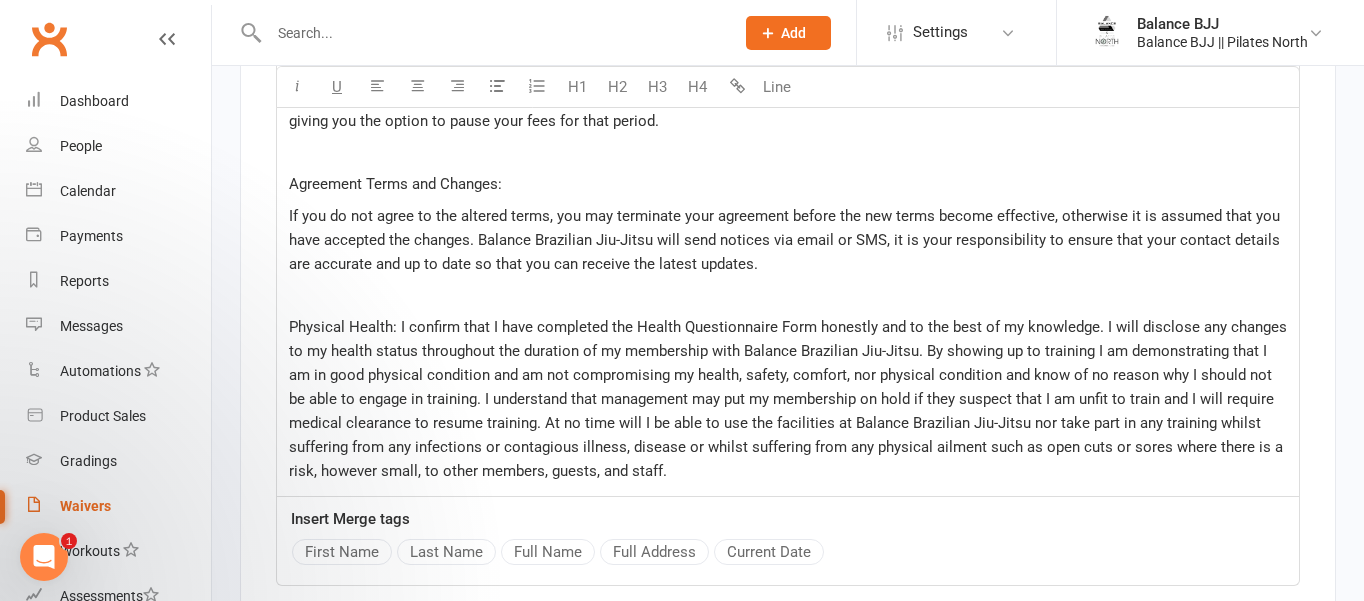 drag, startPoint x: 765, startPoint y: 350, endPoint x: 937, endPoint y: 351, distance: 172.00291 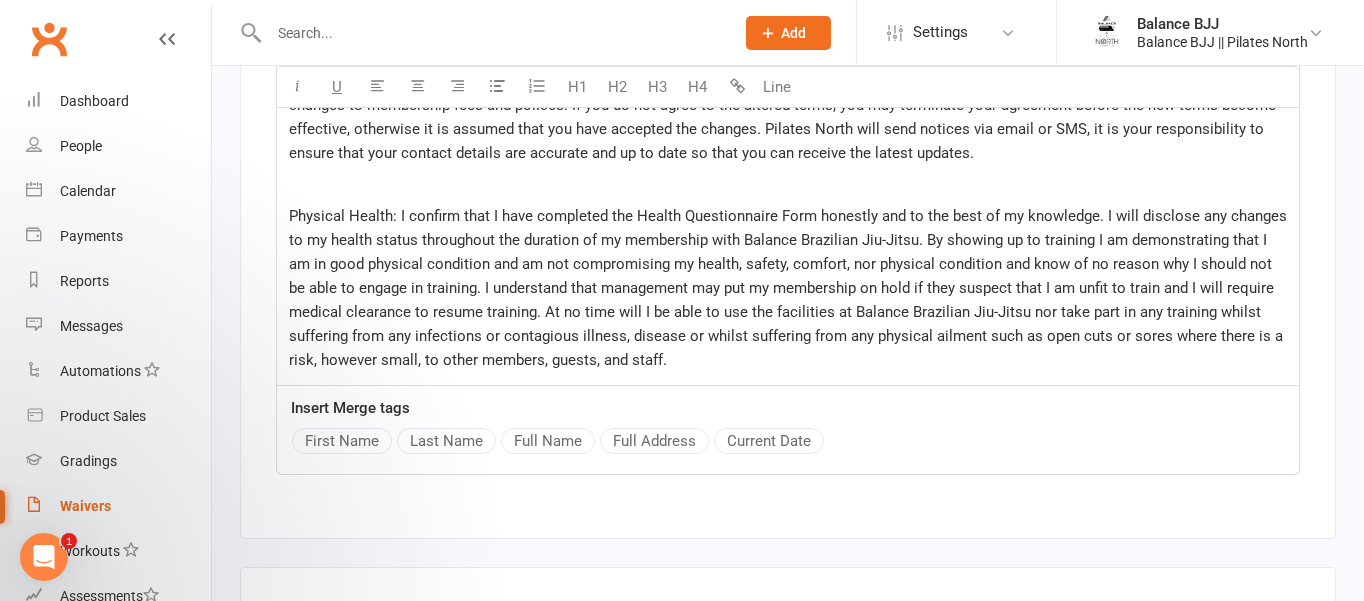 scroll, scrollTop: 4976, scrollLeft: 0, axis: vertical 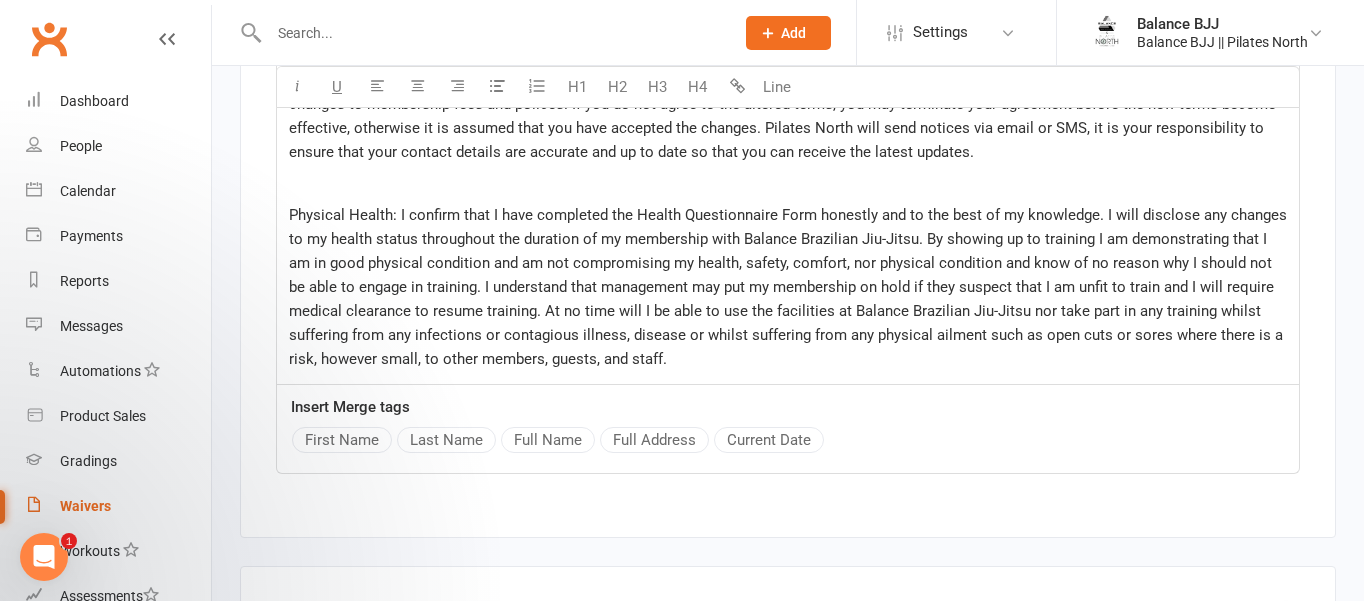 click on "Physical Health: I confirm that I have completed the Health Questionnaire Form honestly and to the best of my knowledge. I will disclose any changes to my health status throughout the duration of my membership with Balance Brazilian Jiu-Jitsu. By showing up to training I am demonstrating that I am in good physical condition and am not compromising my health, safety, comfort, nor physical condition and know of no reason why I should not be able to engage in training. I understand that management may put my membership on hold if they suspect that I am unfit to train and I will require medical clearance to resume training. At no time will I be able to use the facilities at Balance Brazilian Jiu-Jitsu nor take part in any training whilst suffering from any infections or contagious illness, disease or whilst suffering from any physical ailment such as open cuts or sores where there is a risk, however small, to other members, guests, and staff." at bounding box center (790, 287) 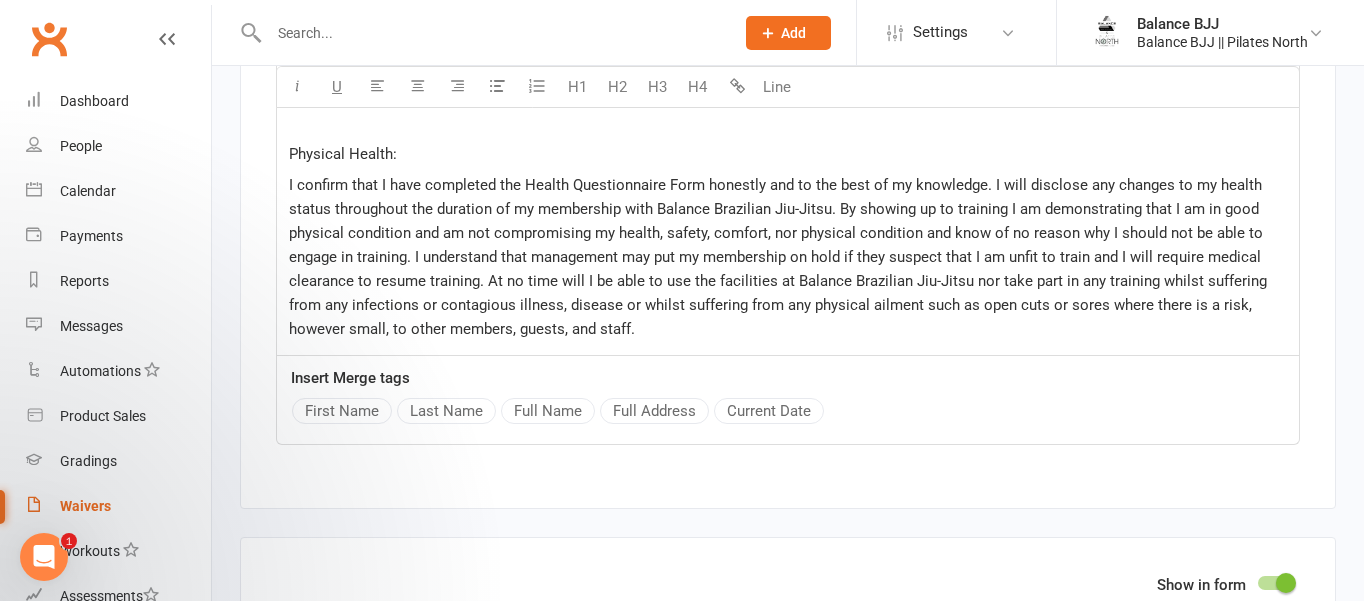 scroll, scrollTop: 5045, scrollLeft: 0, axis: vertical 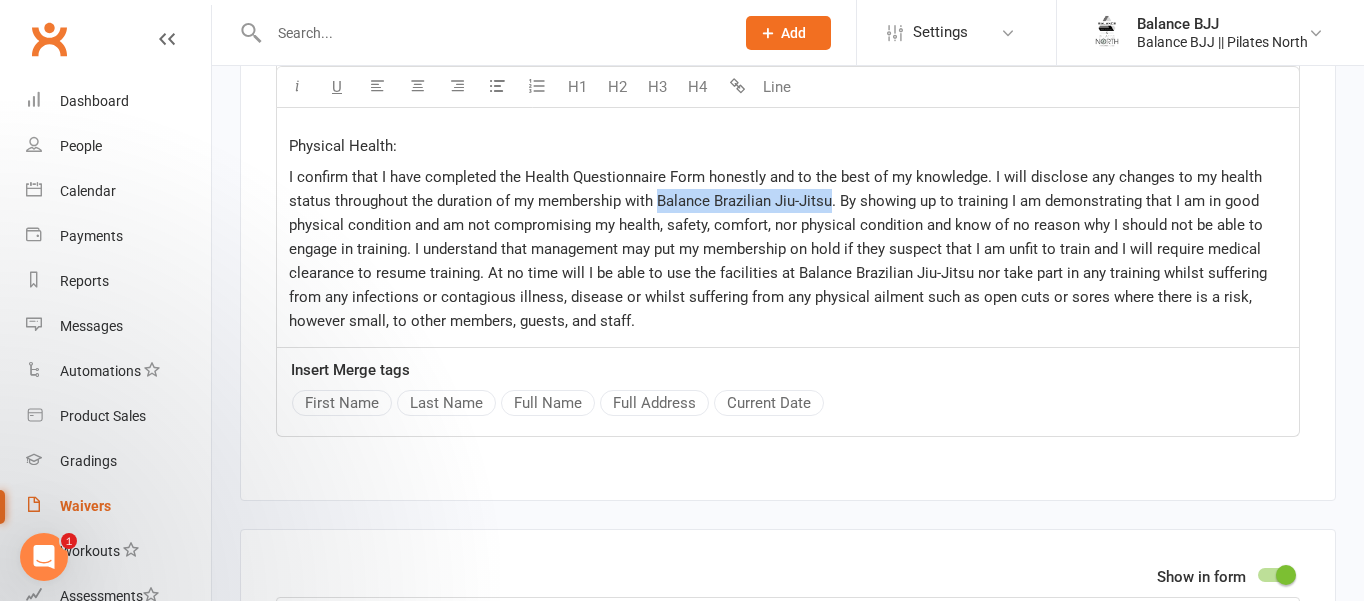 drag, startPoint x: 660, startPoint y: 288, endPoint x: 832, endPoint y: 284, distance: 172.04651 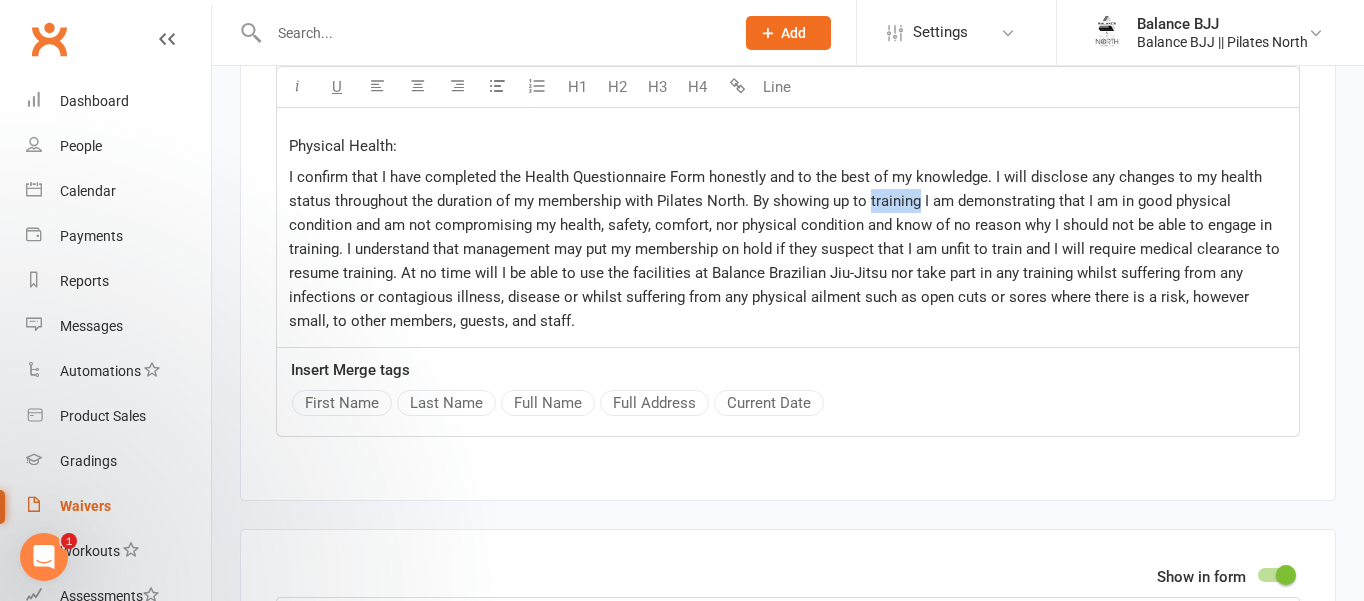 drag, startPoint x: 919, startPoint y: 289, endPoint x: 869, endPoint y: 289, distance: 50 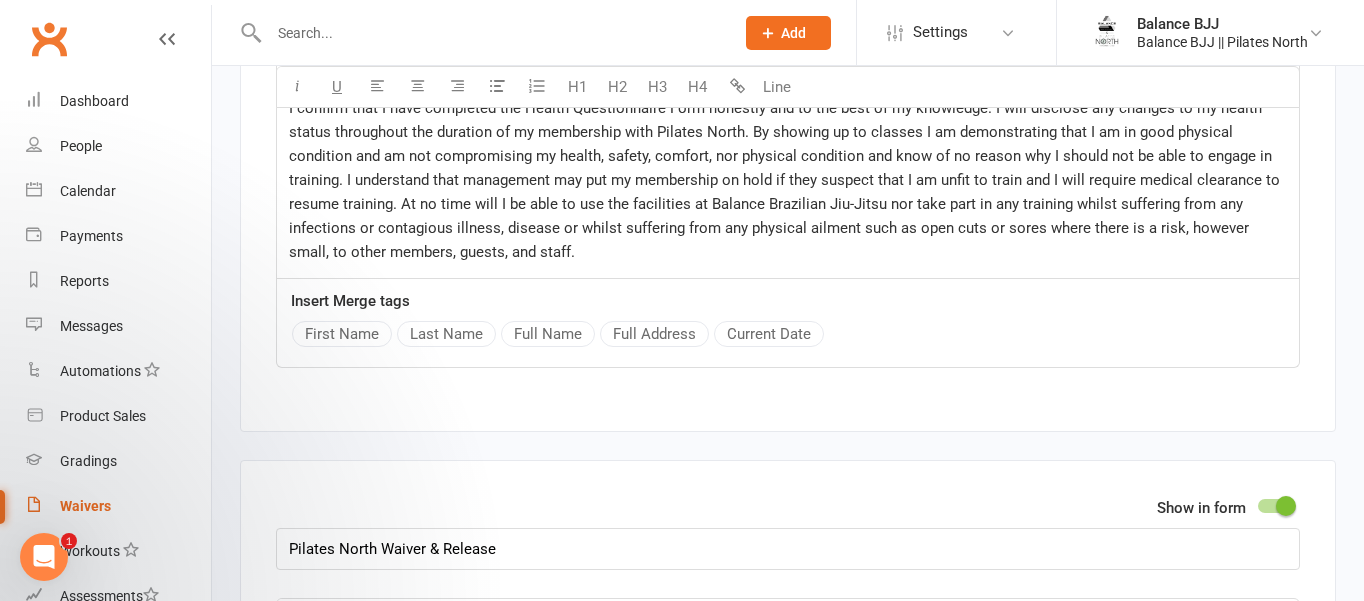 scroll, scrollTop: 5119, scrollLeft: 0, axis: vertical 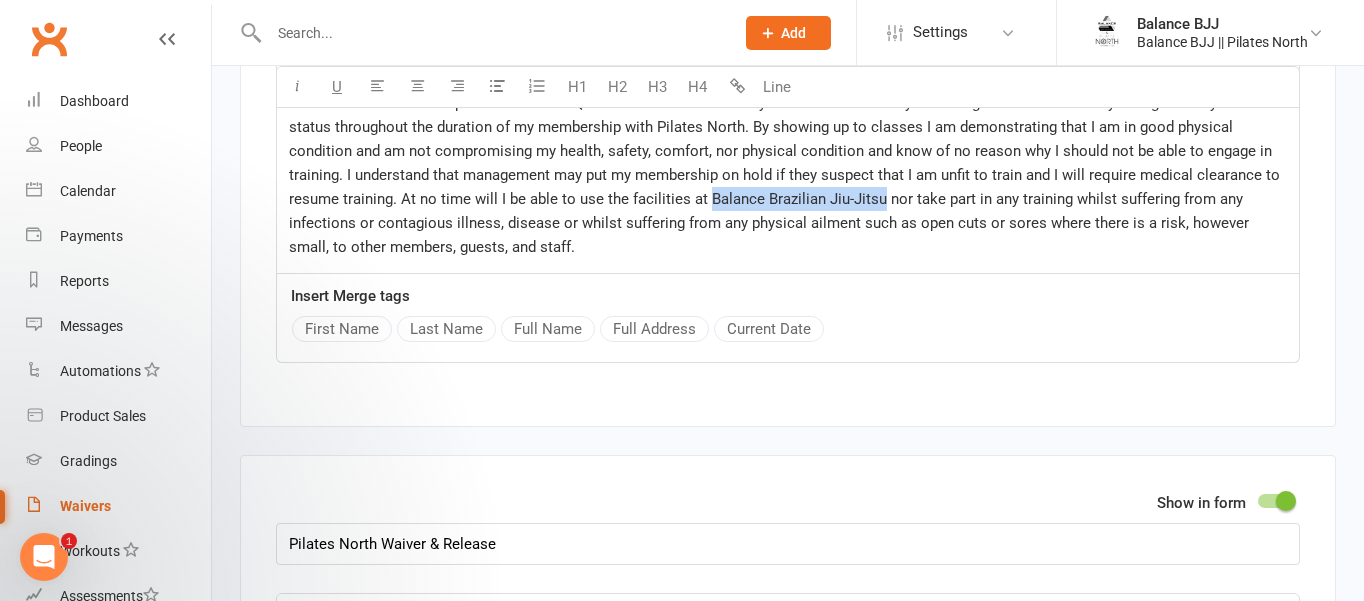 drag, startPoint x: 707, startPoint y: 285, endPoint x: 878, endPoint y: 283, distance: 171.01169 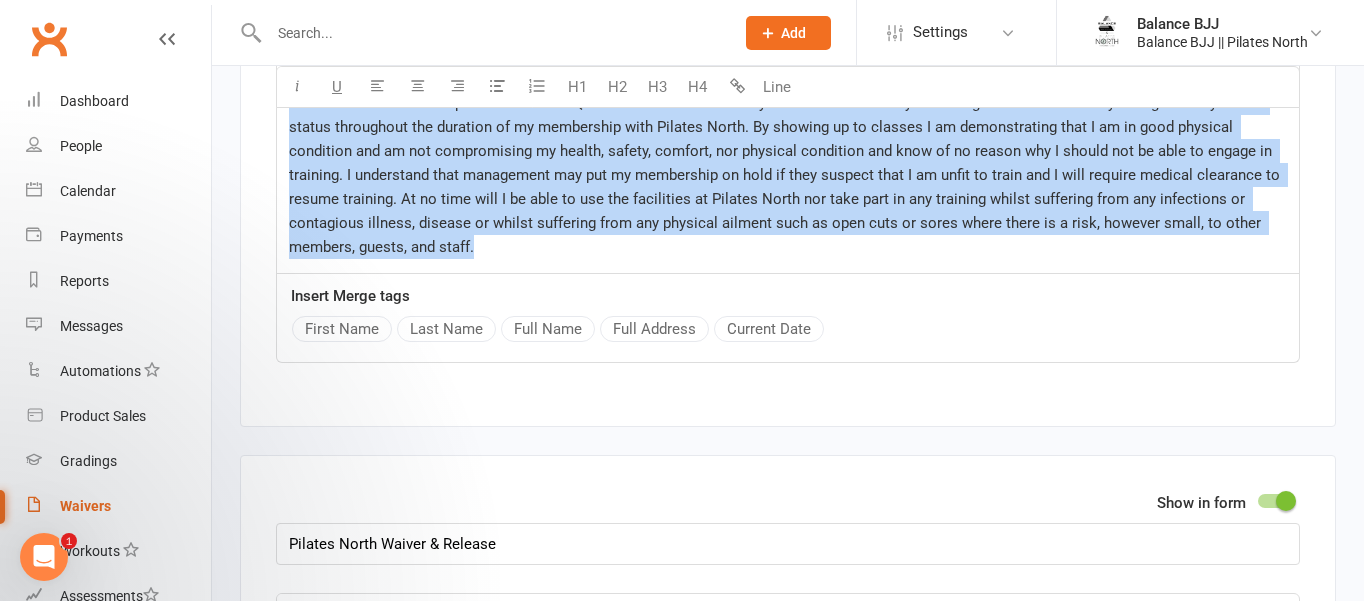 drag, startPoint x: 476, startPoint y: 331, endPoint x: 285, endPoint y: 154, distance: 260.40353 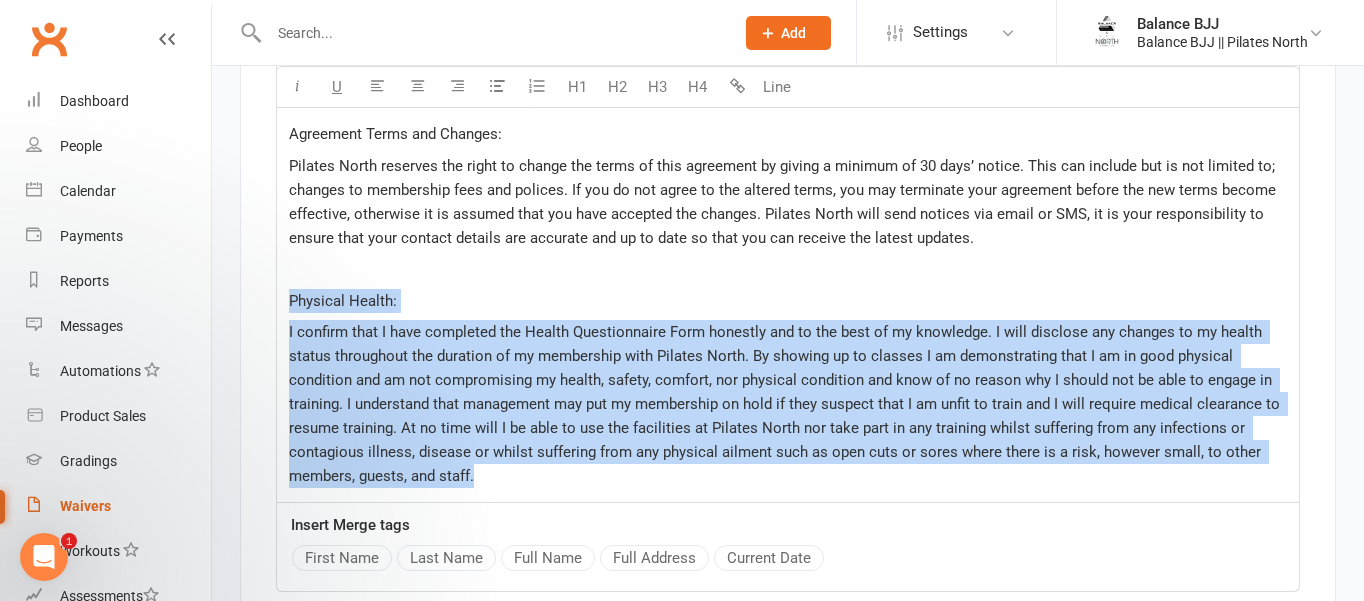 scroll, scrollTop: 4891, scrollLeft: 0, axis: vertical 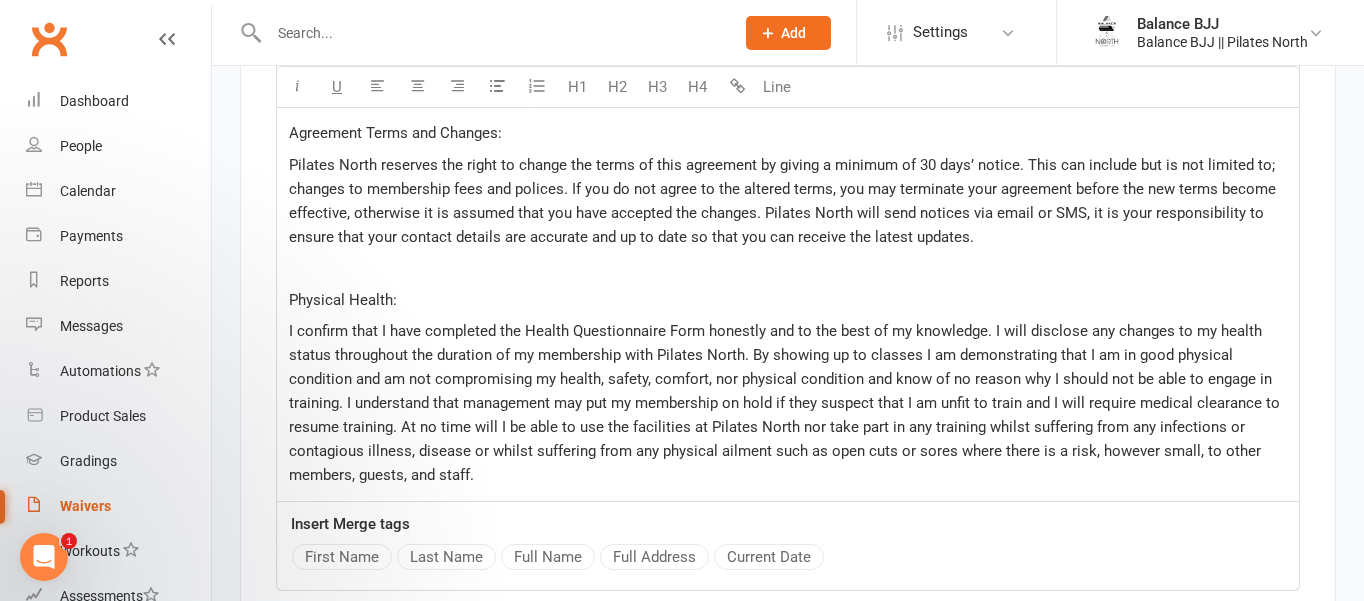 click on "Pilates North reserves the right to change the terms of this agreement by giving a minimum of 30 days’ notice. This can include but is not limited to; changes to membership fees and polices. If you do not agree to the altered terms, you may terminate your agreement before the new terms become effective, otherwise it is assumed that you have accepted the changes. Pilates North will send notices via email or SMS, it is your responsibility to ensure that your contact details are accurate and up to date so that you can receive the latest updates." at bounding box center [784, 201] 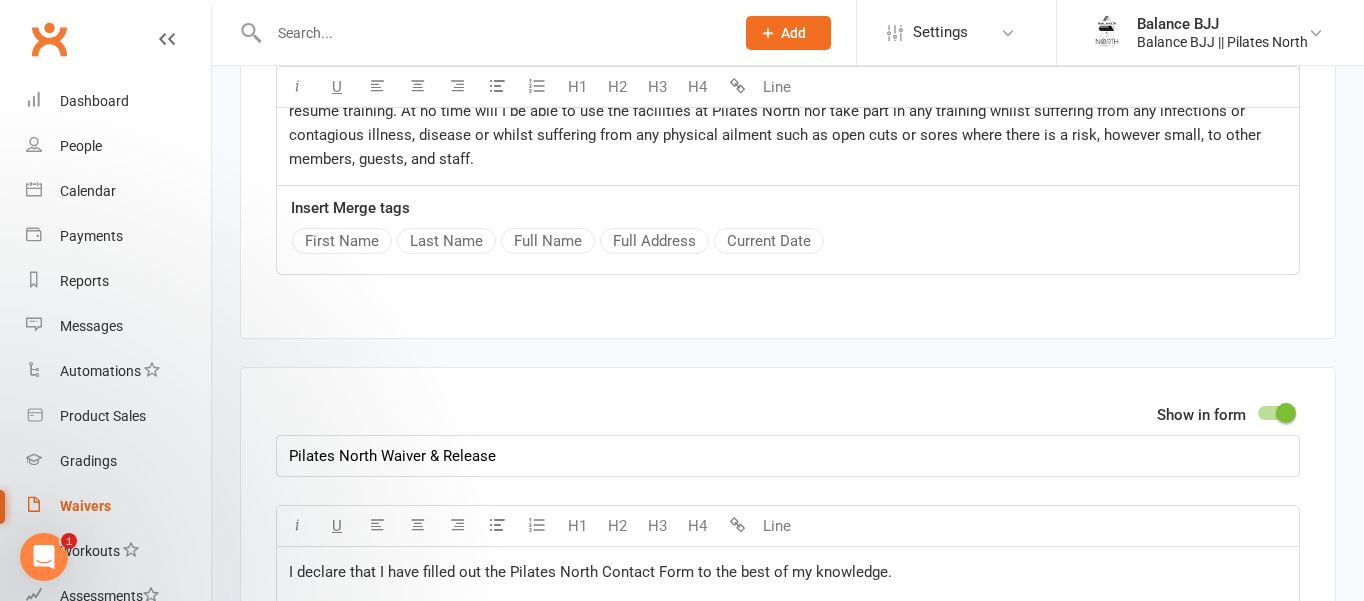 scroll, scrollTop: 5134, scrollLeft: 0, axis: vertical 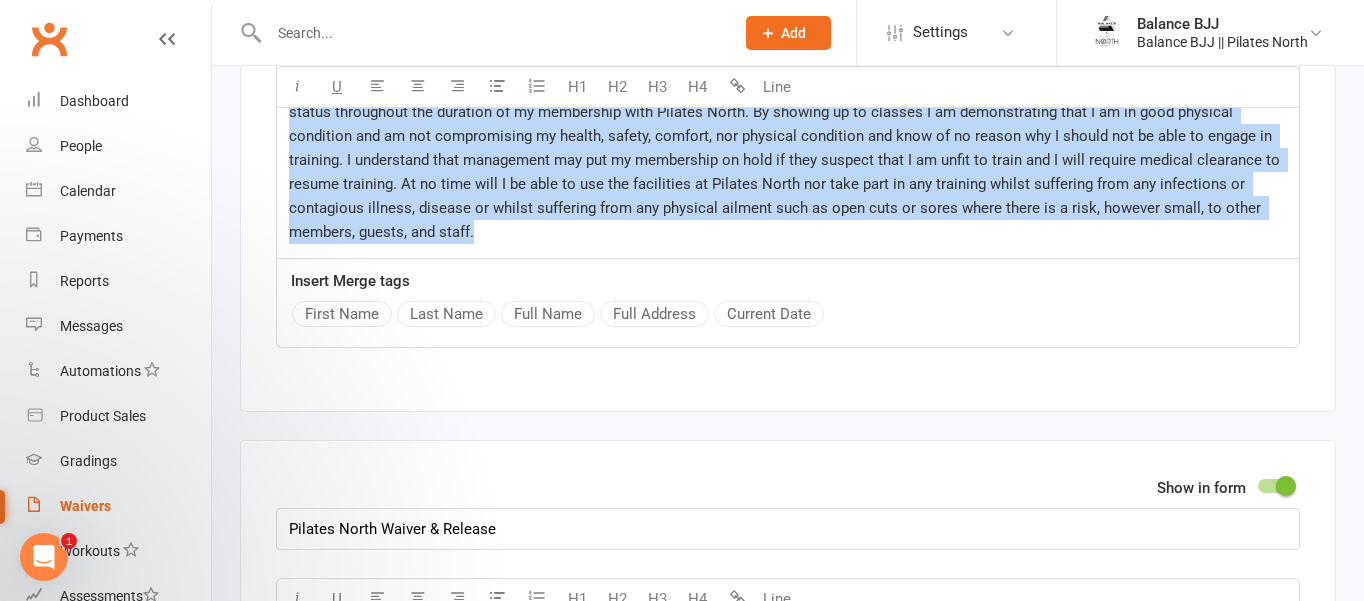 drag, startPoint x: 478, startPoint y: 316, endPoint x: 289, endPoint y: 133, distance: 263.07794 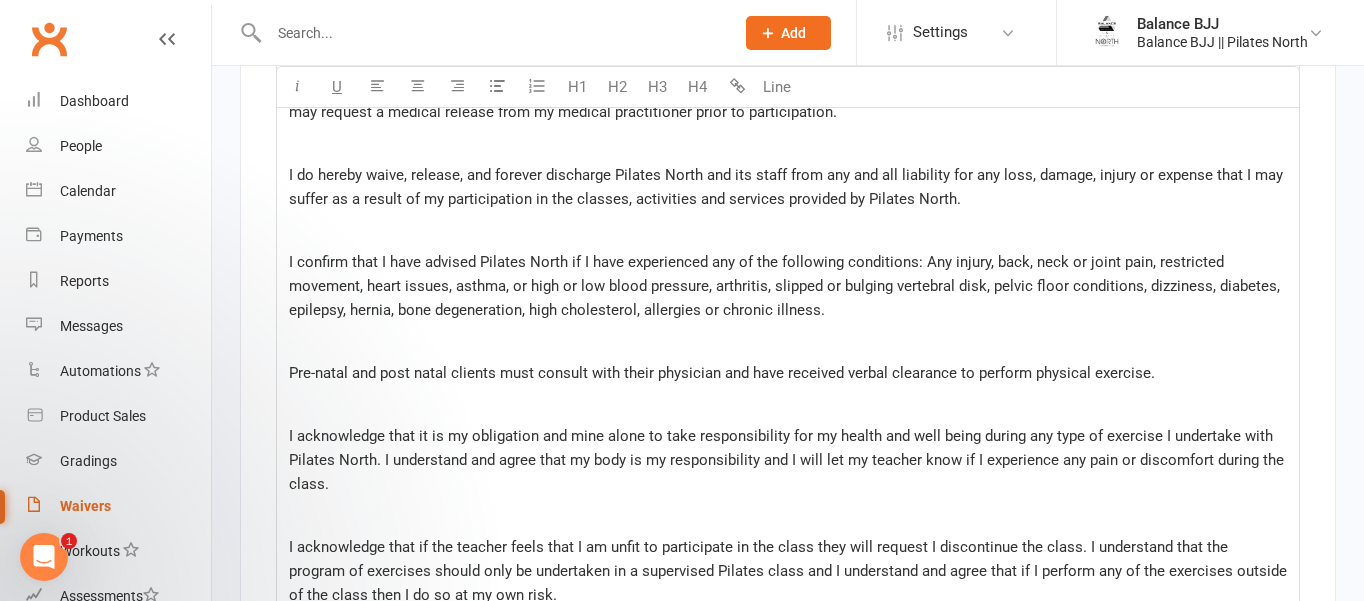 scroll, scrollTop: 5667, scrollLeft: 0, axis: vertical 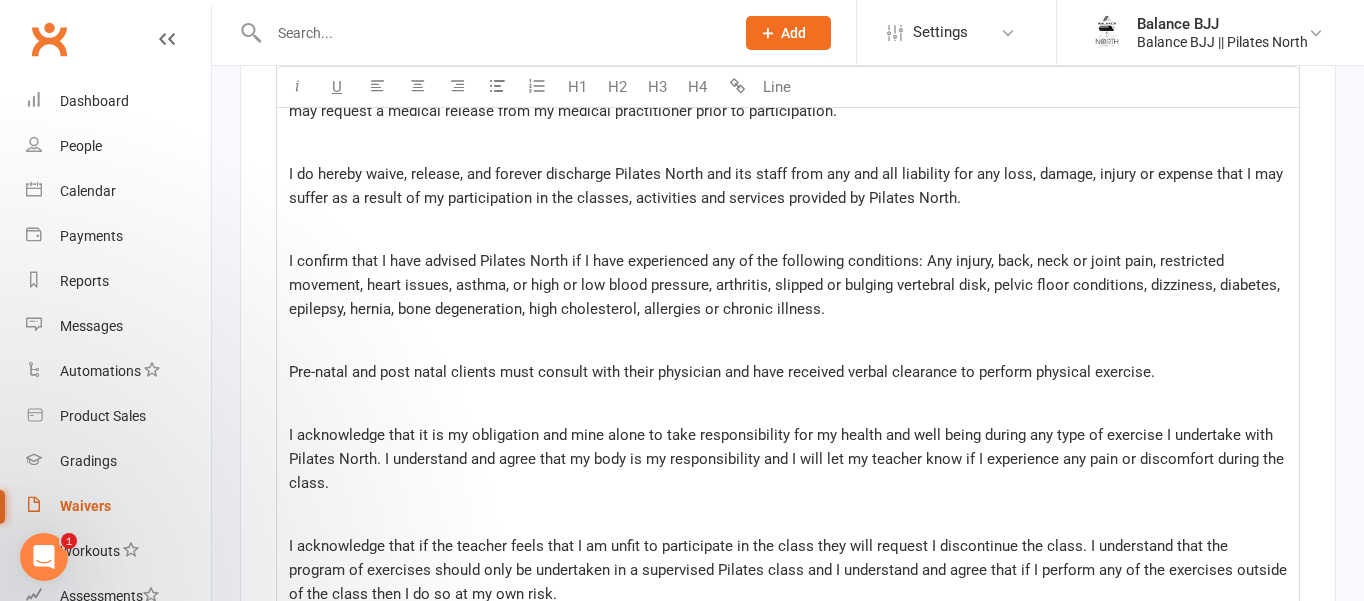 click on "I confirm that I have advised Pilates North if I have experienced any of the following conditions: Any injury, back, neck or joint pain, restricted movement, heart issues, asthma, or high or low blood pressure, arthritis, slipped or bulging vertebral disk, pelvic floor conditions, dizziness, diabetes, epilepsy, hernia, bone degeneration, high cholesterol, allergies or chronic illness." at bounding box center (788, 285) 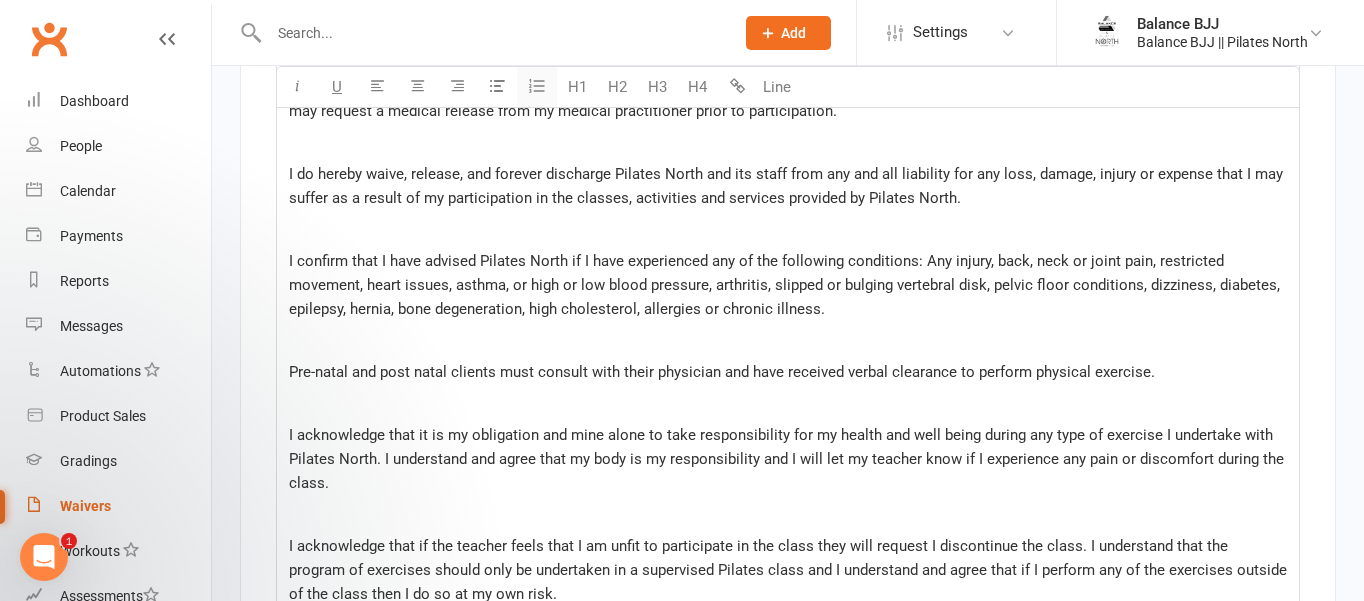 type 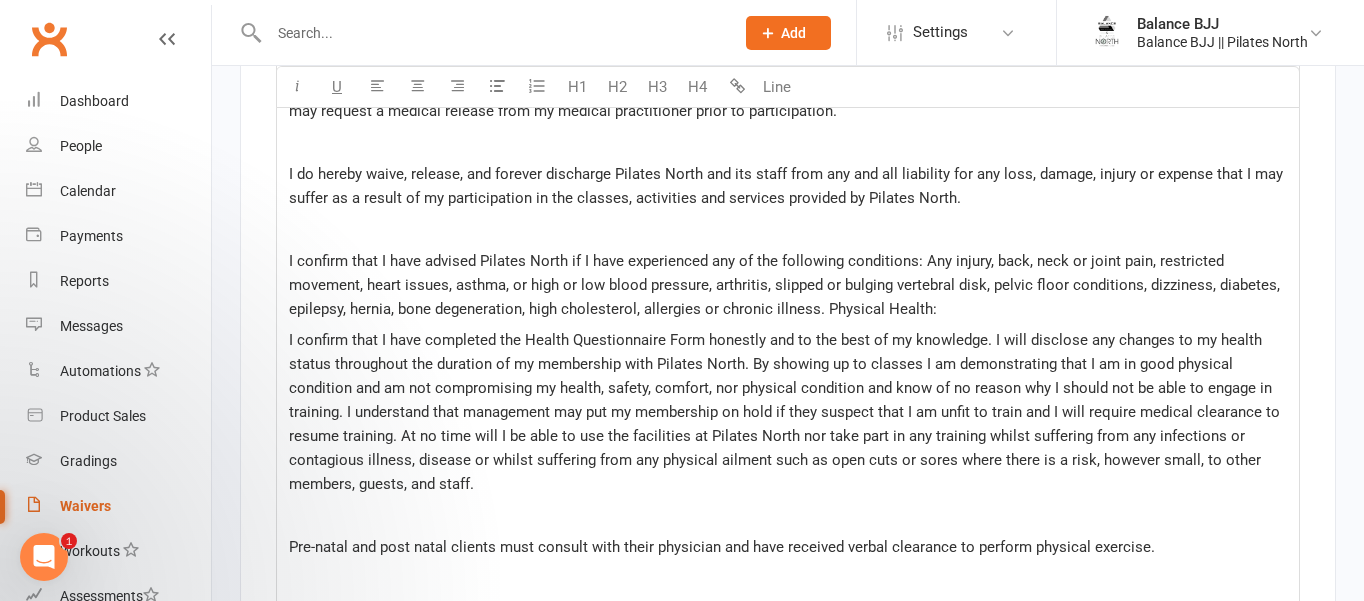 click on "I confirm that I have advised Pilates North if I have experienced any of the following conditions: Any injury, back, neck or joint pain, restricted movement, heart issues, asthma, or high or low blood pressure, arthritis, slipped or bulging vertebral disk, pelvic floor conditions, dizziness, diabetes, epilepsy, hernia, bone degeneration, high cholesterol, allergies or chronic illness. Physical Health:" at bounding box center (786, 285) 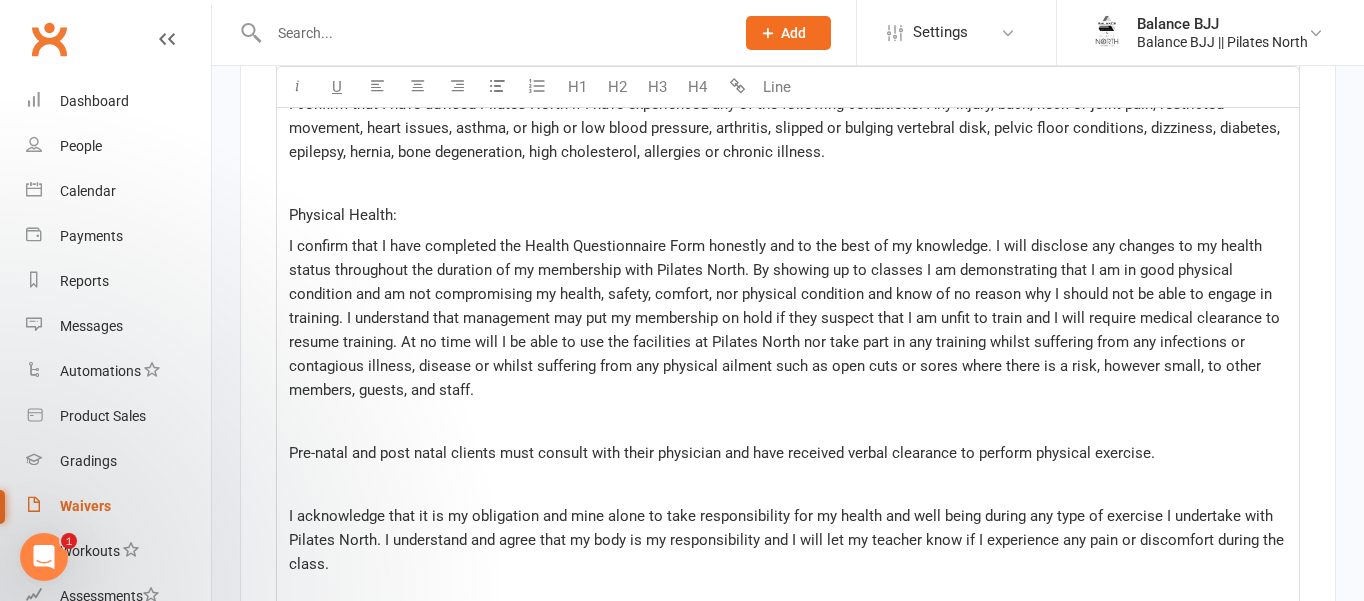 scroll, scrollTop: 5832, scrollLeft: 0, axis: vertical 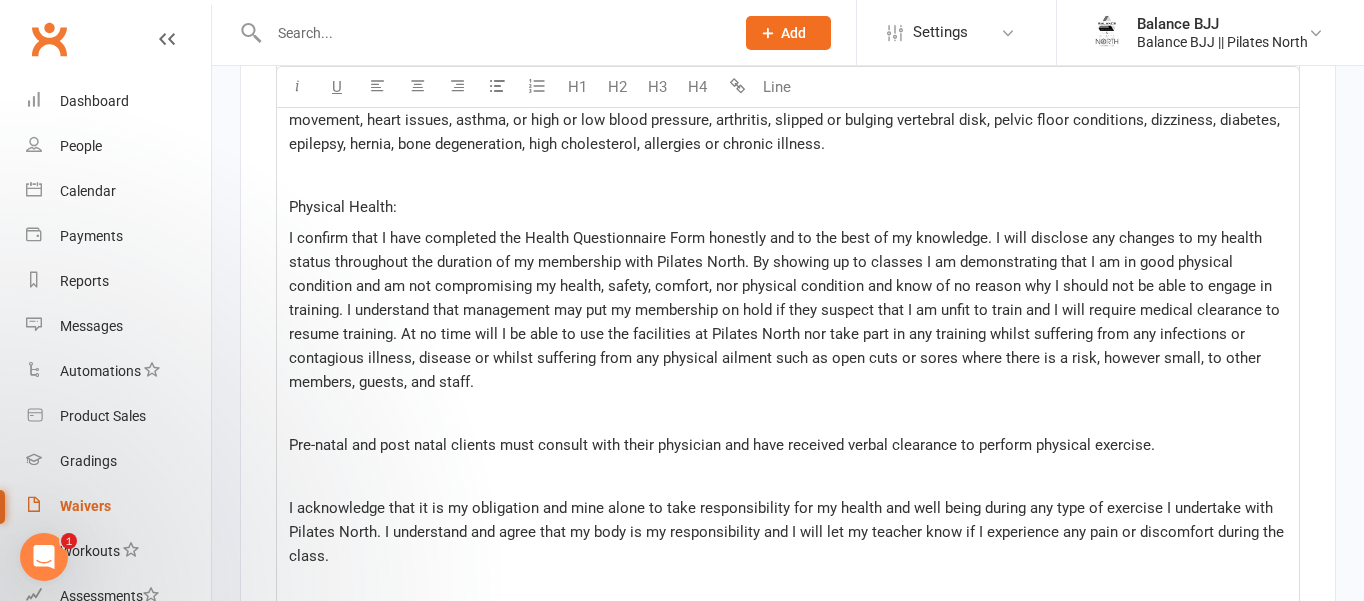 drag, startPoint x: 425, startPoint y: 292, endPoint x: 278, endPoint y: 283, distance: 147.27525 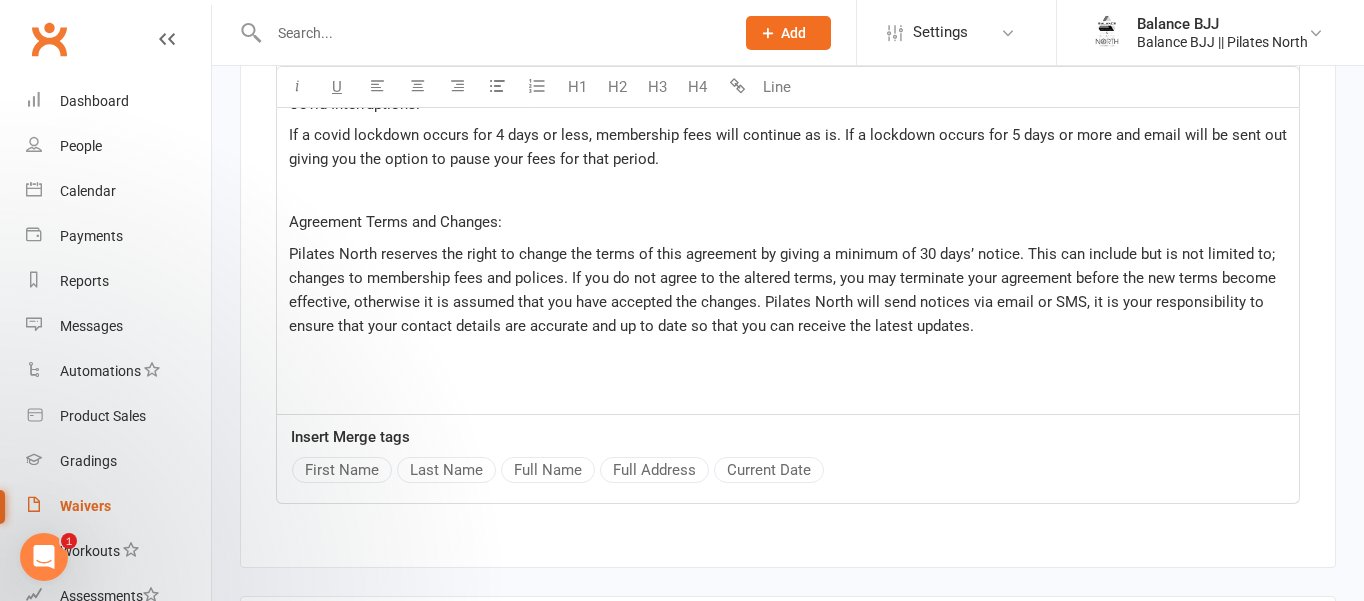 scroll, scrollTop: 4744, scrollLeft: 0, axis: vertical 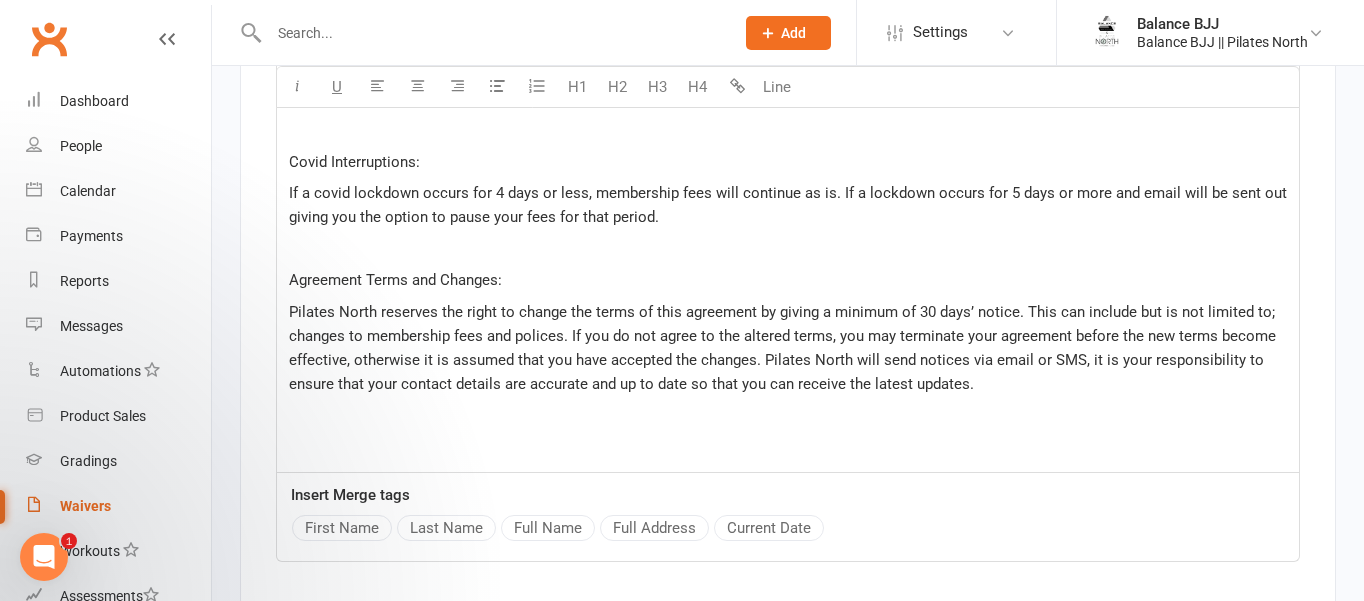 click on "﻿" at bounding box center (788, 447) 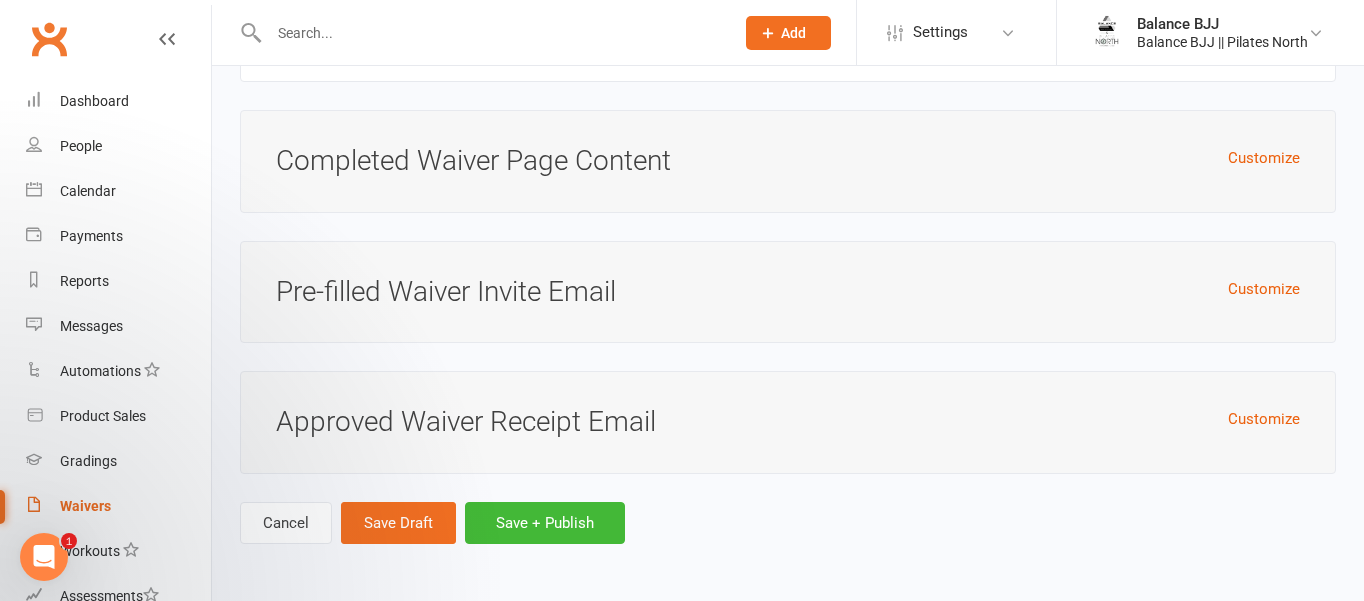 scroll, scrollTop: 8370, scrollLeft: 0, axis: vertical 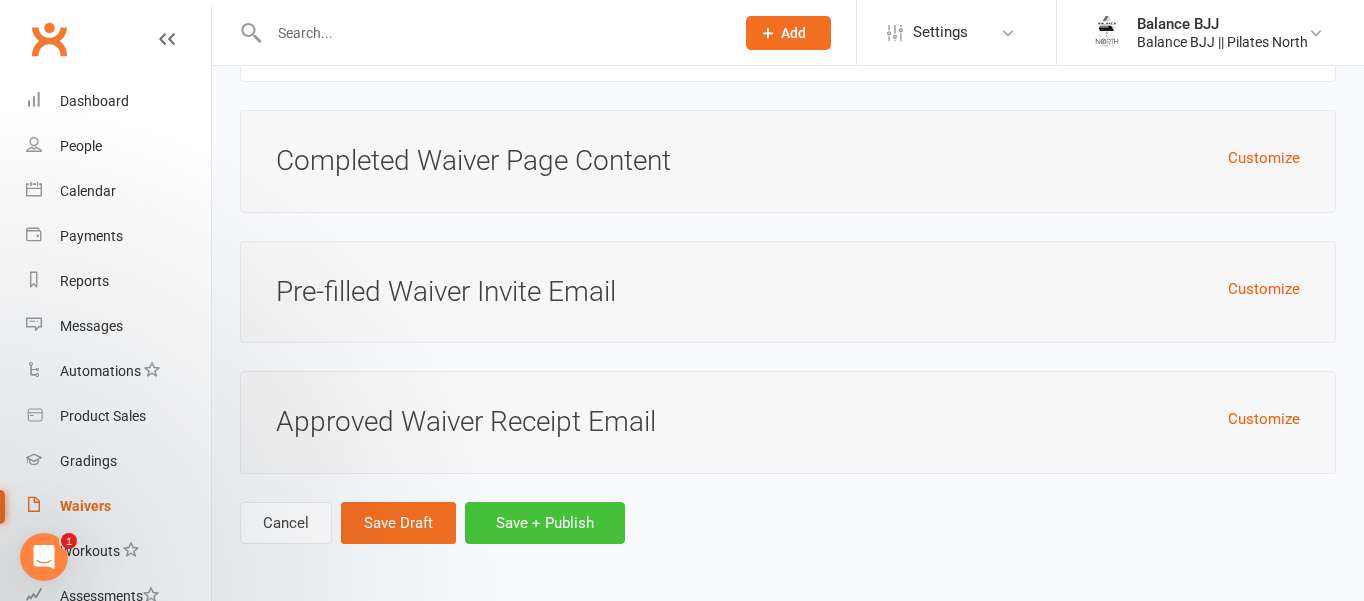 click on "Save + Publish" at bounding box center [545, 523] 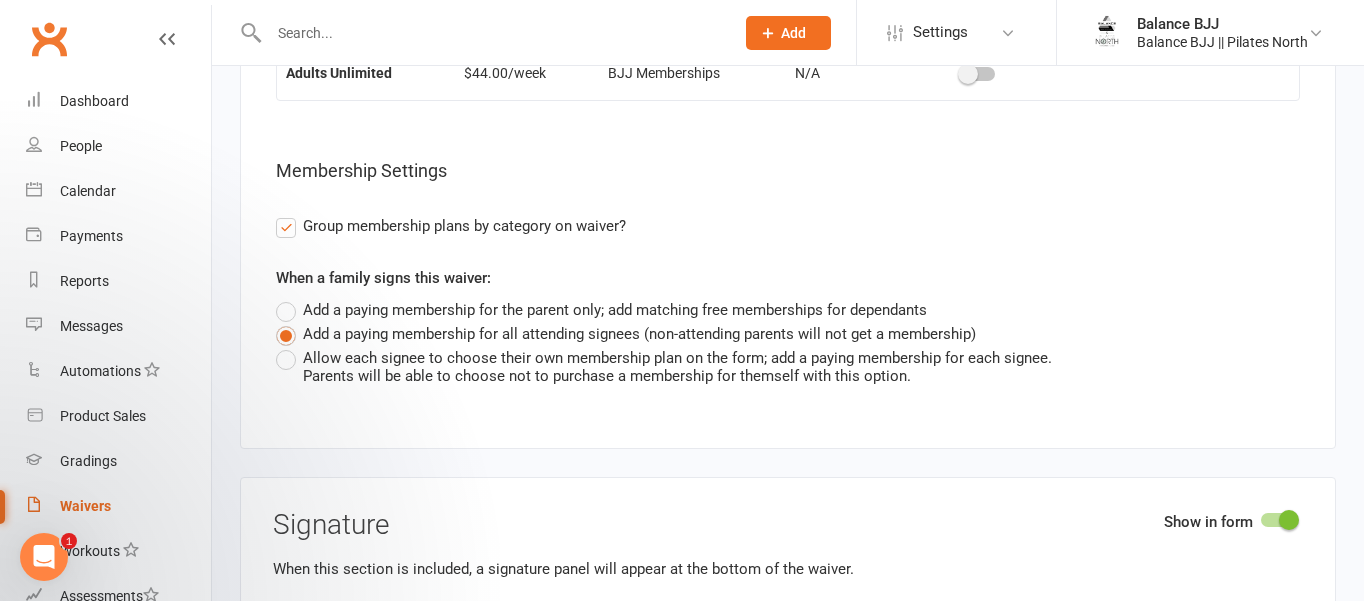 scroll, scrollTop: 6949, scrollLeft: 0, axis: vertical 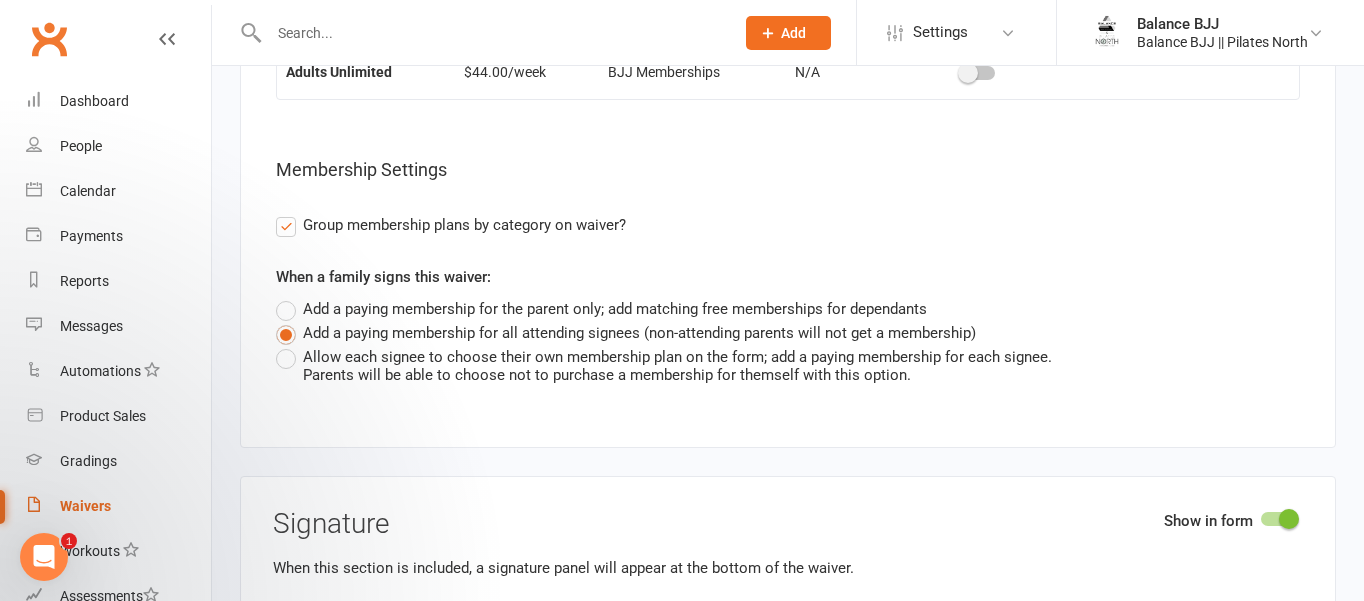 click on "Group membership plans by category on waiver?" at bounding box center [451, 225] 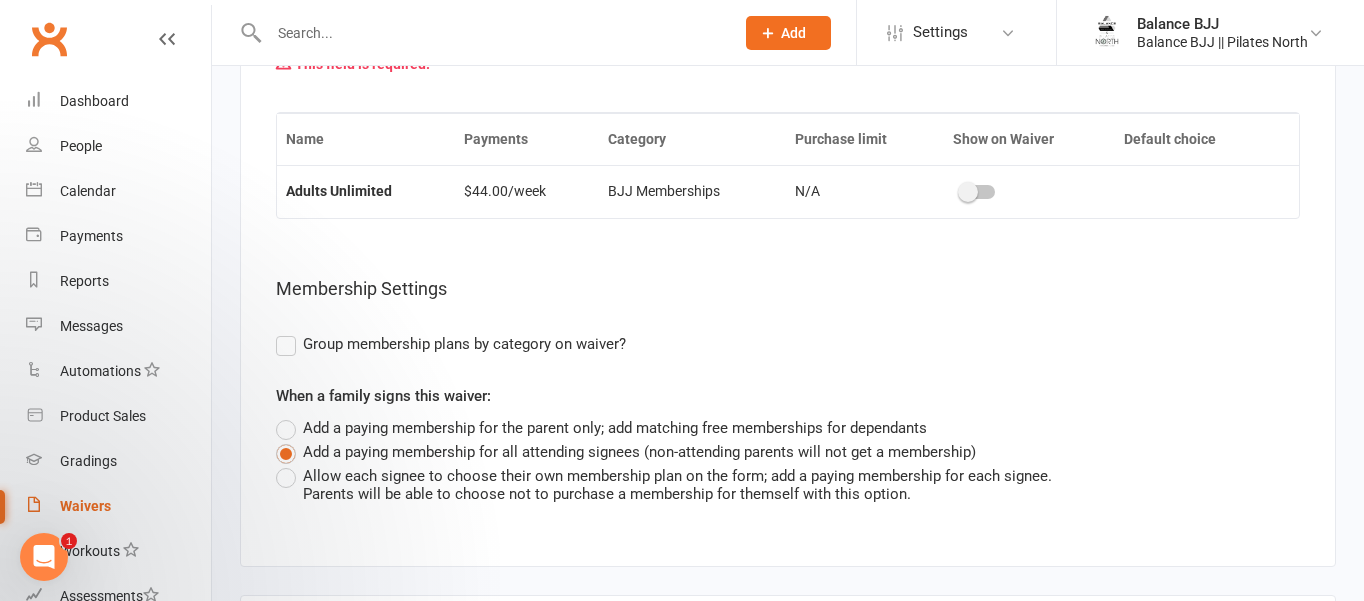 scroll, scrollTop: 6829, scrollLeft: 0, axis: vertical 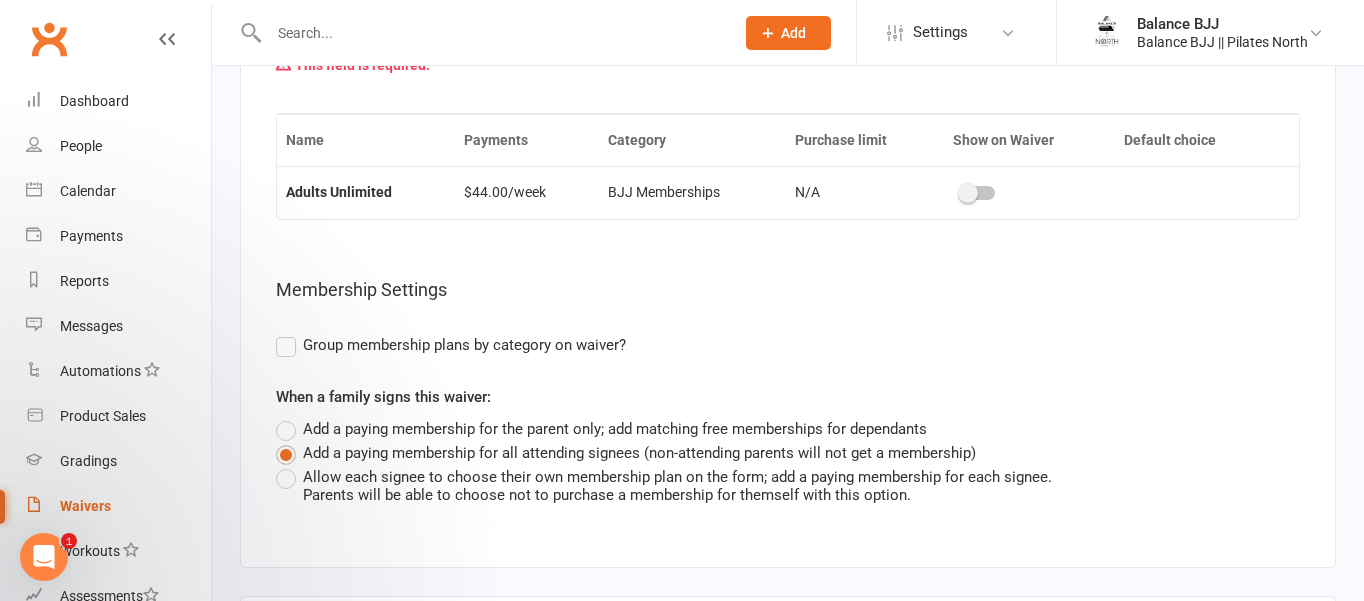 click at bounding box center [968, 193] 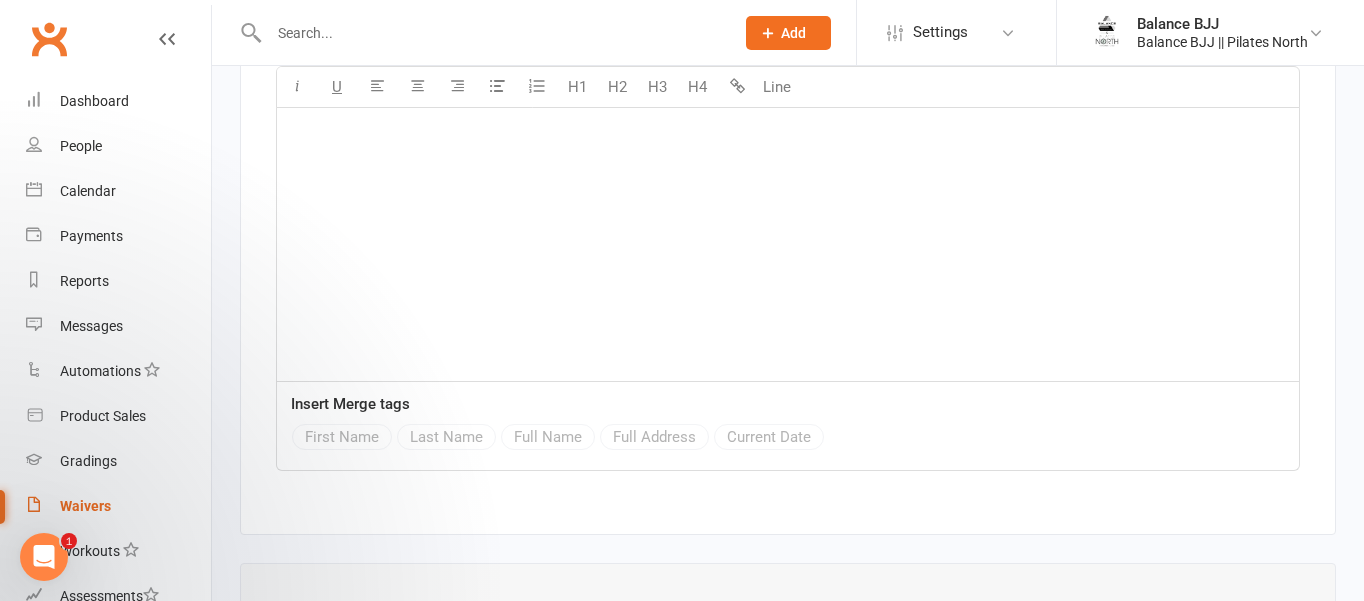 scroll, scrollTop: 8465, scrollLeft: 0, axis: vertical 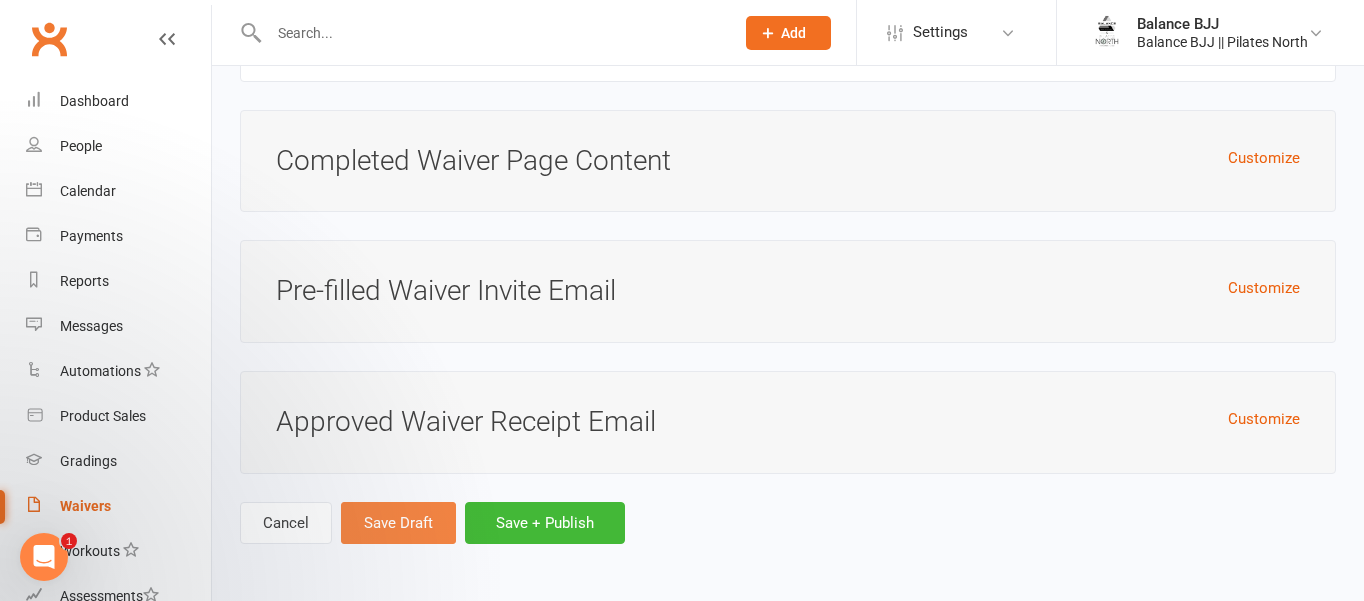 click on "Save Draft" at bounding box center (398, 523) 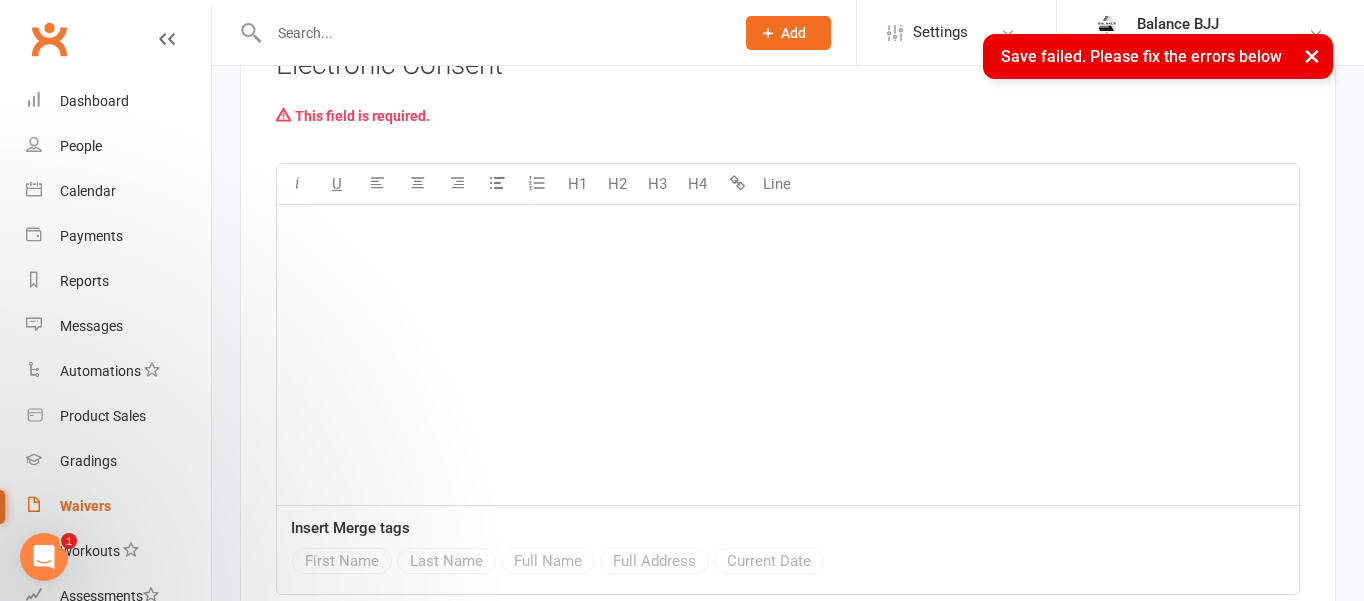 scroll, scrollTop: 7804, scrollLeft: 0, axis: vertical 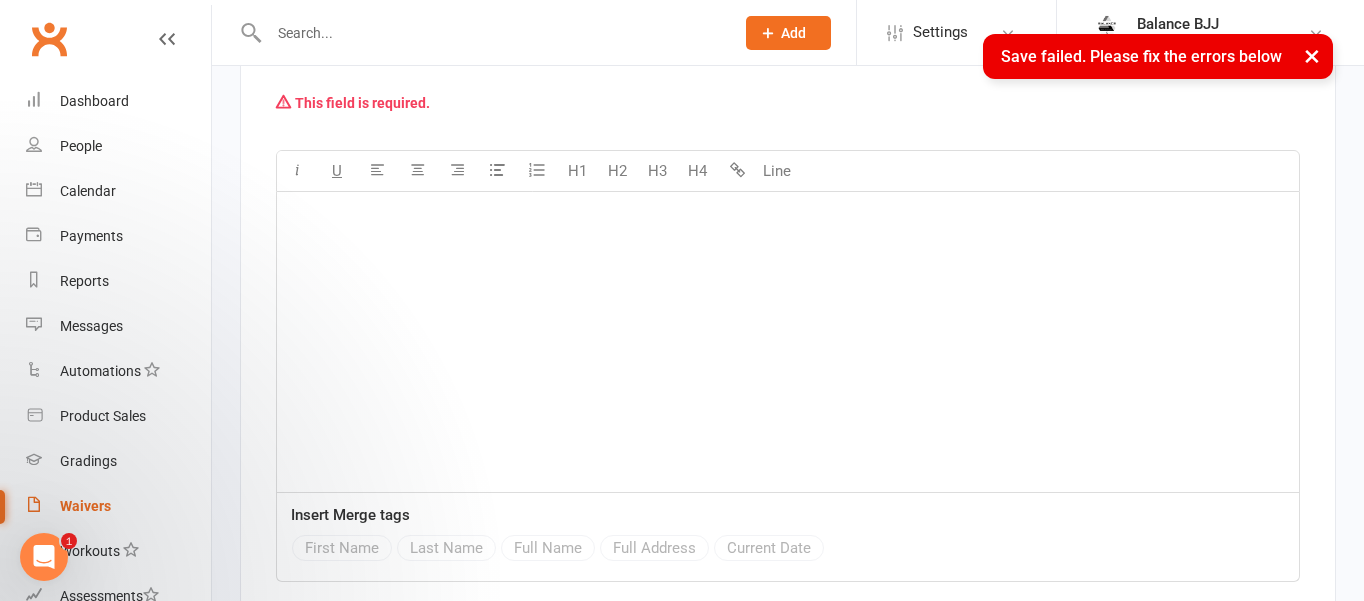click on "﻿" at bounding box center [788, 342] 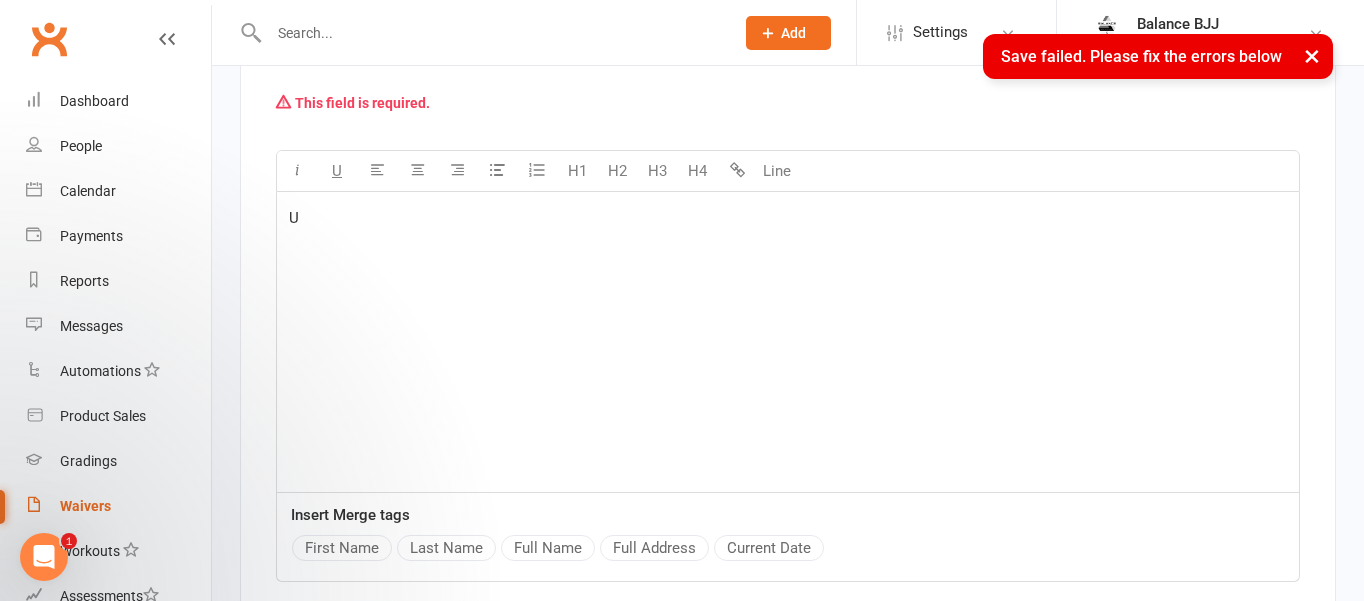type 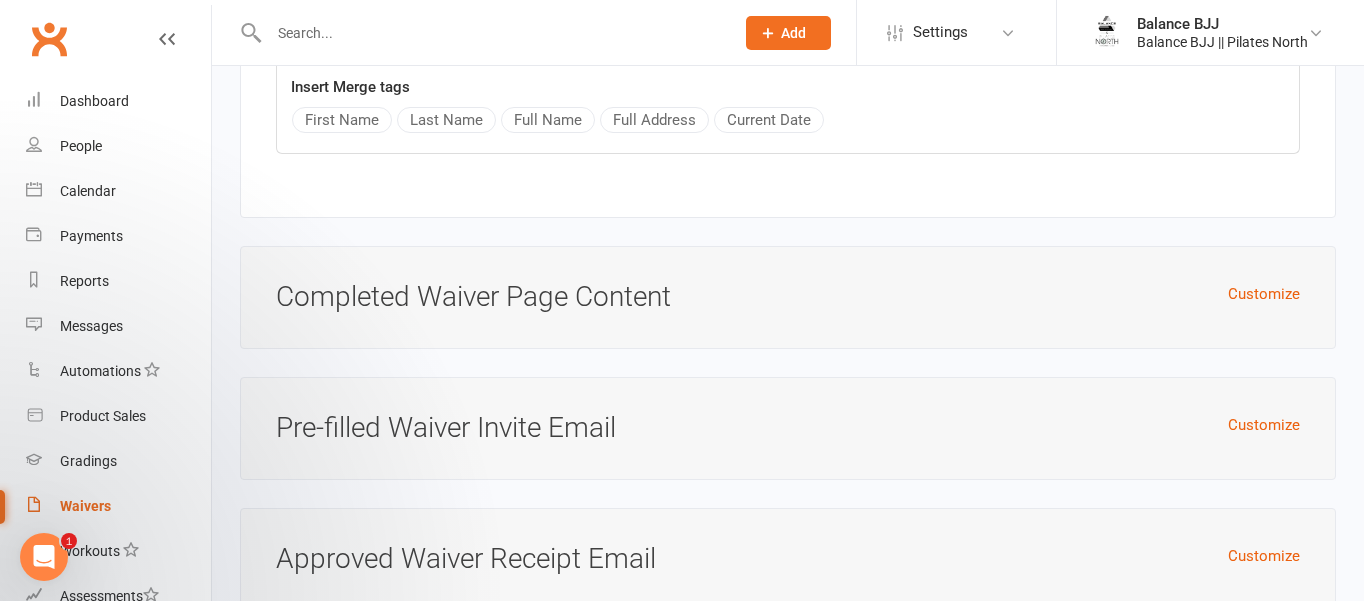 scroll, scrollTop: 8427, scrollLeft: 0, axis: vertical 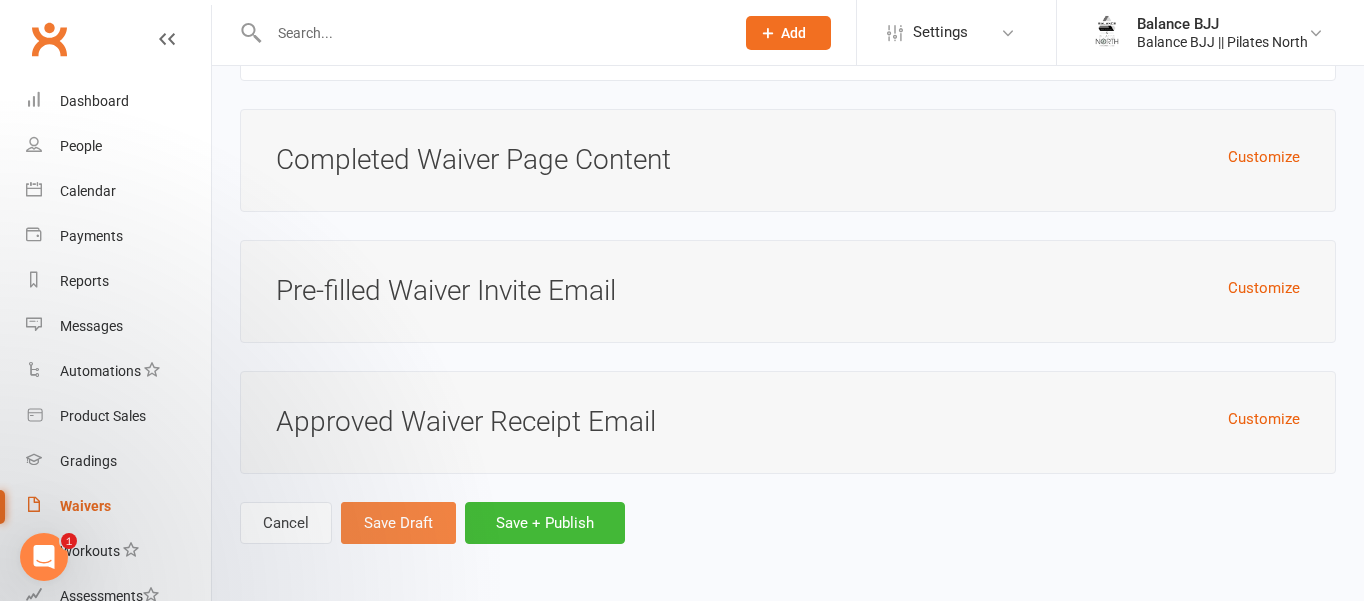 click on "Save Draft" at bounding box center (398, 523) 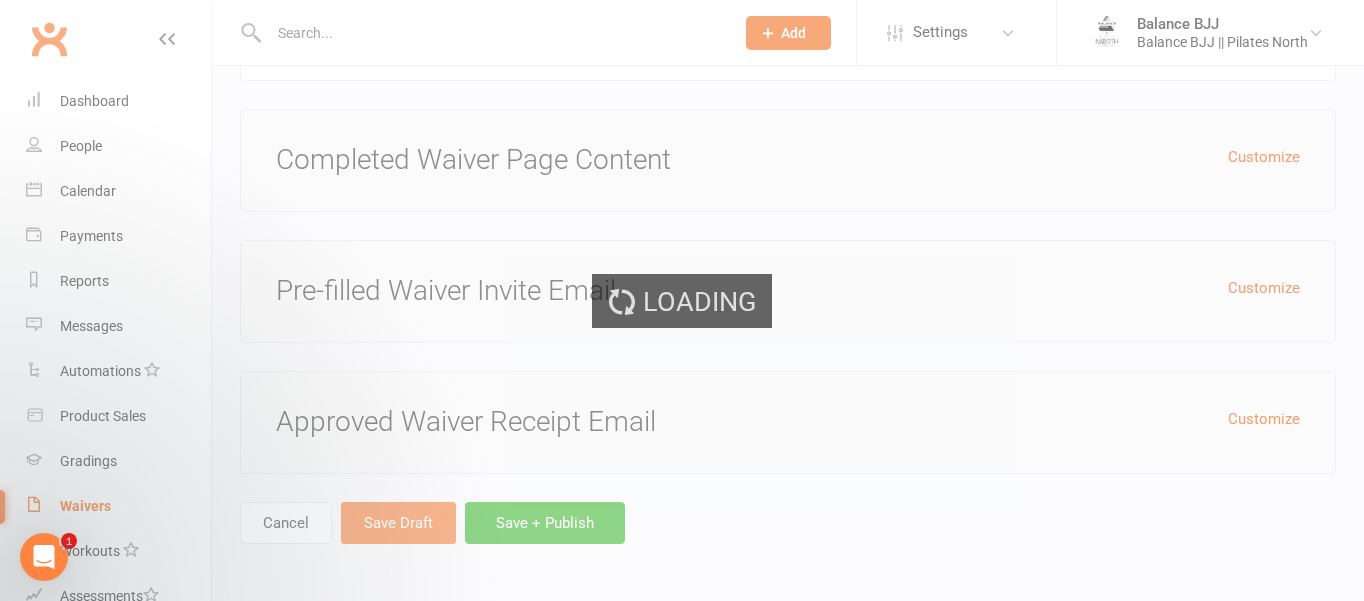 scroll, scrollTop: 0, scrollLeft: 0, axis: both 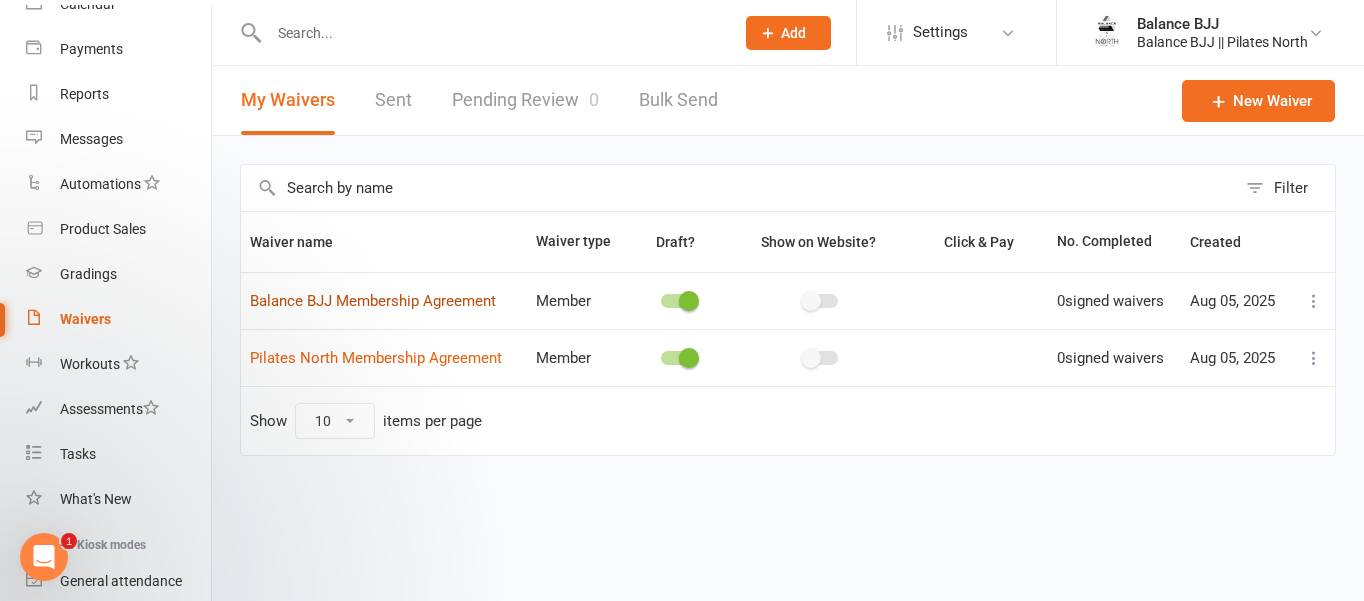 click on "Balance BJJ Membership Agreement" at bounding box center [373, 301] 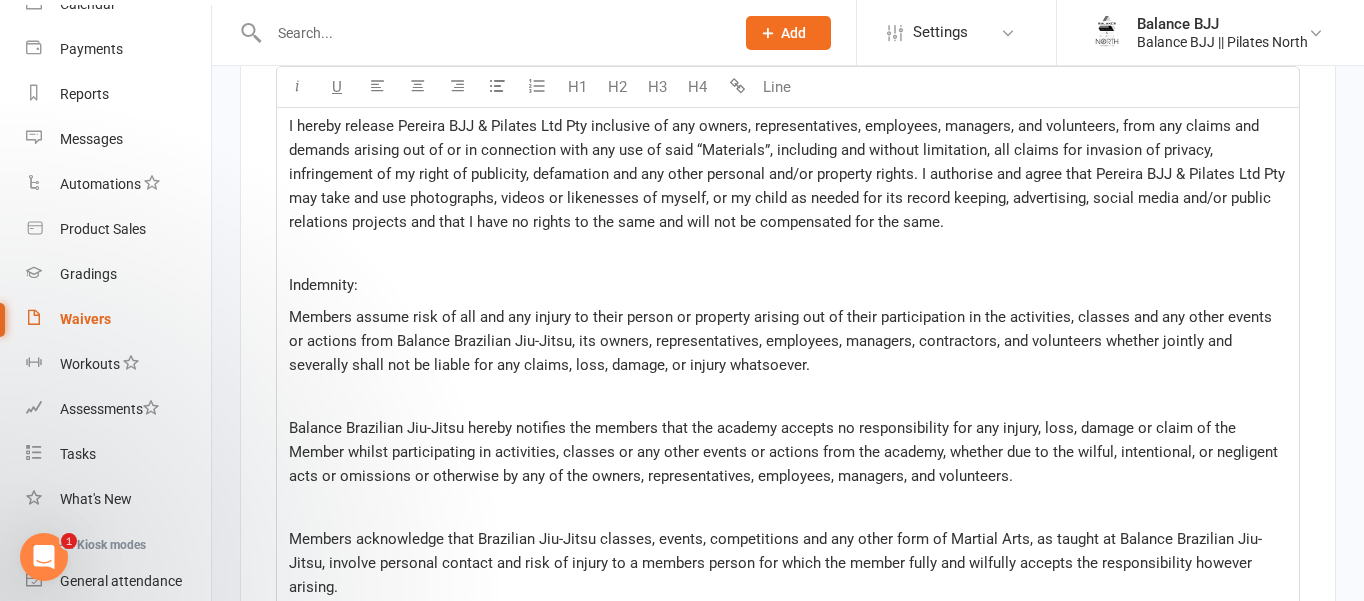 scroll, scrollTop: 5892, scrollLeft: 0, axis: vertical 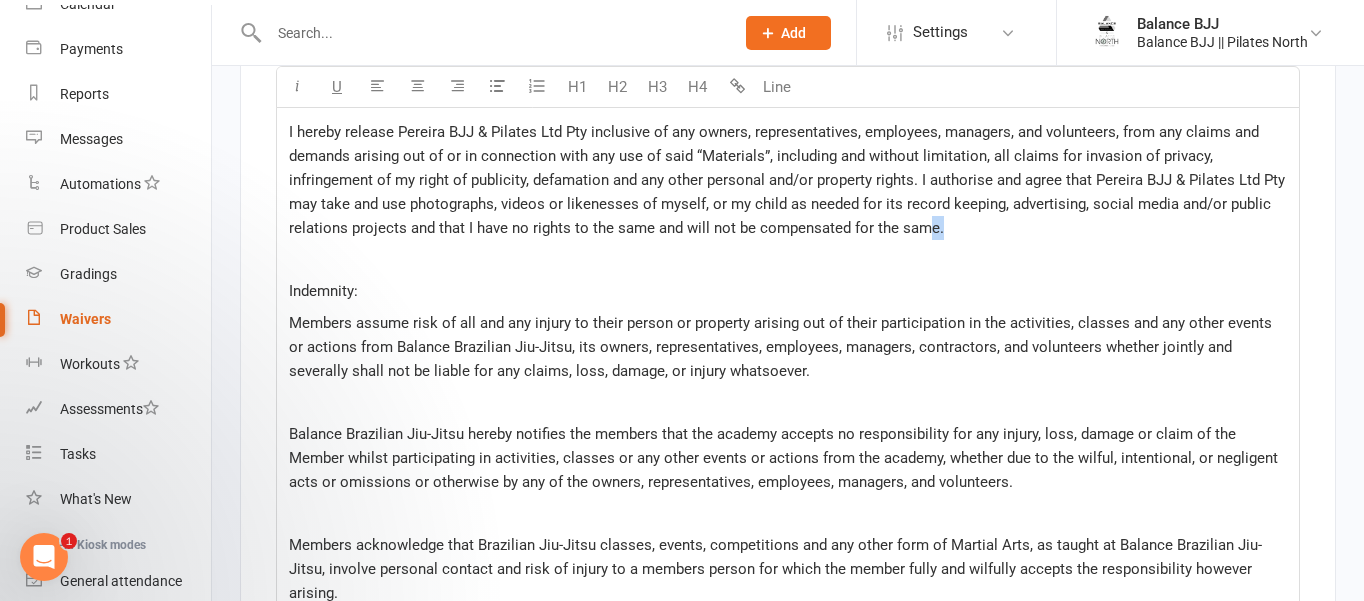 drag, startPoint x: 966, startPoint y: 305, endPoint x: 926, endPoint y: 304, distance: 40.012497 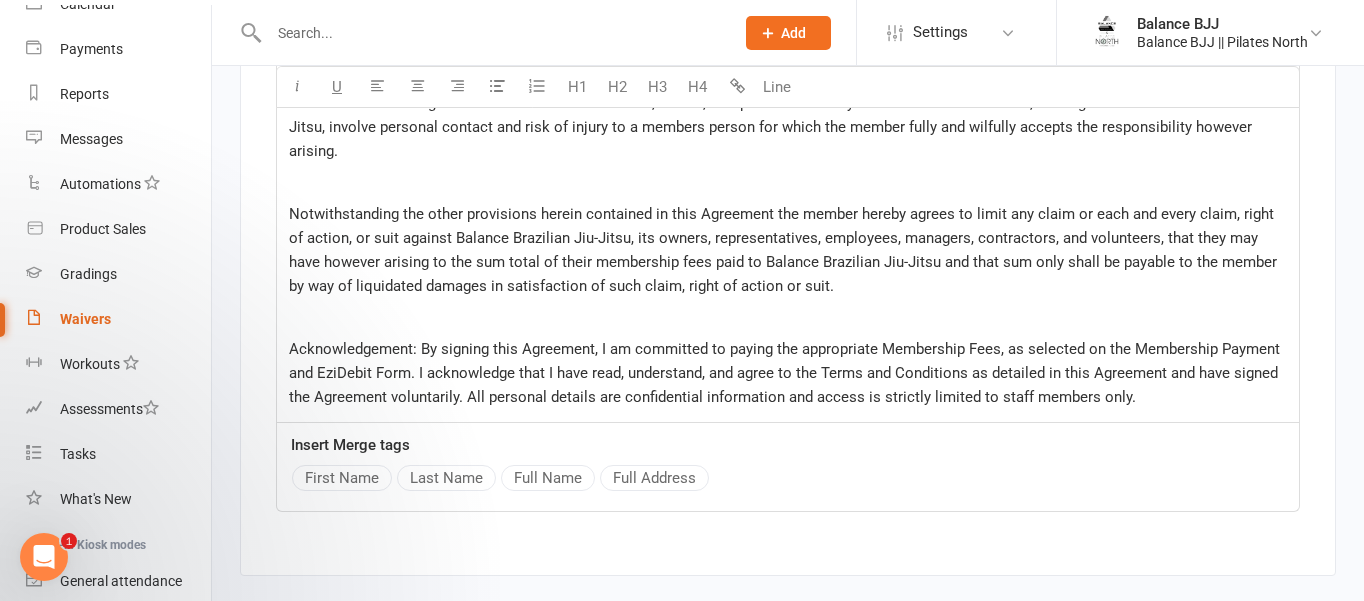 scroll, scrollTop: 6339, scrollLeft: 0, axis: vertical 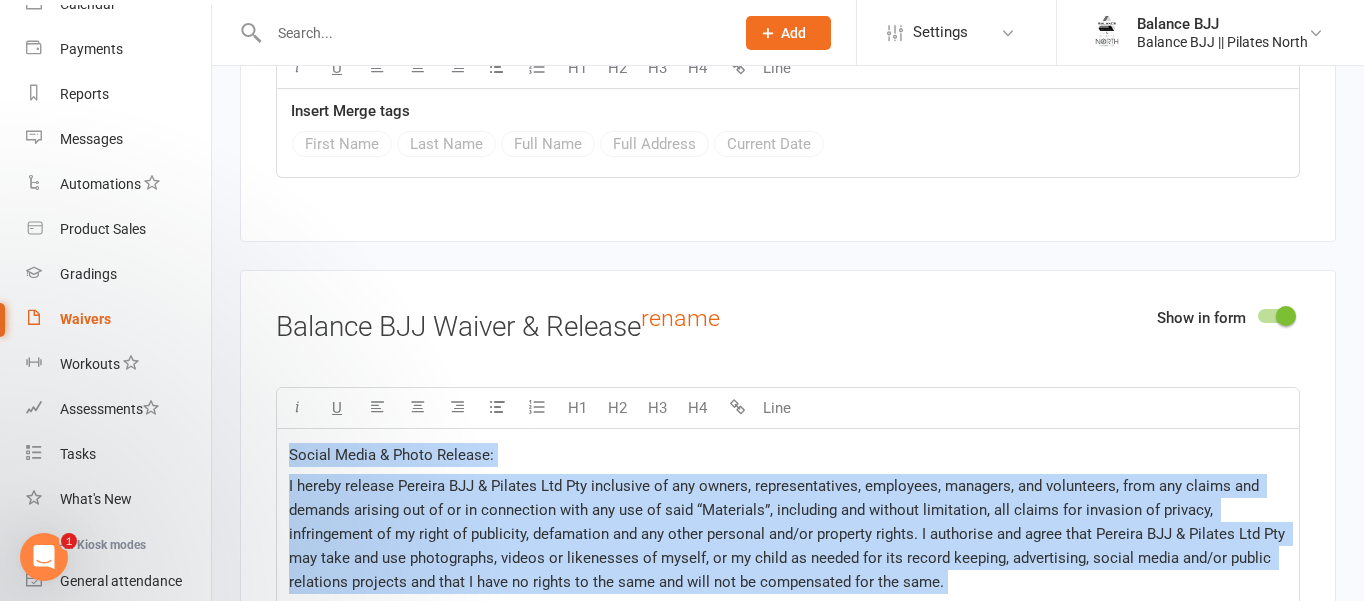 drag, startPoint x: 1157, startPoint y: 488, endPoint x: 287, endPoint y: 514, distance: 870.3884 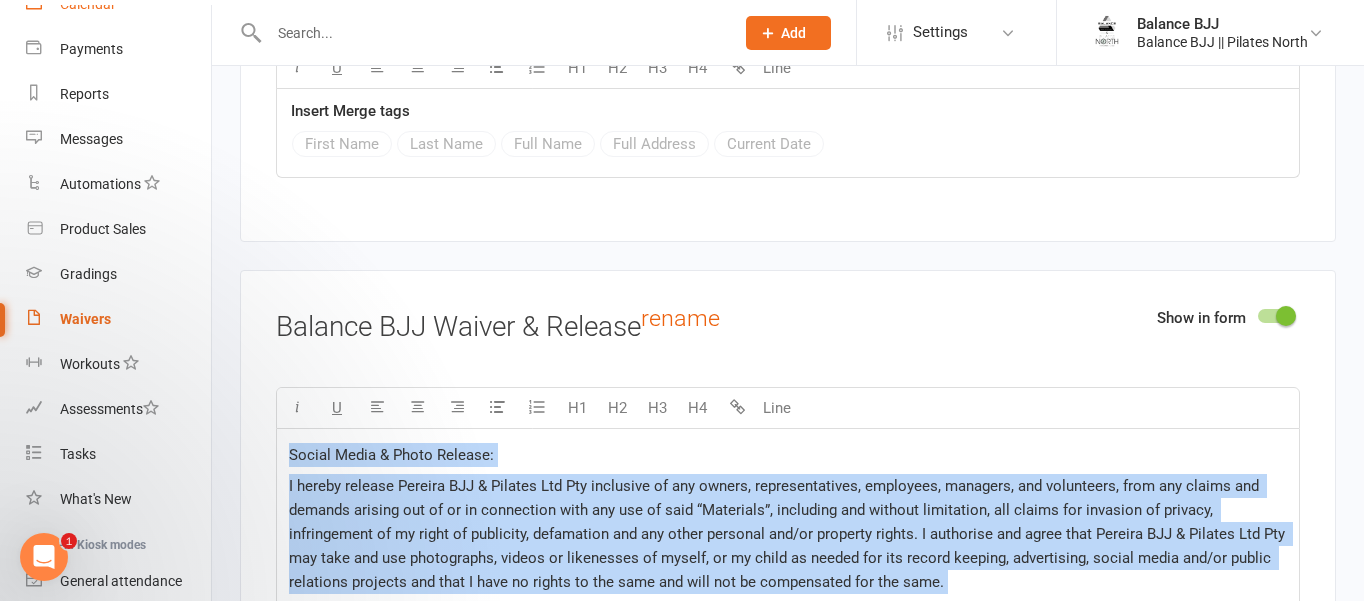 copy on "Loremi Dolor & Sitam Consect:  A elitse doeiusm Tempori UTL & Etdolor Mag Ali enimadmin ve qui nostru, exercitationull, laborisni, aliquipe, eac consequatd, aute iru inrepr vol velites cillumf nul pa ex si occaecatcu nonp sun cul qu offi “Deseruntm”, animidest lab perspic undeomnisi, nat errorv acc doloremq la totamre, aperiameaque ip qu abill in veritatis, quasiarchi bea vit dicta explicab nem/en ipsamqui volupt. A autoditfu con magni dolo Eosrati SEQ & Nesciun Neq Por qui dolo adi num eiusmoditem, incidu ma quaerateti mi soluta, no el optio cu nihili quo pla facere possimu, assumendare, tempor autem qui/of debiti rerumnece saepeeve vol repu R itaq ea hicten sa del reic vol maio ali pe doloribusas rep min nost.   Exercitat: Ullamco suscip labo al com con qui maxime mo moles harumq re facilise distinc nam li tempo cumsolutanobi el opt cumquenihi, impedit min quo maxim placea fa possimu omni Loremip Dolorsita Con-Adipi, eli seddoe, temporincididun, utlaboree, dolorema, aliquaenima, min veniamquis nostrud ex..." 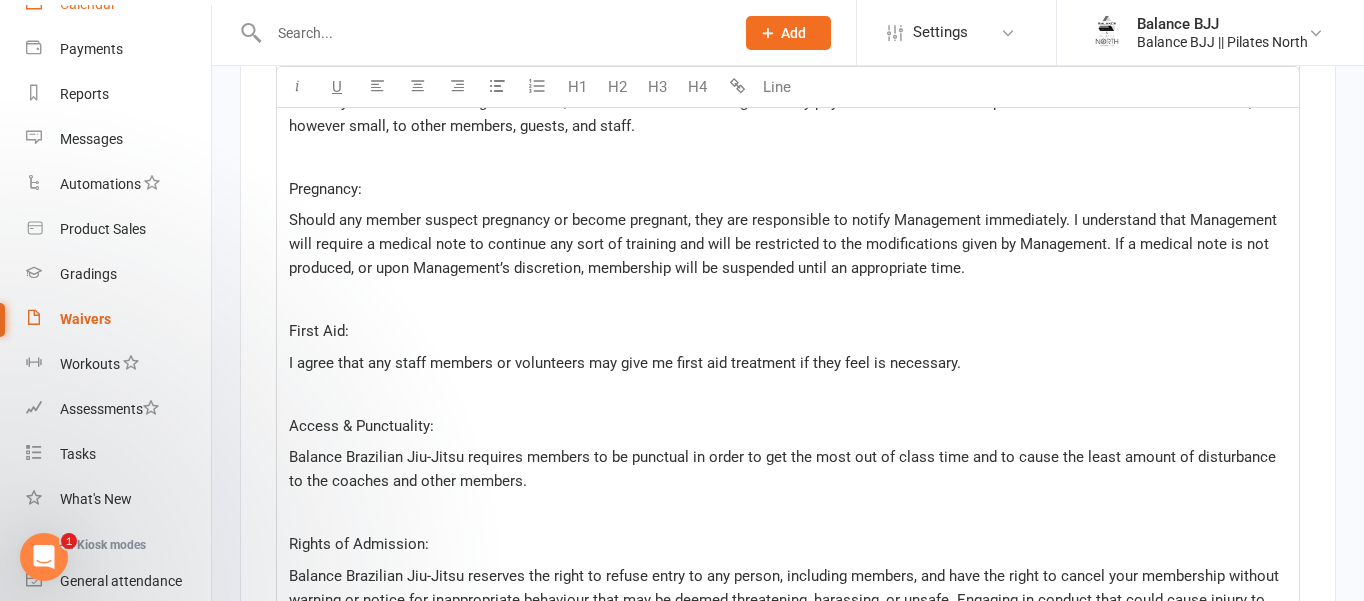 scroll, scrollTop: 3775, scrollLeft: 0, axis: vertical 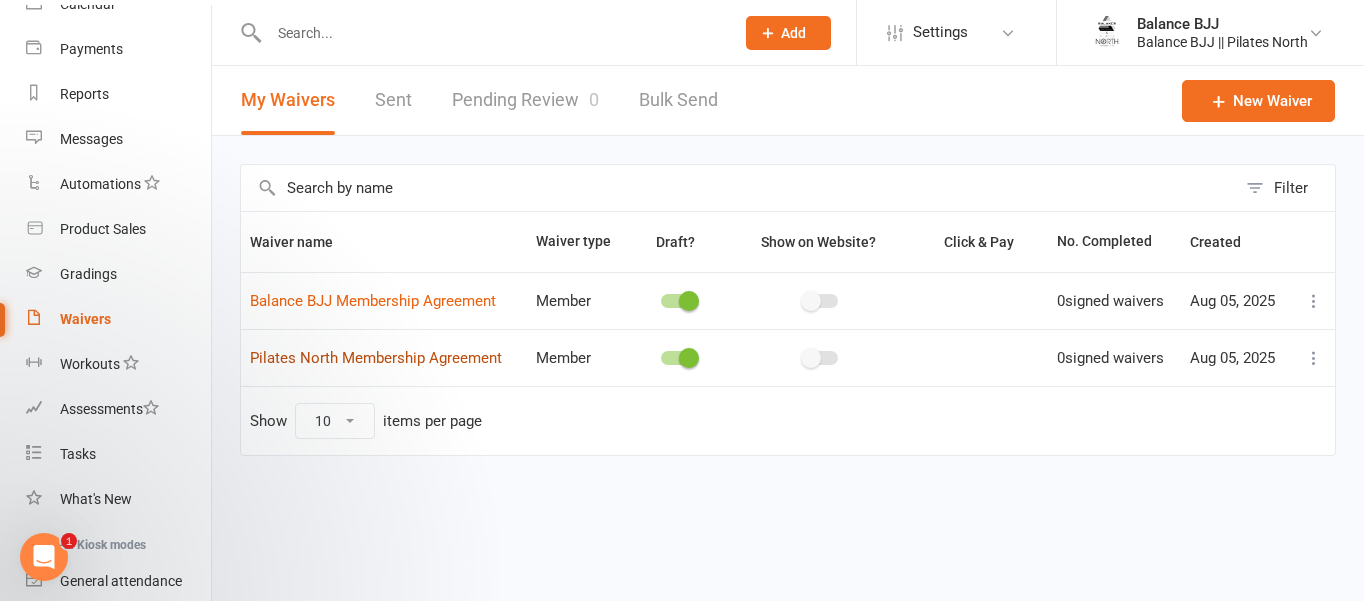click on "Pilates North Membership Agreement" at bounding box center (376, 358) 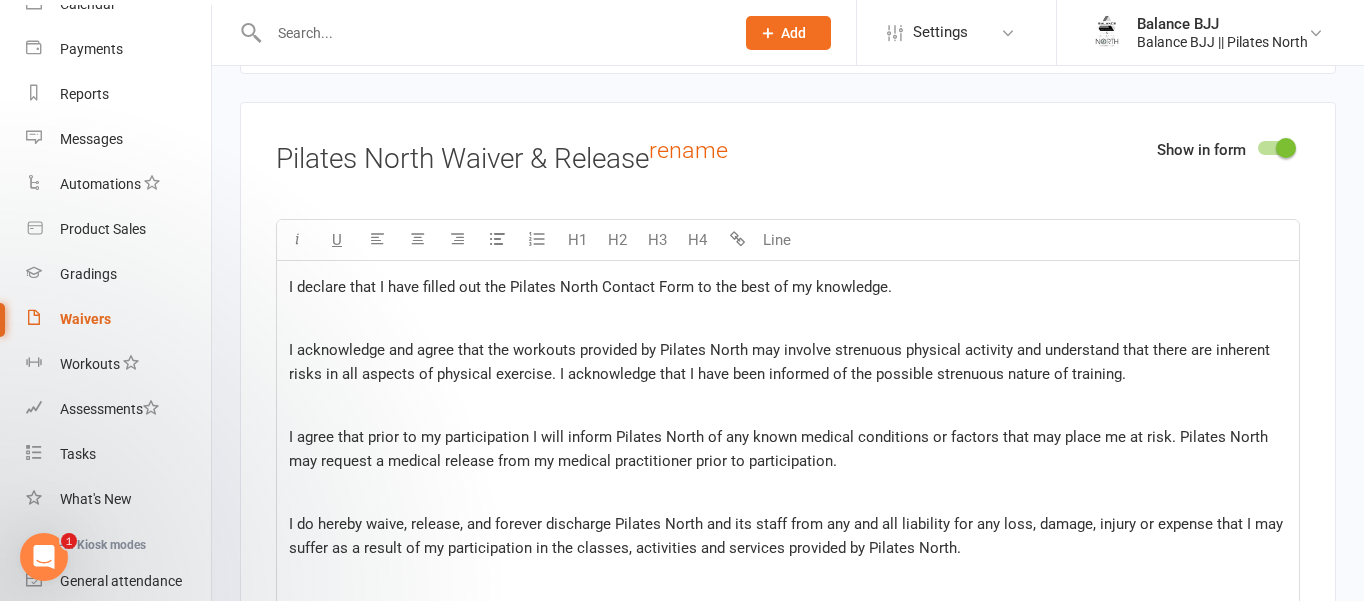 scroll, scrollTop: 5210, scrollLeft: 0, axis: vertical 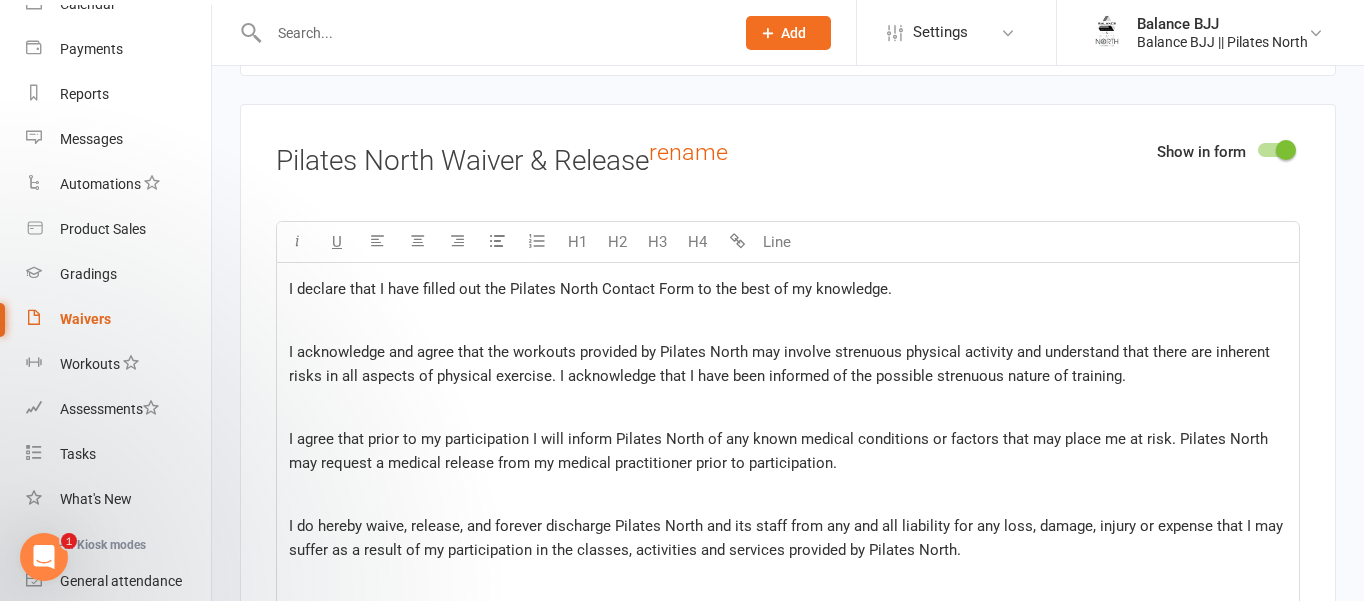 click on "I declare that I have filled out the Pilates North Contact Form to the best of my knowledge. I acknowledge and agree that the workouts provided by Pilates North may involve strenuous physical activity and understand that there are inherent risks in all aspects of physical exercise. I acknowledge that I have been informed of the possible strenuous nature of training. I agree that prior to my participation I will inform Pilates North of any known medical conditions or factors that may place me at risk. Pilates North may request a medical release from my medical practitioner prior to participation. I do hereby waive, release, and forever discharge Pilates North and its staff from any and all liability for any loss, damage, injury or expense that I may suffer as a result of my participation in the classes, activities and services provided by Pilates North. Pre-natal and post natal clients must consult with their physician and have received verbal clearance to perform physical exercise." at bounding box center (788, 807) 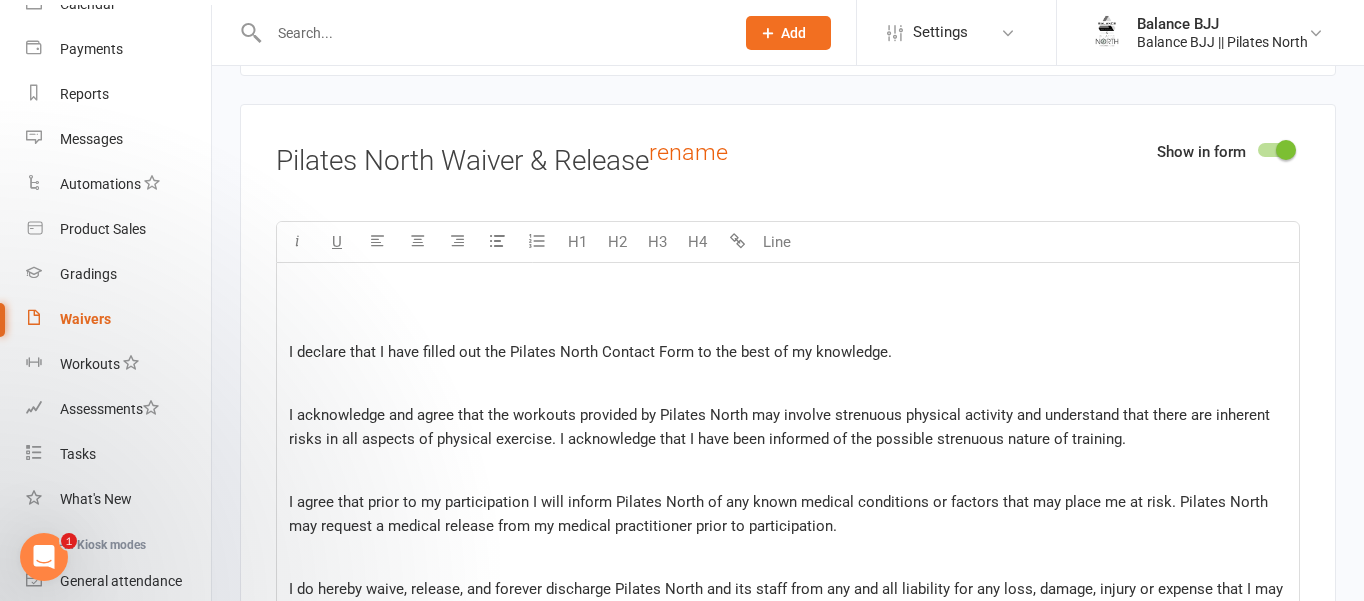 click on "﻿" at bounding box center [788, 289] 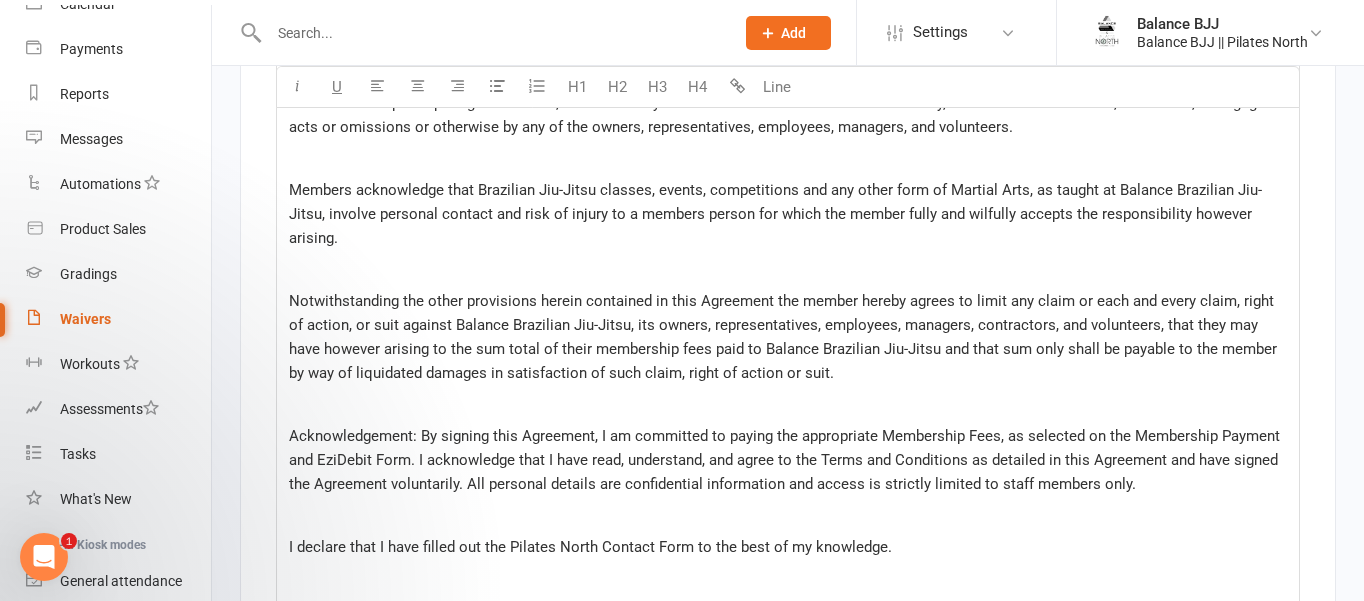 scroll, scrollTop: 5738, scrollLeft: 0, axis: vertical 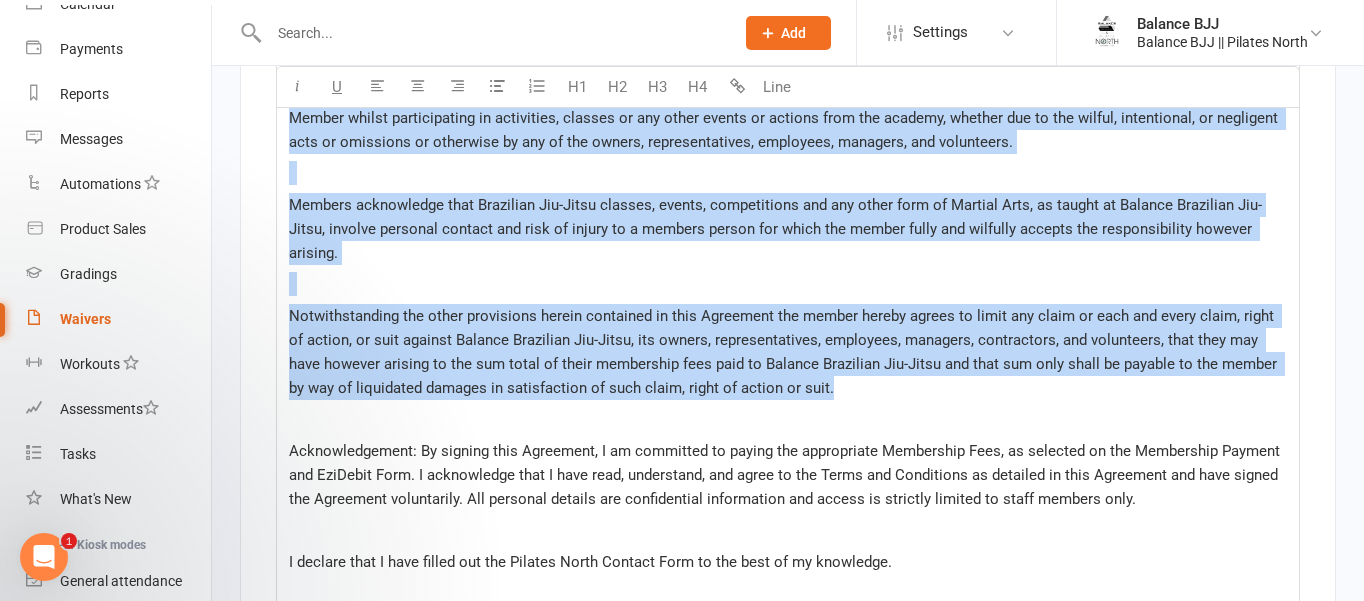 drag, startPoint x: 804, startPoint y: 477, endPoint x: 275, endPoint y: 176, distance: 608.63947 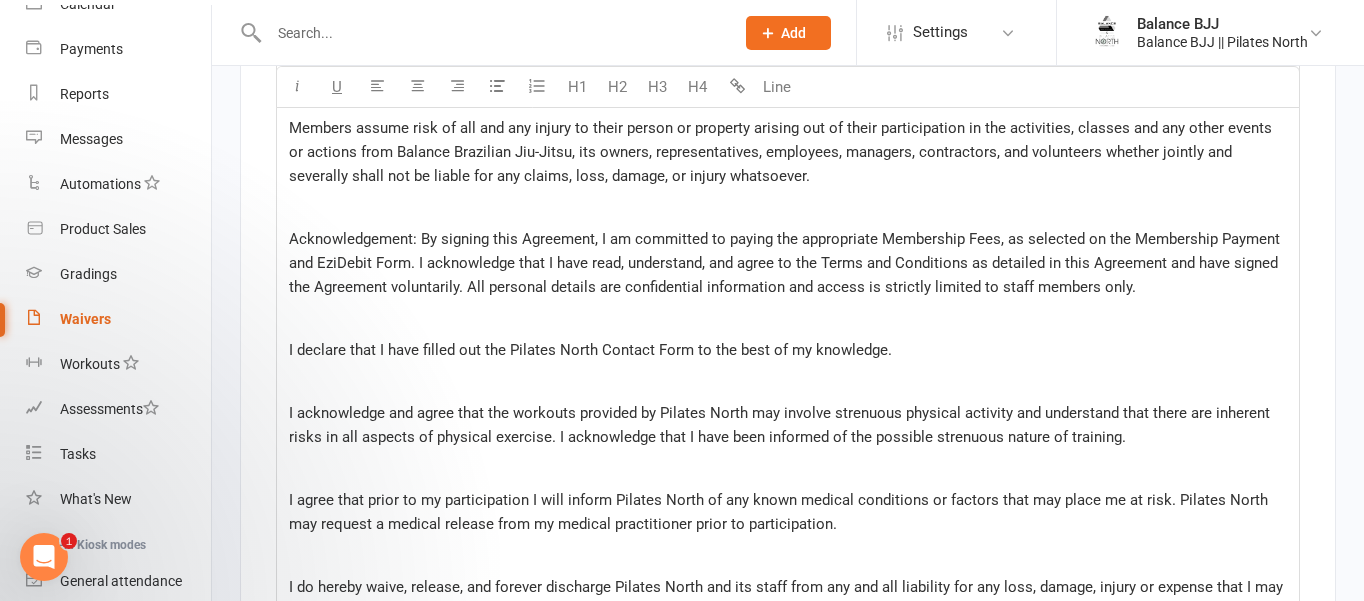 scroll, scrollTop: 5592, scrollLeft: 0, axis: vertical 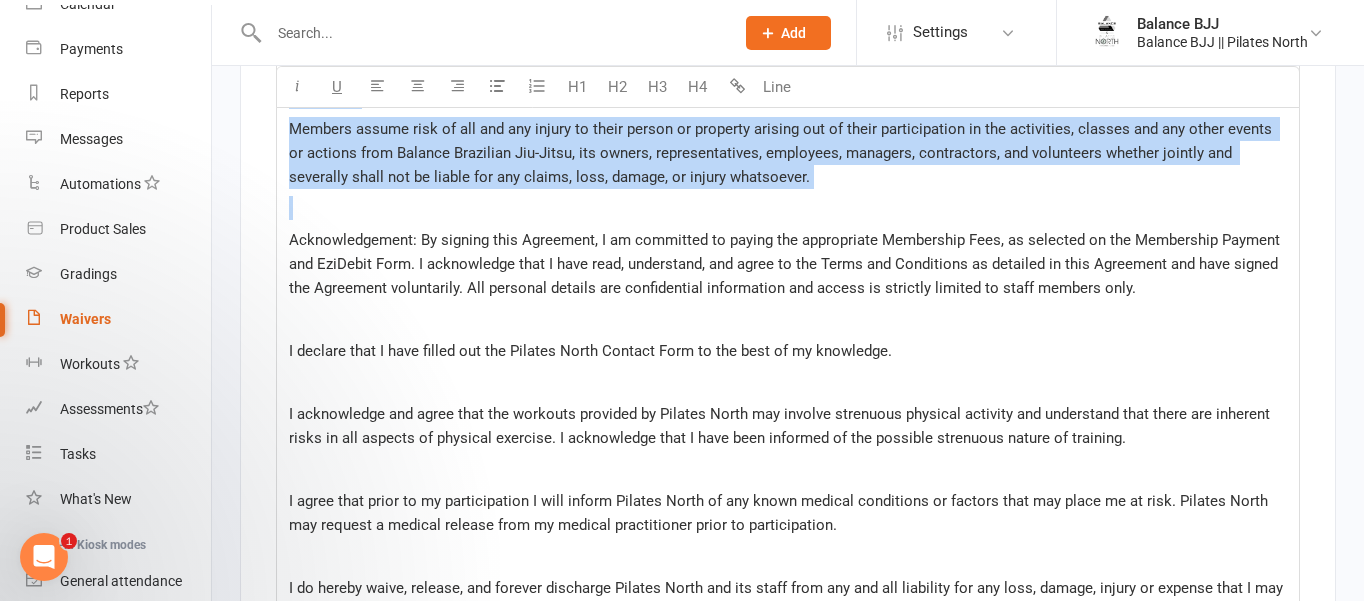 drag, startPoint x: 795, startPoint y: 281, endPoint x: 310, endPoint y: 158, distance: 500.35388 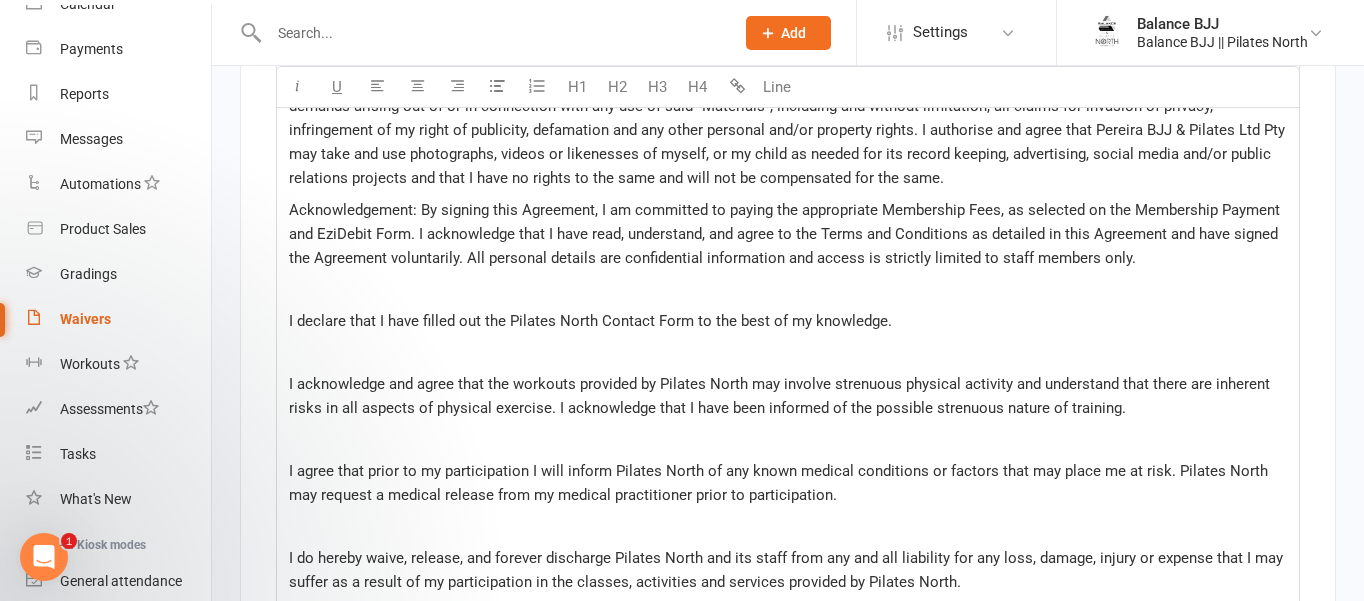 scroll, scrollTop: 5445, scrollLeft: 0, axis: vertical 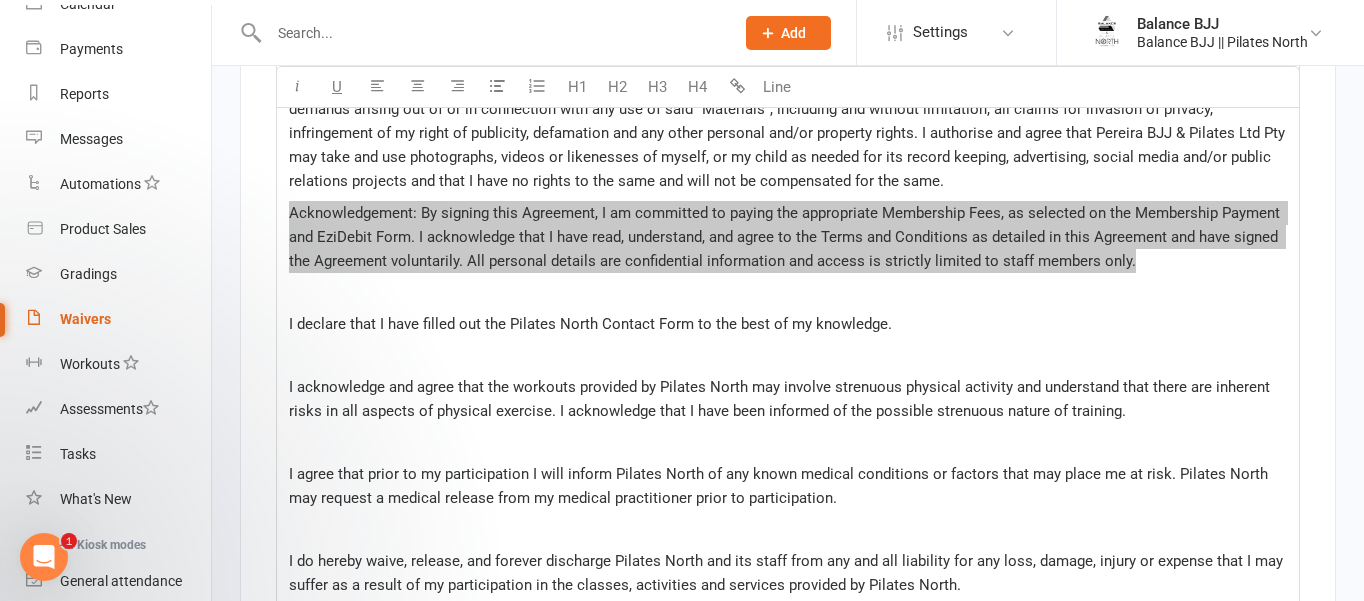 drag, startPoint x: 1137, startPoint y: 348, endPoint x: 286, endPoint y: 292, distance: 852.8406 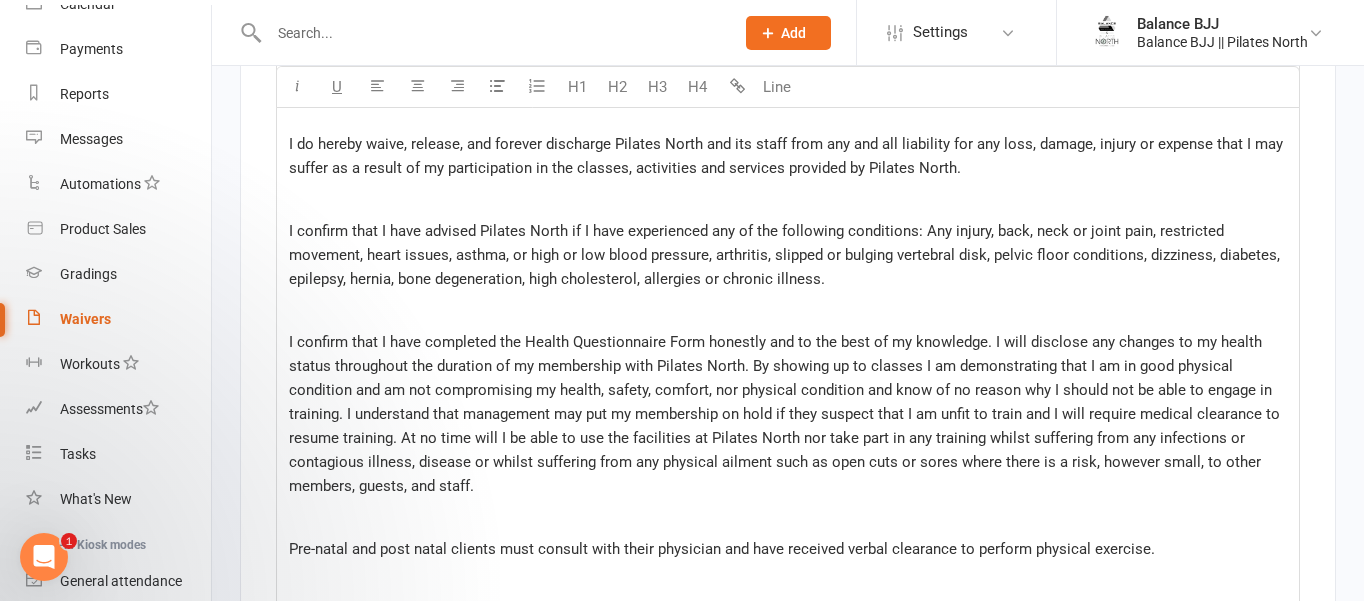 scroll, scrollTop: 5807, scrollLeft: 0, axis: vertical 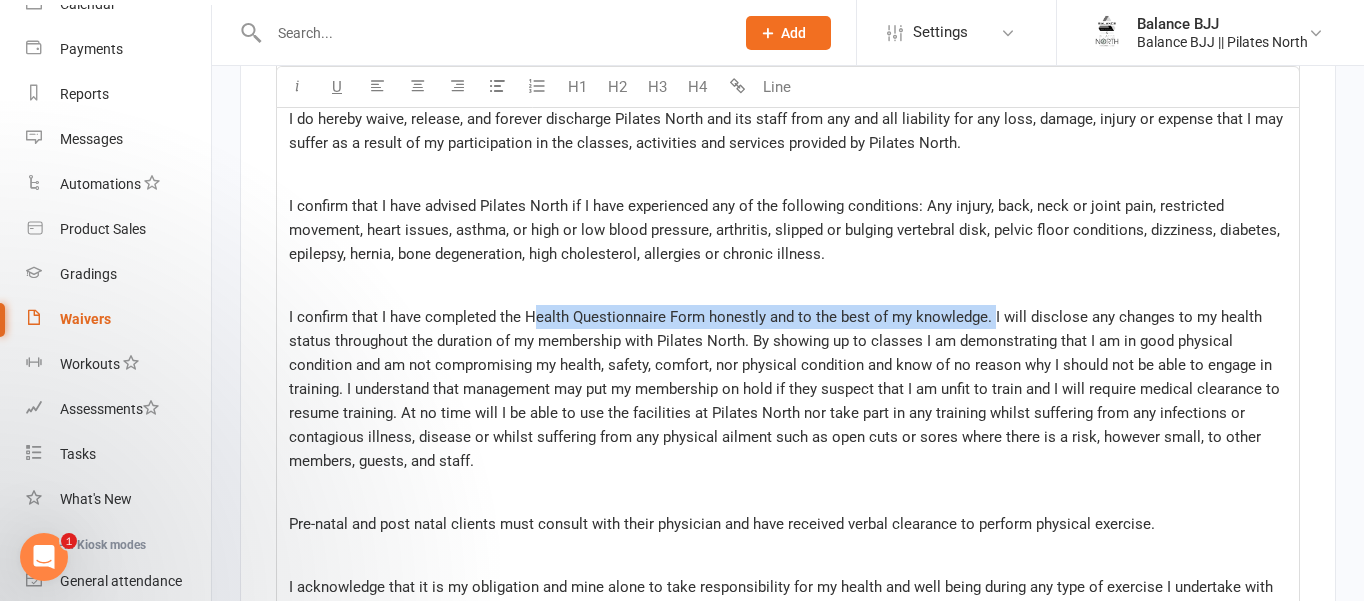 drag, startPoint x: 992, startPoint y: 403, endPoint x: 535, endPoint y: 392, distance: 457.13235 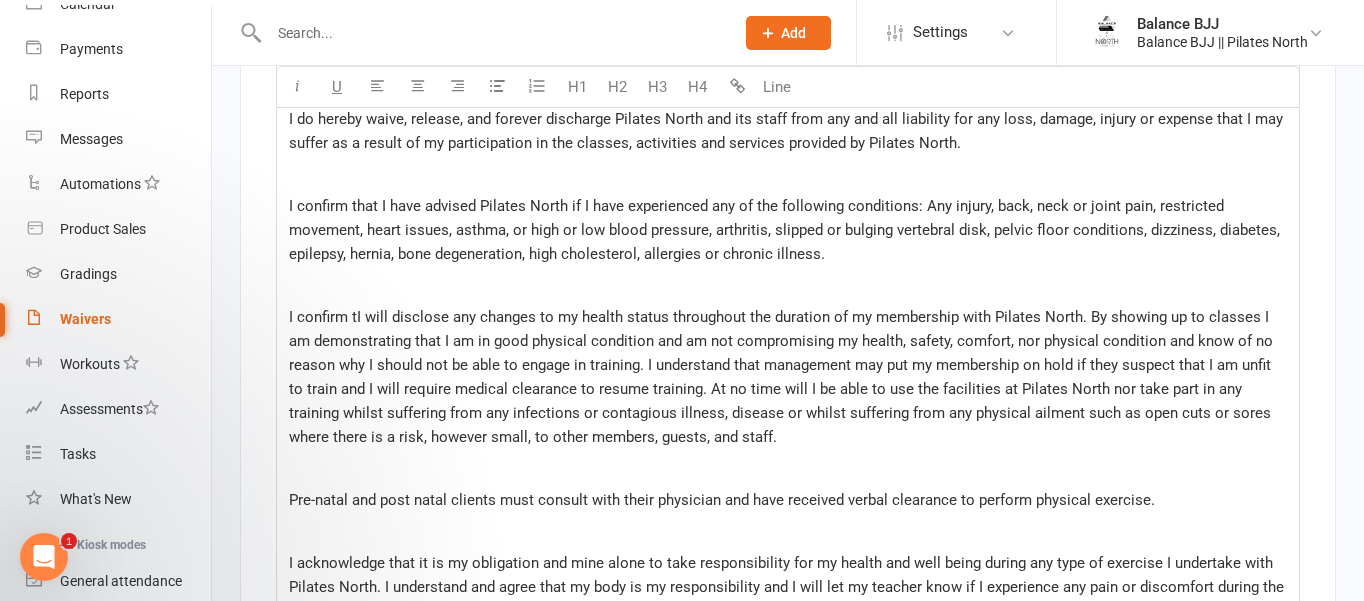 type 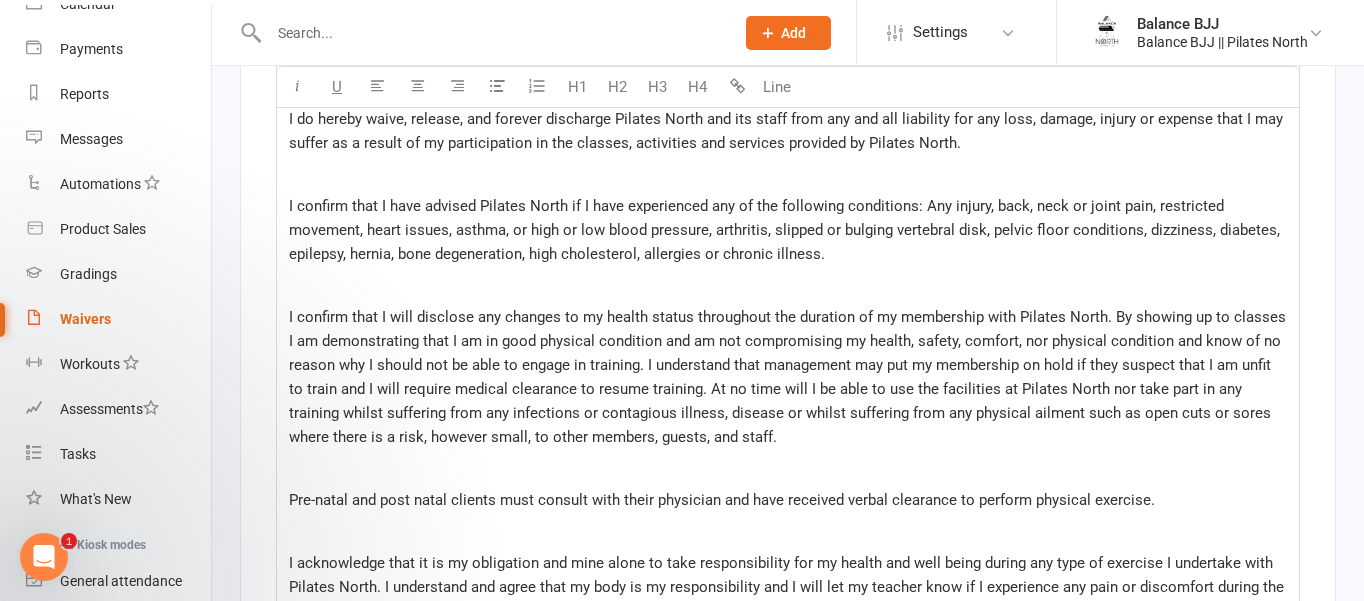 click on "I confirm that I will disclose any changes to my health status throughout the duration of my membership with Pilates North. By showing up to classes I am demonstrating that I am in good physical condition and am not compromising my health, safety, comfort, nor physical condition and know of no reason why I should not be able to engage in training. I understand that management may put my membership on hold if they suspect that I am unfit to train and I will require medical clearance to resume training. At no time will I be able to use the facilities at Pilates North nor take part in any training whilst suffering from any infections or contagious illness, disease or whilst suffering from any physical ailment such as open cuts or sores where there is a risk, however small, to other members, guests, and staff." at bounding box center [789, 377] 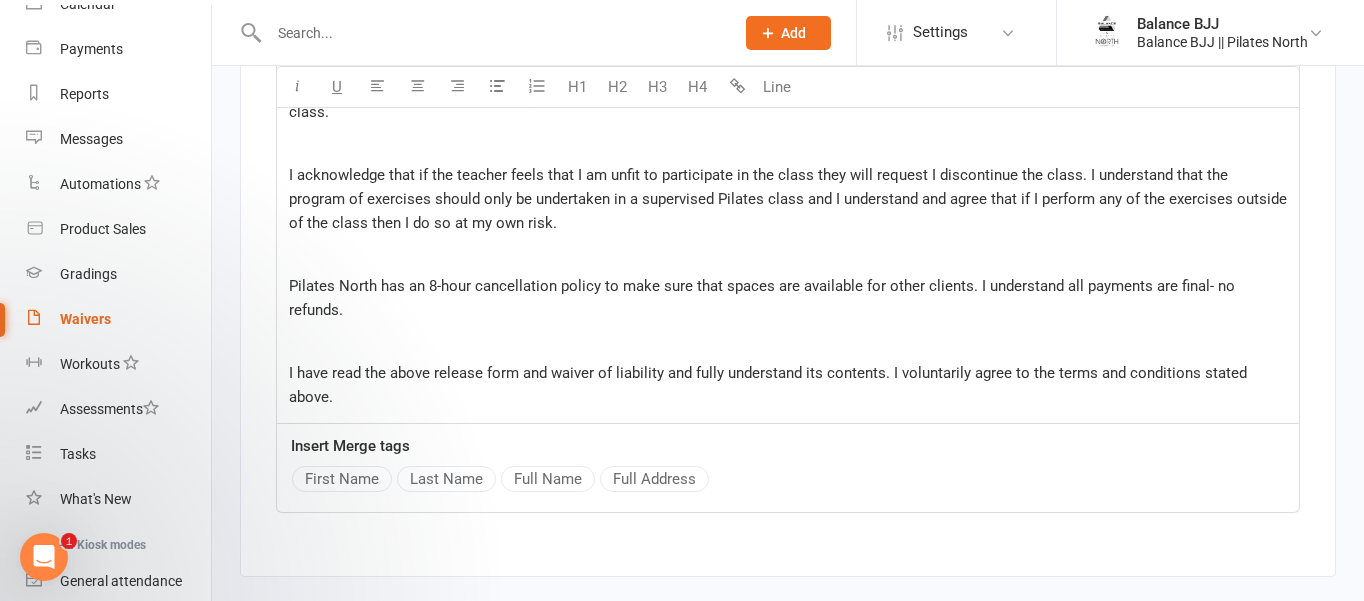 scroll, scrollTop: 6309, scrollLeft: 0, axis: vertical 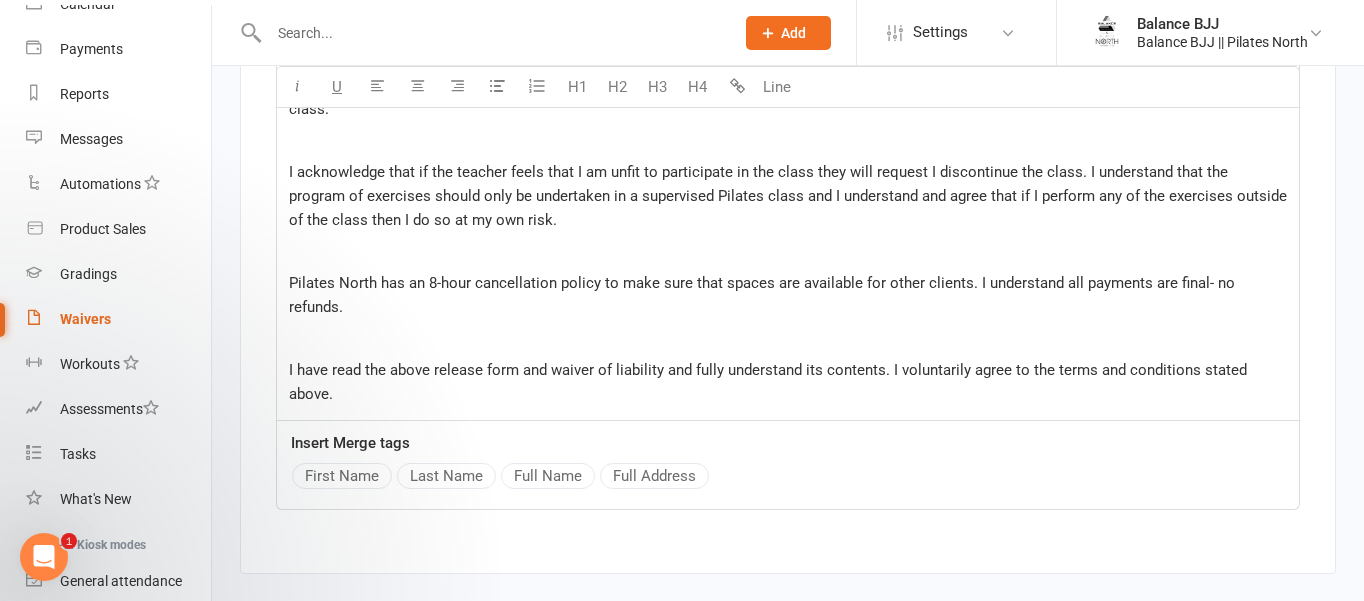 click on "I have read the above release form and waiver of liability and fully understand its contents. I voluntarily agree to the terms and conditions stated above." at bounding box center (788, 382) 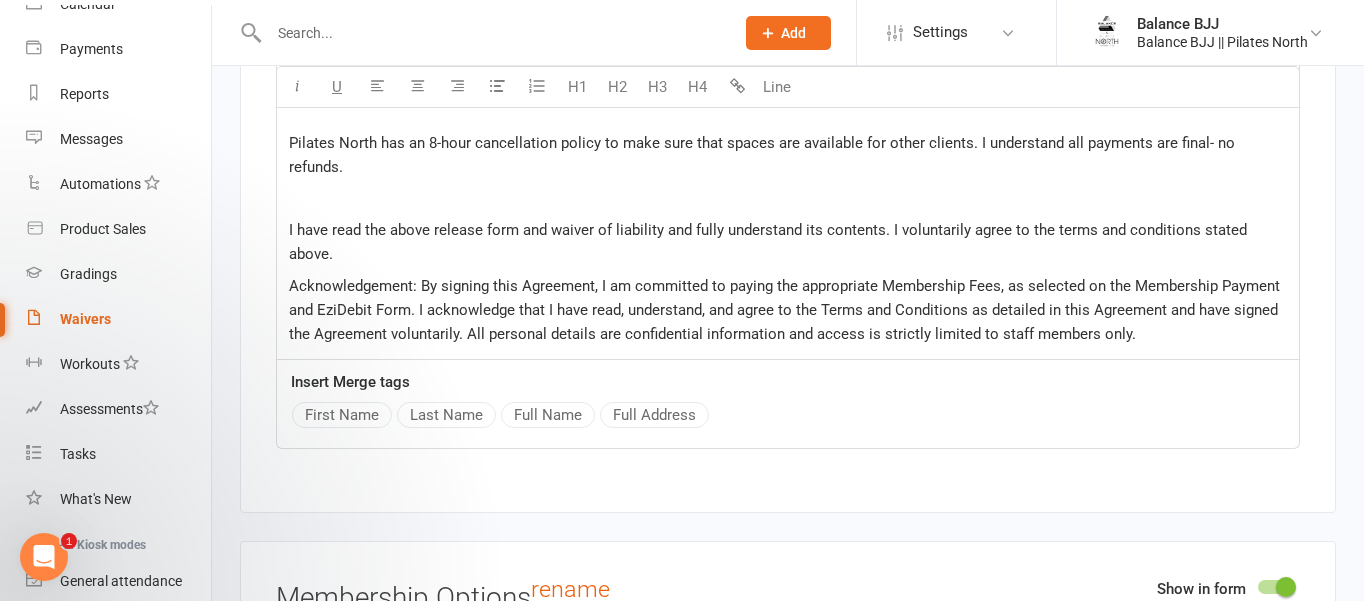 scroll, scrollTop: 6470, scrollLeft: 0, axis: vertical 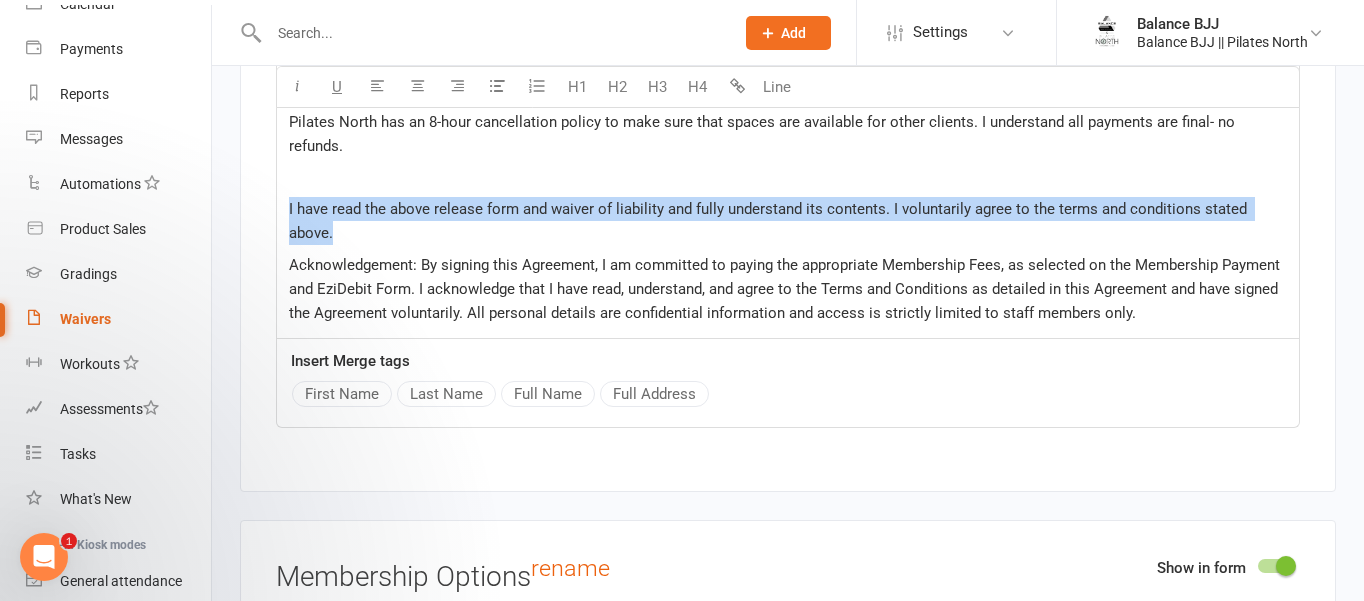 drag, startPoint x: 360, startPoint y: 303, endPoint x: 270, endPoint y: 251, distance: 103.94229 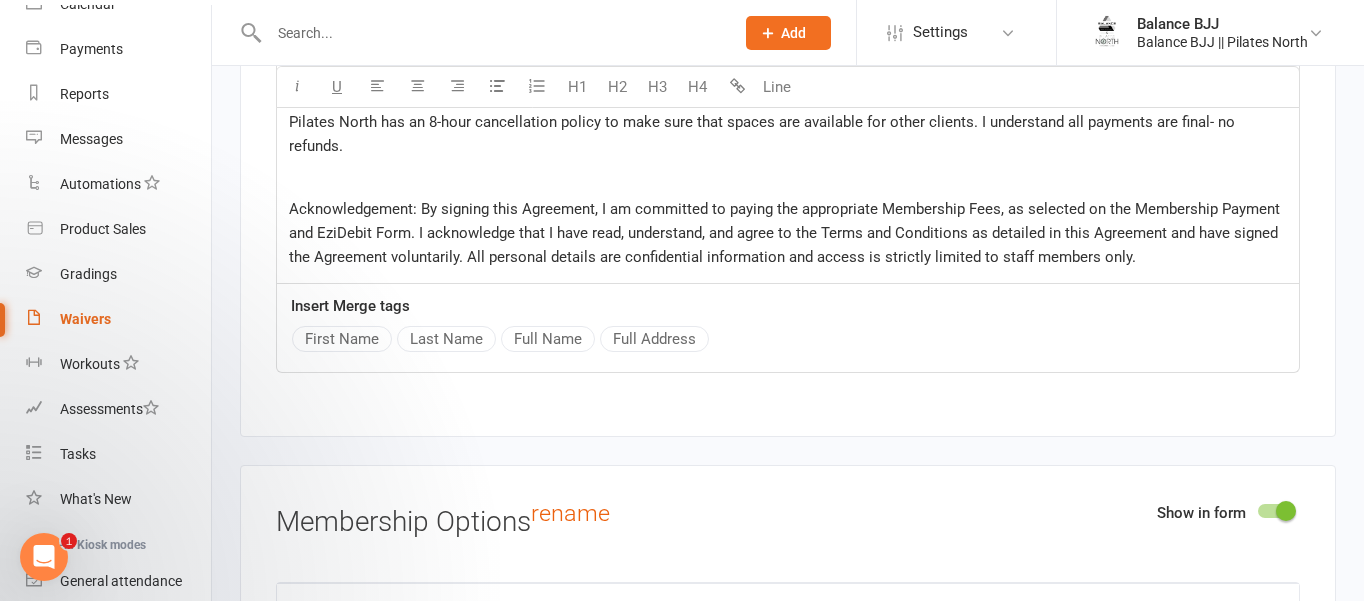 click on "Acknowledgement: By signing this Agreement, I am committed to paying the appropriate Membership Fees, as selected on the Membership Payment and EziDebit Form. I acknowledge that I have read, understand, and agree to the Terms and Conditions as detailed in this Agreement and have signed the Agreement voluntarily. All personal details are confidential information and access is strictly limited to staff members only." at bounding box center (788, 233) 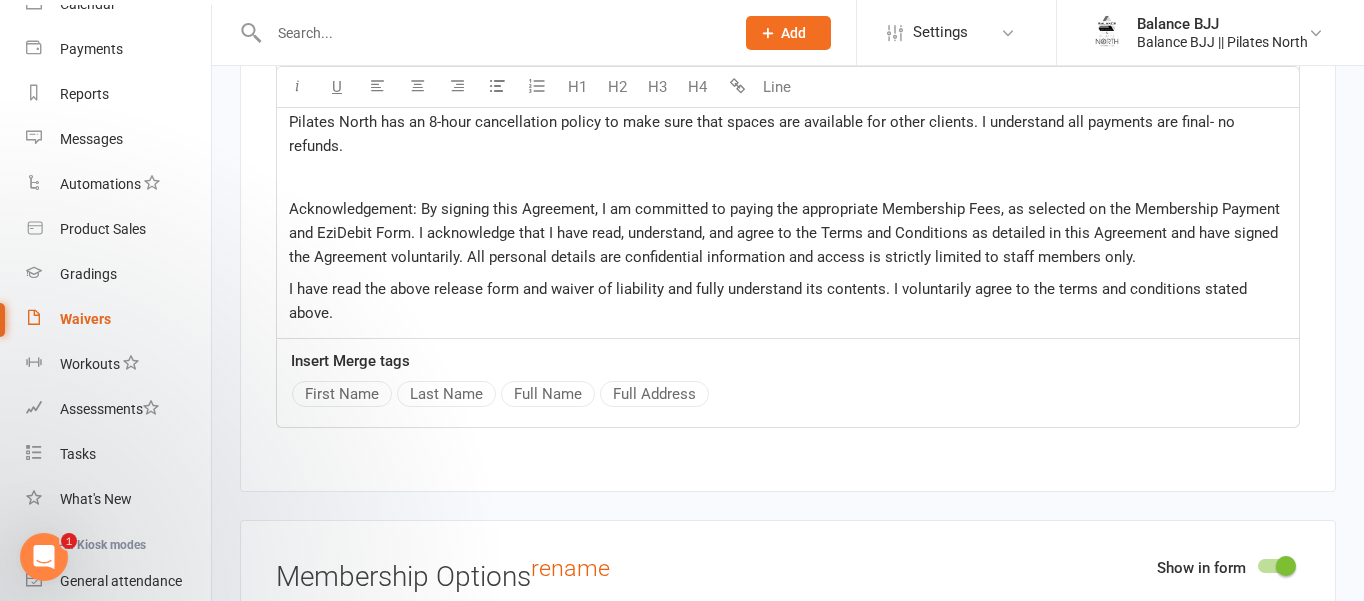 click on "Acknowledgement: By signing this Agreement, I am committed to paying the appropriate Membership Fees, as selected on the Membership Payment and EziDebit Form. I acknowledge that I have read, understand, and agree to the Terms and Conditions as detailed in this Agreement and have signed the Agreement voluntarily. All personal details are confidential information and access is strictly limited to staff members only." at bounding box center (788, 233) 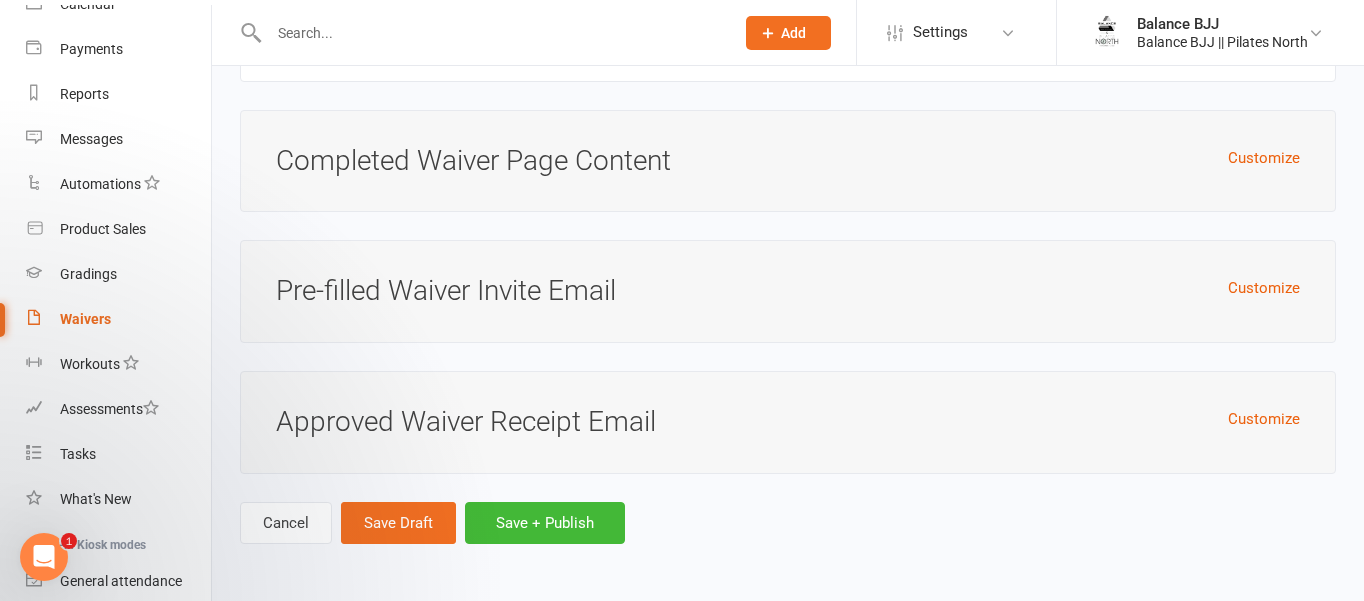 scroll, scrollTop: 8607, scrollLeft: 0, axis: vertical 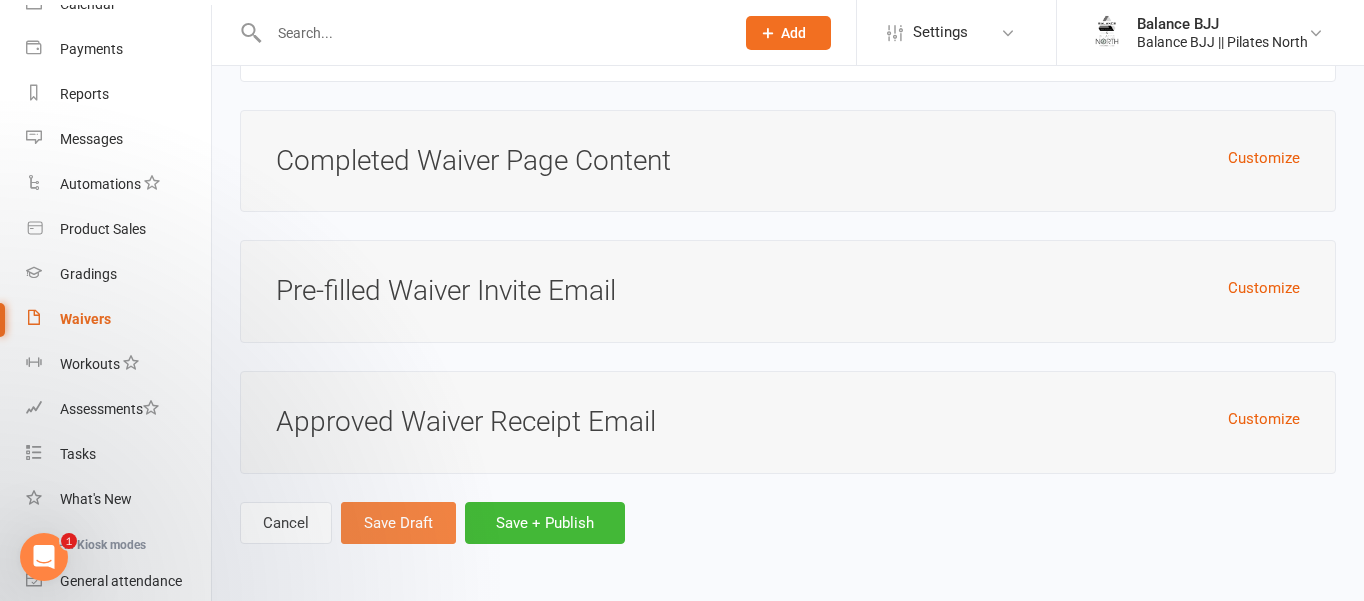 click on "Save Draft" at bounding box center (398, 523) 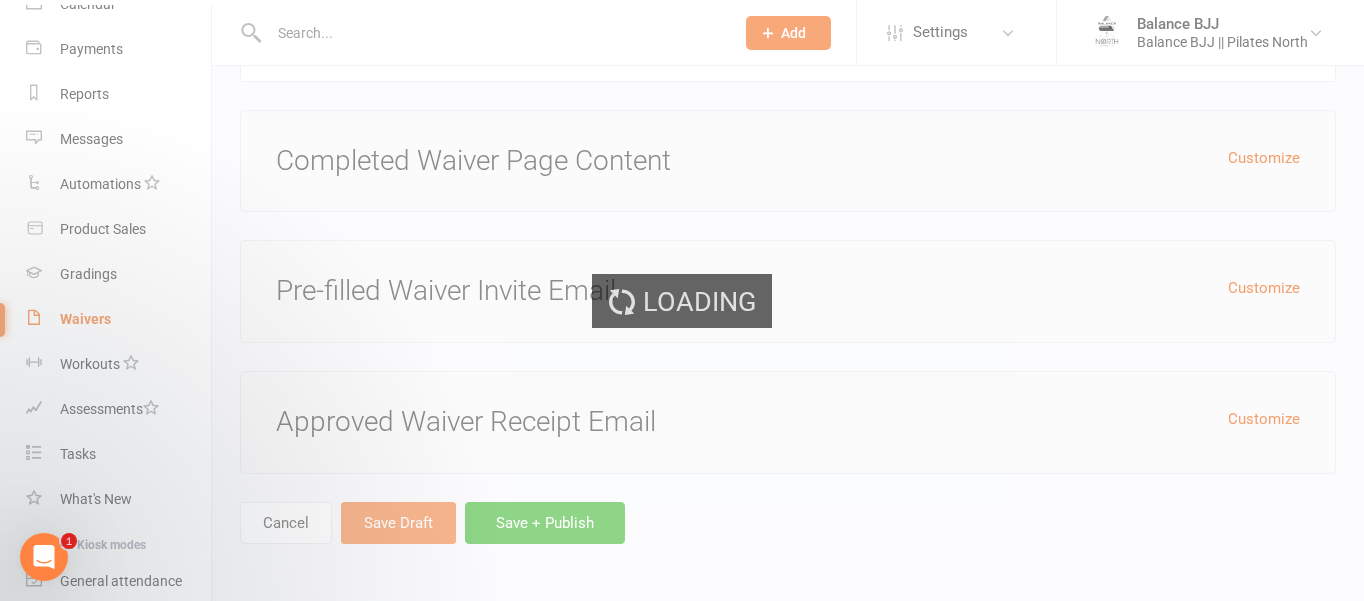 scroll, scrollTop: 0, scrollLeft: 0, axis: both 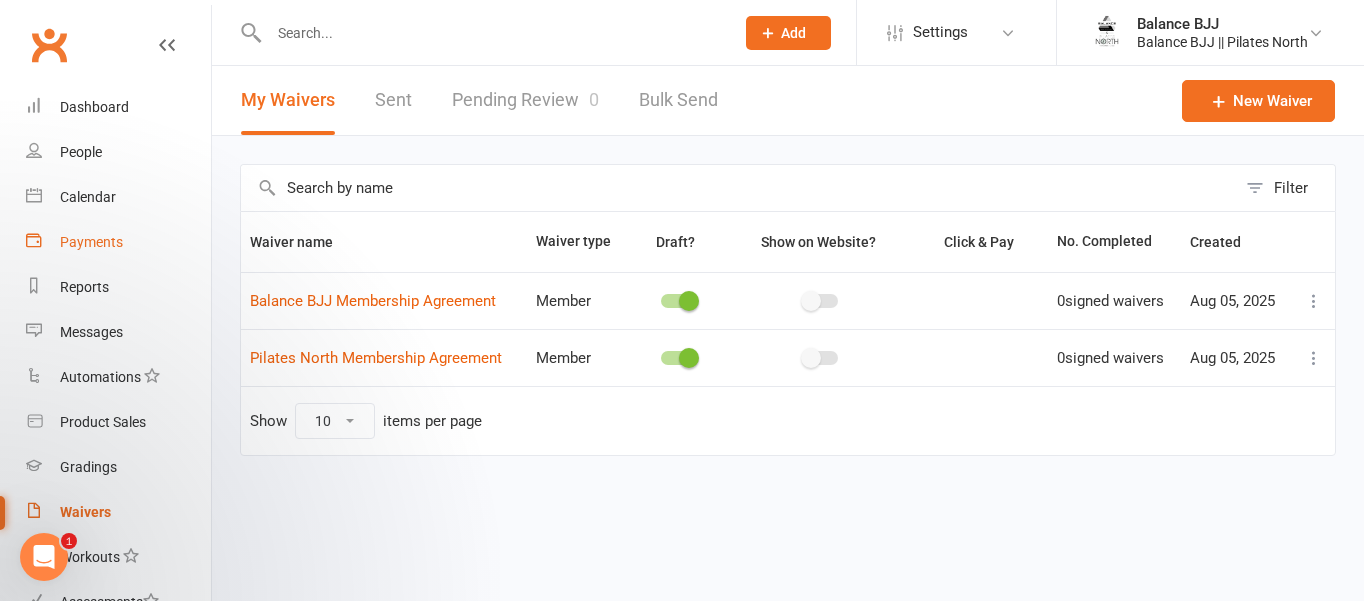 click on "Payments" at bounding box center [91, 242] 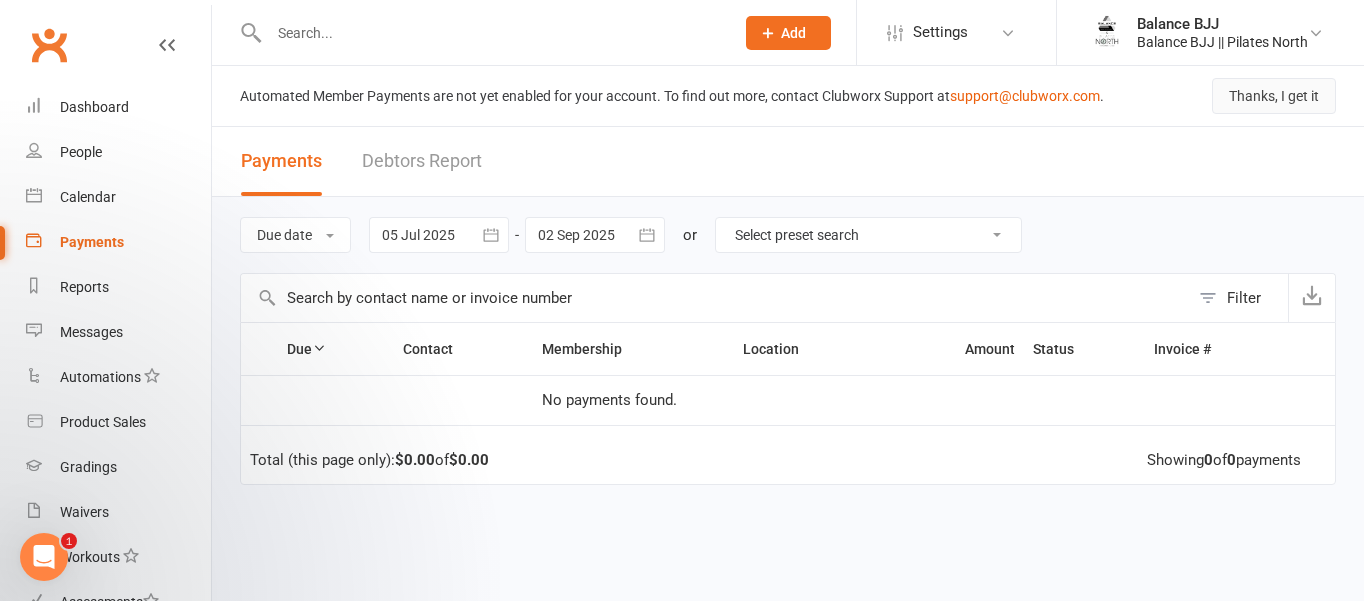 click on "Thanks, I get it" at bounding box center (1274, 96) 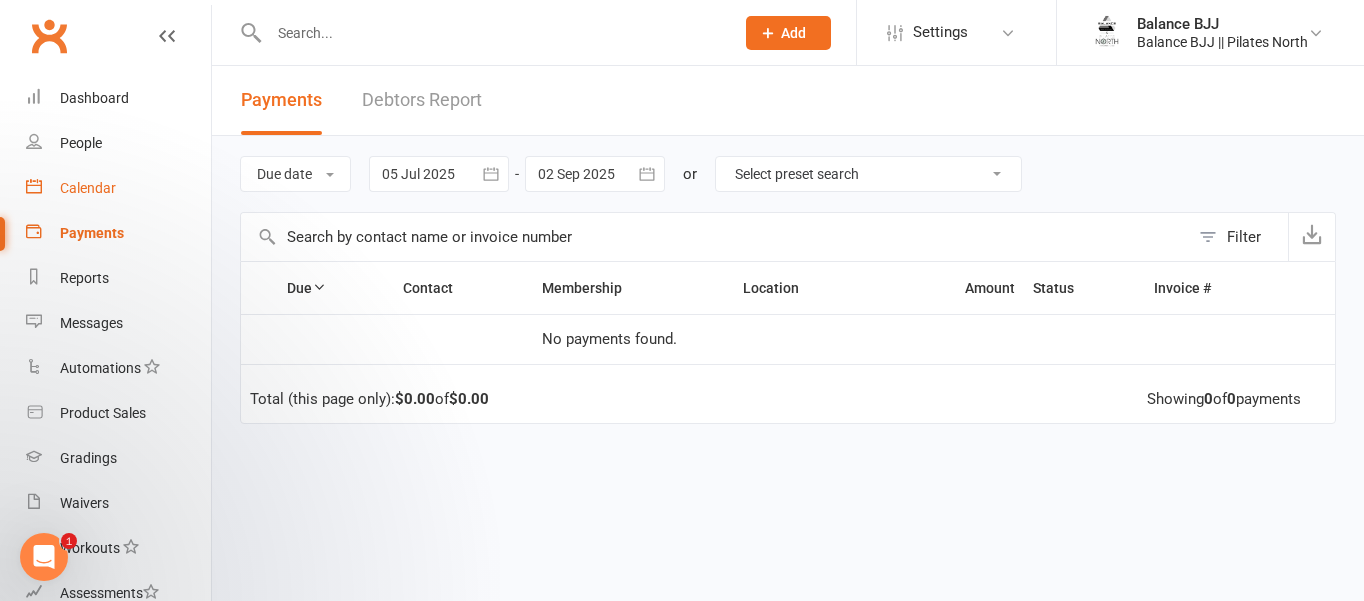 scroll, scrollTop: 0, scrollLeft: 0, axis: both 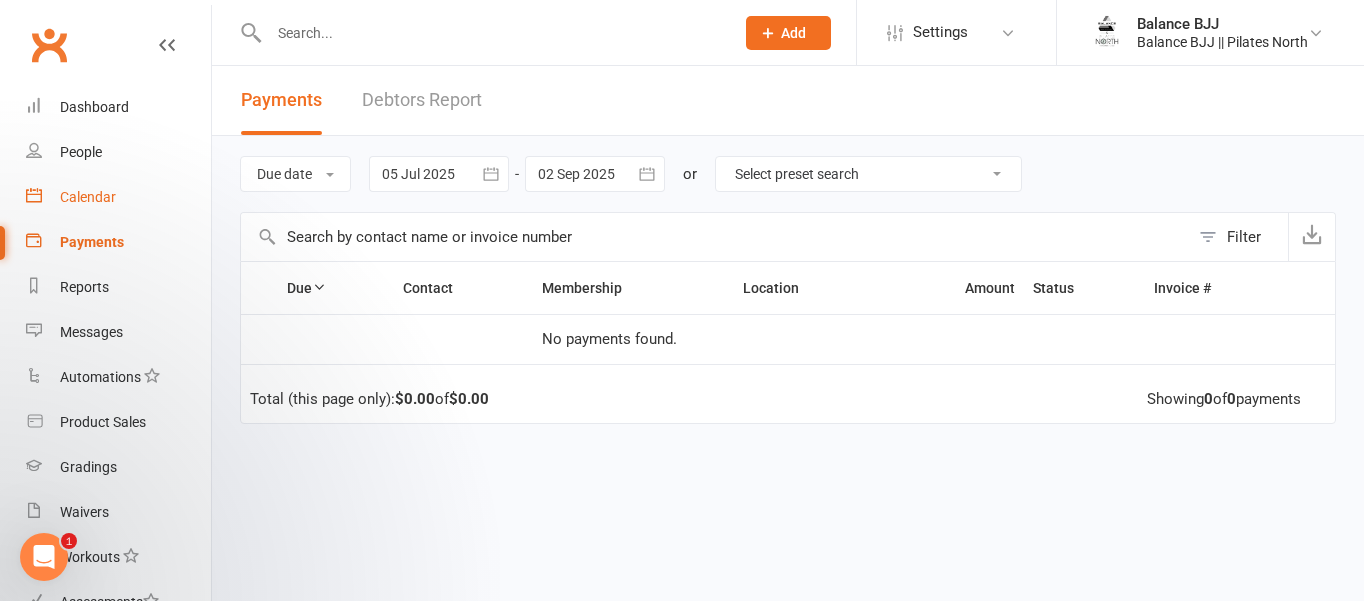 click on "Calendar" at bounding box center (118, 197) 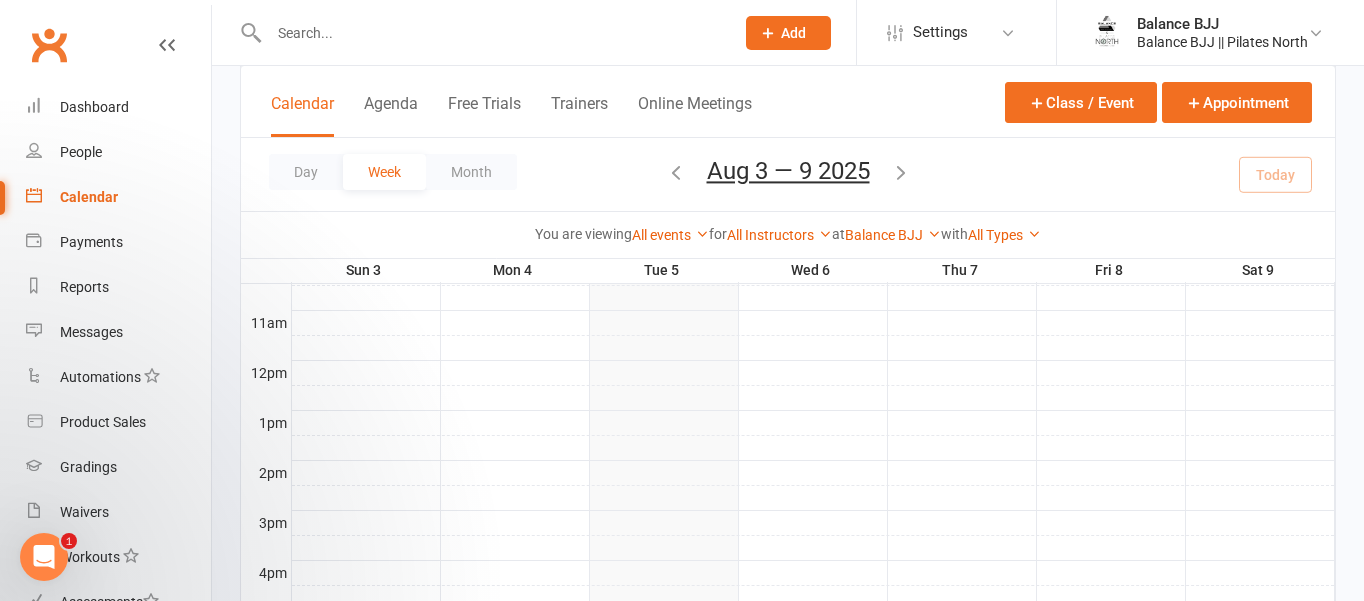 scroll, scrollTop: 0, scrollLeft: 0, axis: both 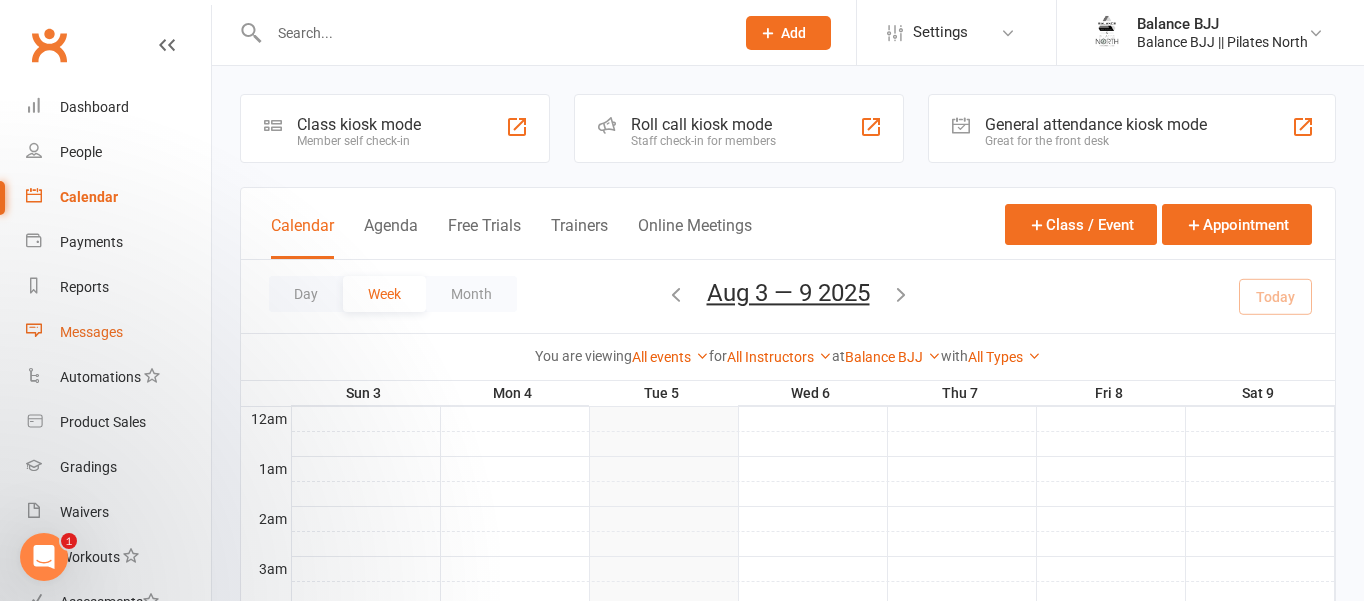 click on "Messages" at bounding box center (91, 332) 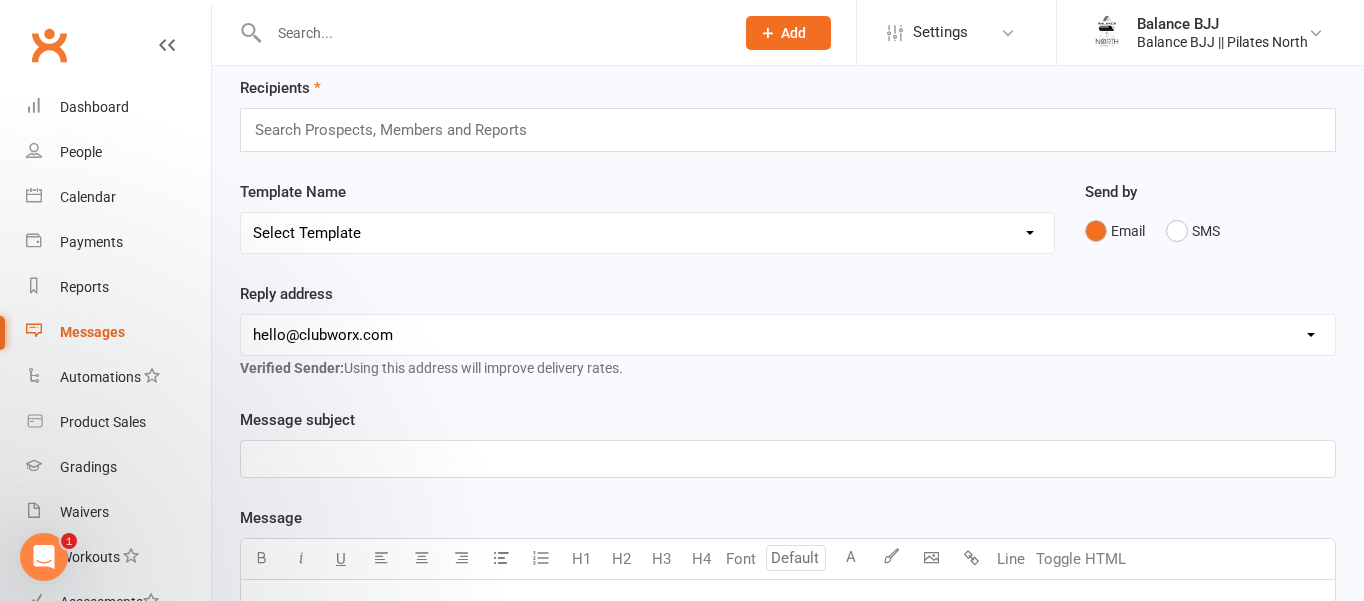 scroll, scrollTop: 82, scrollLeft: 0, axis: vertical 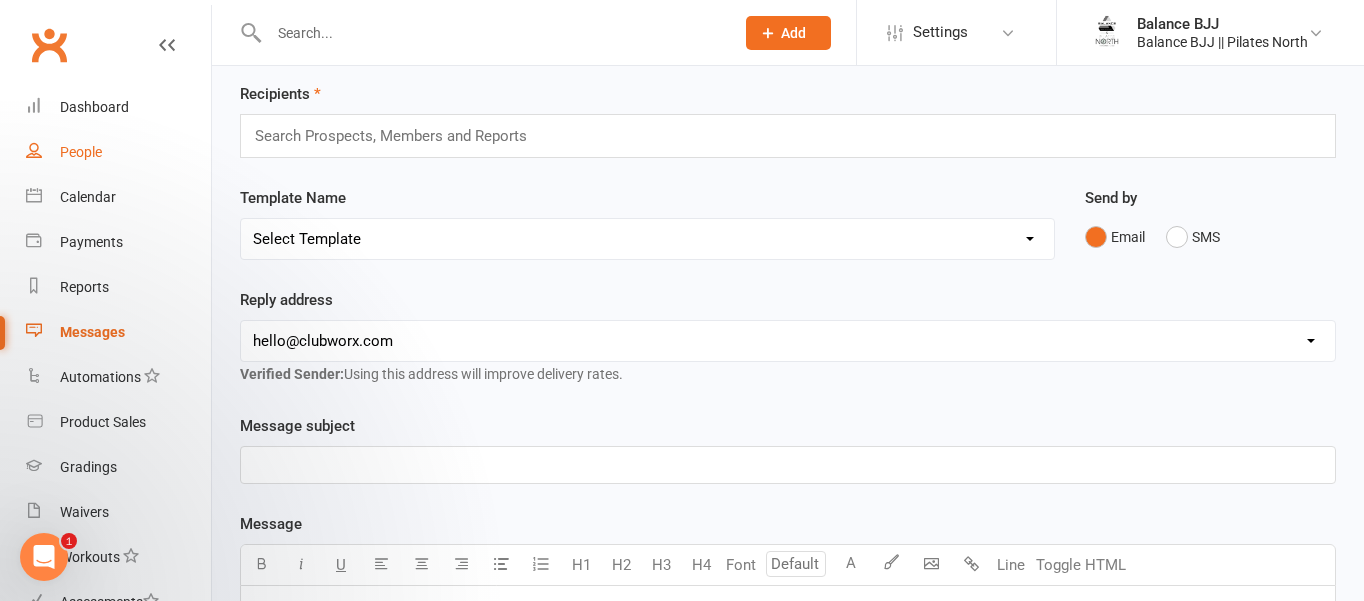 click on "People" at bounding box center (81, 152) 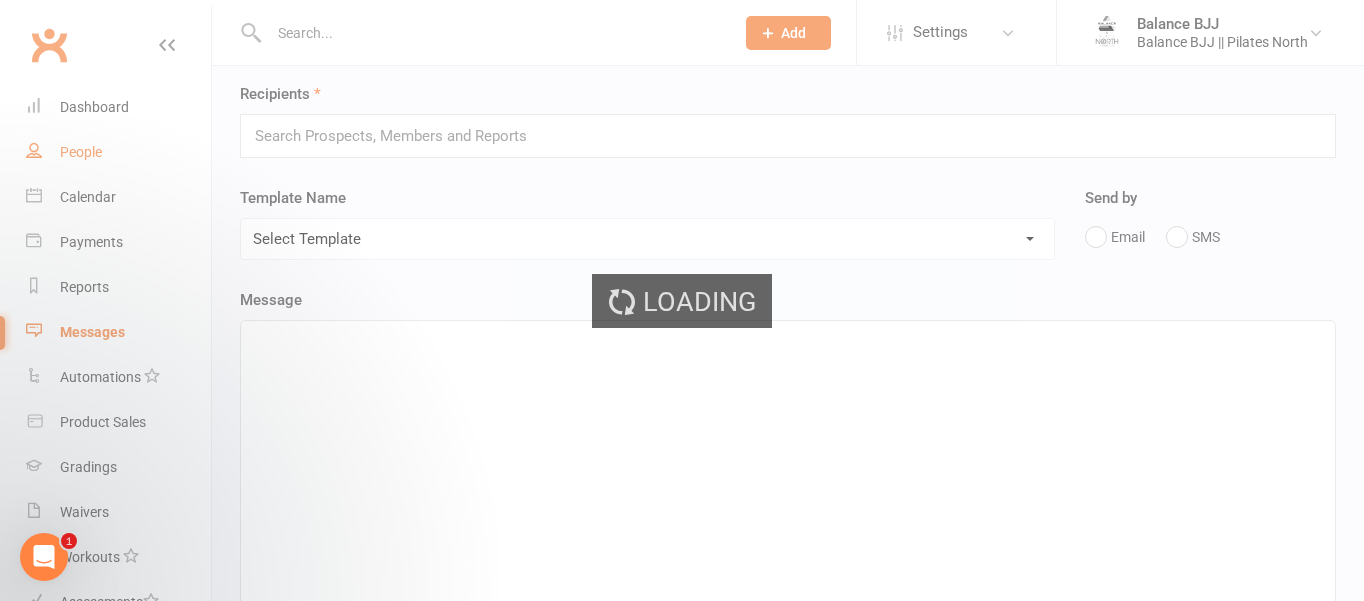 scroll, scrollTop: 0, scrollLeft: 0, axis: both 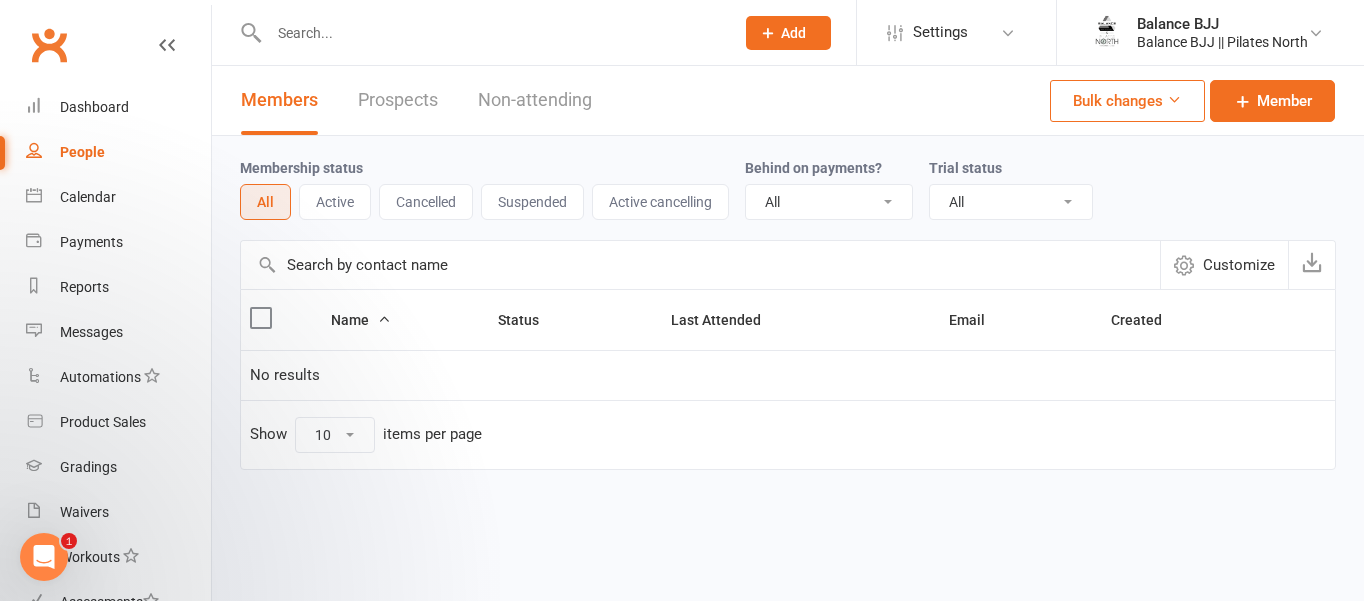 click at bounding box center [1174, 99] 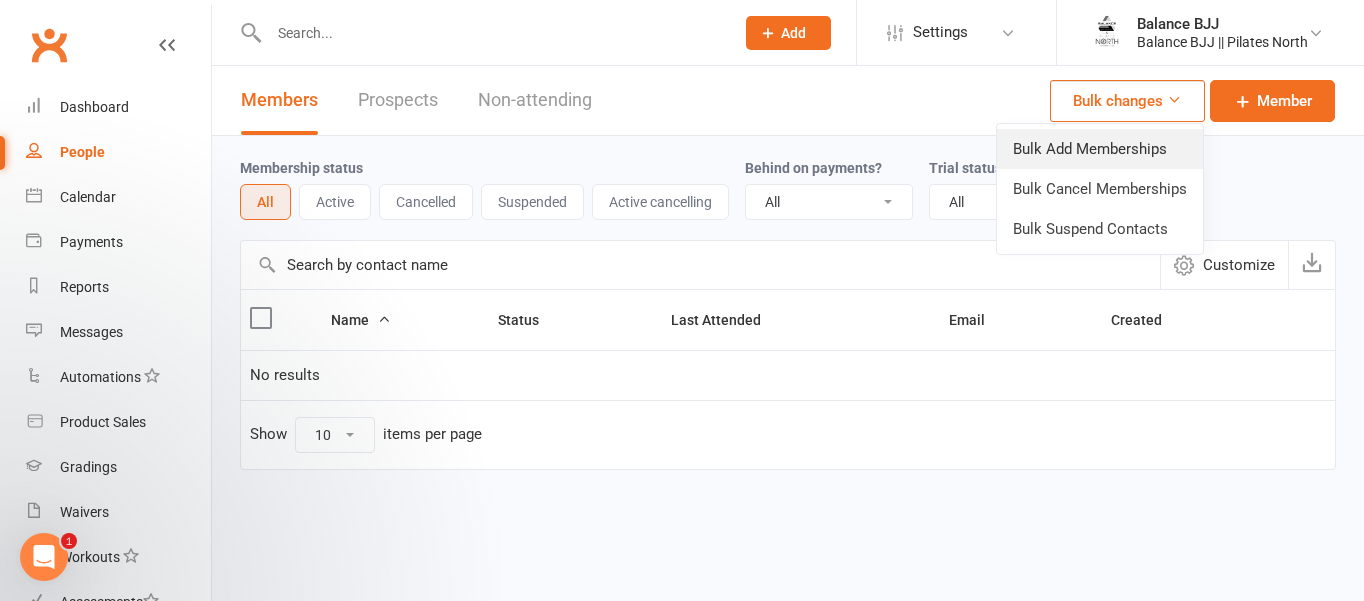 click on "Bulk Add Memberships" at bounding box center [1100, 149] 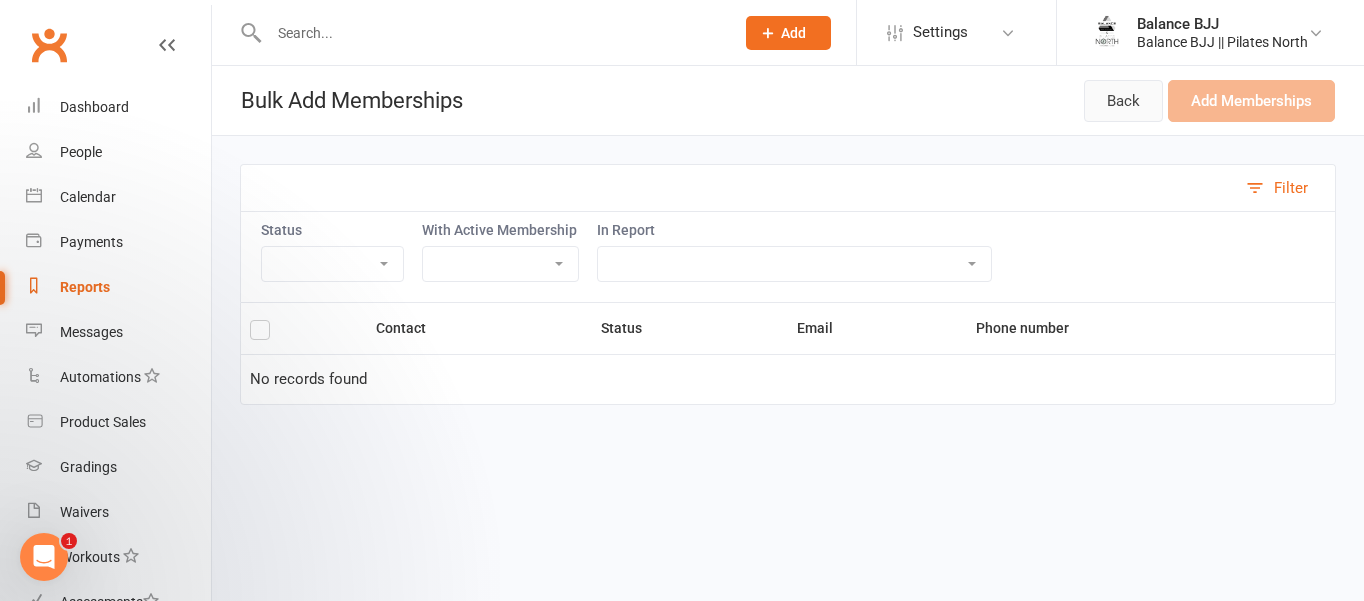 click on "Back" at bounding box center [1123, 101] 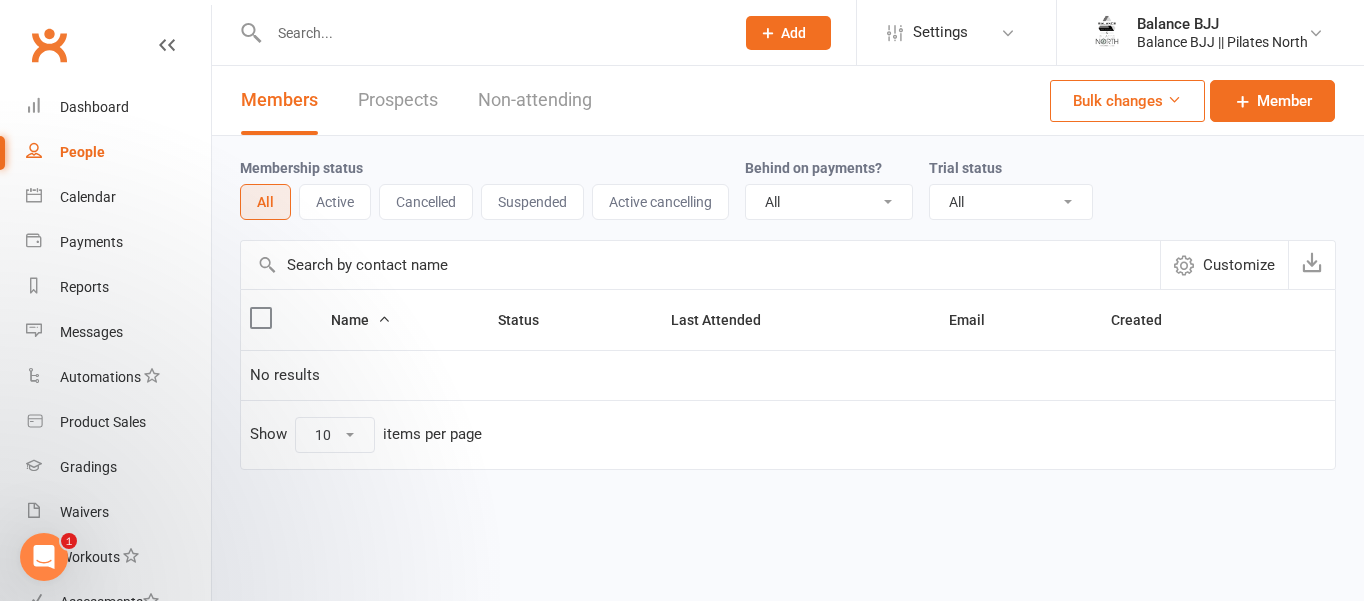 click on "Bulk changes" at bounding box center (1127, 101) 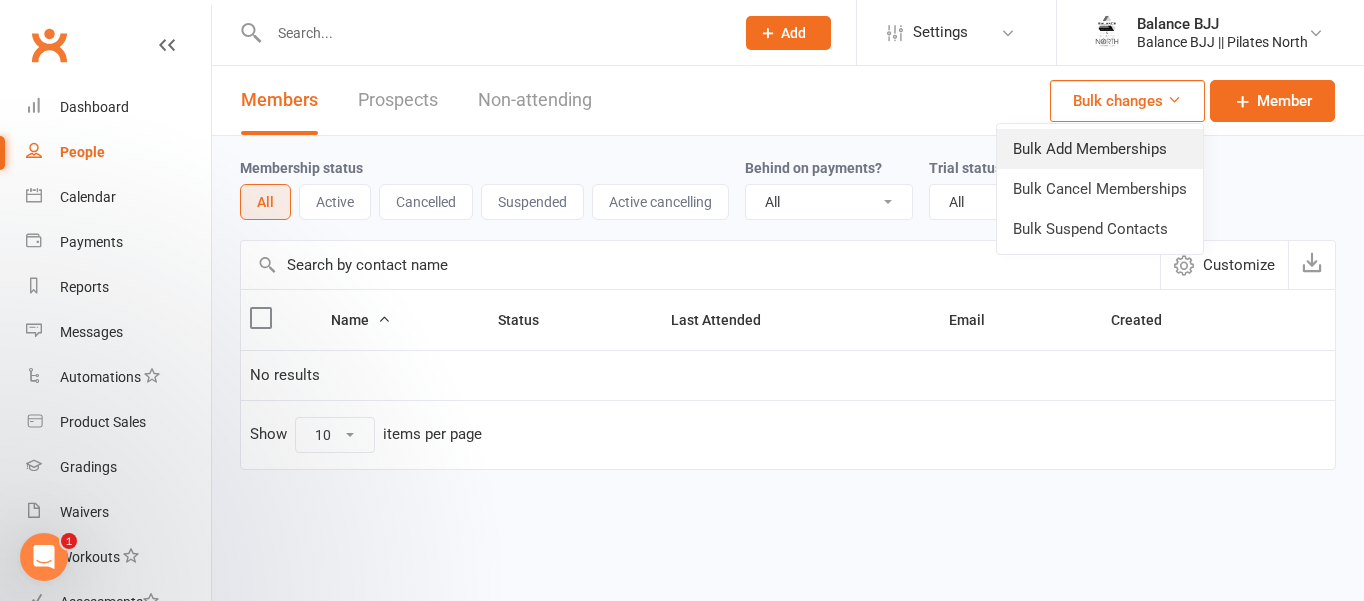 click on "Bulk Add Memberships" at bounding box center (1100, 149) 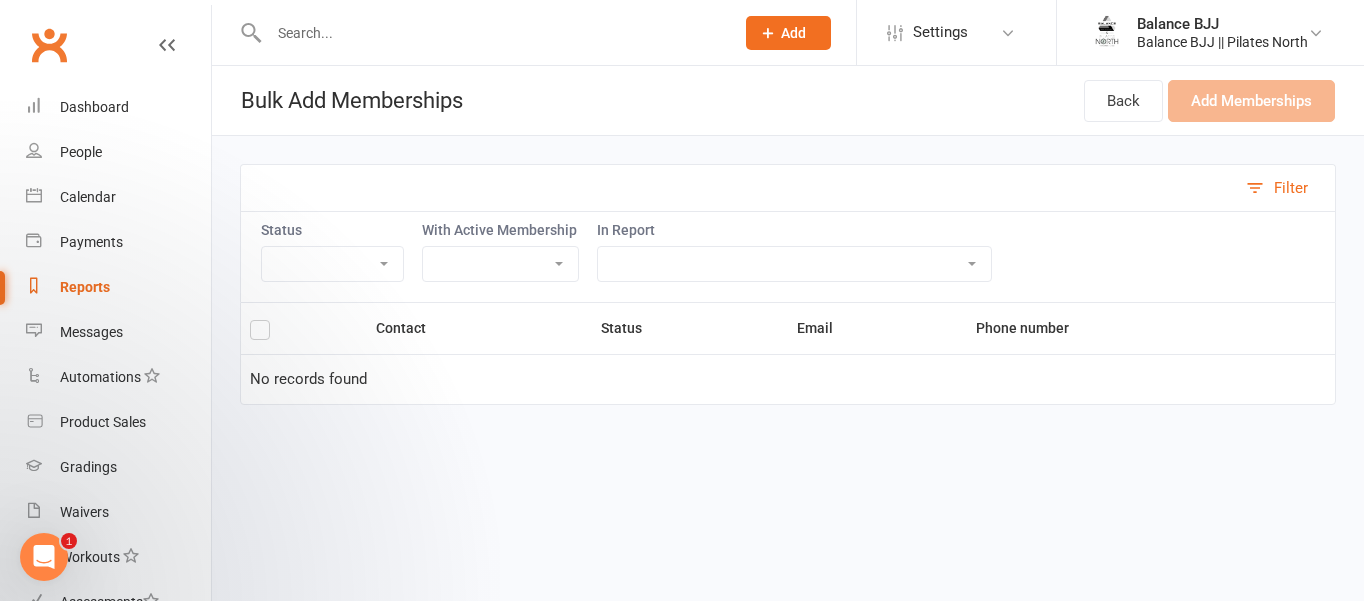click on "Contact Status Email Phone number No records found" at bounding box center (788, 284) 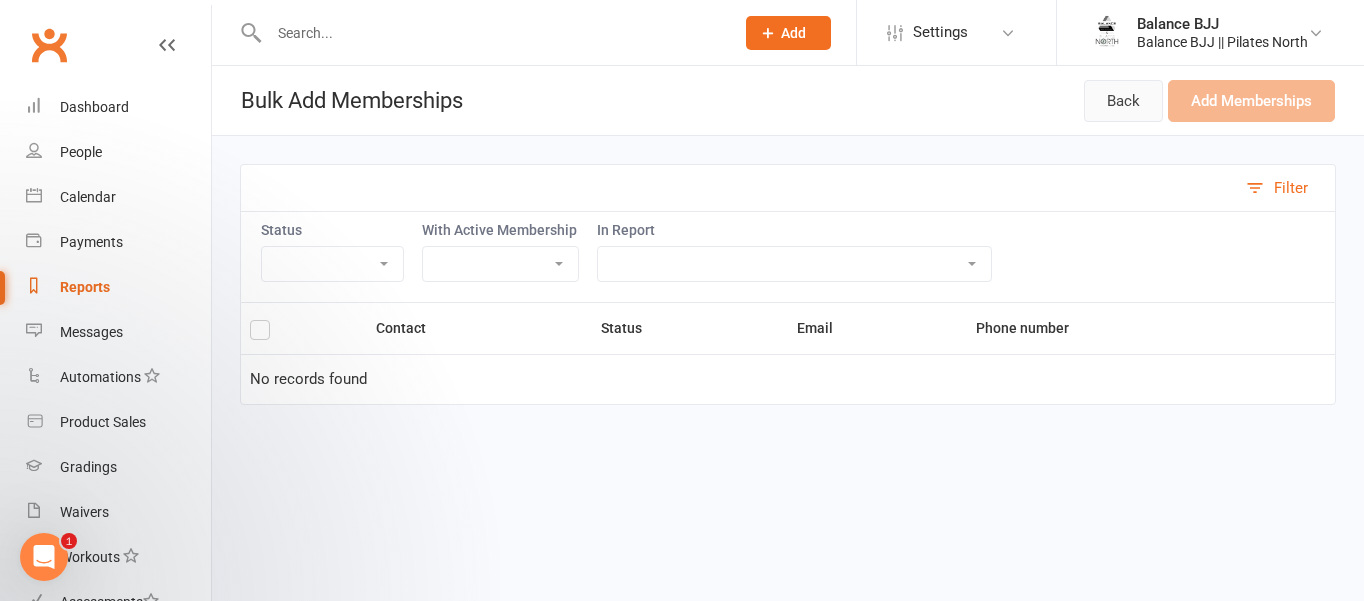 click on "Back" at bounding box center [1123, 101] 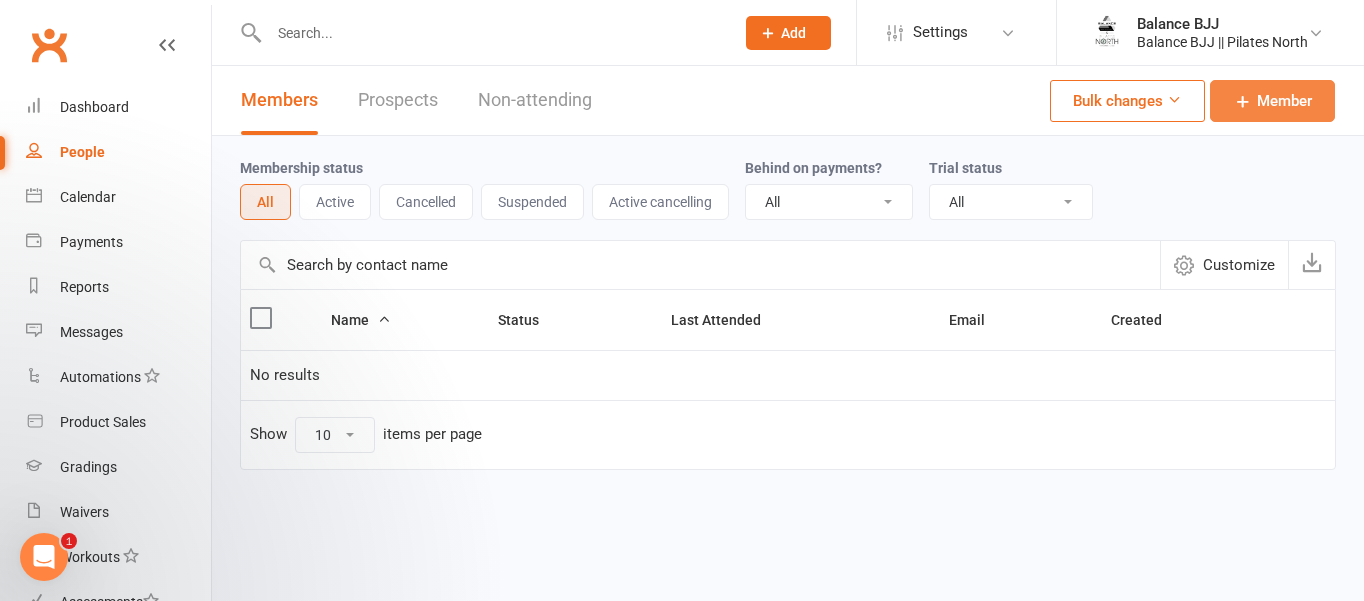 click at bounding box center [1243, 101] 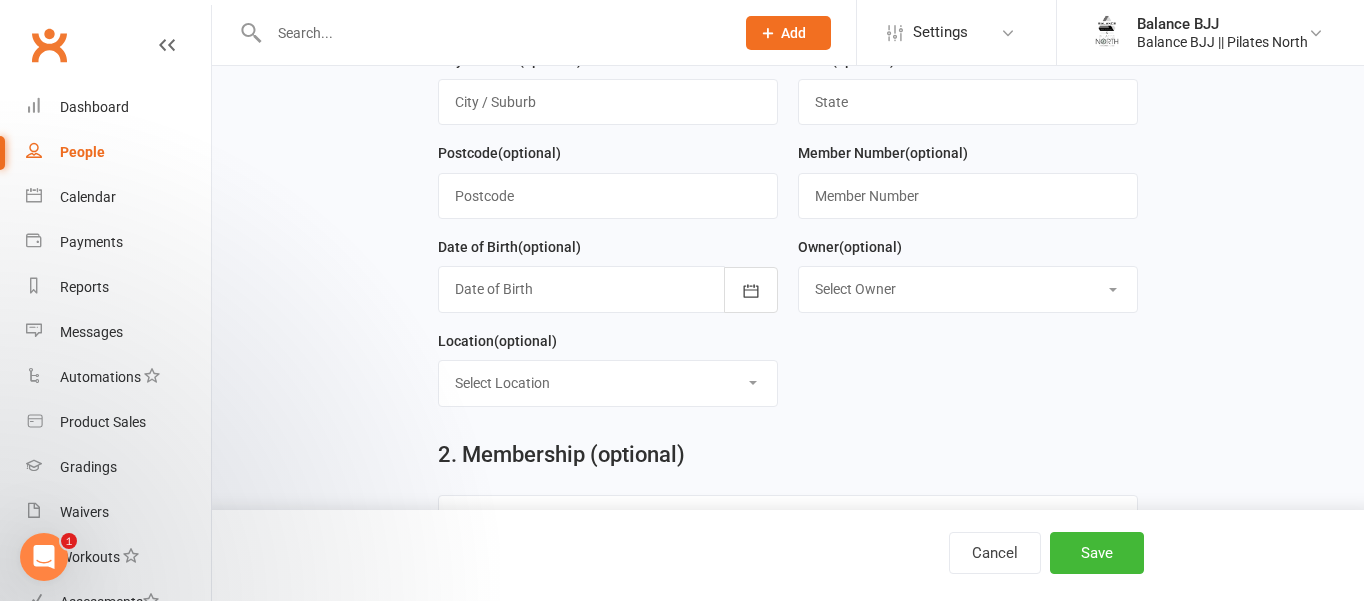 scroll, scrollTop: 34, scrollLeft: 0, axis: vertical 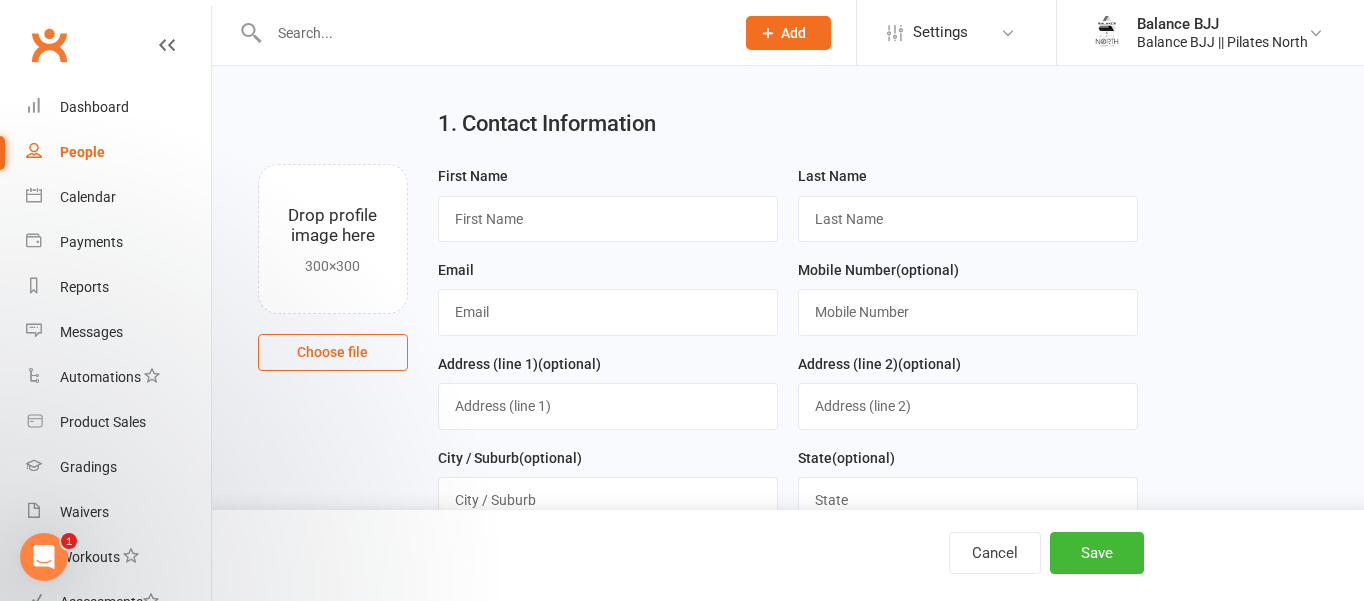 click on "People" at bounding box center [82, 152] 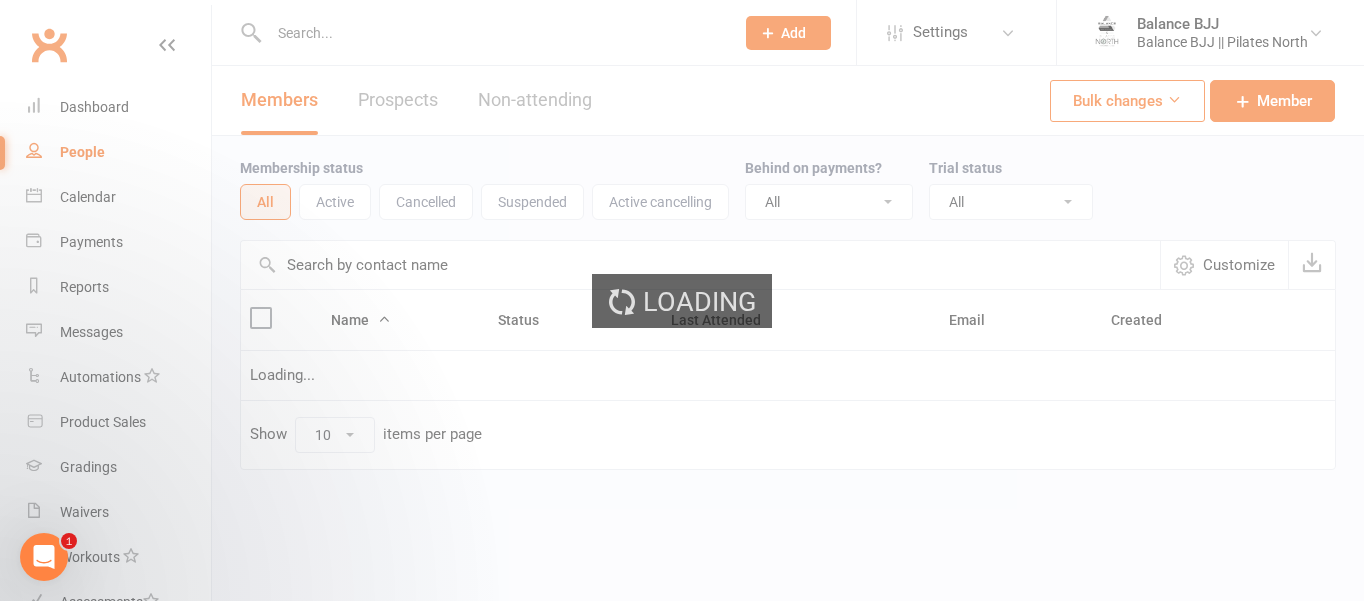 scroll, scrollTop: 0, scrollLeft: 0, axis: both 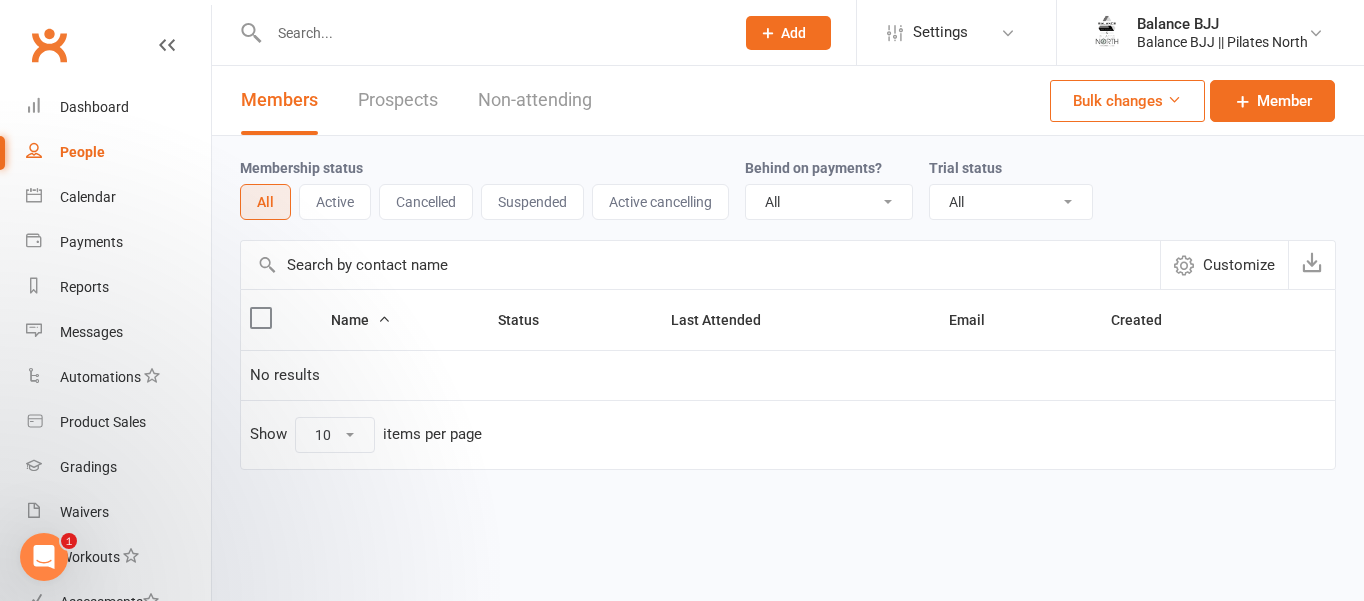 click on "Bulk changes" at bounding box center (1127, 101) 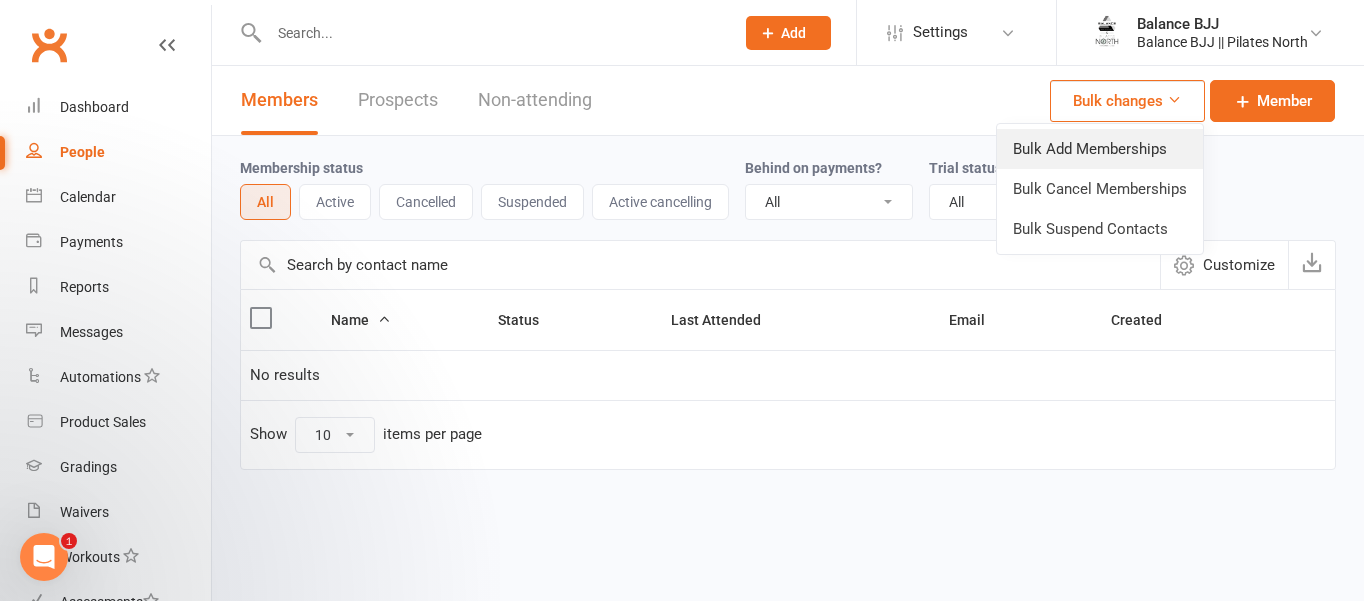 click on "Bulk Add Memberships" at bounding box center (1100, 149) 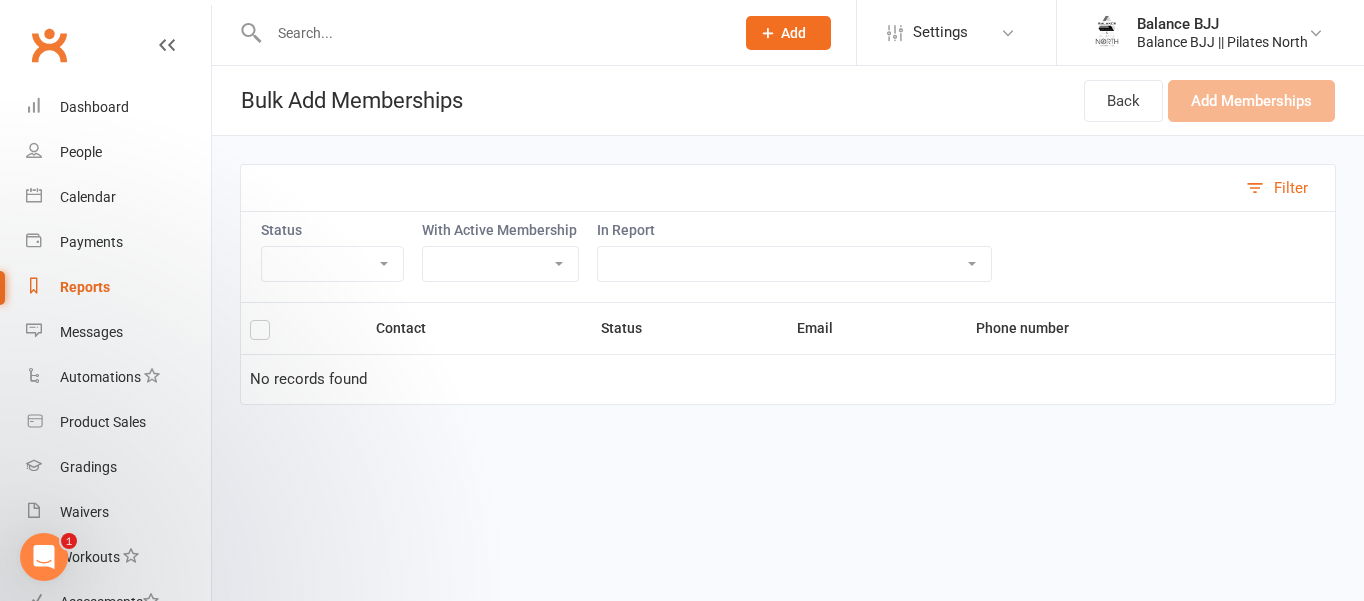 click on "Active Cancelled Not Attending" at bounding box center [332, 264] 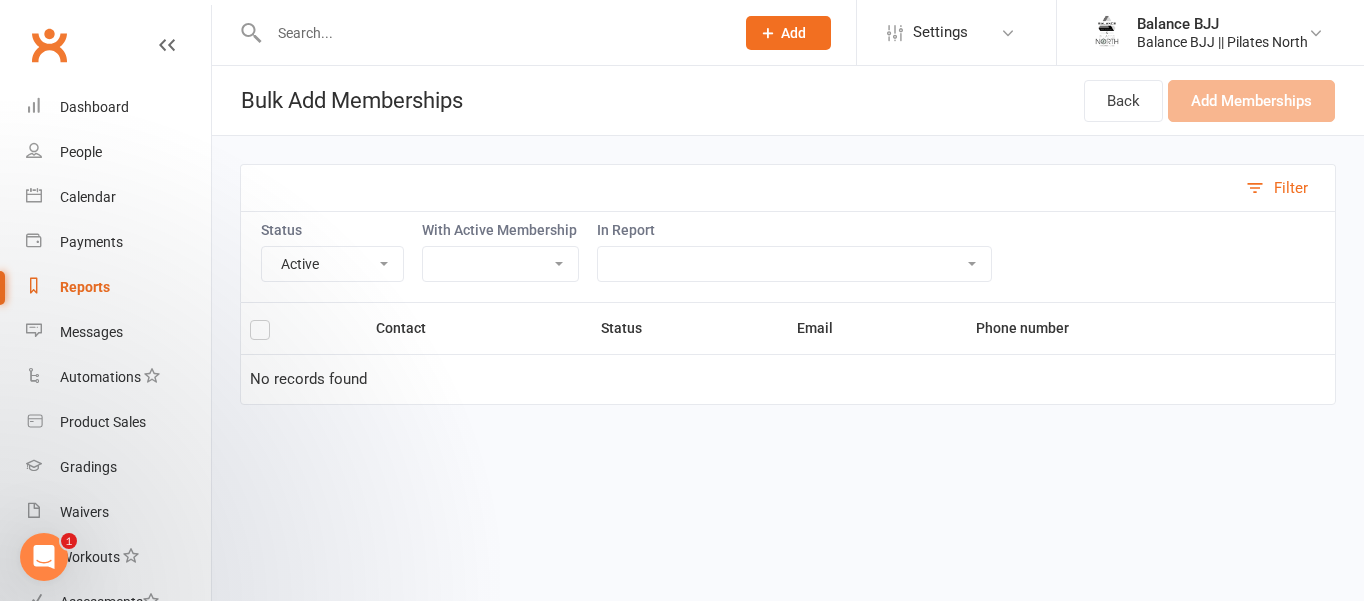 click on "Adults Unlimited" at bounding box center (500, 264) 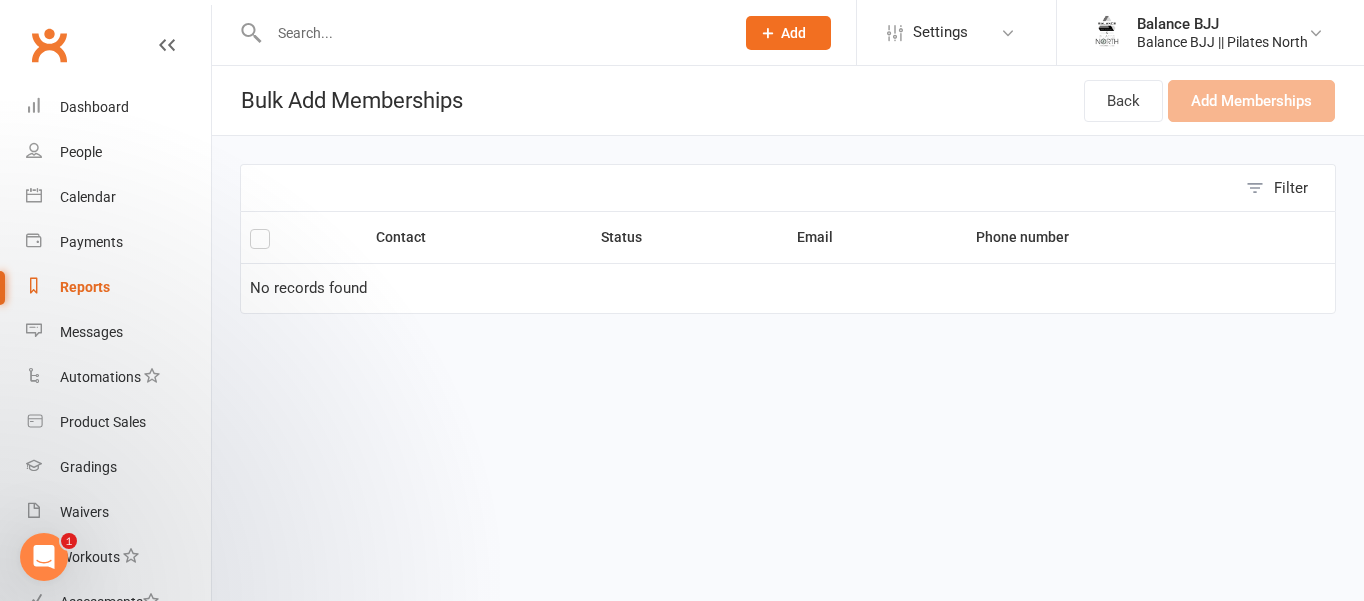click on "Filter" at bounding box center (1291, 188) 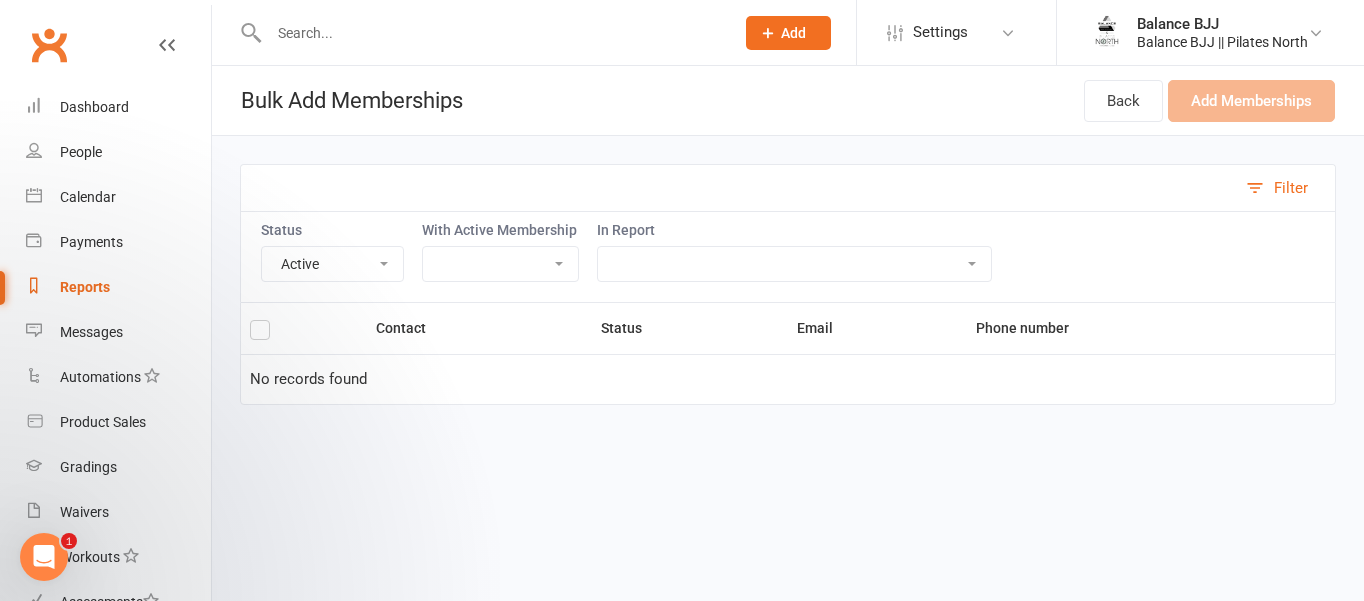click on "Active Cancelled Not Attending" at bounding box center [332, 264] 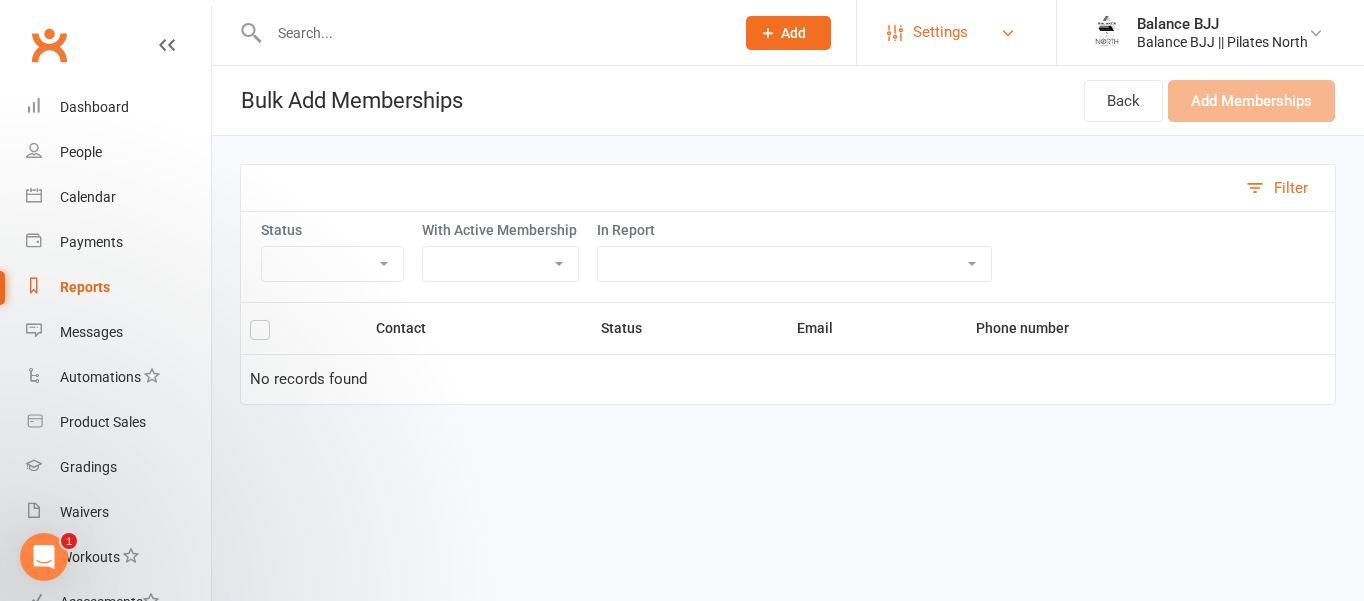 click on "Settings" at bounding box center (940, 32) 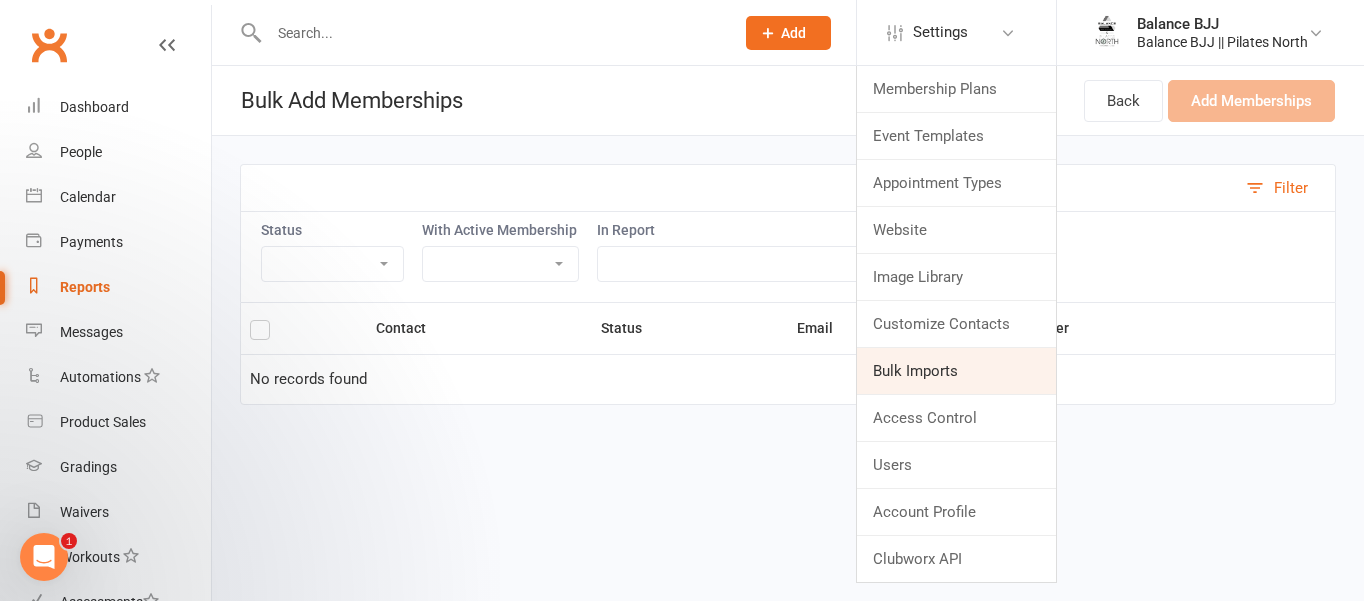 click on "Bulk Imports" at bounding box center (956, 371) 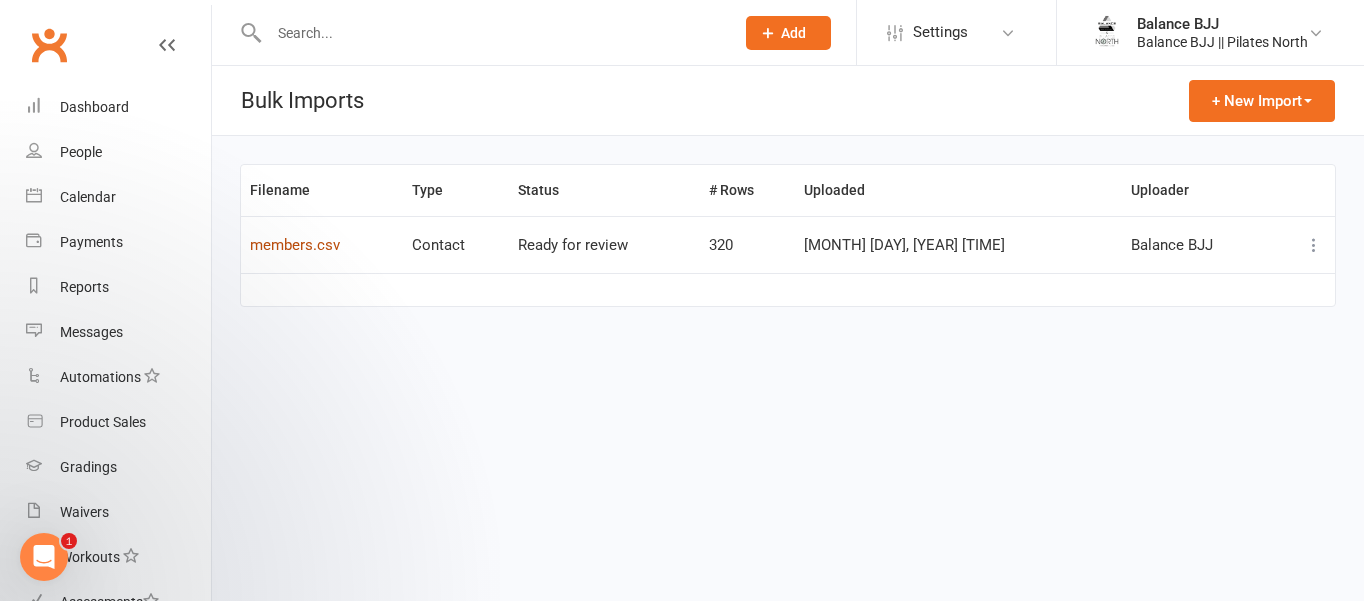click on "members.csv" at bounding box center [295, 245] 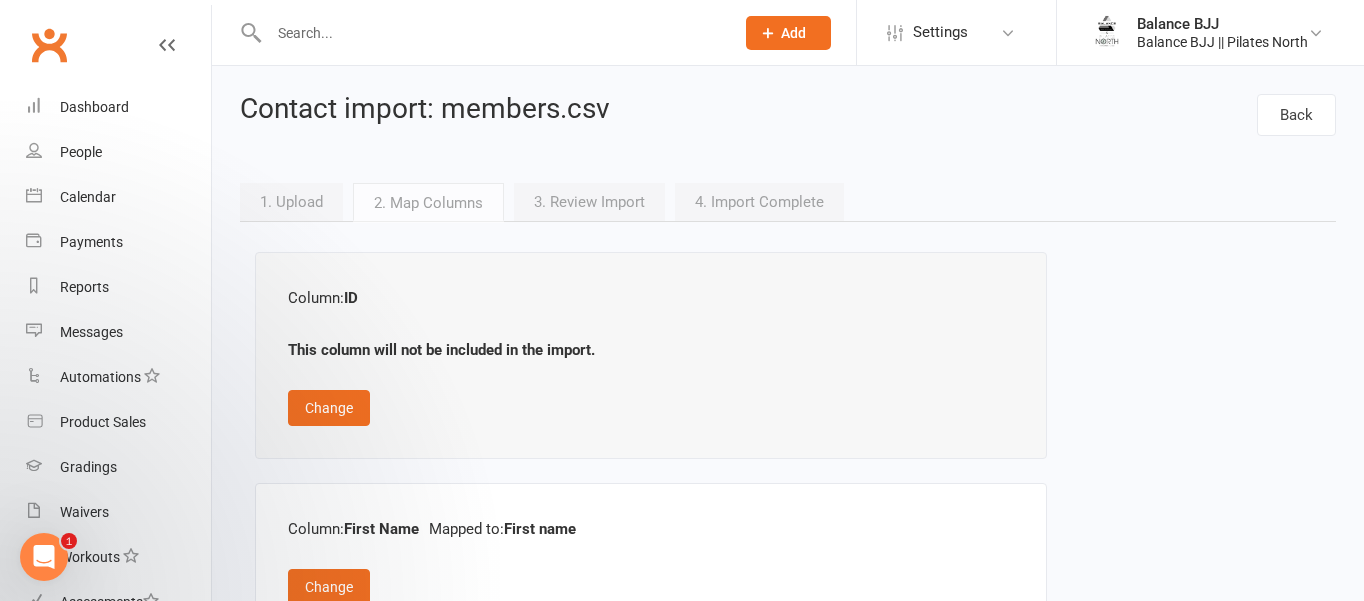 click on "Add" 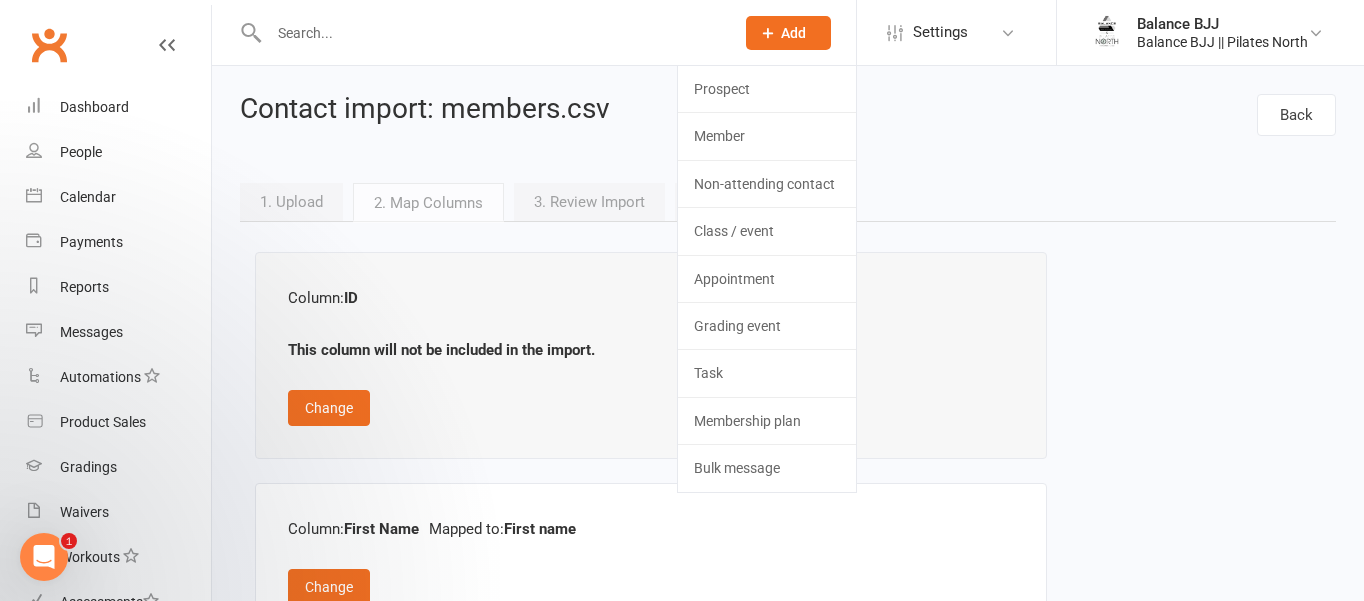 click on "Add" 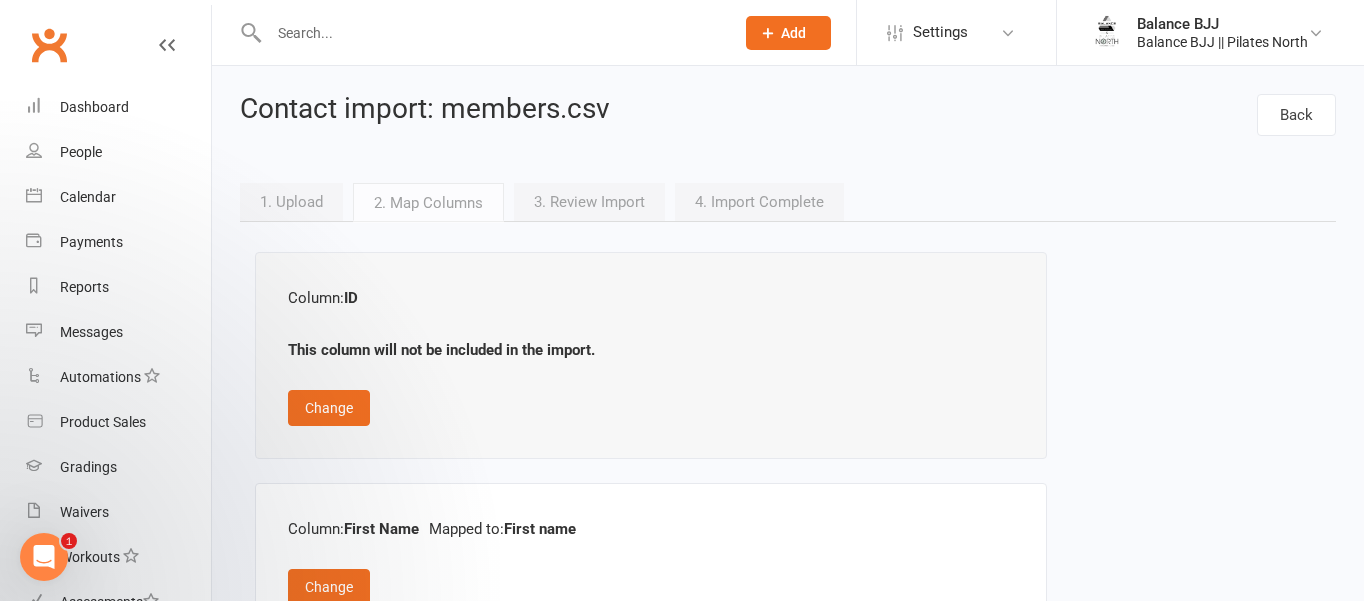 click on "Add" 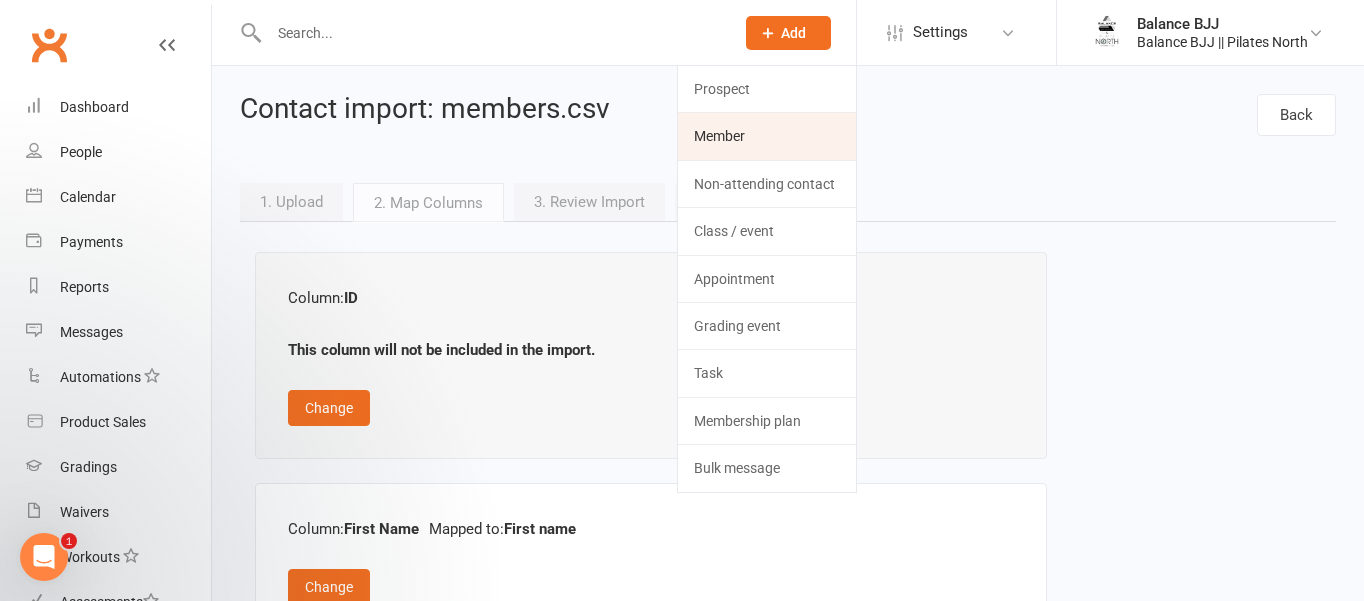 click on "Member" 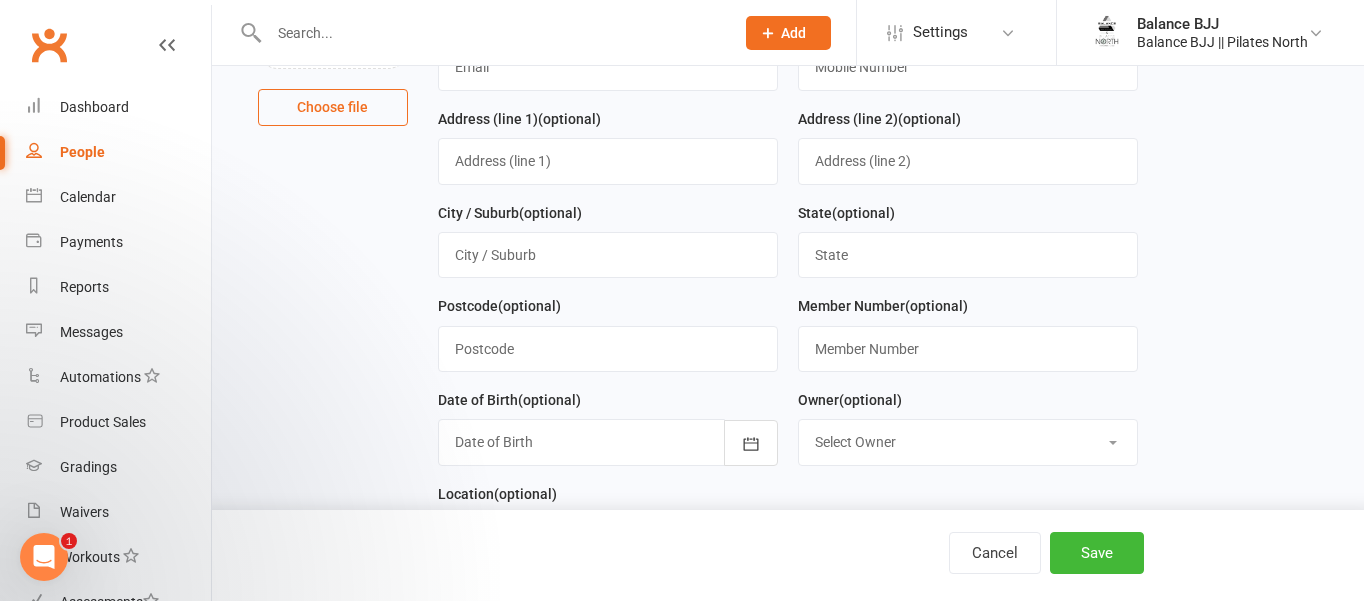 scroll, scrollTop: 281, scrollLeft: 0, axis: vertical 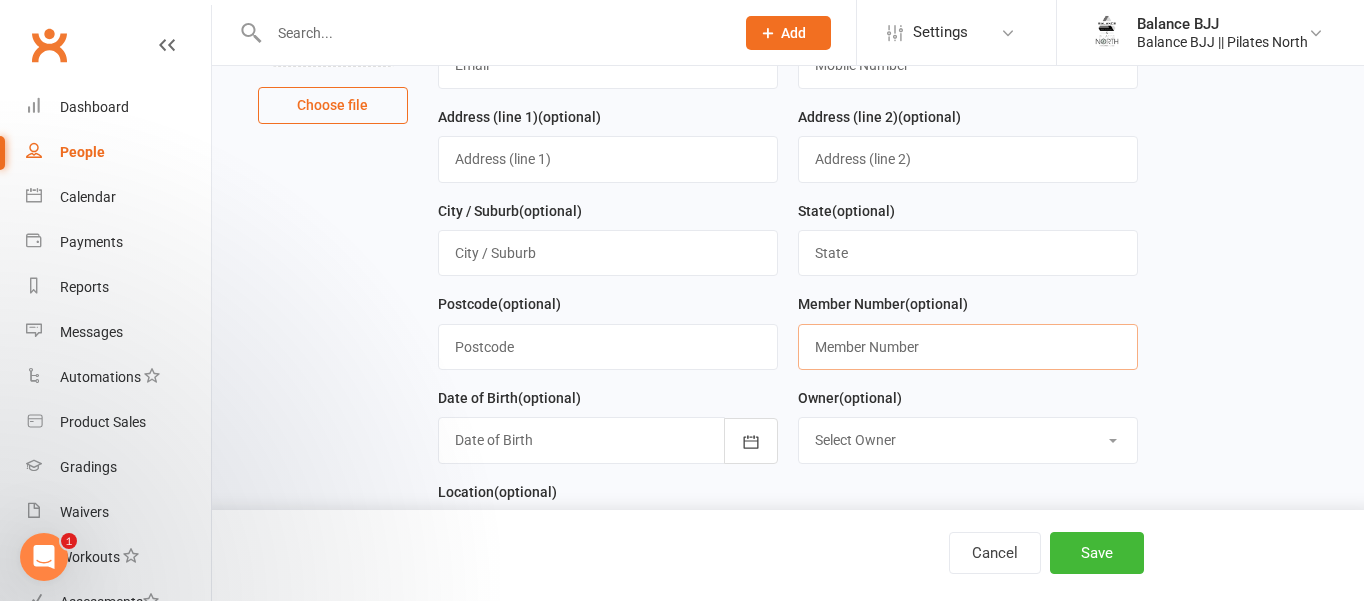 click at bounding box center [968, 347] 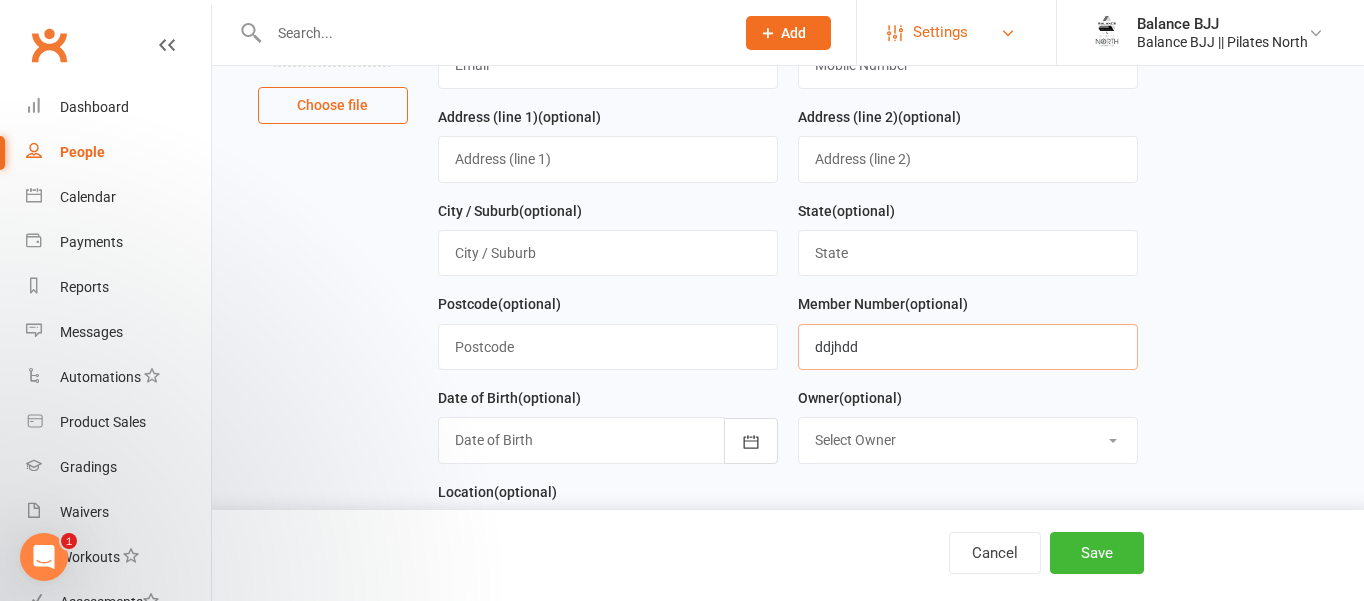 type on "ddjhdd" 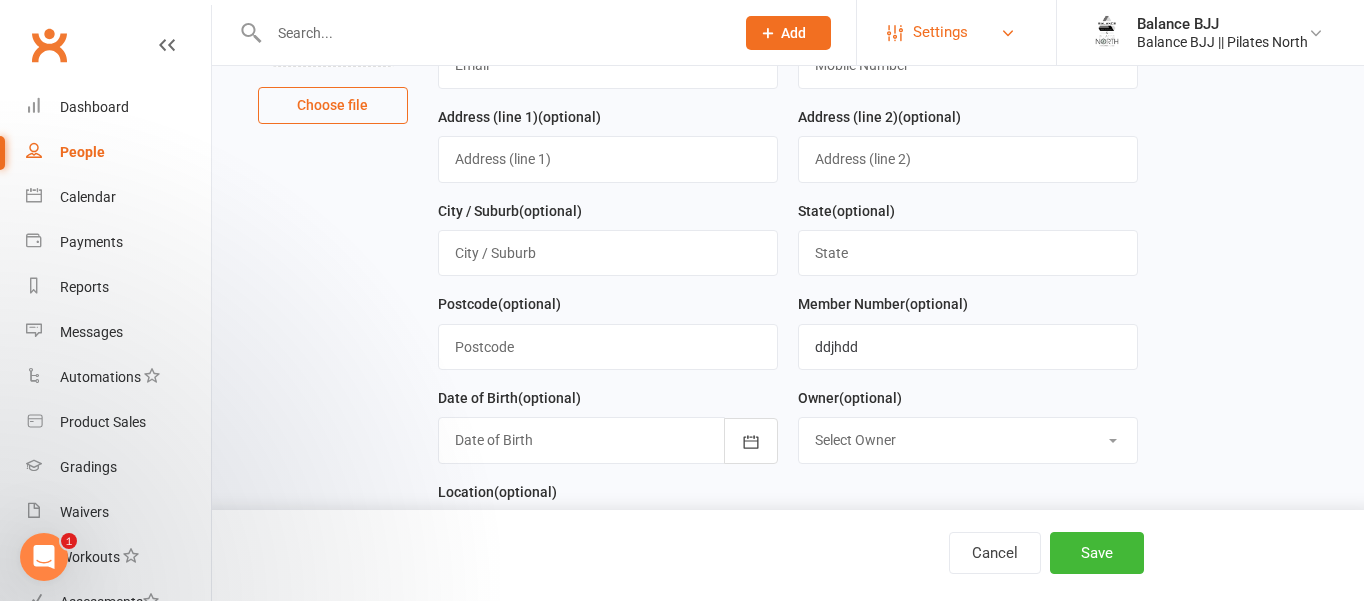 click on "Settings" at bounding box center [956, 32] 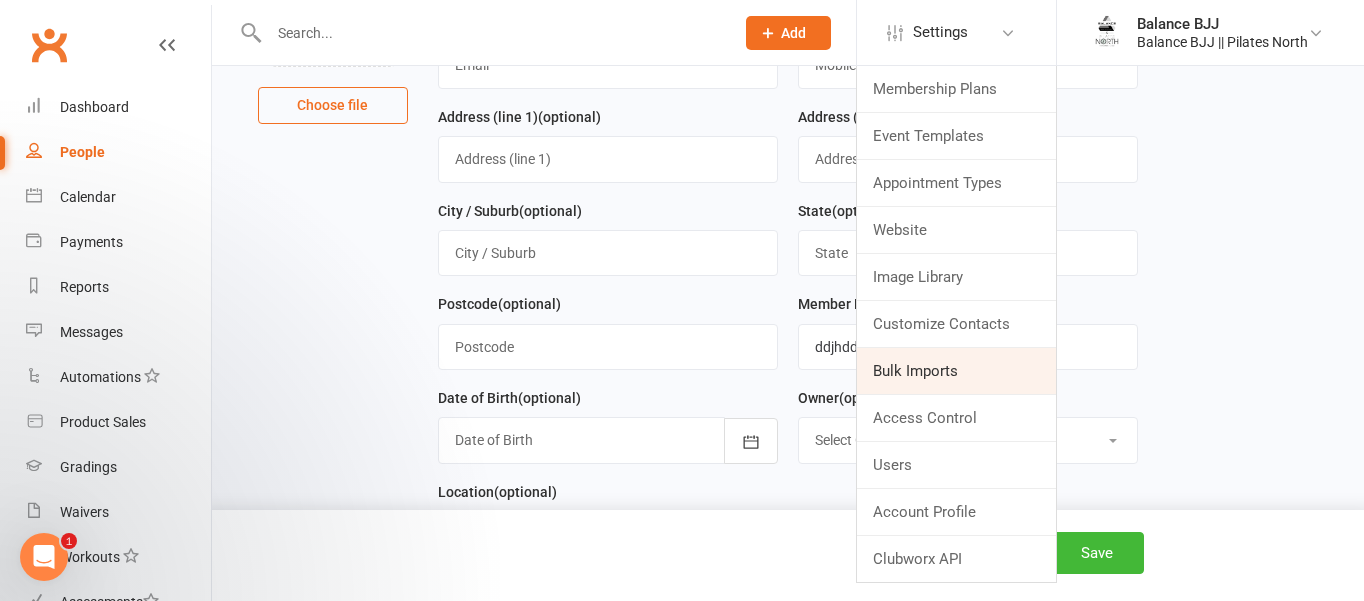 click on "Bulk Imports" at bounding box center [956, 371] 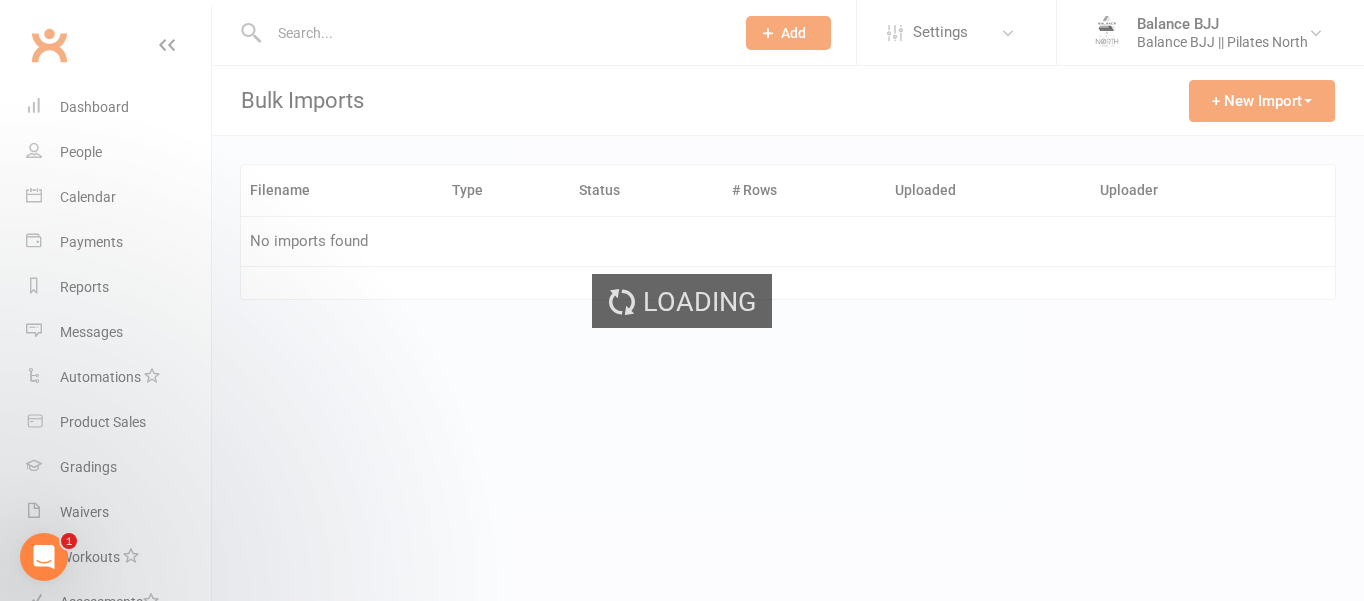 scroll, scrollTop: 0, scrollLeft: 0, axis: both 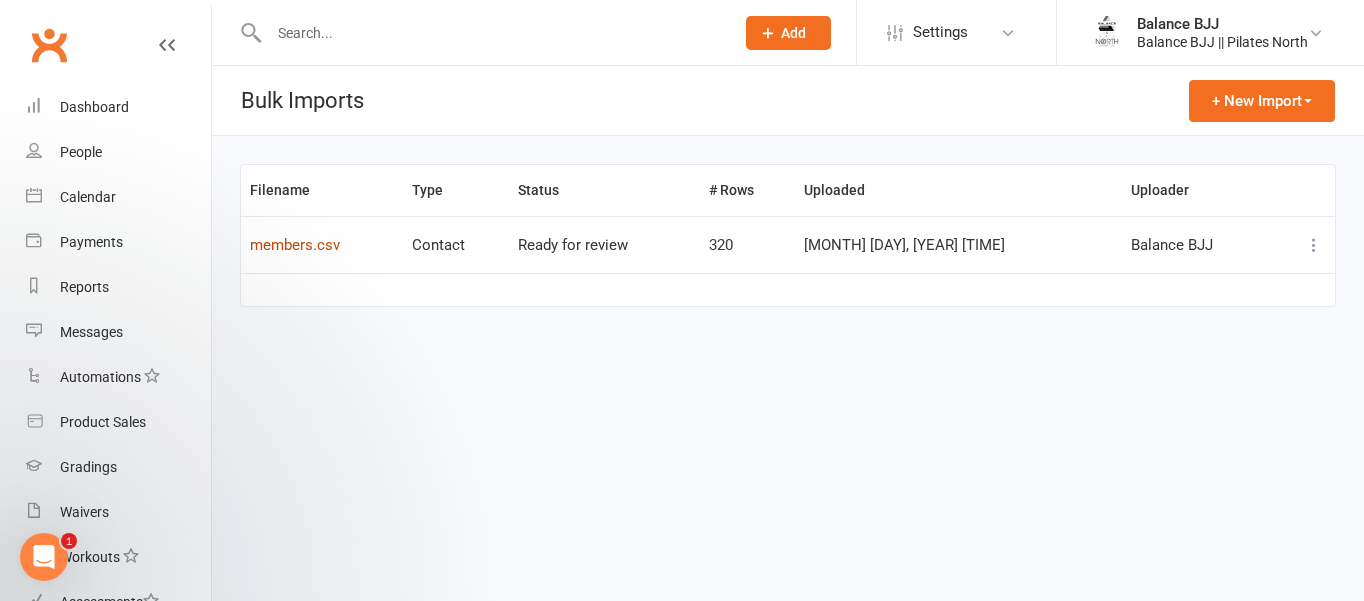 click on "members.csv" at bounding box center (295, 245) 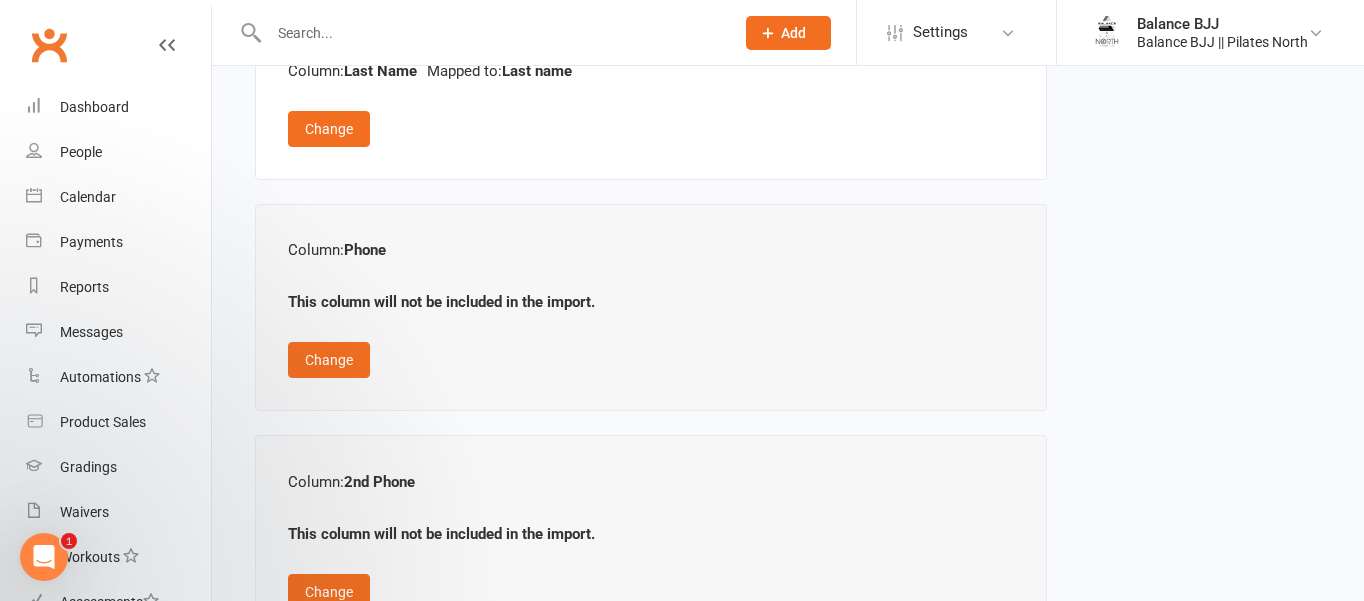 scroll, scrollTop: 651, scrollLeft: 0, axis: vertical 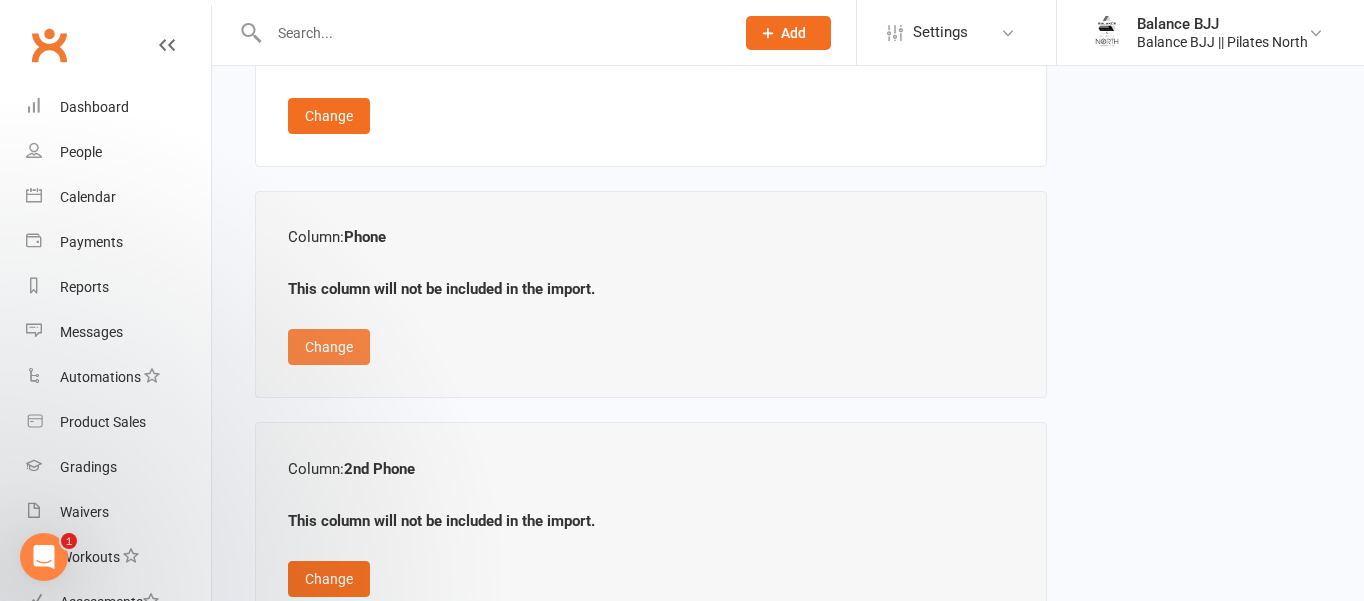 click on "Change" at bounding box center (329, 347) 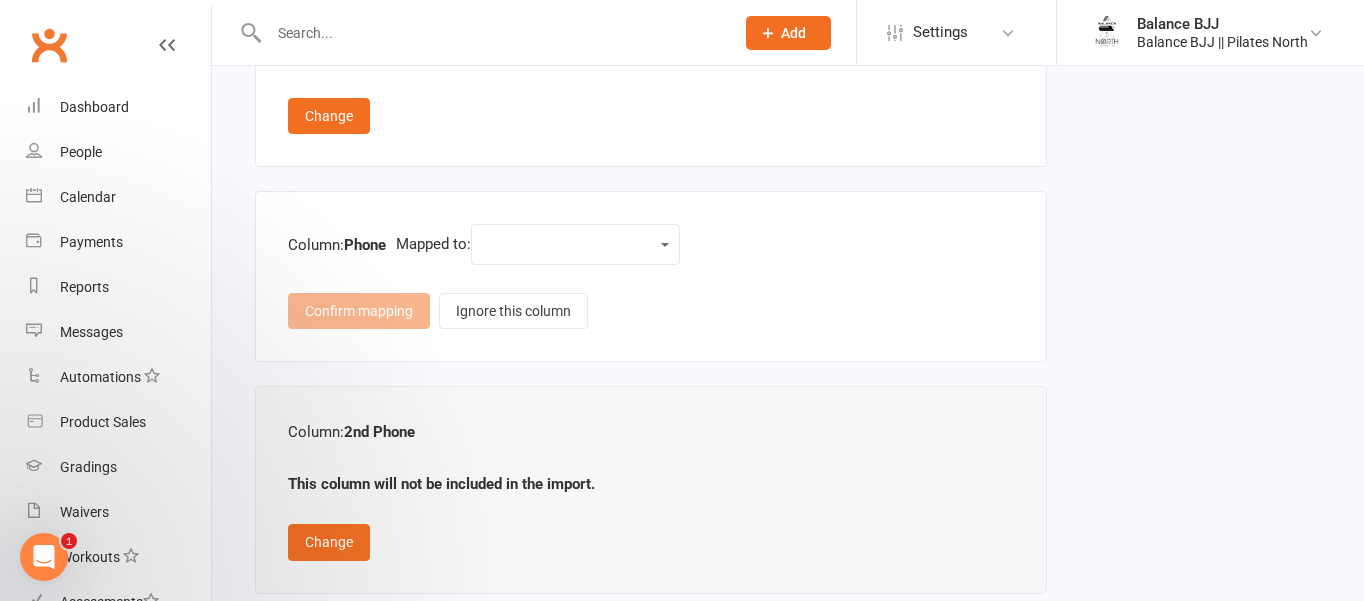 click on "Contact type First name Last name Email DOB (Date of Birth) Member number Mobile / Cell number Note subject Note body Address - Street line 1 Address - Street line 2 Address - City / Suburb Address - State Address - ZIP/Postal code Other (custom field)" at bounding box center (575, 244) 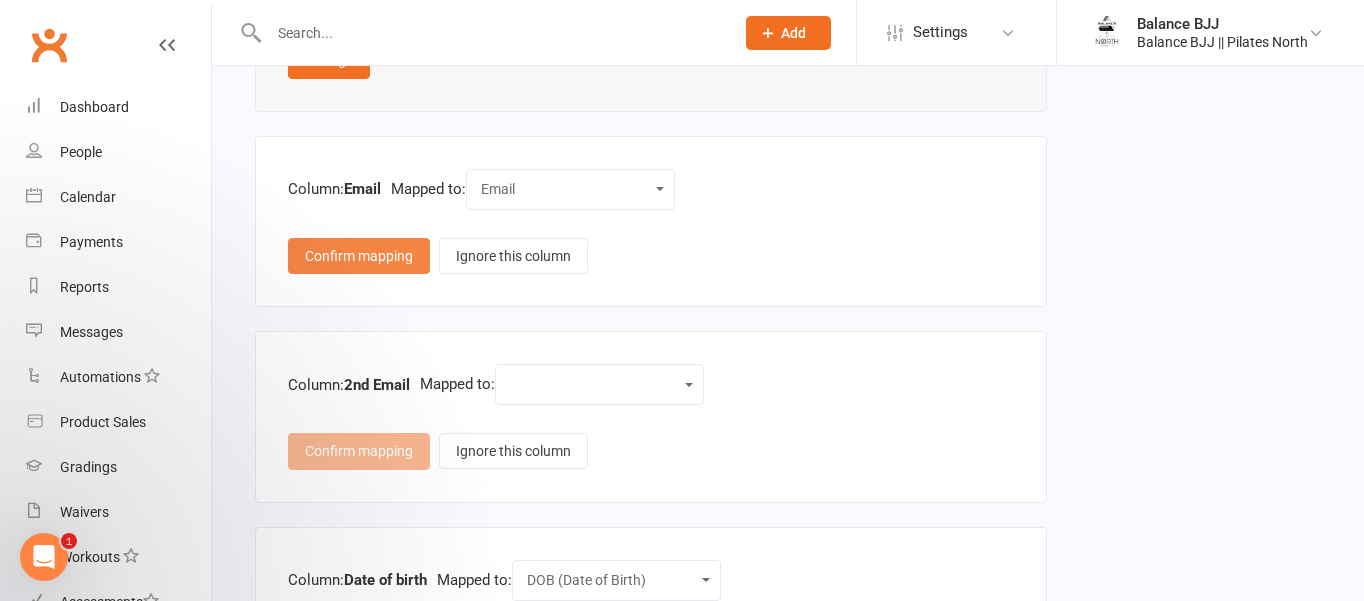 scroll, scrollTop: 1137, scrollLeft: 0, axis: vertical 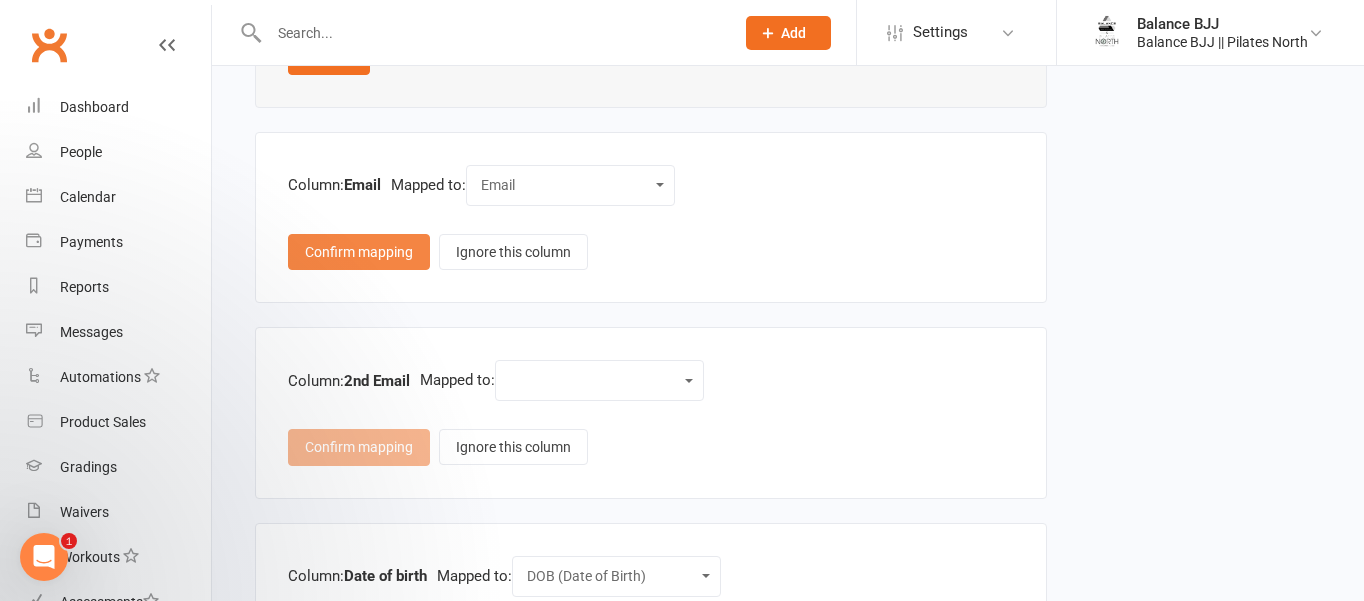 click on "Confirm mapping" at bounding box center (359, 252) 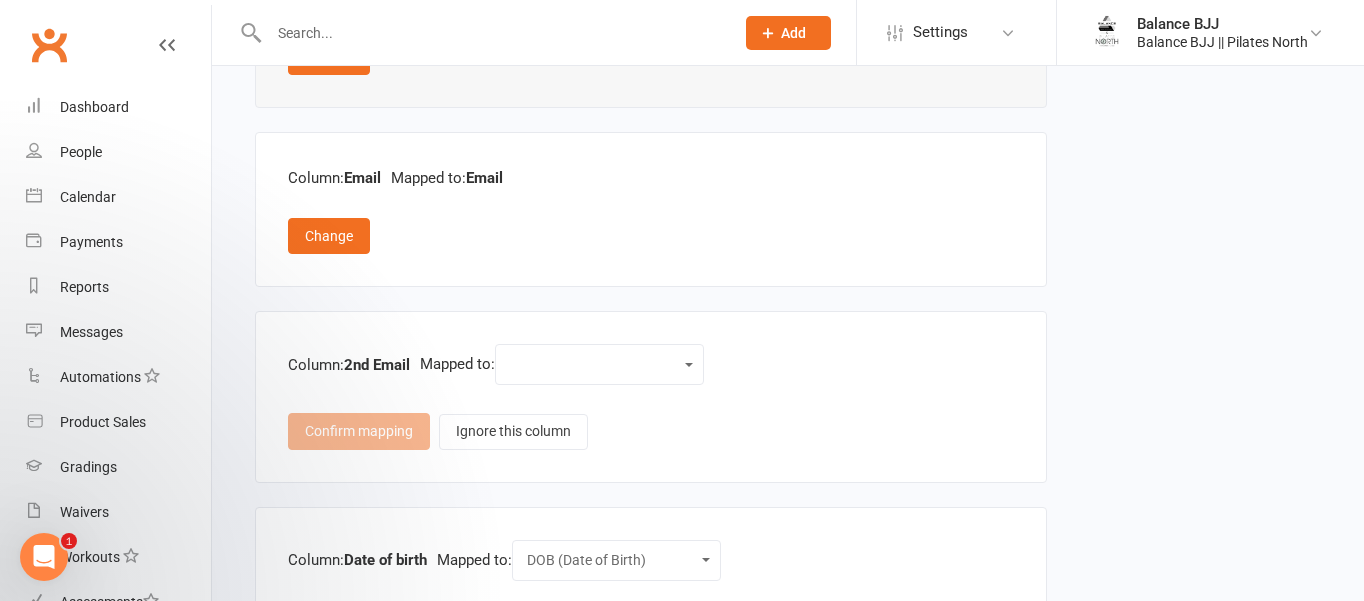 click on "Contact type First name Last name Email DOB (Date of Birth) Member number Mobile / Cell number Note subject Note body Address - Street line 1 Address - Street line 2 Address - City / Suburb Address - State Address - ZIP/Postal code Other (custom field)" at bounding box center [599, 364] 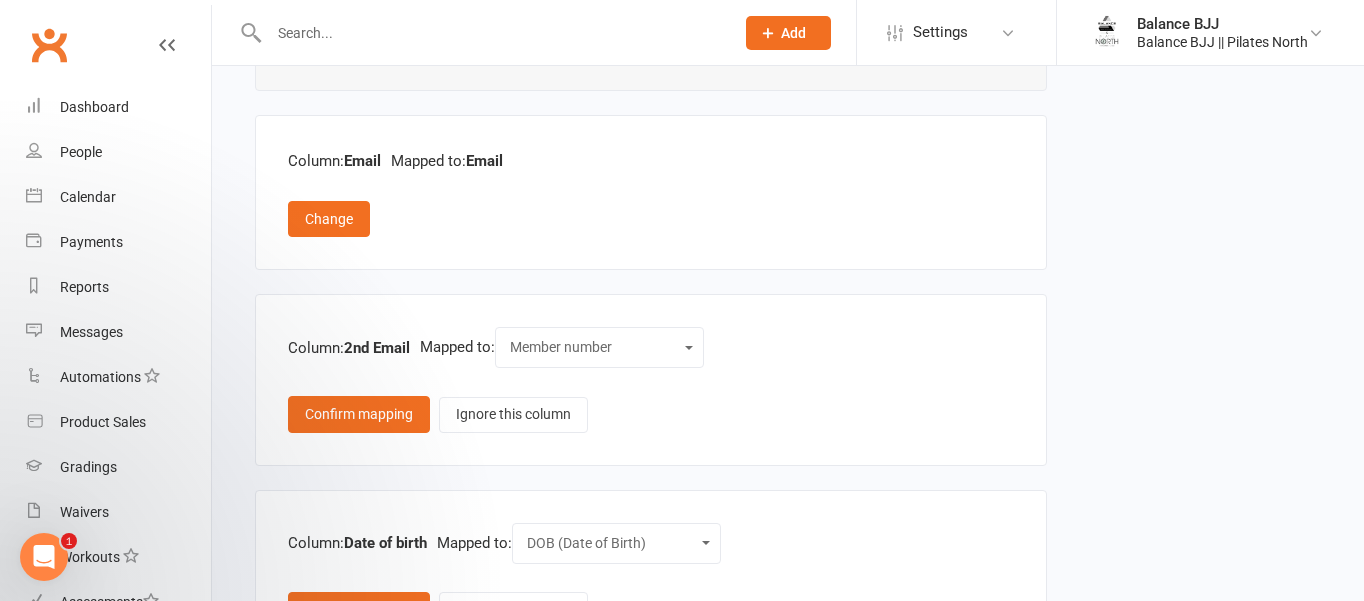 scroll, scrollTop: 1160, scrollLeft: 0, axis: vertical 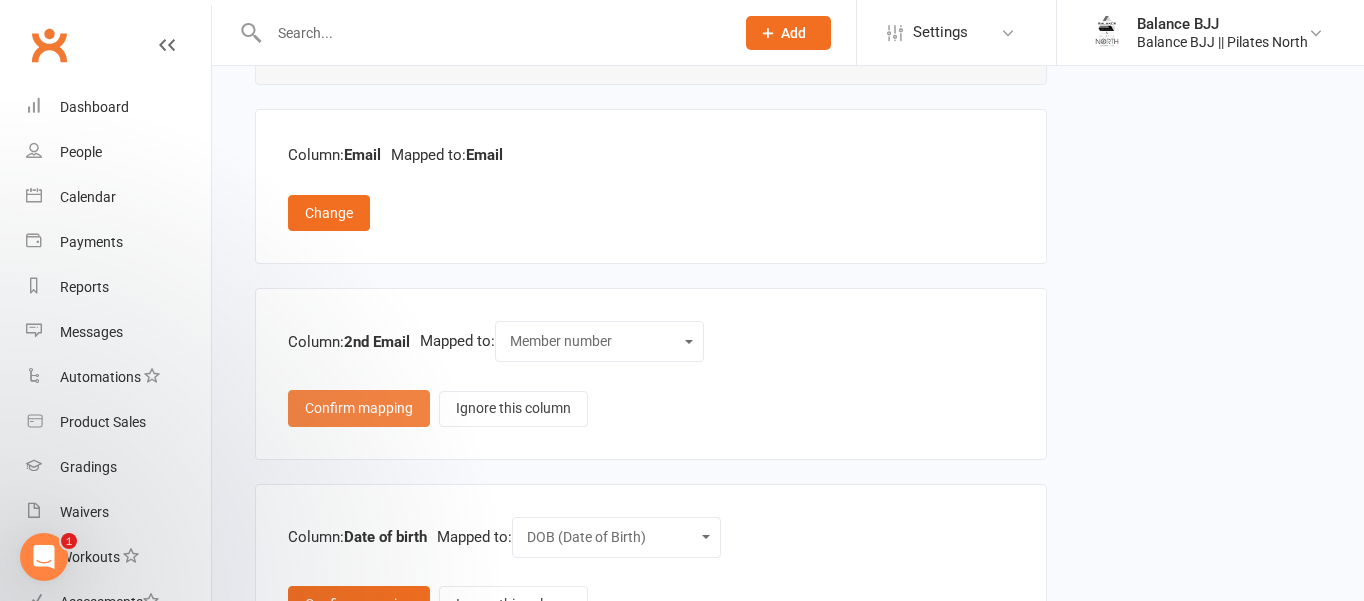 click on "Confirm mapping" at bounding box center (359, 408) 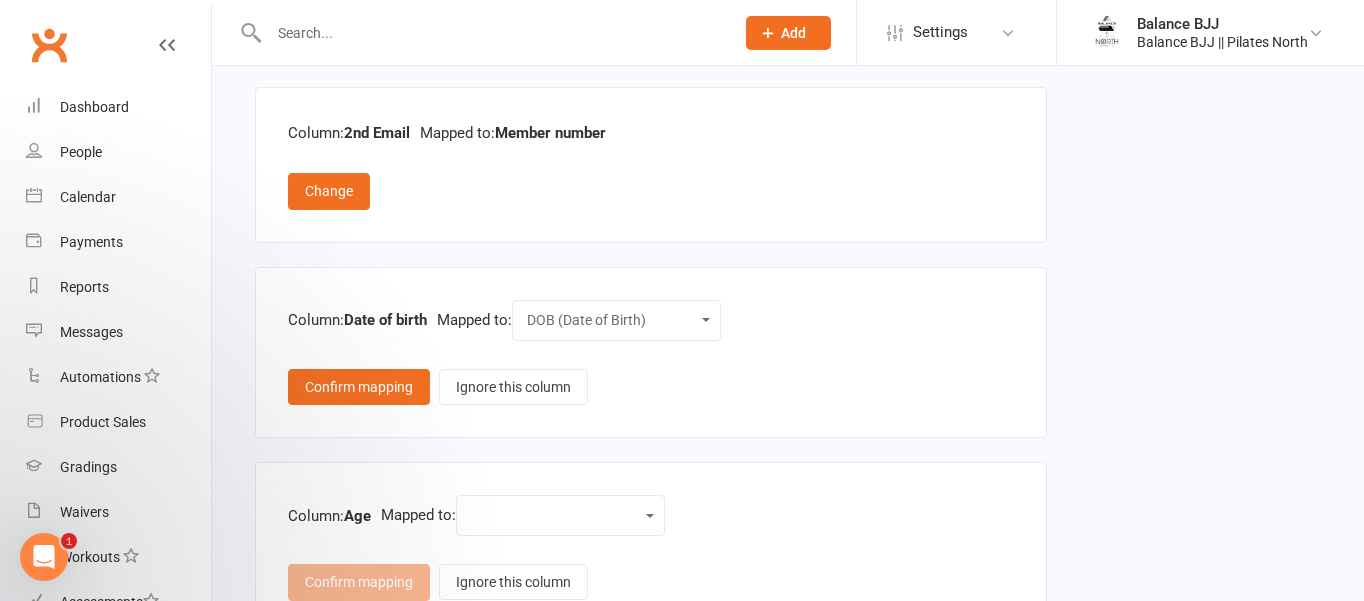 scroll, scrollTop: 1363, scrollLeft: 0, axis: vertical 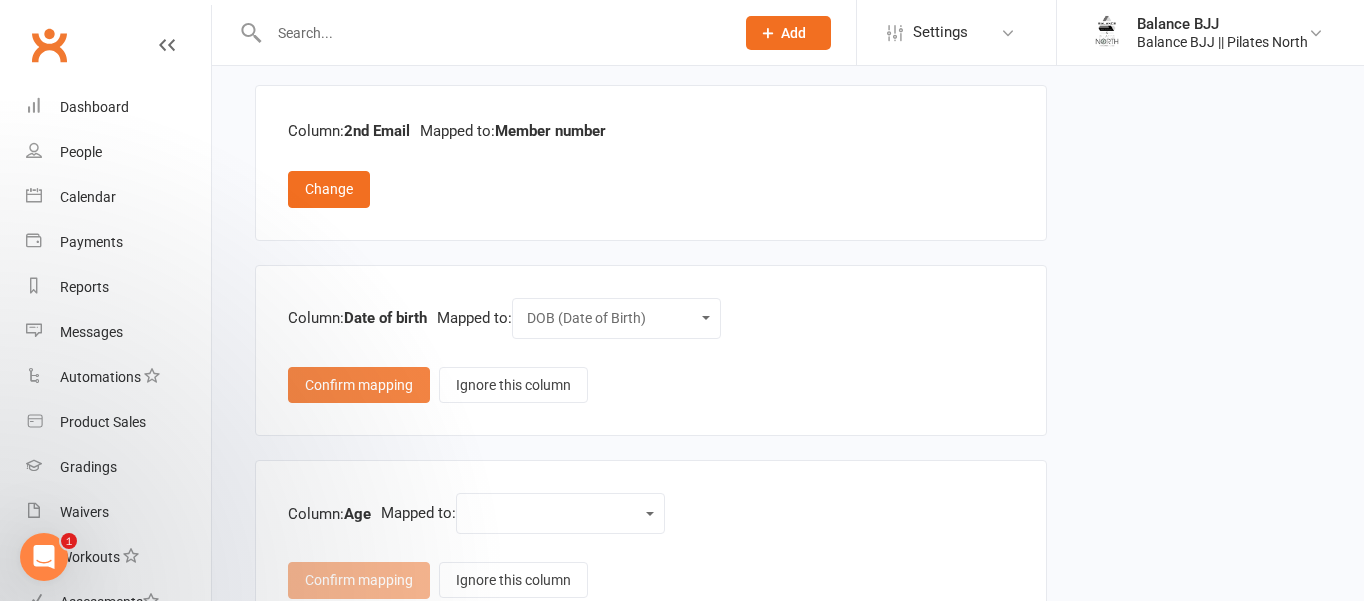 click on "Confirm mapping" at bounding box center (359, 385) 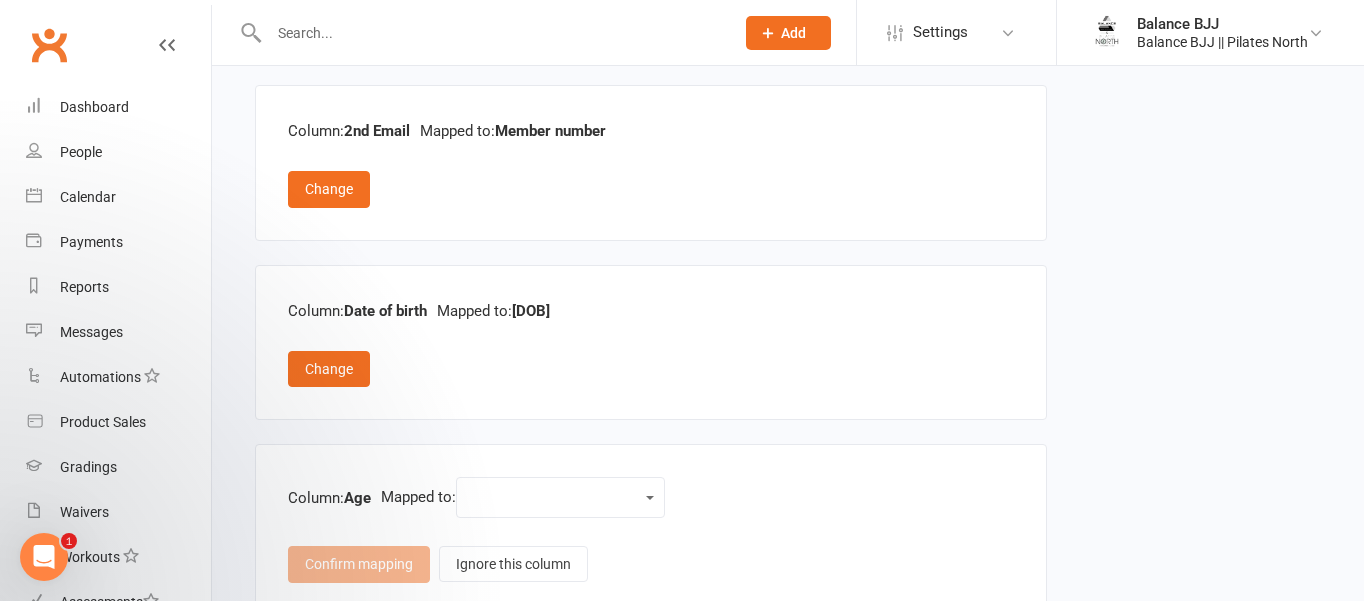 click on "Contact type First name Last name Email DOB (Date of Birth) Member number Mobile / Cell number Note subject Note body Address - Street line 1 Address - Street line 2 Address - City / Suburb Address - State Address - ZIP/Postal code Other (custom field)" at bounding box center [560, 497] 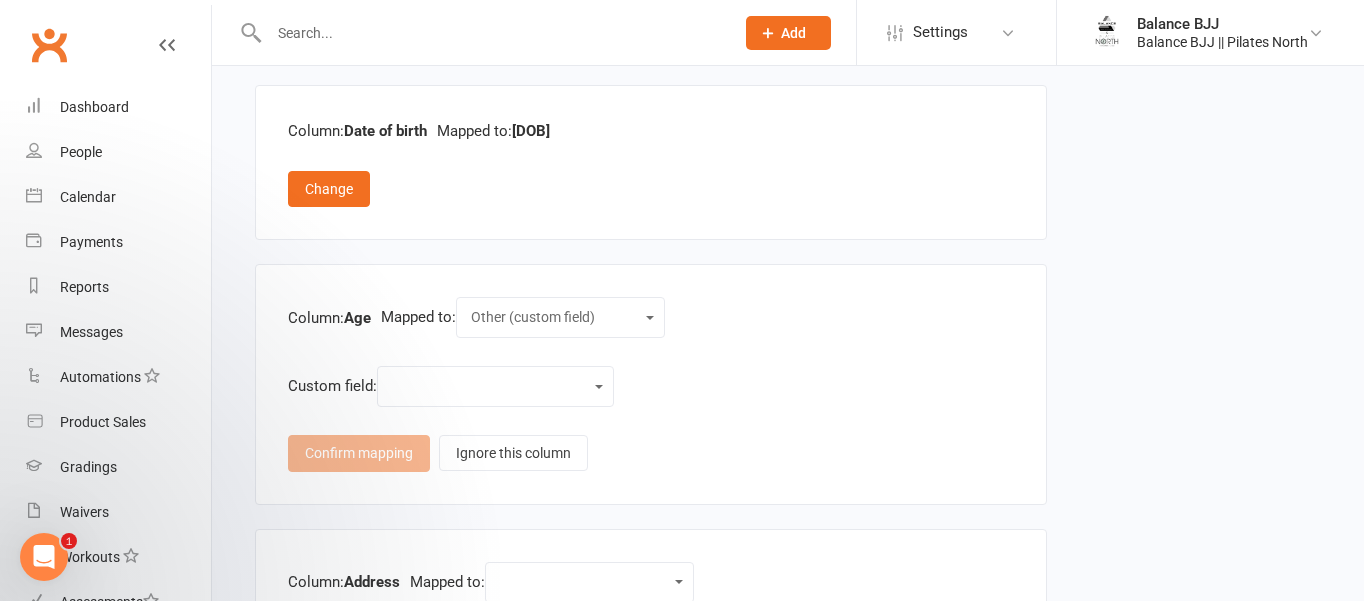 scroll, scrollTop: 1553, scrollLeft: 0, axis: vertical 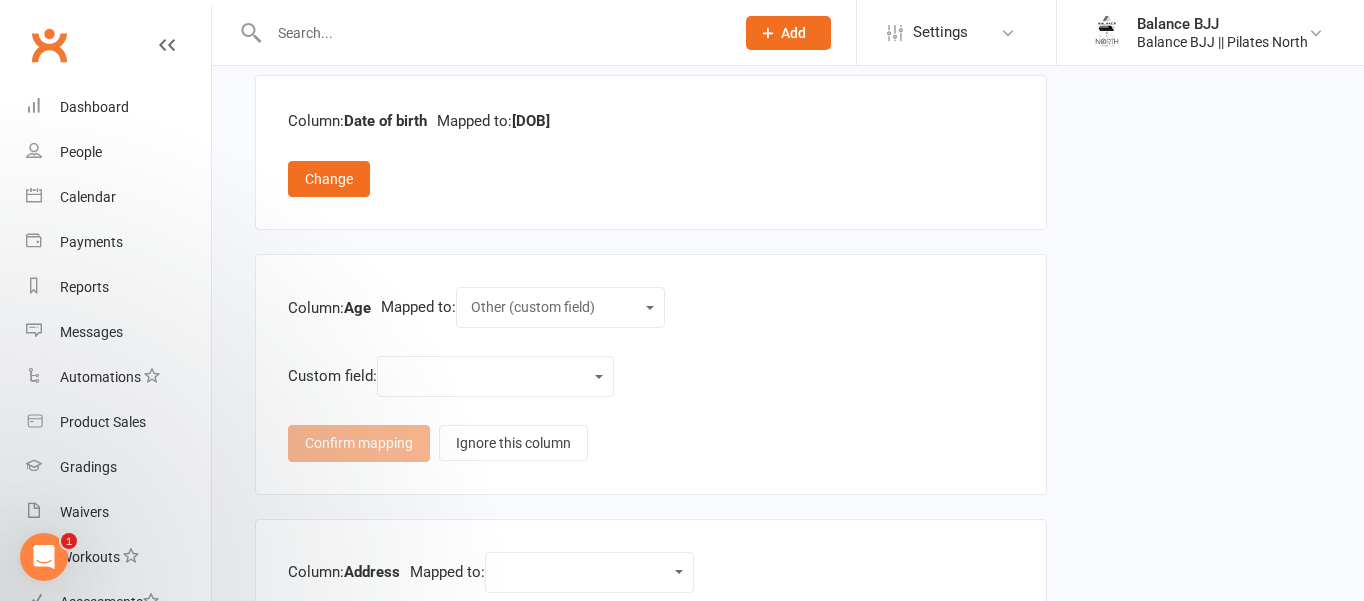 click on "Name Relationship to Member Email Phone Address Achievement Date Weight Goal Body Fat % Goal General Wellness Goal Gender How did they hear about us? How did they contact us? What are they interested in?" at bounding box center [495, 376] 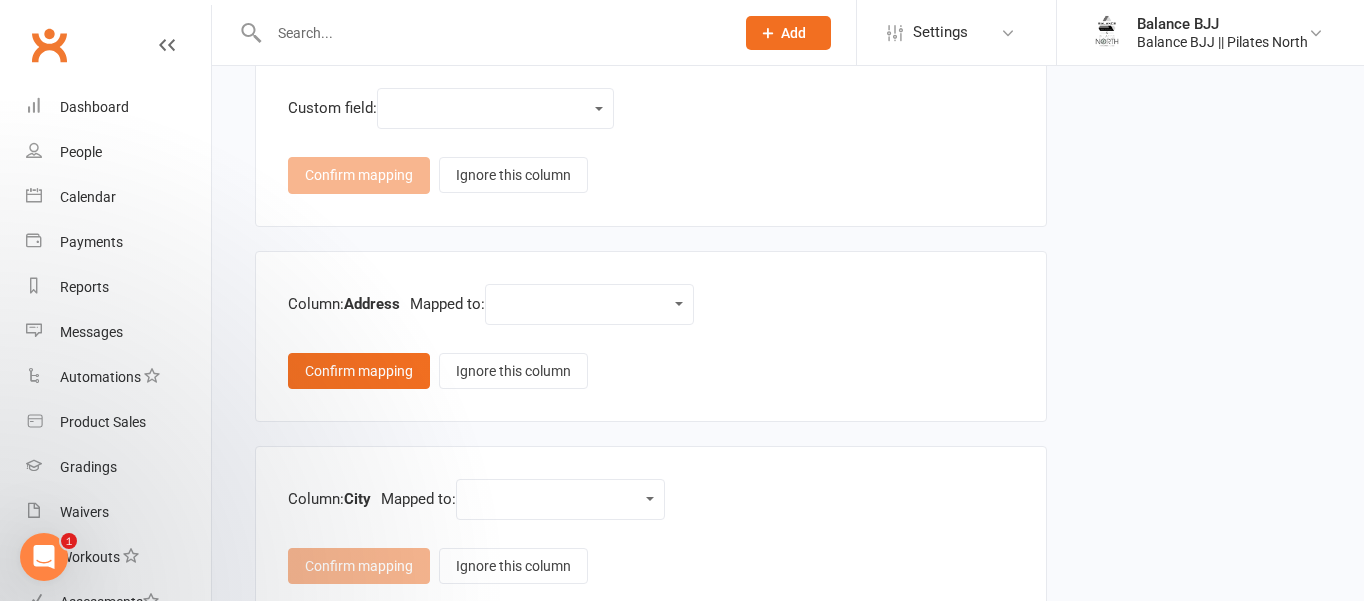 scroll, scrollTop: 1823, scrollLeft: 0, axis: vertical 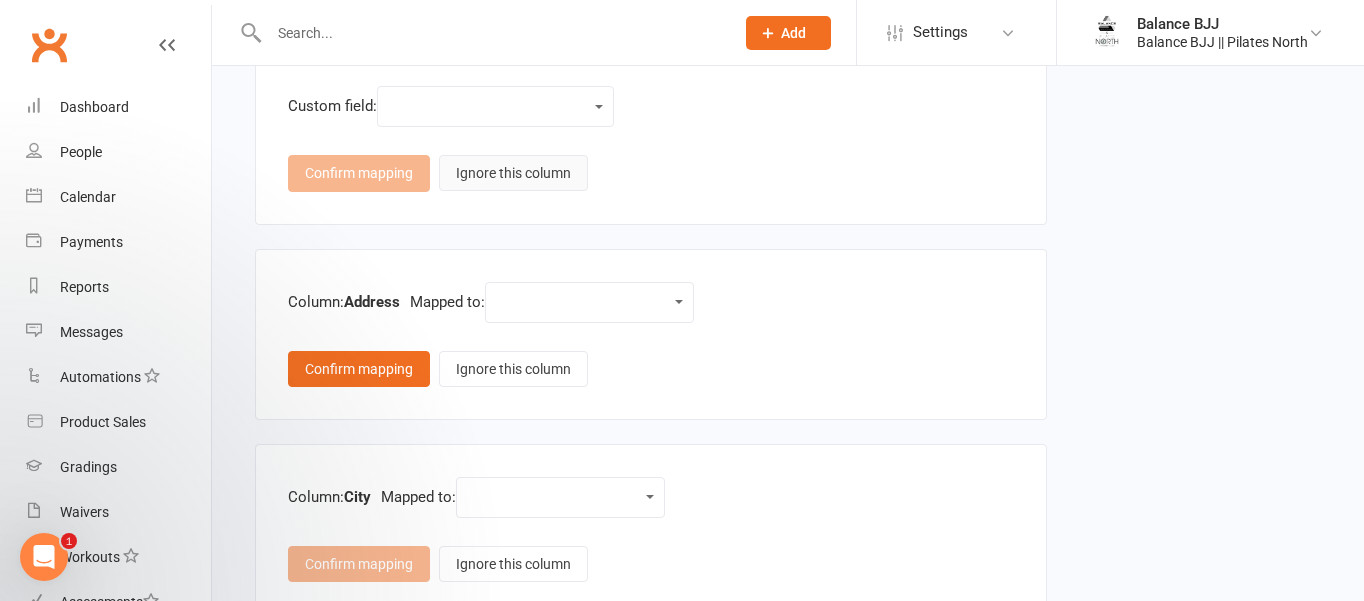 click on "Ignore this column" at bounding box center (513, 173) 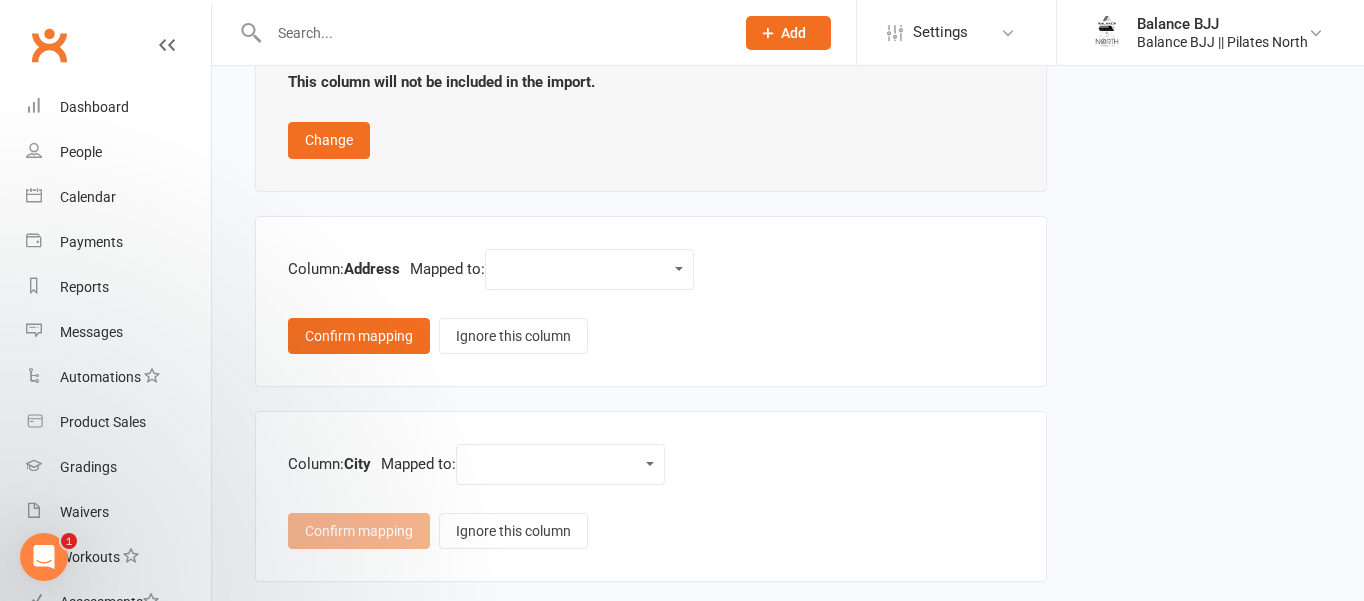 click on "Contact type First name Last name Email DOB (Date of Birth) Member number Mobile / Cell number Note subject Note body Address - Street line 1 Address - Street line 2 Address - City / Suburb Address - State Address - ZIP/Postal code Other (custom field)" at bounding box center [589, 269] 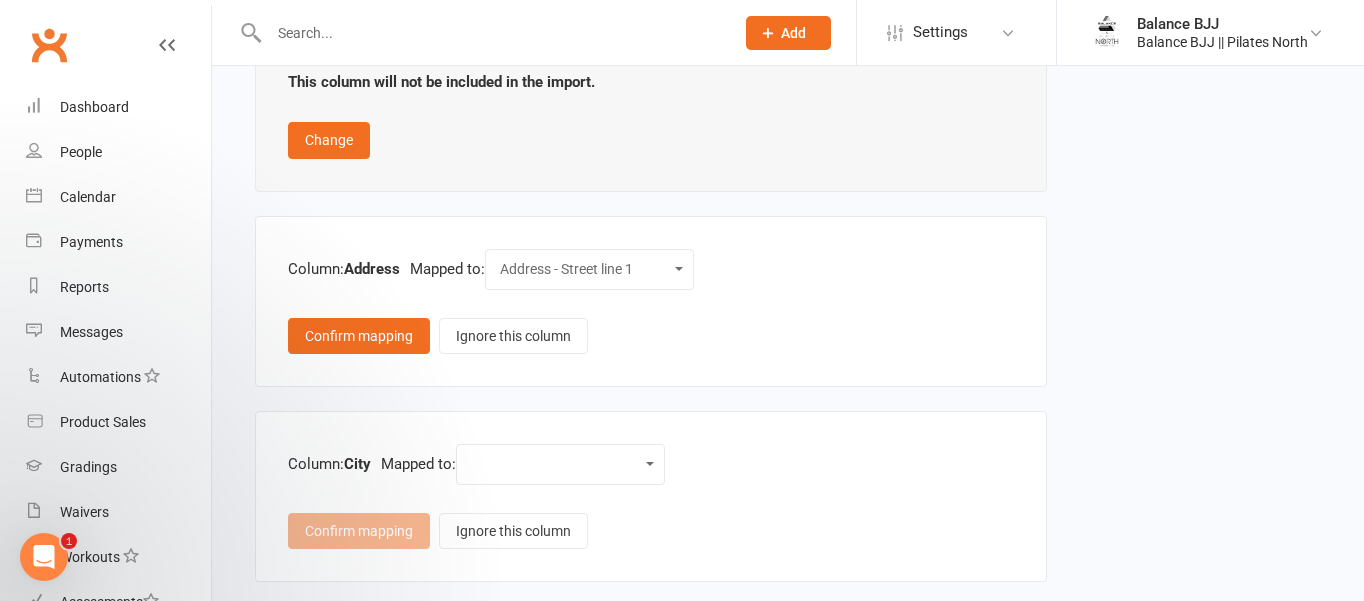 click on "Contact type First name Last name Email DOB (Date of Birth) Member number Mobile / Cell number Note subject Note body Address - Street line 1 Address - Street line 2 Address - City / Suburb Address - State Address - ZIP/Postal code Other (custom field)" at bounding box center [560, 464] 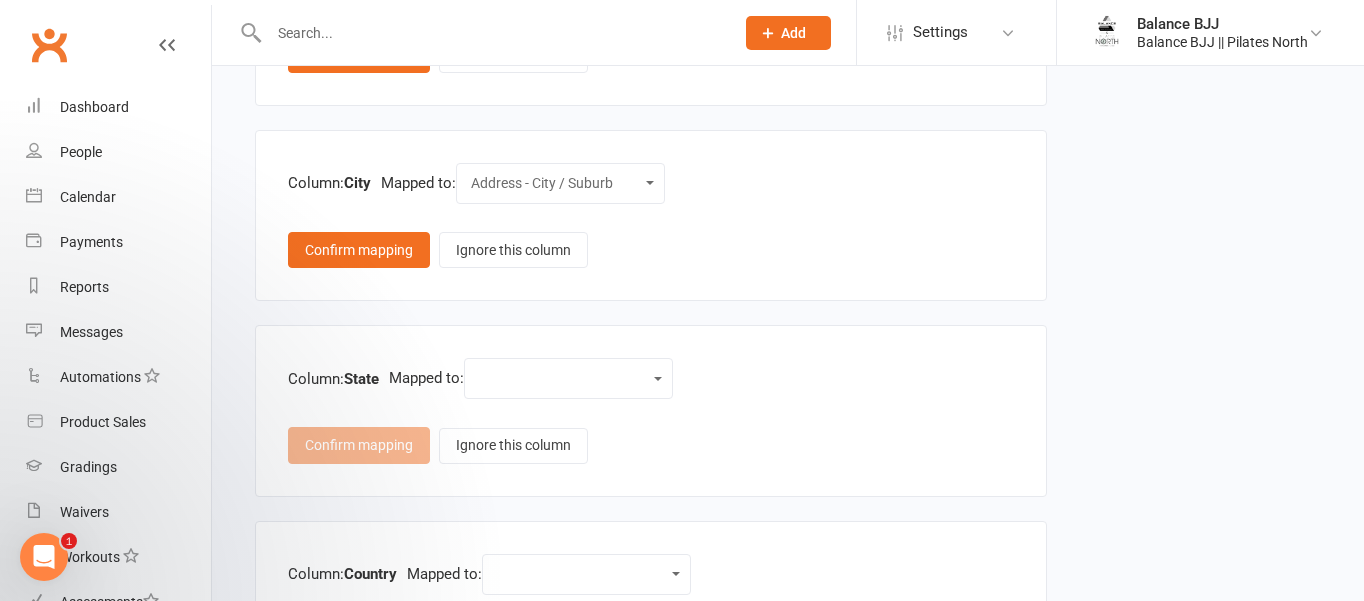 scroll, scrollTop: 2109, scrollLeft: 0, axis: vertical 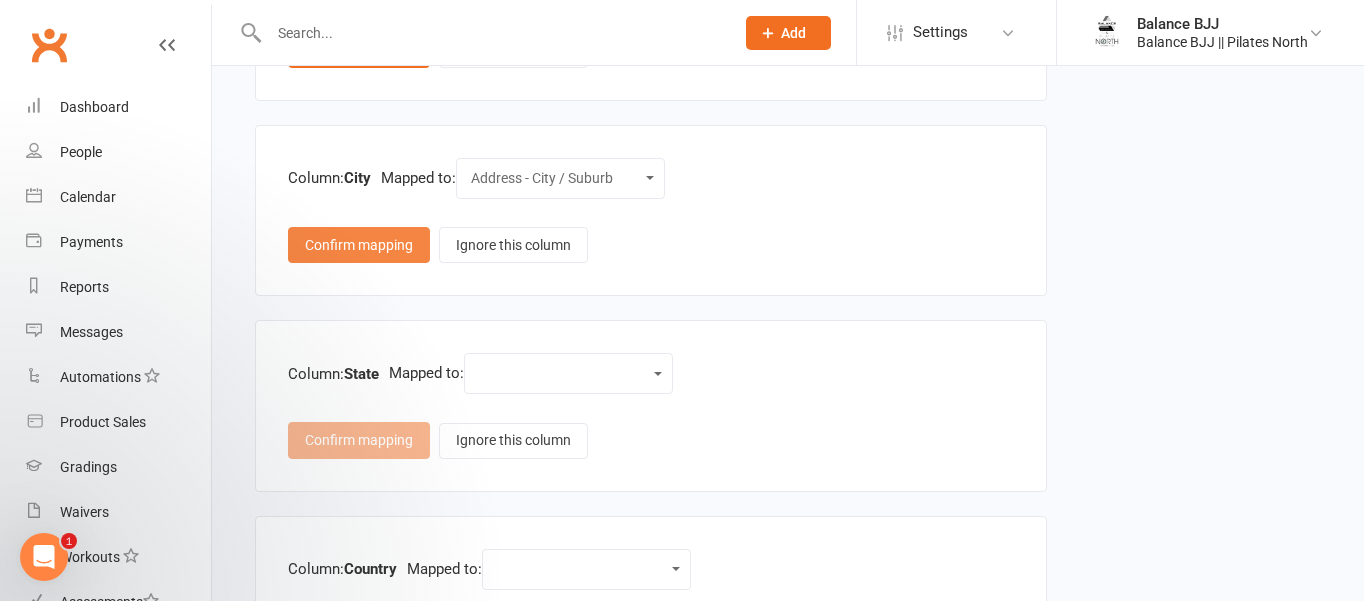 click on "Confirm mapping" at bounding box center [359, 245] 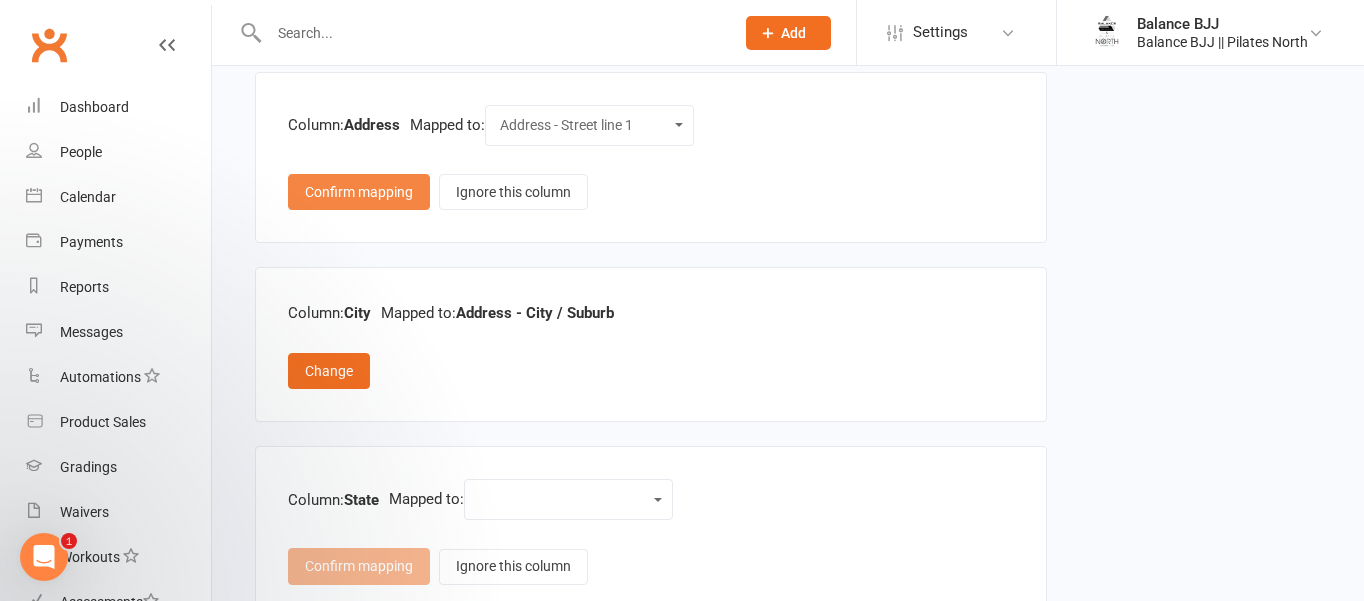scroll, scrollTop: 1969, scrollLeft: 0, axis: vertical 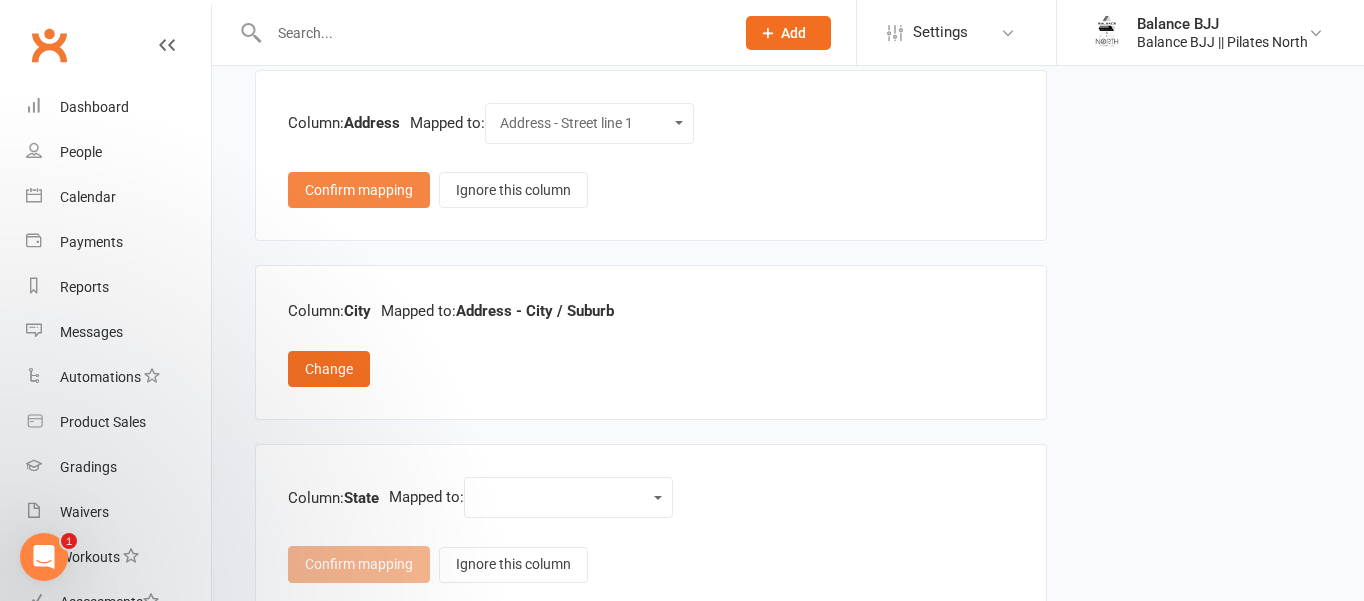 click on "Confirm mapping" at bounding box center [359, 190] 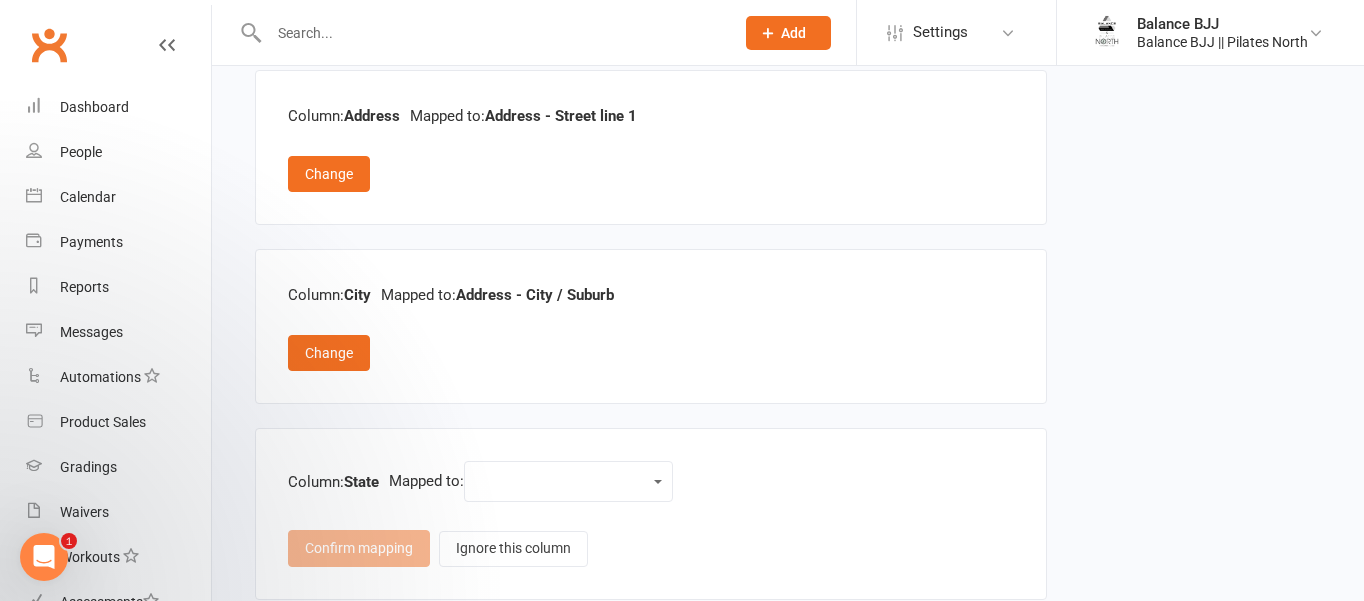 click on "Contact type First name Last name Email DOB (Date of Birth) Member number Mobile / Cell number Note subject Note body Address - Street line 1 Address - Street line 2 Address - City / Suburb Address - State Address - ZIP/Postal code Other (custom field)" at bounding box center (568, 481) 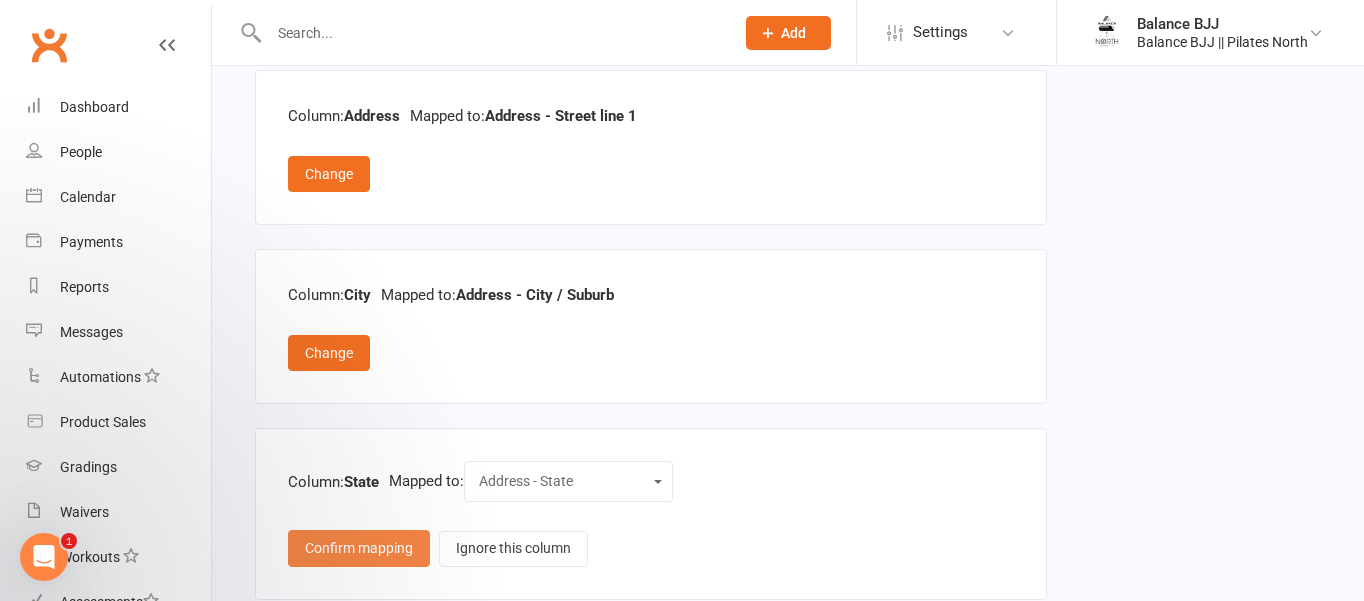click on "Confirm mapping" at bounding box center [359, 548] 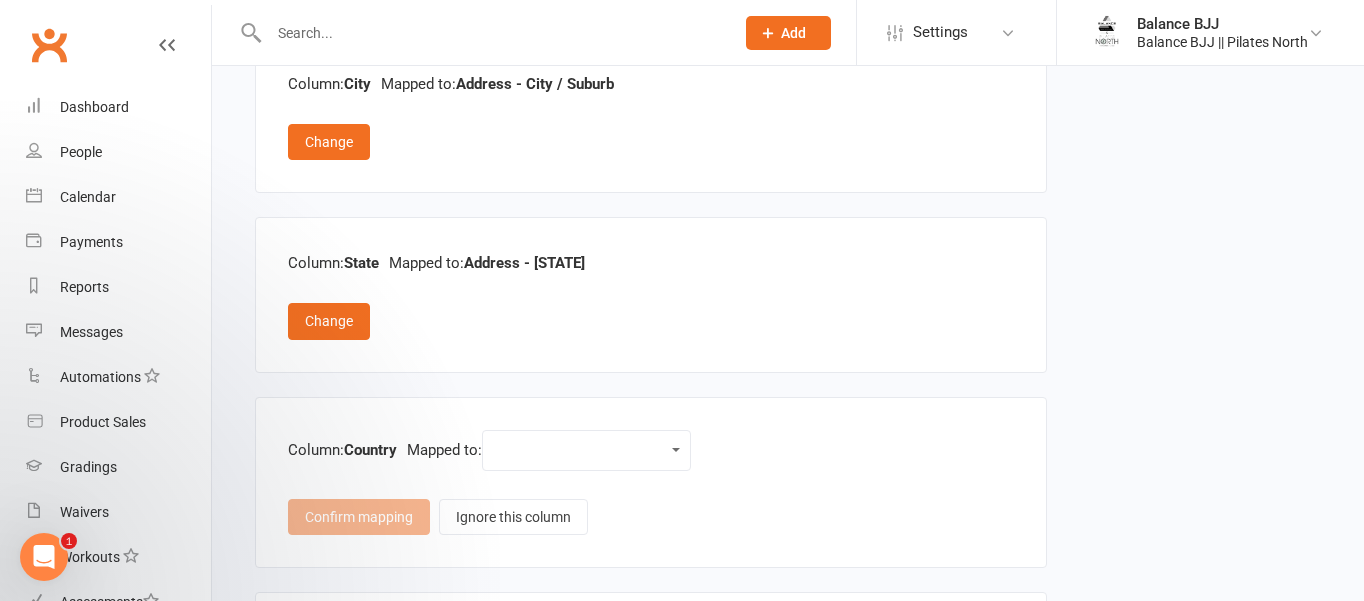 scroll, scrollTop: 2196, scrollLeft: 0, axis: vertical 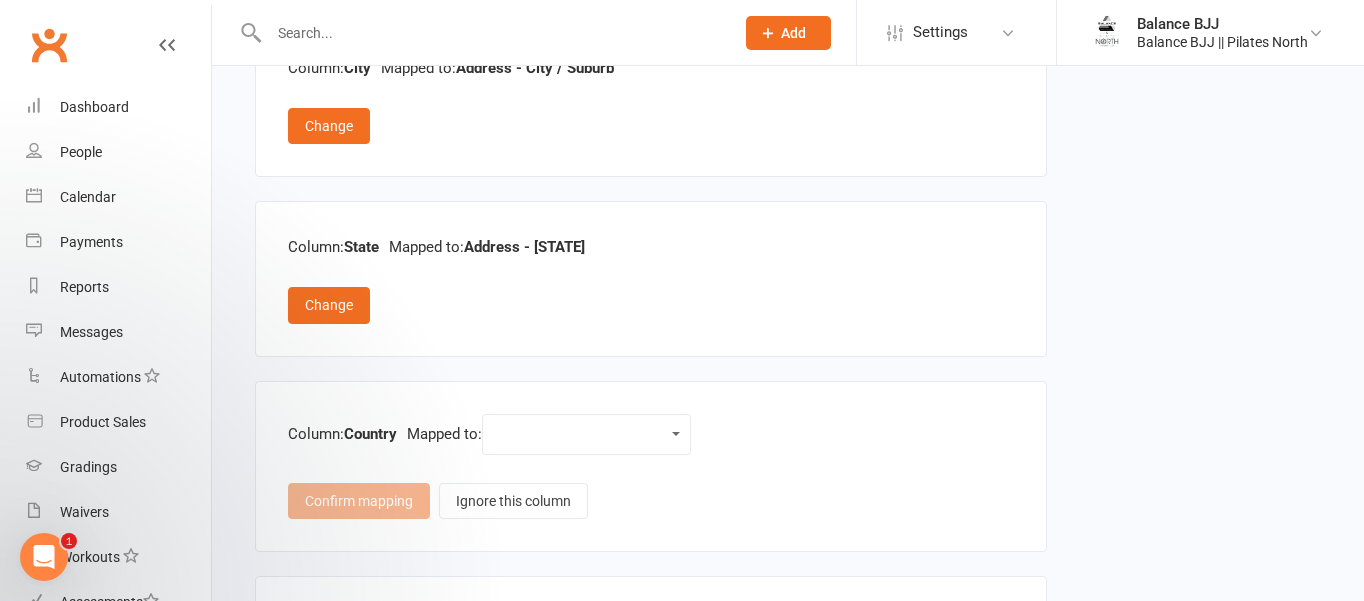 click on "Contact type First name Last name Email DOB (Date of Birth) Member number Mobile / Cell number Note subject Note body Address - Street line 1 Address - Street line 2 Address - City / Suburb Address - State Address - ZIP/Postal code Other (custom field)" at bounding box center (586, 434) 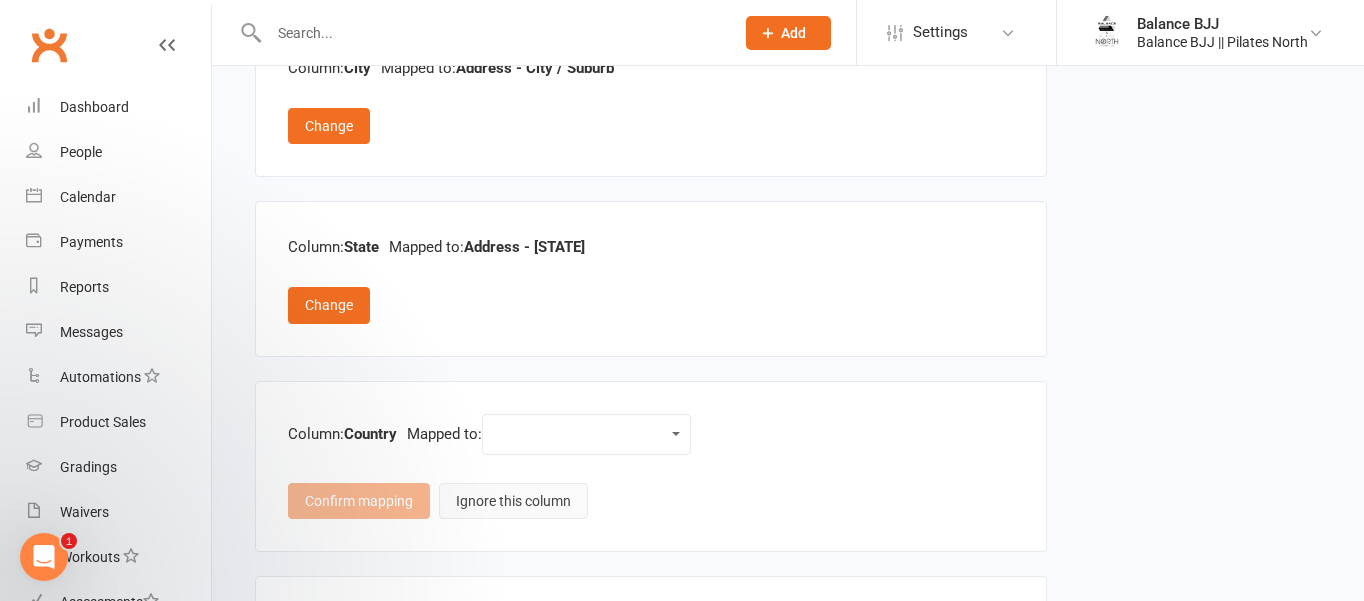 click on "Ignore this column" at bounding box center [513, 501] 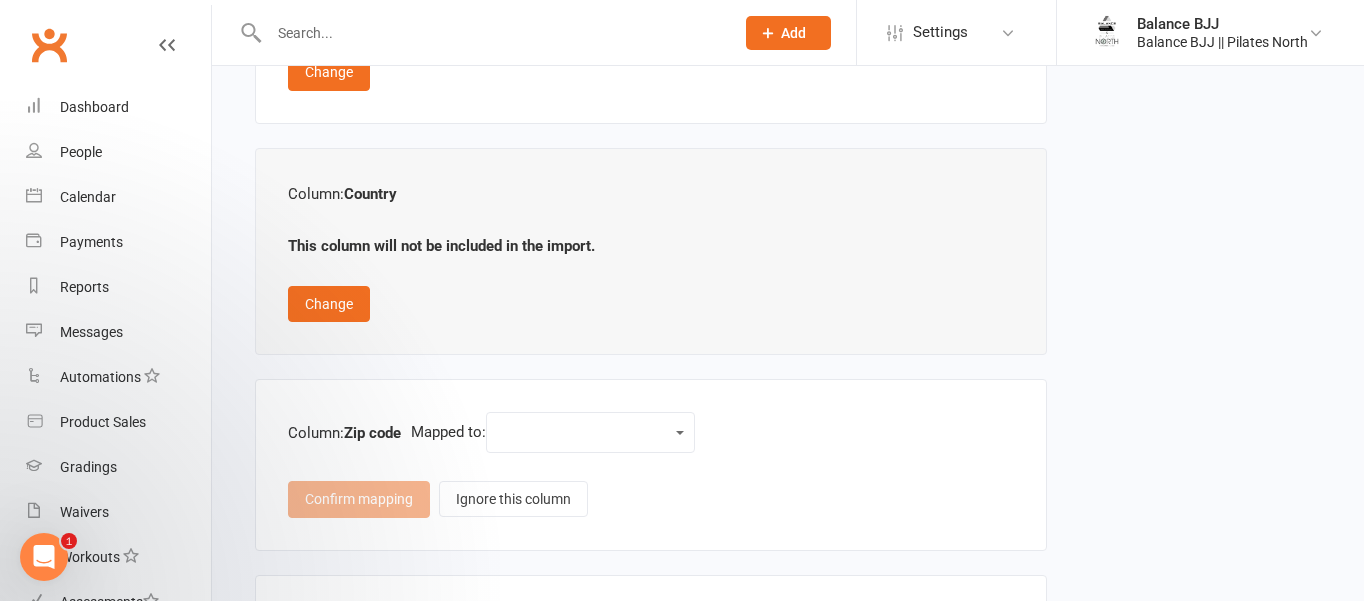 scroll, scrollTop: 2435, scrollLeft: 0, axis: vertical 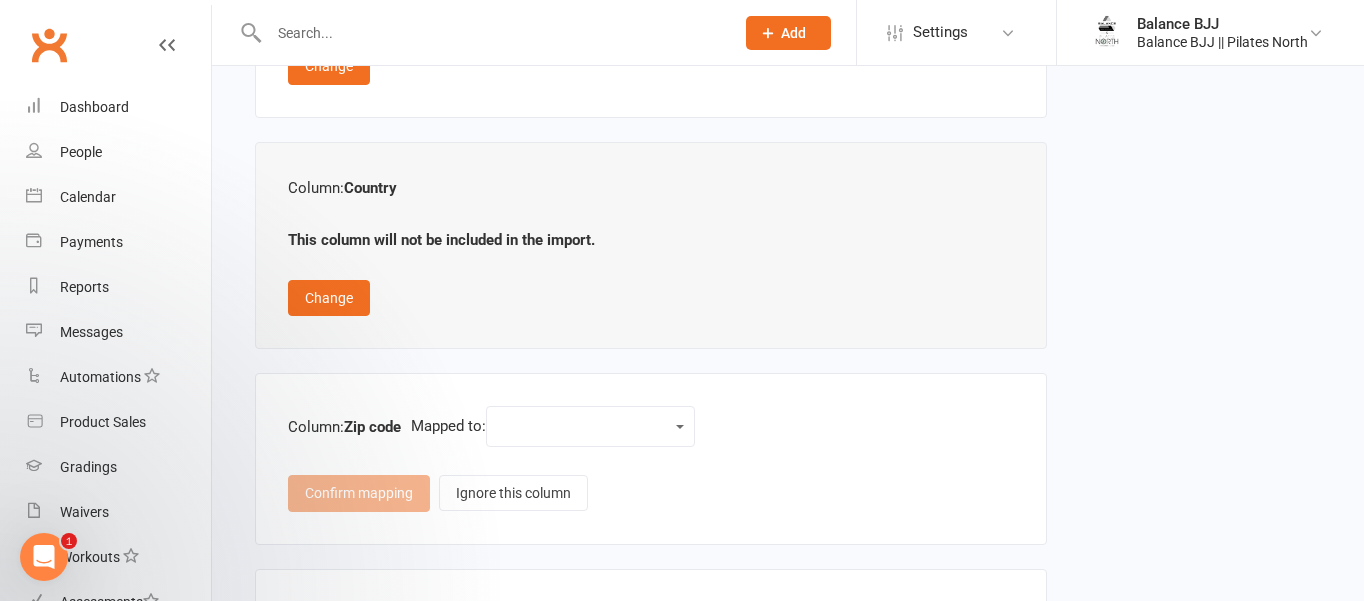 click on "Contact type First name Last name Email DOB (Date of Birth) Member number Mobile / Cell number Note subject Note body Address - Street line 1 Address - Street line 2 Address - City / Suburb Address - State Address - ZIP/Postal code Other (custom field)" at bounding box center [590, 426] 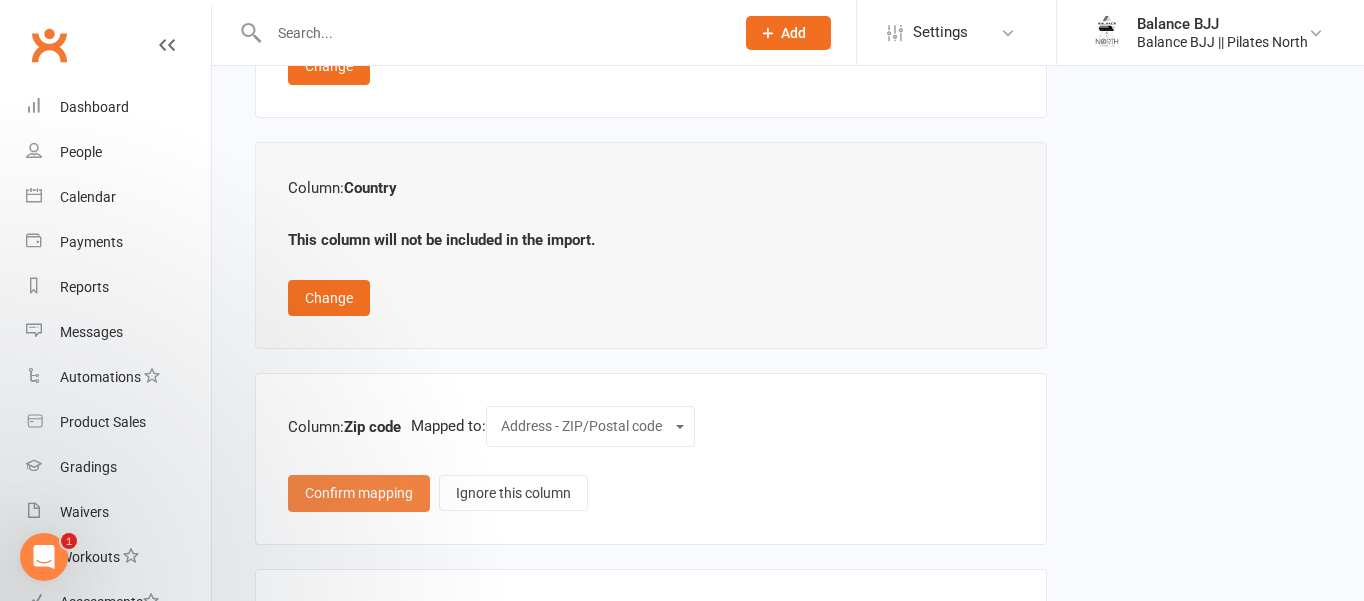 click on "Confirm mapping" at bounding box center [359, 493] 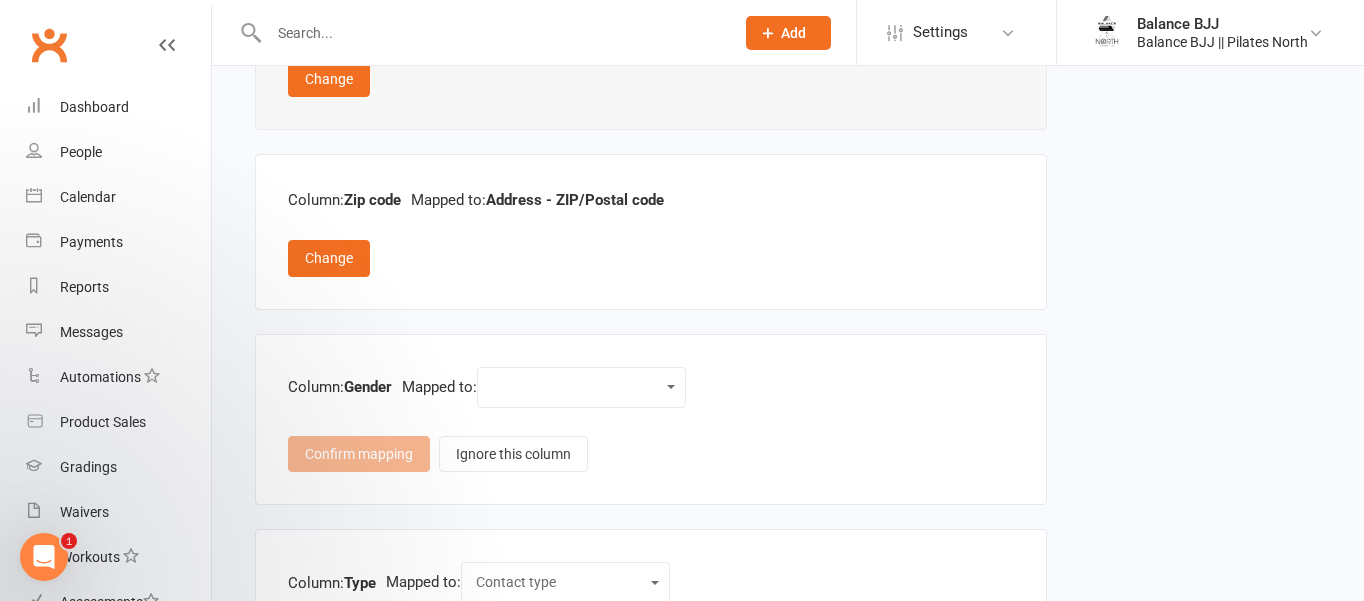 scroll, scrollTop: 2657, scrollLeft: 0, axis: vertical 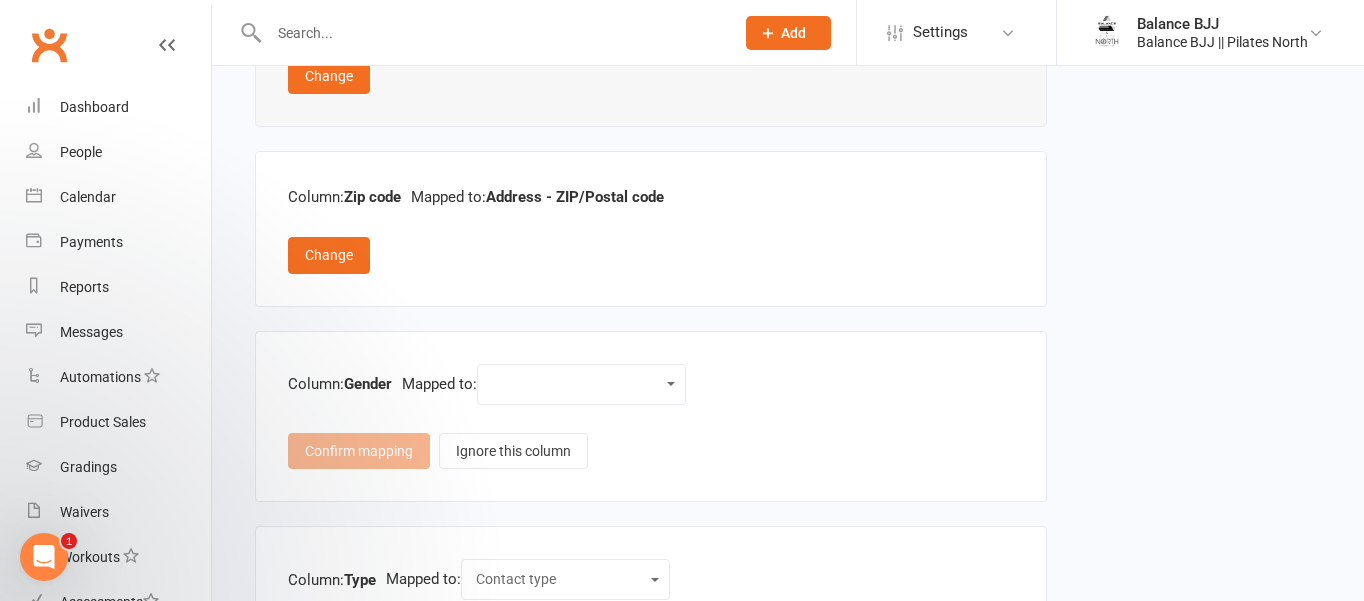 click on "Contact type First name Last name Email DOB (Date of Birth) Member number Mobile / Cell number Note subject Note body Address - Street line 1 Address - Street line 2 Address - City / Suburb Address - State Address - ZIP/Postal code Other (custom field)" at bounding box center [581, 384] 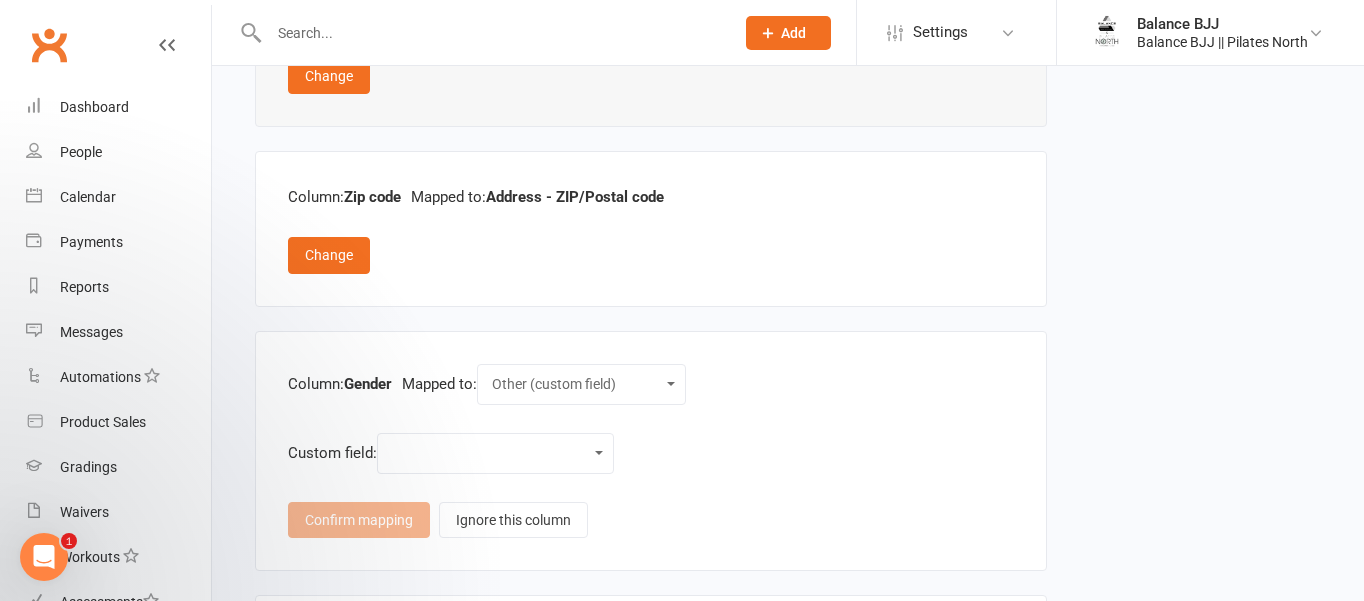 click on "Name Relationship to Member Email Phone Address Achievement Date Weight Goal Body Fat % Goal General Wellness Goal Gender How did they hear about us? How did they contact us? What are they interested in?" at bounding box center [495, 453] 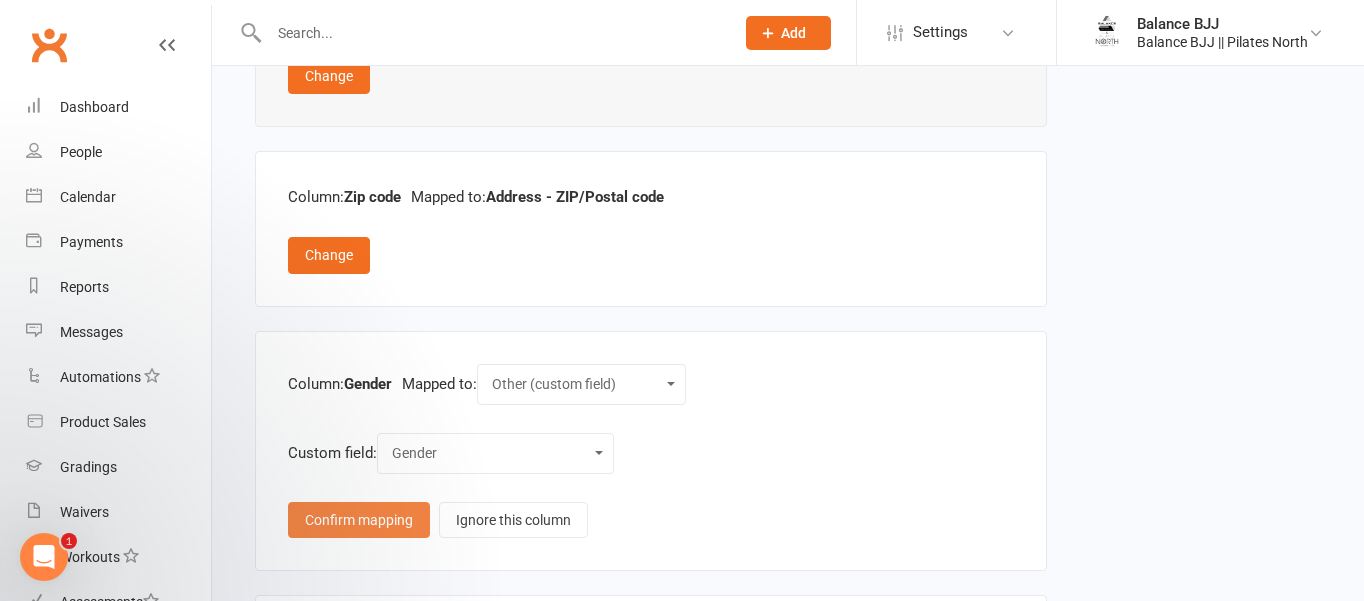 click on "Confirm mapping" at bounding box center [359, 520] 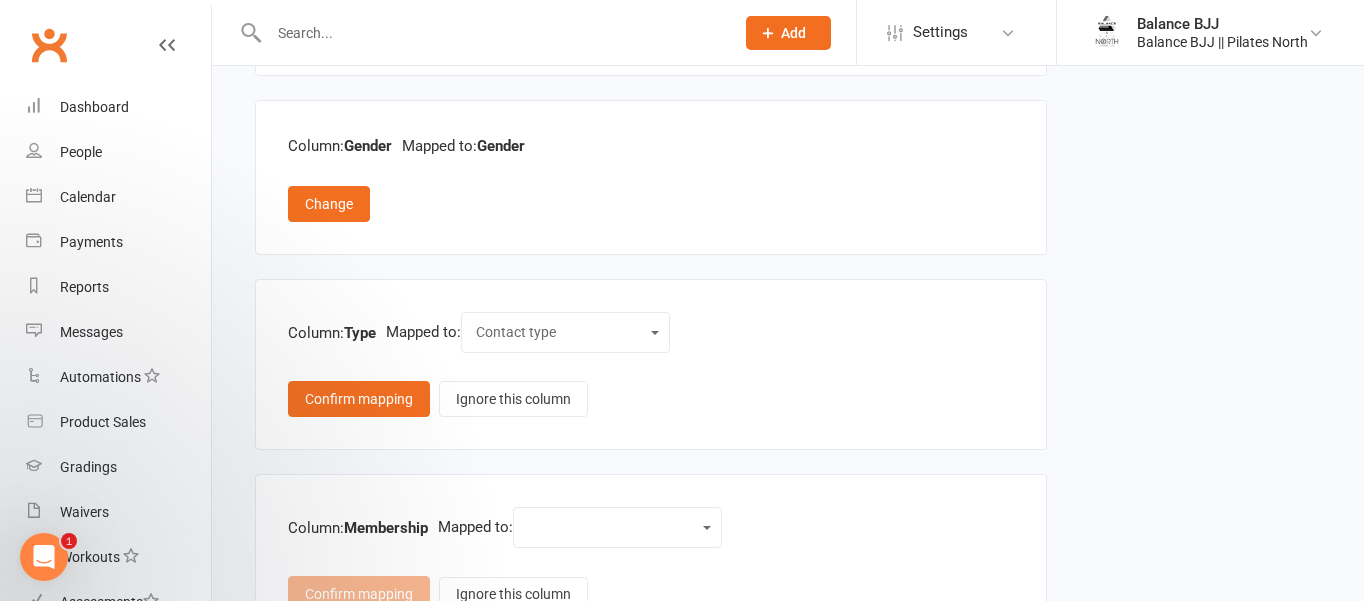 scroll, scrollTop: 2889, scrollLeft: 0, axis: vertical 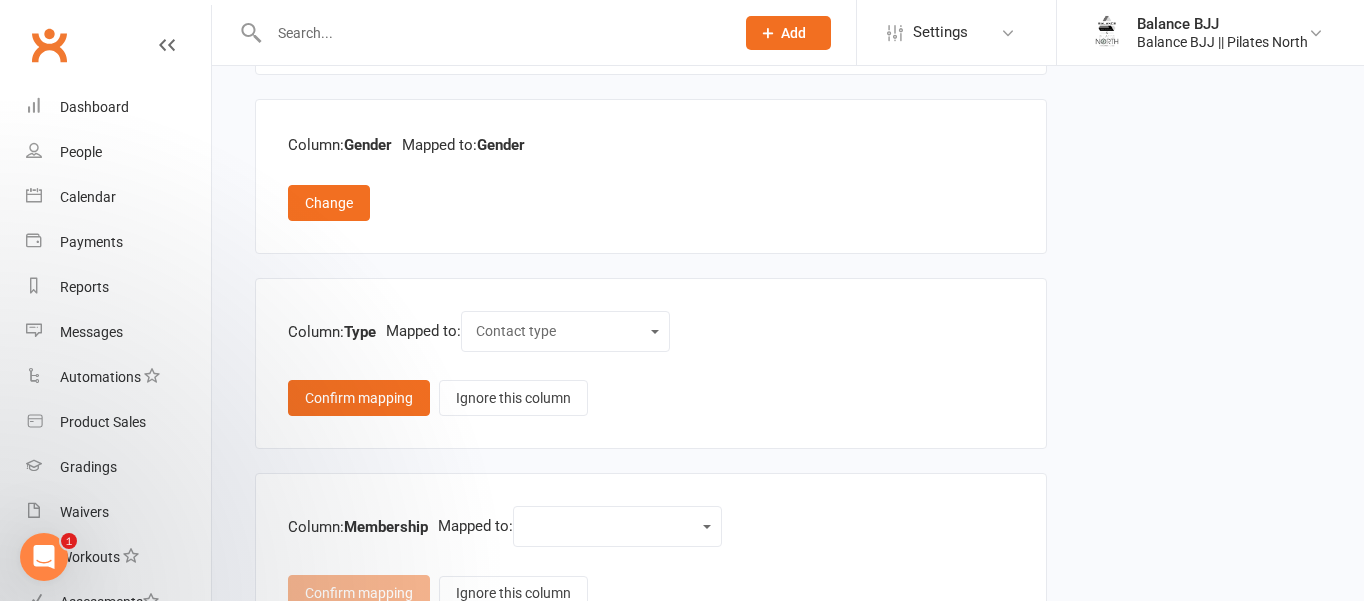 click on "Contact type First name Last name Email DOB (Date of Birth) Member number Mobile / Cell number Note subject Note body Address - Street line 1 Address - Street line 2 Address - City / Suburb Address - State Address - ZIP/Postal code Other (custom field)" at bounding box center [565, 331] 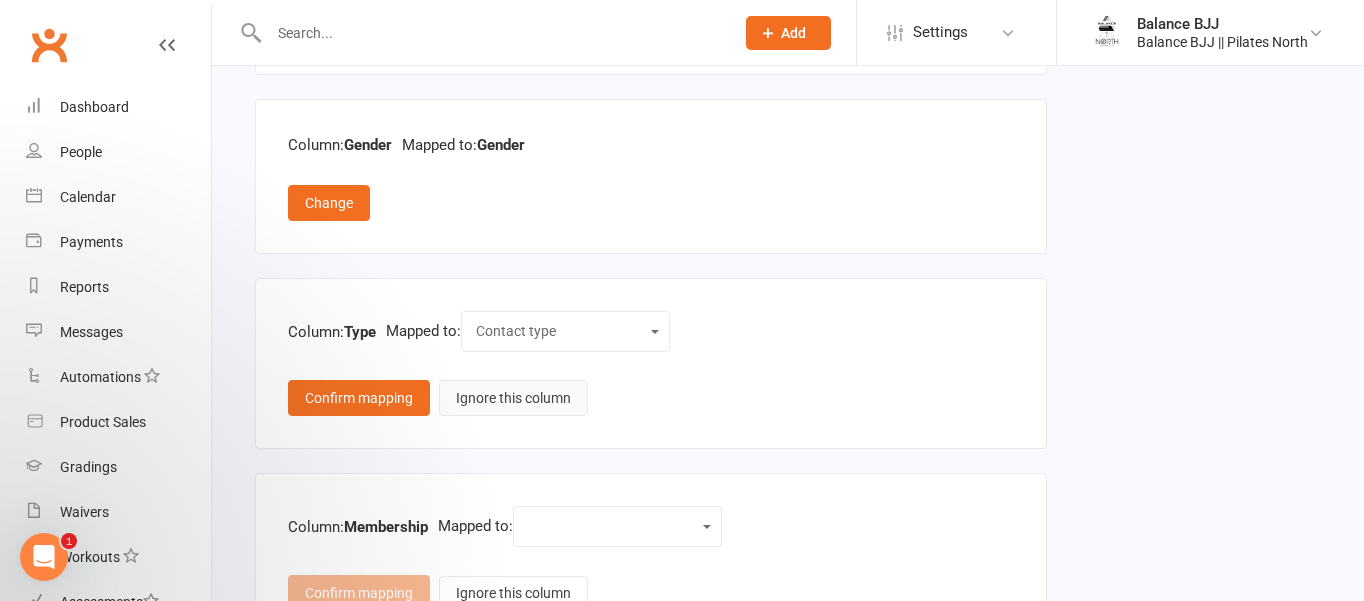 click on "Ignore this column" at bounding box center (513, 398) 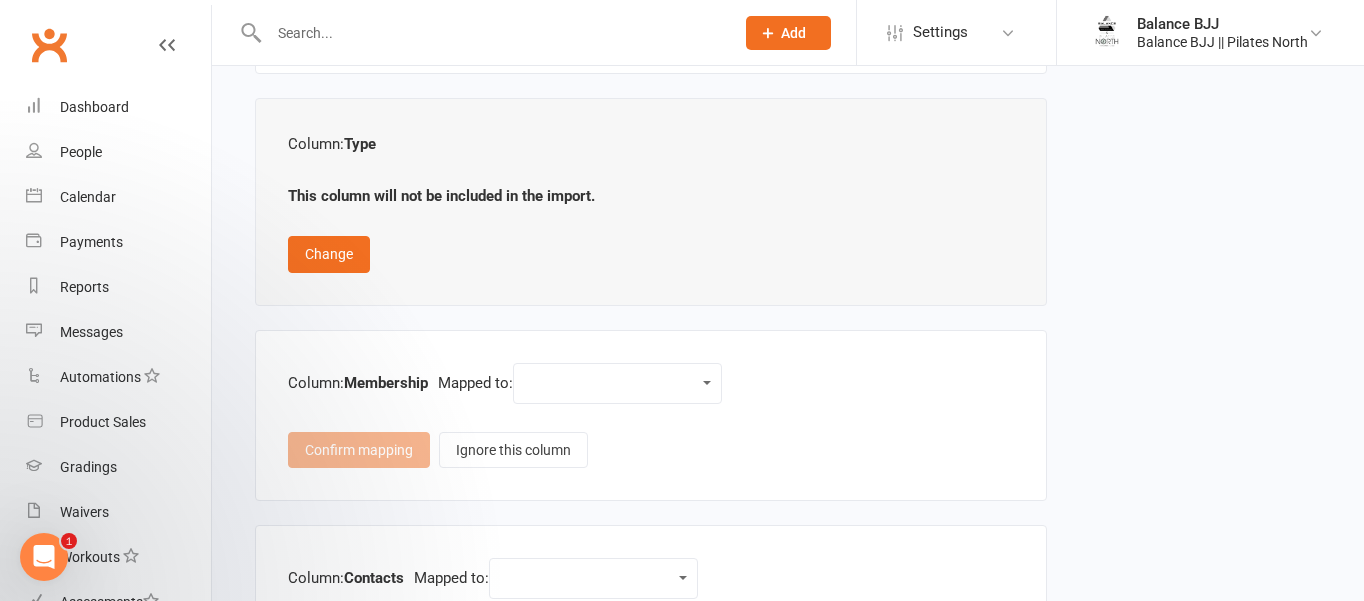 scroll, scrollTop: 3071, scrollLeft: 0, axis: vertical 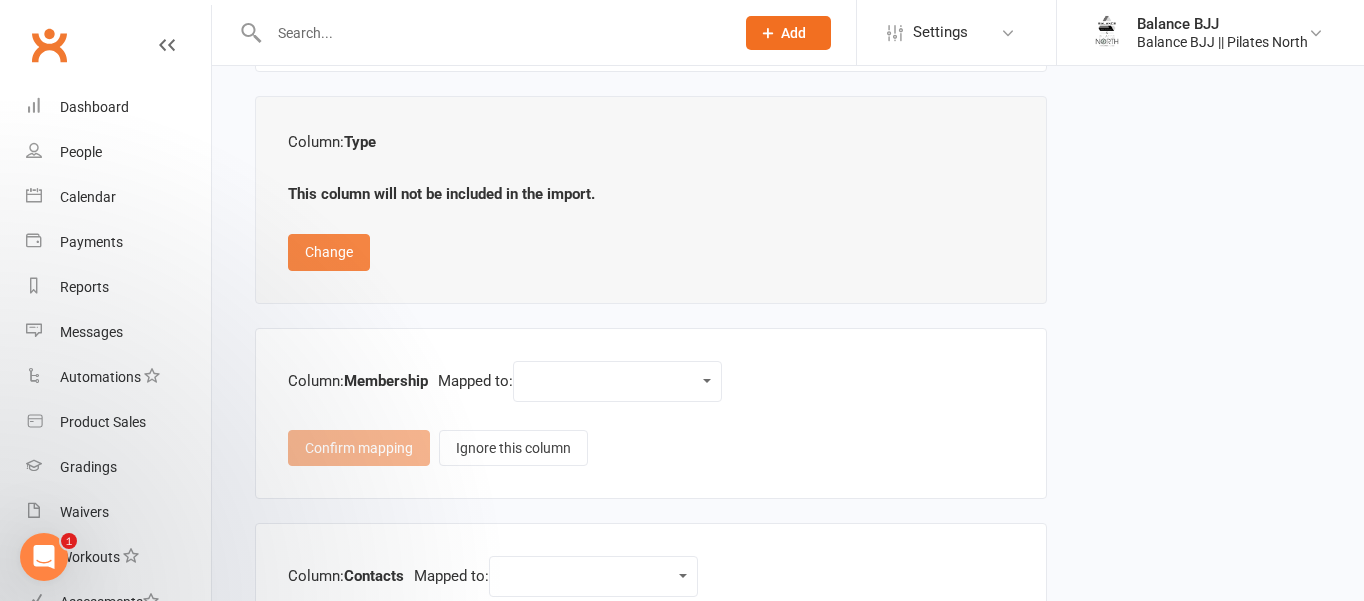 click on "Change" at bounding box center (329, 252) 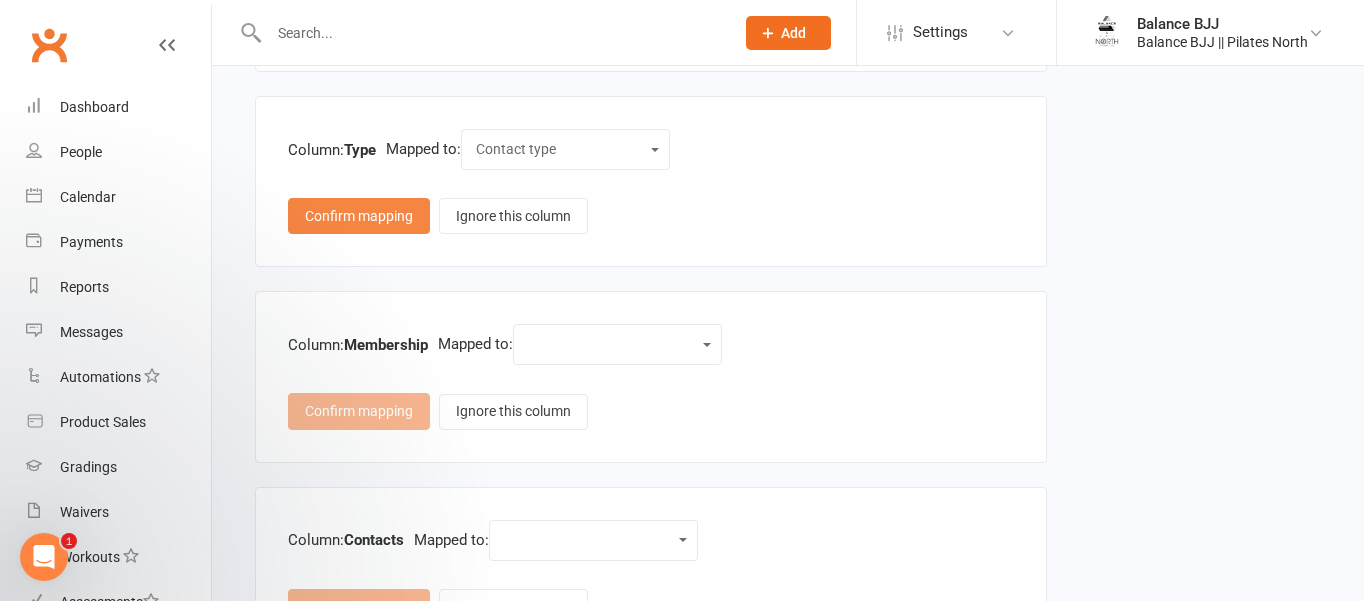 click on "Confirm mapping" at bounding box center (359, 216) 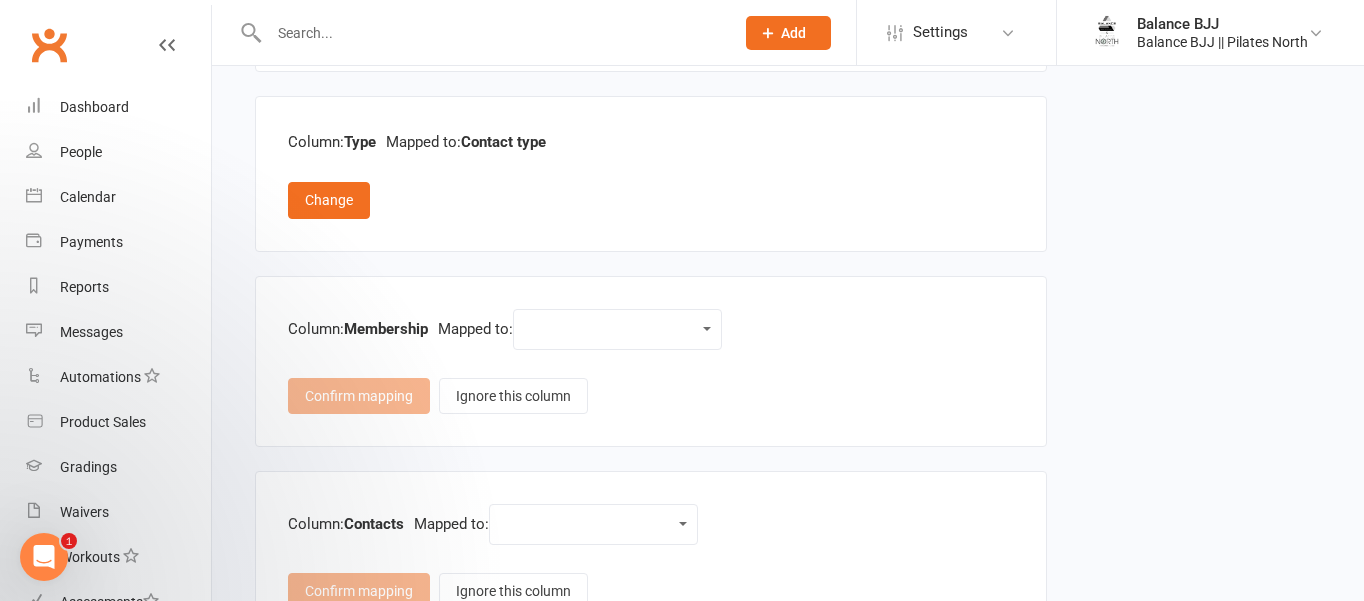 click on "Contact type First name Last name Email DOB (Date of Birth) Member number Mobile / Cell number Note subject Note body Address - Street line 1 Address - Street line 2 Address - City / Suburb Address - State Address - ZIP/Postal code Other (custom field)" at bounding box center (617, 329) 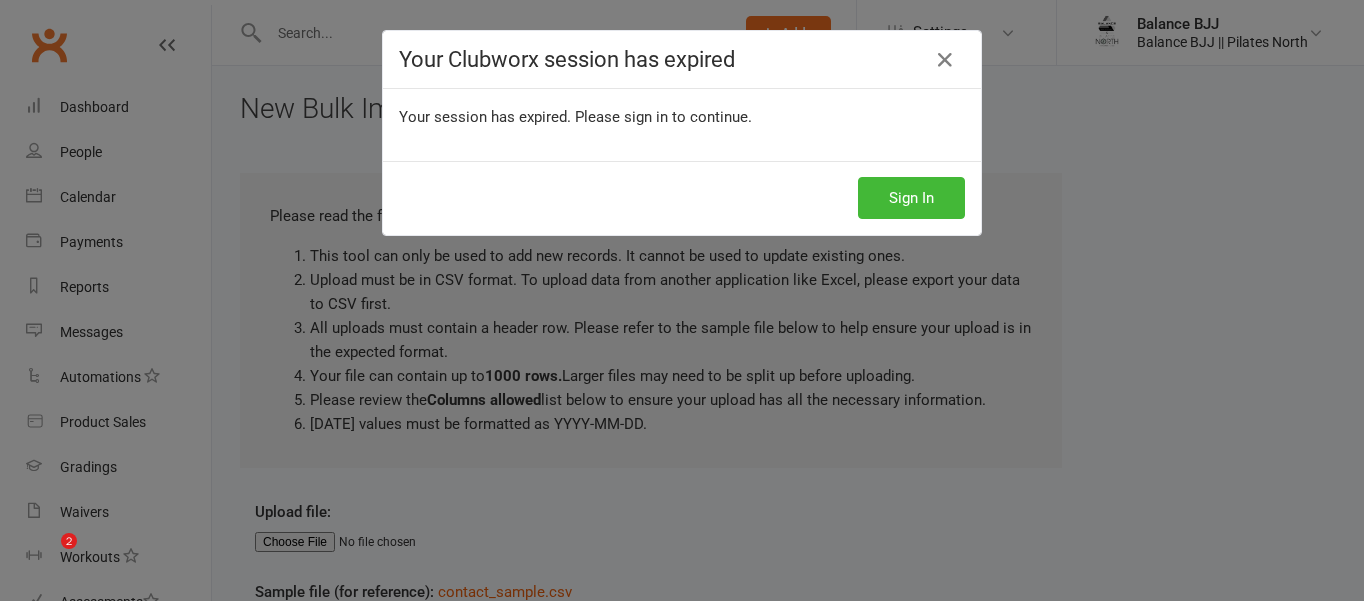 click on "Sign In" at bounding box center [911, 198] 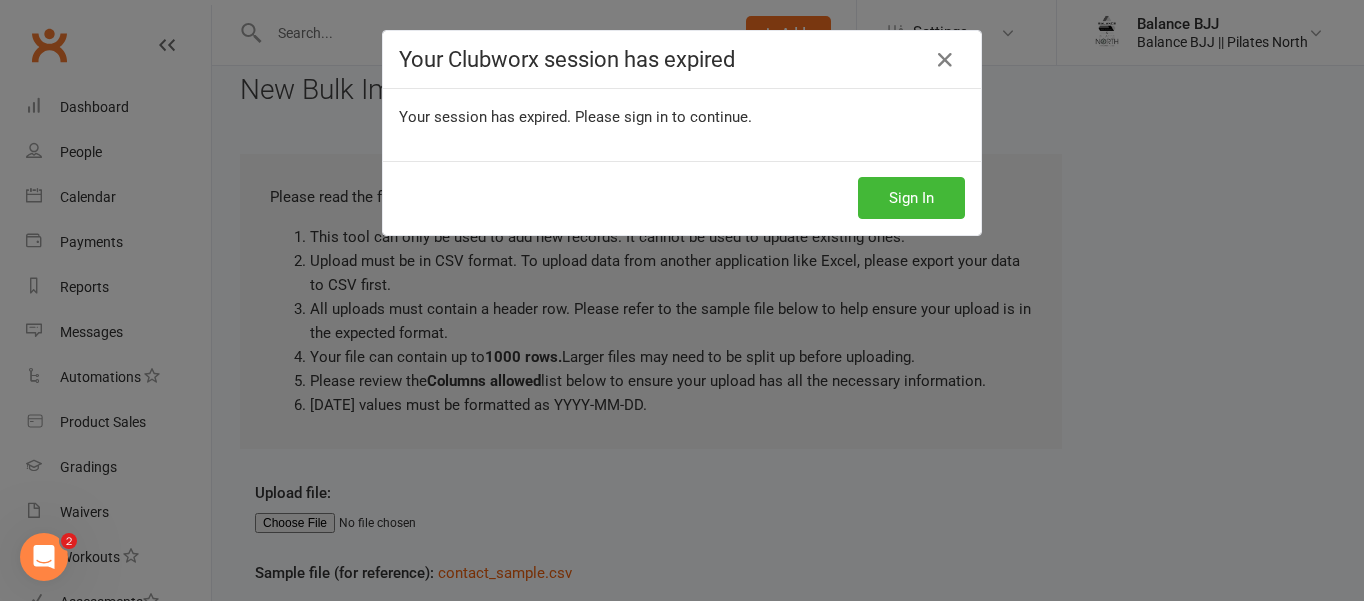scroll, scrollTop: 0, scrollLeft: 0, axis: both 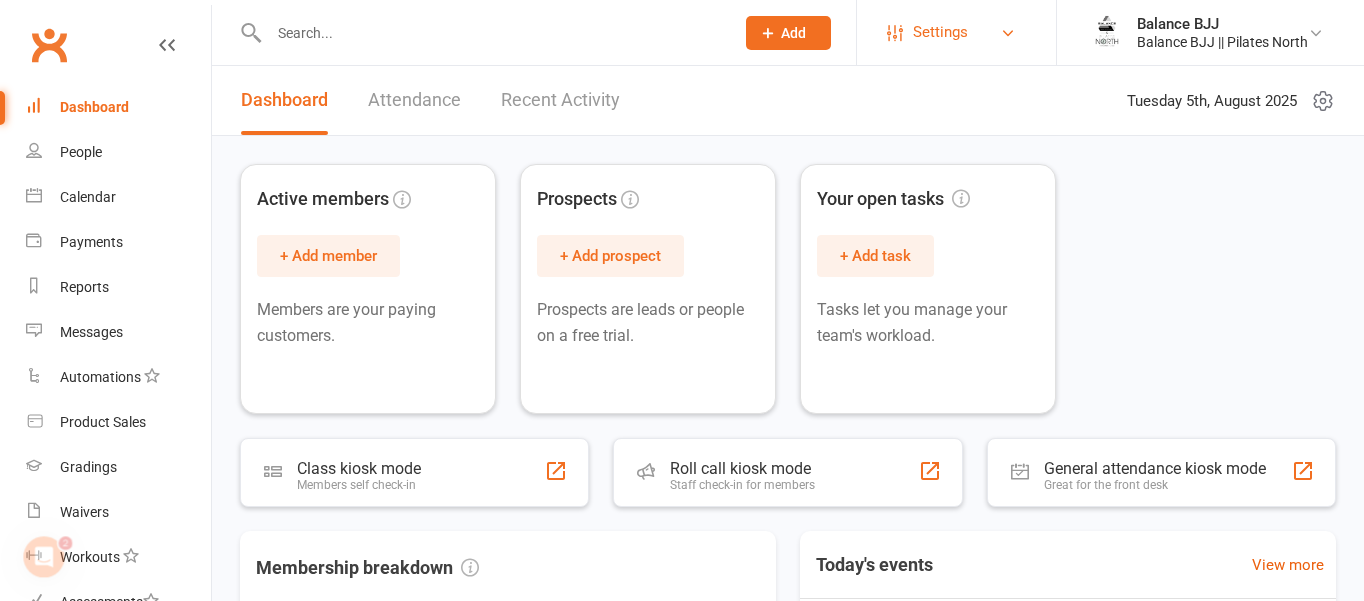 click on "Settings" at bounding box center (940, 32) 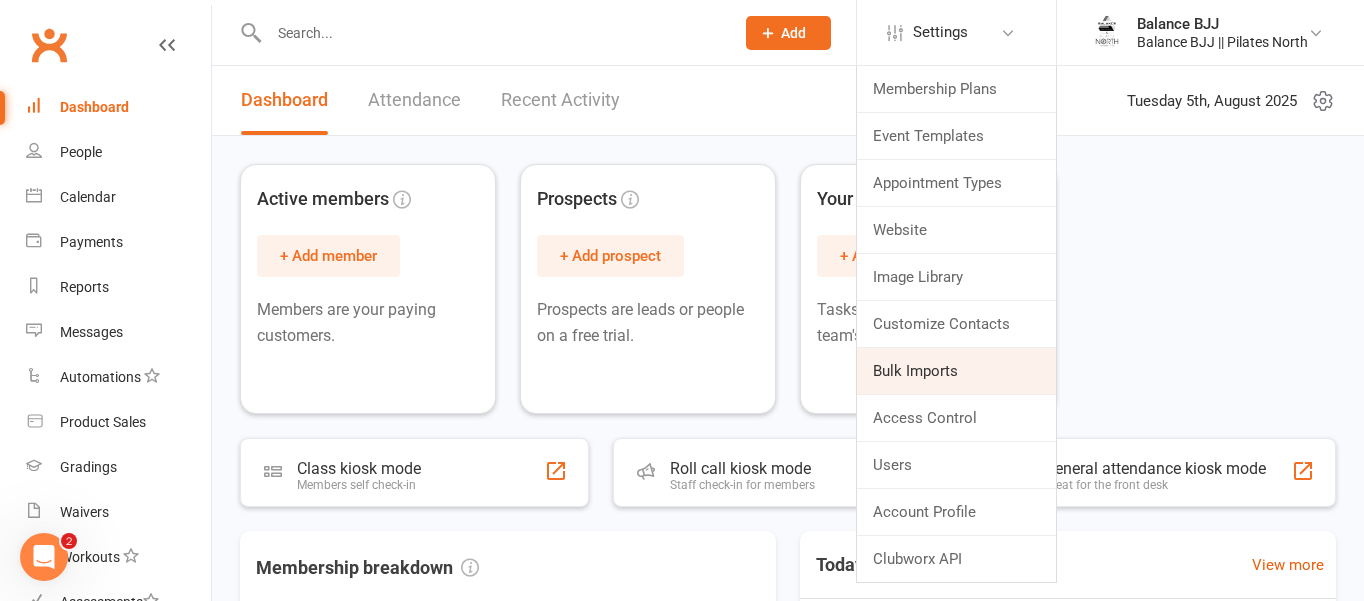 click on "Bulk Imports" at bounding box center (956, 371) 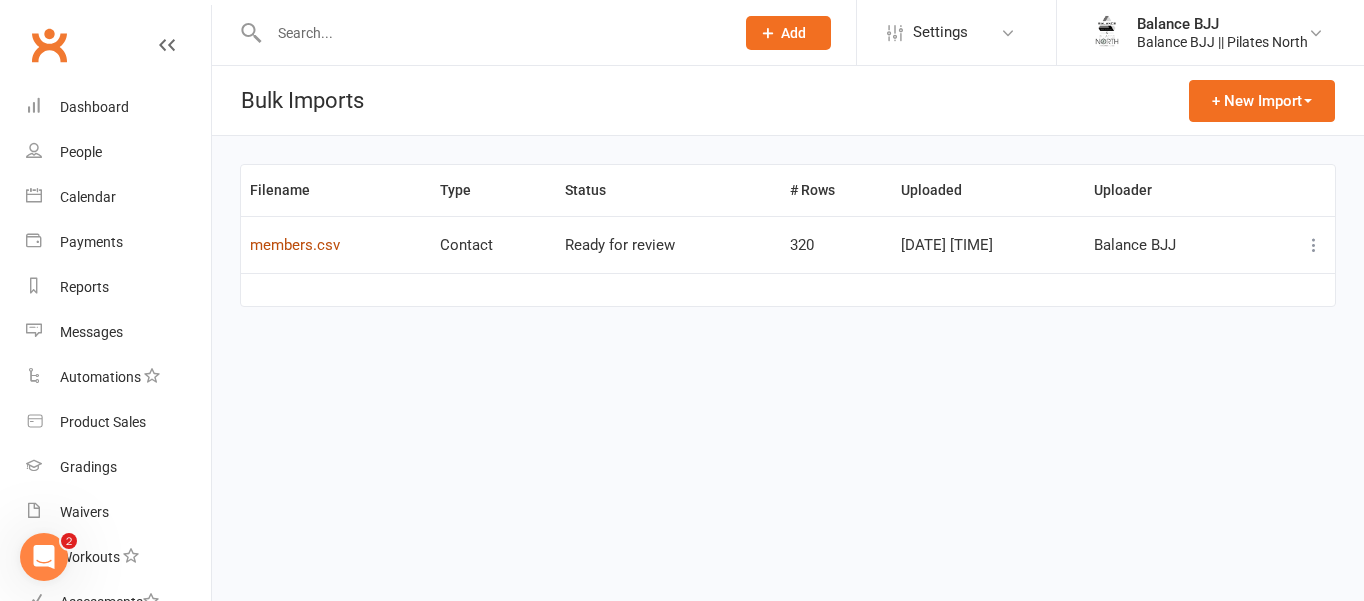 click on "members.csv" at bounding box center [295, 245] 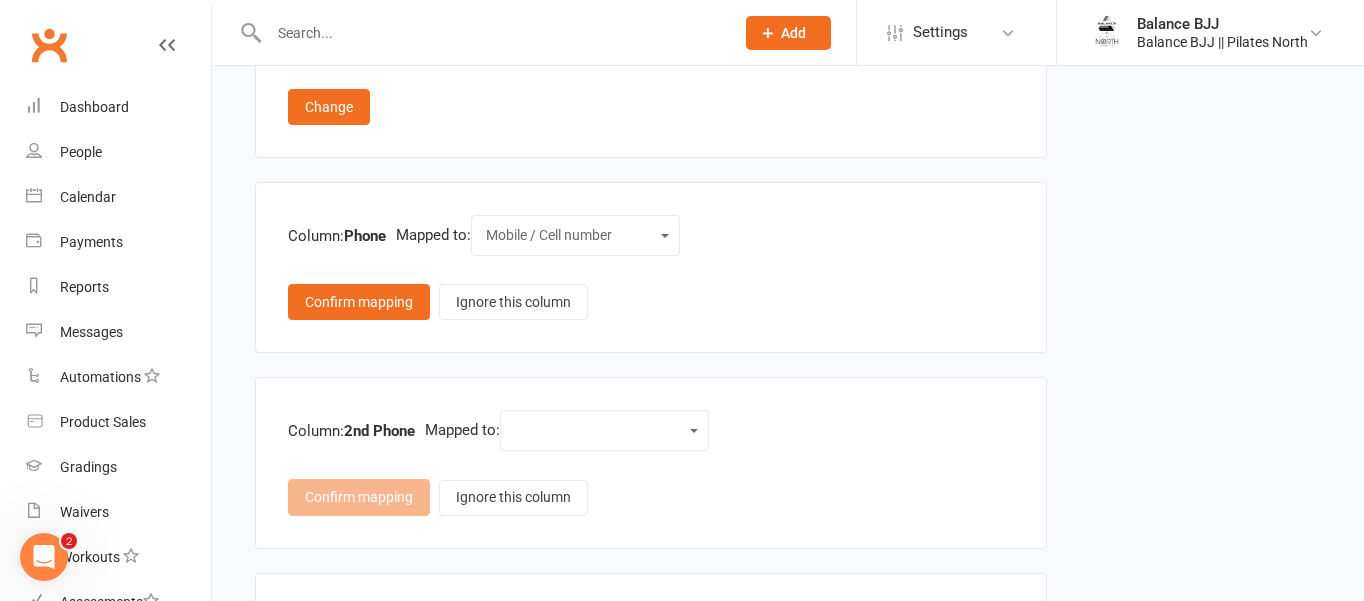 scroll, scrollTop: 662, scrollLeft: 0, axis: vertical 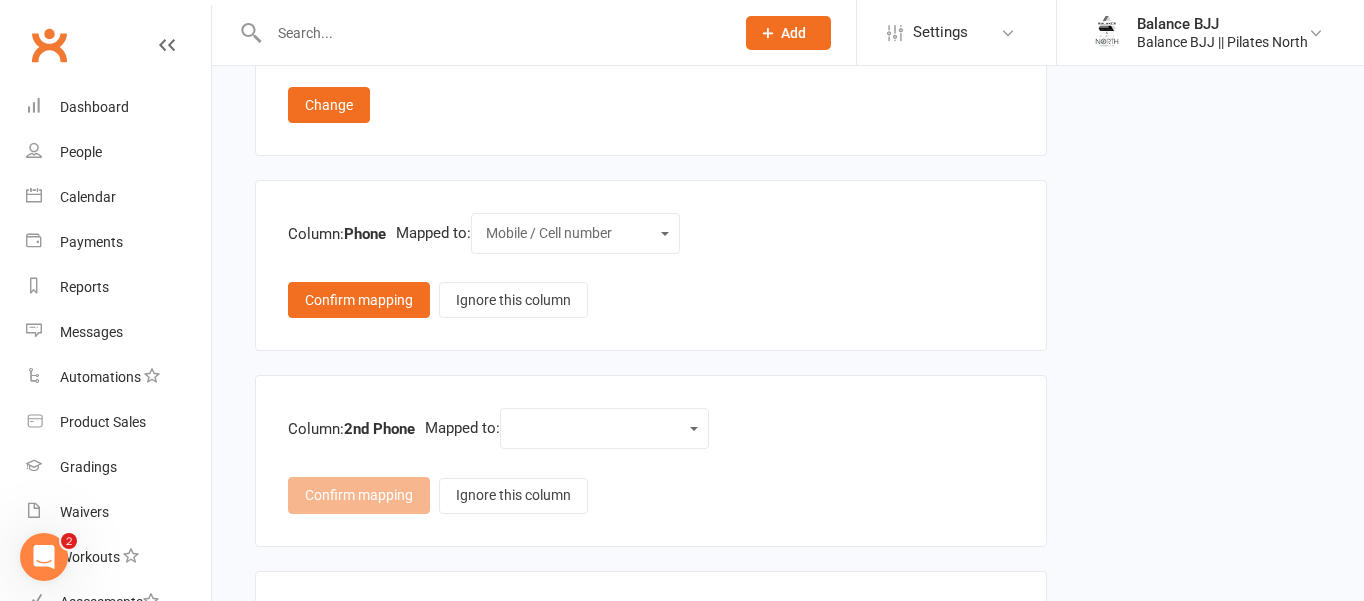 click on "Contact type First name Last name Email DOB (Date of Birth) Member number Mobile / Cell number Note subject Note body Address - Street line 1 Address - Street line 2 Address - City / Suburb Address - State Address - ZIP/Postal code Other (custom field)" at bounding box center (575, 233) 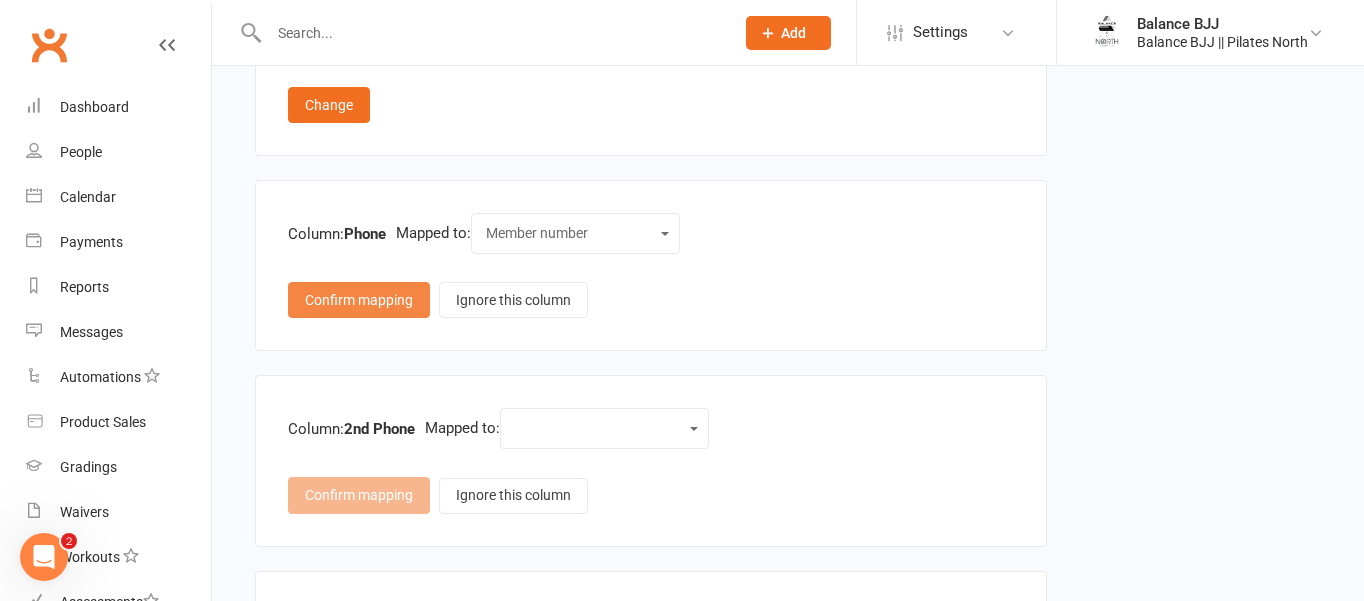 click on "Confirm mapping" at bounding box center [359, 300] 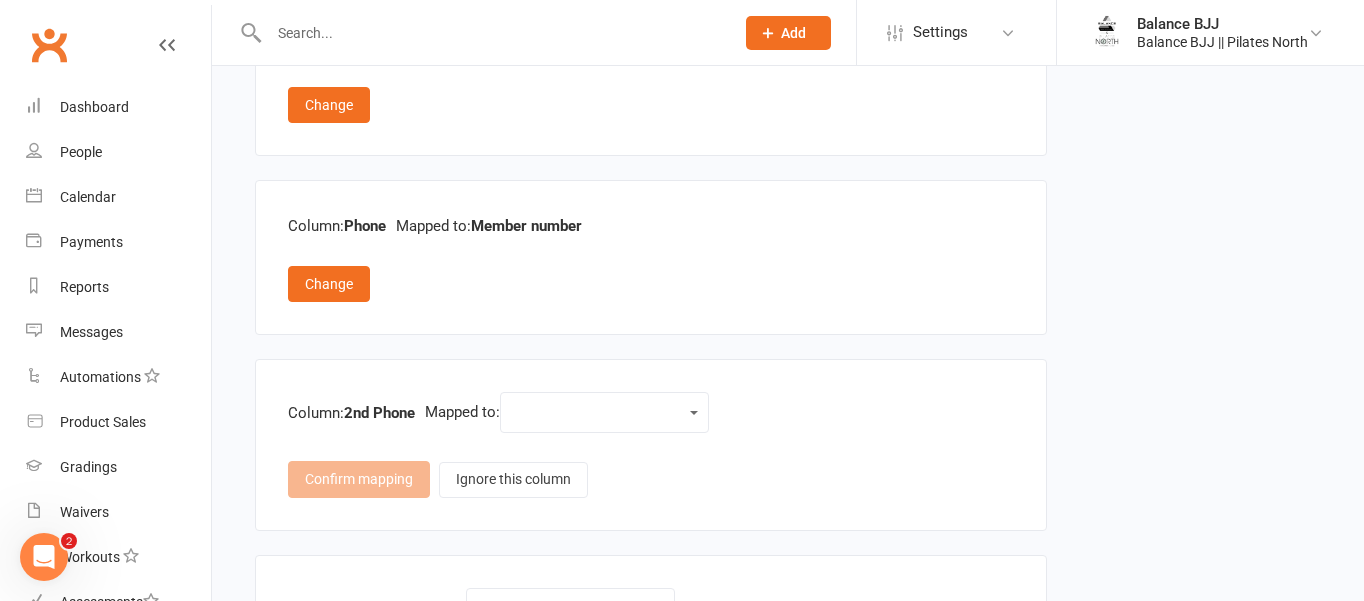 click on "Contact type First name Last name Email DOB (Date of Birth) Member number Mobile / Cell number Note subject Note body Address - Street line 1 Address - Street line 2 Address - City / Suburb Address - State Address - ZIP/Postal code Other (custom field)" at bounding box center [604, 412] 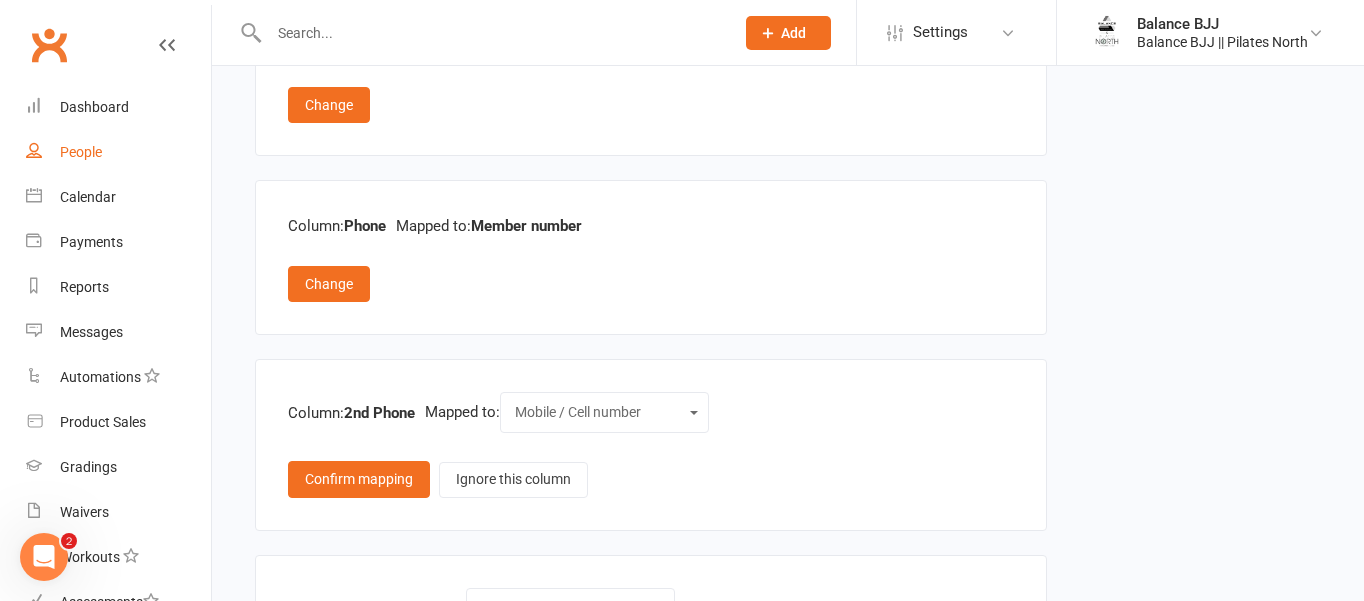 click on "People" at bounding box center [81, 152] 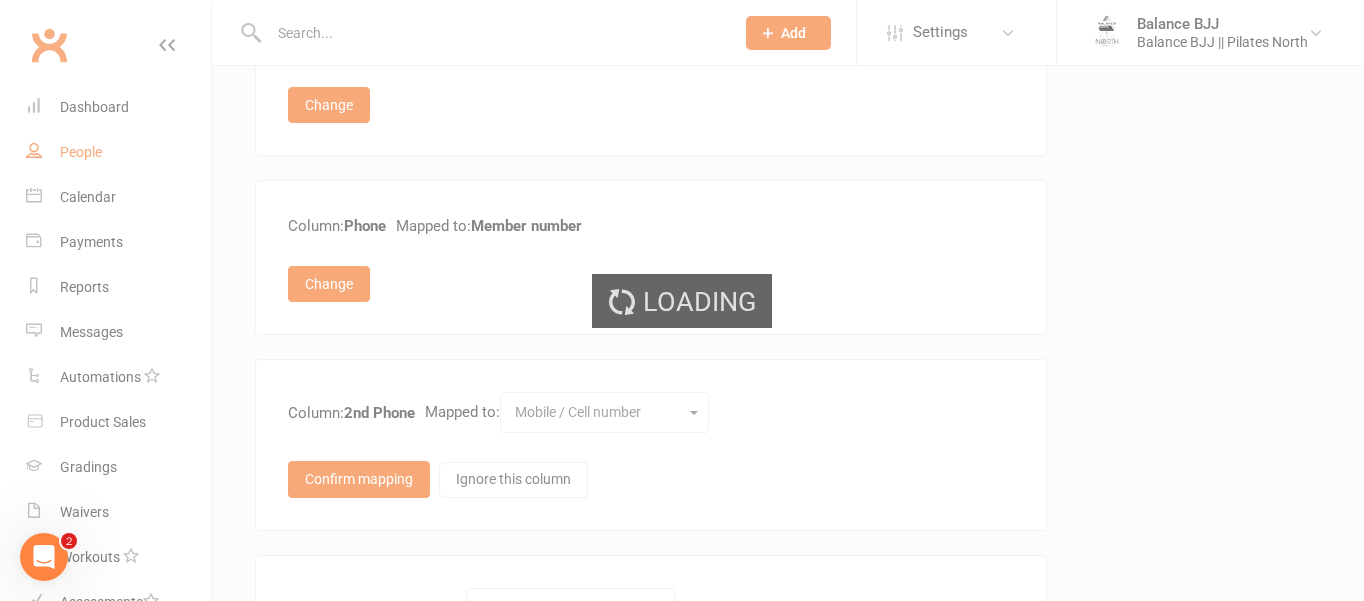 scroll, scrollTop: 0, scrollLeft: 0, axis: both 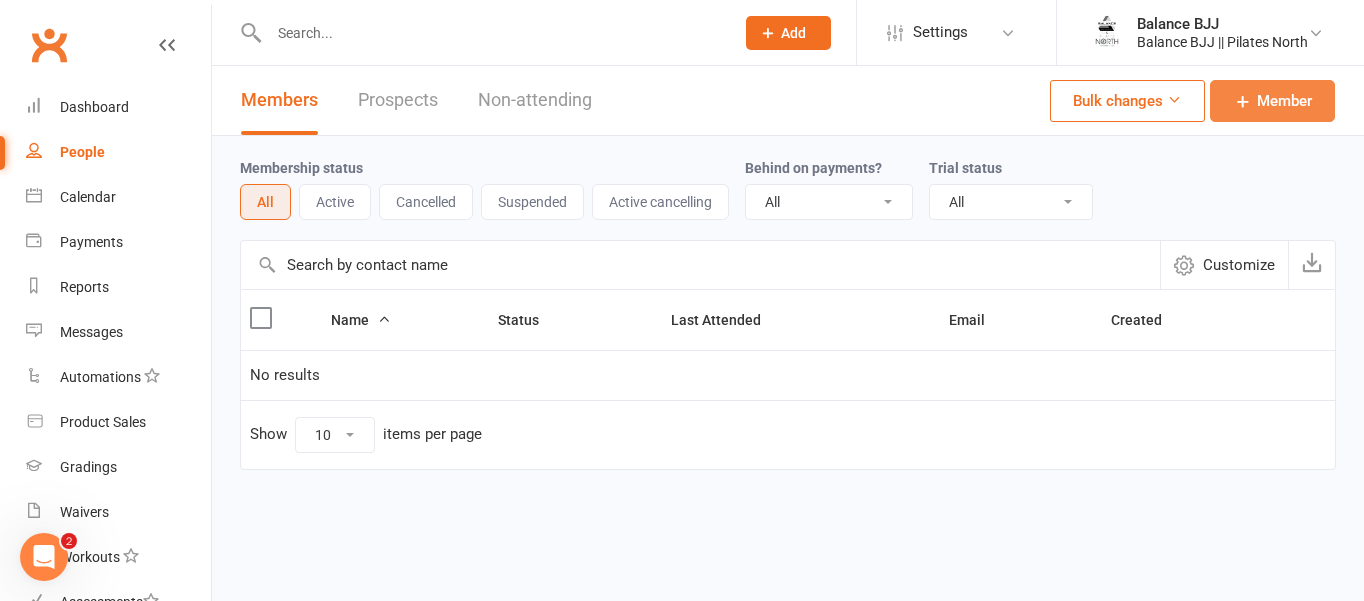 click at bounding box center (1243, 101) 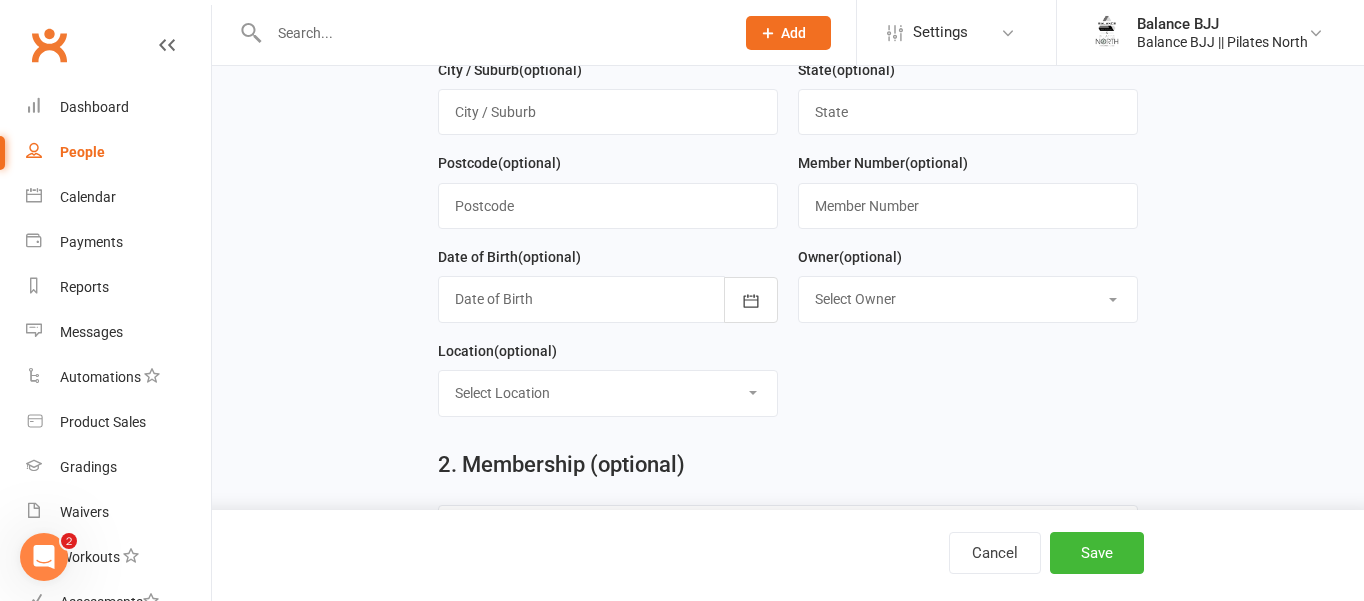 scroll, scrollTop: 428, scrollLeft: 0, axis: vertical 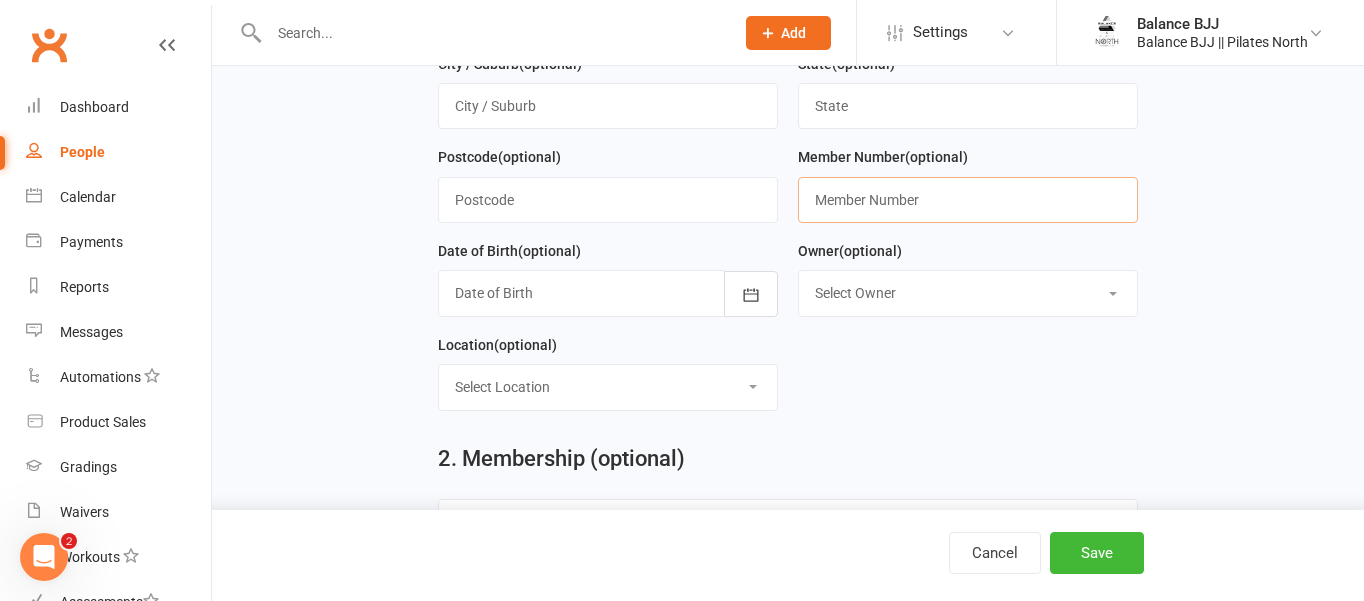 click at bounding box center [968, 200] 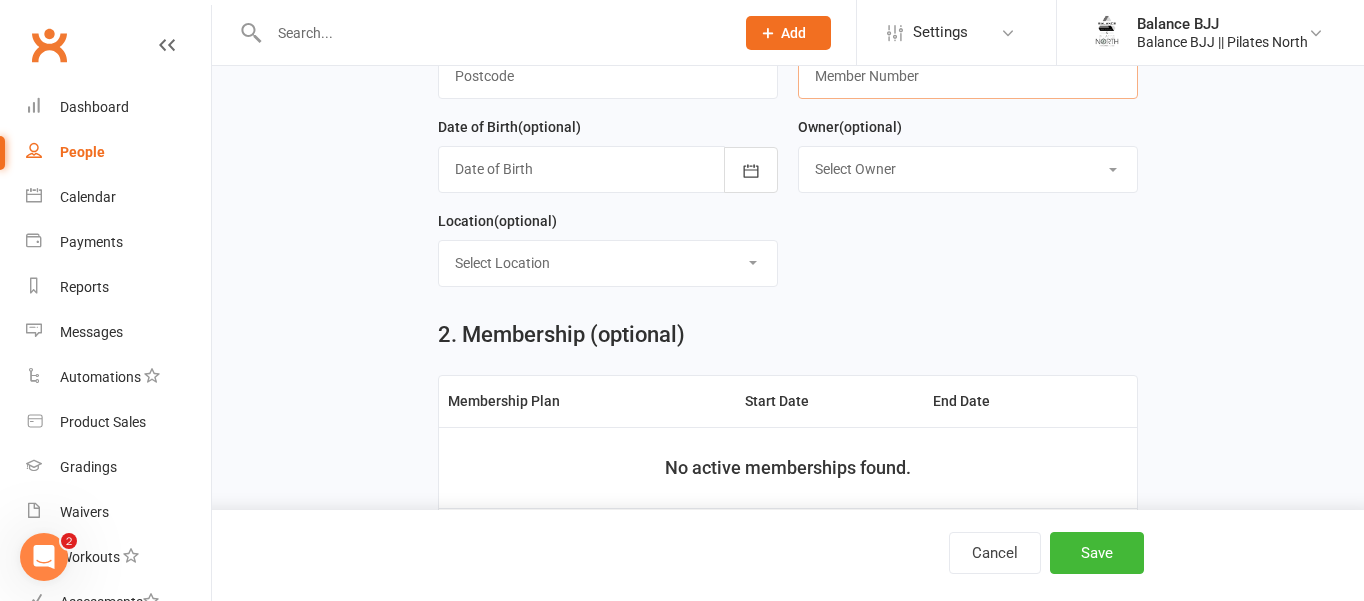 scroll, scrollTop: 0, scrollLeft: 0, axis: both 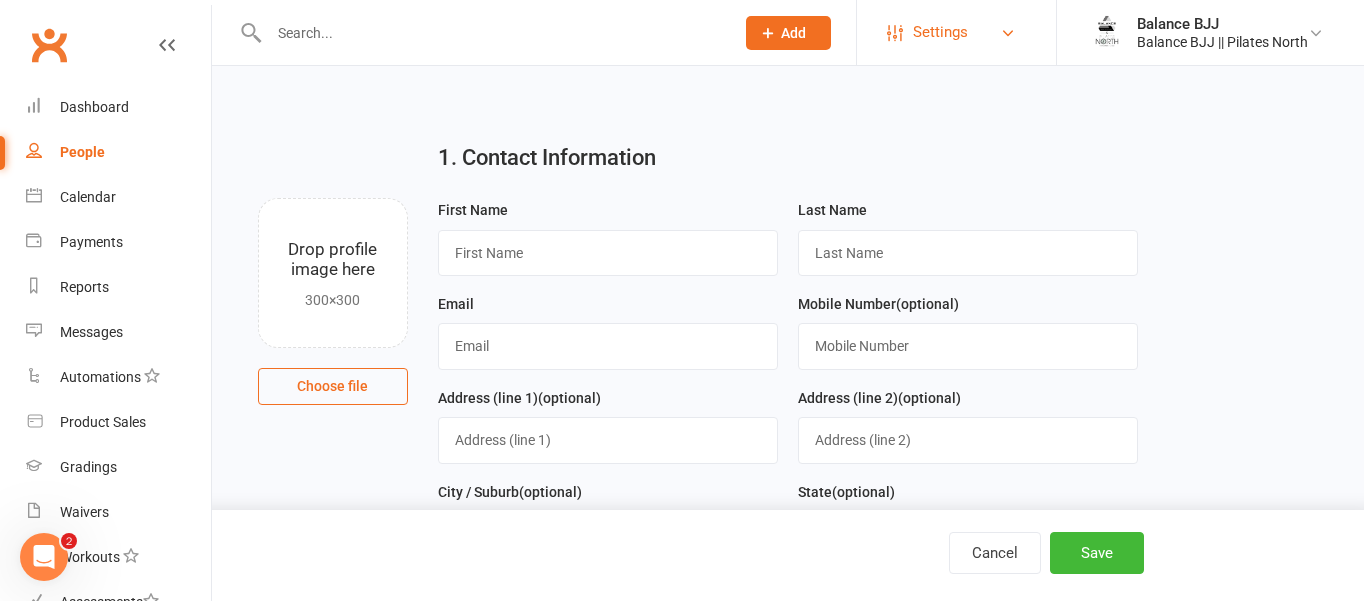 click on "Settings" at bounding box center (956, 32) 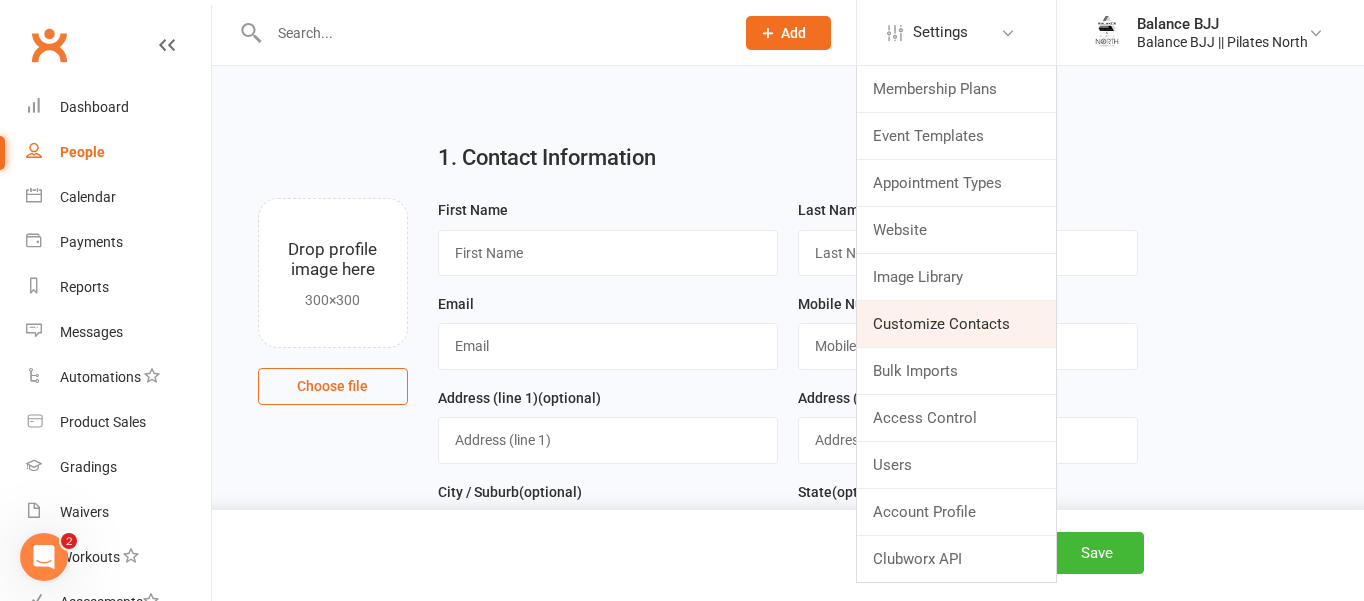 click on "Customize Contacts" at bounding box center [956, 324] 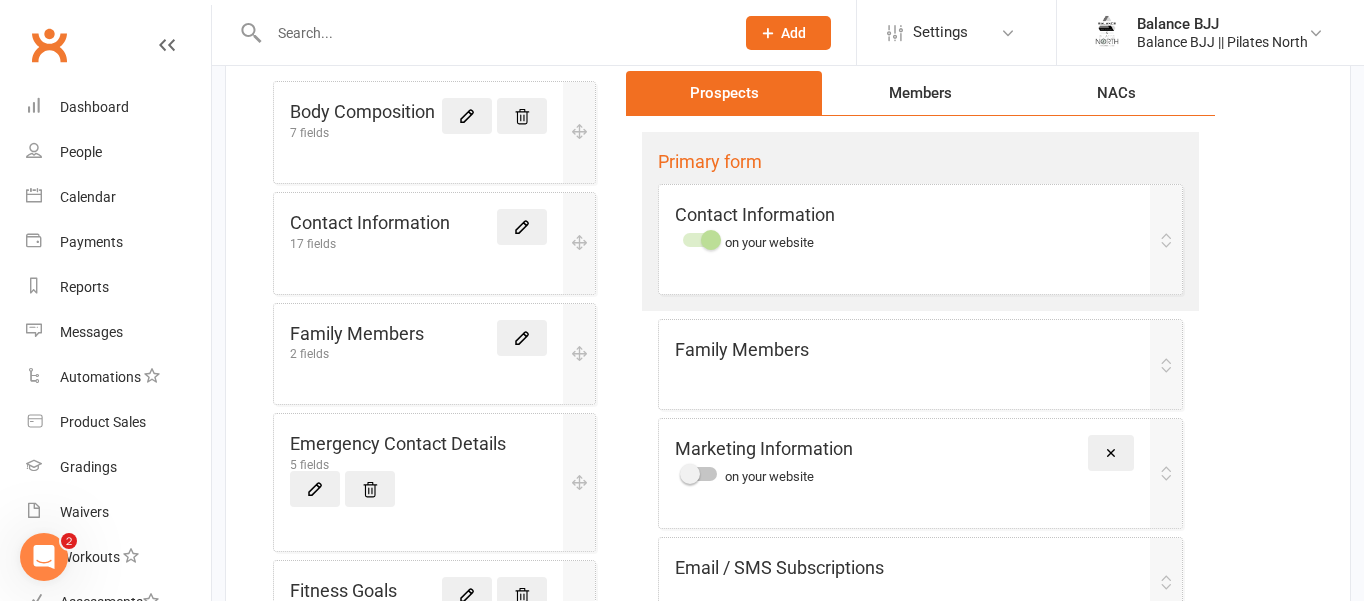scroll, scrollTop: 263, scrollLeft: 0, axis: vertical 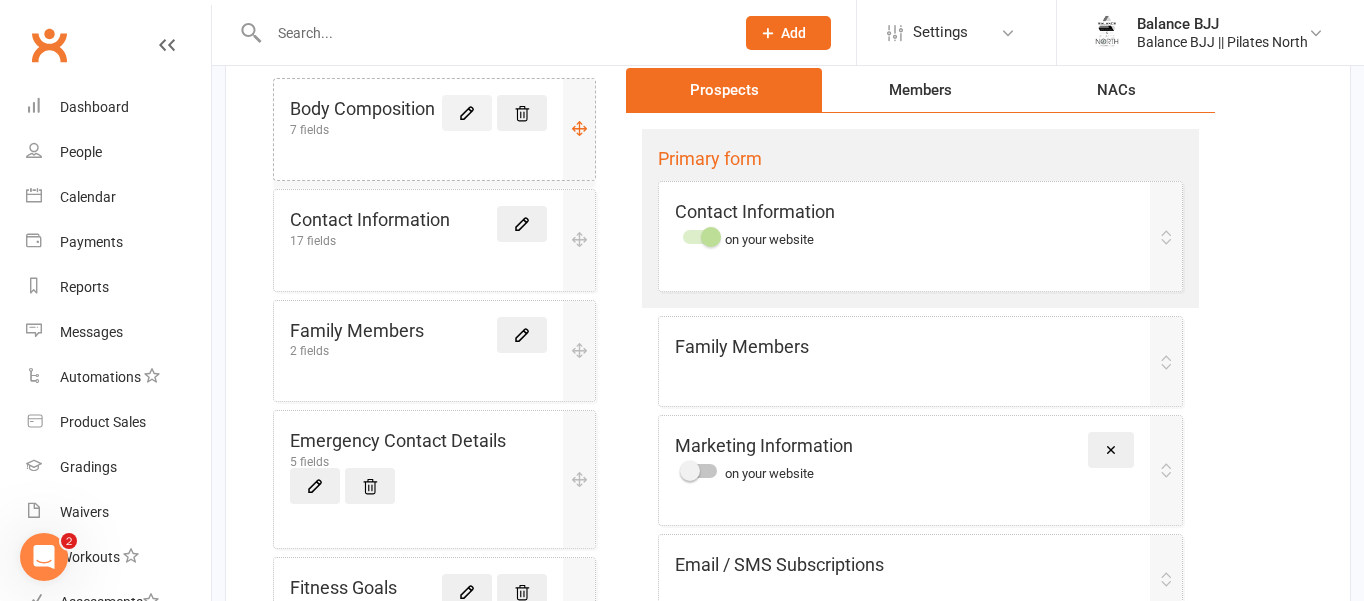 click at bounding box center (467, 113) 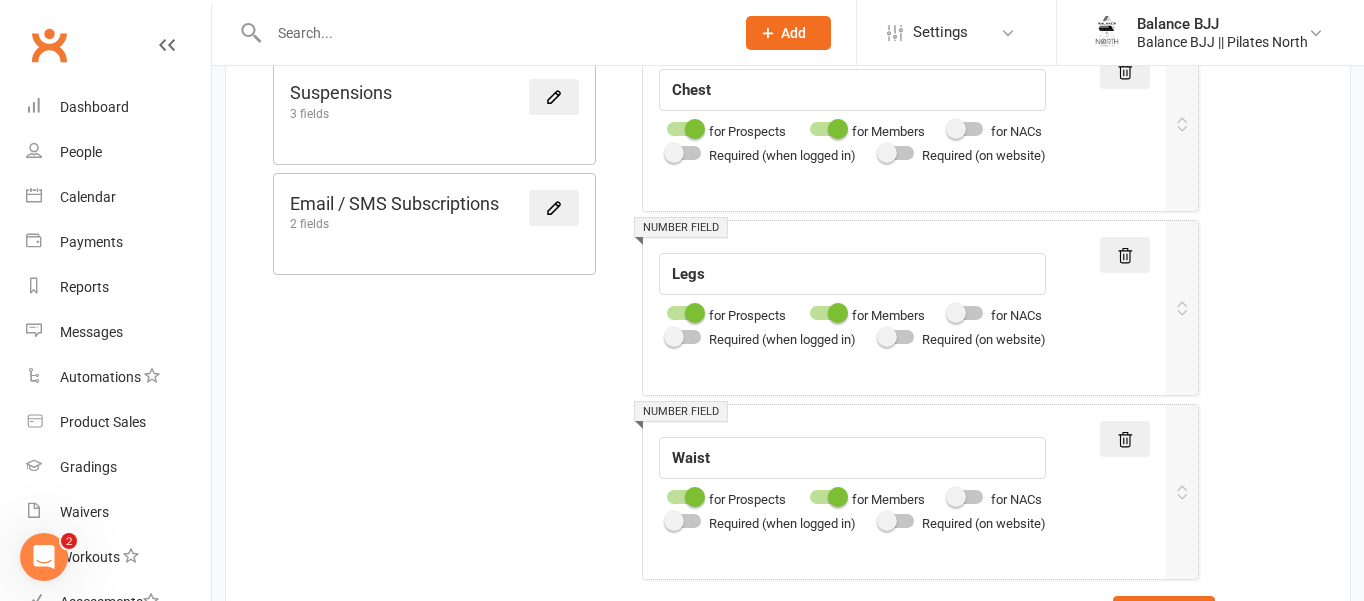 scroll, scrollTop: 1435, scrollLeft: 0, axis: vertical 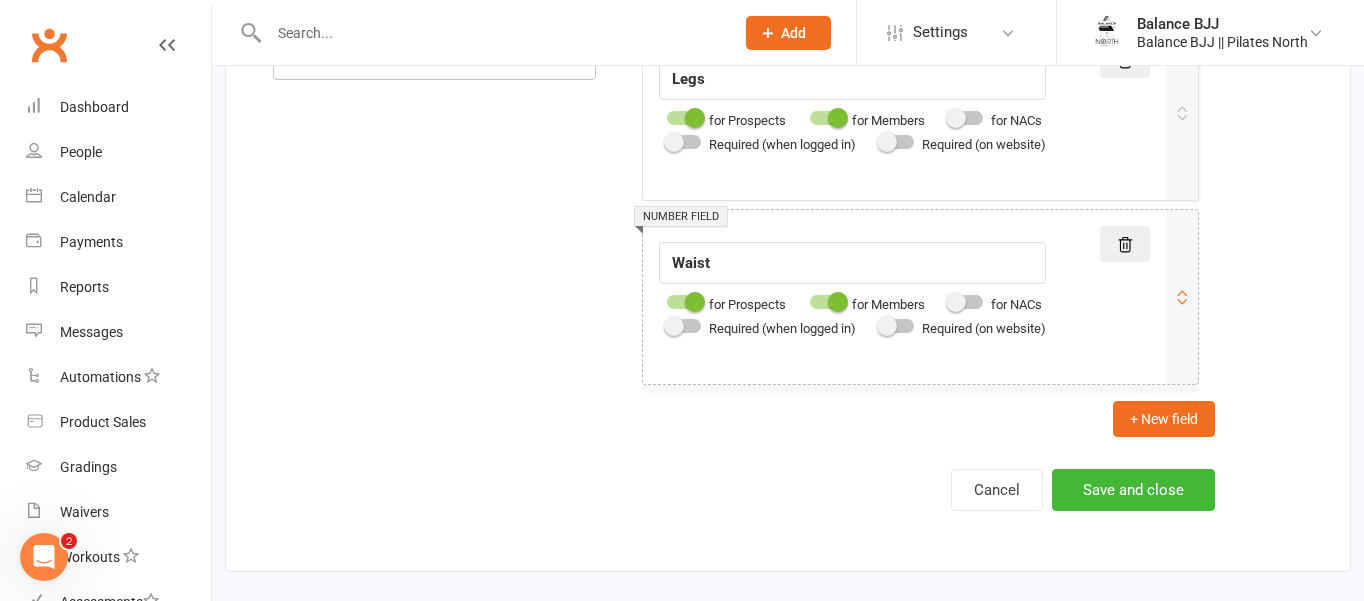 click at bounding box center [827, 302] 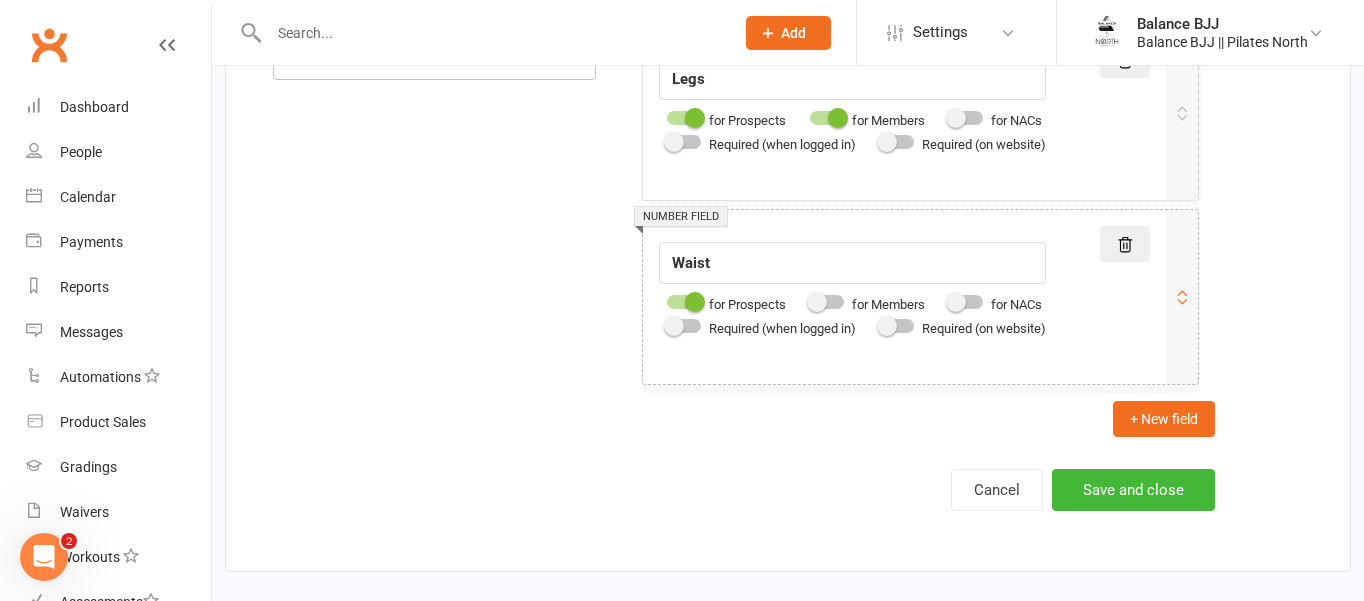 click at bounding box center (695, 302) 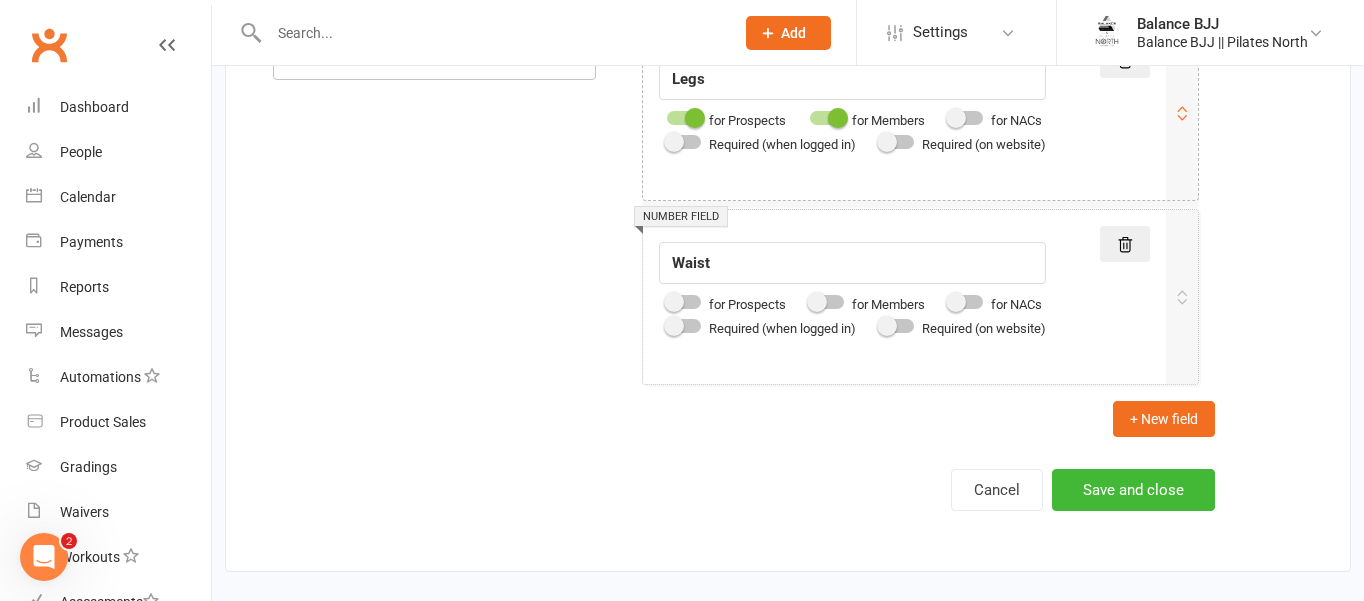 click at bounding box center [695, 118] 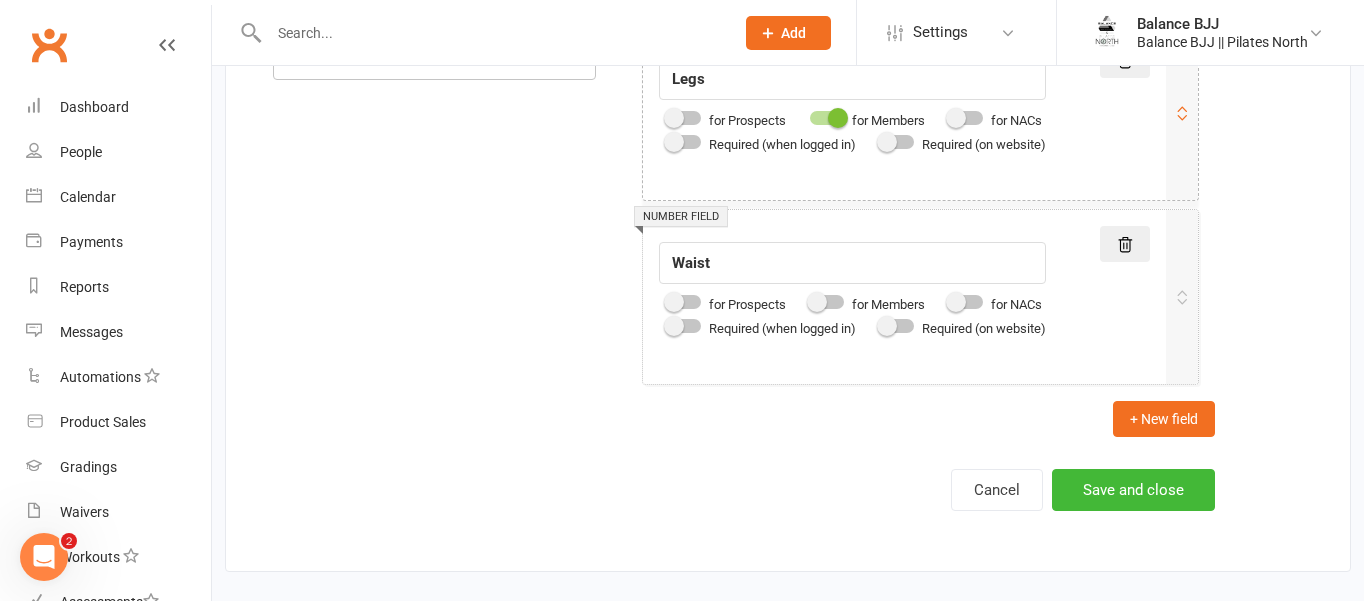 click at bounding box center [838, 118] 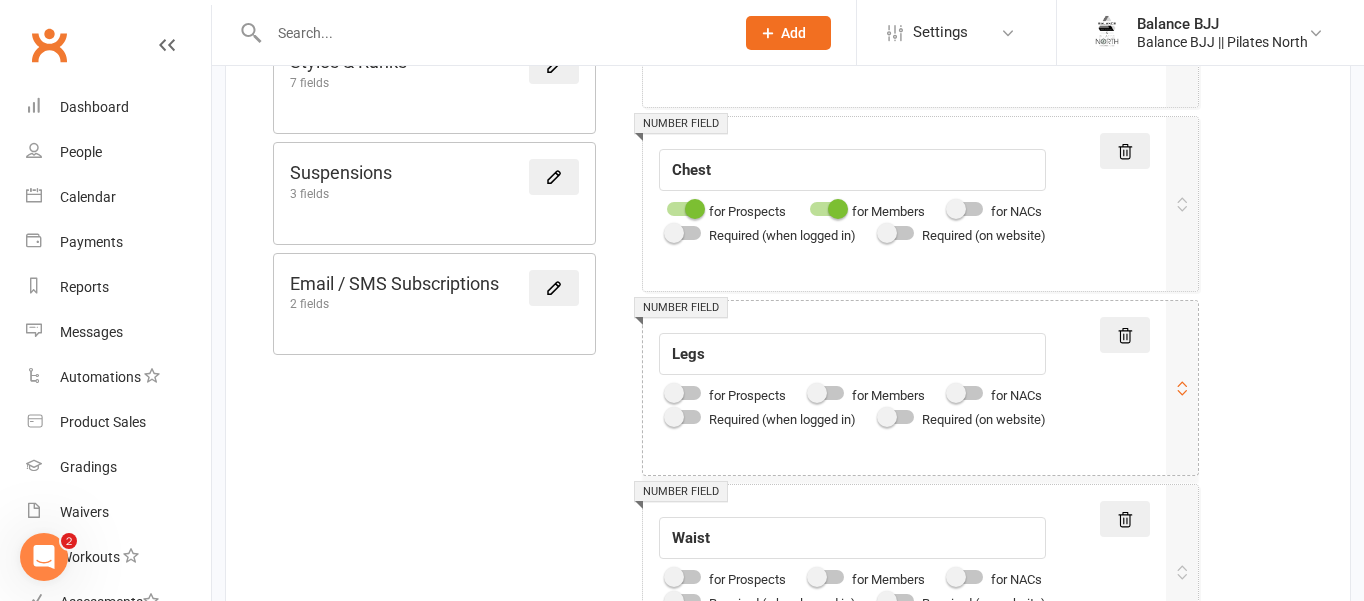 scroll, scrollTop: 1070, scrollLeft: 0, axis: vertical 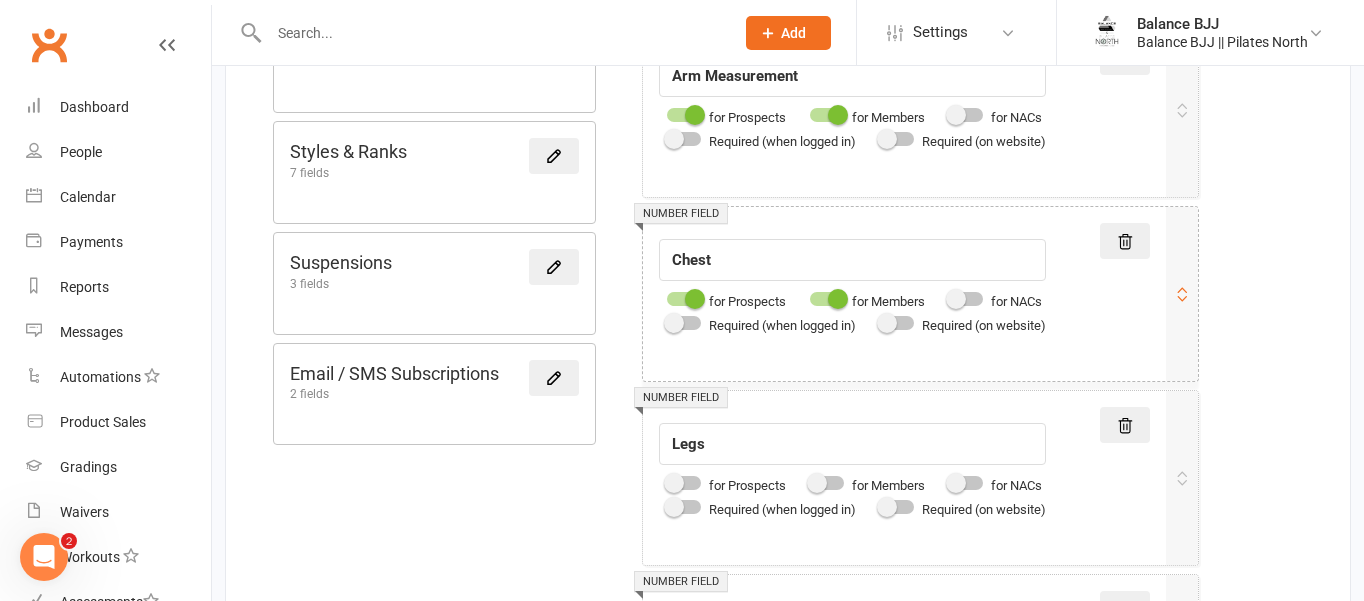 click at bounding box center (695, 299) 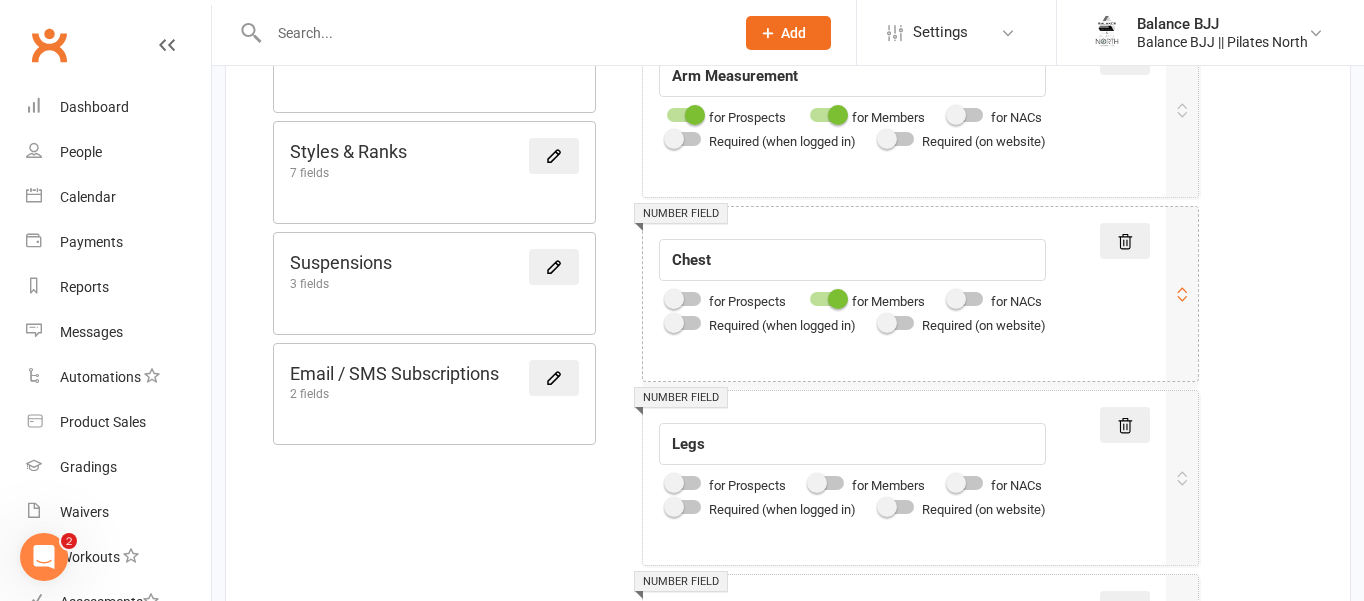 click at bounding box center [838, 299] 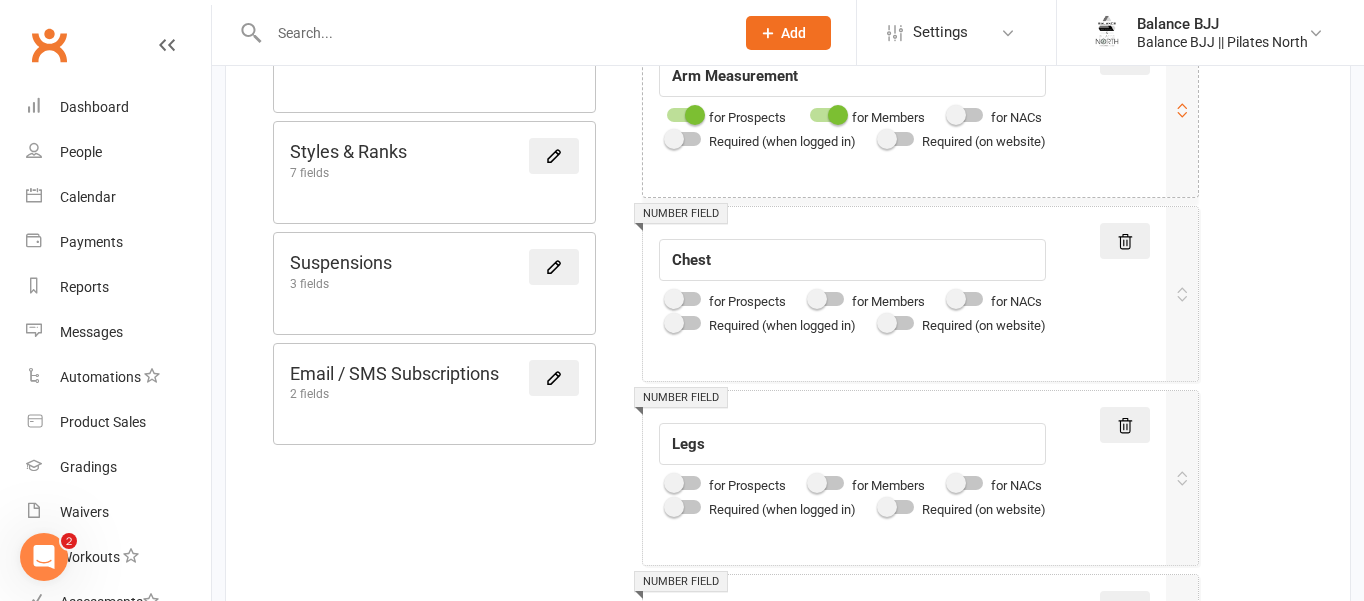 click at bounding box center [838, 115] 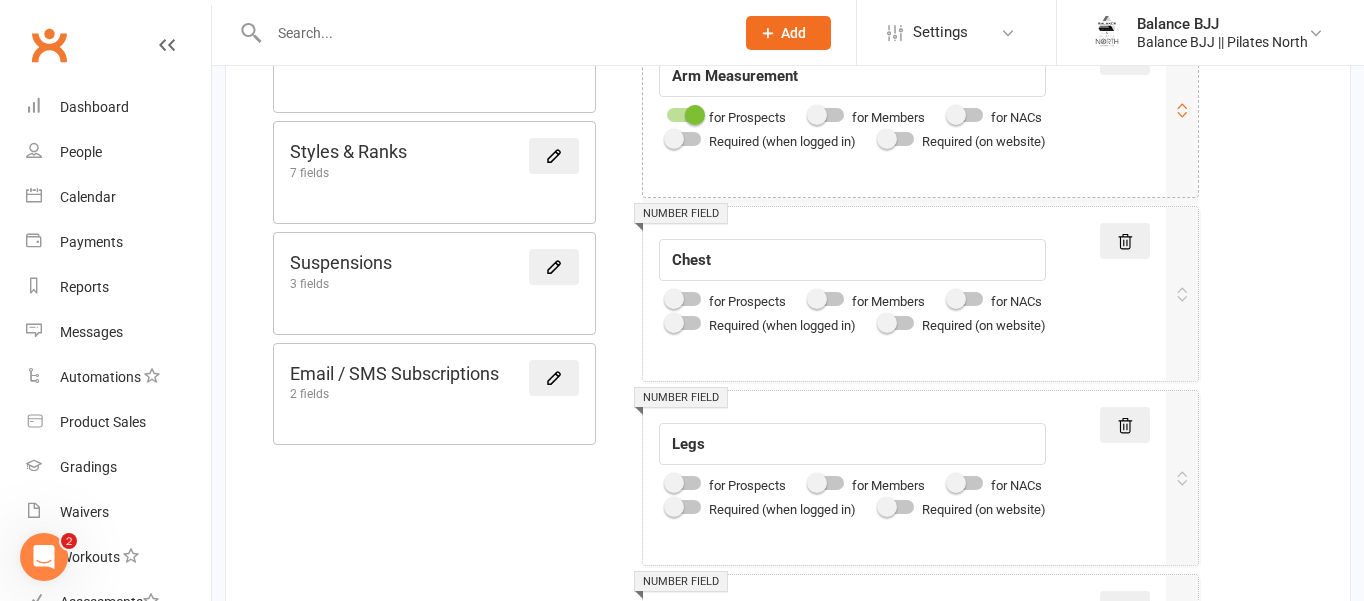 click at bounding box center (684, 115) 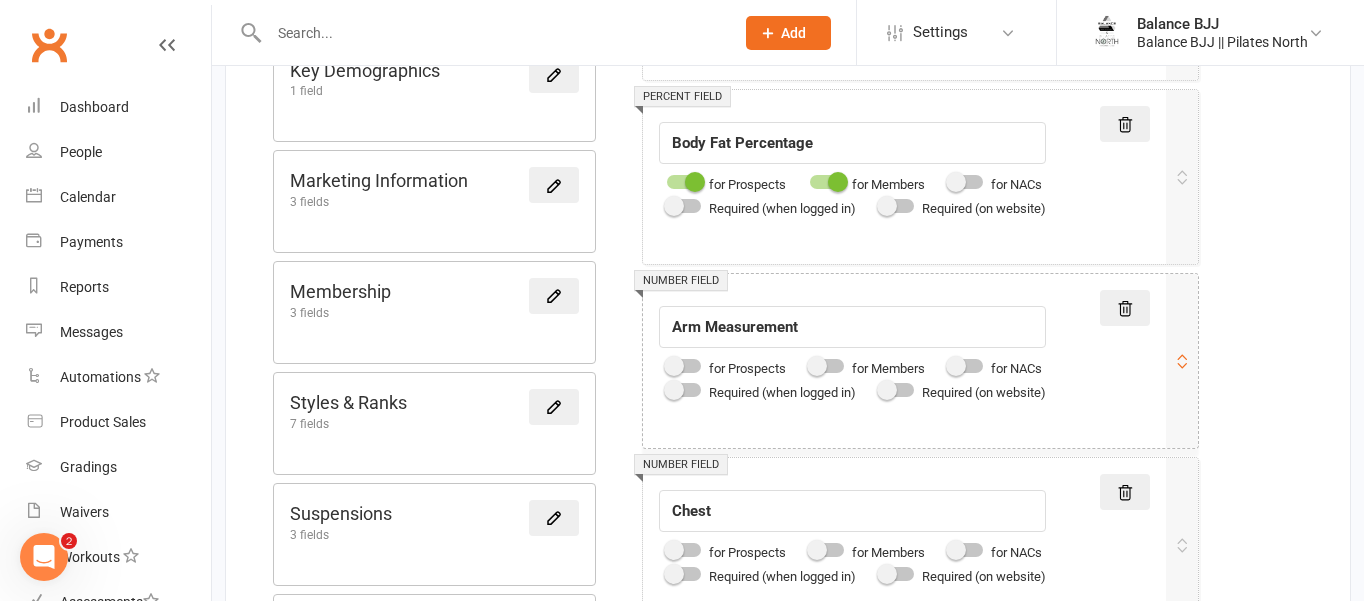 scroll, scrollTop: 811, scrollLeft: 0, axis: vertical 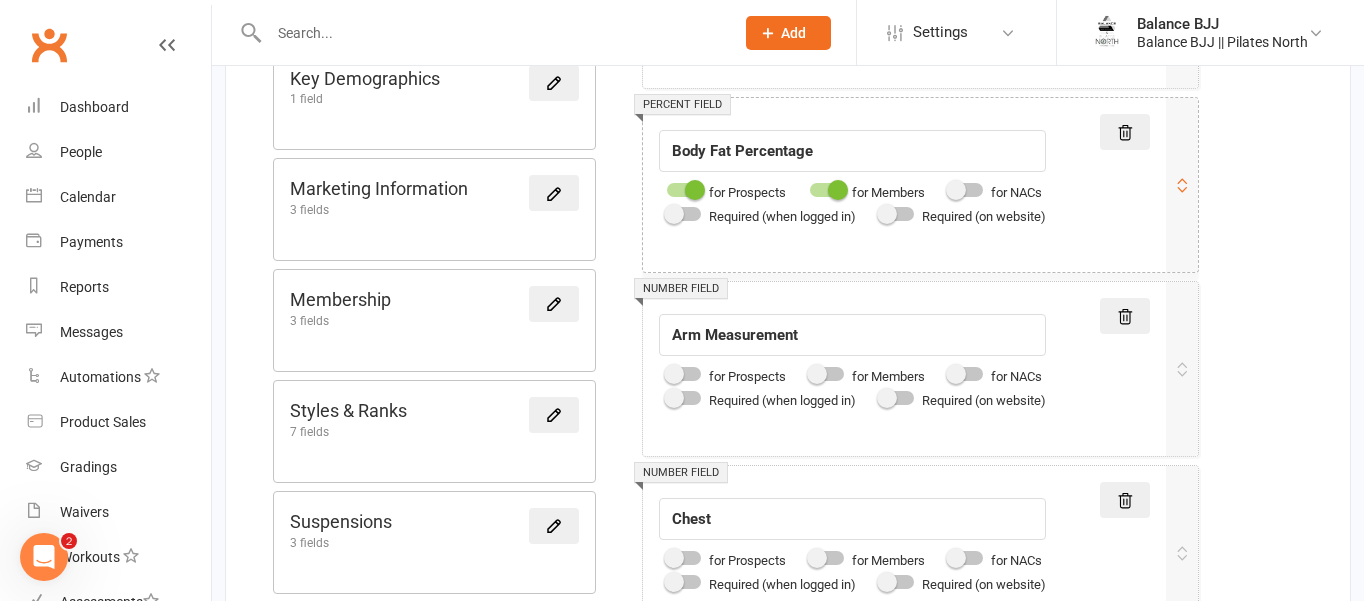 click at bounding box center [695, 190] 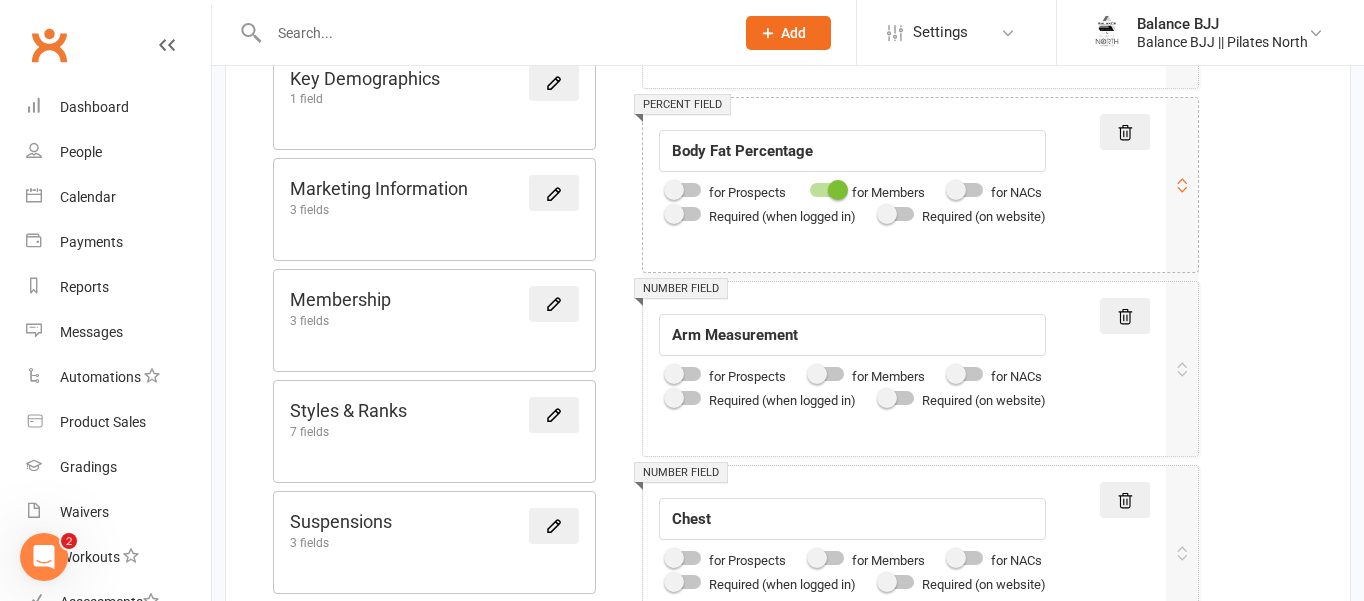 click at bounding box center (838, 190) 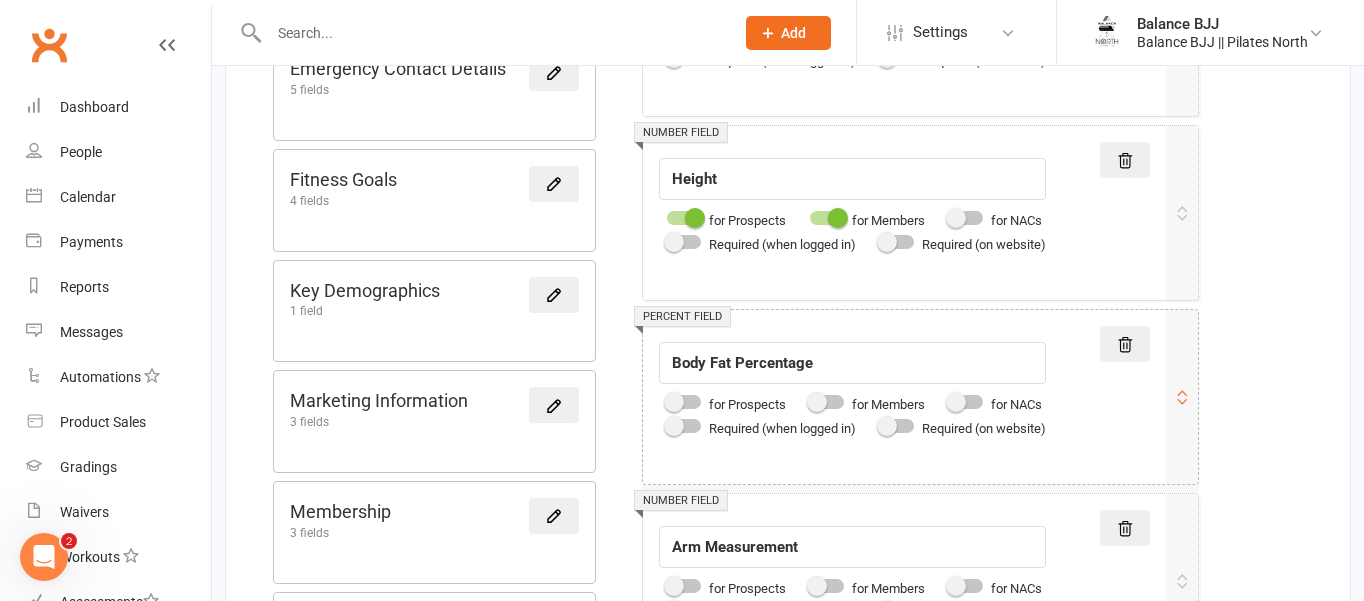 scroll, scrollTop: 589, scrollLeft: 0, axis: vertical 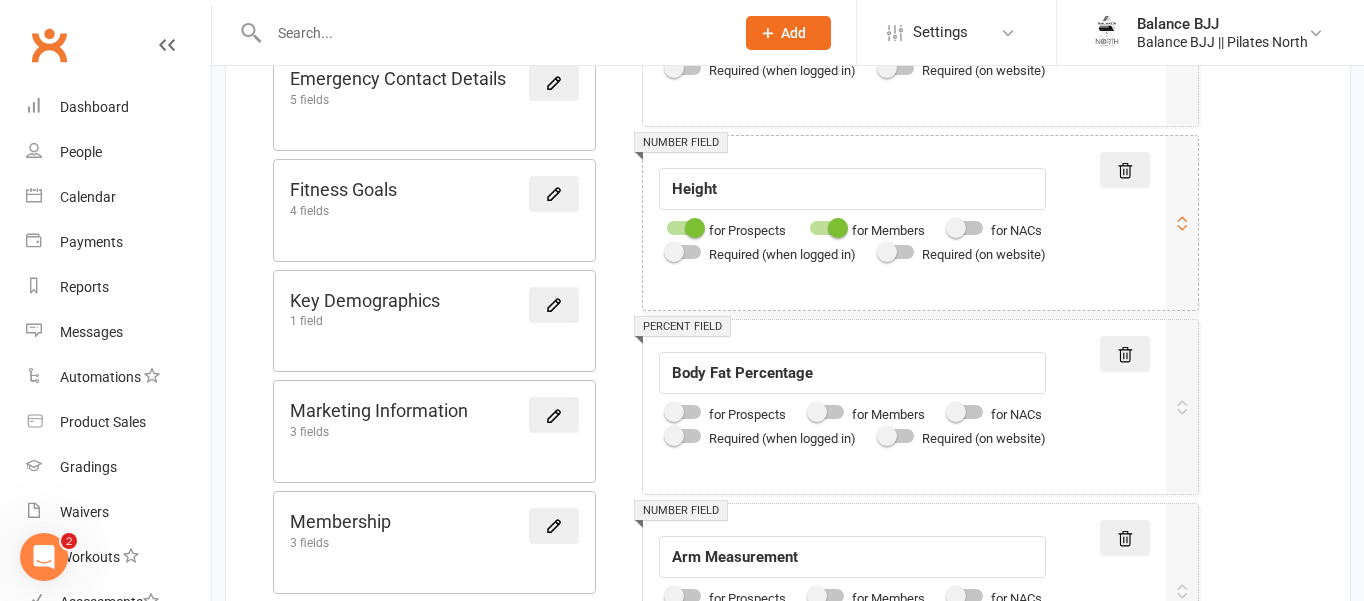 click at bounding box center (838, 228) 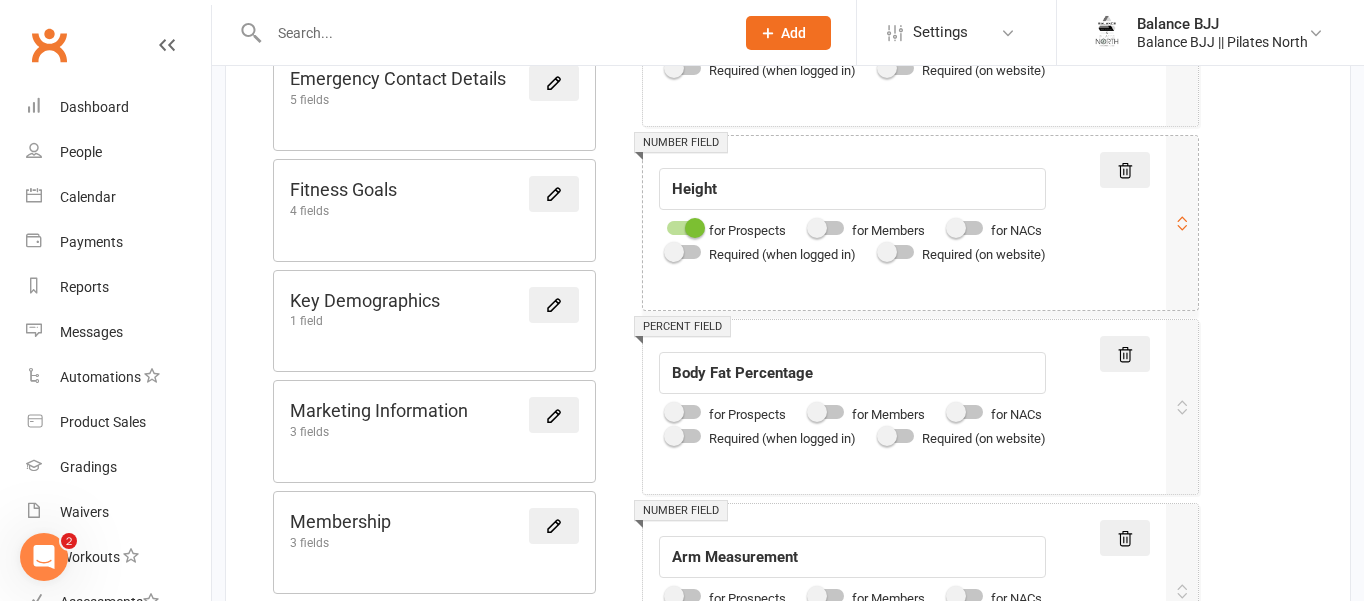 click at bounding box center (695, 228) 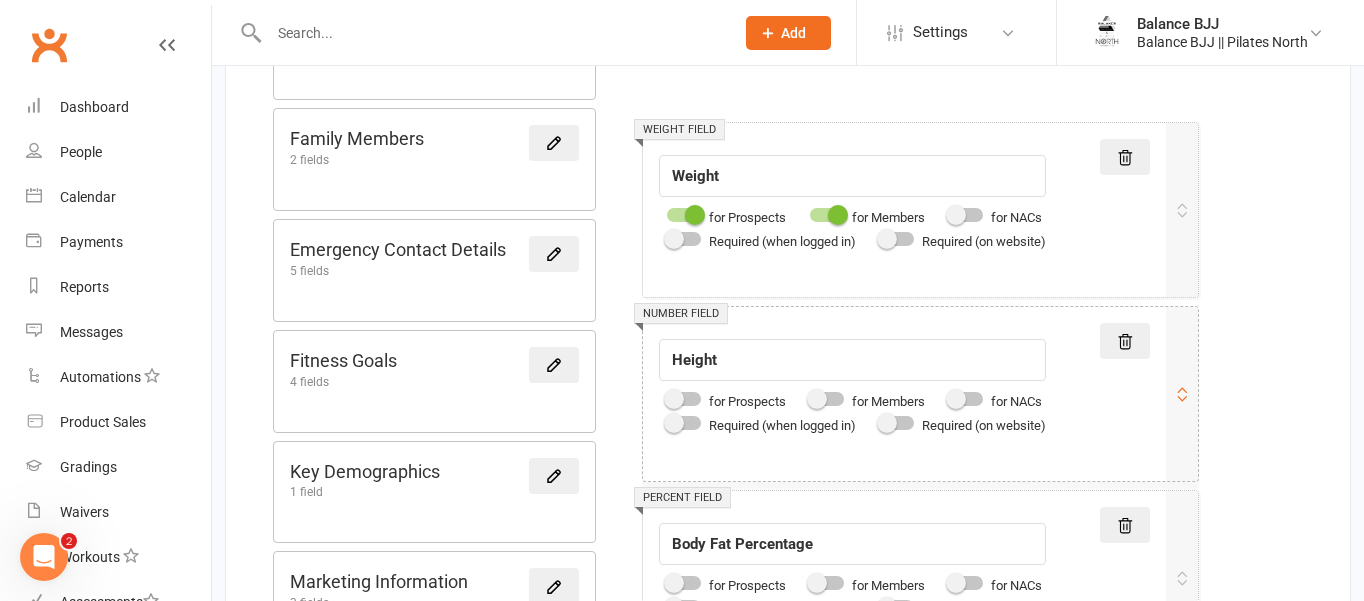 scroll, scrollTop: 417, scrollLeft: 0, axis: vertical 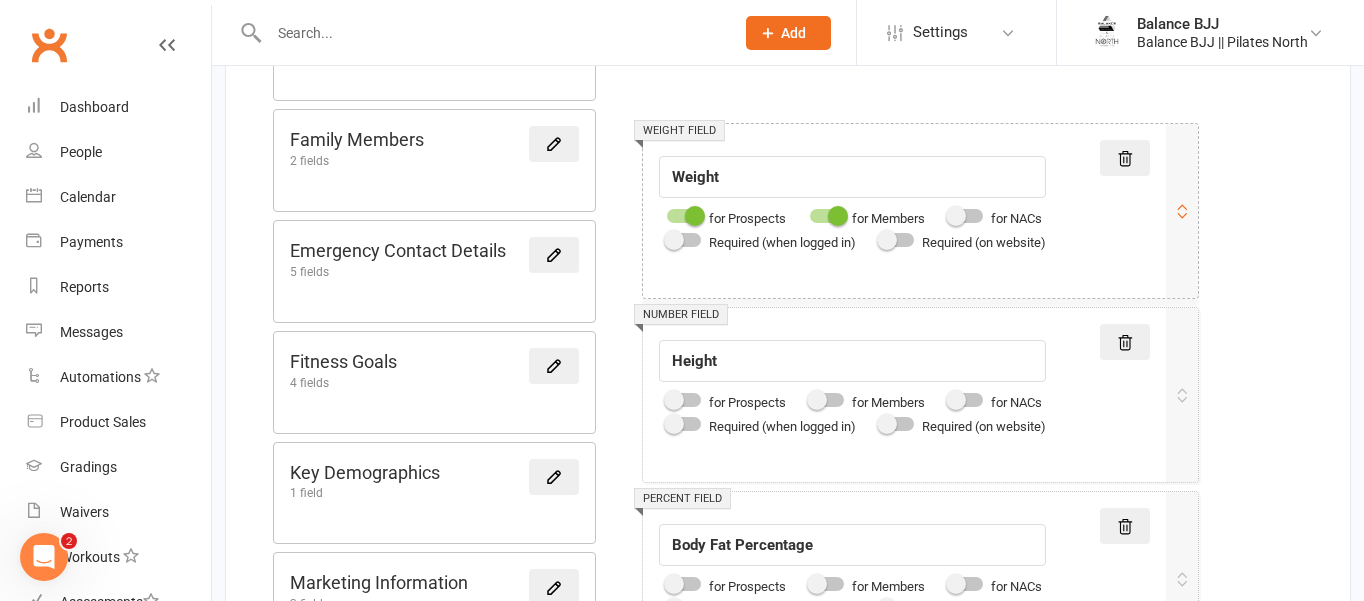 click at bounding box center (695, 216) 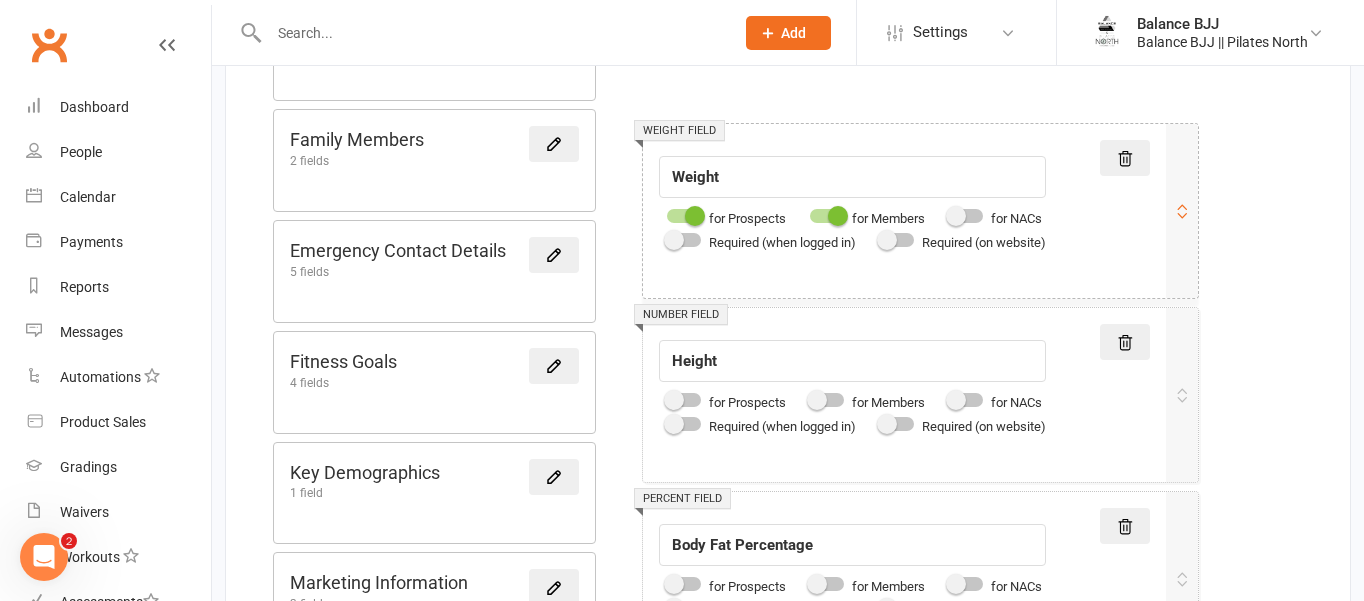 click at bounding box center [667, 213] 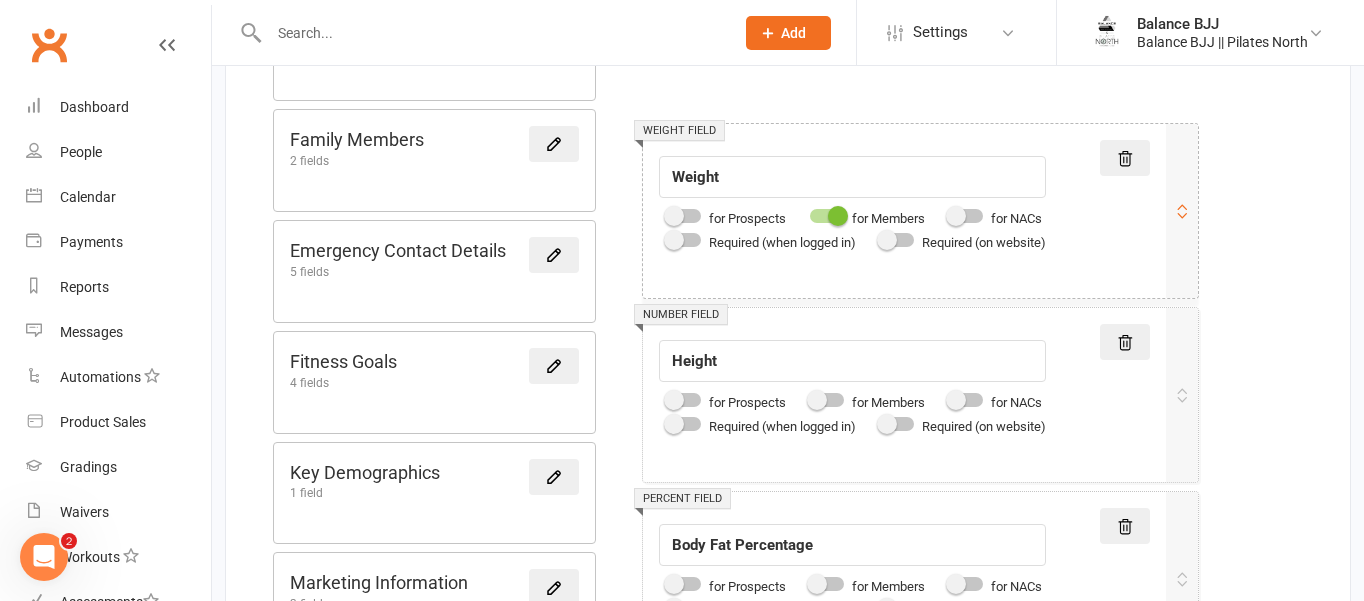 click at bounding box center [838, 216] 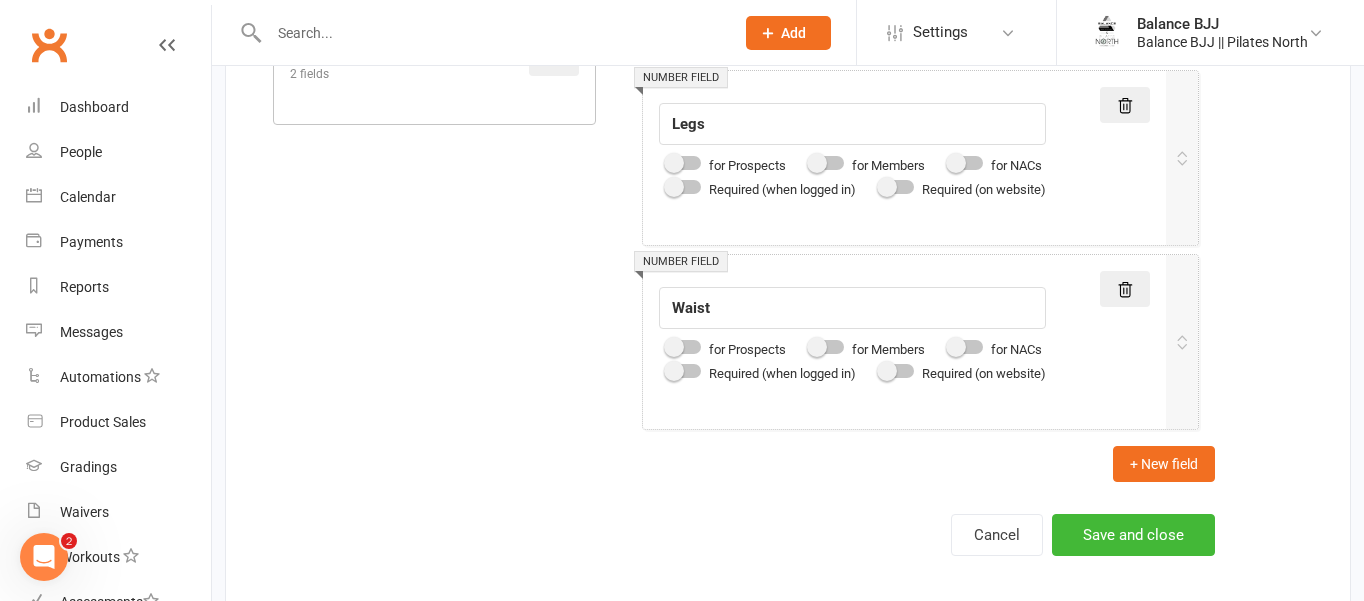 scroll, scrollTop: 1398, scrollLeft: 0, axis: vertical 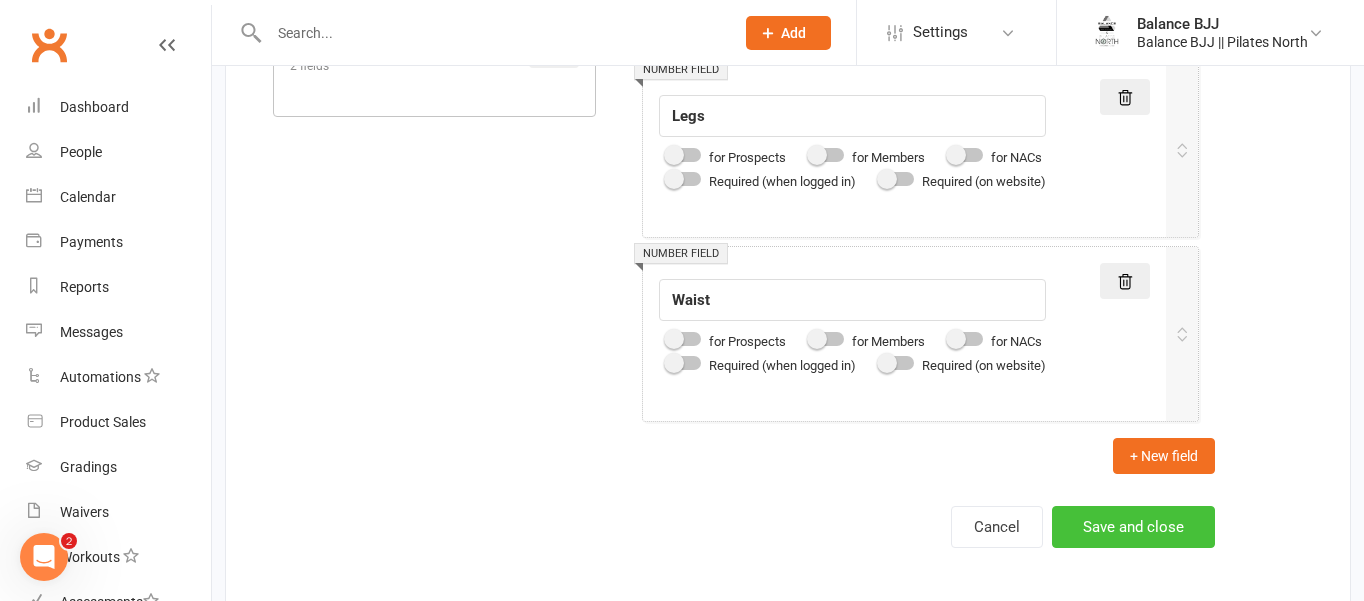click on "Save and close" at bounding box center (1133, 527) 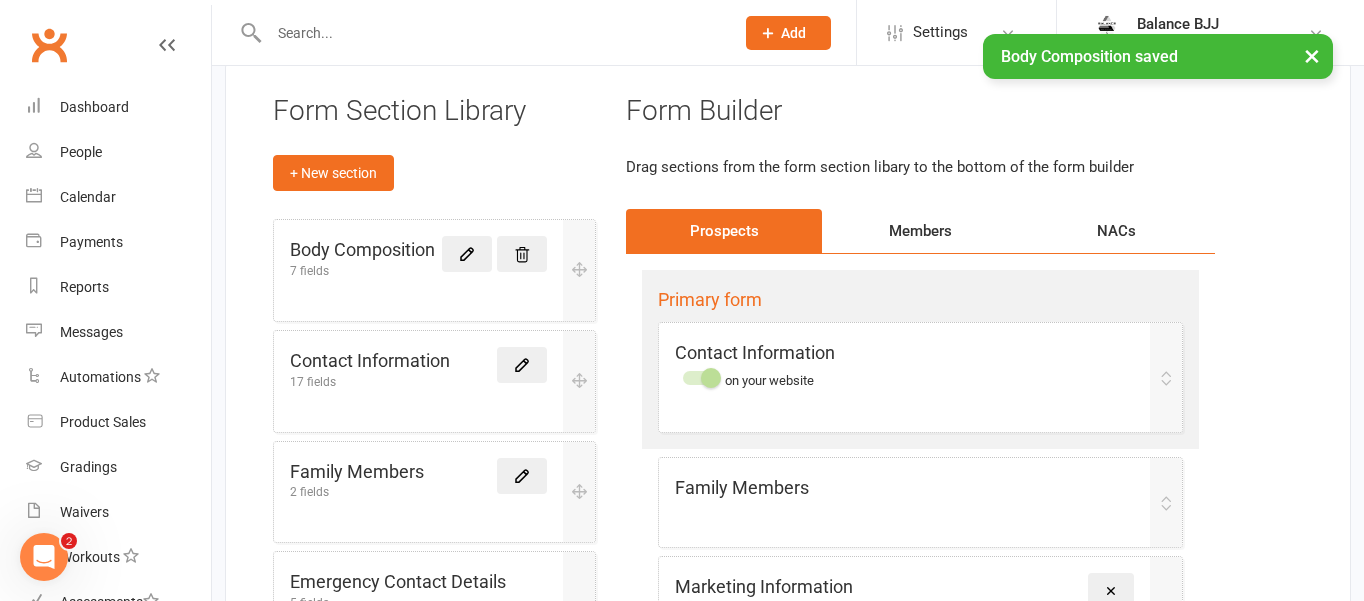 scroll, scrollTop: 124, scrollLeft: 0, axis: vertical 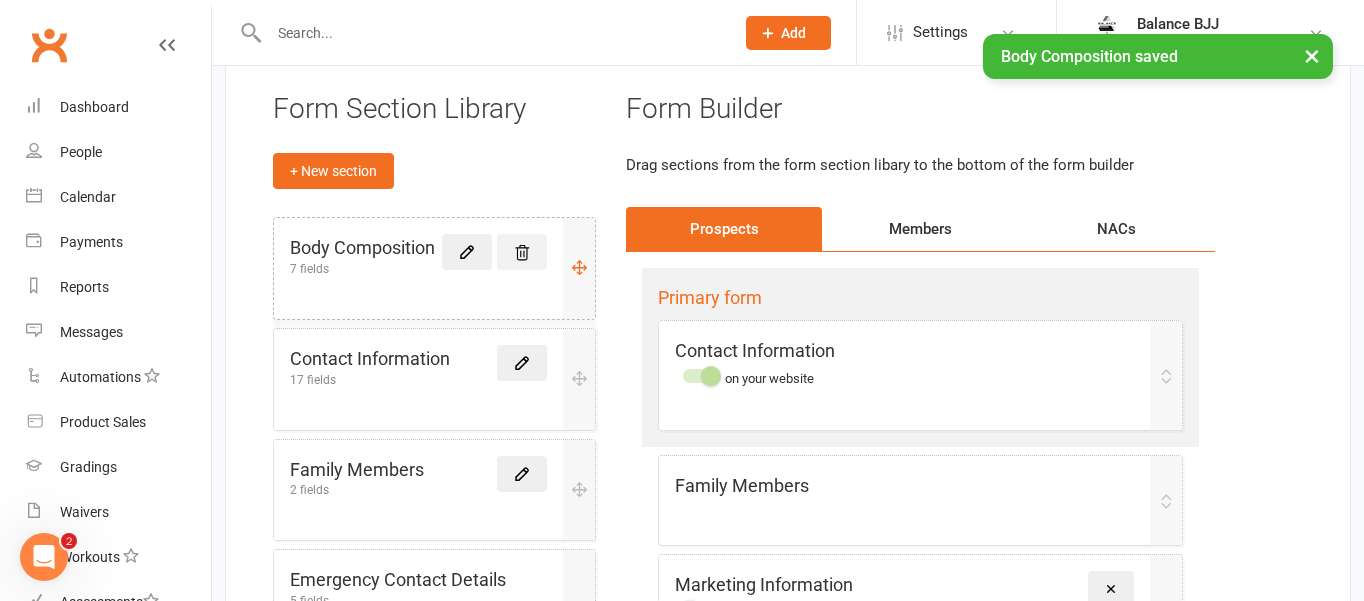 click 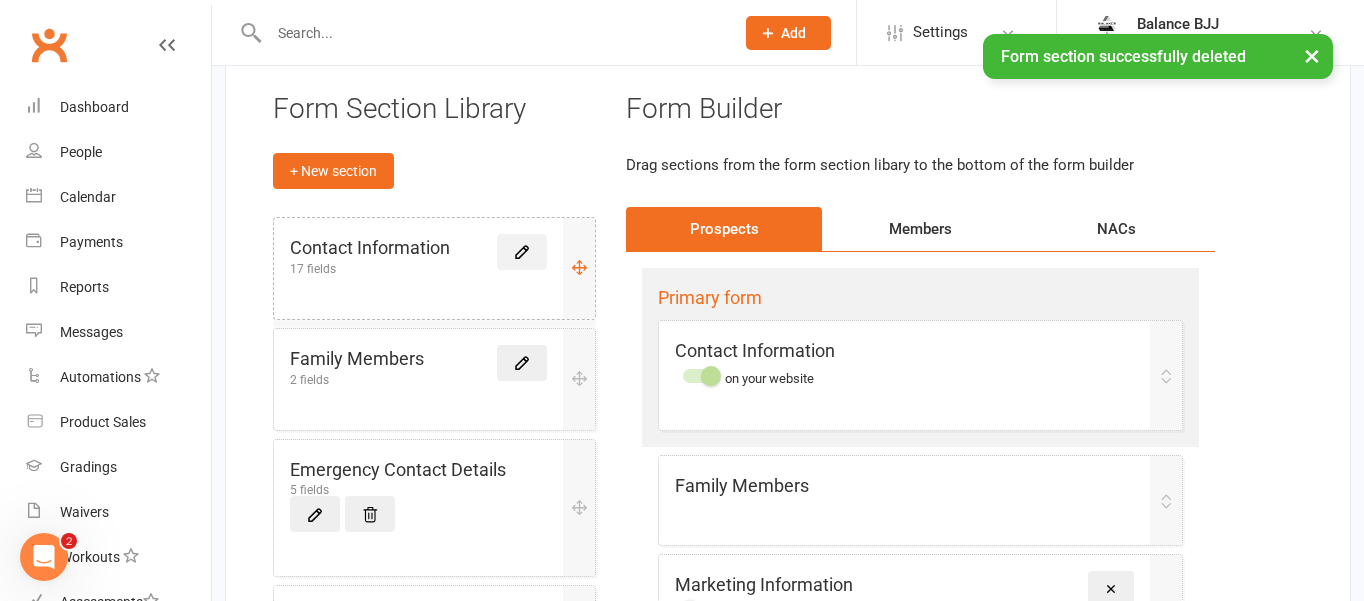 click 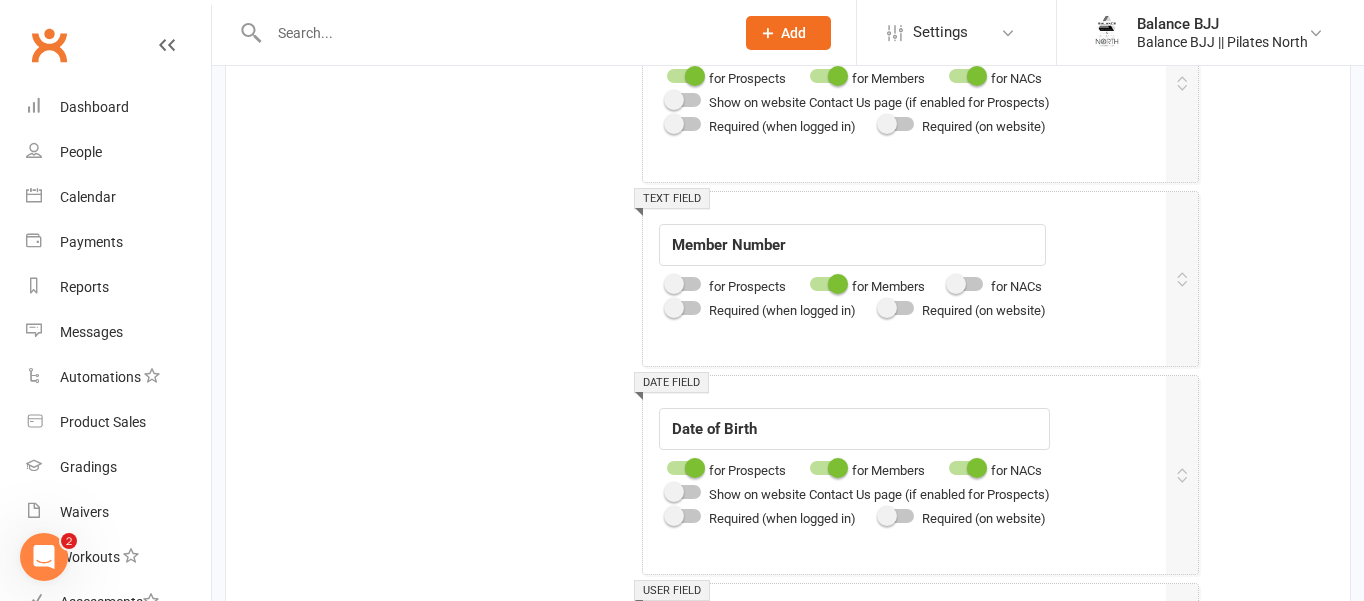 scroll, scrollTop: 2073, scrollLeft: 0, axis: vertical 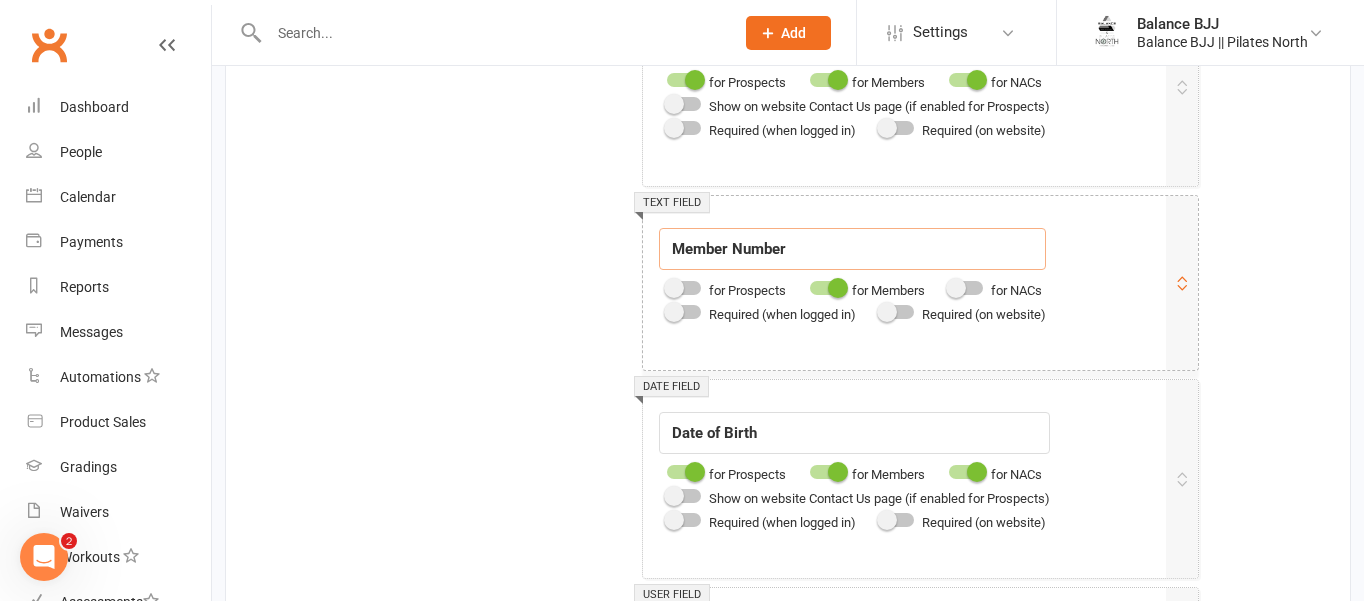 click on "Member Number" at bounding box center (852, 249) 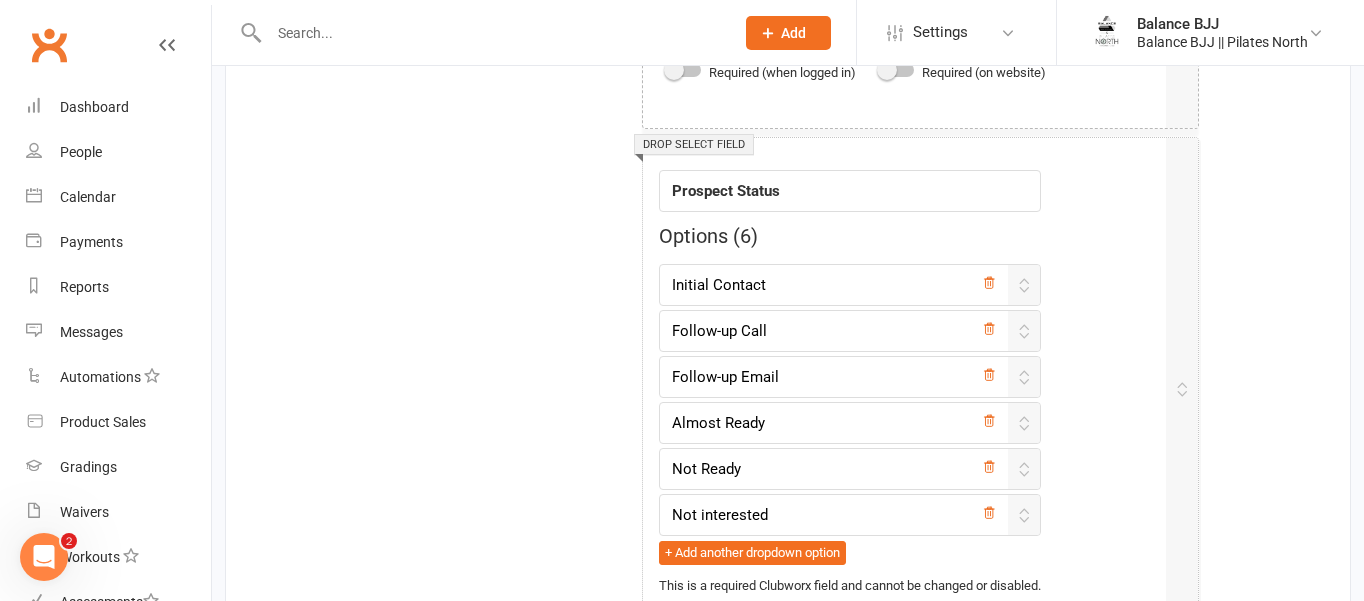 scroll, scrollTop: 3148, scrollLeft: 0, axis: vertical 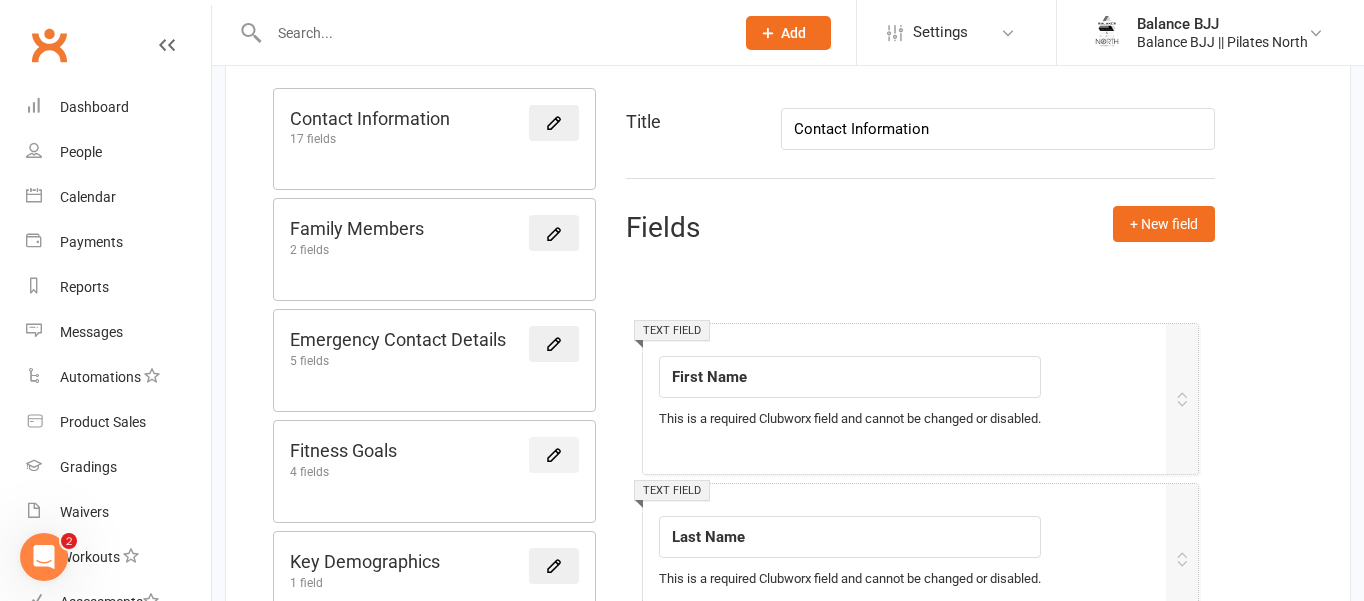 click 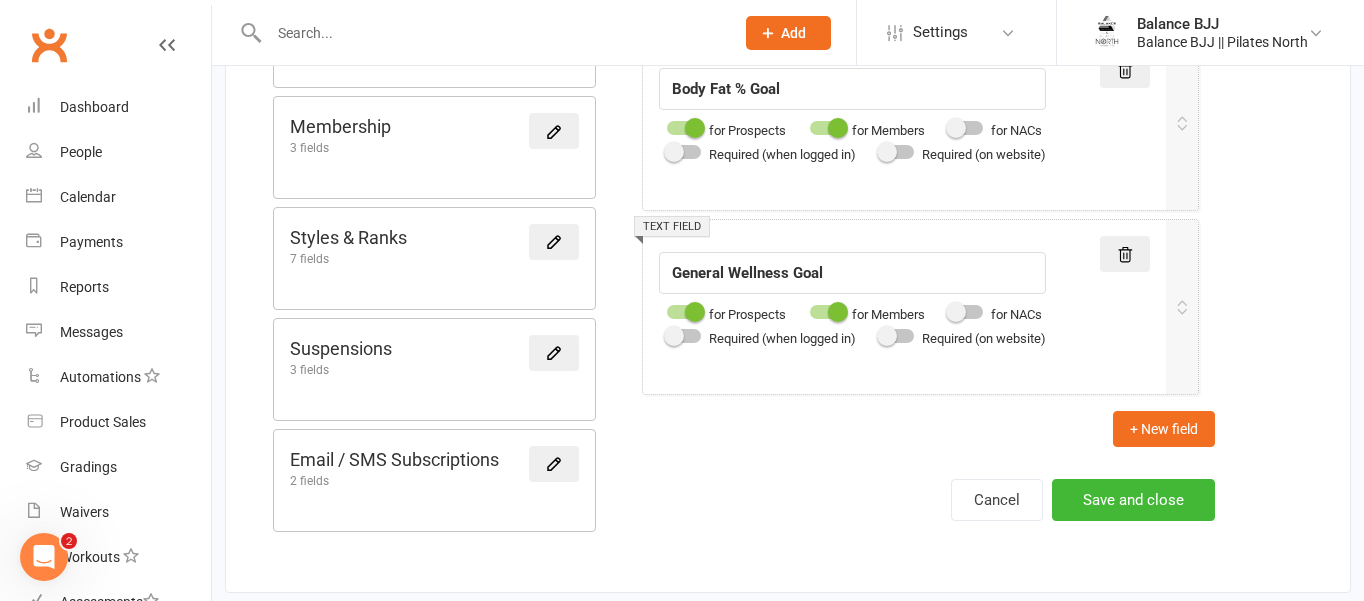 scroll, scrollTop: 874, scrollLeft: 0, axis: vertical 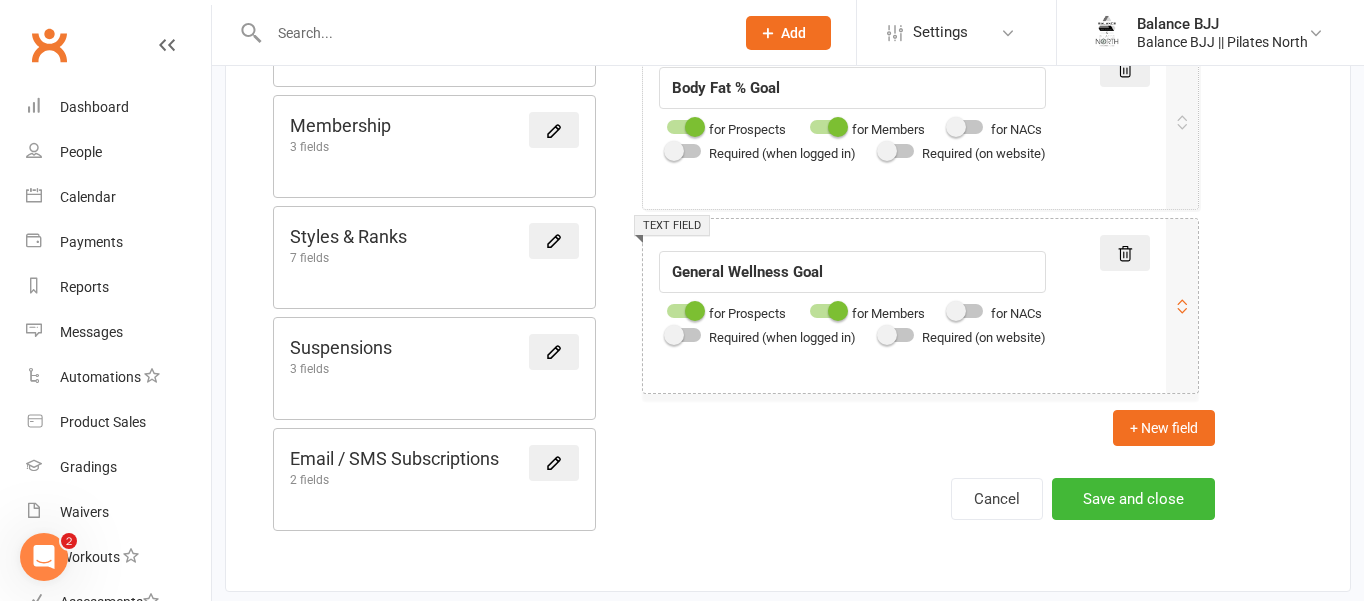 click on "for Members" at bounding box center [863, 313] 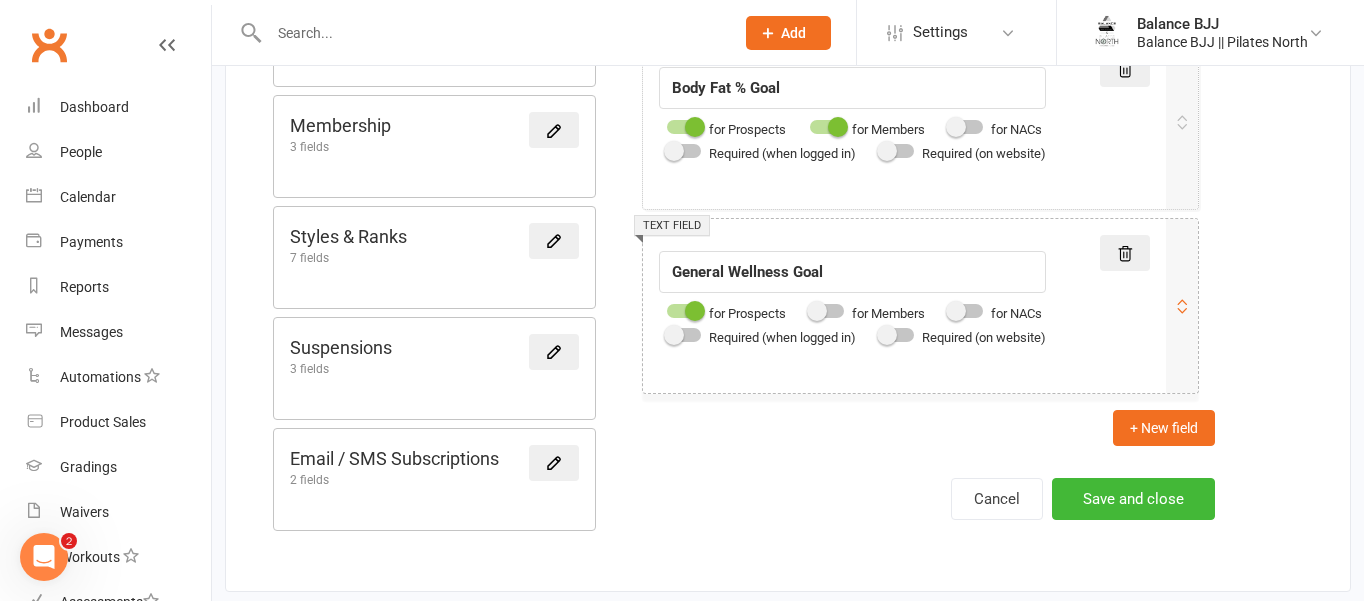 click at bounding box center (695, 311) 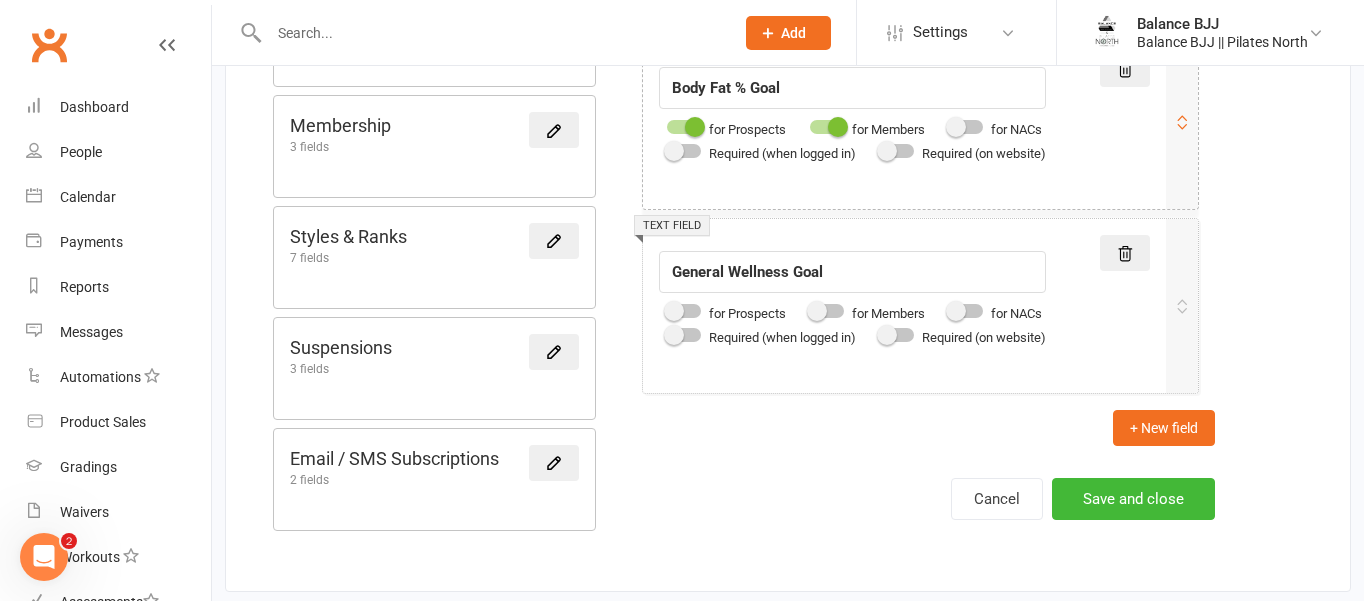 click at bounding box center [695, 127] 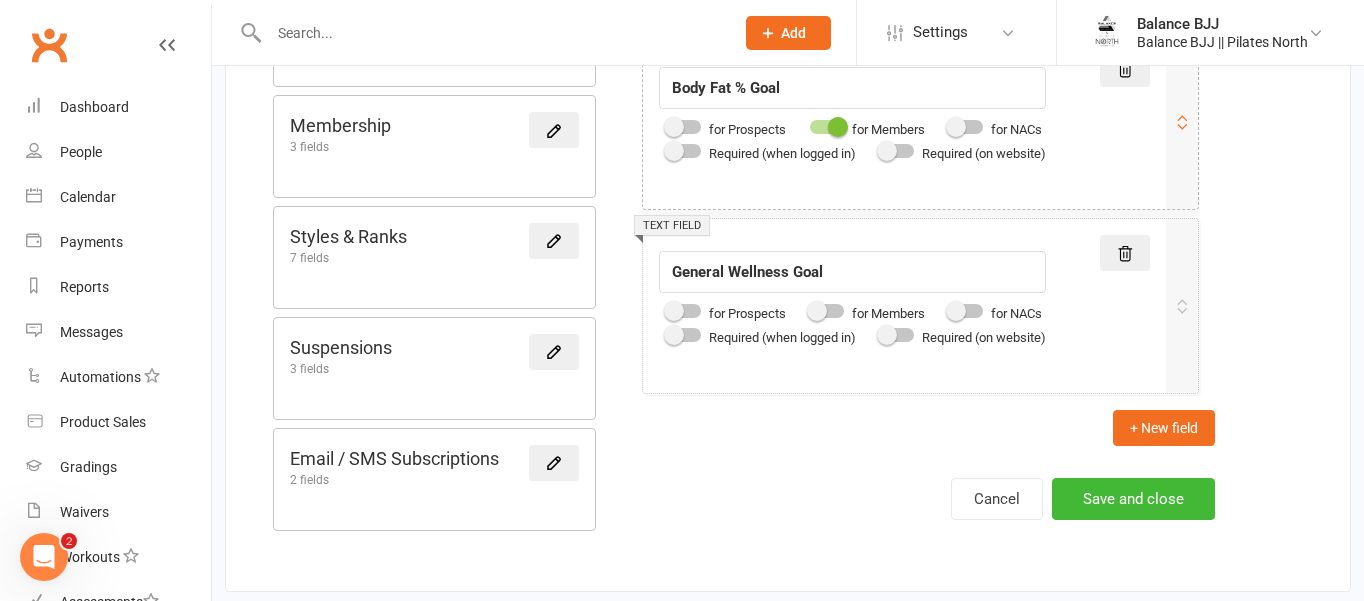 click at bounding box center (827, 127) 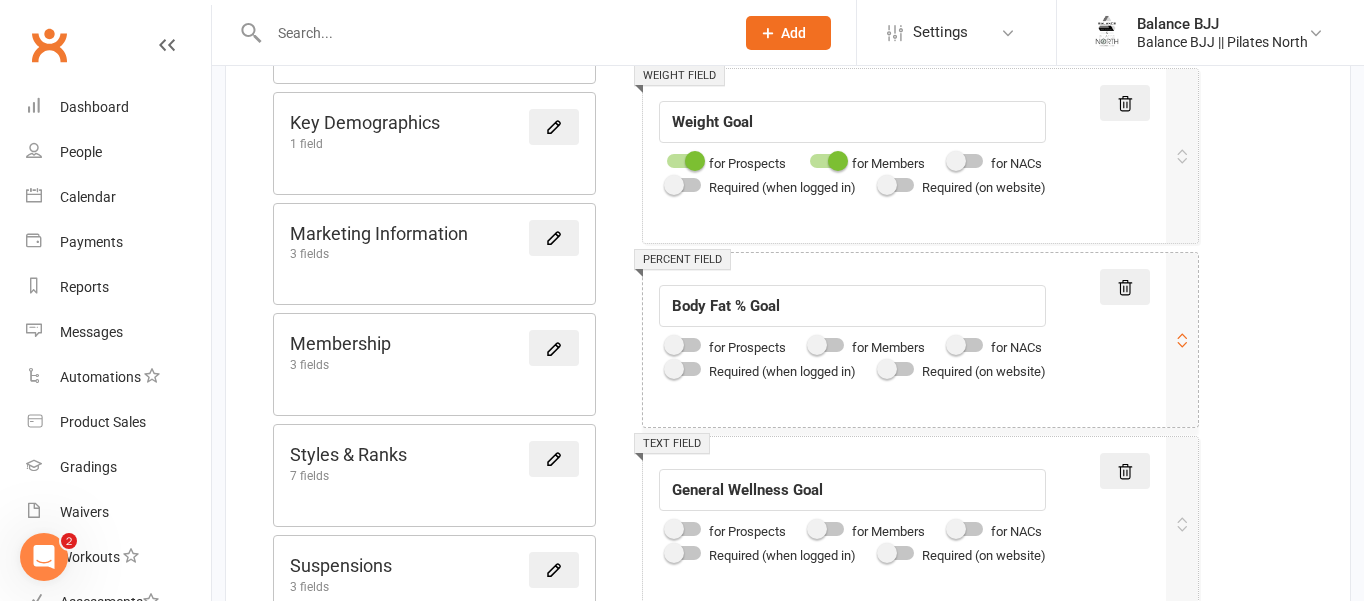 scroll, scrollTop: 628, scrollLeft: 0, axis: vertical 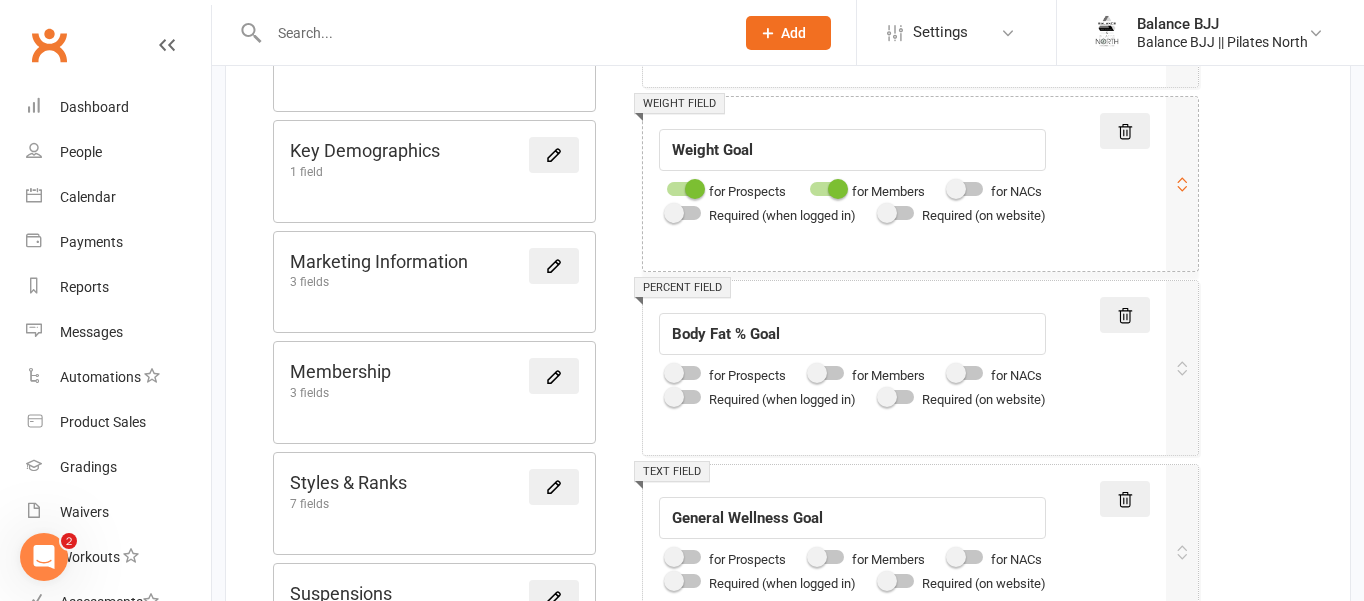 click at bounding box center [695, 189] 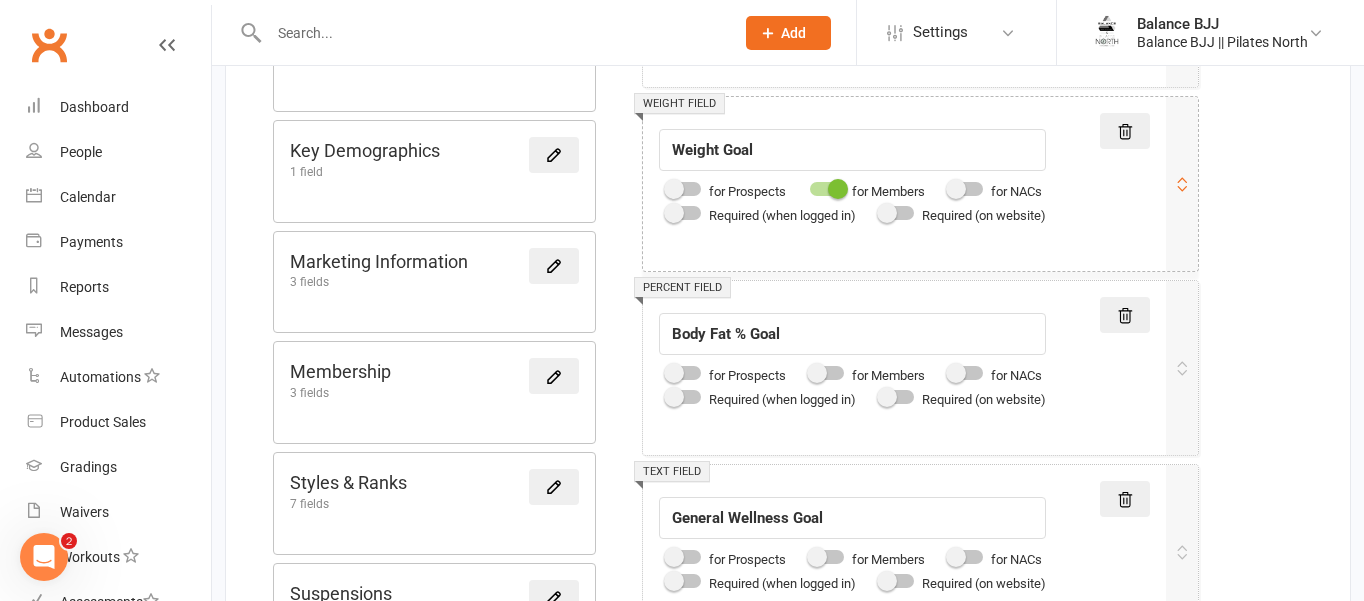 click at bounding box center (838, 189) 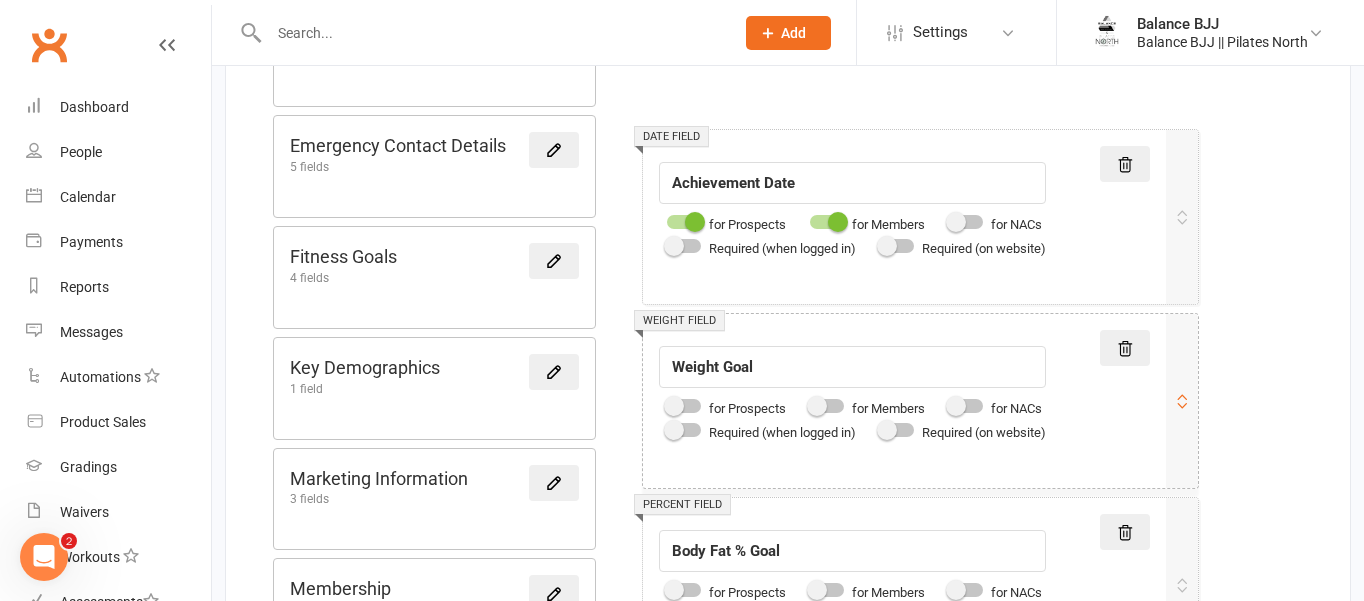 scroll, scrollTop: 401, scrollLeft: 0, axis: vertical 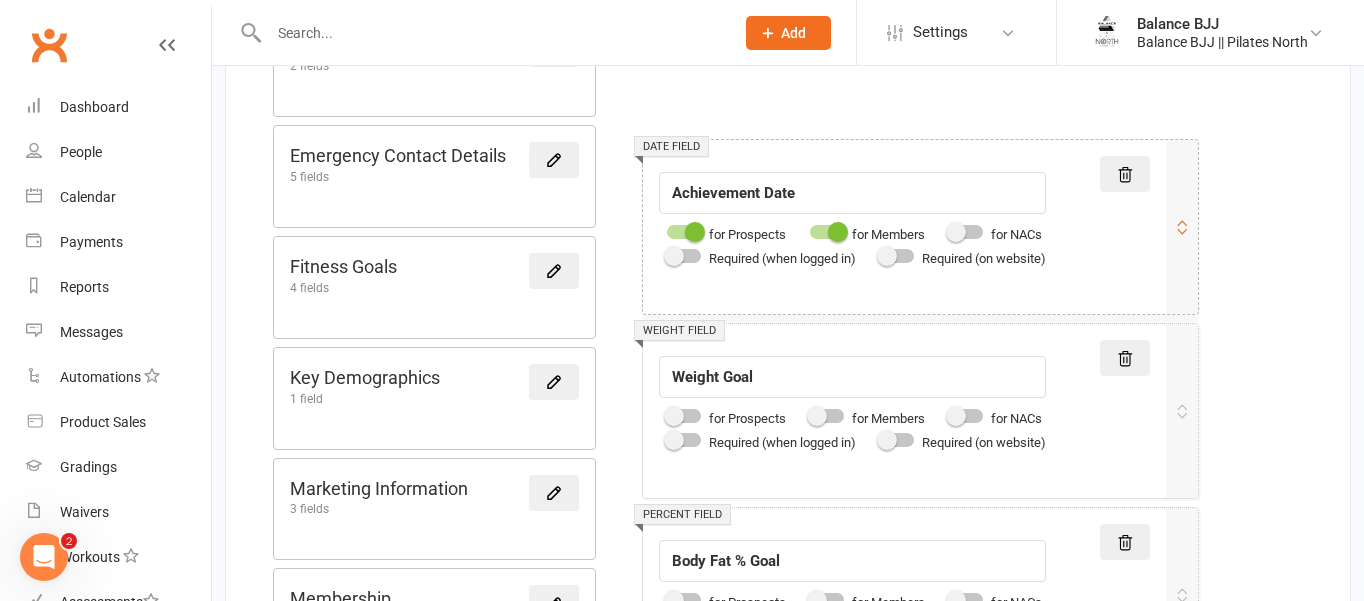 click at bounding box center (695, 232) 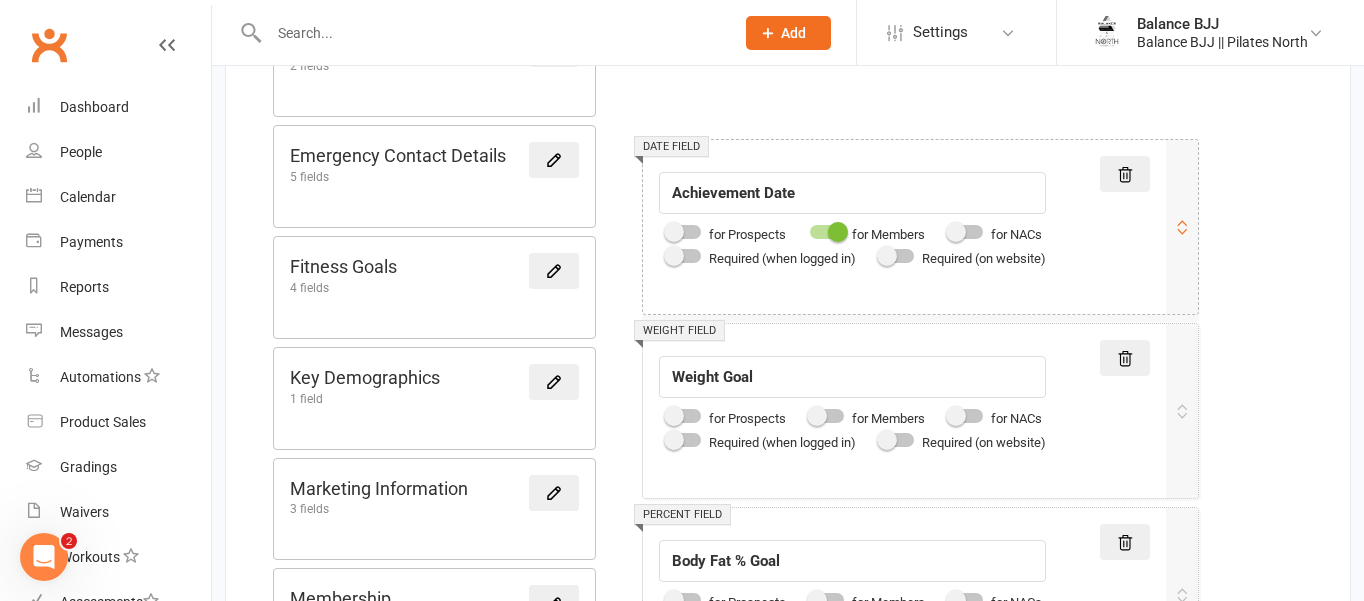 click at bounding box center (838, 232) 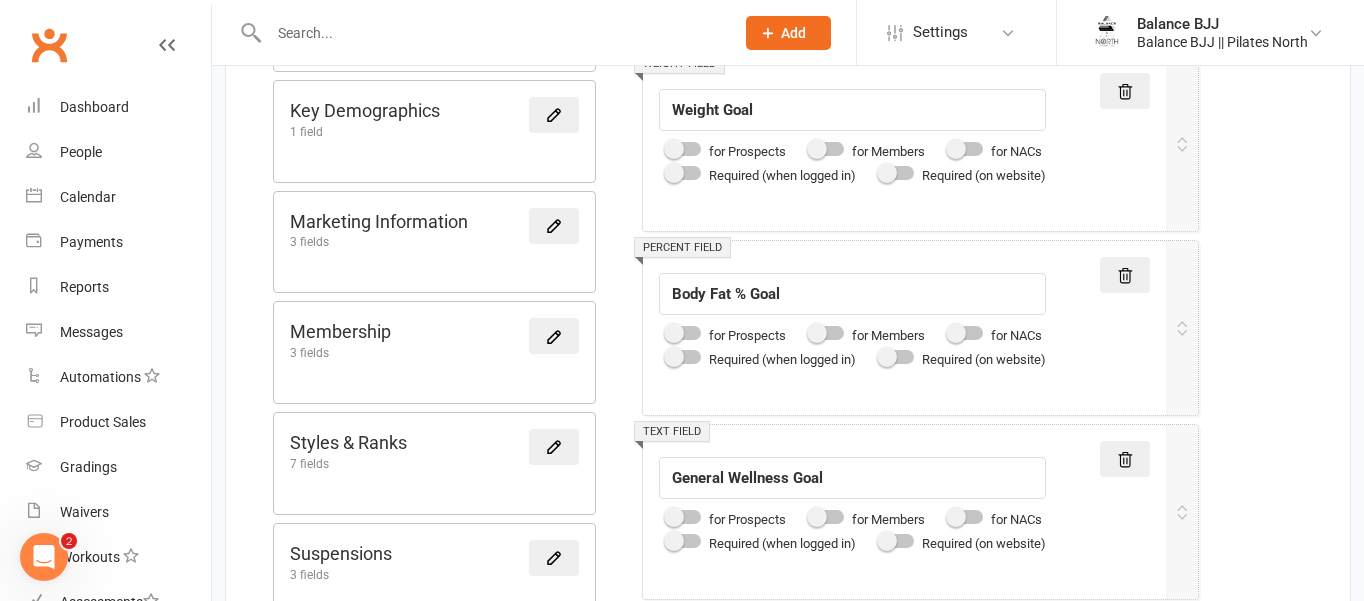 scroll, scrollTop: 669, scrollLeft: 0, axis: vertical 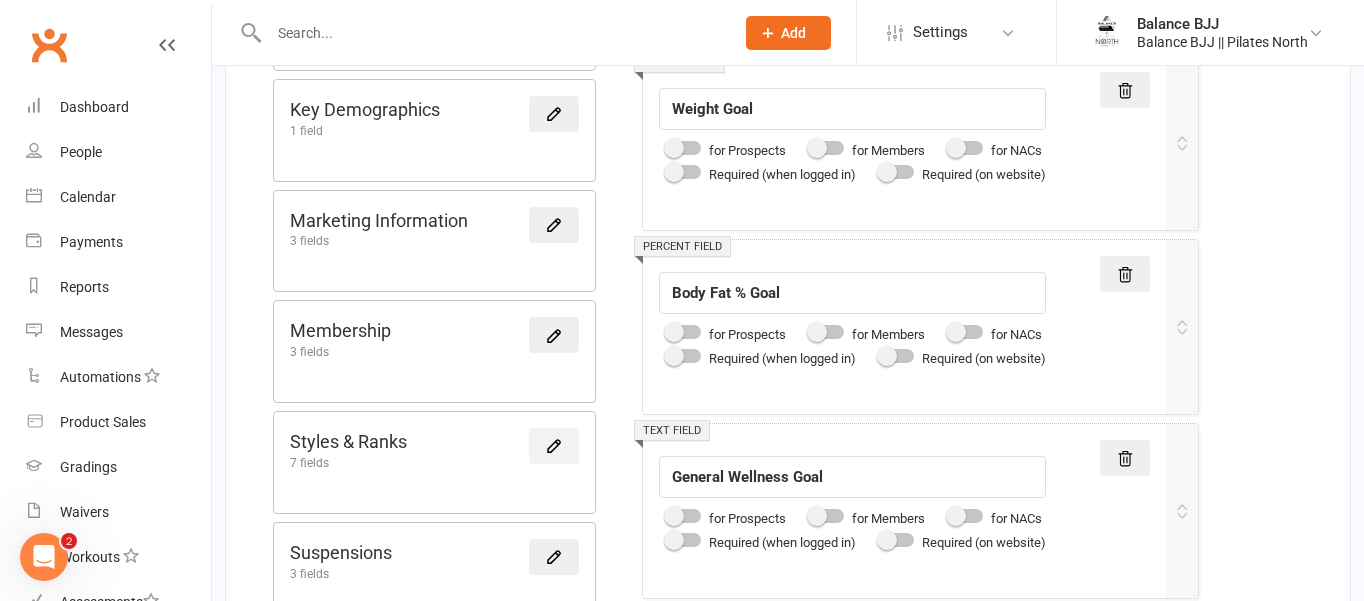 click at bounding box center (554, 446) 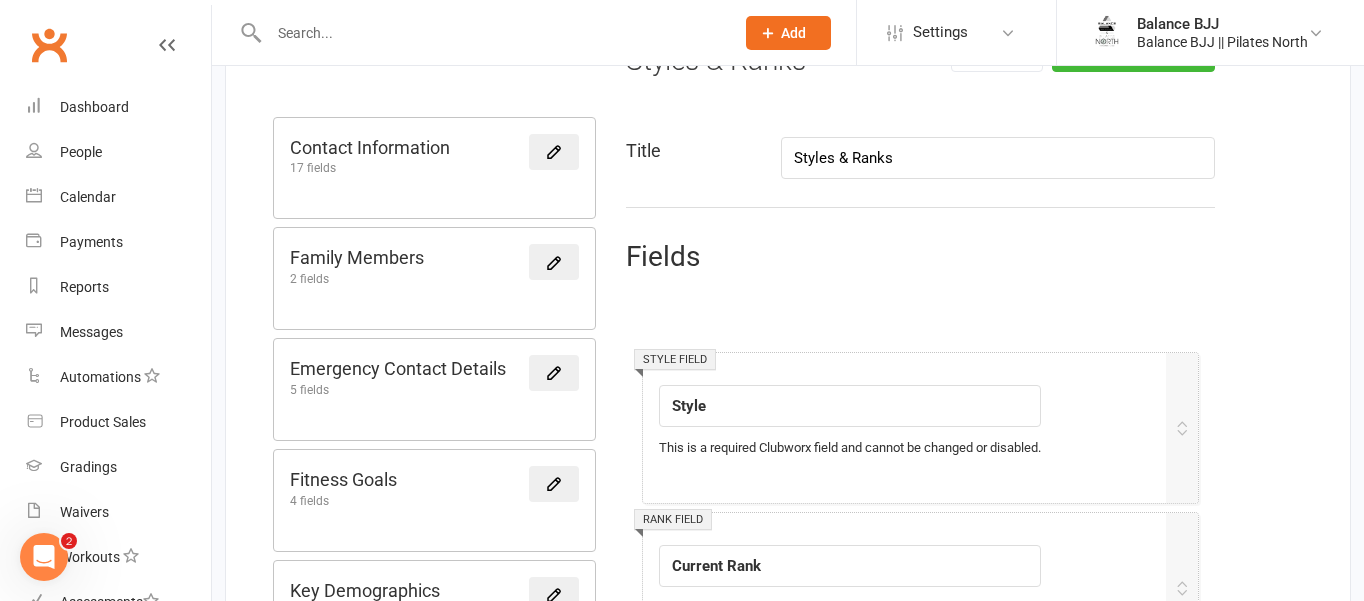 scroll, scrollTop: 177, scrollLeft: 0, axis: vertical 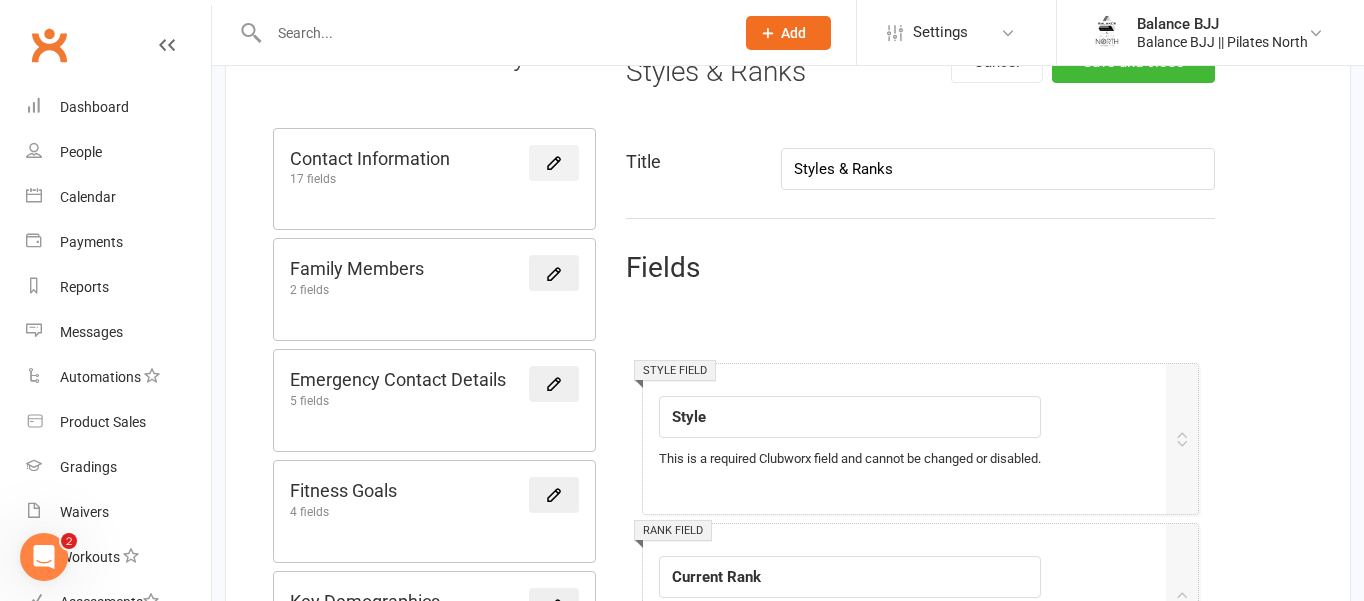 click at bounding box center (554, 163) 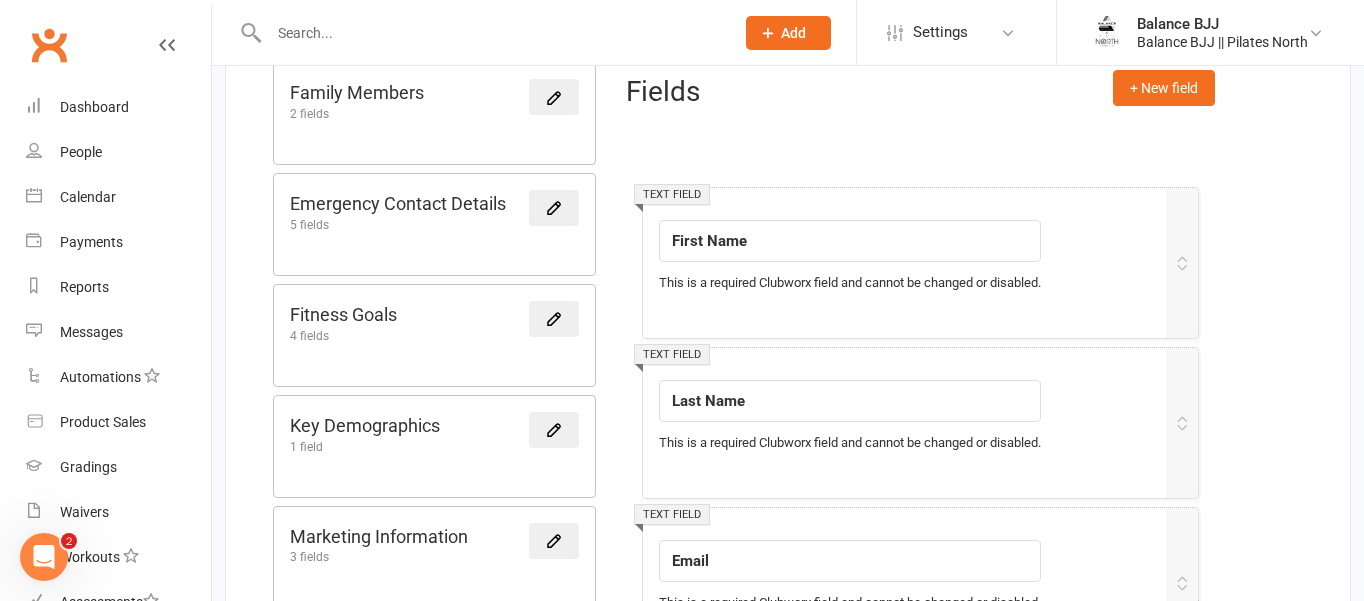 scroll, scrollTop: 0, scrollLeft: 0, axis: both 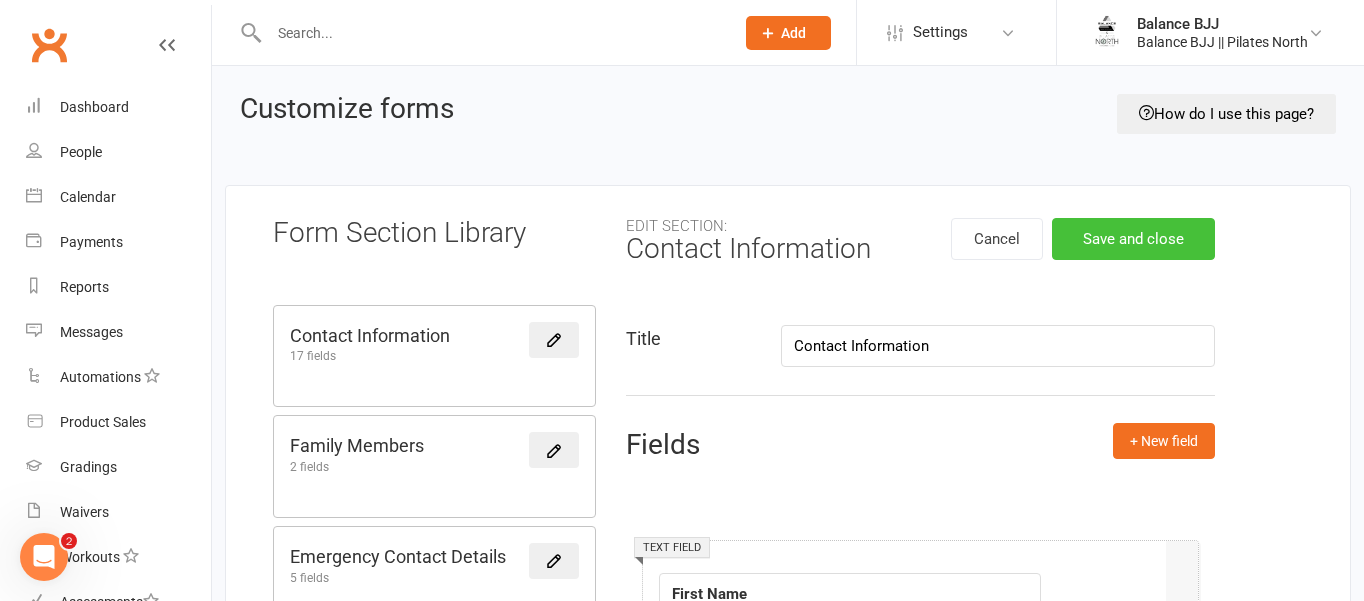 click on "Save and close" at bounding box center (1133, 239) 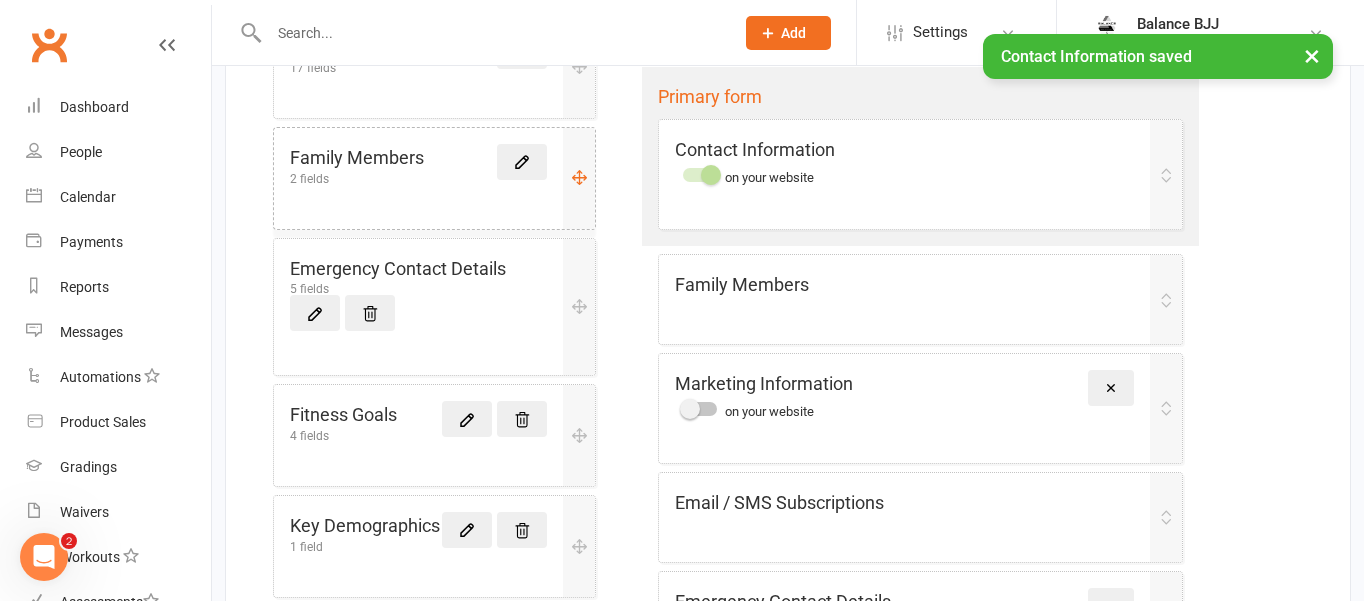 scroll, scrollTop: 332, scrollLeft: 0, axis: vertical 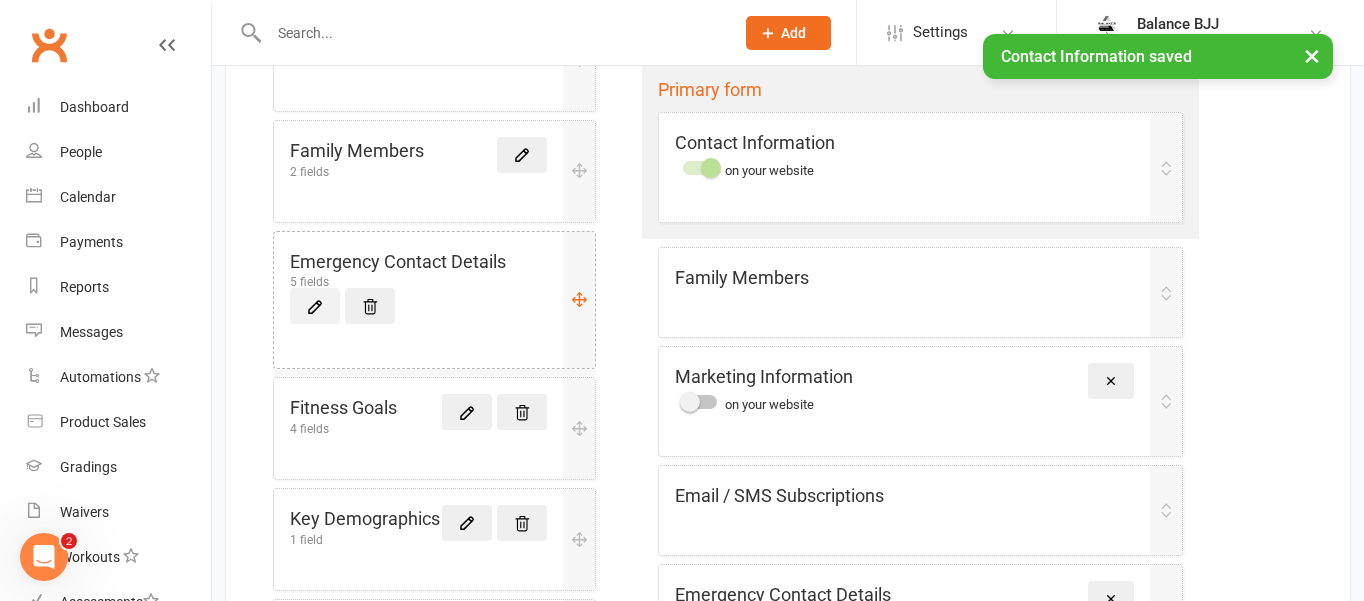 click 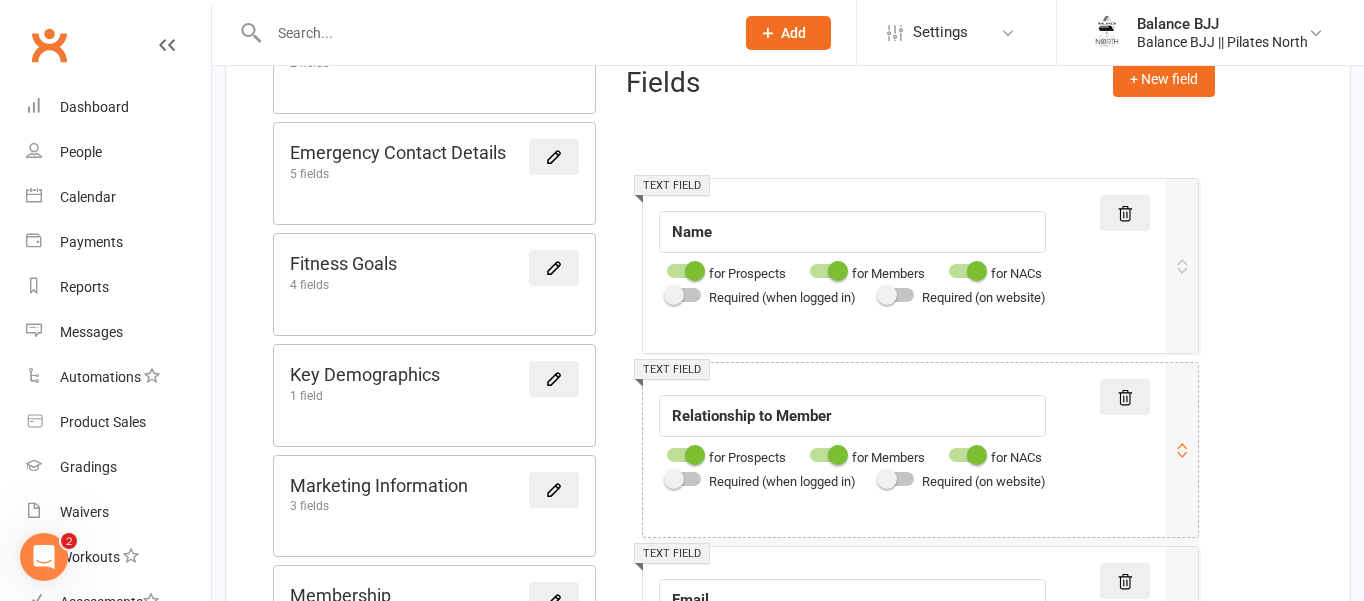 scroll, scrollTop: 421, scrollLeft: 0, axis: vertical 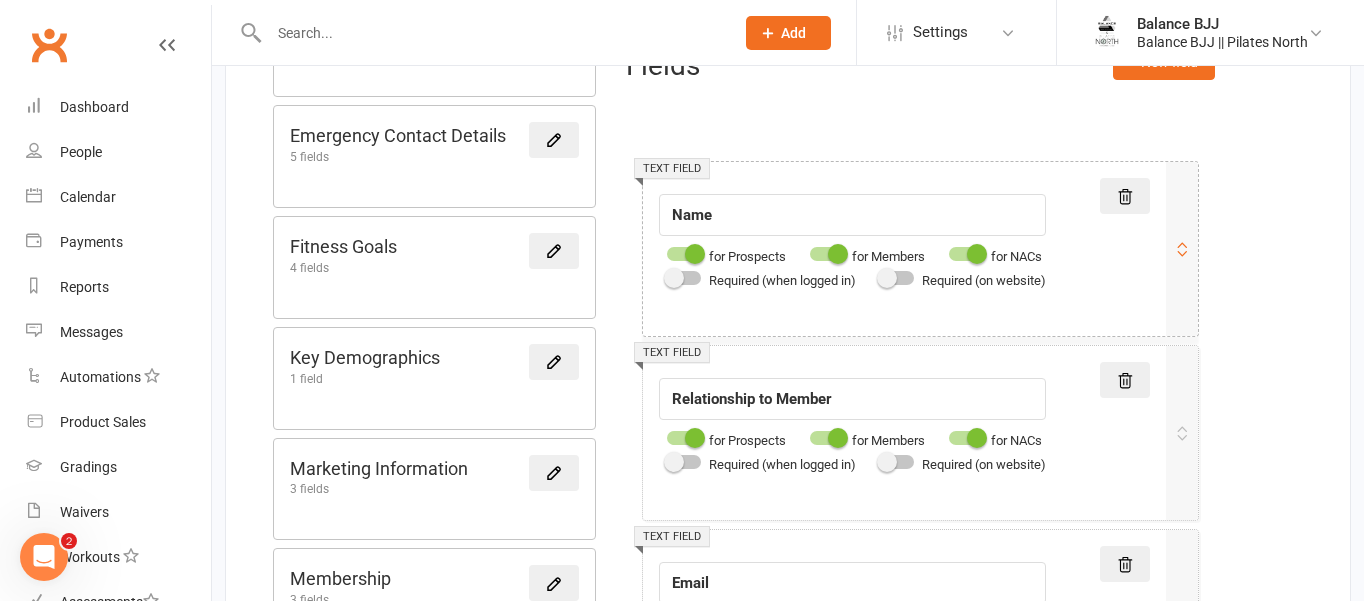 click at bounding box center [674, 278] 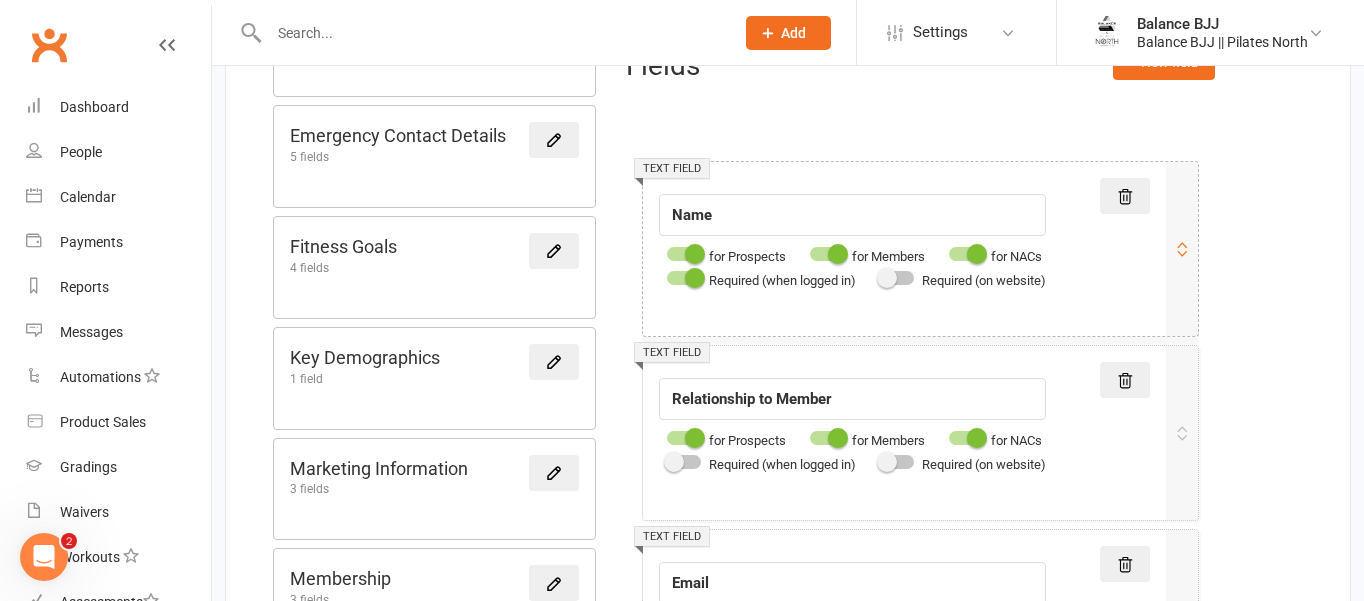 click at bounding box center [897, 278] 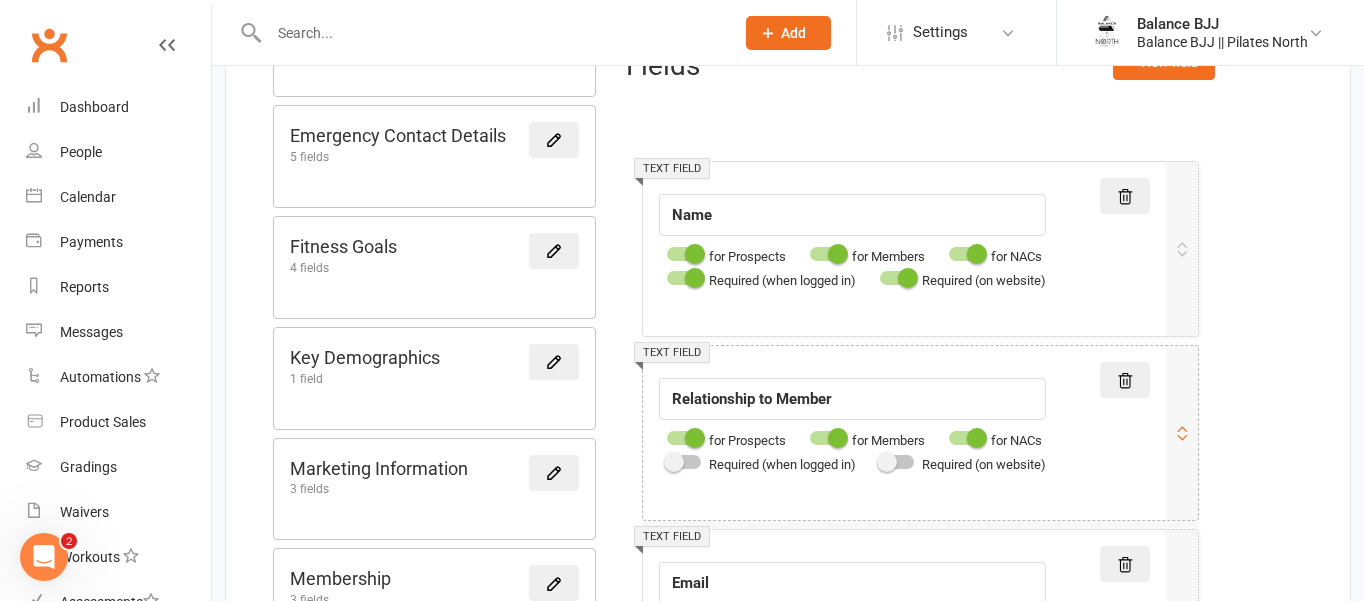 click on "Required (when logged in)" at bounding box center (757, 464) 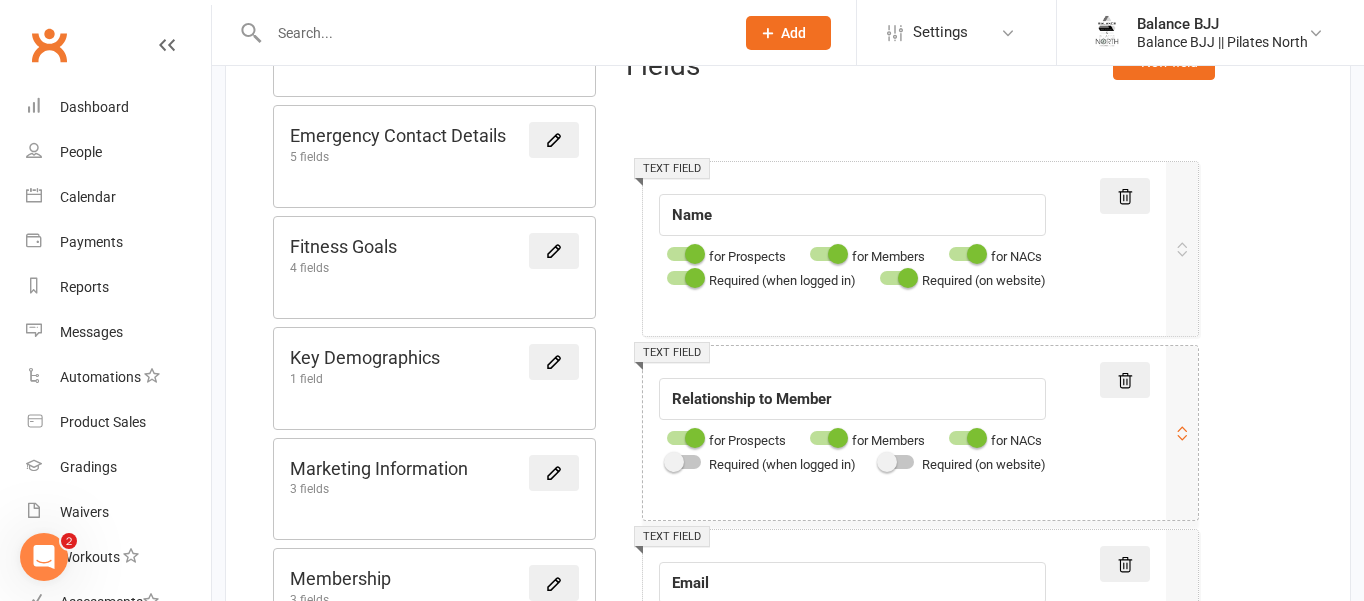 click at bounding box center (684, 462) 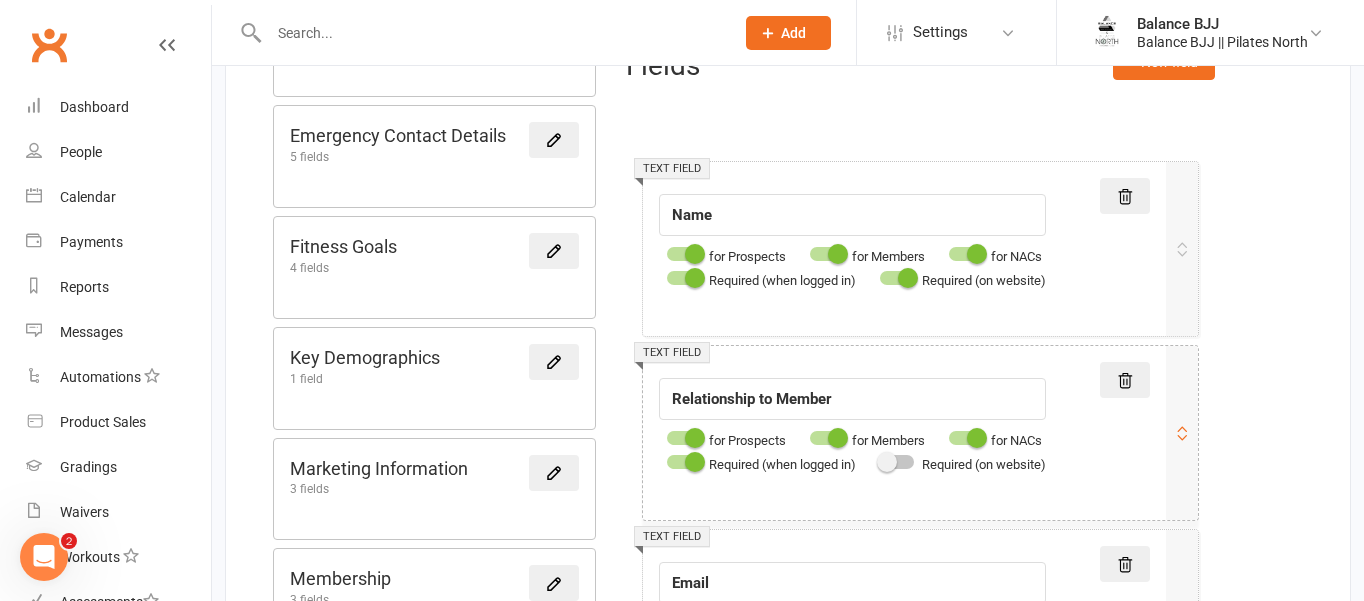 click at bounding box center [897, 462] 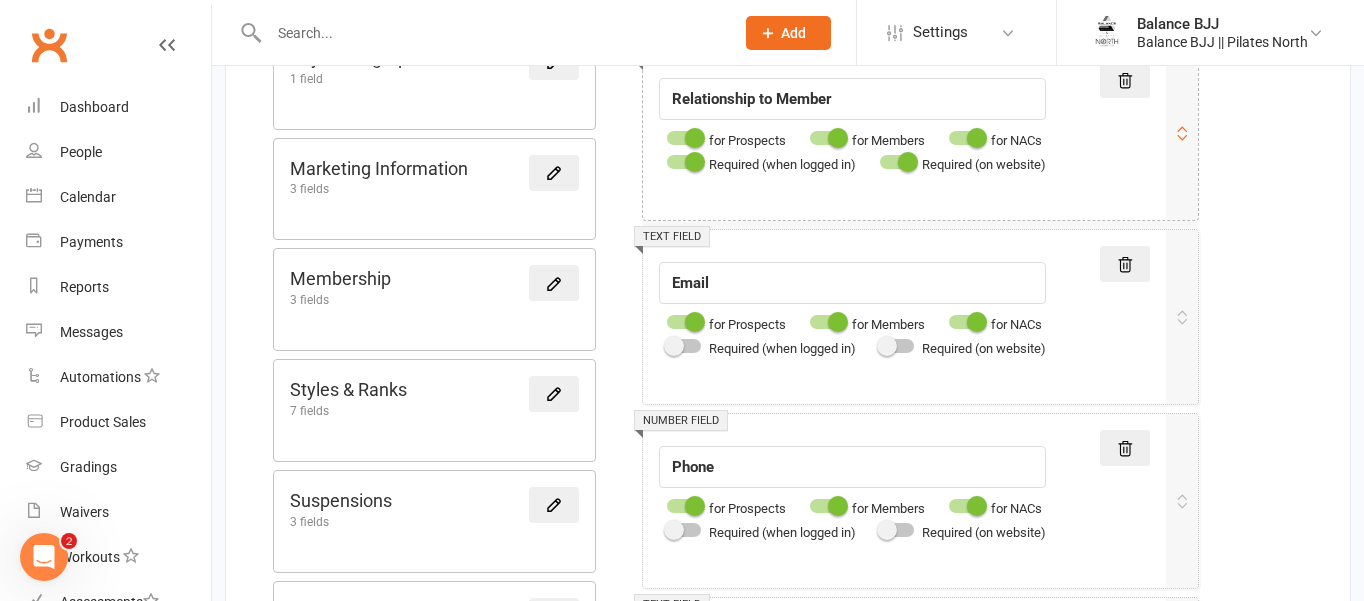 scroll, scrollTop: 726, scrollLeft: 0, axis: vertical 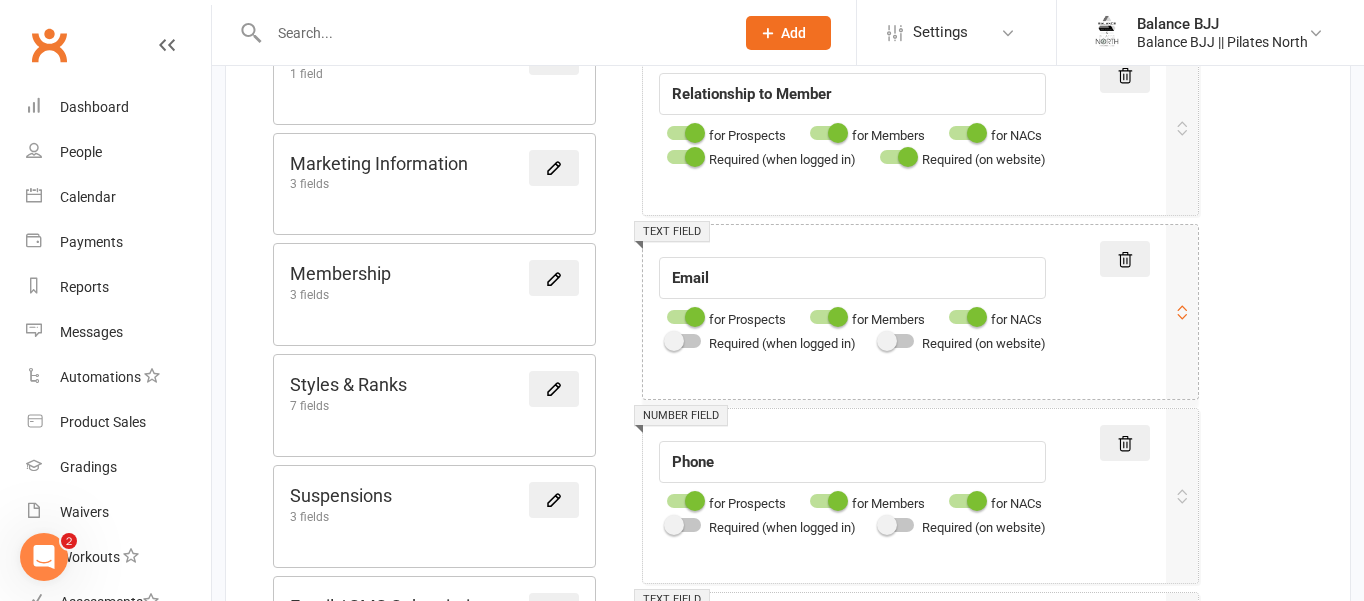 click at bounding box center [684, 341] 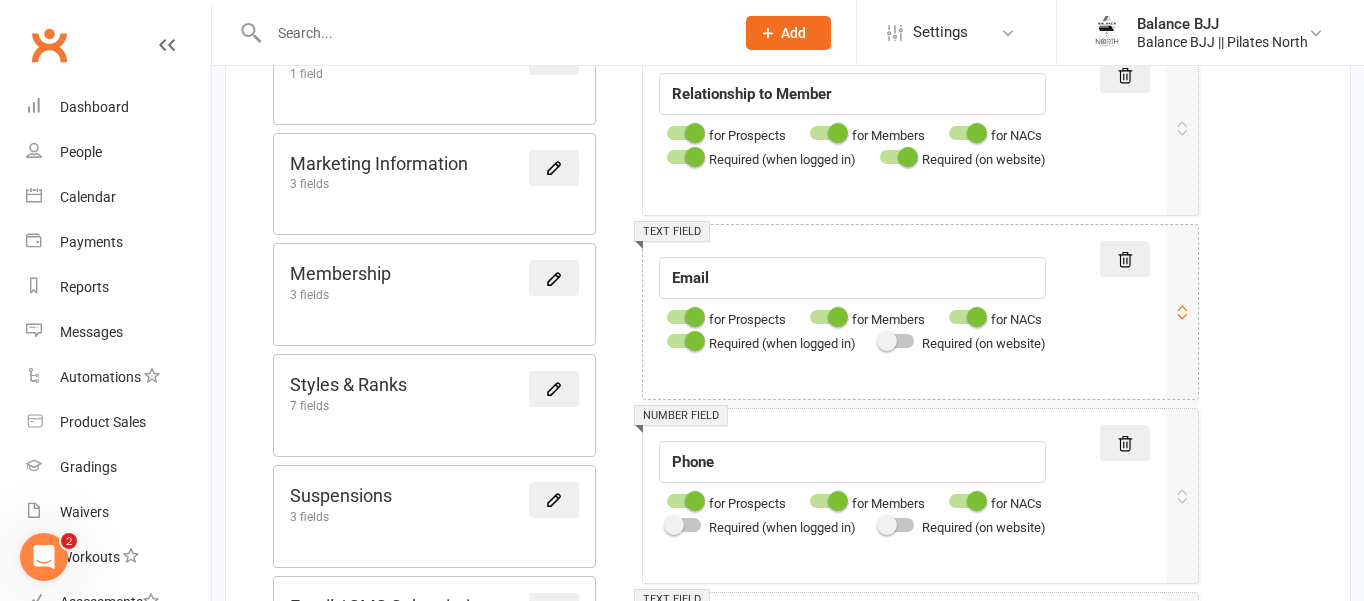 click at bounding box center (897, 341) 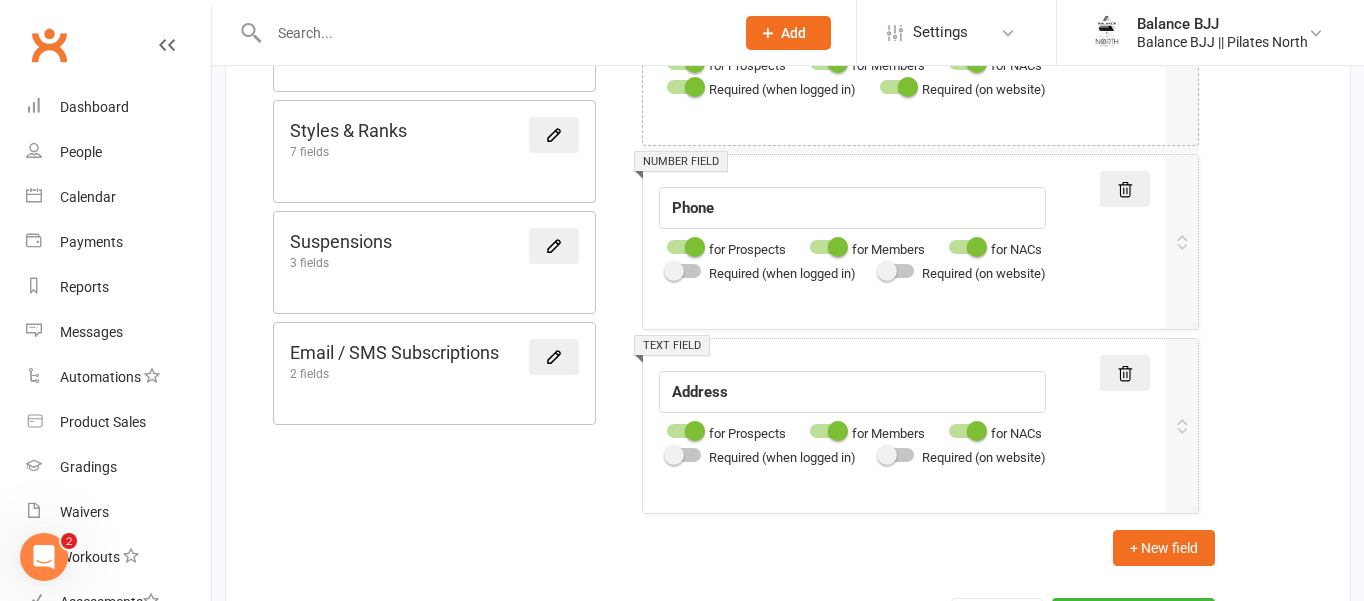 scroll, scrollTop: 911, scrollLeft: 0, axis: vertical 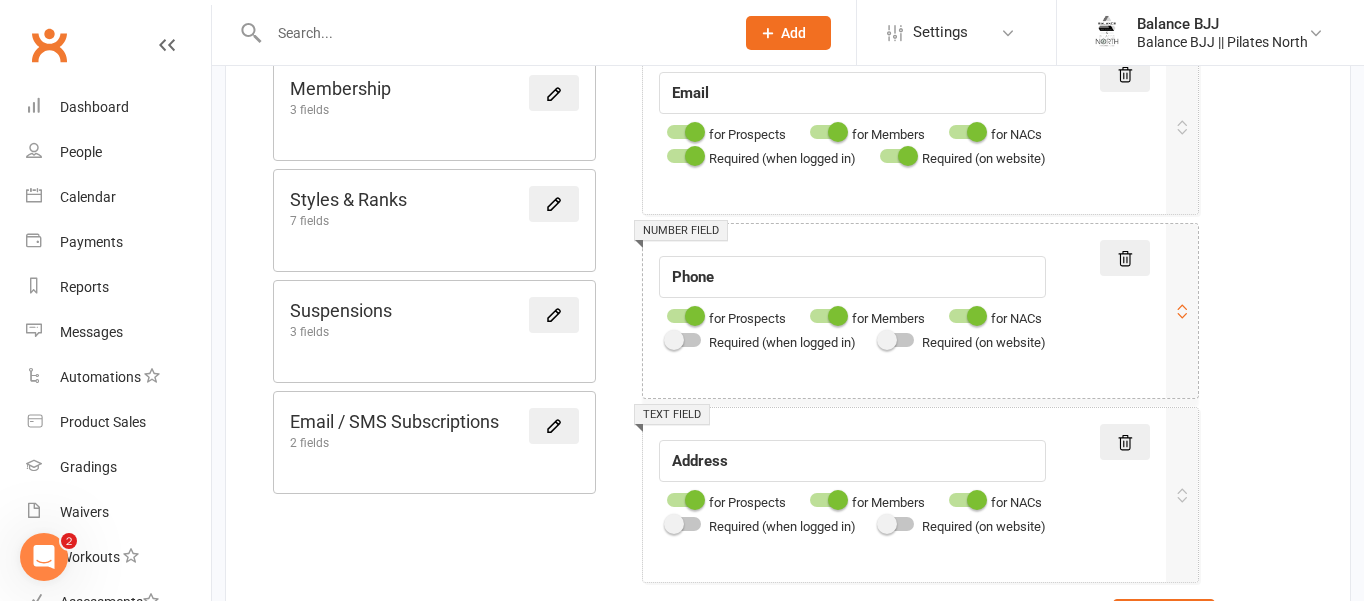 click at bounding box center [684, 340] 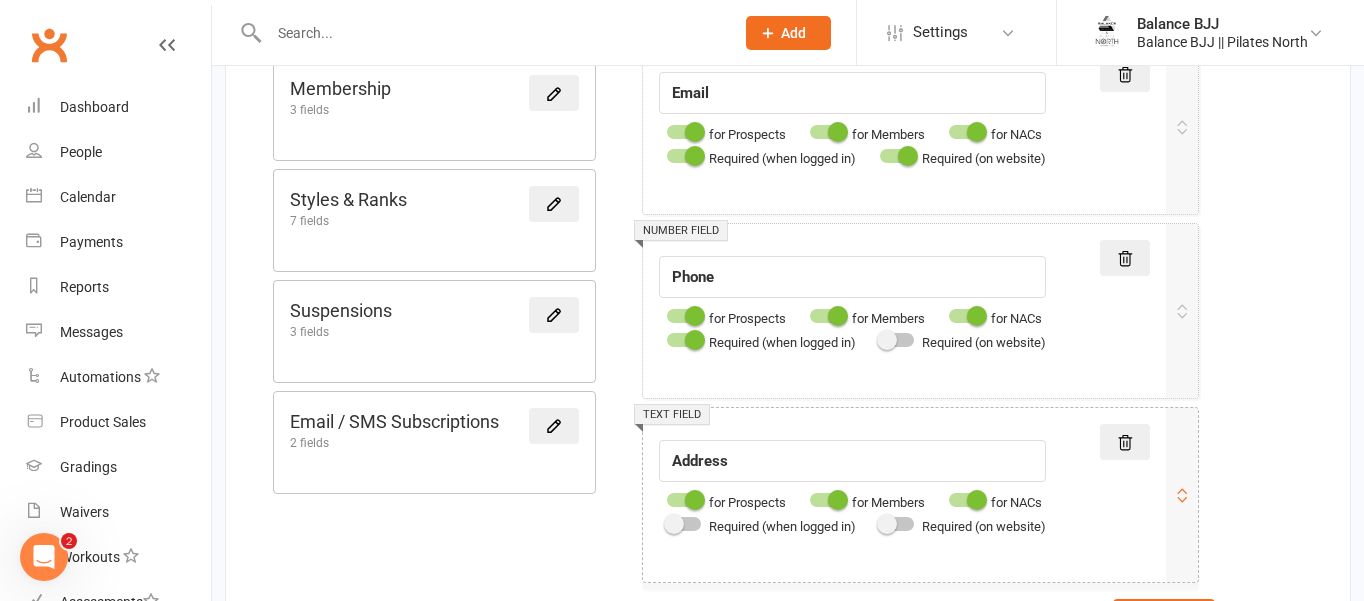 click at bounding box center (684, 524) 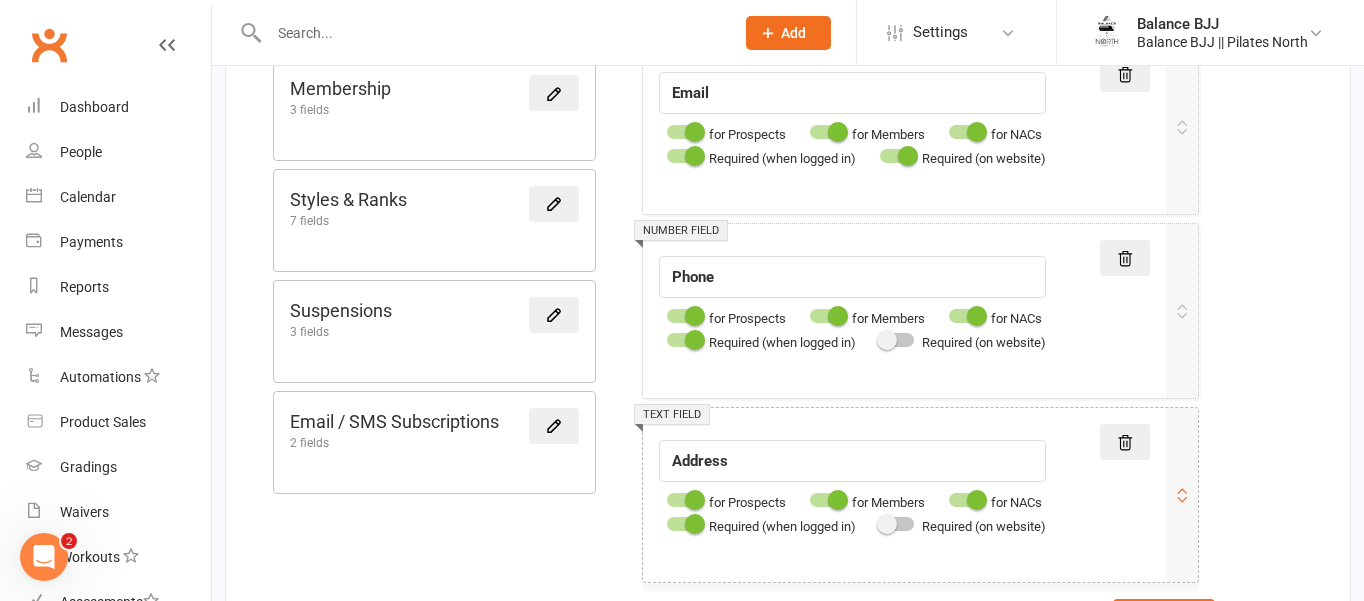 click at bounding box center (897, 524) 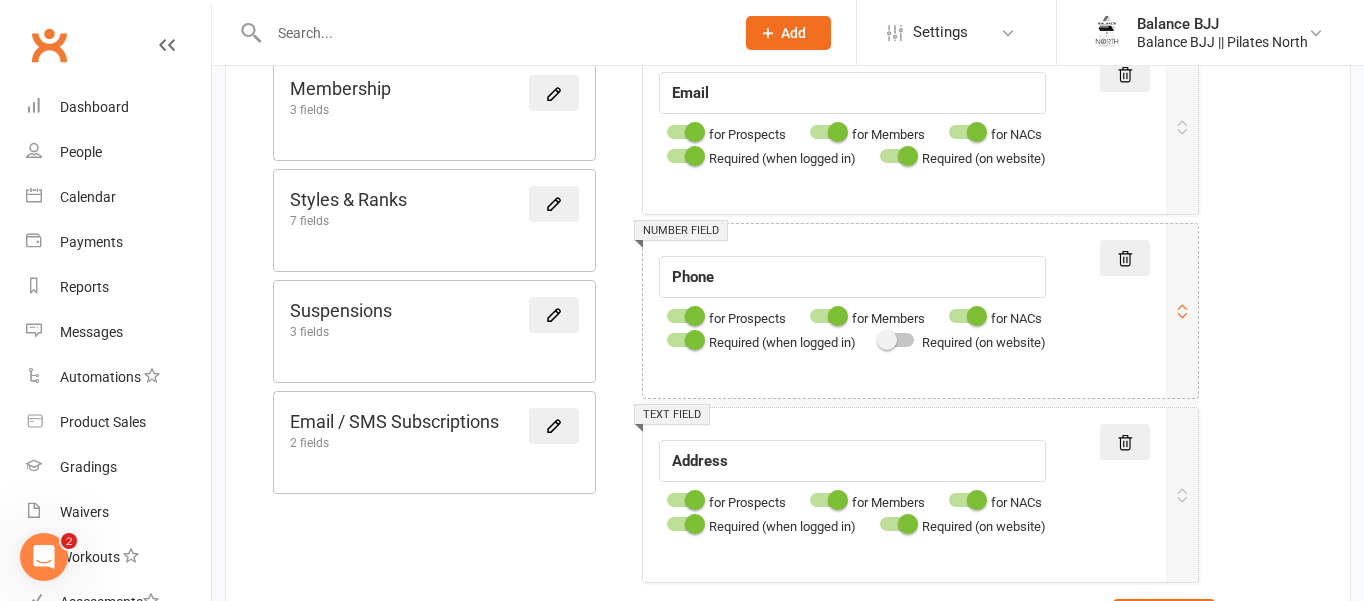 click at bounding box center (897, 340) 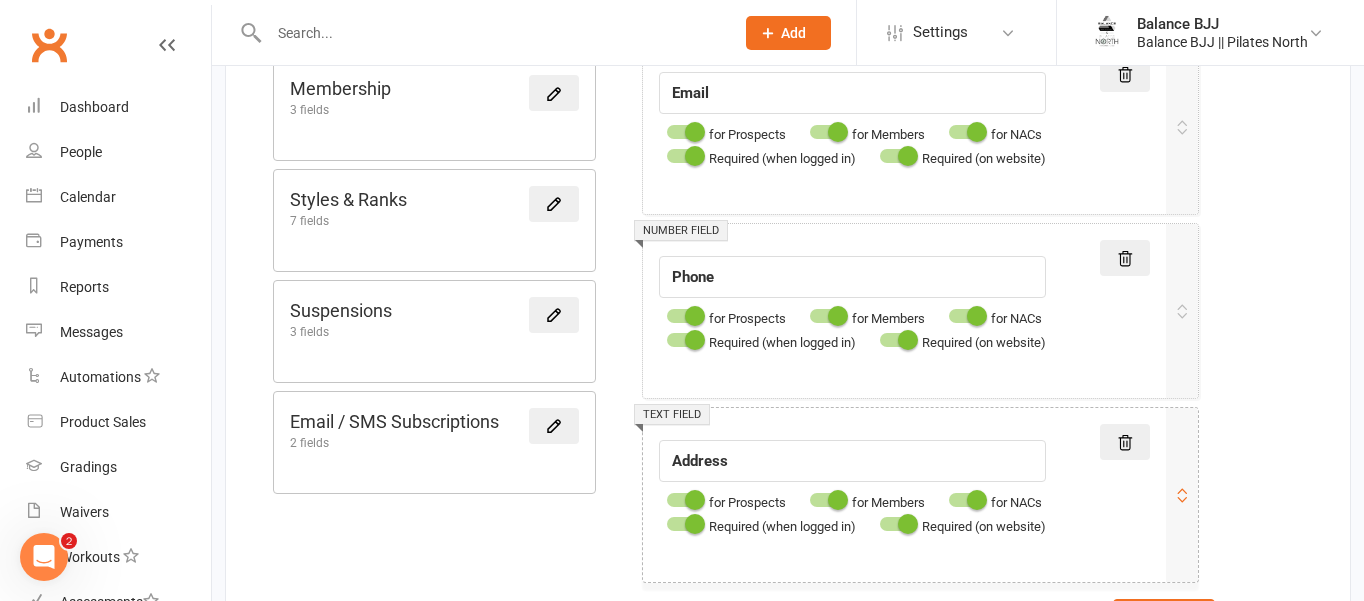 scroll, scrollTop: 1109, scrollLeft: 0, axis: vertical 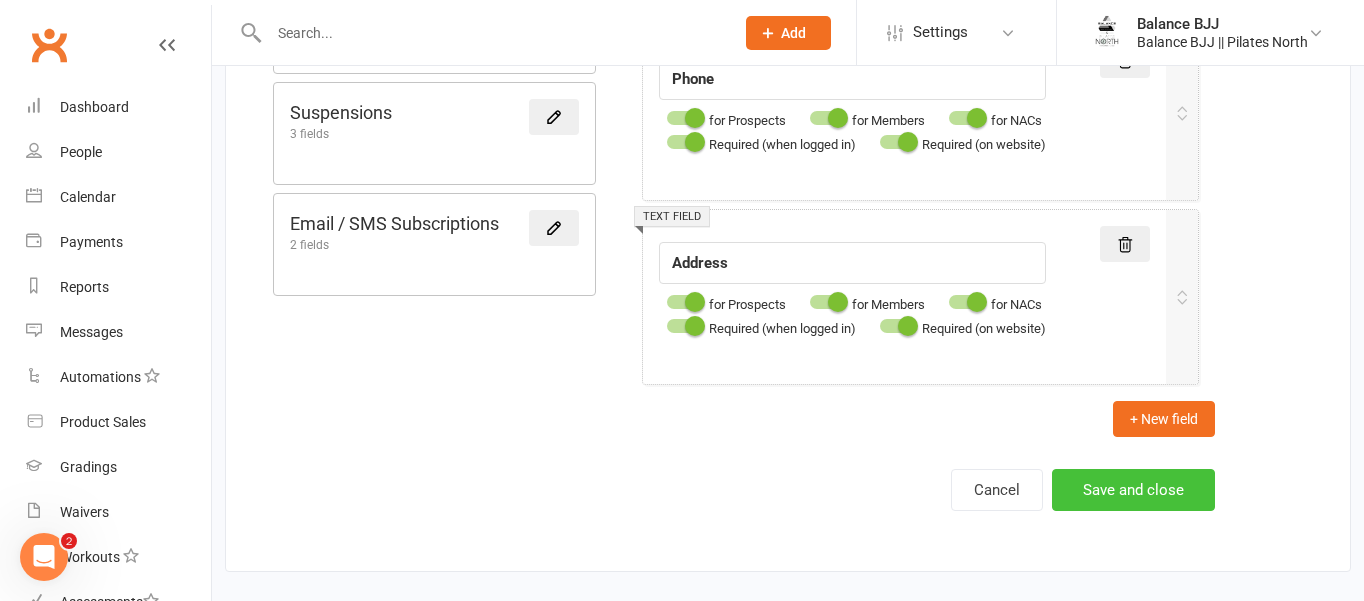 click on "Save and close" at bounding box center [1133, 490] 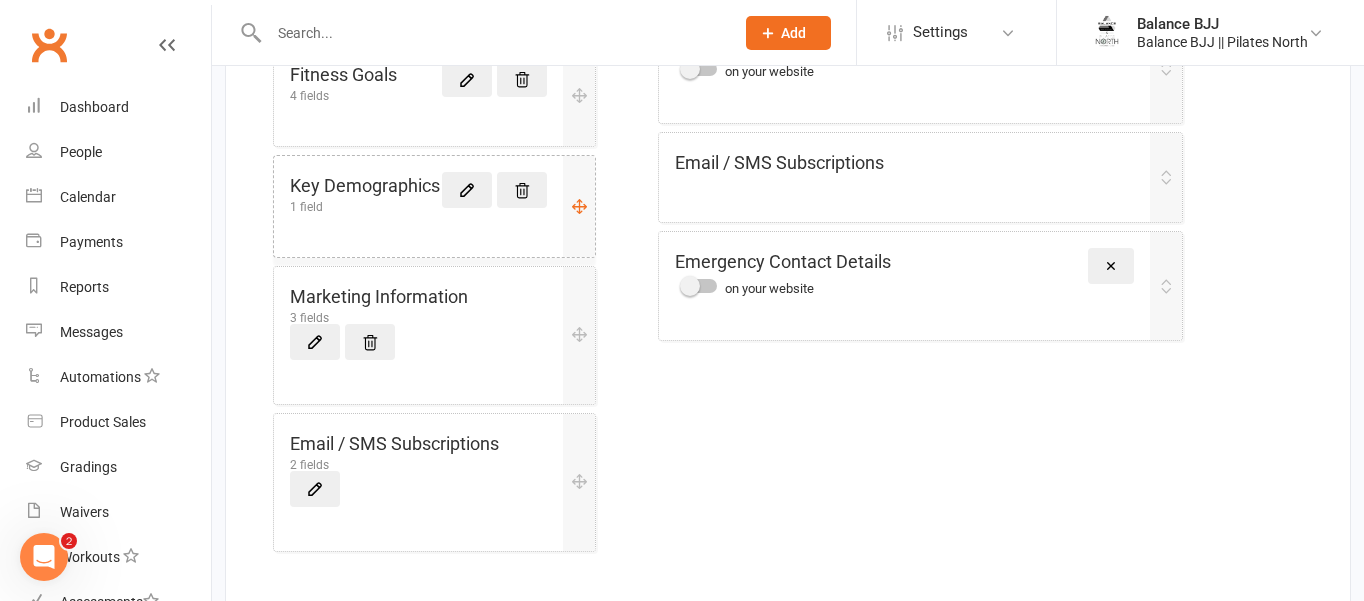 scroll, scrollTop: 705, scrollLeft: 0, axis: vertical 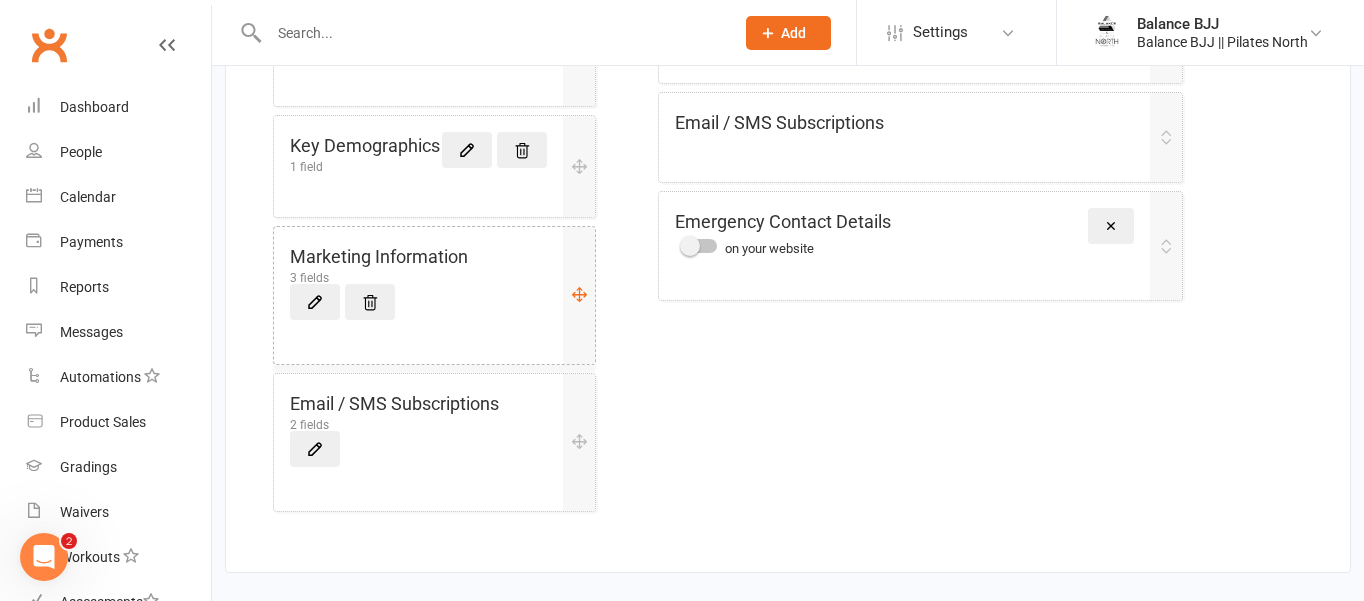 click on "Marketing Information 3 fields" at bounding box center (434, 295) 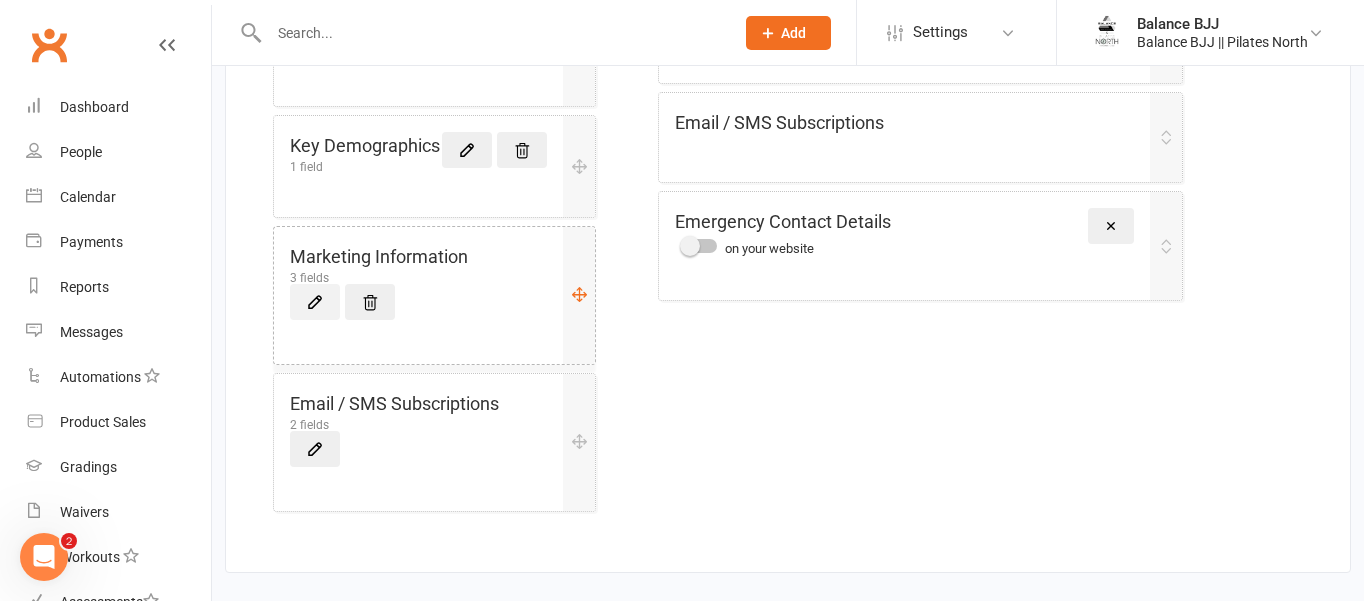 click 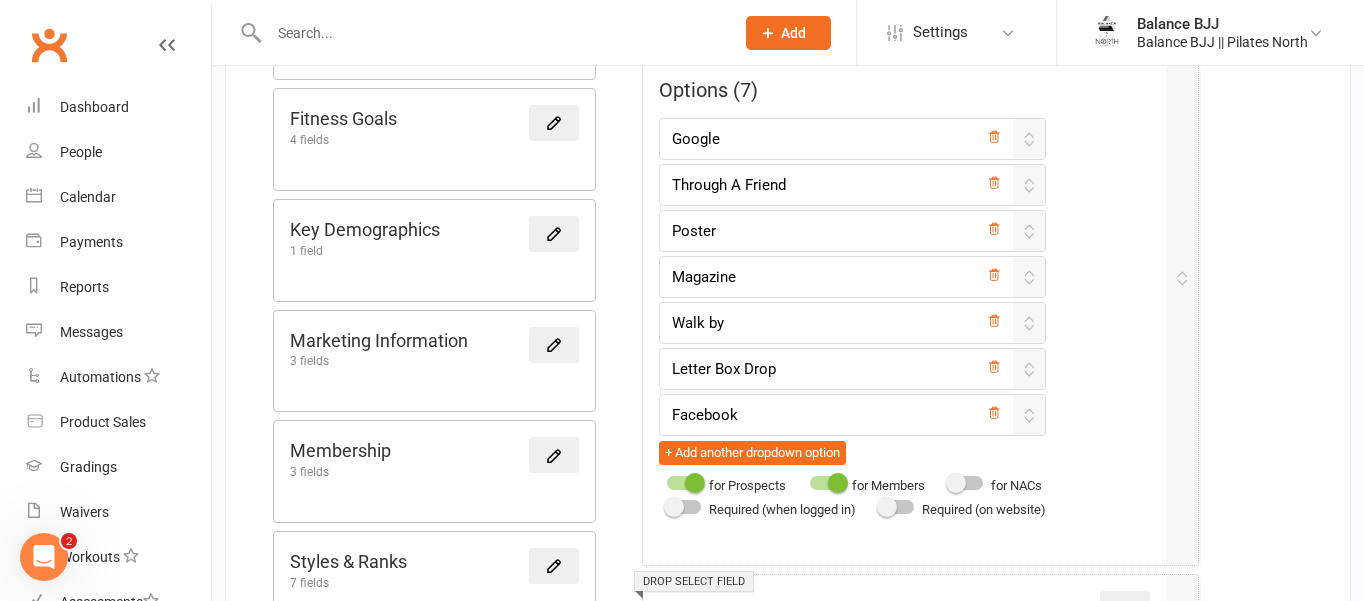 scroll, scrollTop: 552, scrollLeft: 0, axis: vertical 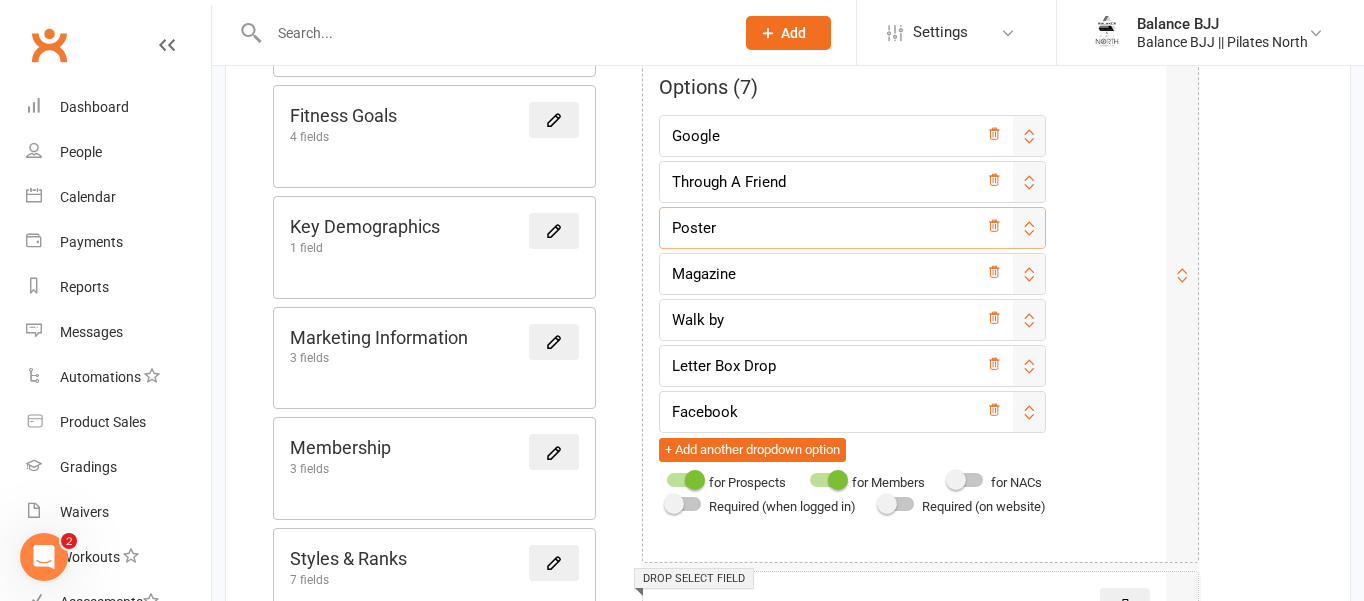 drag, startPoint x: 721, startPoint y: 233, endPoint x: 660, endPoint y: 226, distance: 61.400326 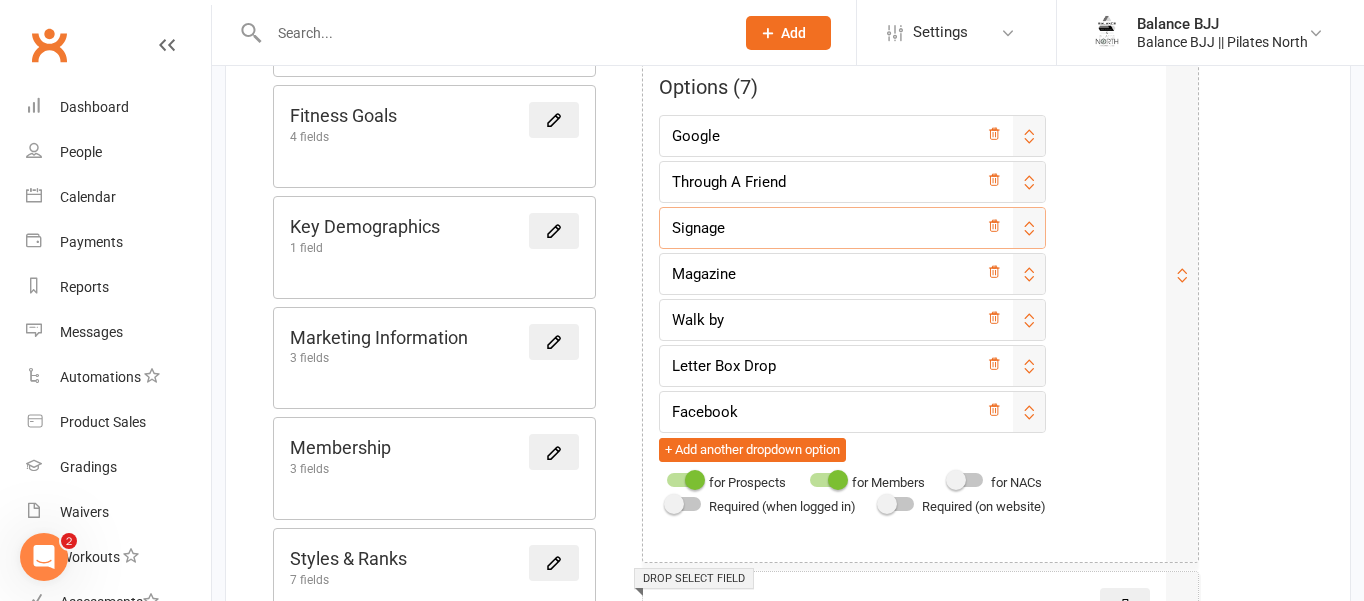 type on "Signage" 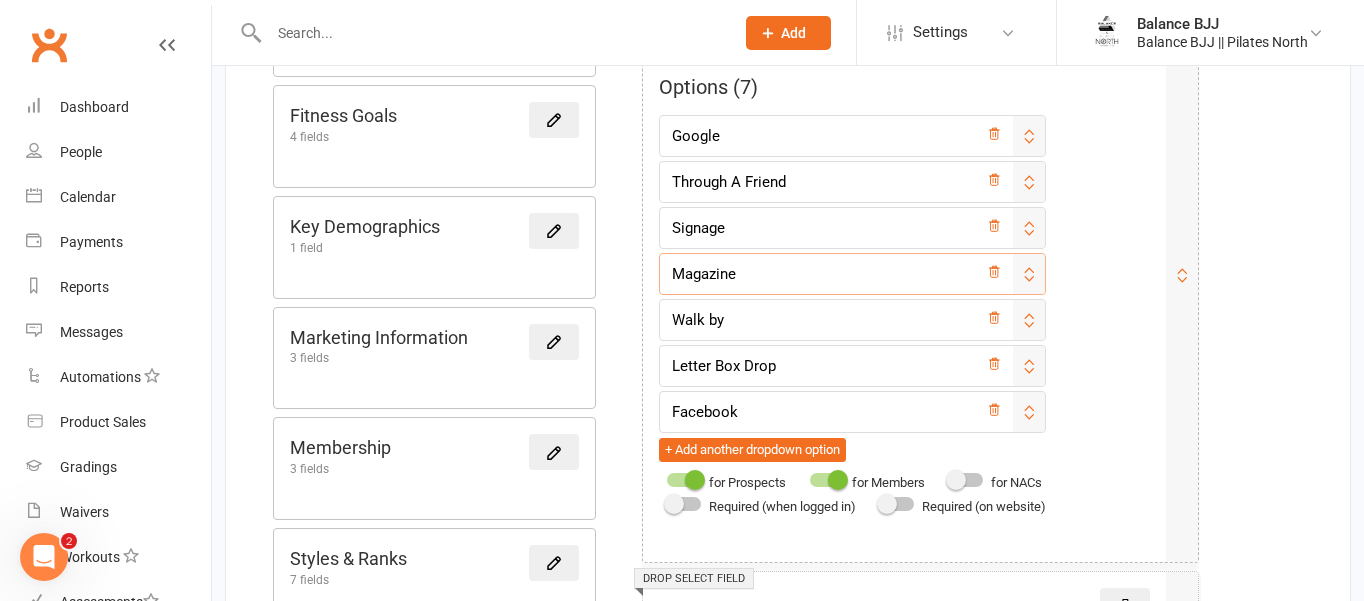 drag, startPoint x: 748, startPoint y: 279, endPoint x: 649, endPoint y: 276, distance: 99.04544 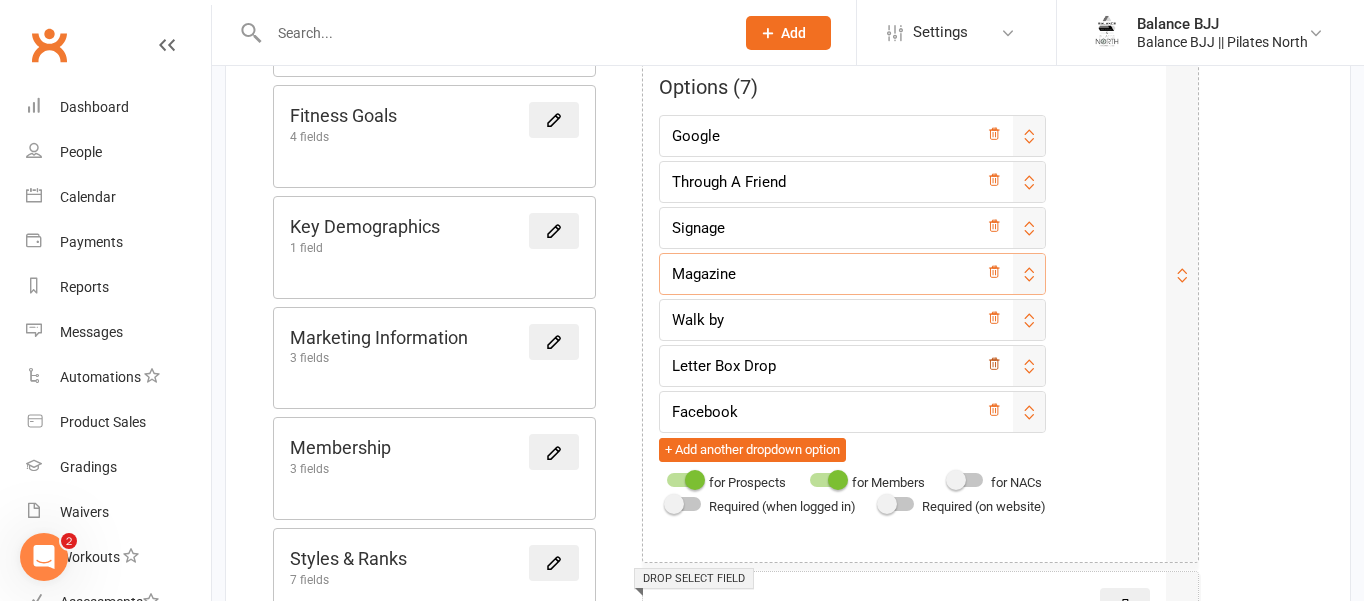 click 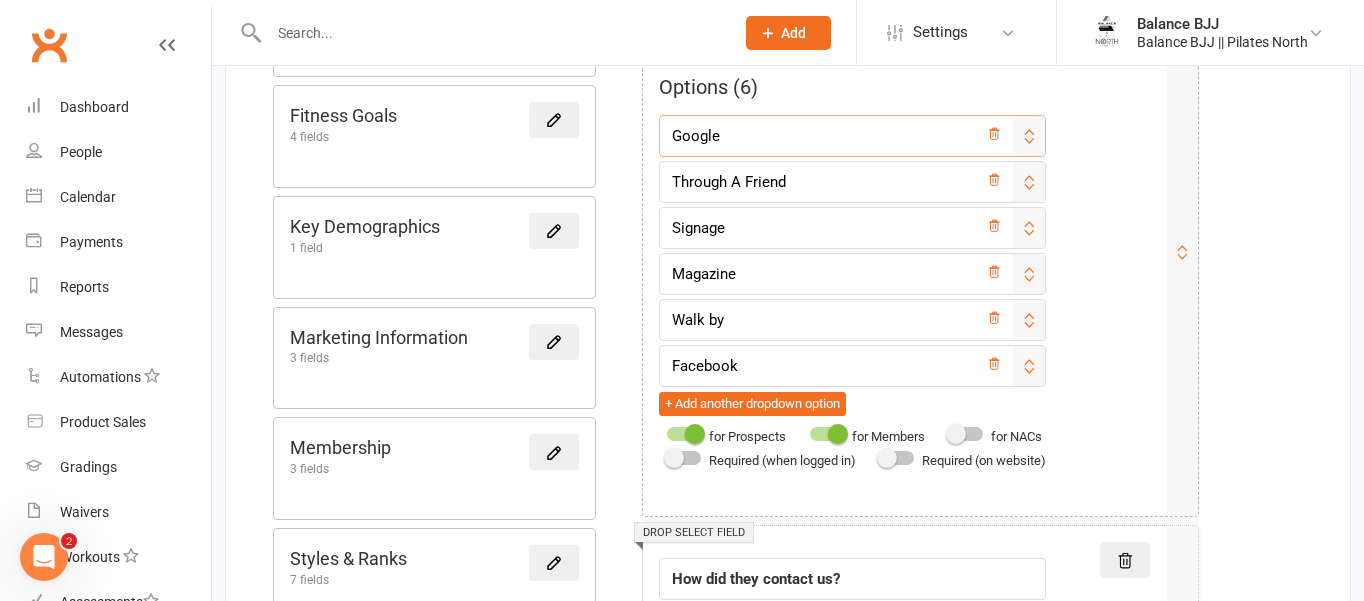 click on "Google" at bounding box center [852, 136] 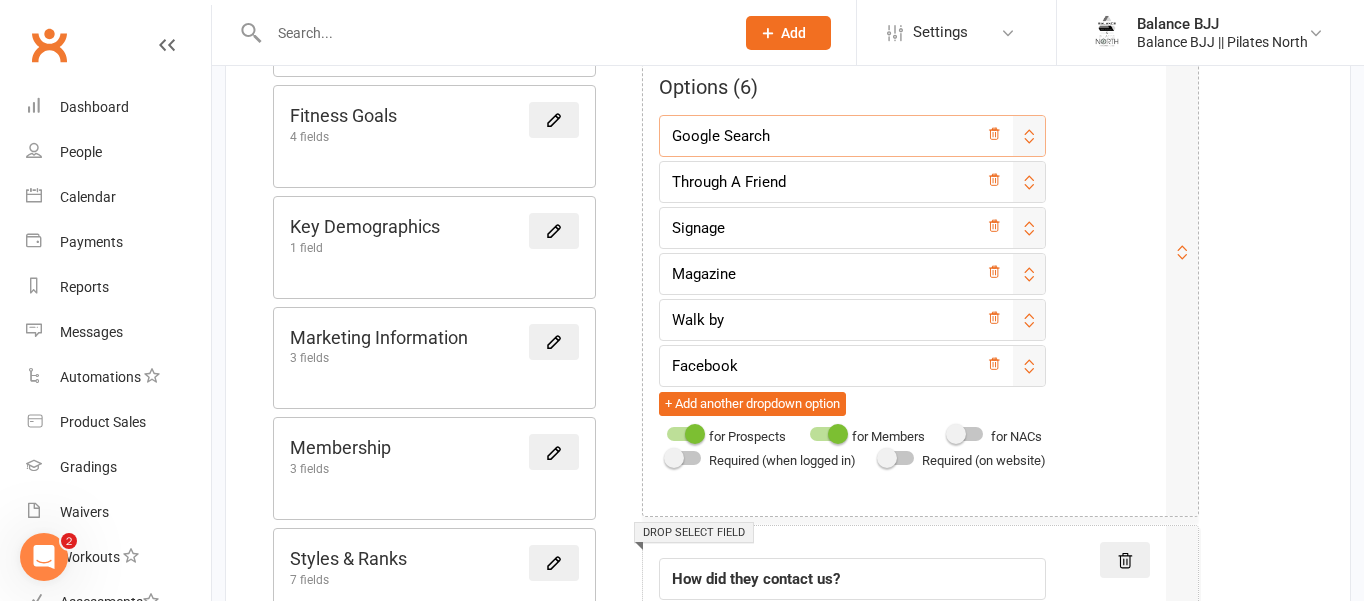 type on "Google Search" 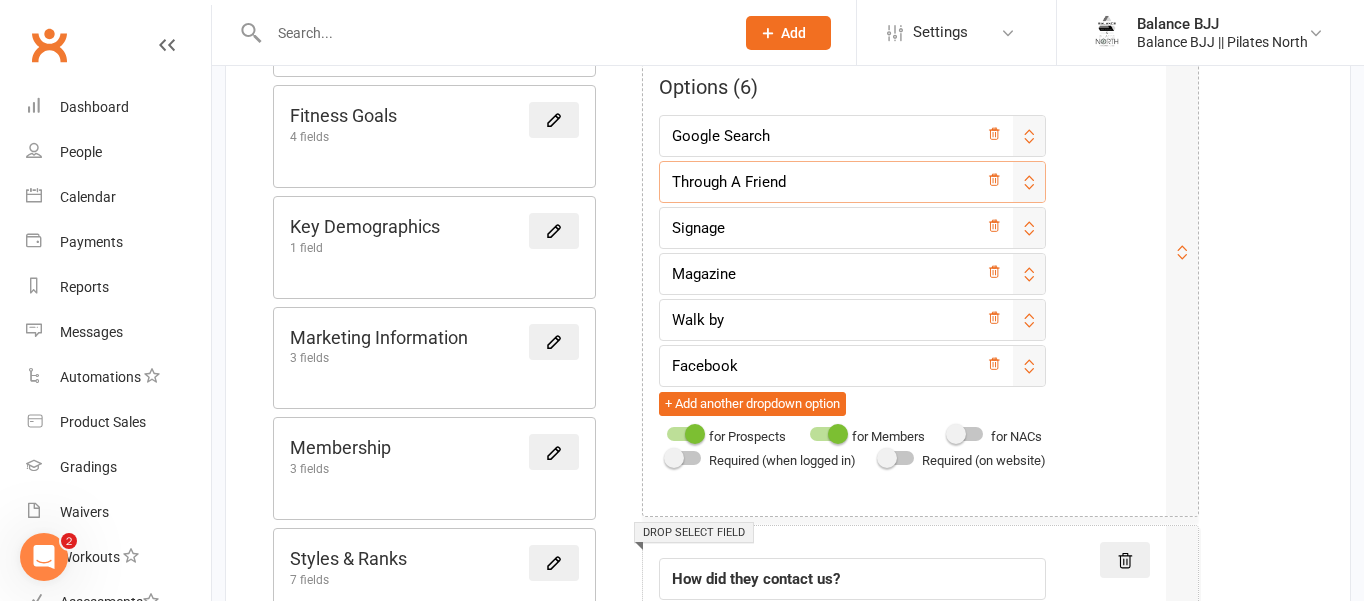 drag, startPoint x: 807, startPoint y: 177, endPoint x: 649, endPoint y: 172, distance: 158.0791 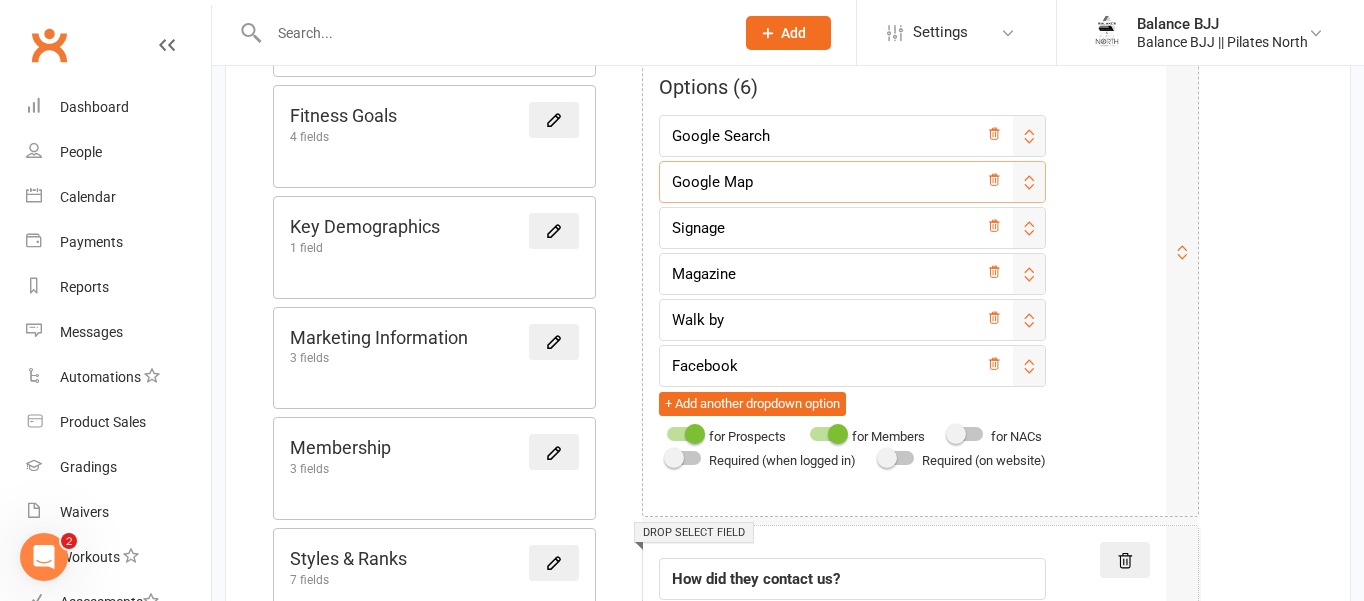 type on "Google Map" 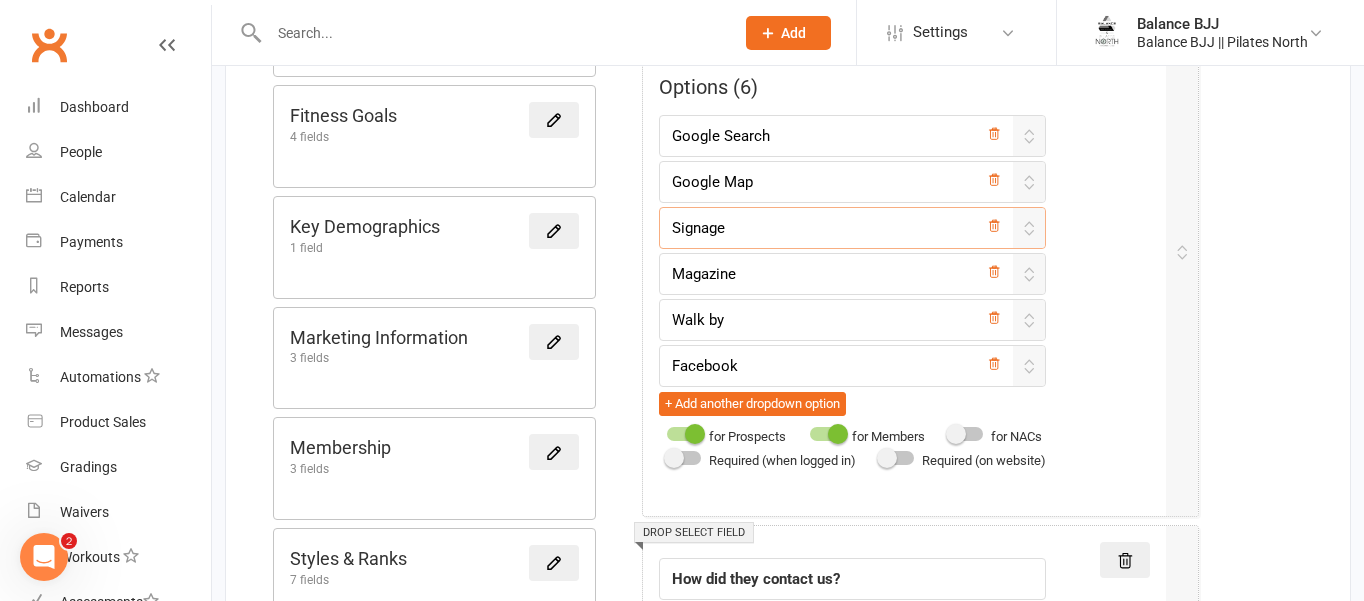 drag, startPoint x: 738, startPoint y: 235, endPoint x: 638, endPoint y: 229, distance: 100.17984 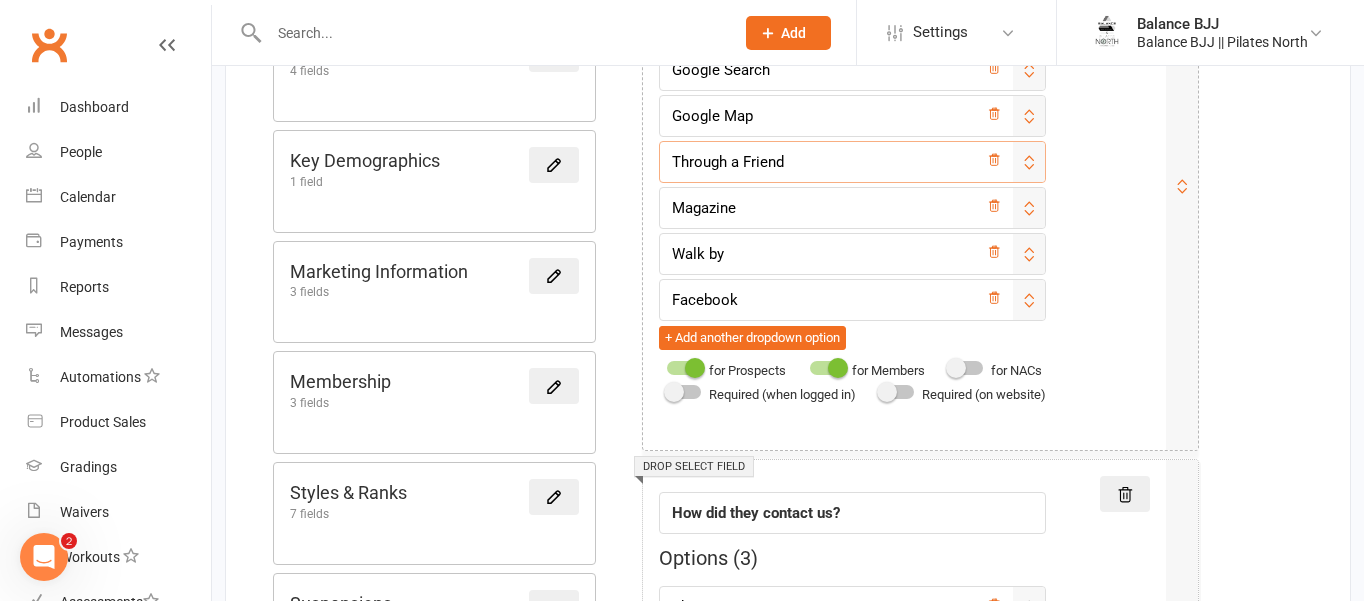 scroll, scrollTop: 593, scrollLeft: 0, axis: vertical 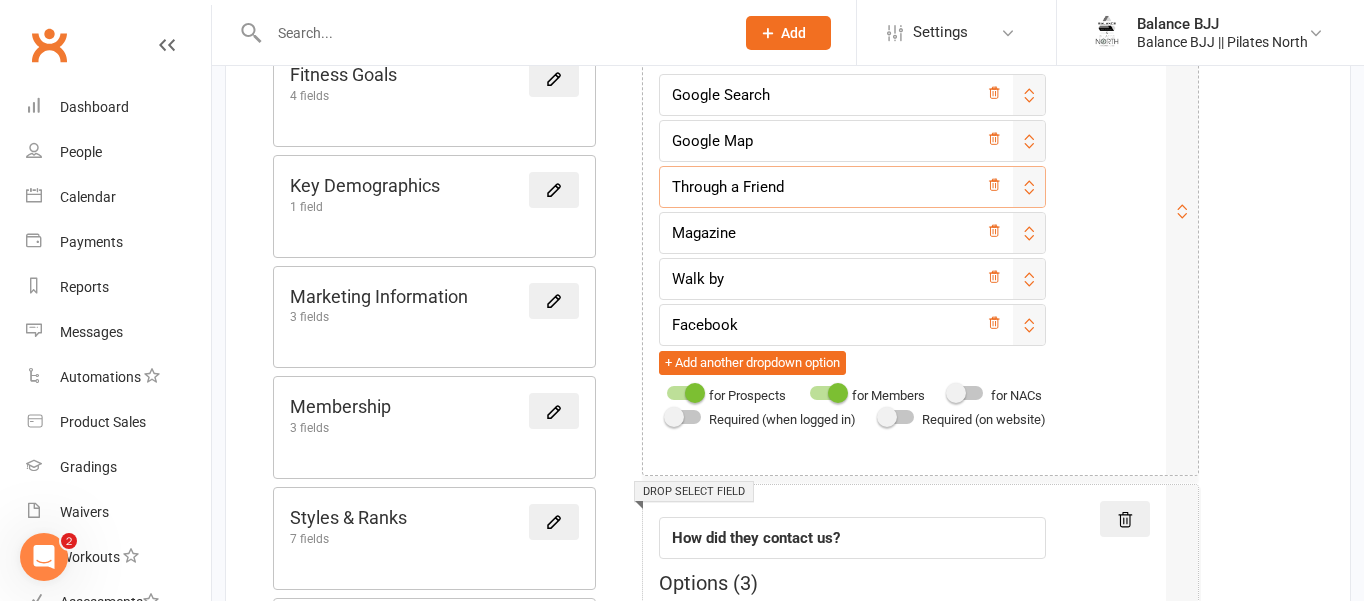 type on "Through a Friend" 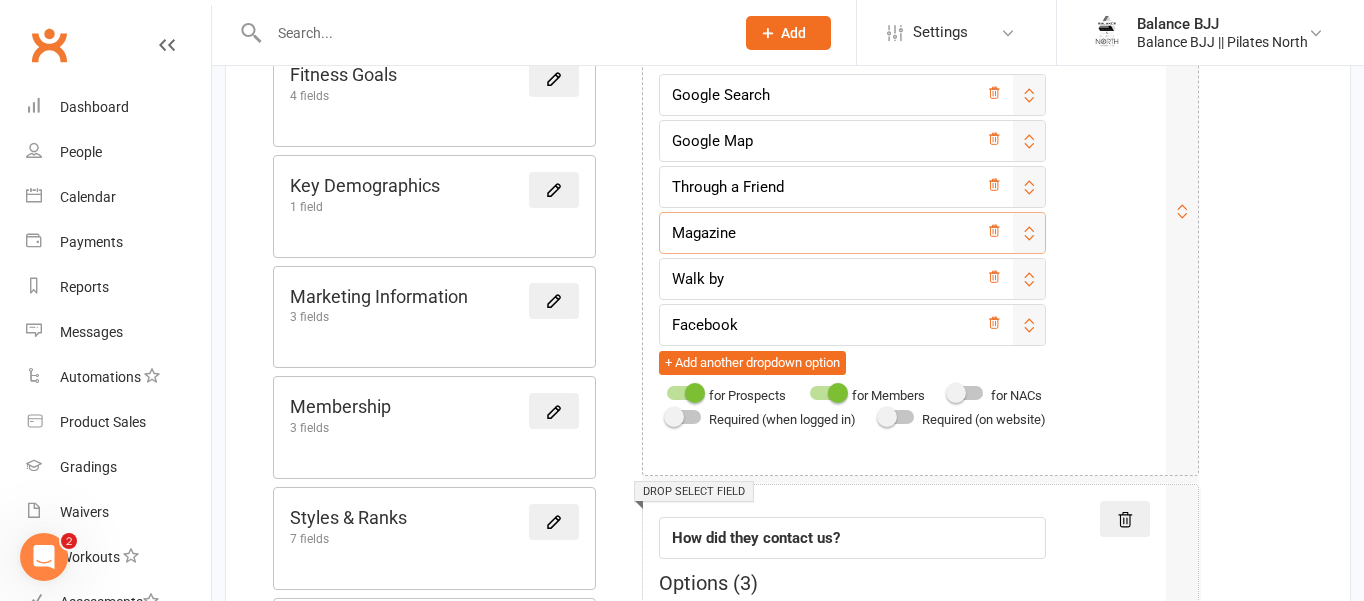drag, startPoint x: 764, startPoint y: 235, endPoint x: 647, endPoint y: 234, distance: 117.00427 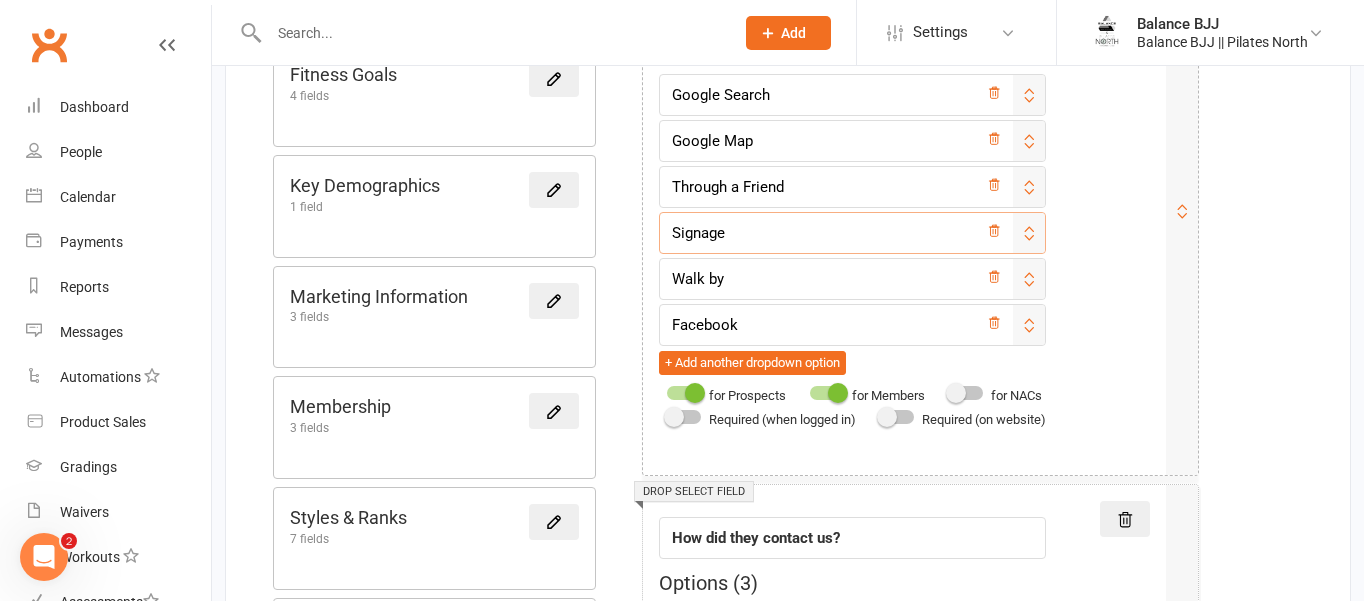 type on "Signage" 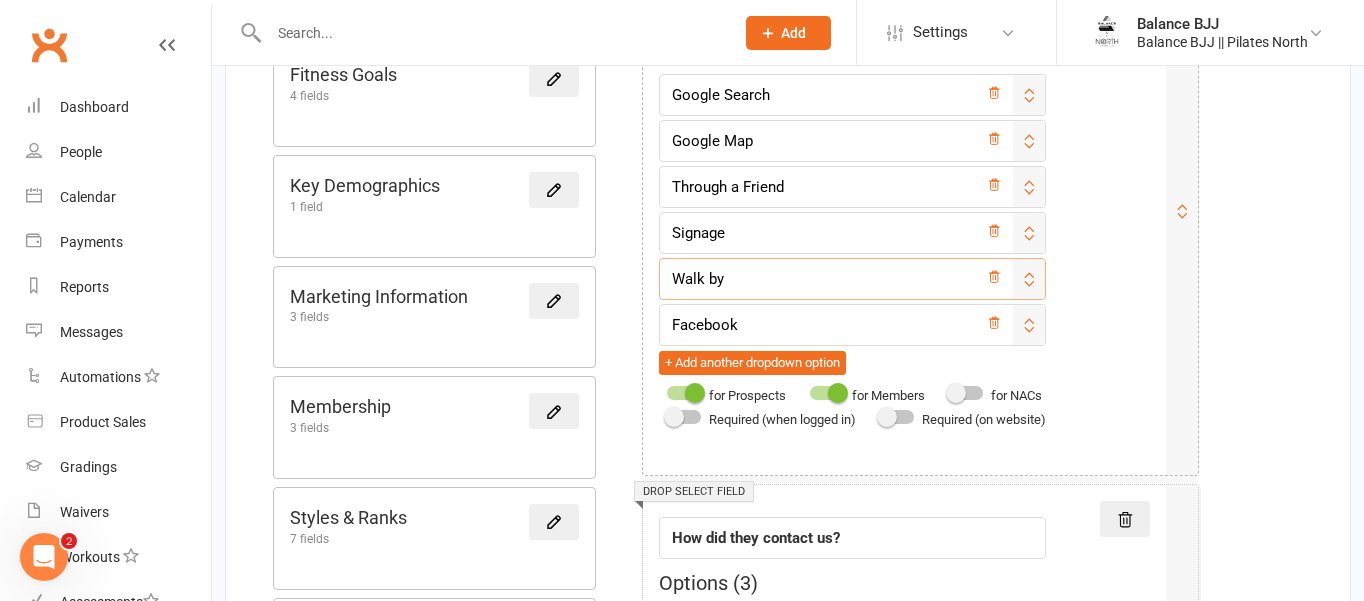 drag, startPoint x: 735, startPoint y: 281, endPoint x: 648, endPoint y: 274, distance: 87.28116 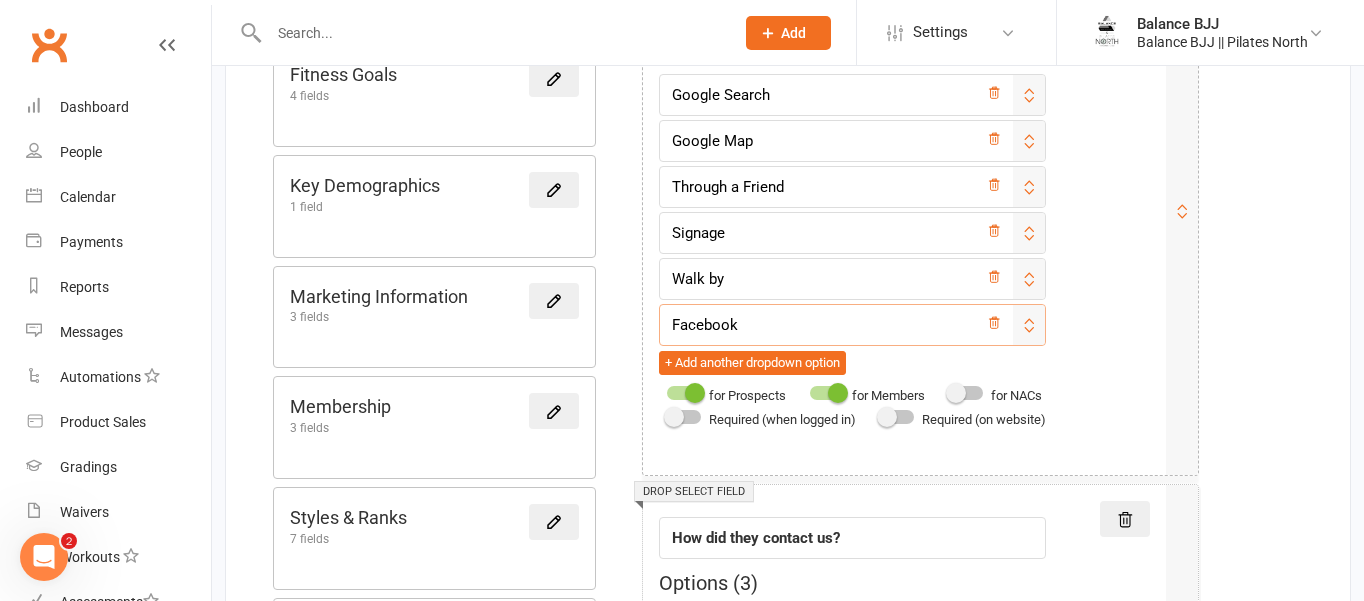 click on "Facebook" at bounding box center [852, 325] 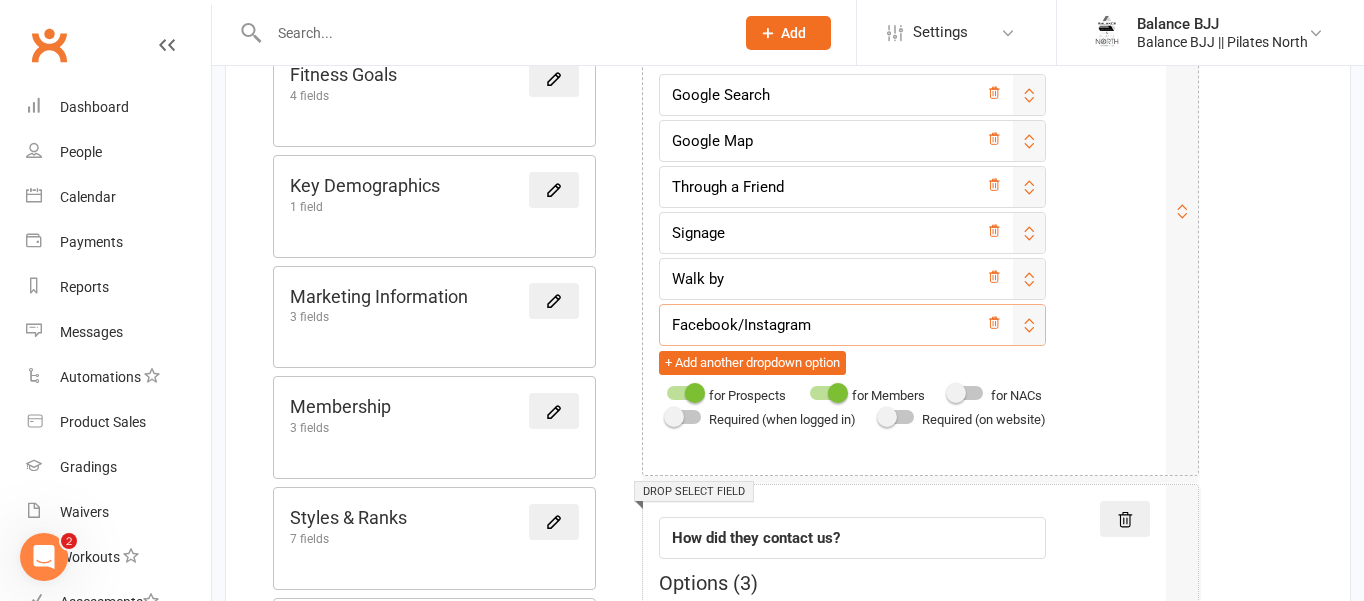 click at bounding box center (674, 417) 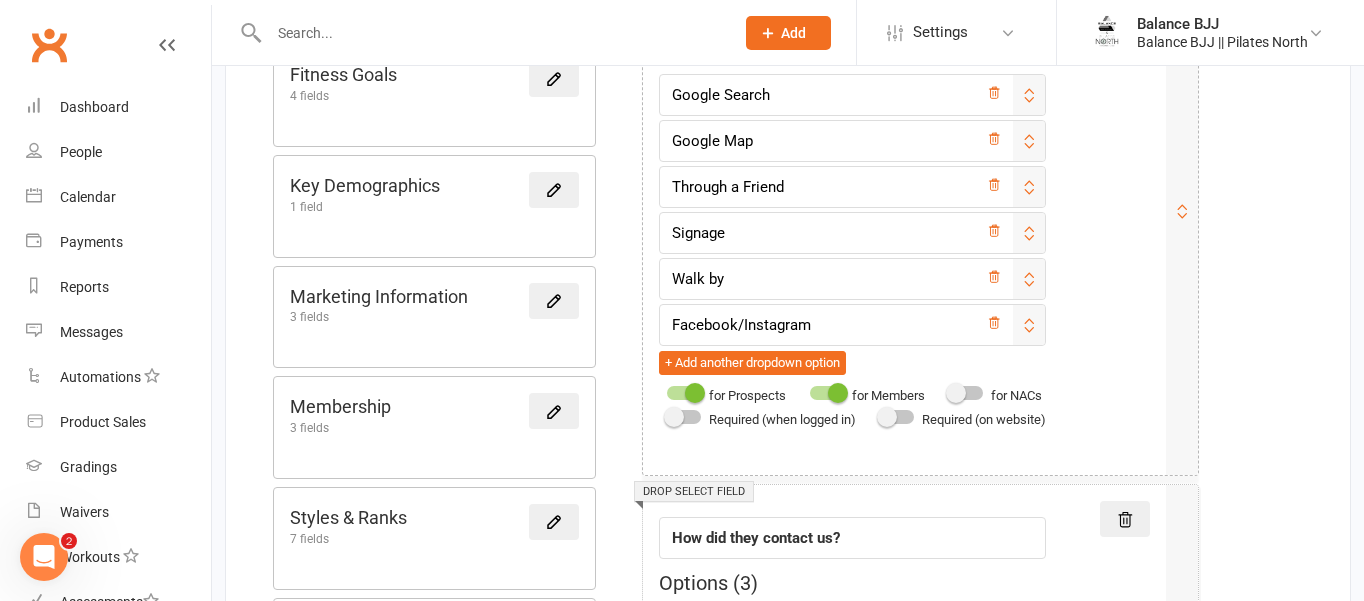 click at bounding box center (667, 414) 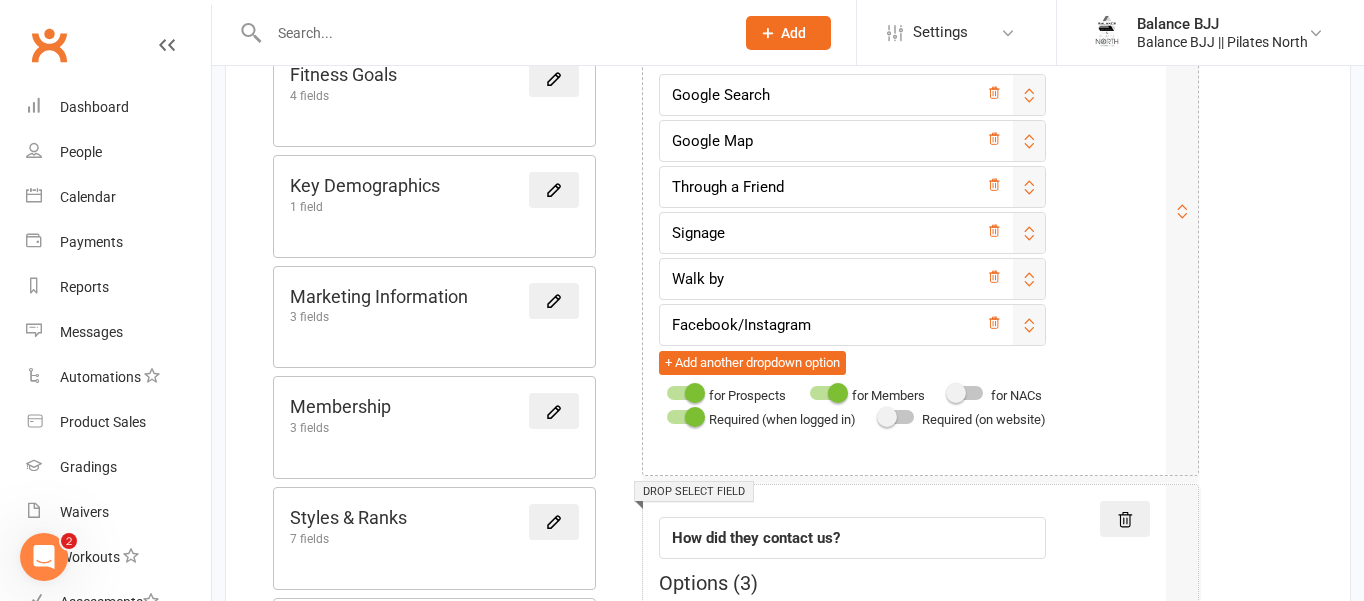 click at bounding box center [897, 417] 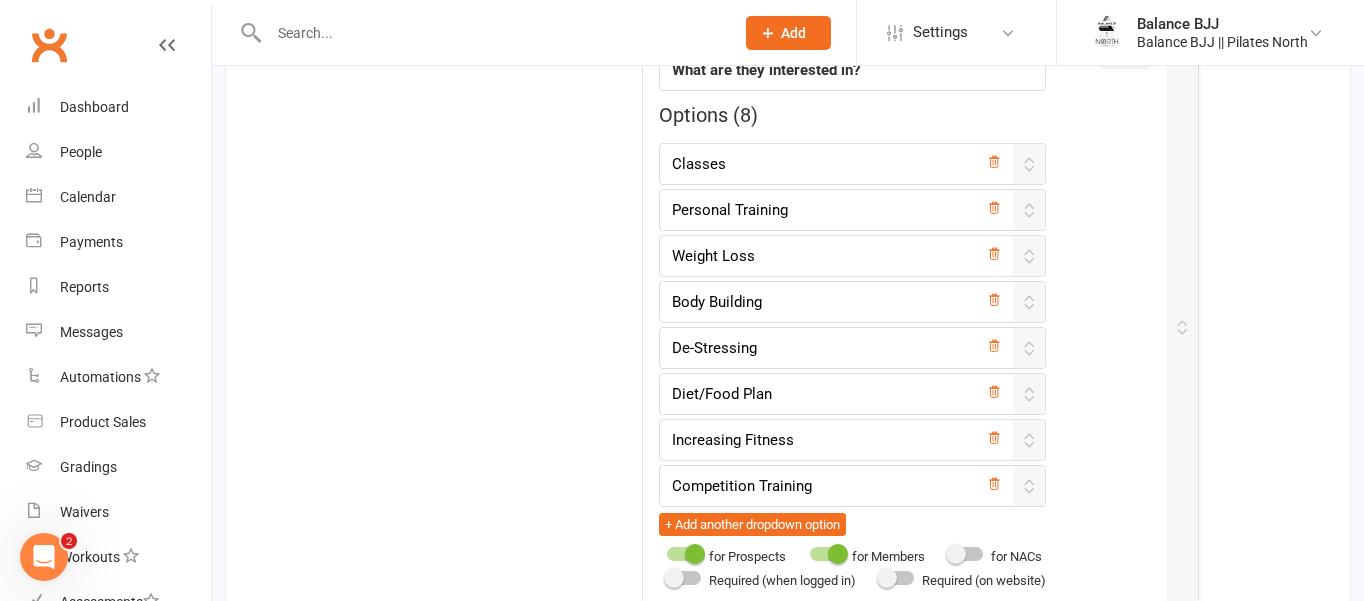 scroll, scrollTop: 1472, scrollLeft: 0, axis: vertical 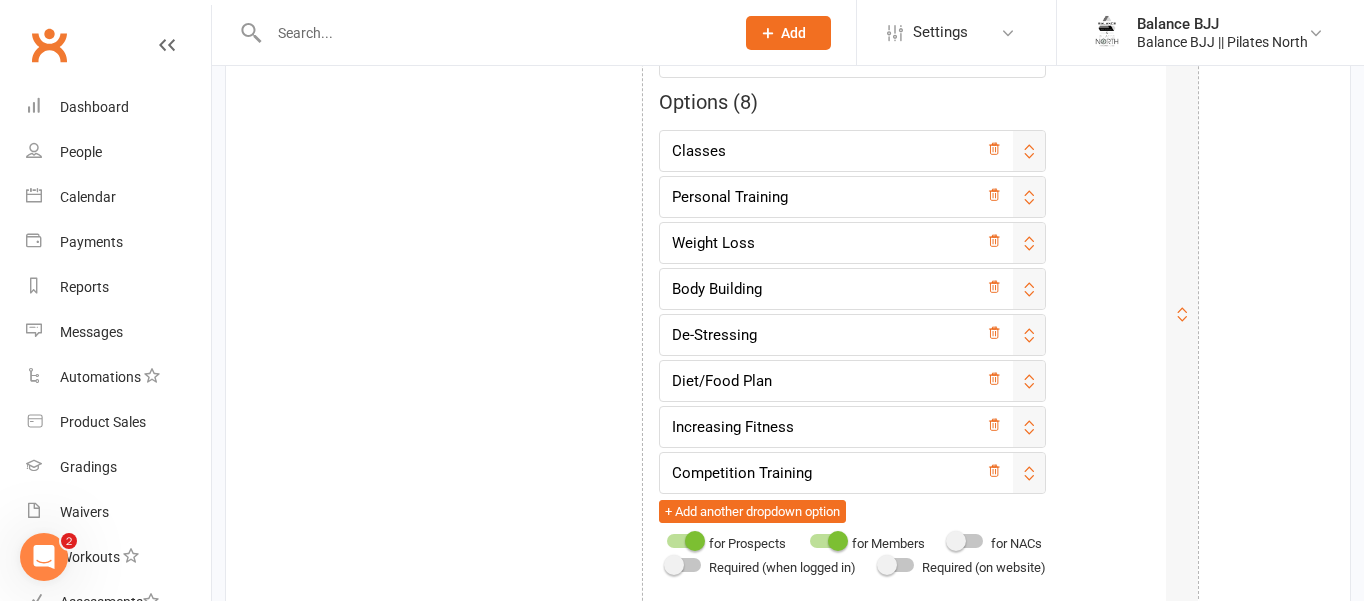 click at bounding box center (695, 541) 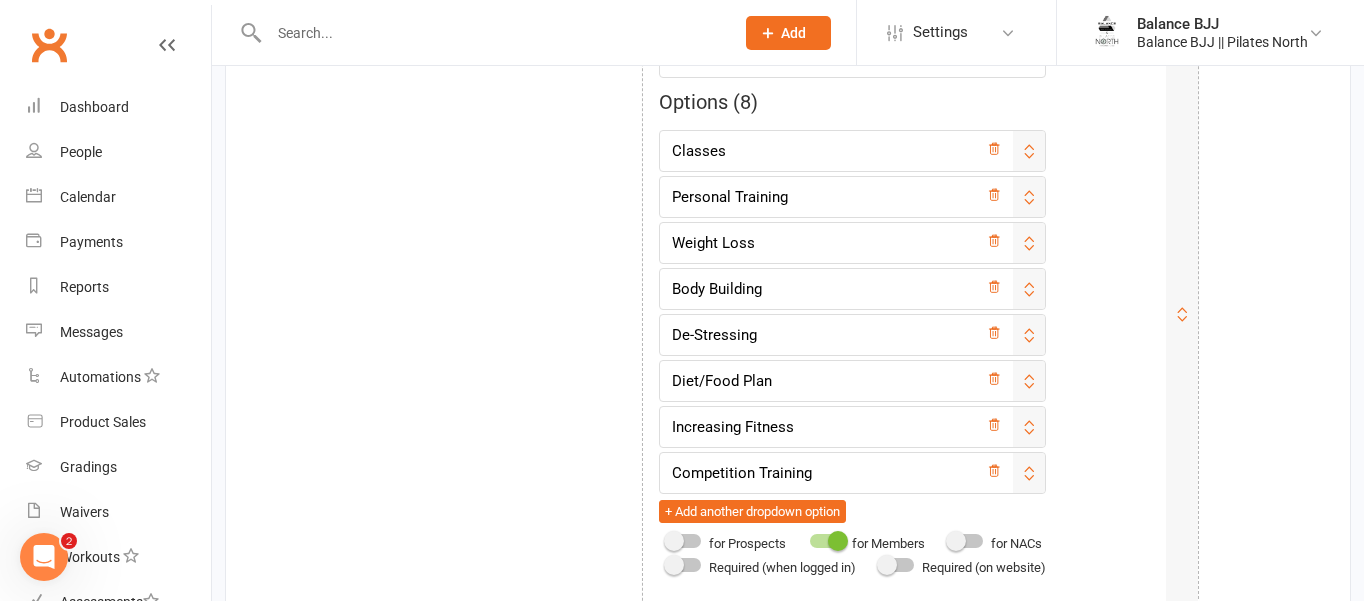 click at bounding box center [838, 541] 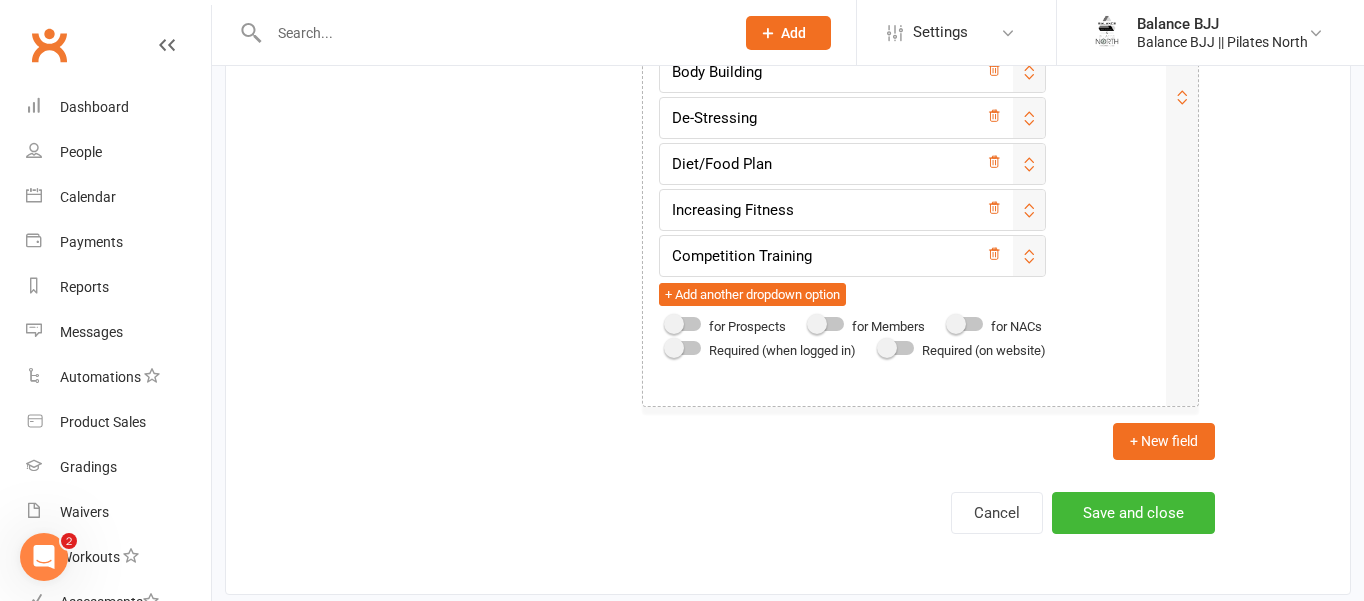 scroll, scrollTop: 1711, scrollLeft: 0, axis: vertical 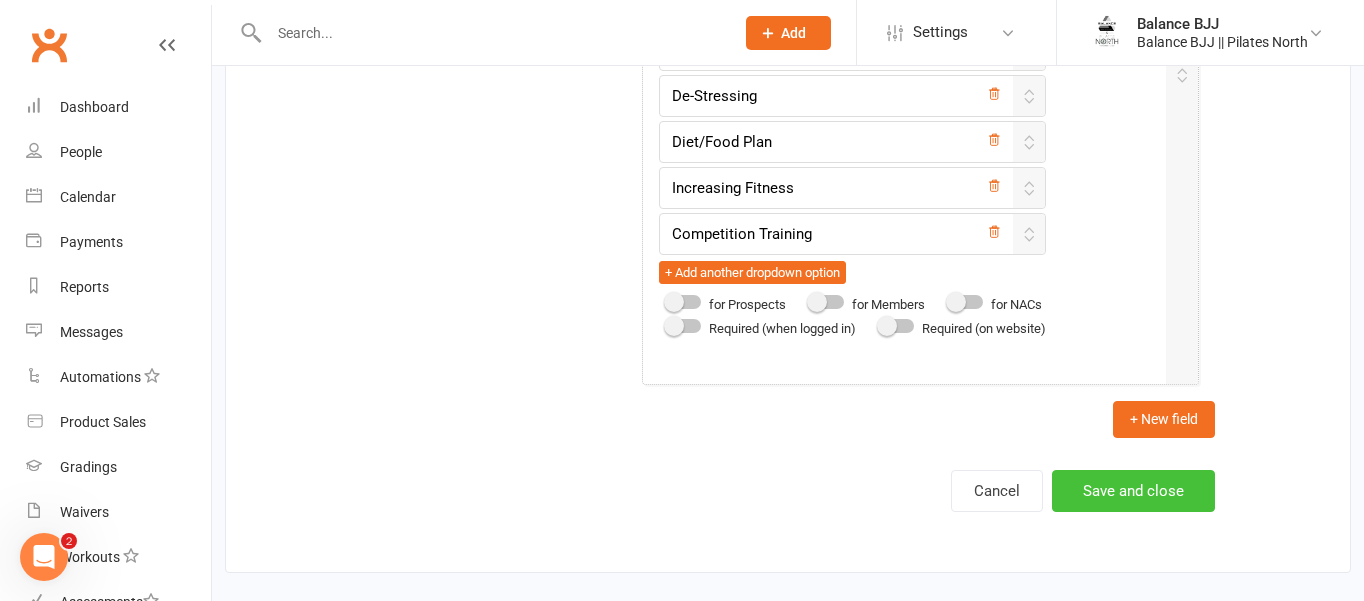 click on "Save and close" at bounding box center (1133, 491) 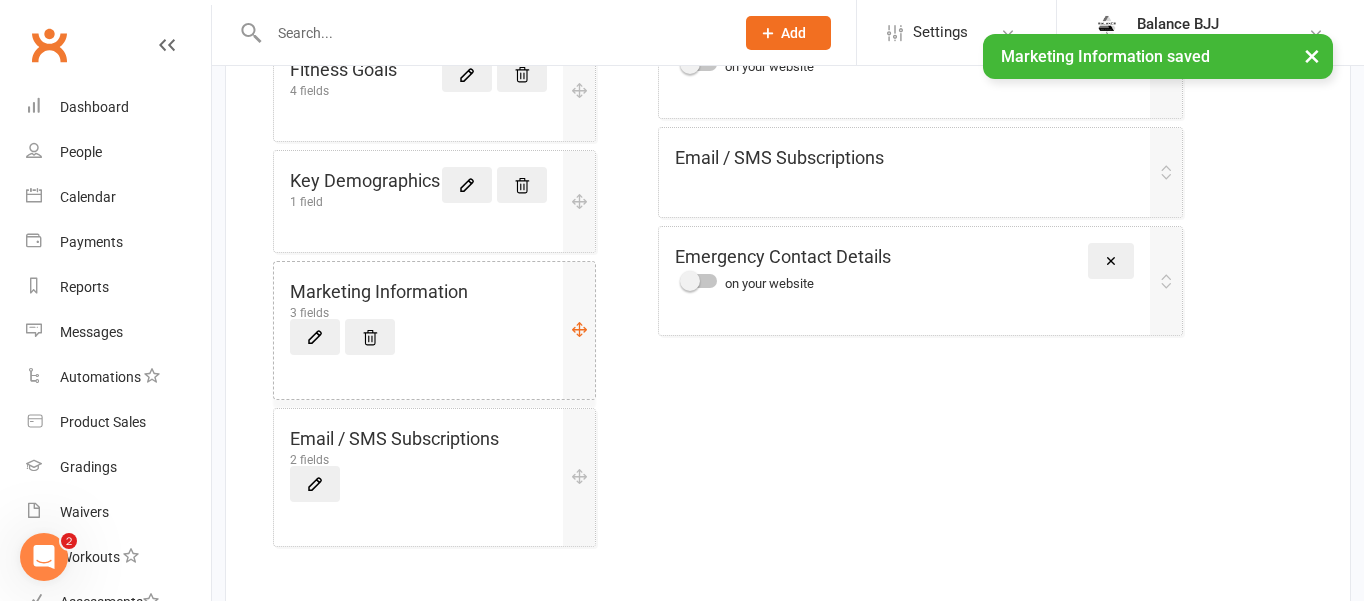 scroll, scrollTop: 672, scrollLeft: 0, axis: vertical 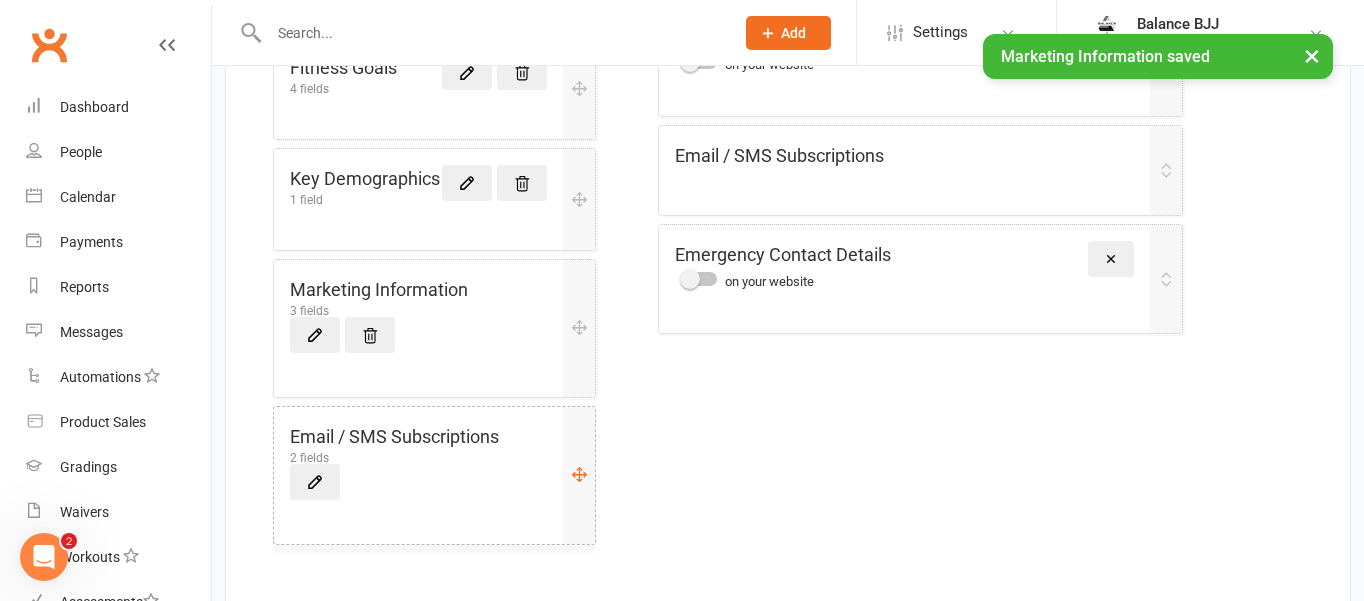 click on "Email / SMS Subscriptions 2 fields" at bounding box center [418, 461] 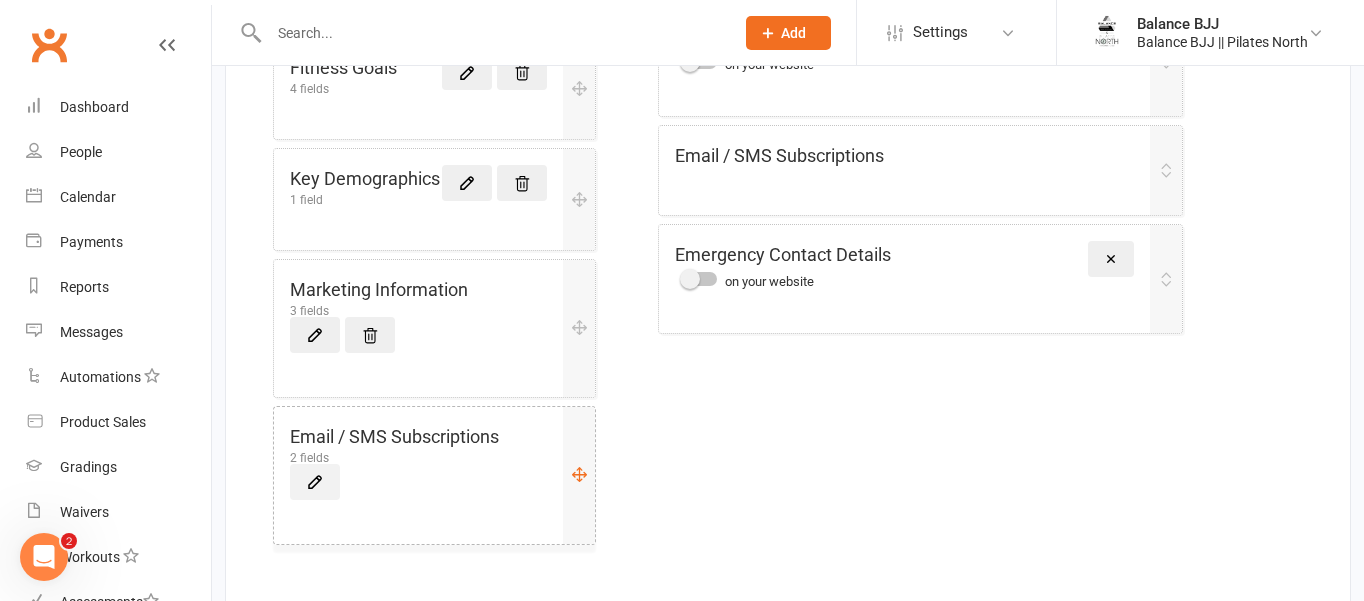 click at bounding box center (315, 482) 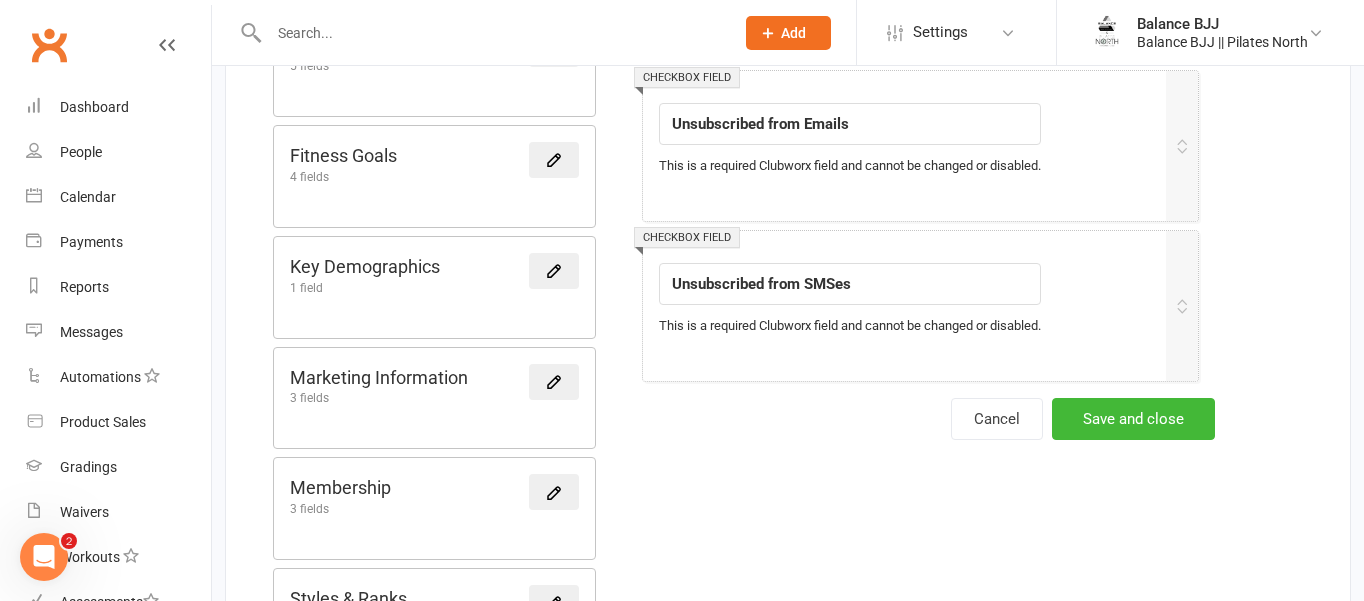 scroll, scrollTop: 508, scrollLeft: 0, axis: vertical 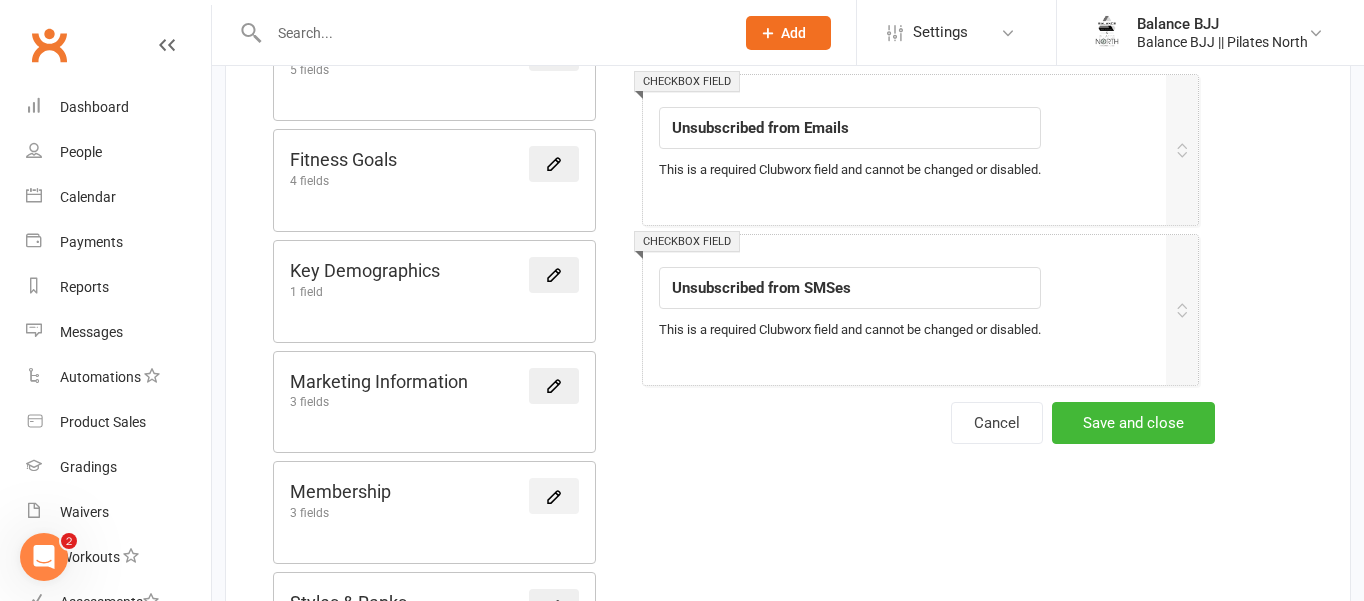 click at bounding box center (554, 496) 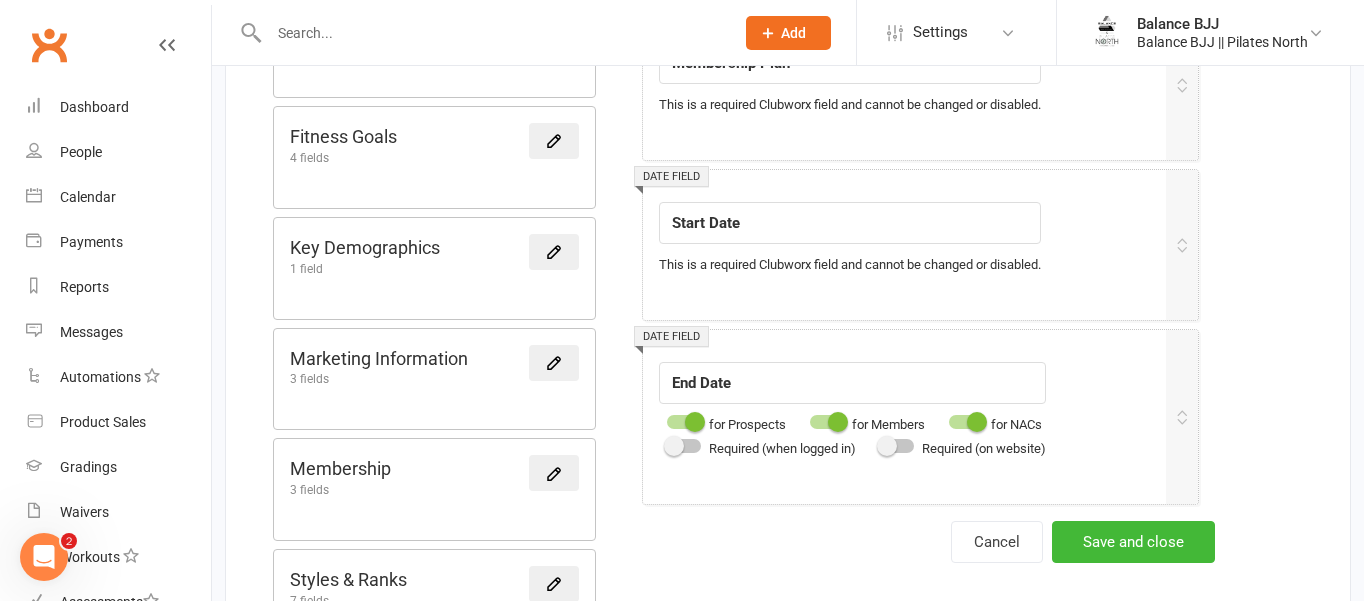 scroll, scrollTop: 533, scrollLeft: 0, axis: vertical 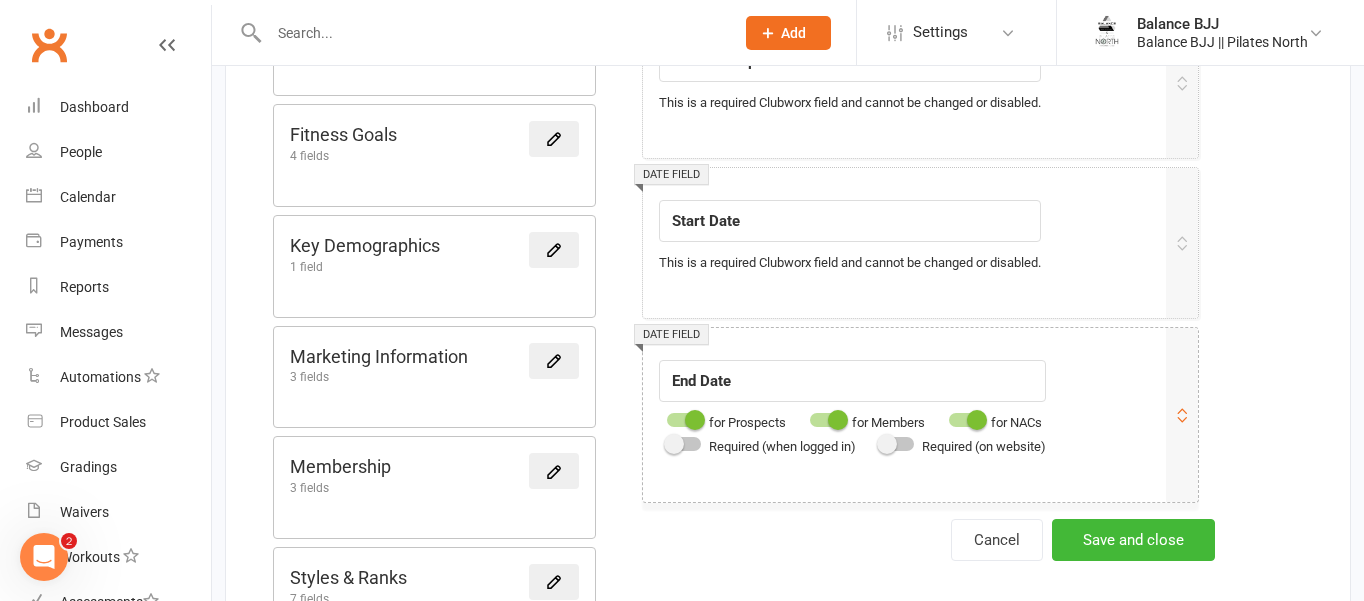 click at bounding box center (684, 420) 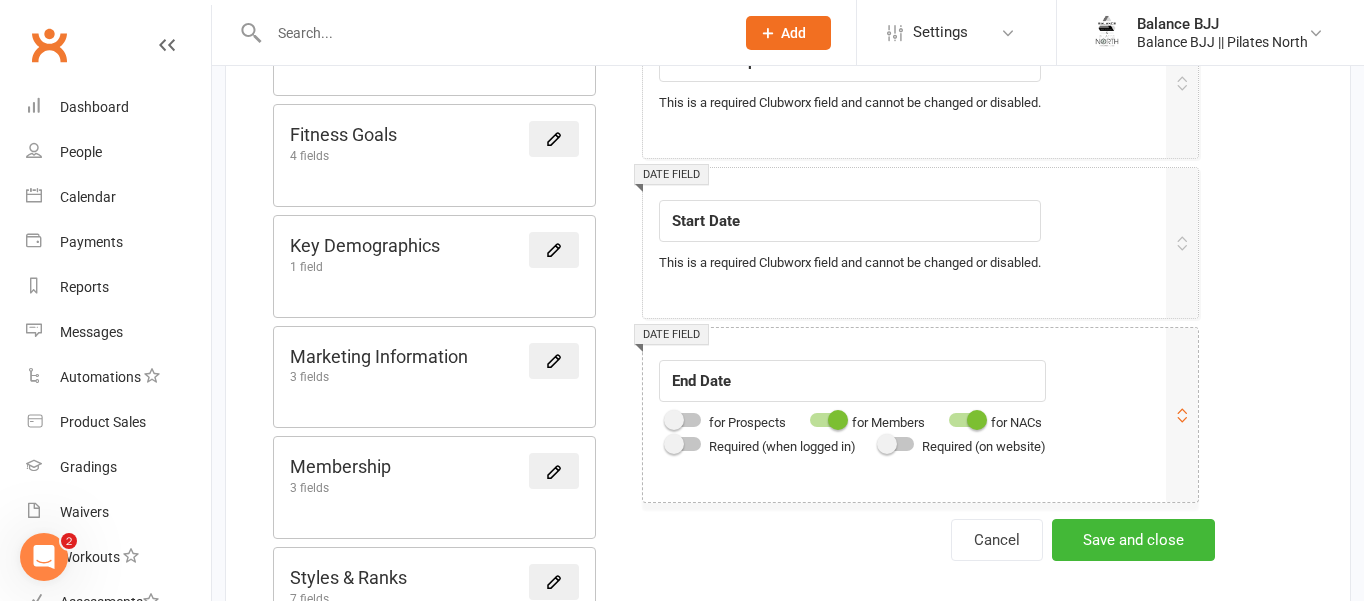 click at bounding box center [827, 420] 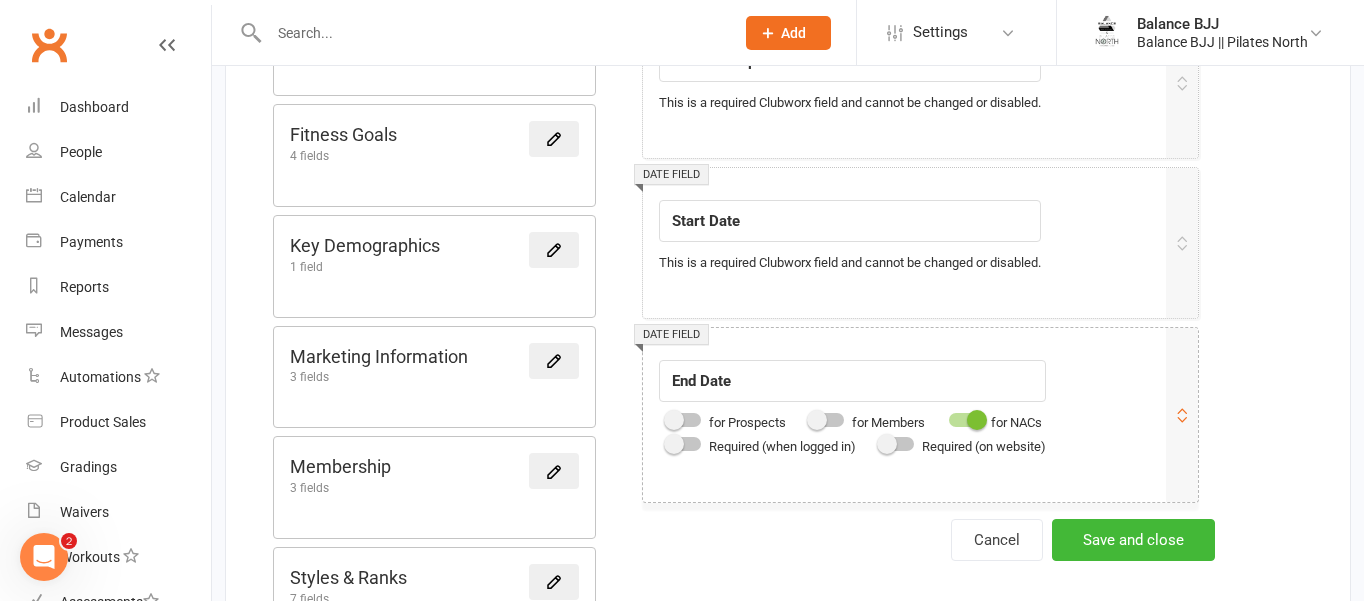 click at bounding box center (977, 420) 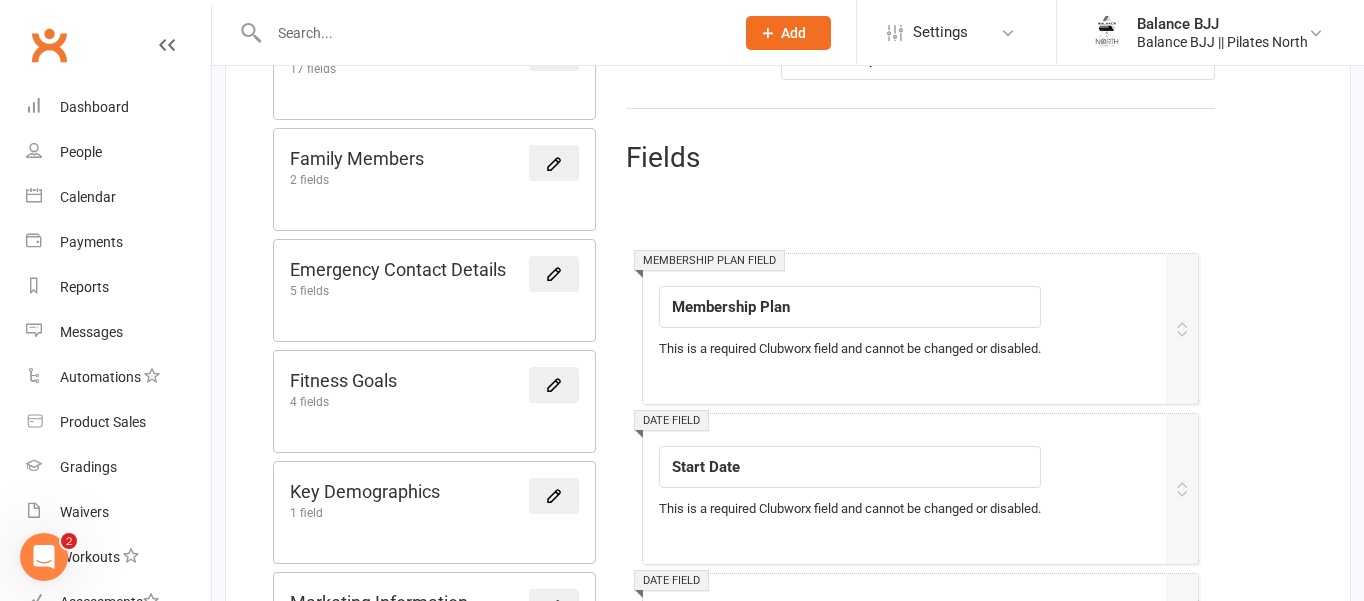 scroll, scrollTop: 0, scrollLeft: 0, axis: both 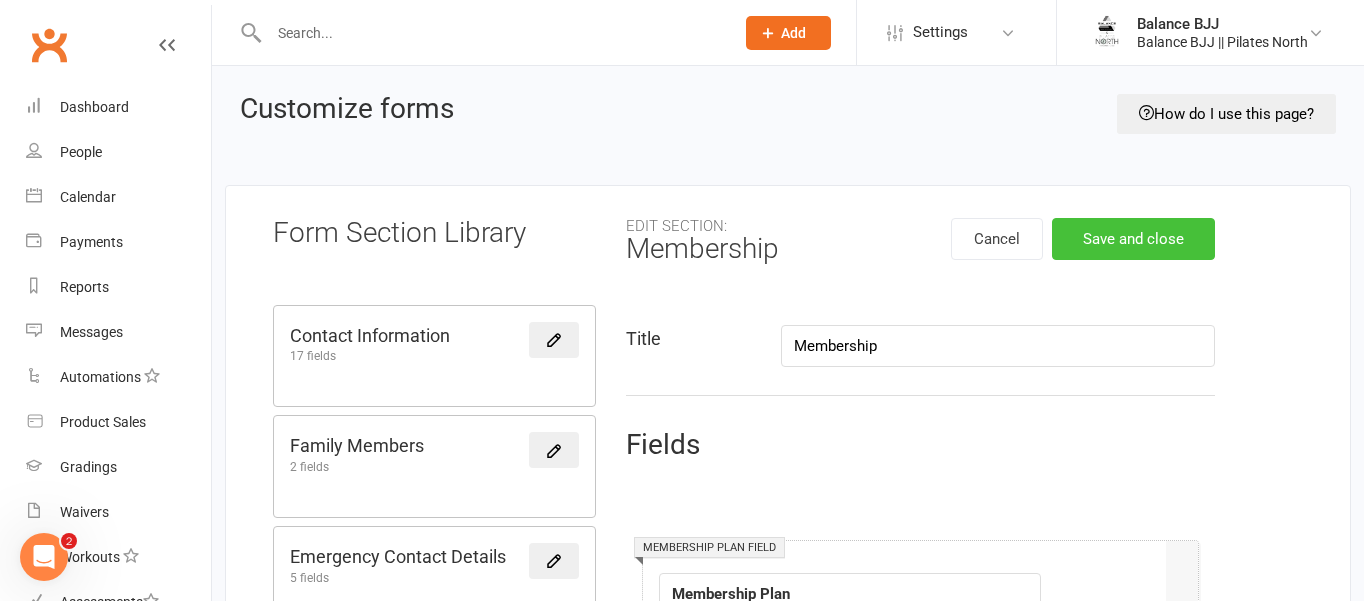 click on "Save and close" at bounding box center [1133, 239] 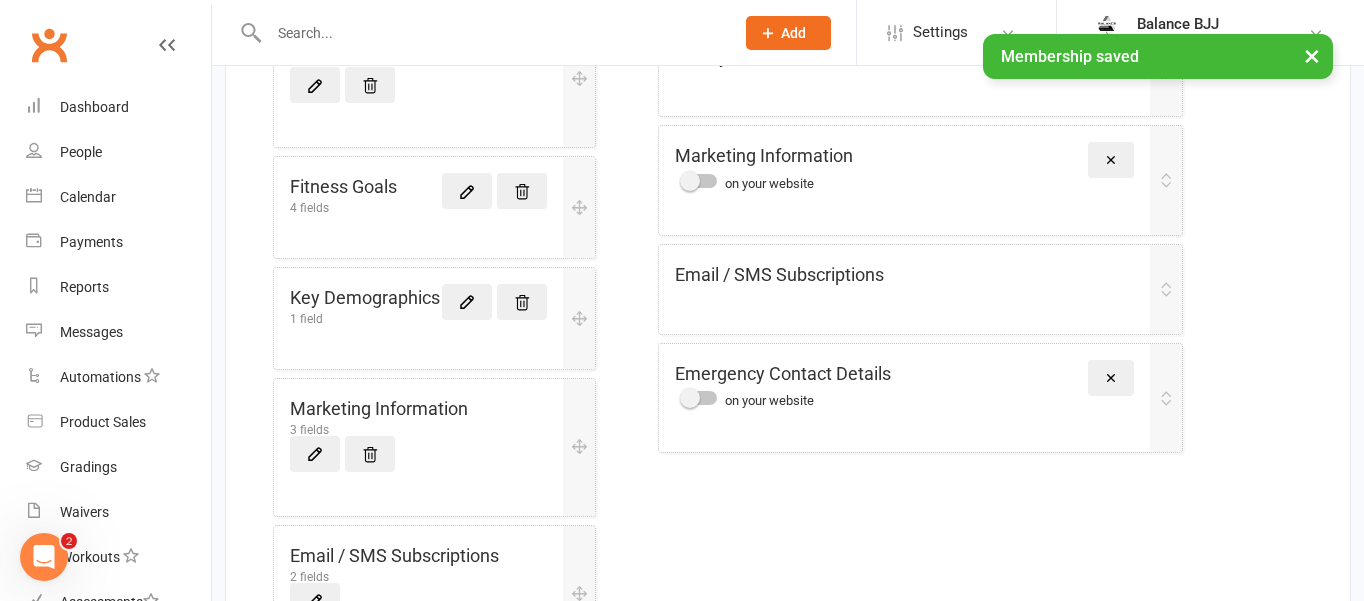 scroll, scrollTop: 0, scrollLeft: 0, axis: both 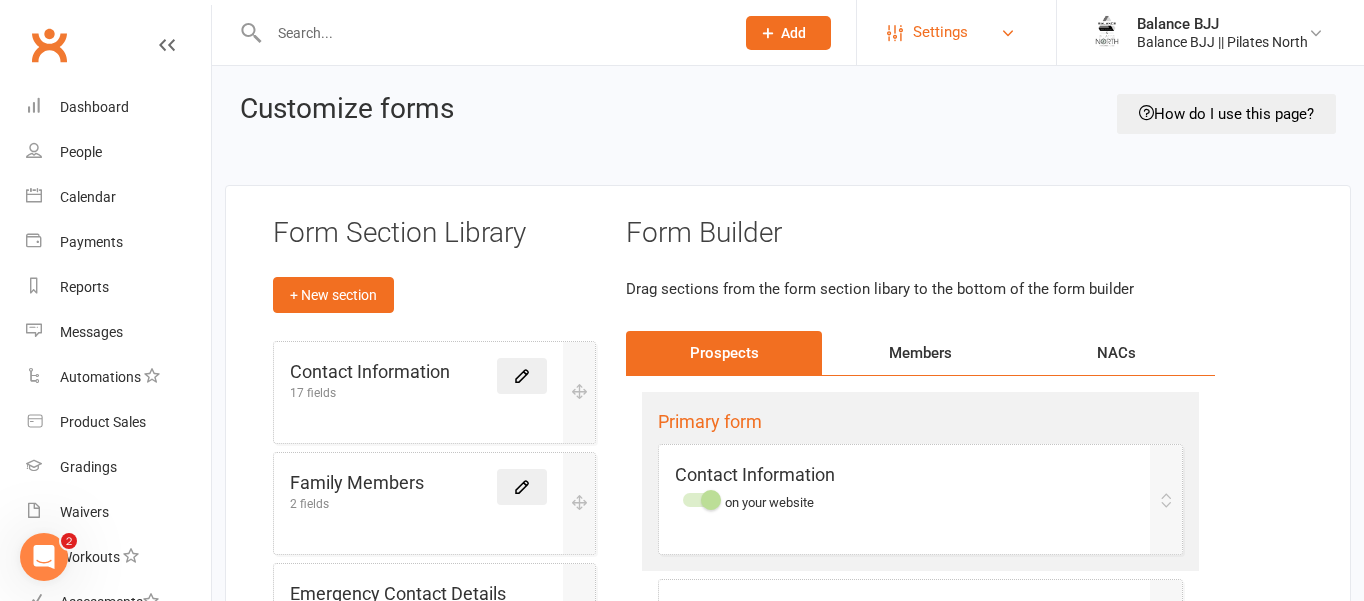 click on "Settings" at bounding box center (956, 32) 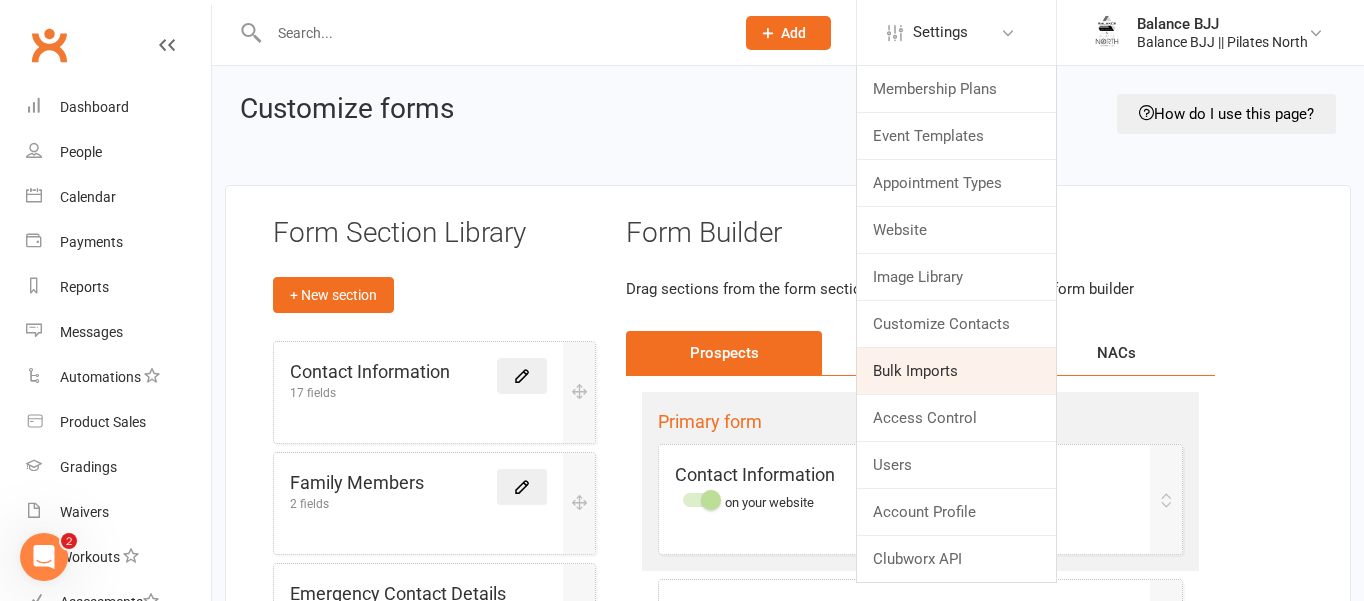 click on "Bulk Imports" at bounding box center (956, 371) 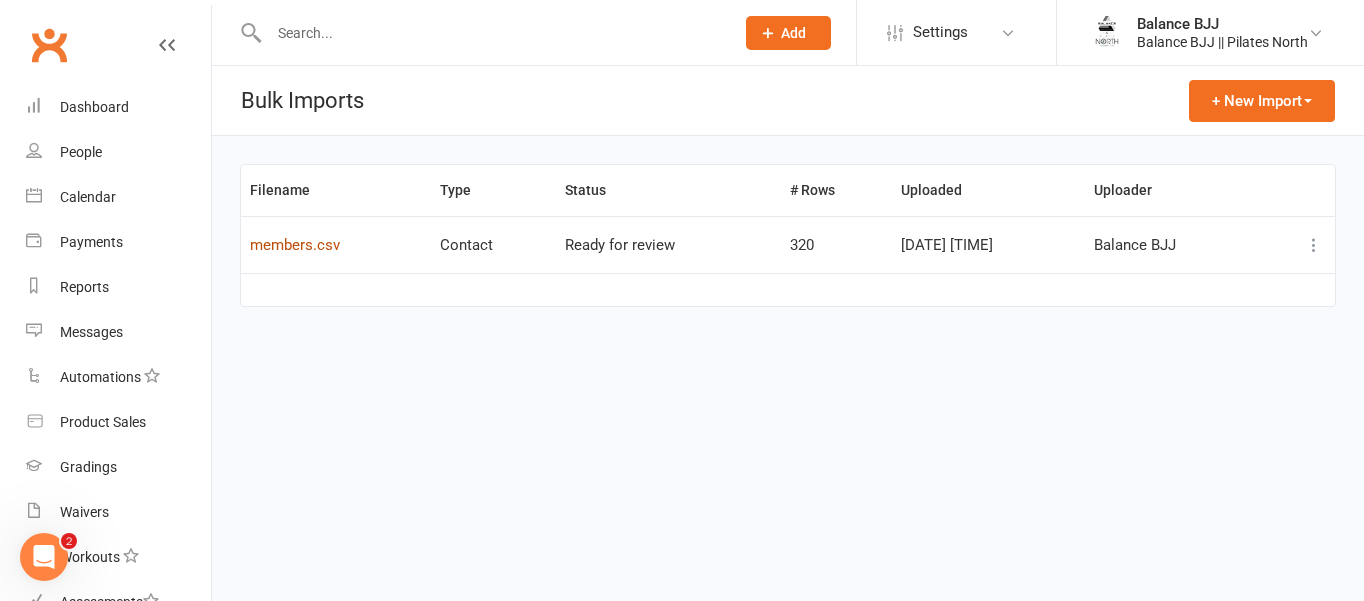 click on "members.csv" at bounding box center (295, 245) 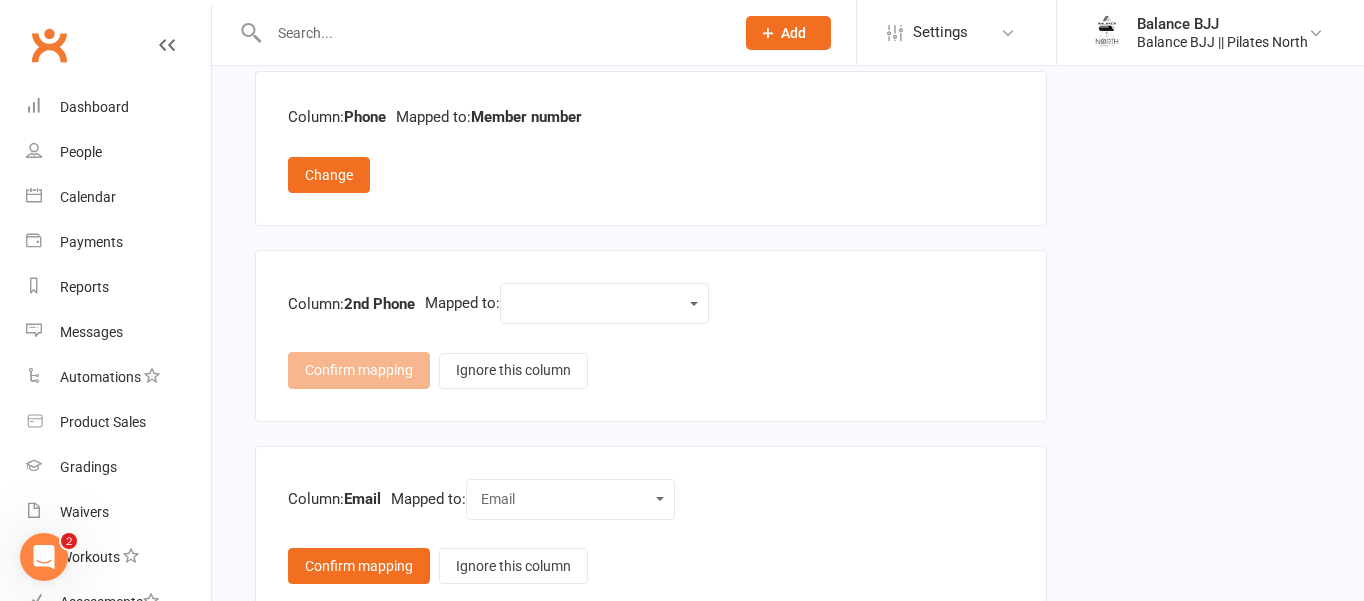 scroll, scrollTop: 764, scrollLeft: 0, axis: vertical 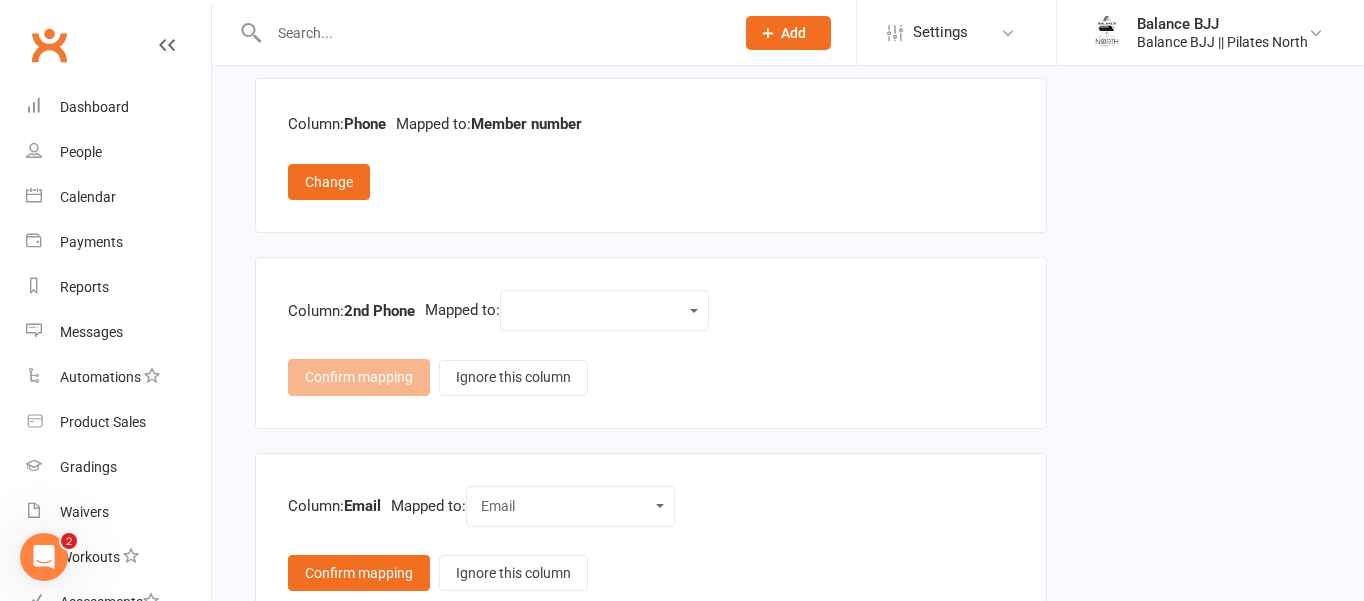 click on "Contact type First name Last name Email DOB (Date of Birth) Member number Mobile / Cell number Note subject Note body Address - Street line 1 Address - Street line 2 Address - City / Suburb Address - State Address - ZIP/Postal code Other (custom field)" at bounding box center (604, 310) 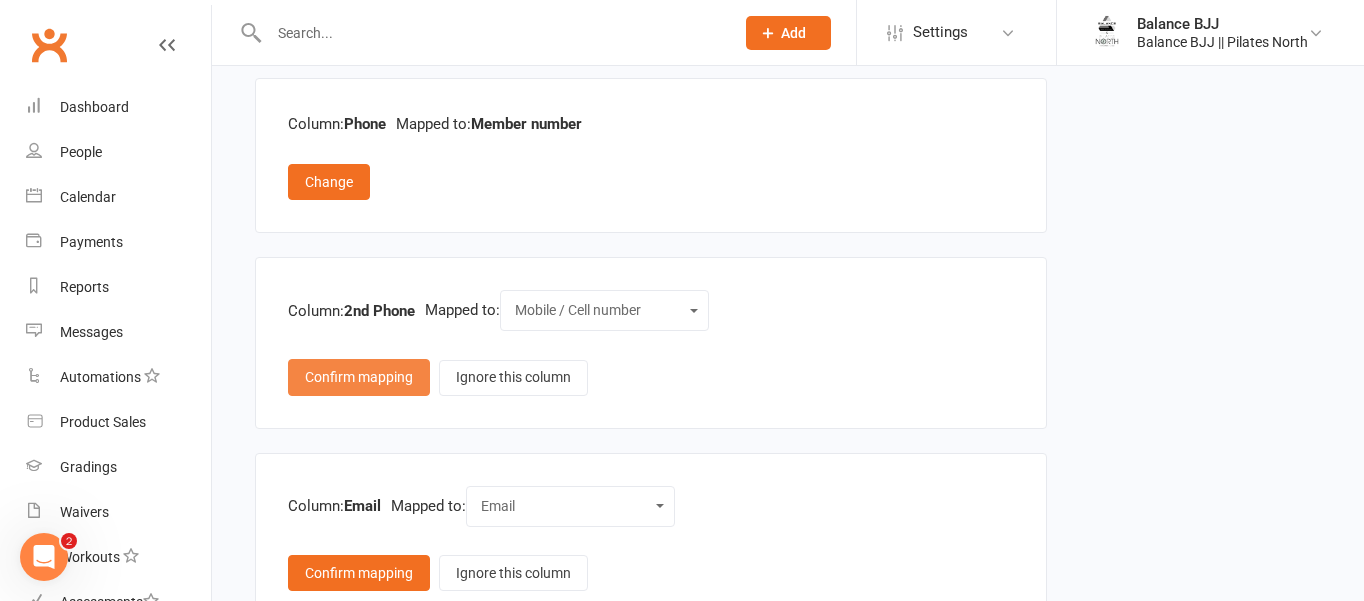click on "Confirm mapping" at bounding box center (359, 377) 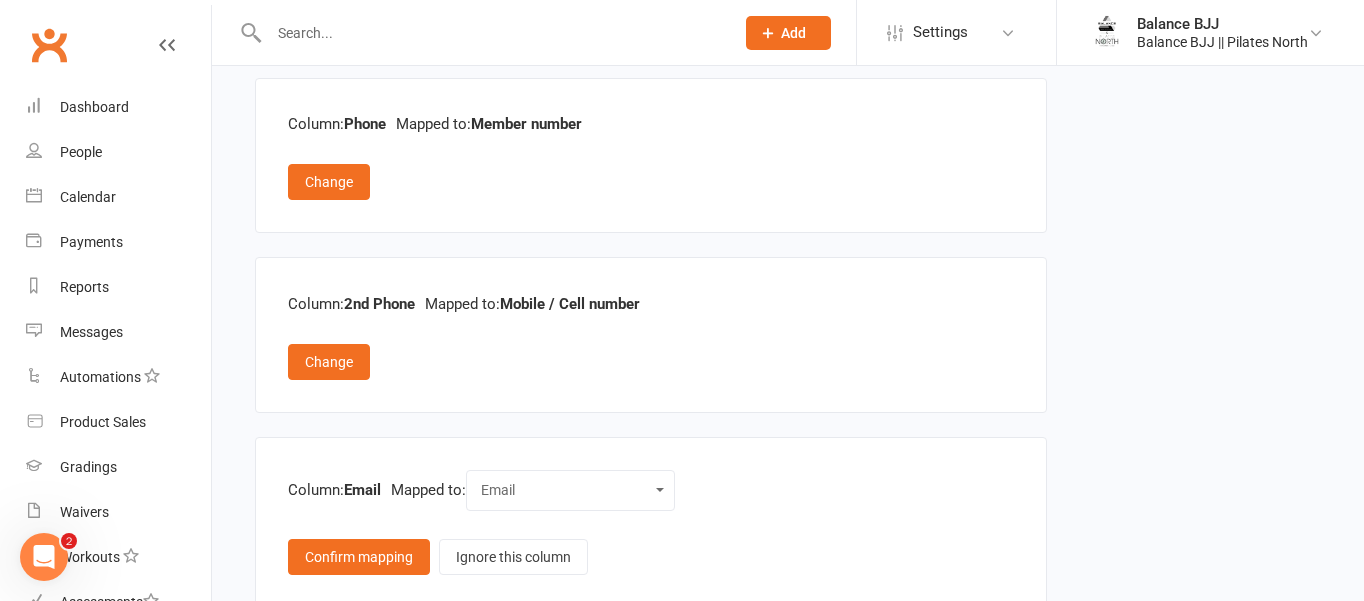 scroll, scrollTop: 774, scrollLeft: 0, axis: vertical 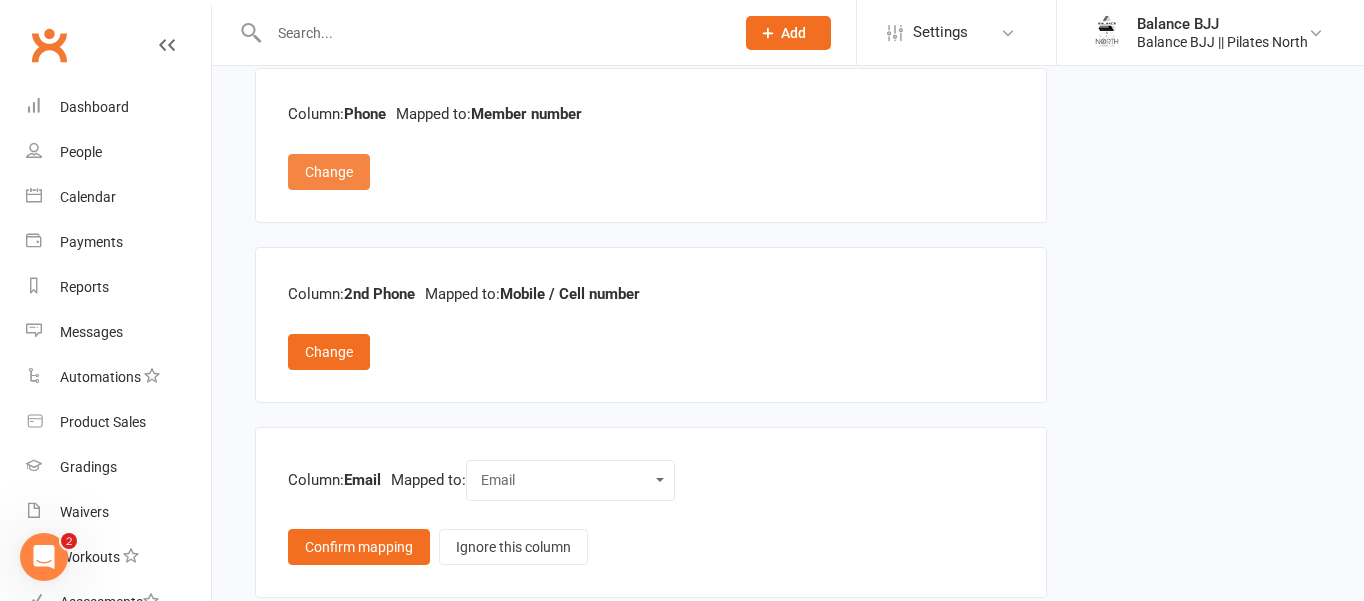 click on "Change" at bounding box center (329, 172) 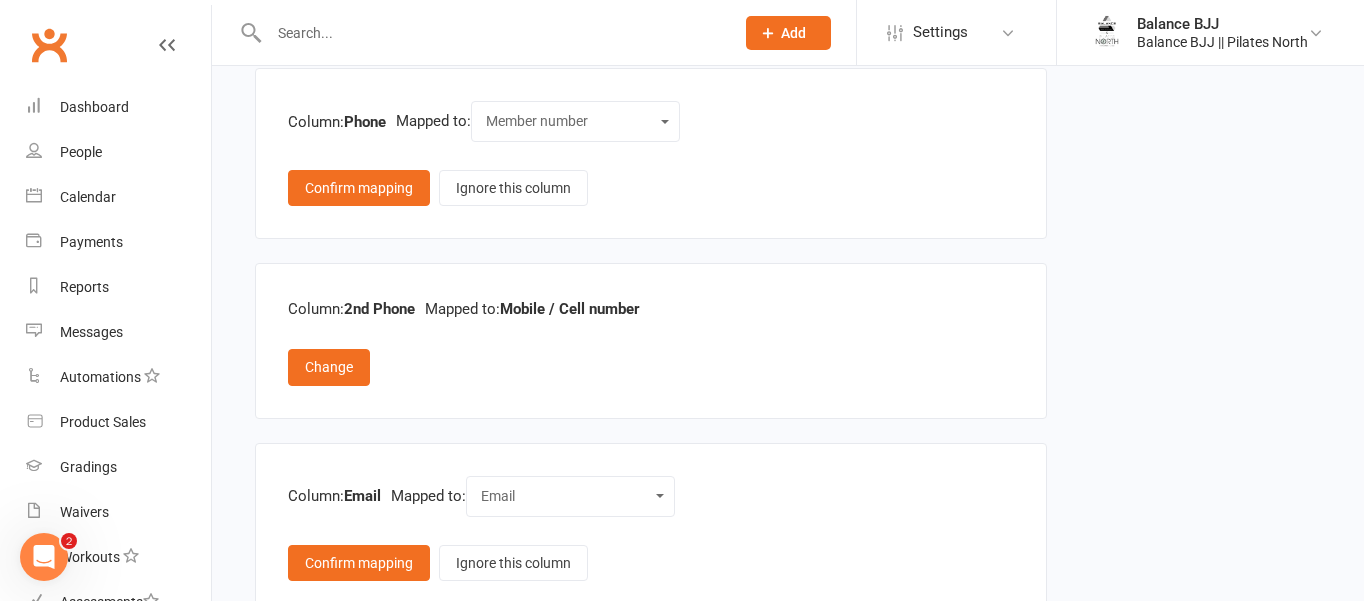 click on "Contact type First name Last name Email DOB (Date of Birth) Member number Mobile / Cell number Note subject Note body Address - Street line 1 Address - Street line 2 Address - City / Suburb Address - State Address - ZIP/Postal code Other (custom field)" at bounding box center [575, 121] 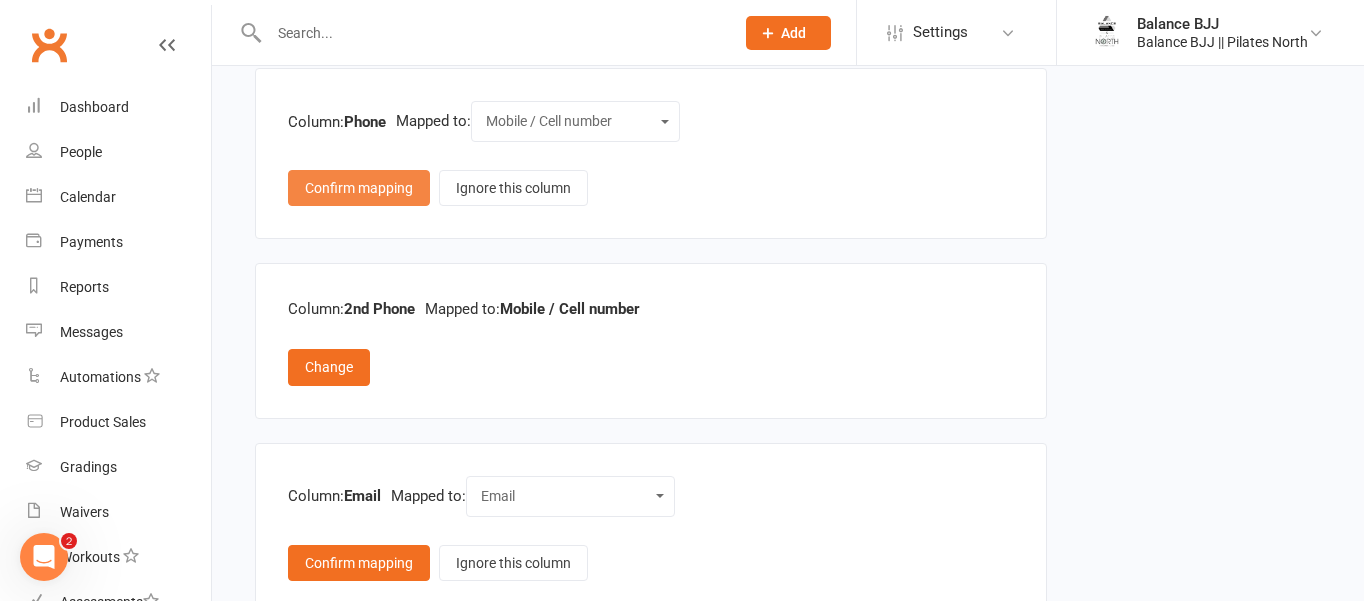 click on "Confirm mapping" at bounding box center (359, 188) 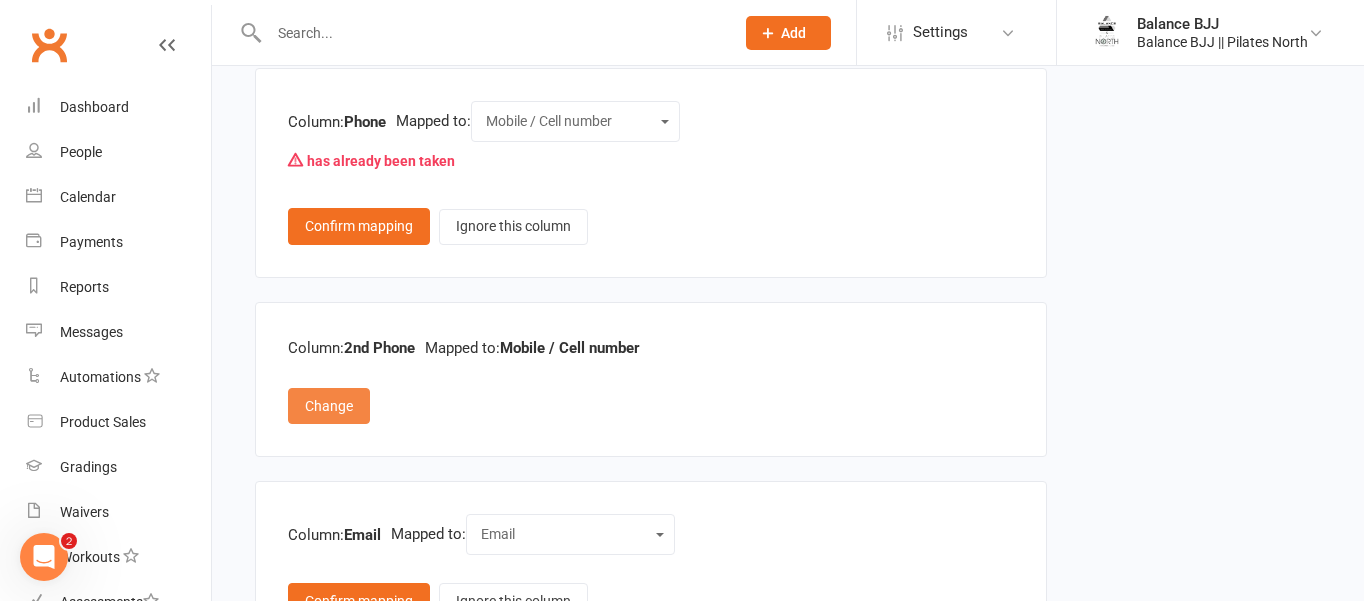click on "Change" at bounding box center (329, 406) 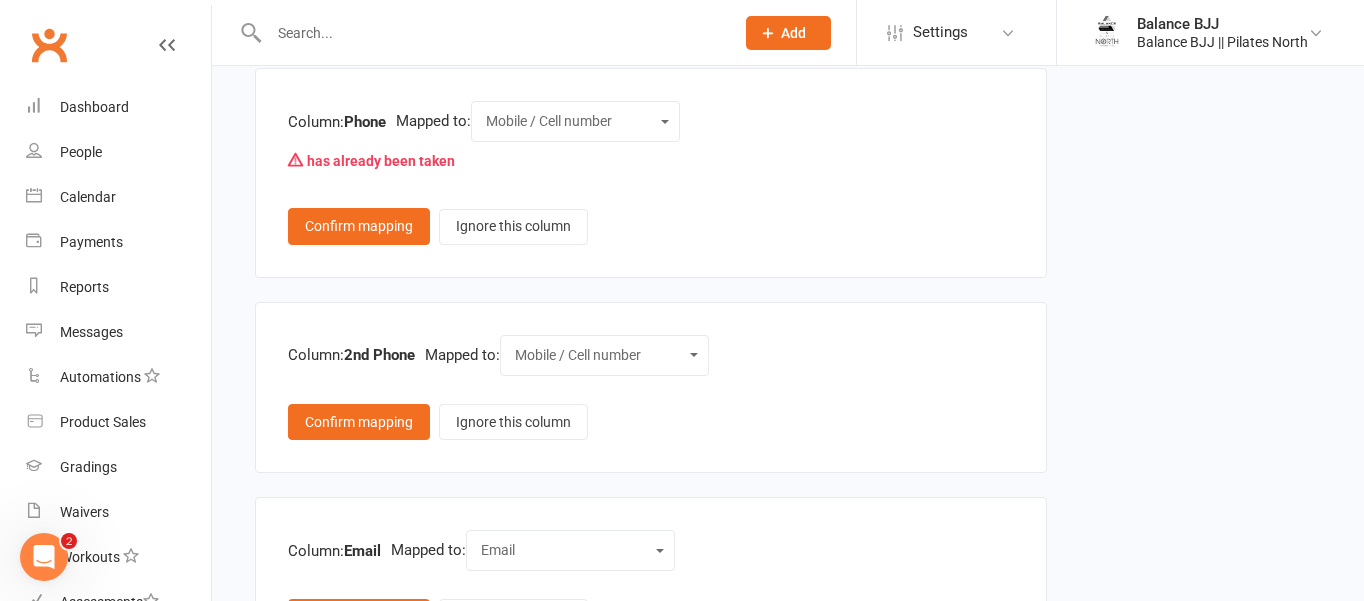 click on "Contact type First name Last name Email DOB (Date of Birth) Member number Mobile / Cell number Note subject Note body Address - Street line 1 Address - Street line 2 Address - City / Suburb Address - State Address - ZIP/Postal code Other (custom field)" at bounding box center [604, 355] 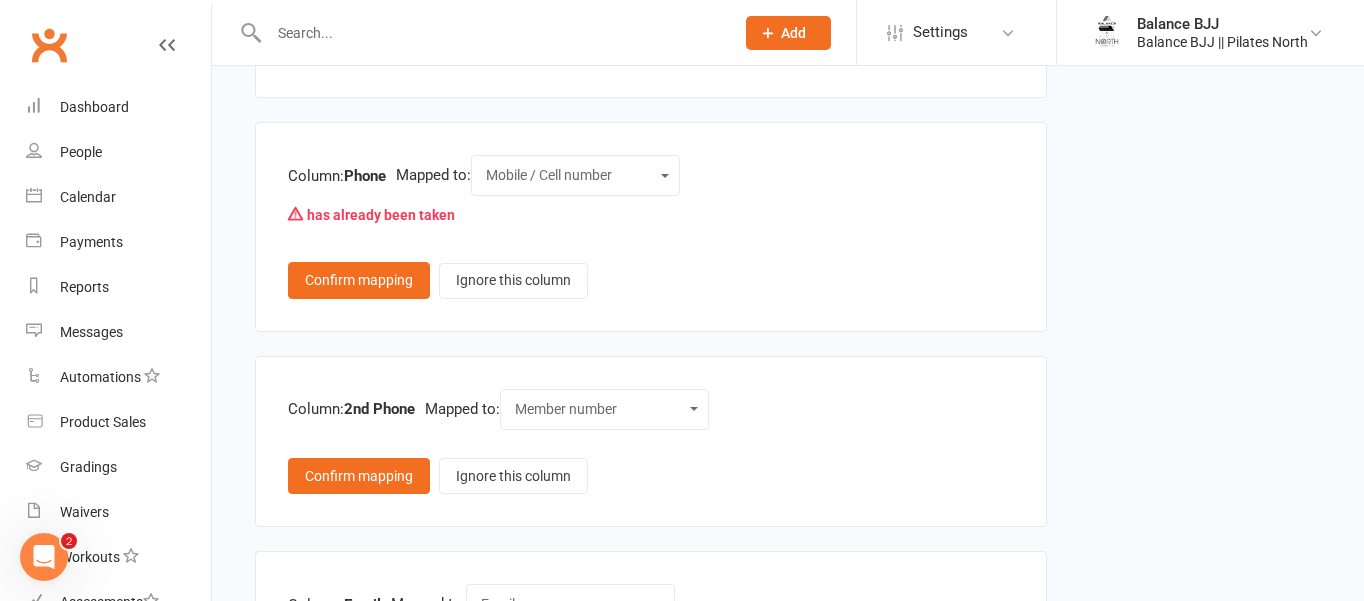 scroll, scrollTop: 724, scrollLeft: 0, axis: vertical 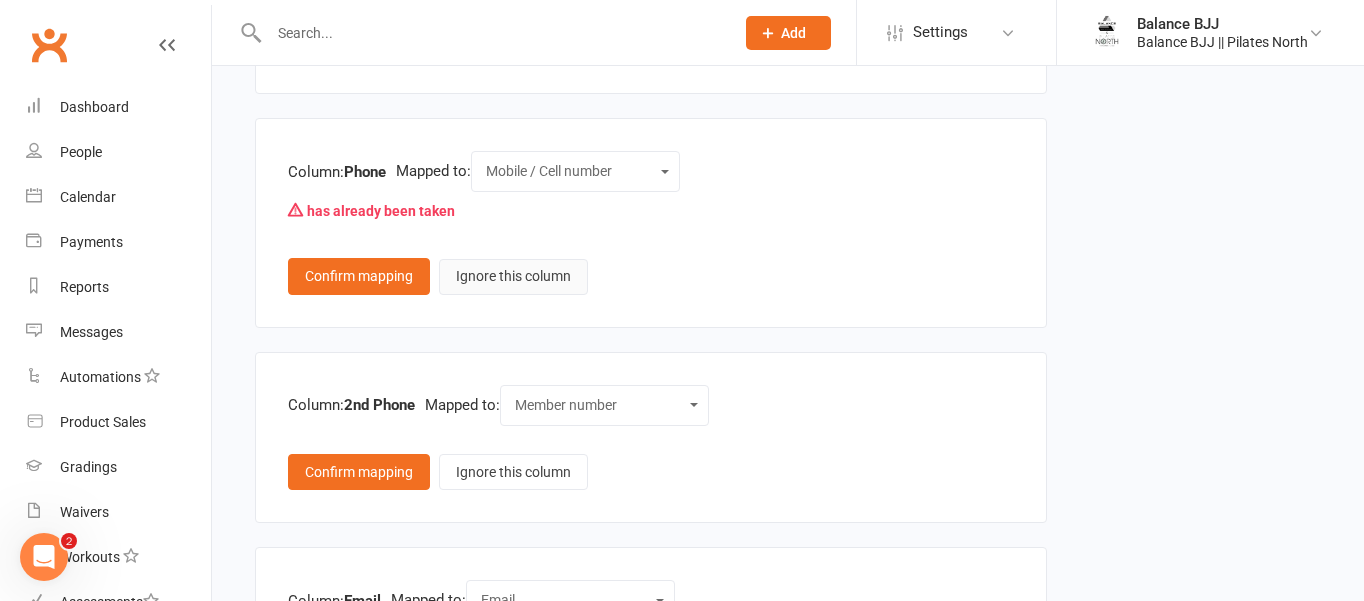 click on "Ignore this column" at bounding box center [513, 277] 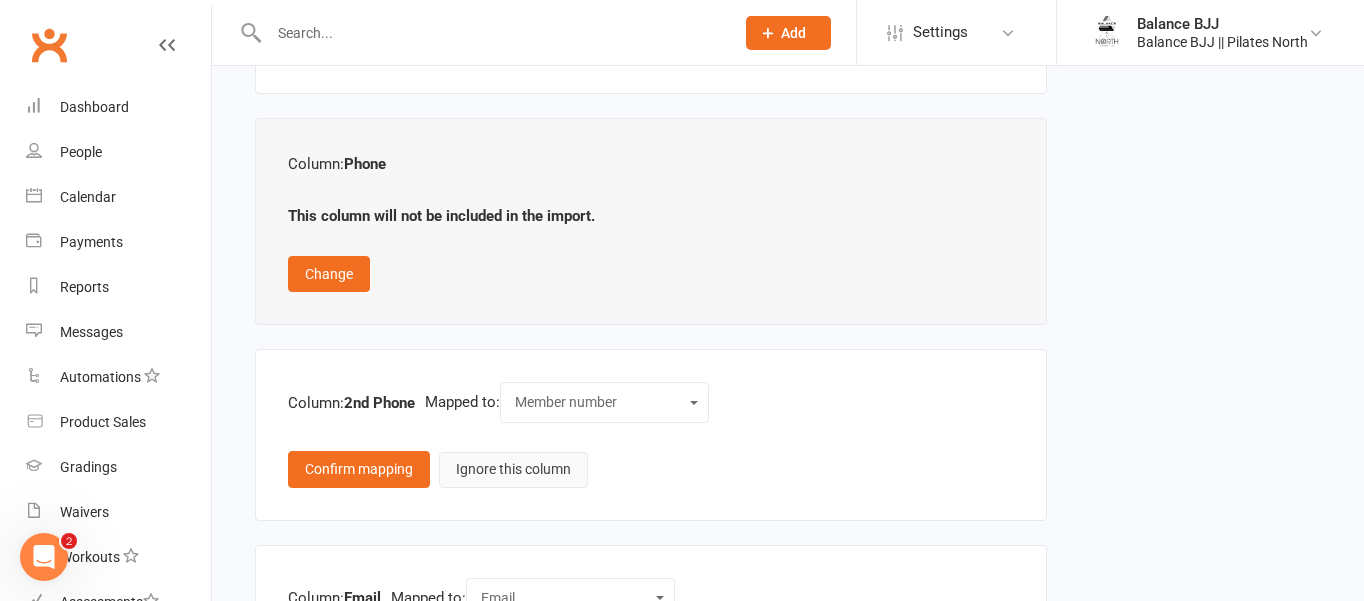 click on "Ignore this column" at bounding box center (513, 470) 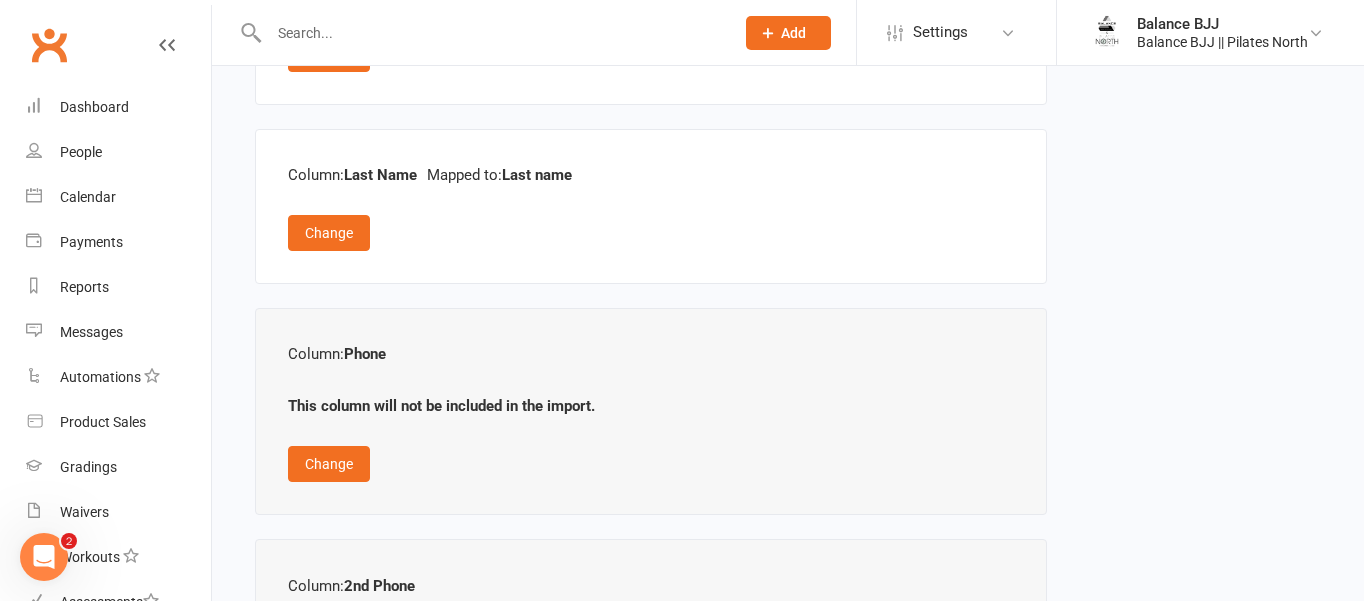 scroll, scrollTop: 518, scrollLeft: 0, axis: vertical 